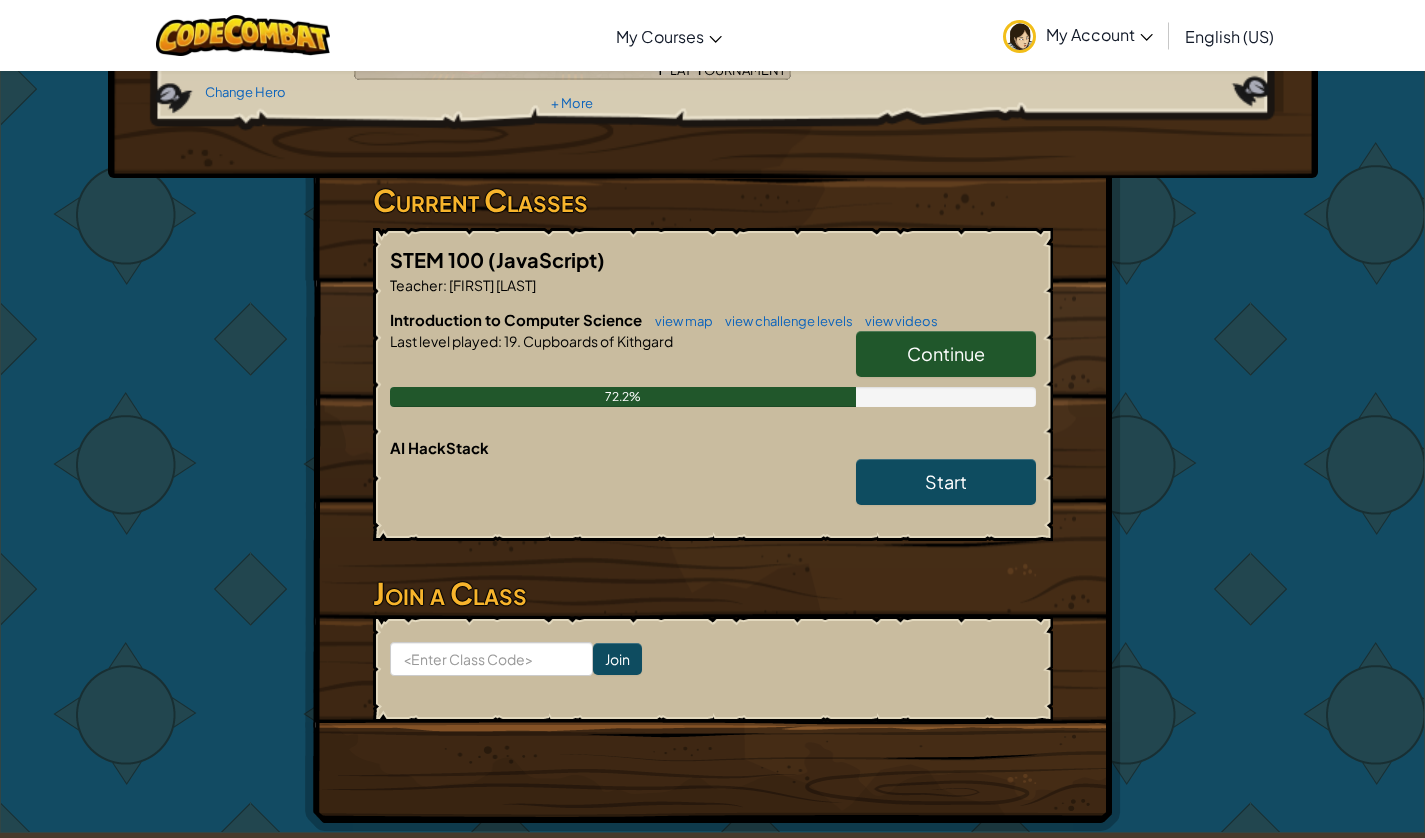 scroll, scrollTop: 233, scrollLeft: 0, axis: vertical 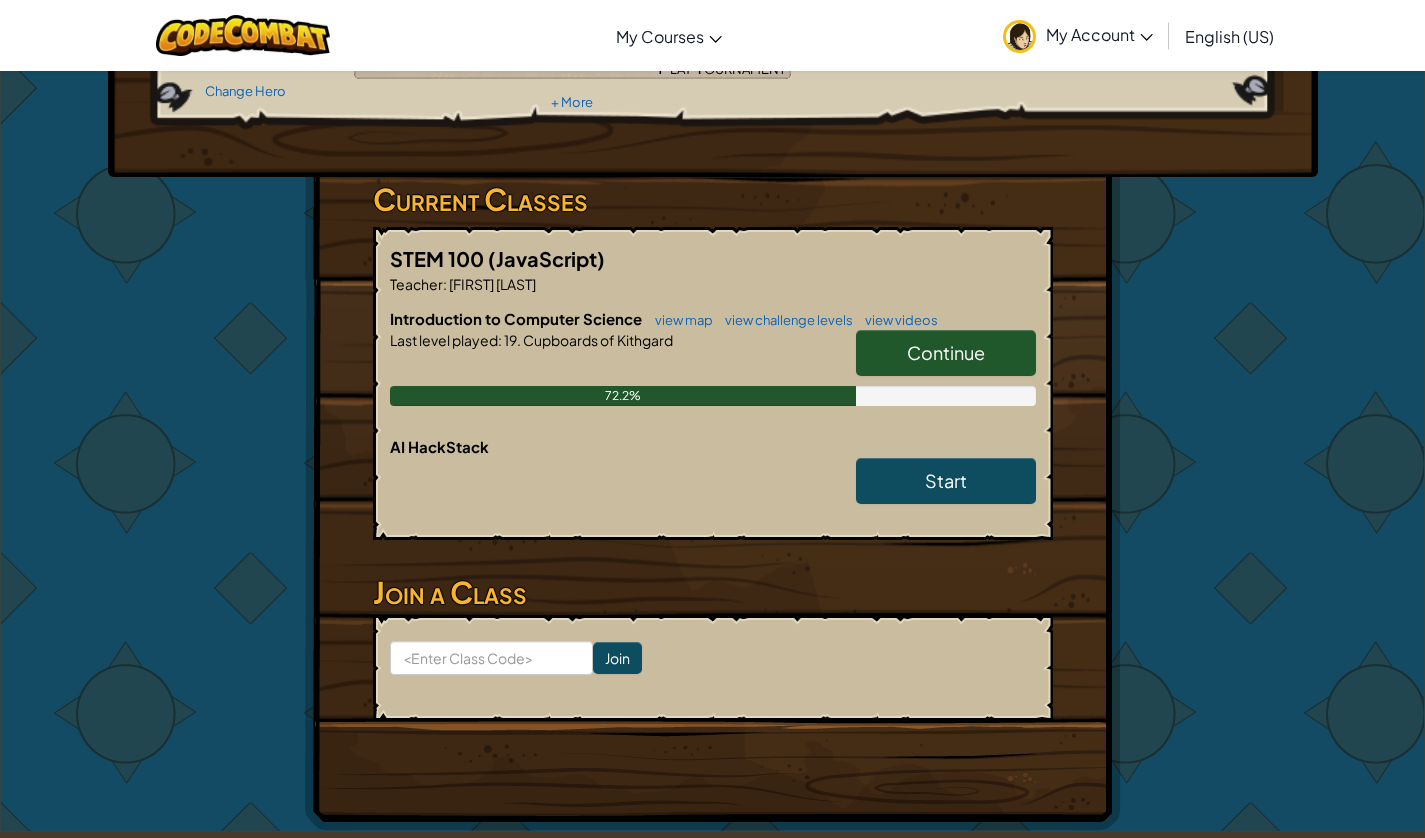 click on "Continue" at bounding box center (946, 352) 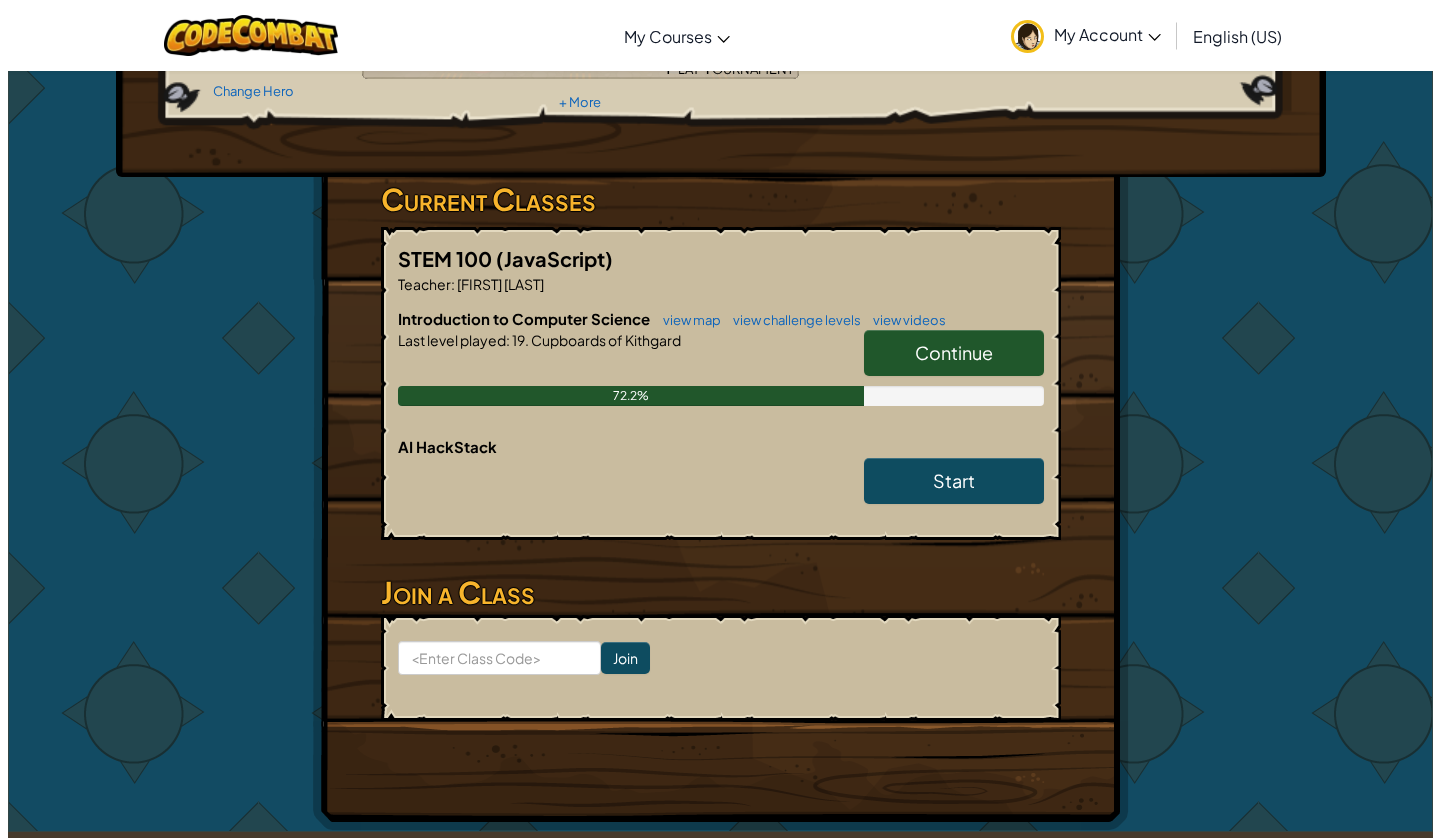 scroll, scrollTop: 0, scrollLeft: 0, axis: both 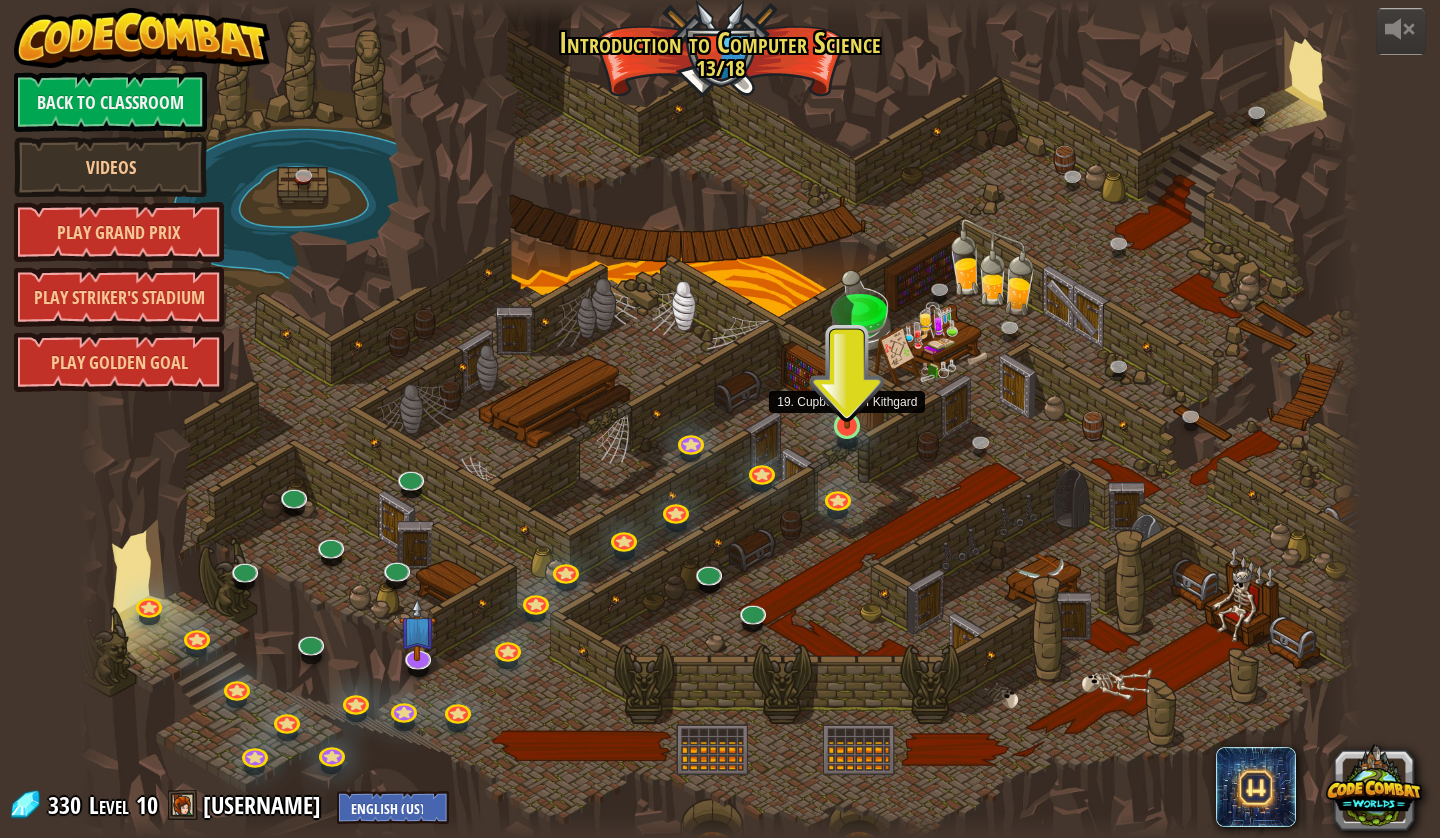 click at bounding box center [847, 390] 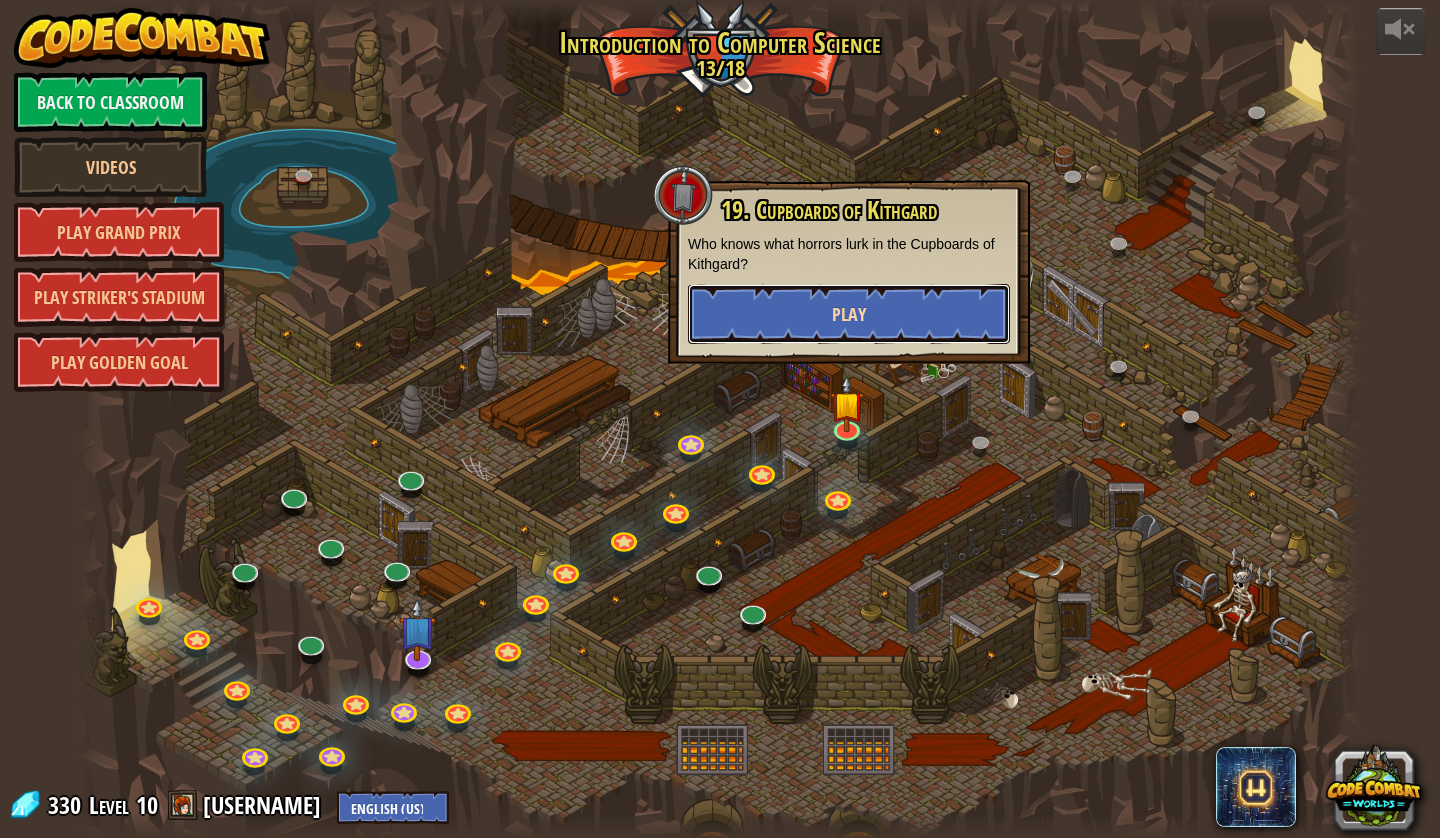 click on "Play" at bounding box center (849, 314) 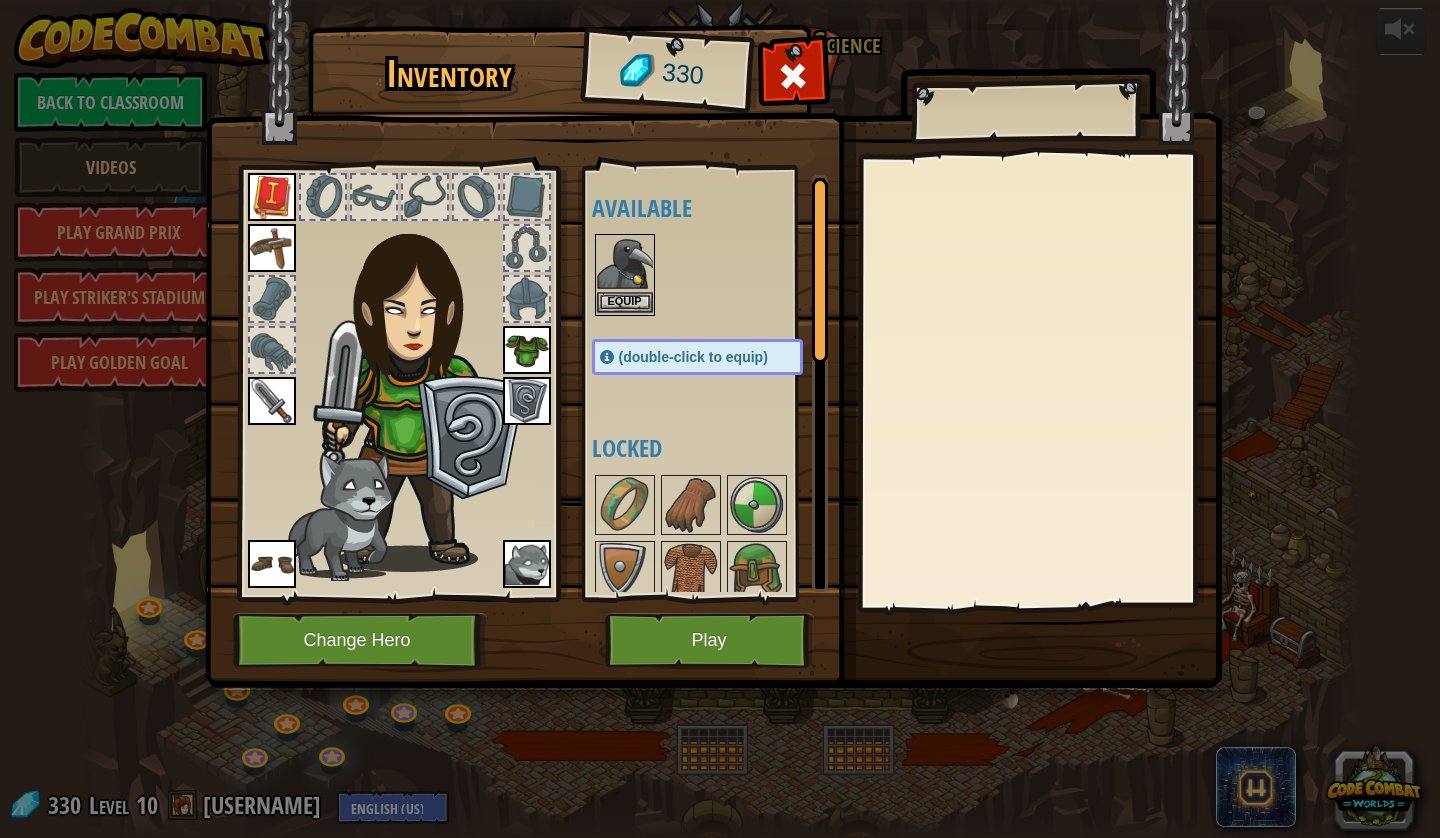 click at bounding box center [625, 264] 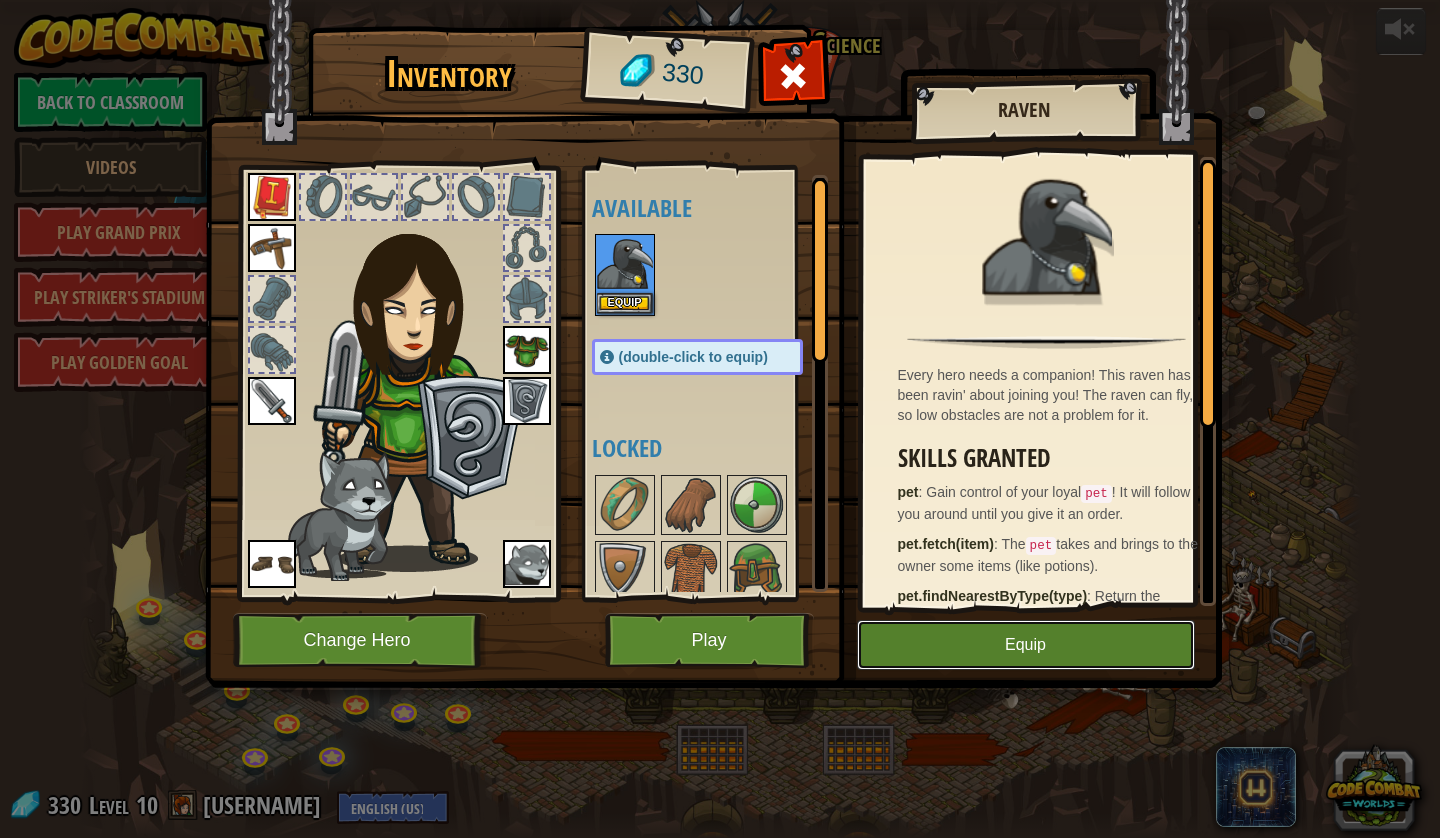 click on "Equip" at bounding box center [1026, 645] 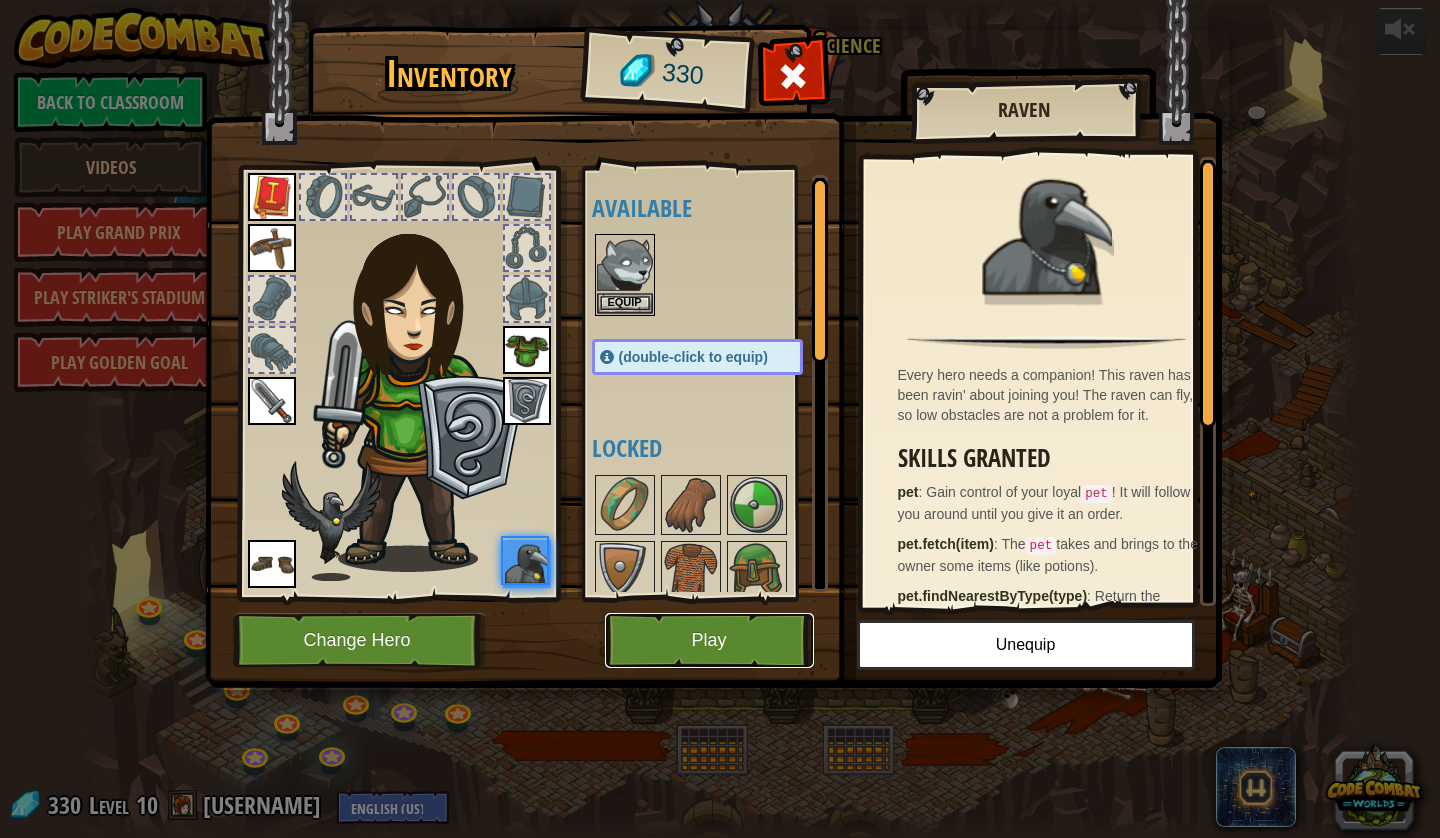 click on "Play" at bounding box center (709, 640) 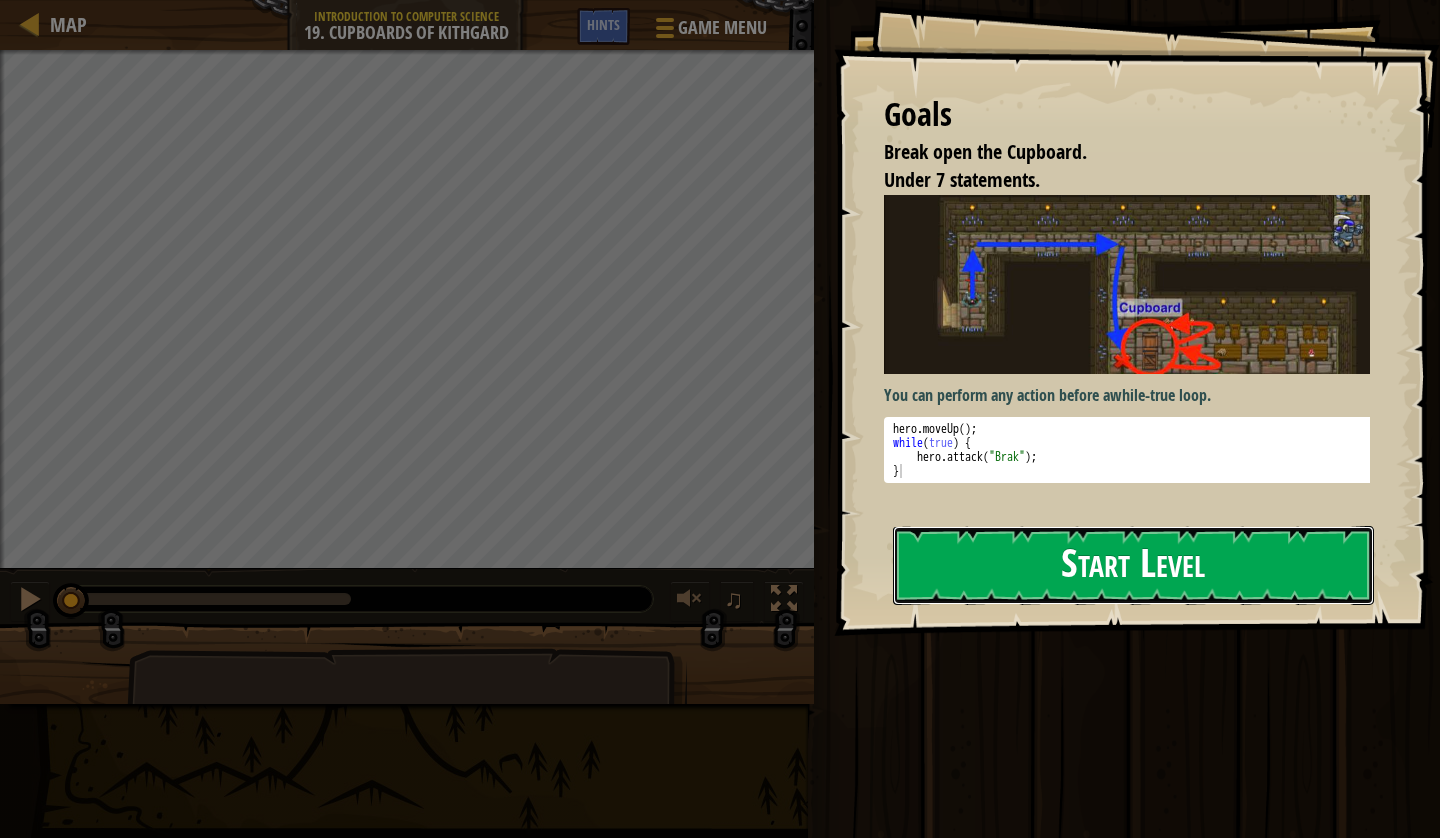 click on "Start Level" at bounding box center [1133, 565] 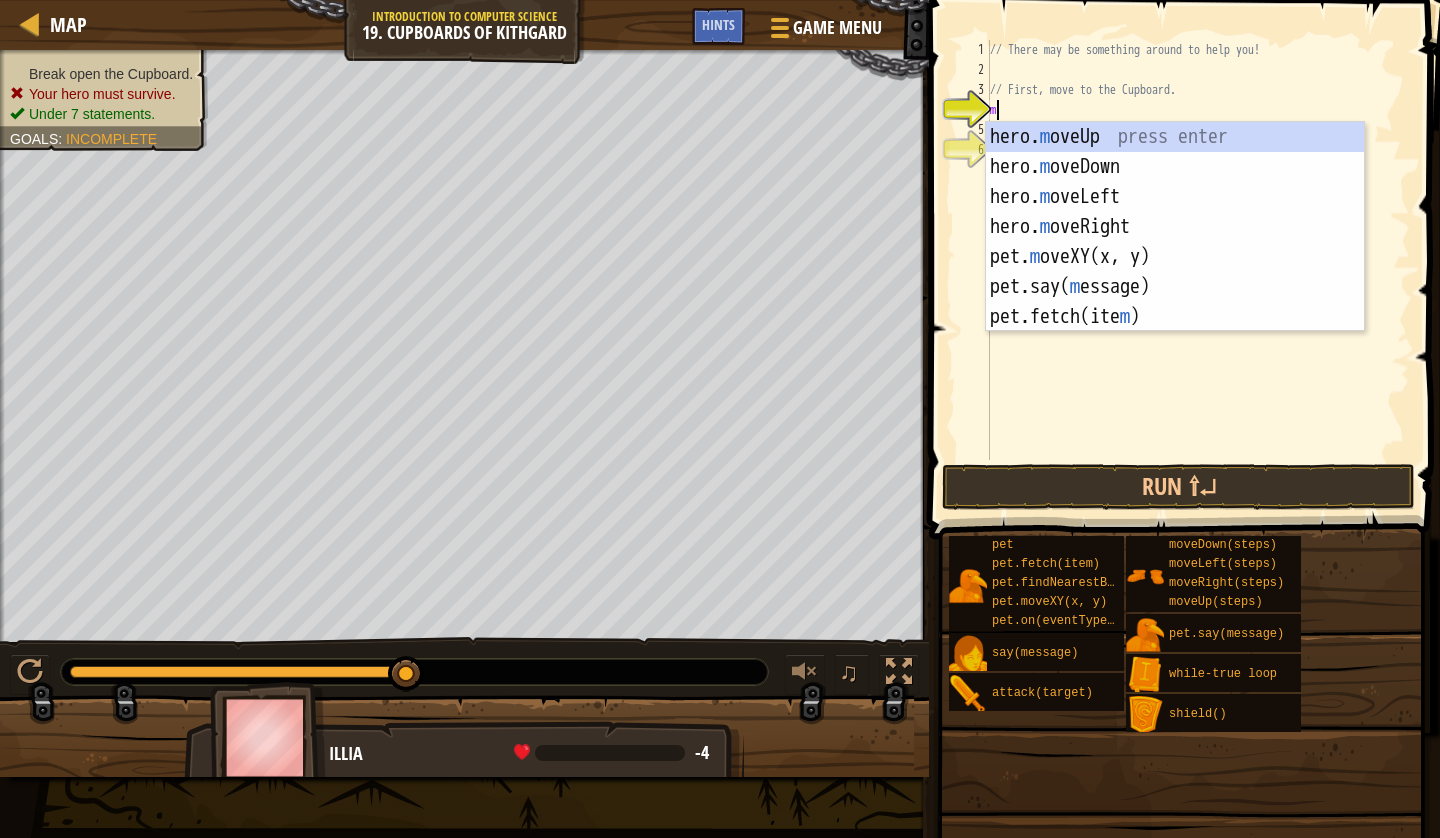 scroll, scrollTop: 9, scrollLeft: 0, axis: vertical 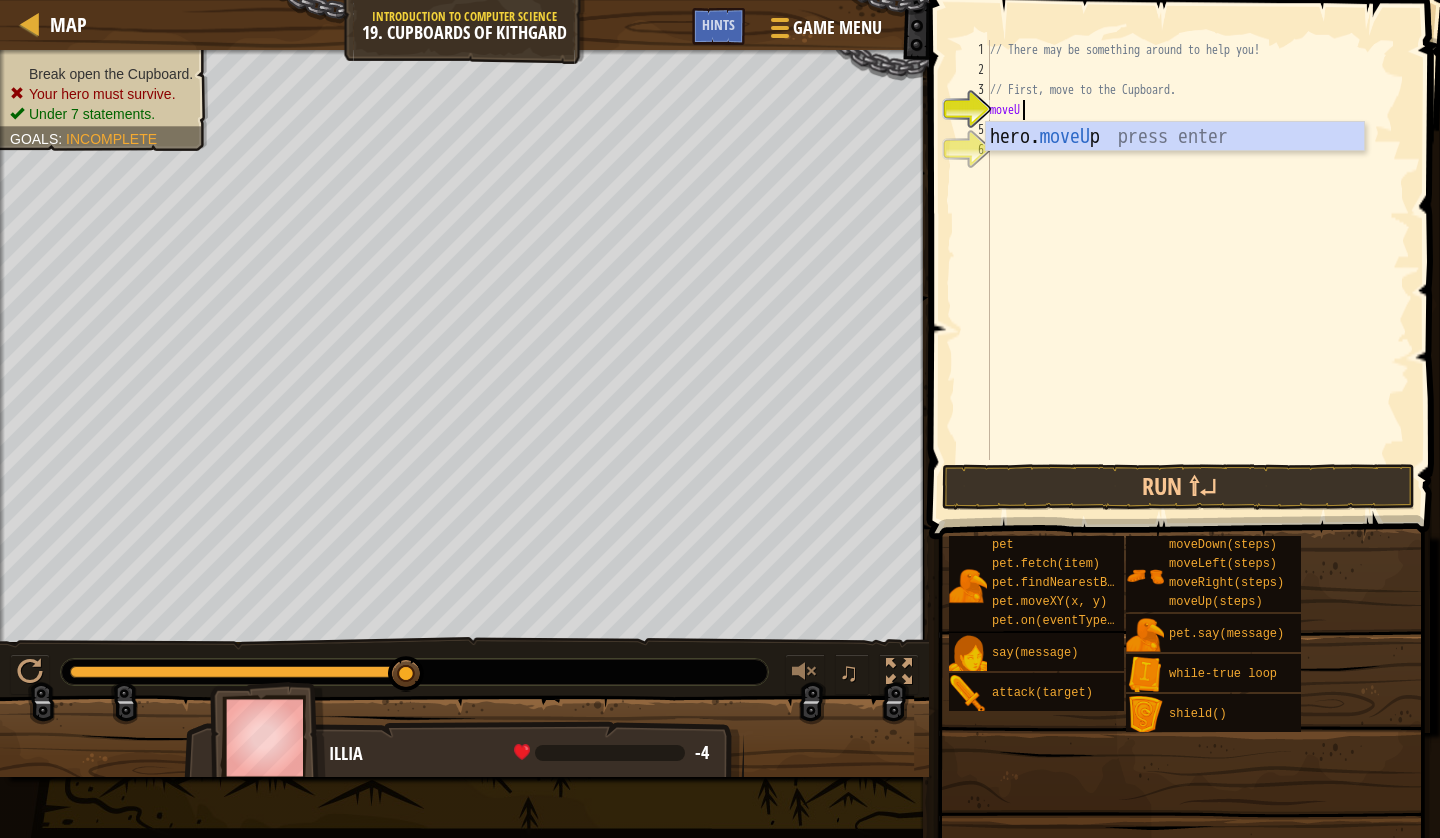 type on "moveUp" 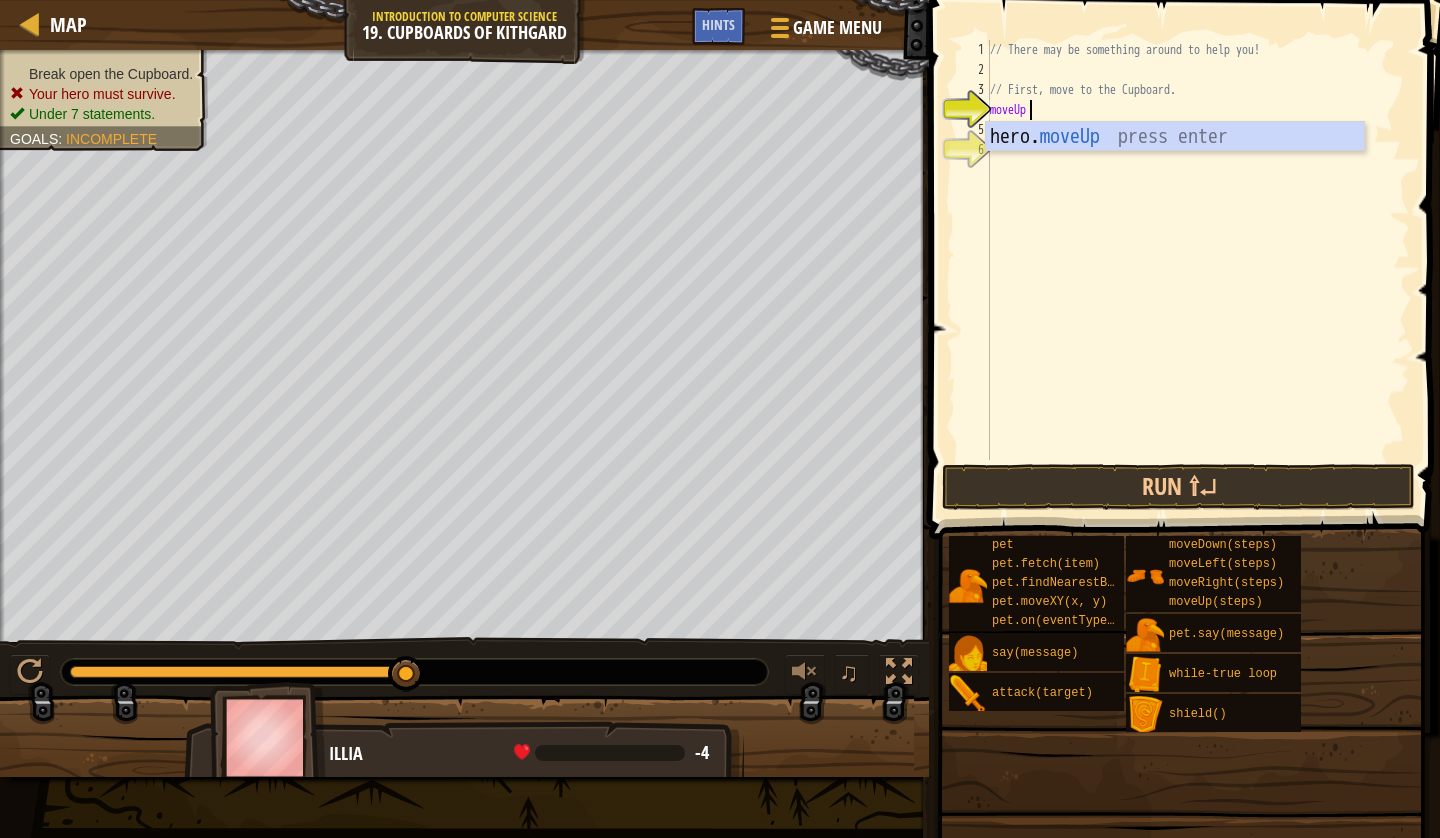 scroll, scrollTop: 9, scrollLeft: 0, axis: vertical 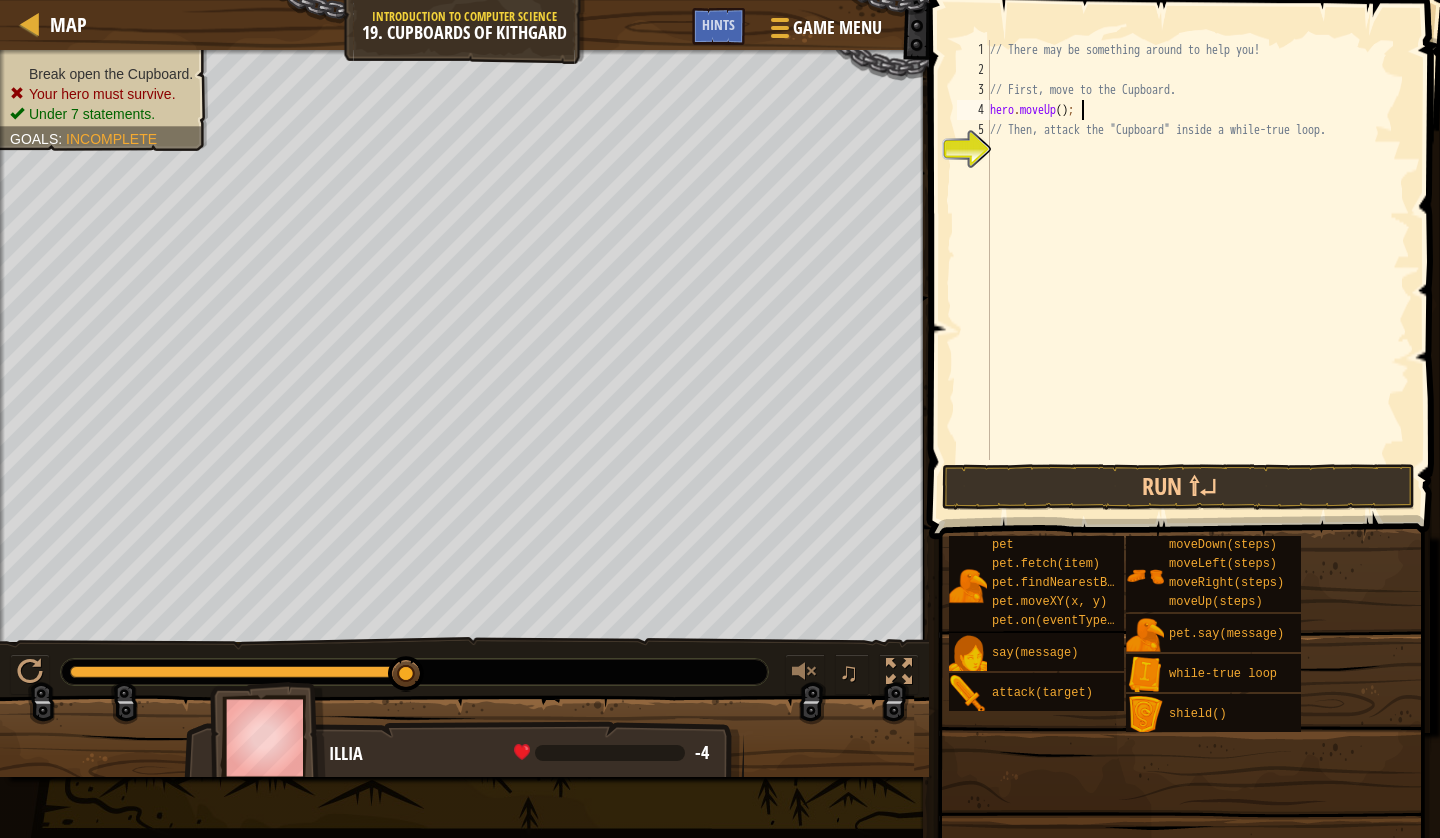 click on "// There may be something around to help you! // First, move to the Cupboard. hero . moveUp ( ) ; // Then, attack the "Cupboard" inside a while-true loop." at bounding box center (1198, 270) 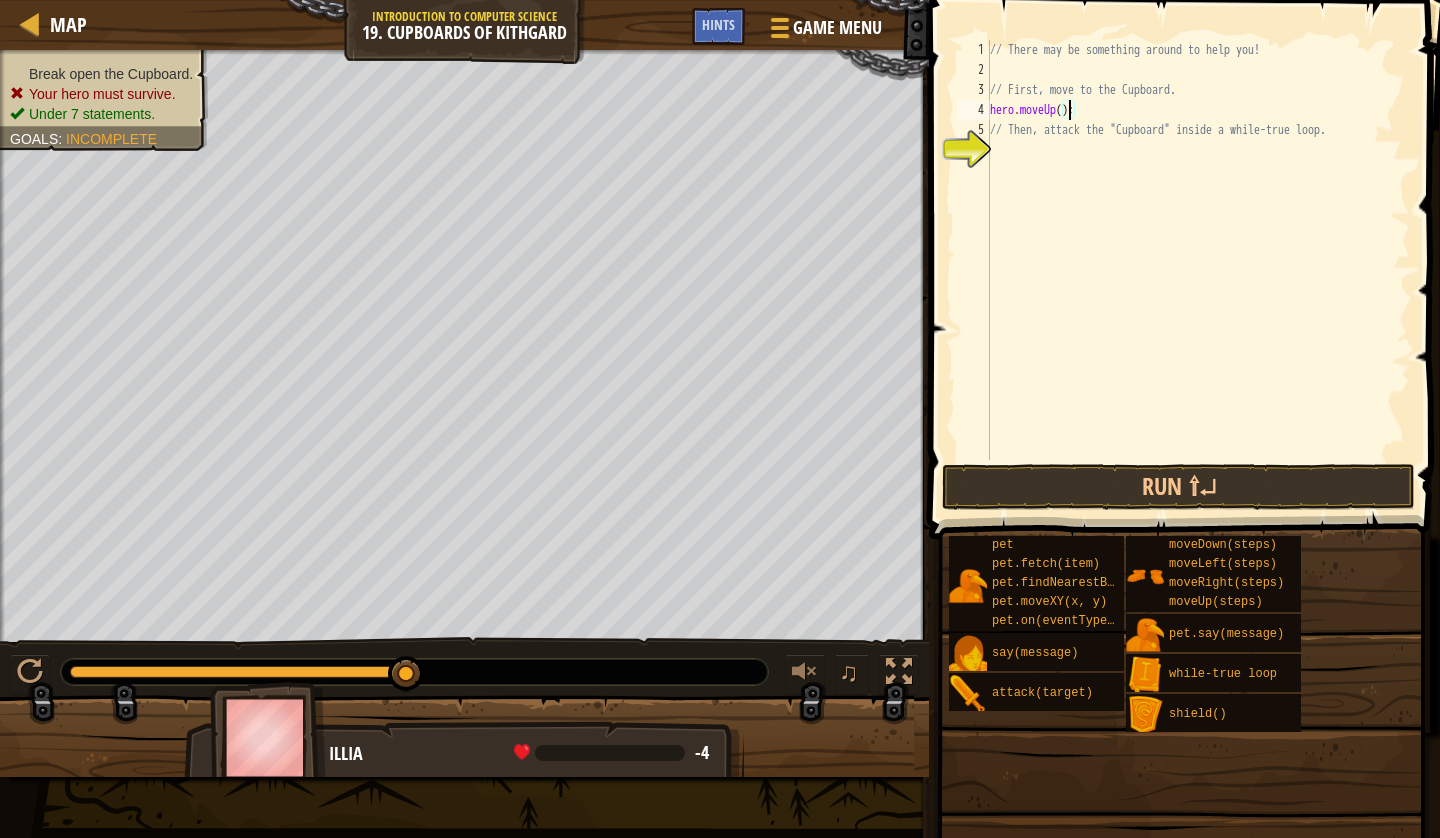 type on "hero.moveUp(2);" 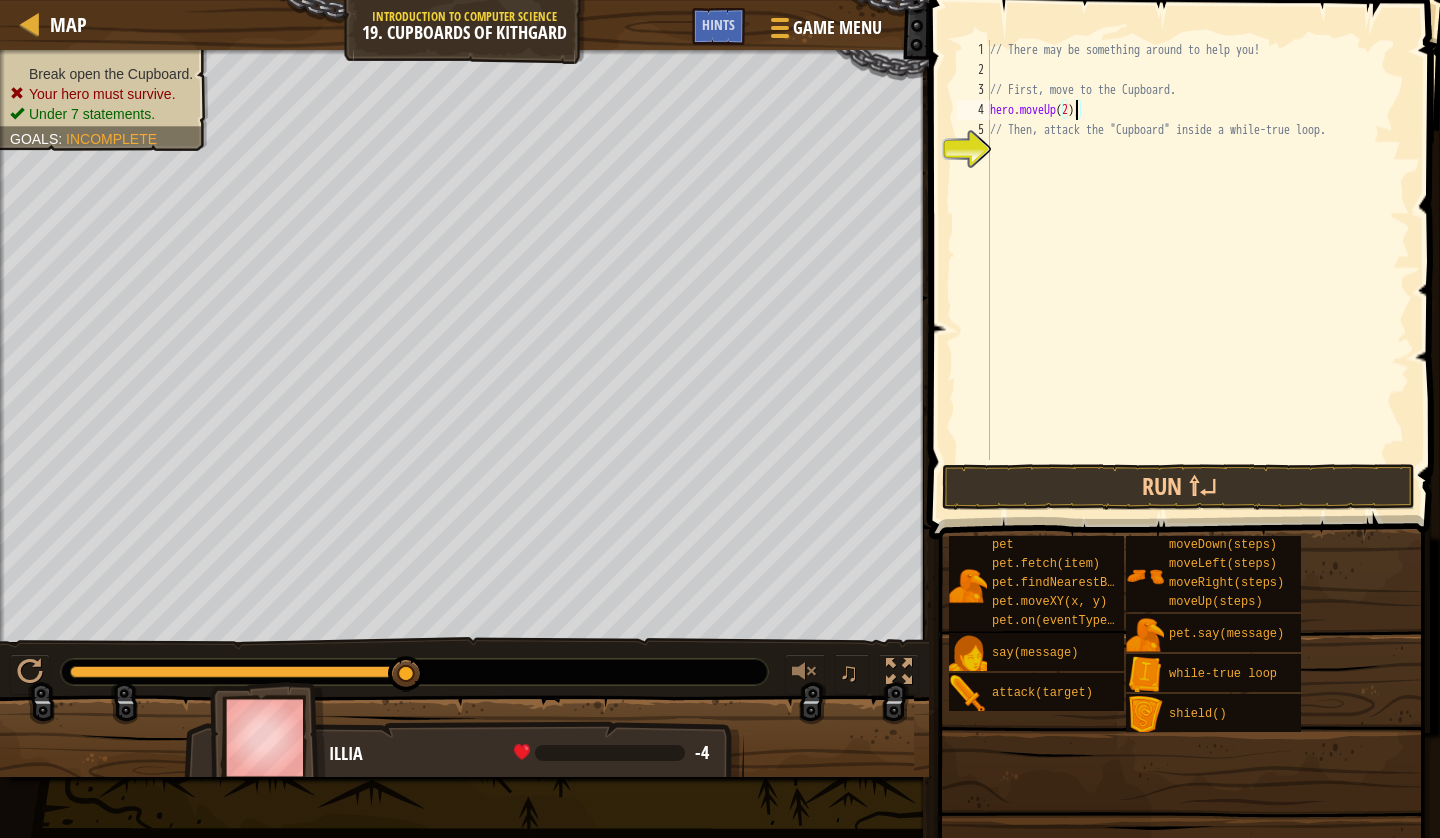 scroll, scrollTop: 9, scrollLeft: 0, axis: vertical 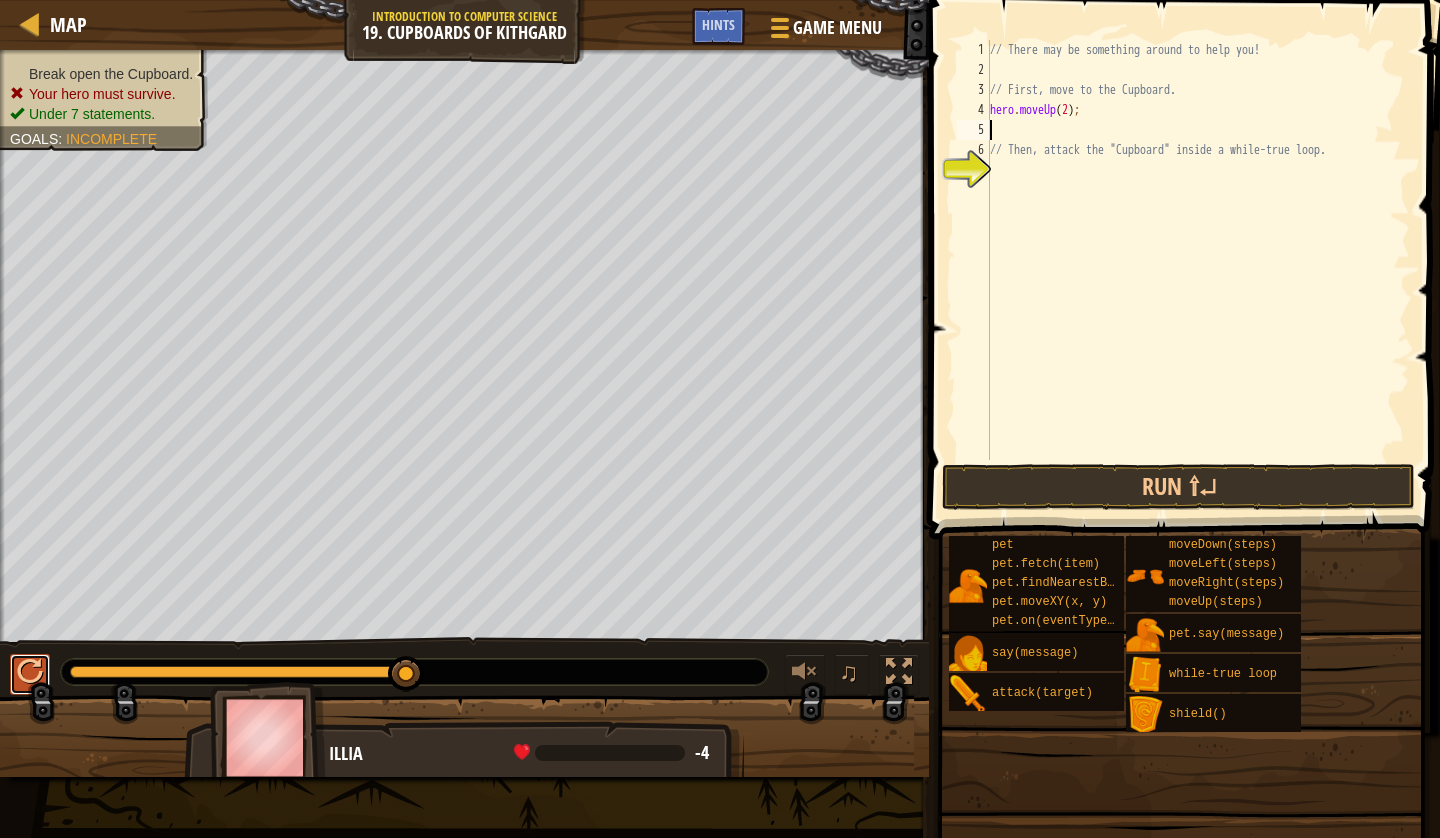 click at bounding box center (30, 672) 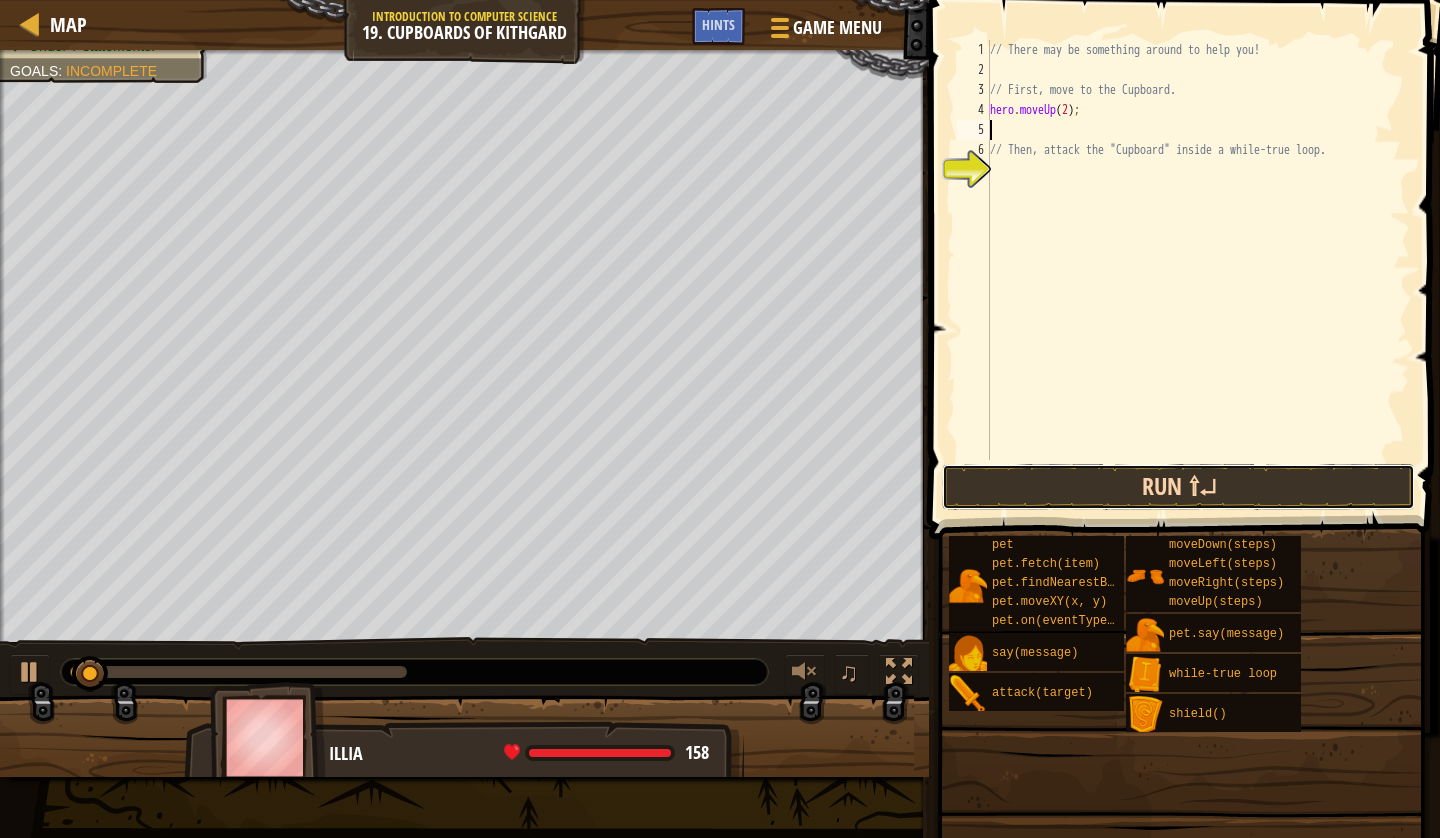click on "Run ⇧↵" at bounding box center [1178, 487] 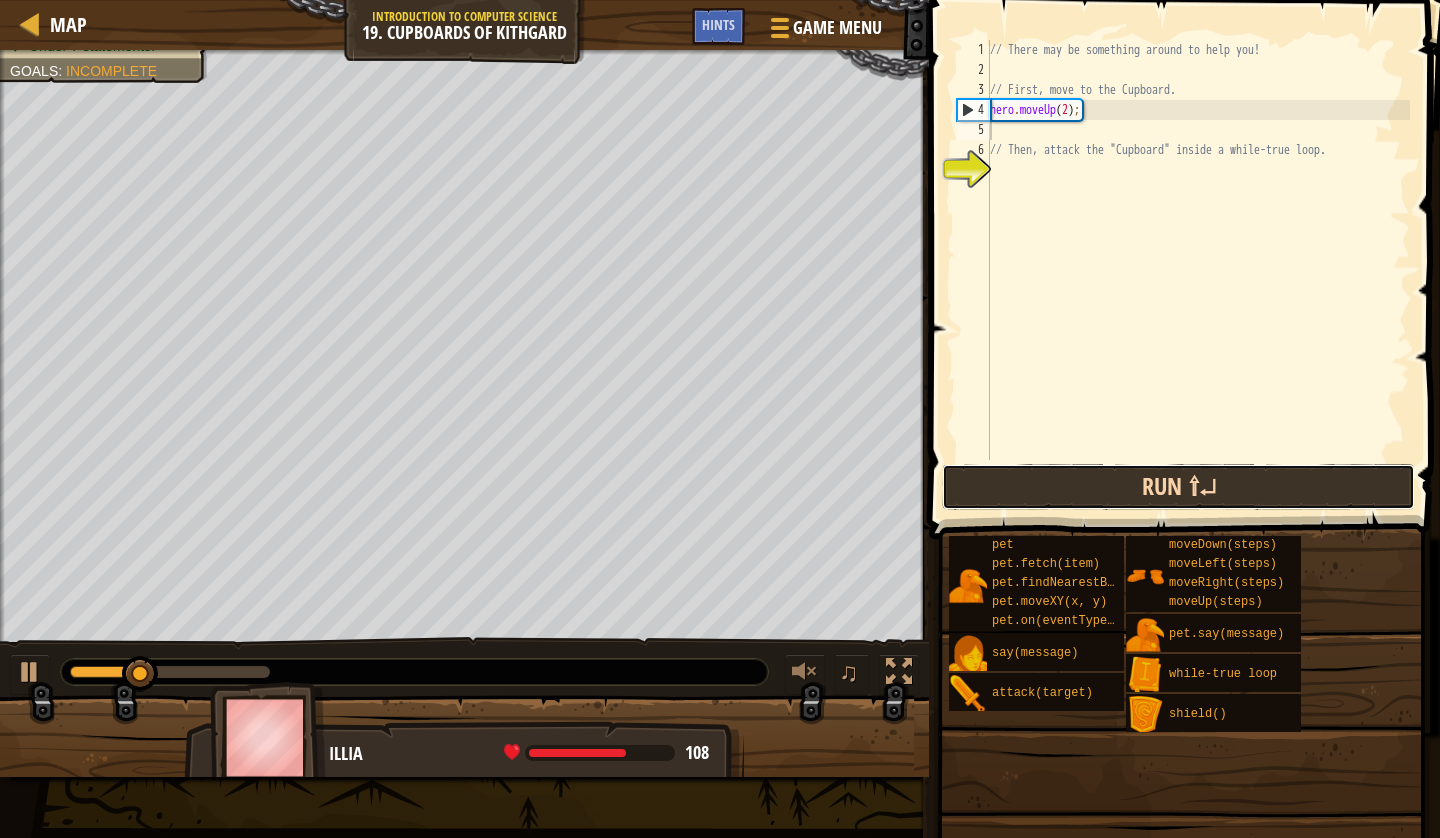 click on "Run ⇧↵" at bounding box center [1178, 487] 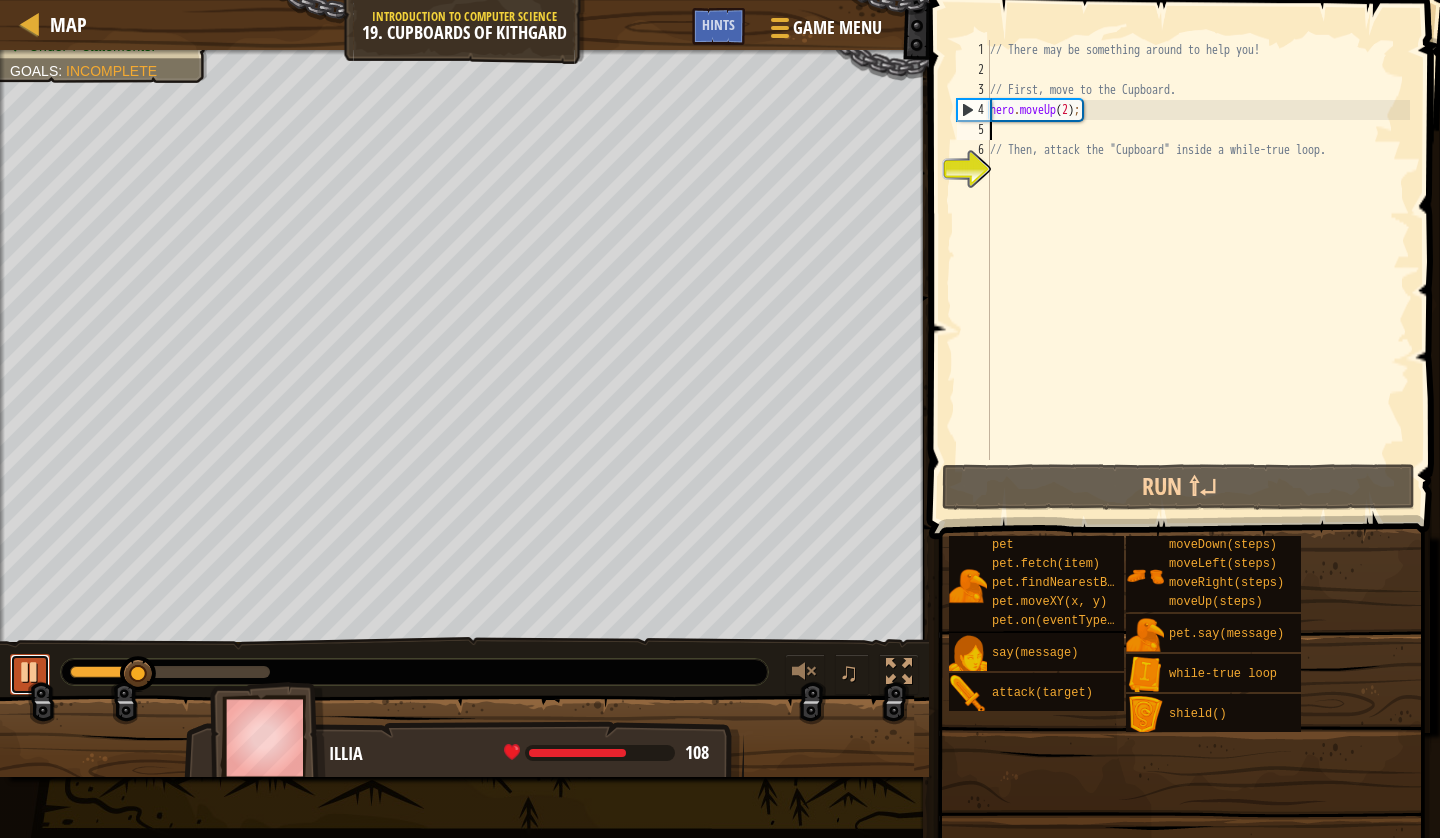 click at bounding box center (30, 672) 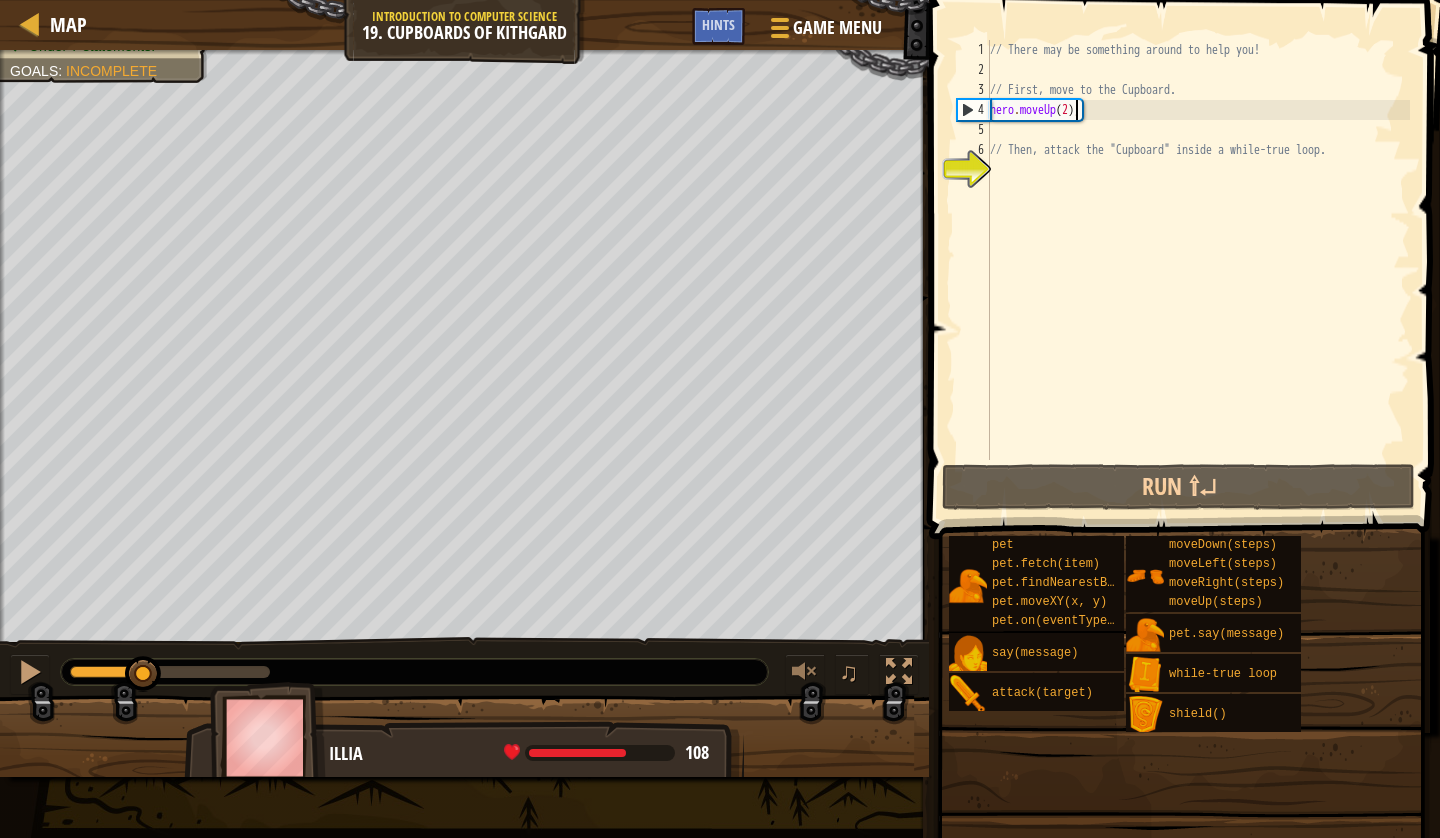 click on "// There may be something around to help you! // First, move to the Cupboard. hero . moveUp ( 2 ) ; // Then, attack the "Cupboard" inside a while-true loop." at bounding box center (1198, 270) 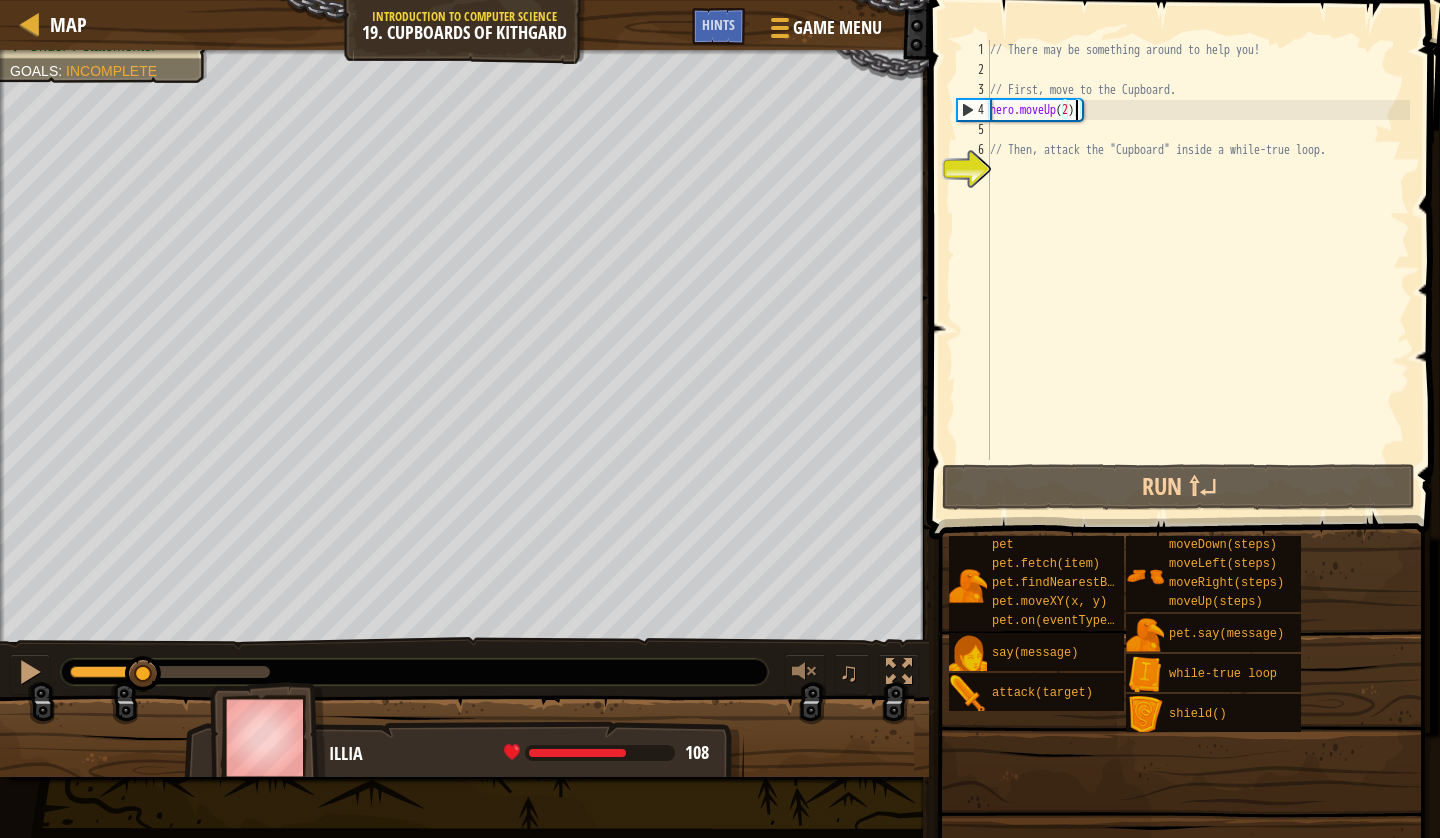 type on "hero.moveUp(1);" 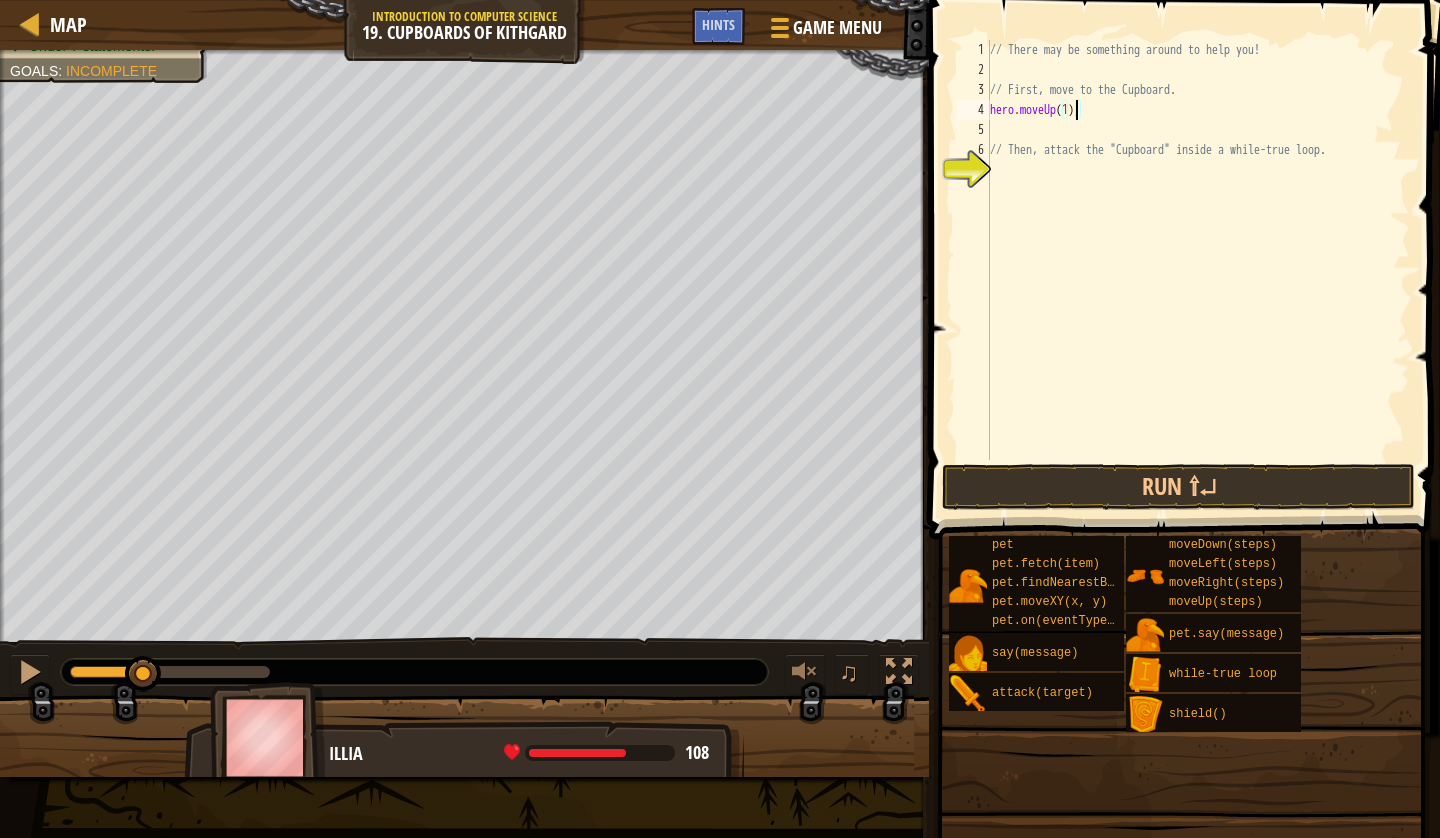 scroll, scrollTop: 9, scrollLeft: 0, axis: vertical 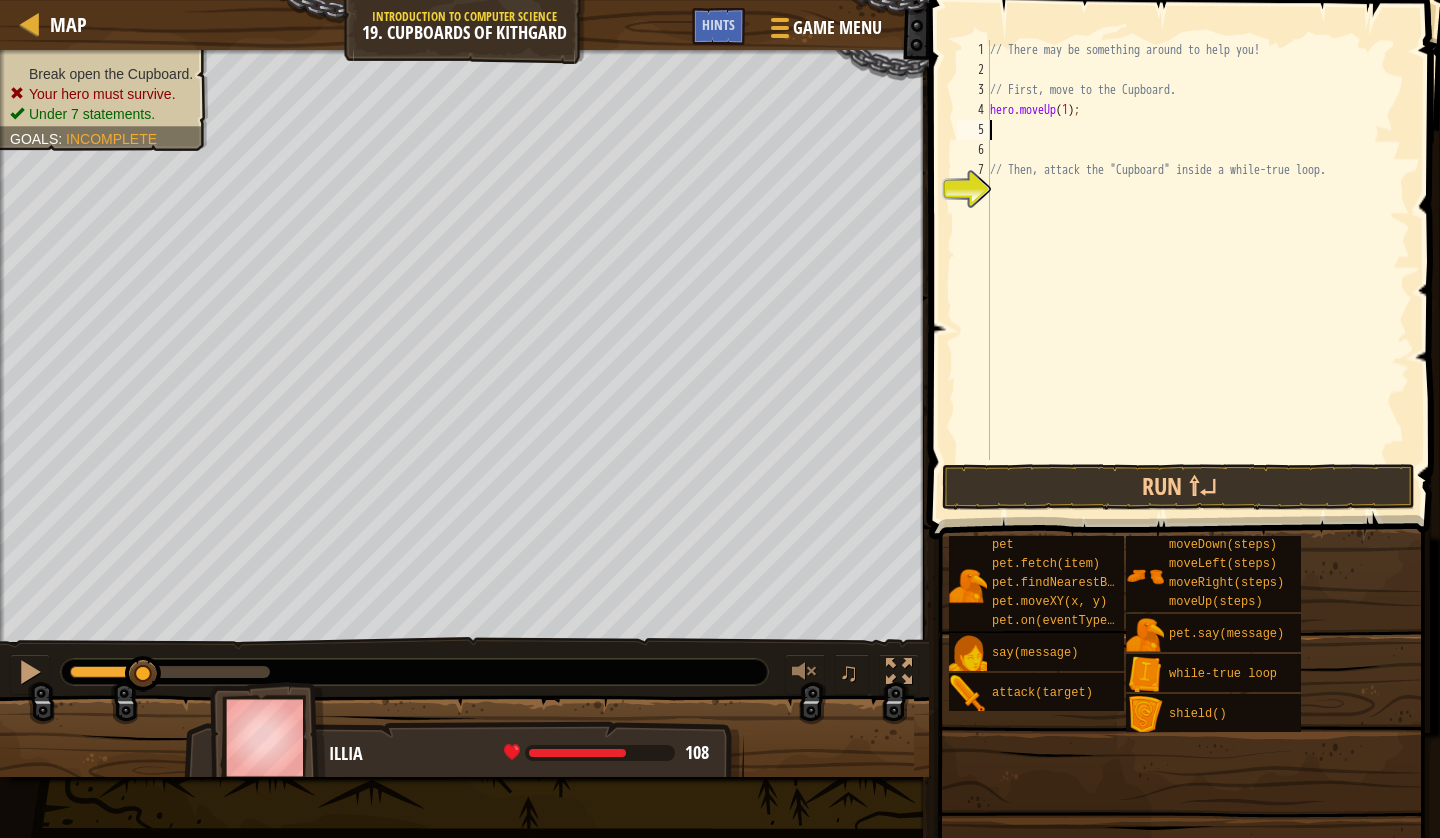 click on "Break open the Cupboard. Your hero must survive. Under 7 statements." at bounding box center [104, 94] 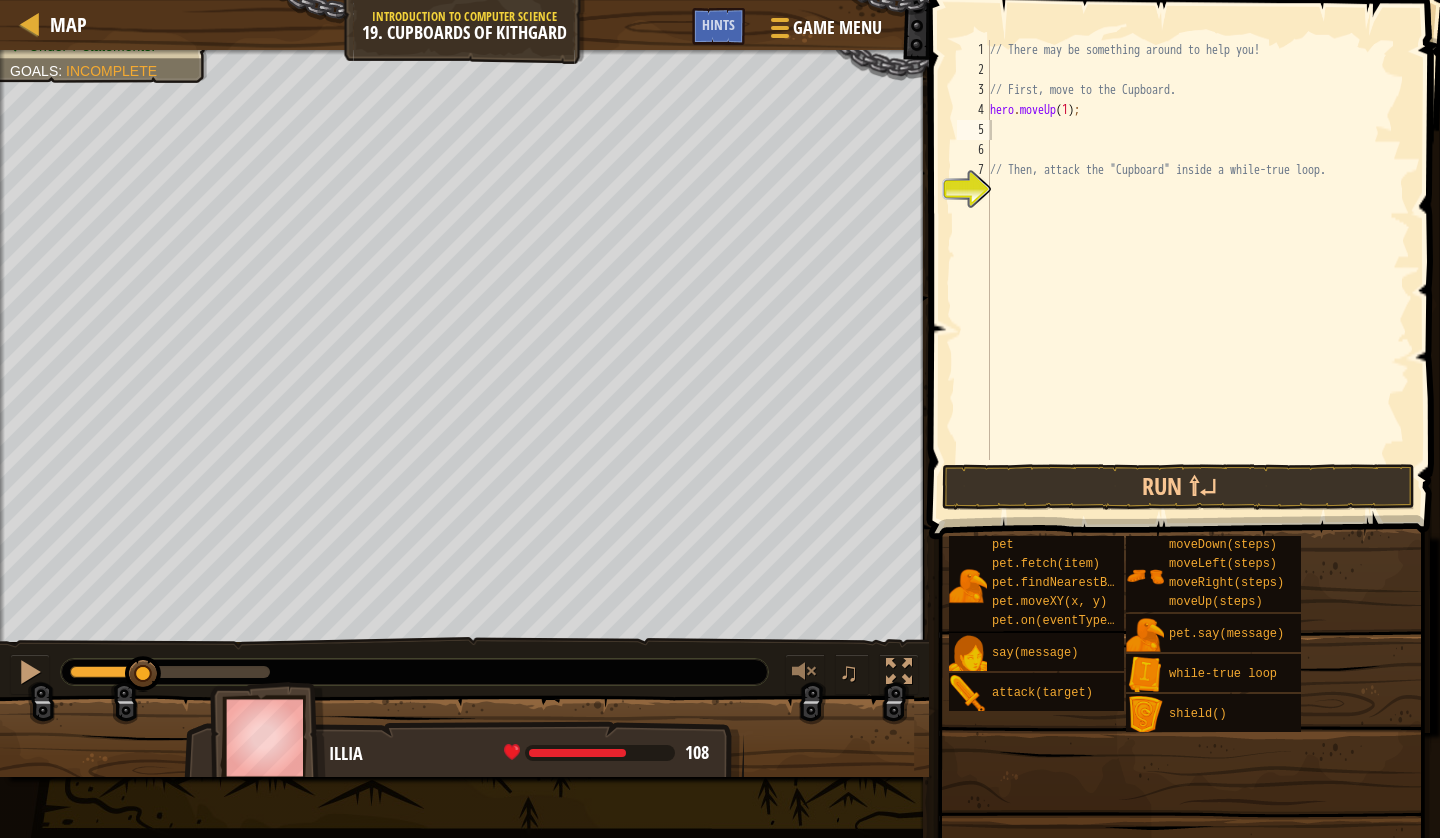 click on "// There may be something around to help you! // First, move to the Cupboard. hero . moveUp ( 1 ) ; // Then, attack the "Cupboard" inside a while-true loop." at bounding box center (1198, 270) 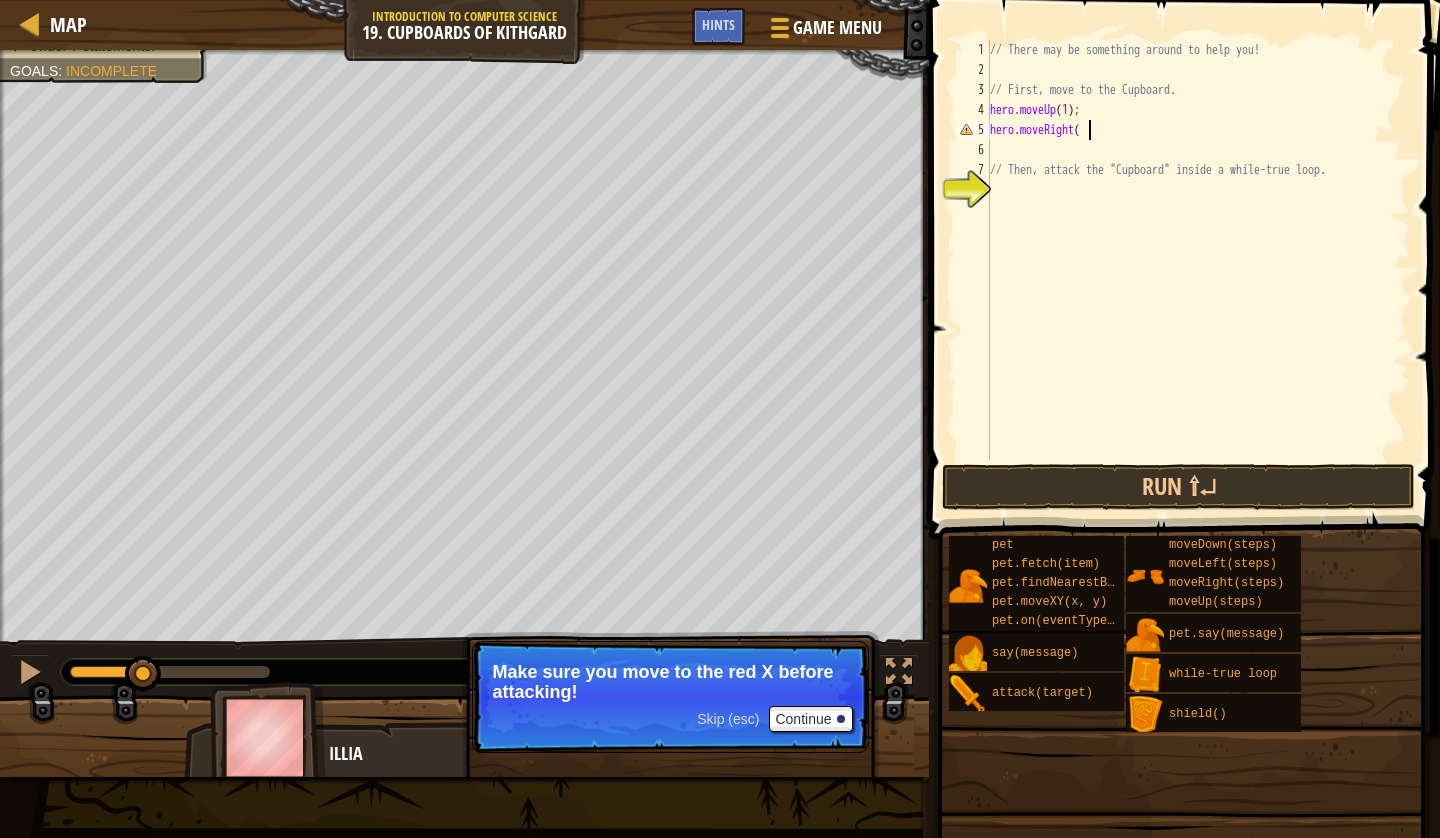 scroll, scrollTop: 9, scrollLeft: 7, axis: both 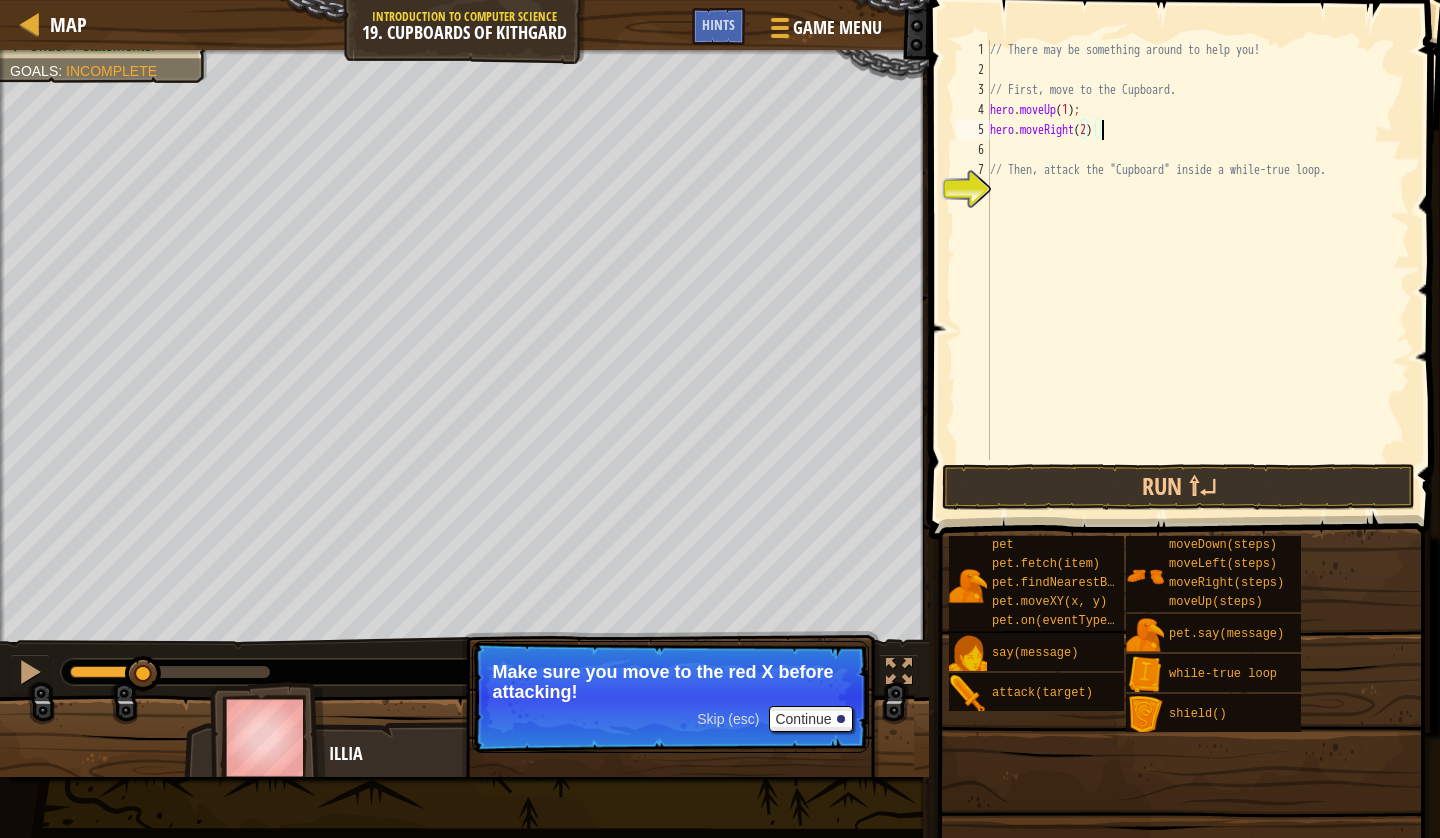 type on "hero.moveRight(2);" 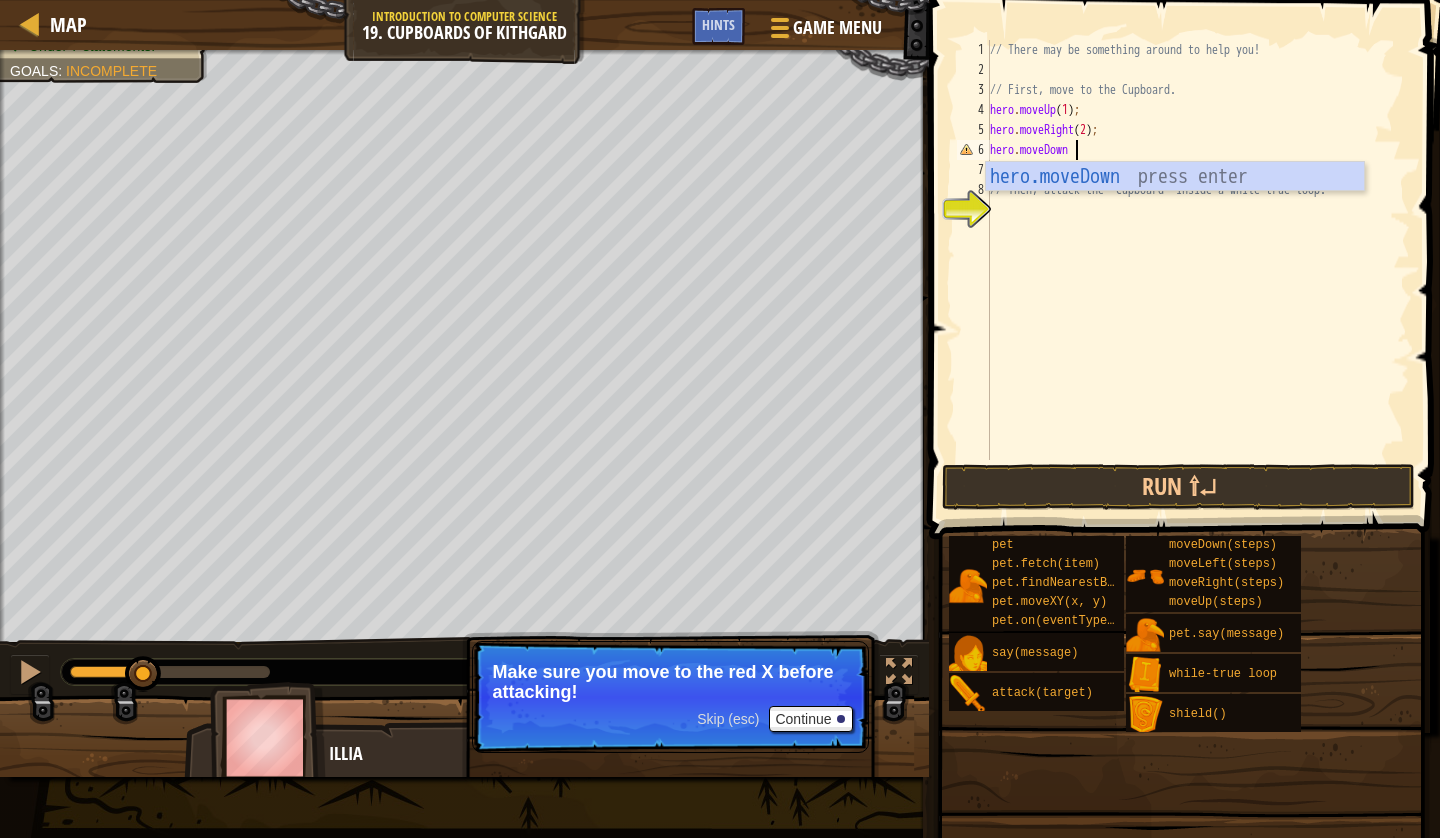 scroll, scrollTop: 9, scrollLeft: 6, axis: both 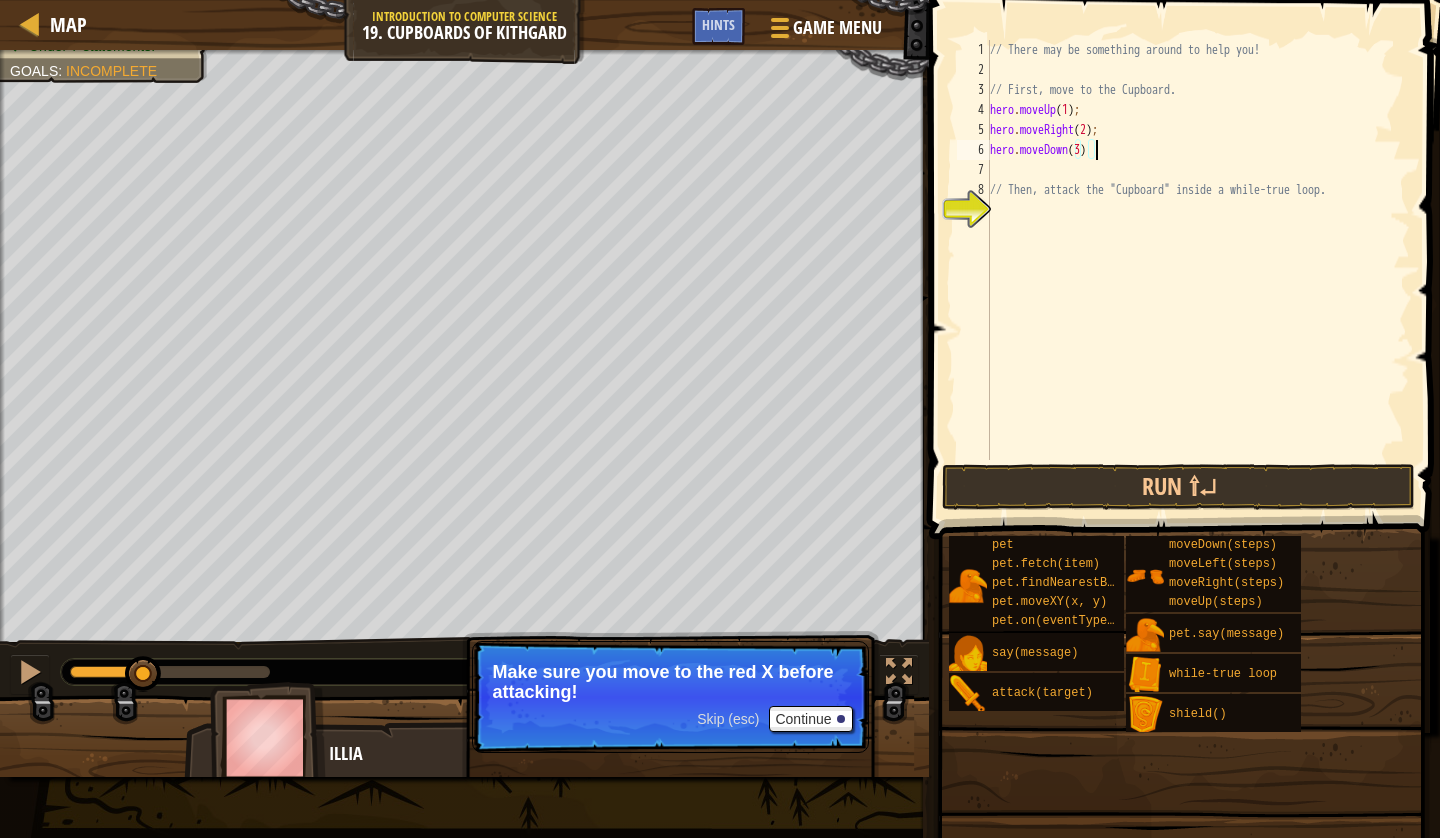 type on "hero.moveDown(3);" 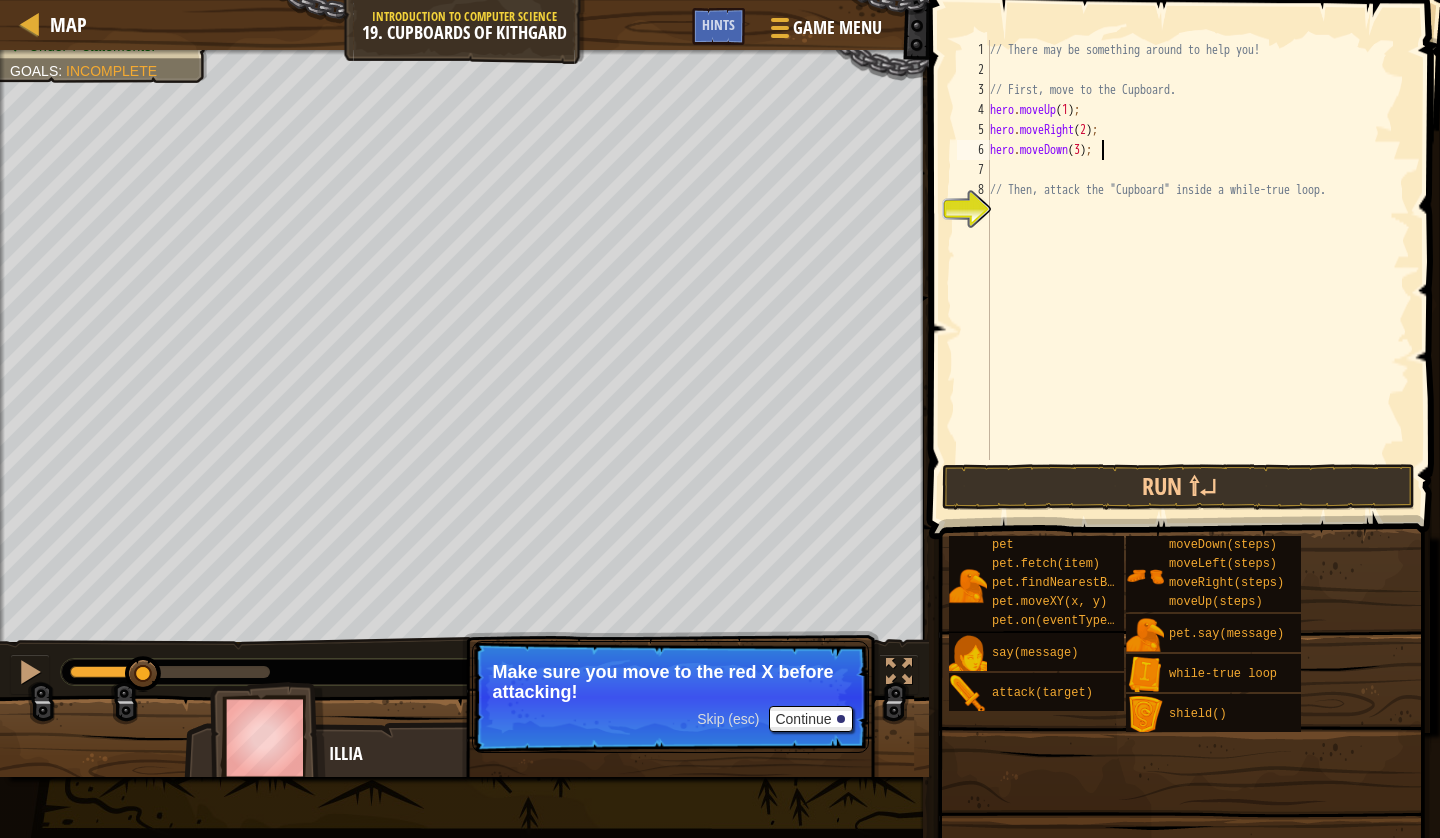scroll, scrollTop: 9, scrollLeft: 0, axis: vertical 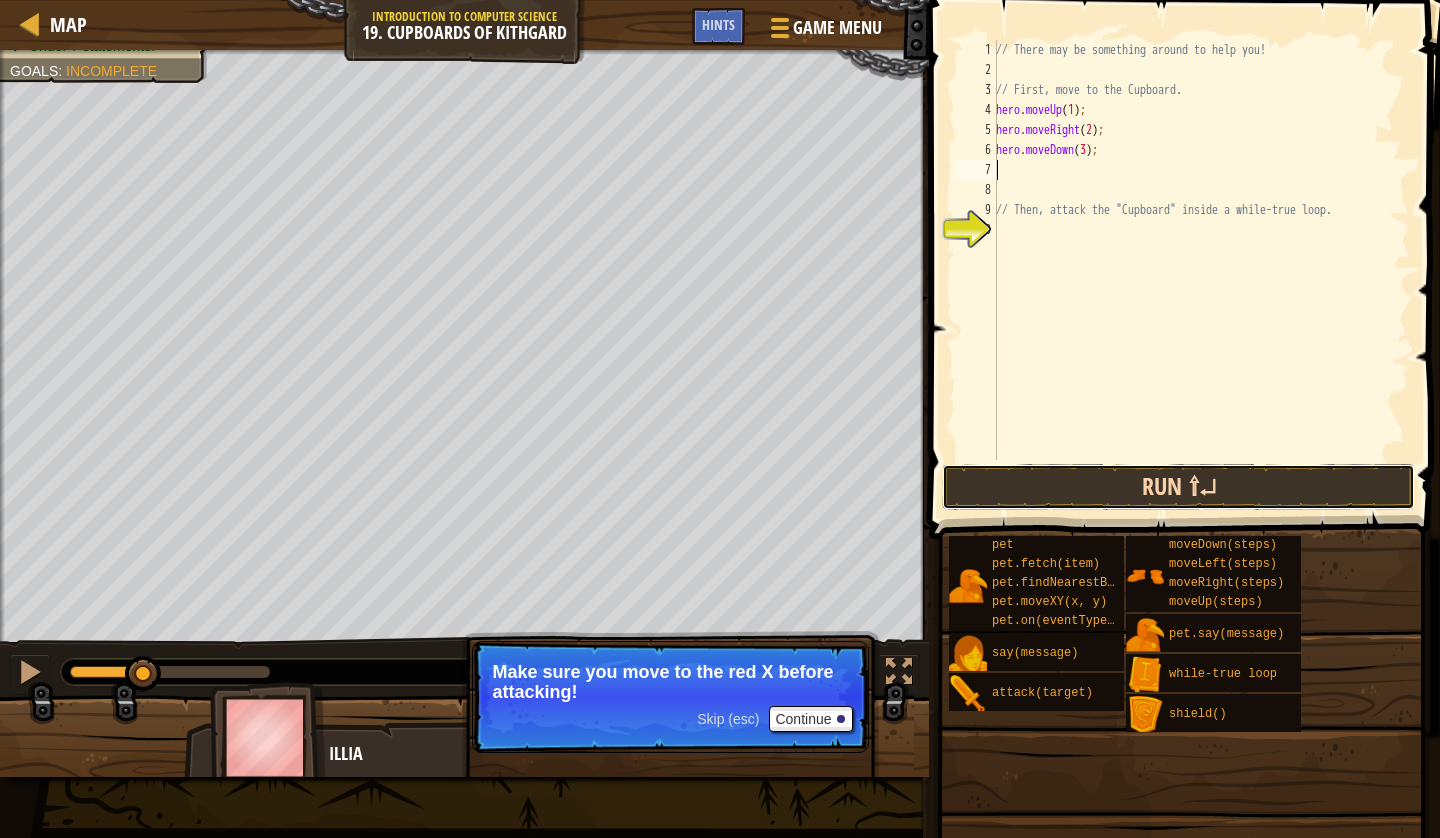 click on "Run ⇧↵" at bounding box center (1178, 487) 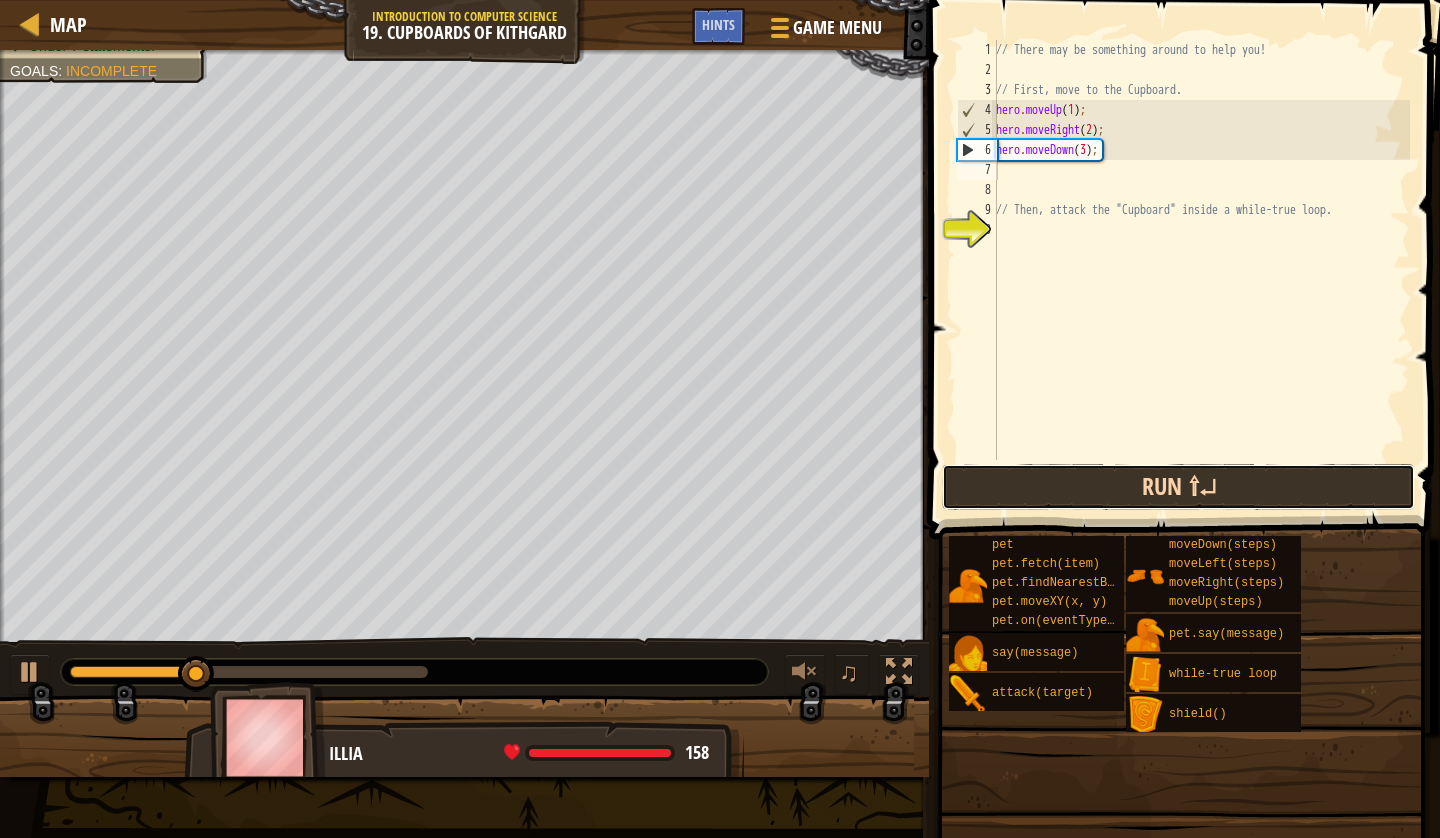 click on "Run ⇧↵" at bounding box center (1178, 487) 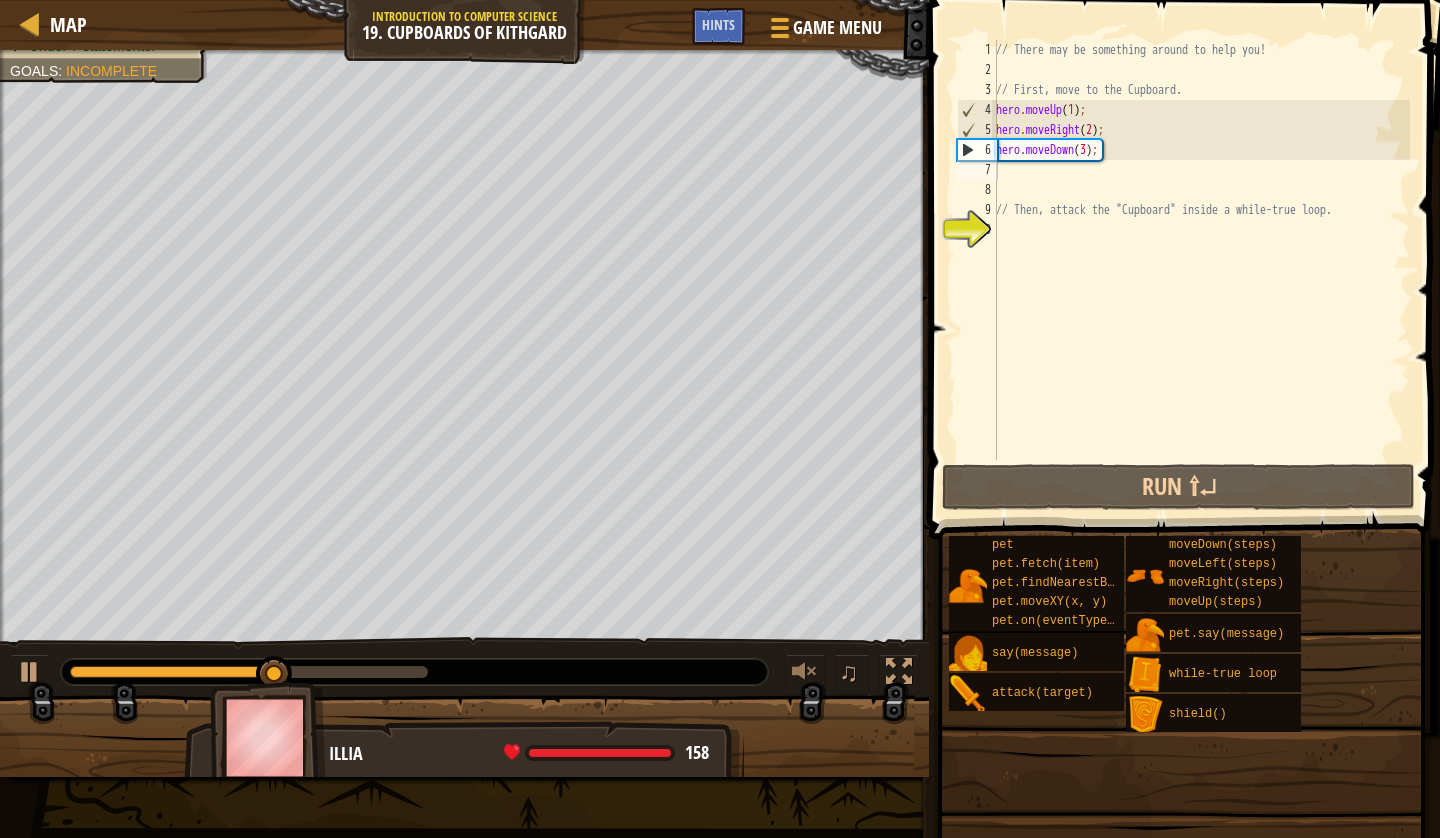 click on "♫" at bounding box center [464, 667] 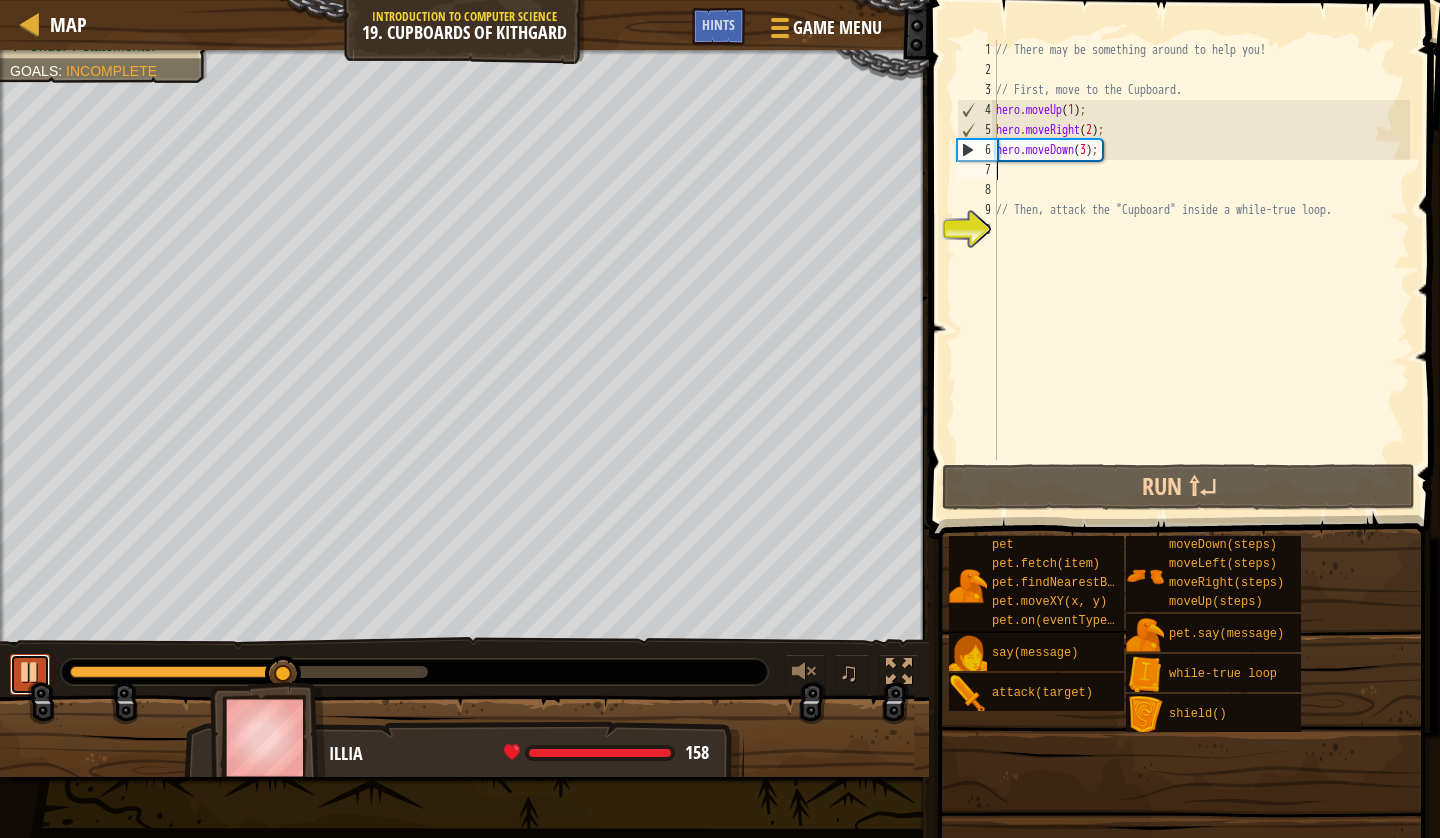click at bounding box center [30, 672] 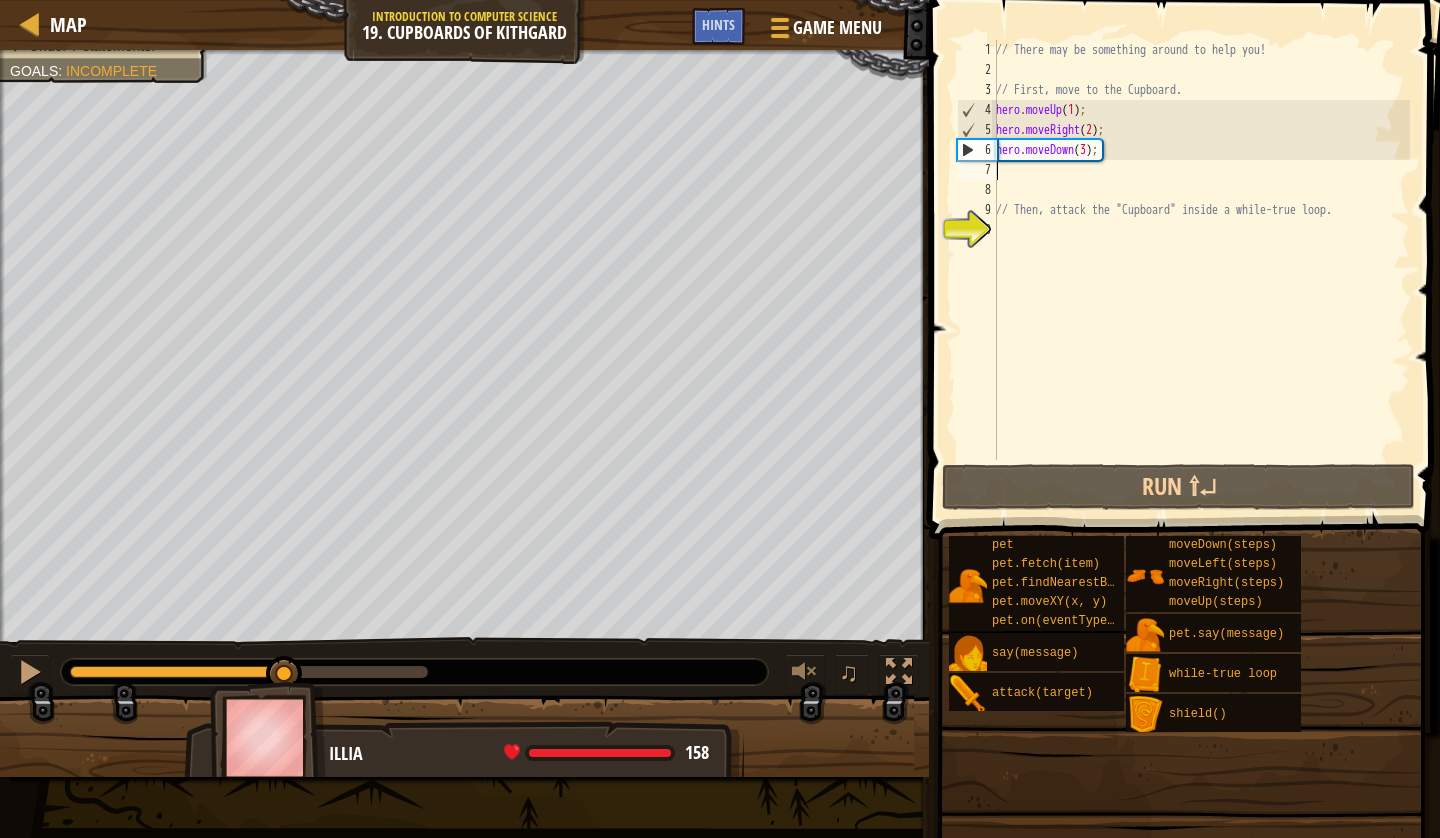 click on "// There may be something around to help you! // First, move to the Cupboard. hero . moveUp ( 1 ) ; hero . moveRight ( 2 ) ; hero . moveDown ( 3 ) ; // Then, attack the "Cupboard" inside a while-true loop." at bounding box center (1201, 270) 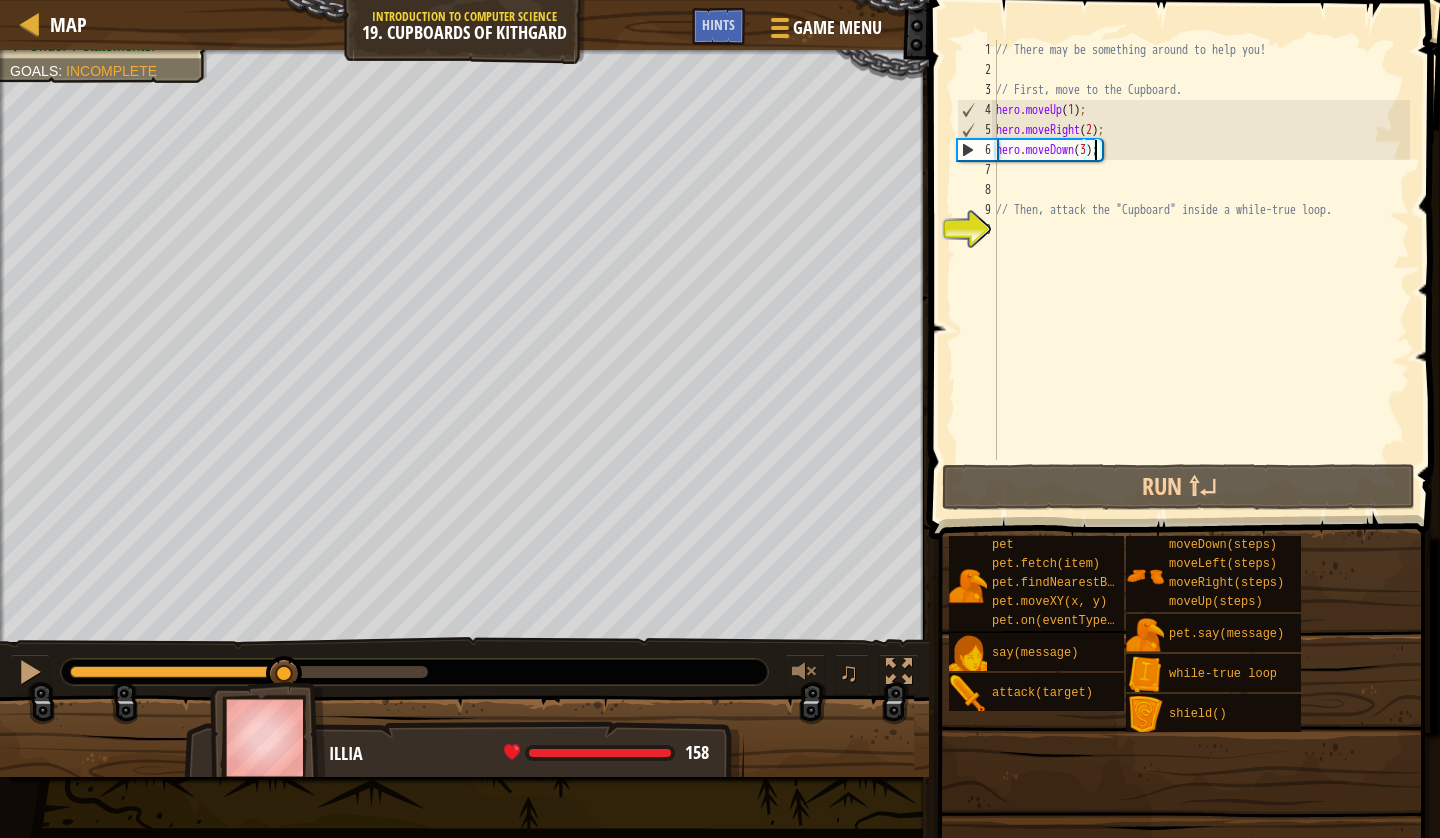 type on "hero.moveDown(2);" 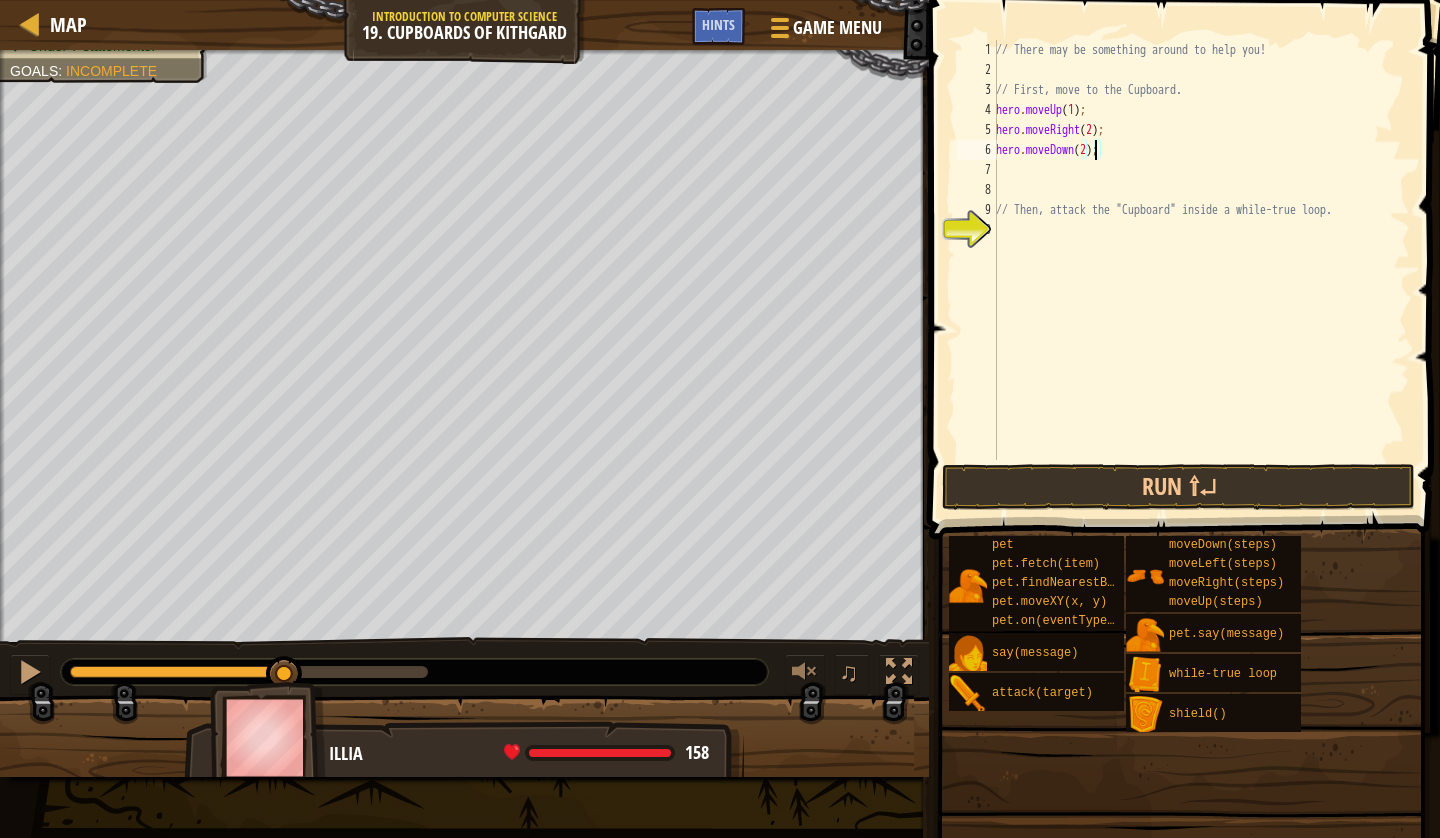 click on "// There may be something around to help you! // First, move to the Cupboard. hero . moveUp ( 1 ) ; hero . moveRight ( 2 ) ; hero . moveDown ( 2 ) ; // Then, attack the "Cupboard" inside a while-true loop." at bounding box center (1201, 270) 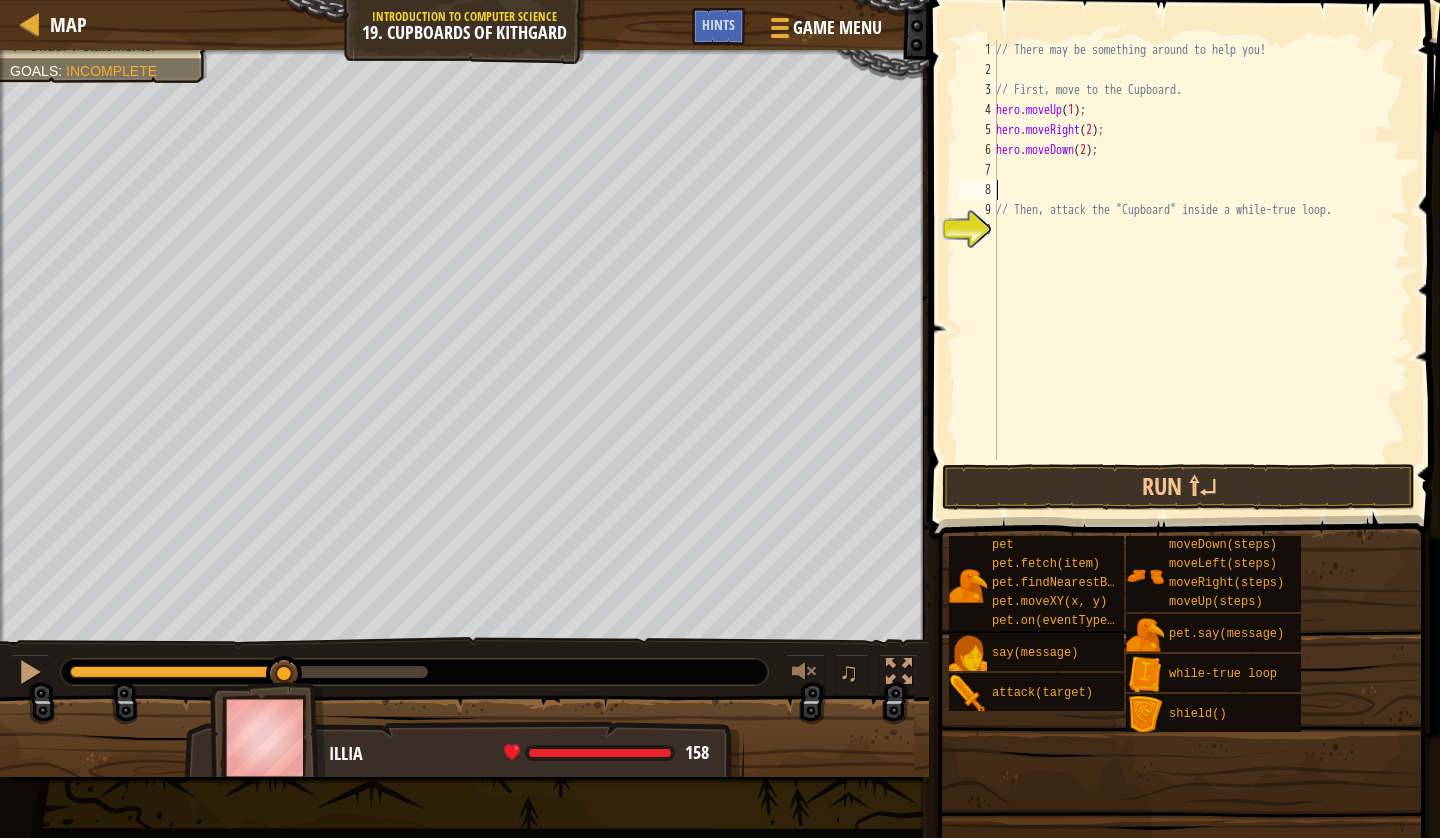 scroll, scrollTop: 9, scrollLeft: 0, axis: vertical 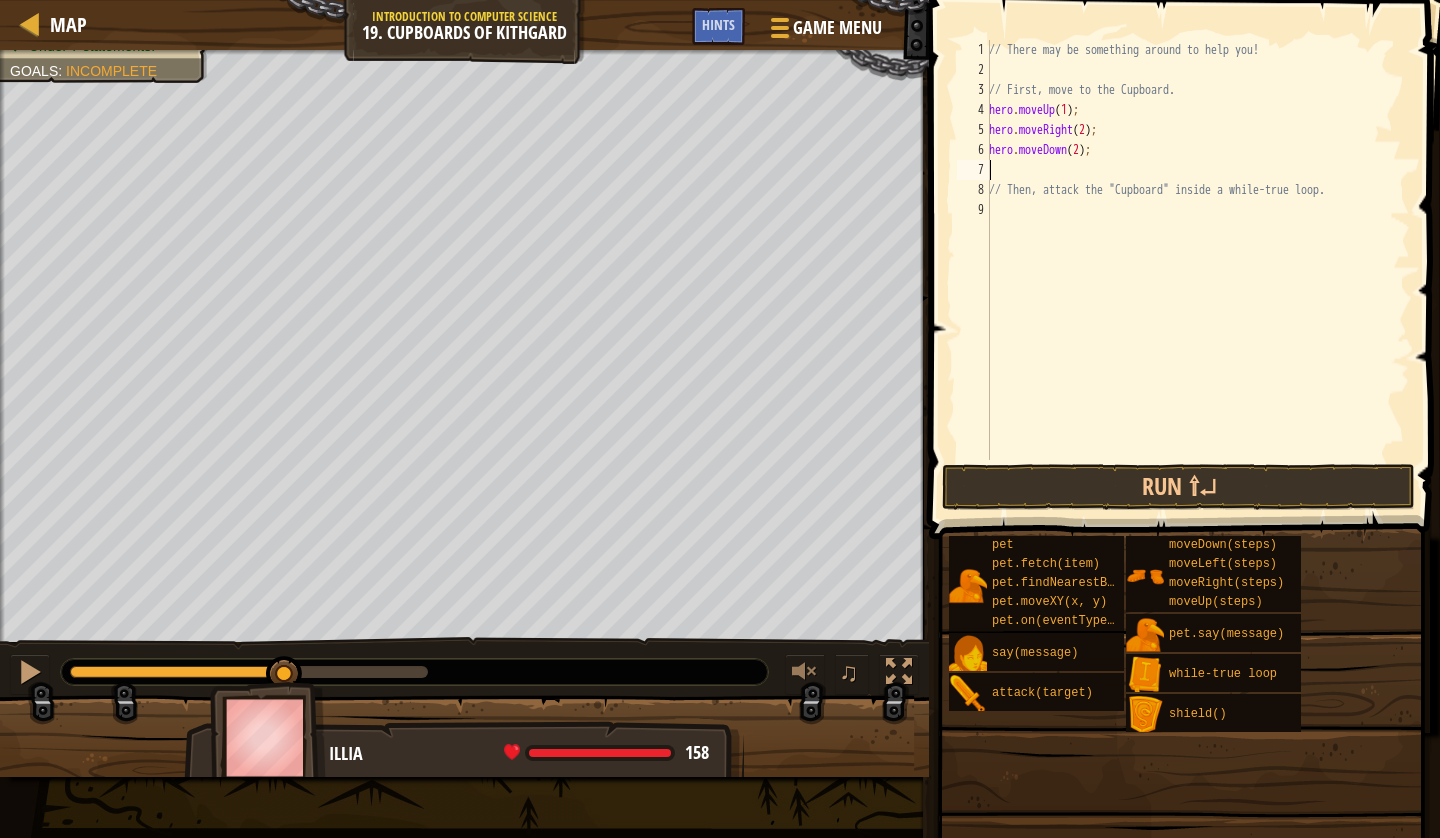 type on "hero.moveDown(2);" 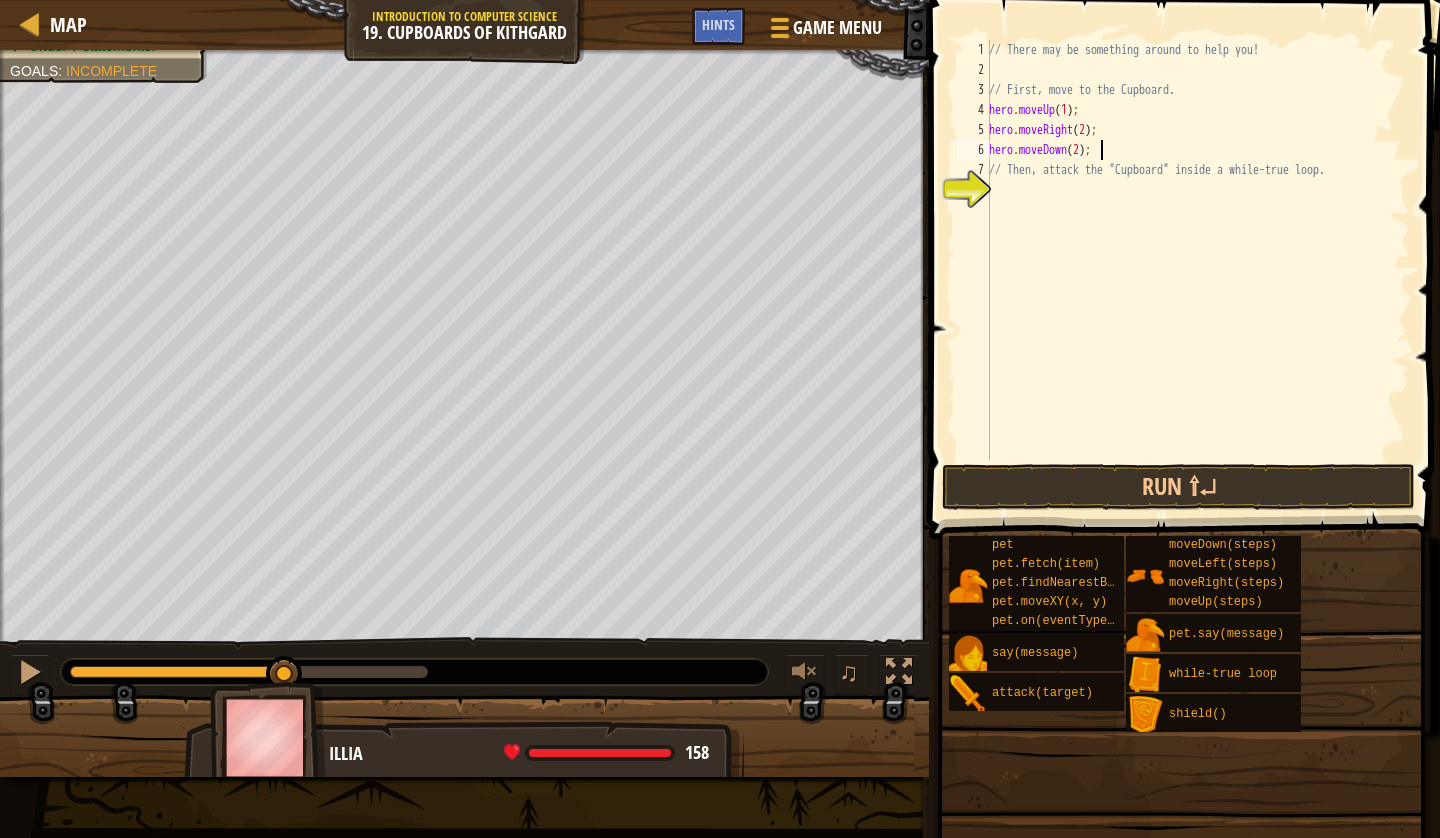 click on "// There may be something around to help you! // First, move to the Cupboard. hero . moveUp ( 1 ) ; hero . moveRight ( 2 ) ; hero . moveDown ( 2 ) ; // Then, attack the "Cupboard" inside a while-true loop." at bounding box center [1197, 270] 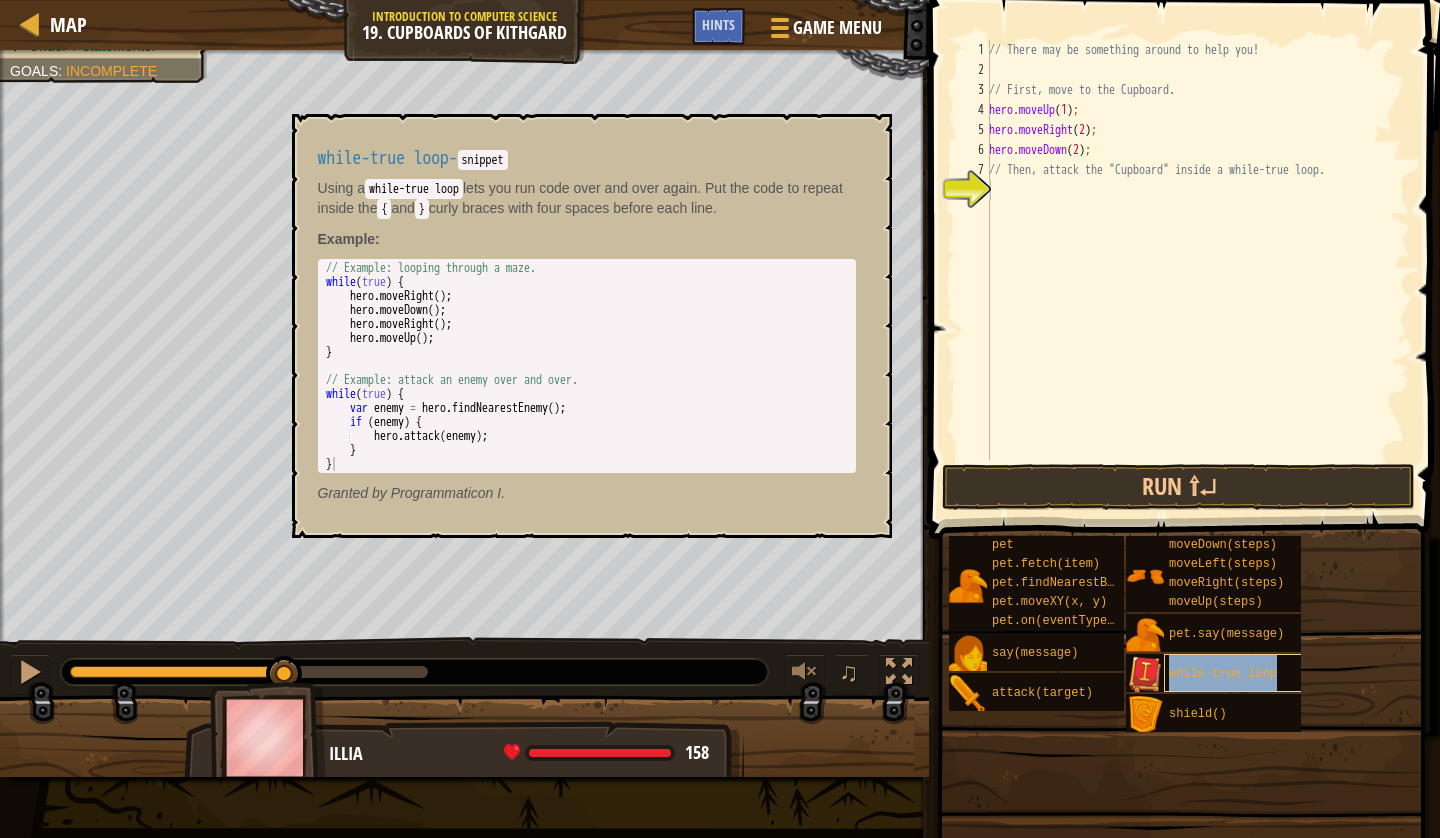 drag, startPoint x: 1226, startPoint y: 689, endPoint x: 1283, endPoint y: 684, distance: 57.21888 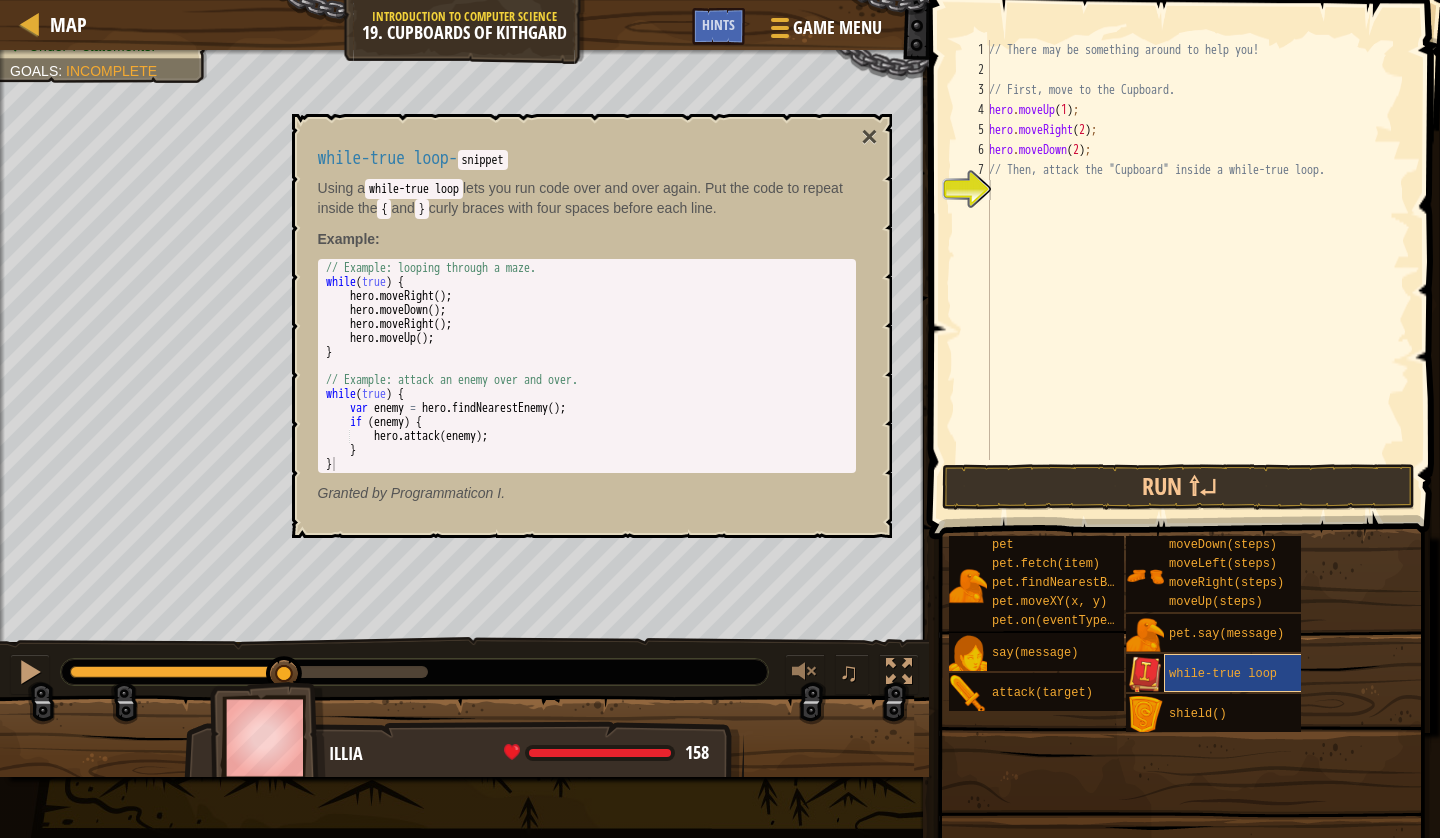 click on "while-true loop" at bounding box center (1236, 673) 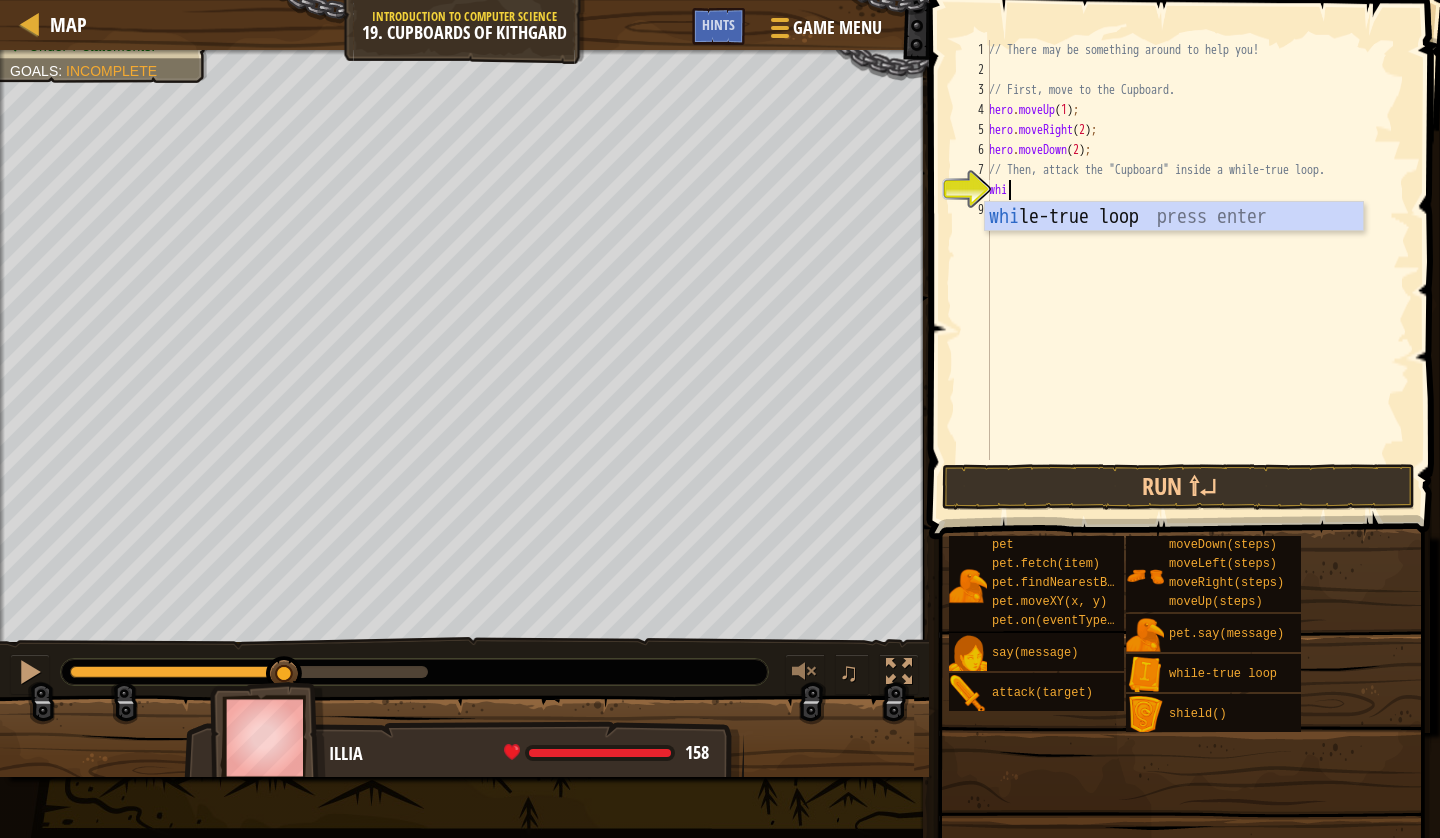 scroll, scrollTop: 9, scrollLeft: 0, axis: vertical 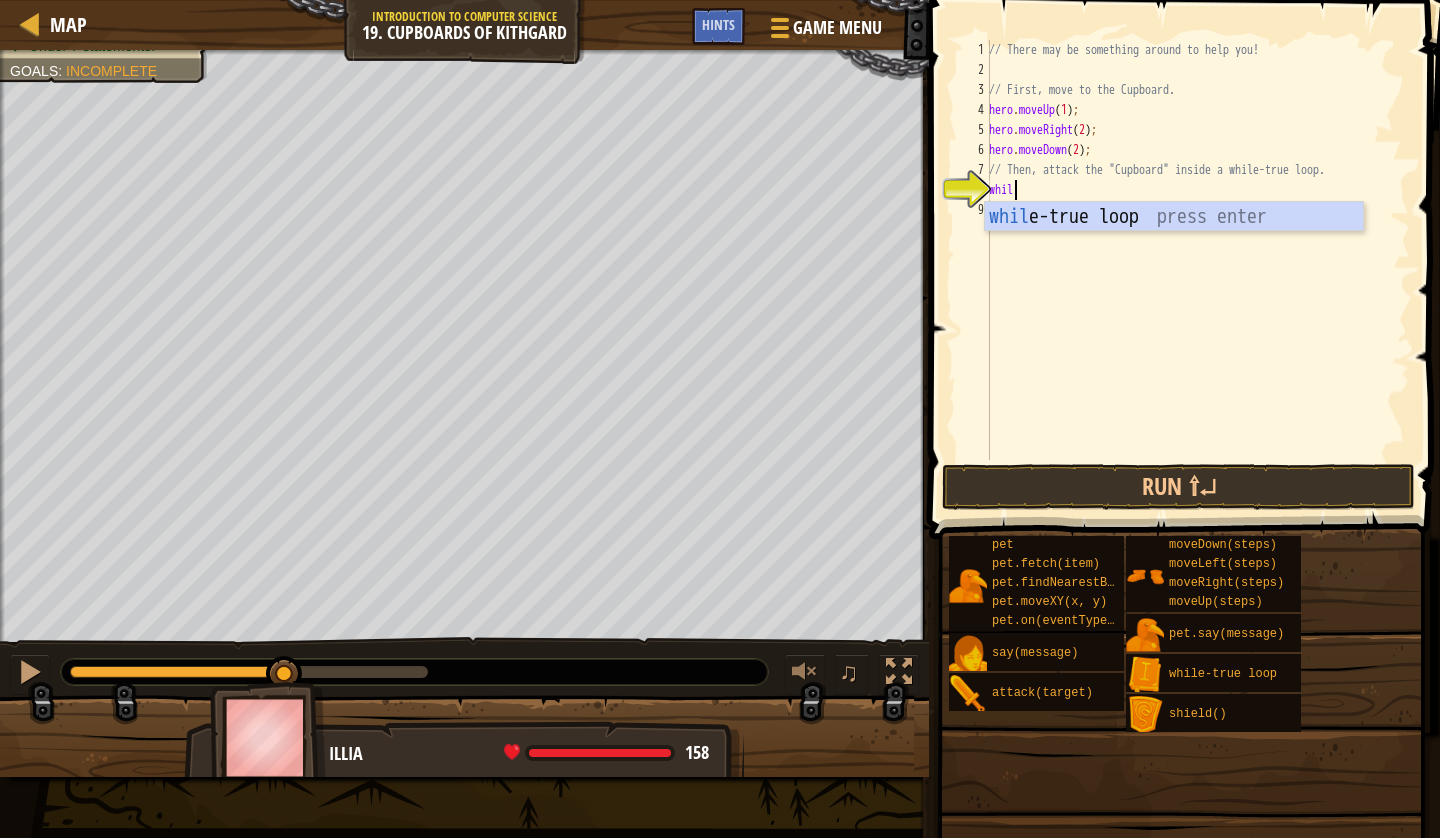 type on "while" 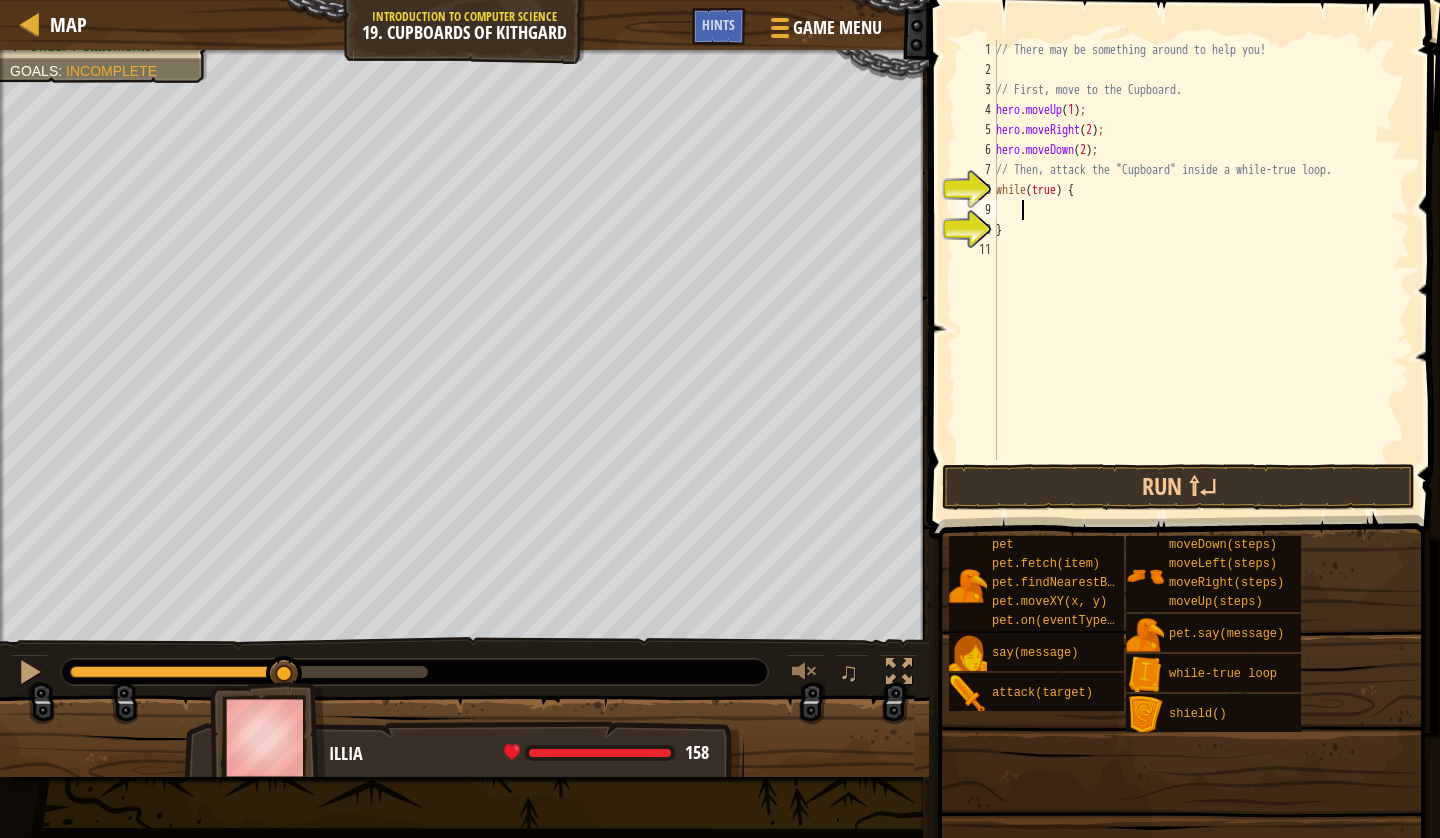 scroll, scrollTop: 9, scrollLeft: 1, axis: both 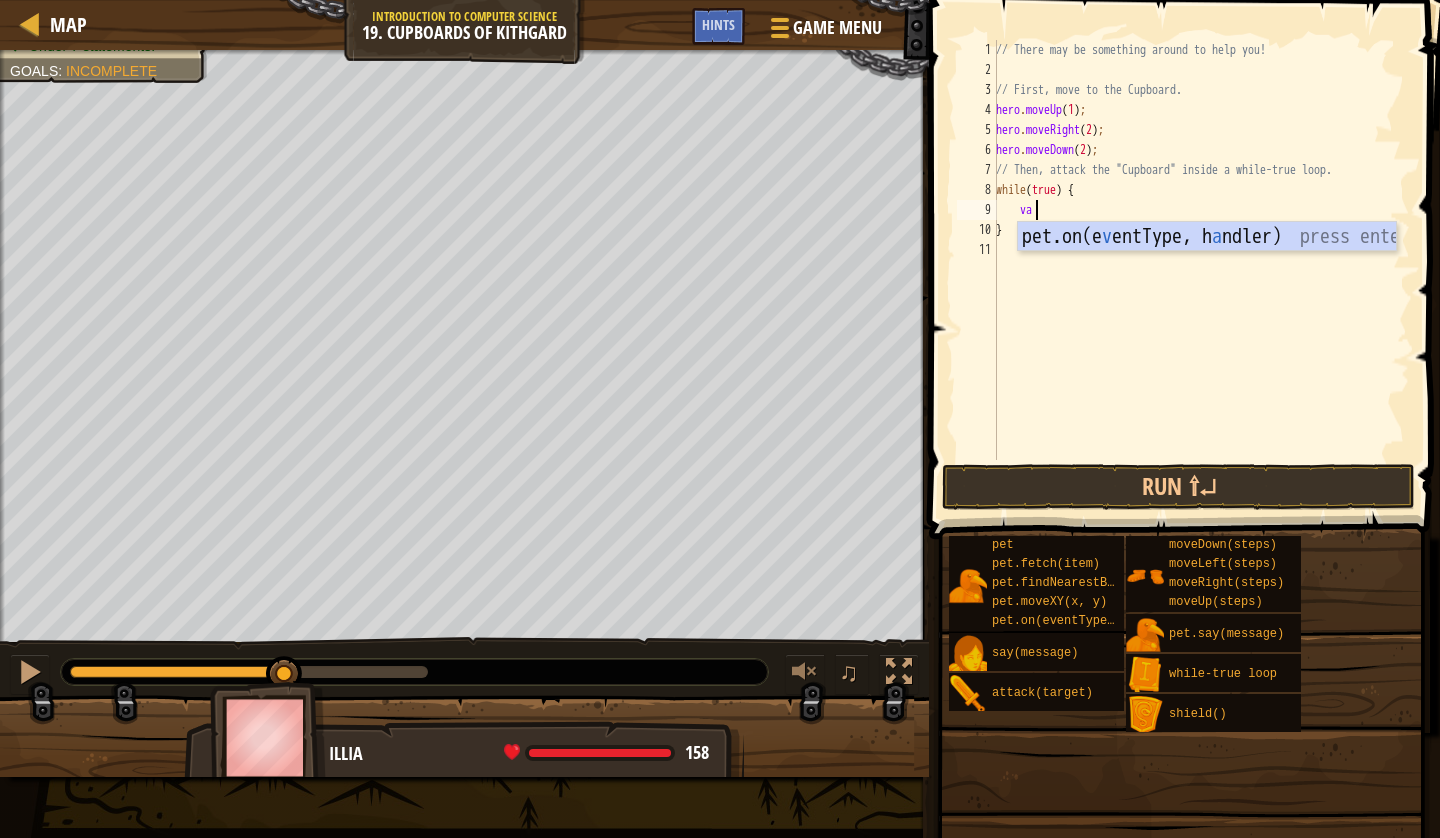 type on "v" 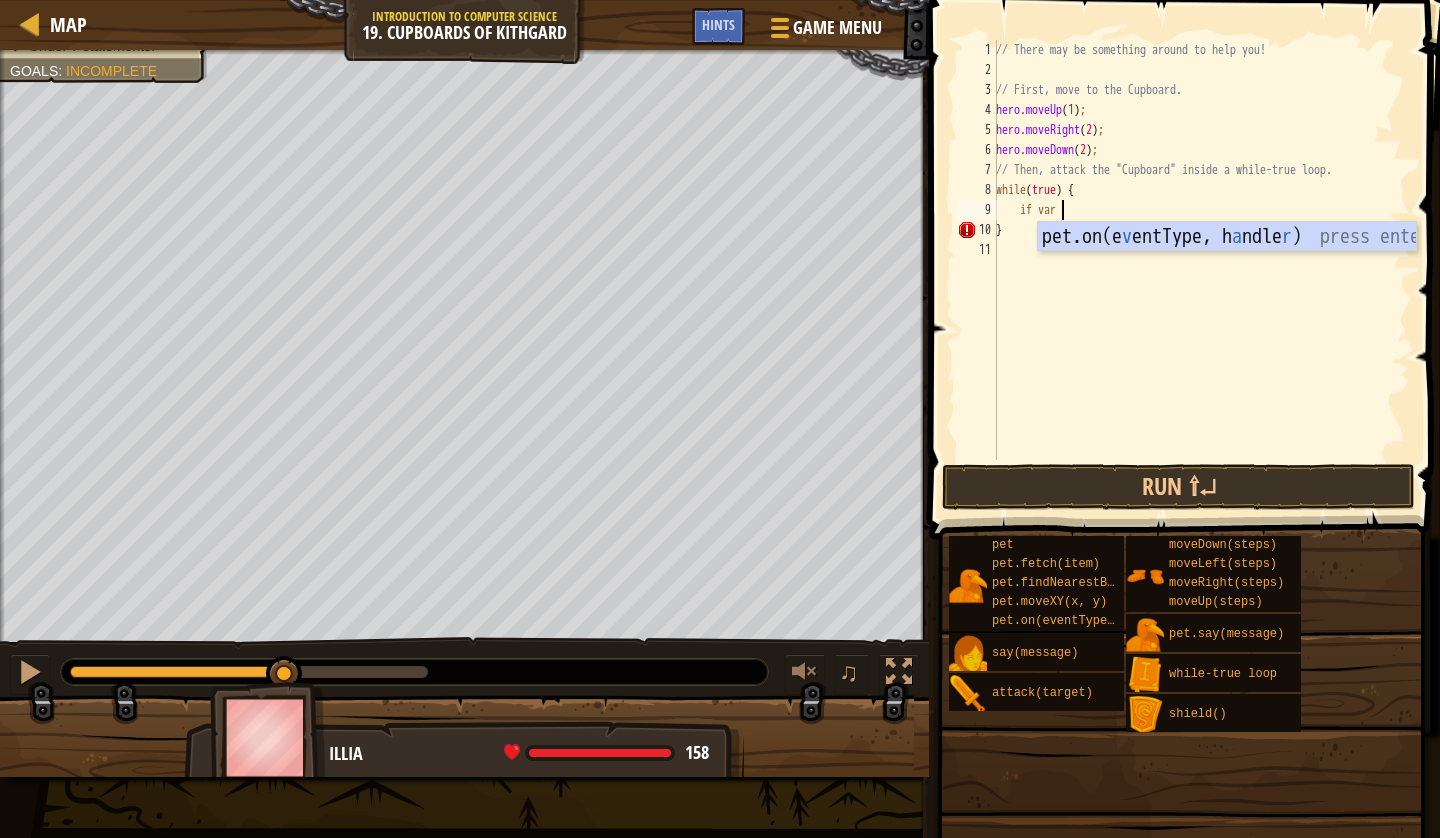 scroll, scrollTop: 9, scrollLeft: 4, axis: both 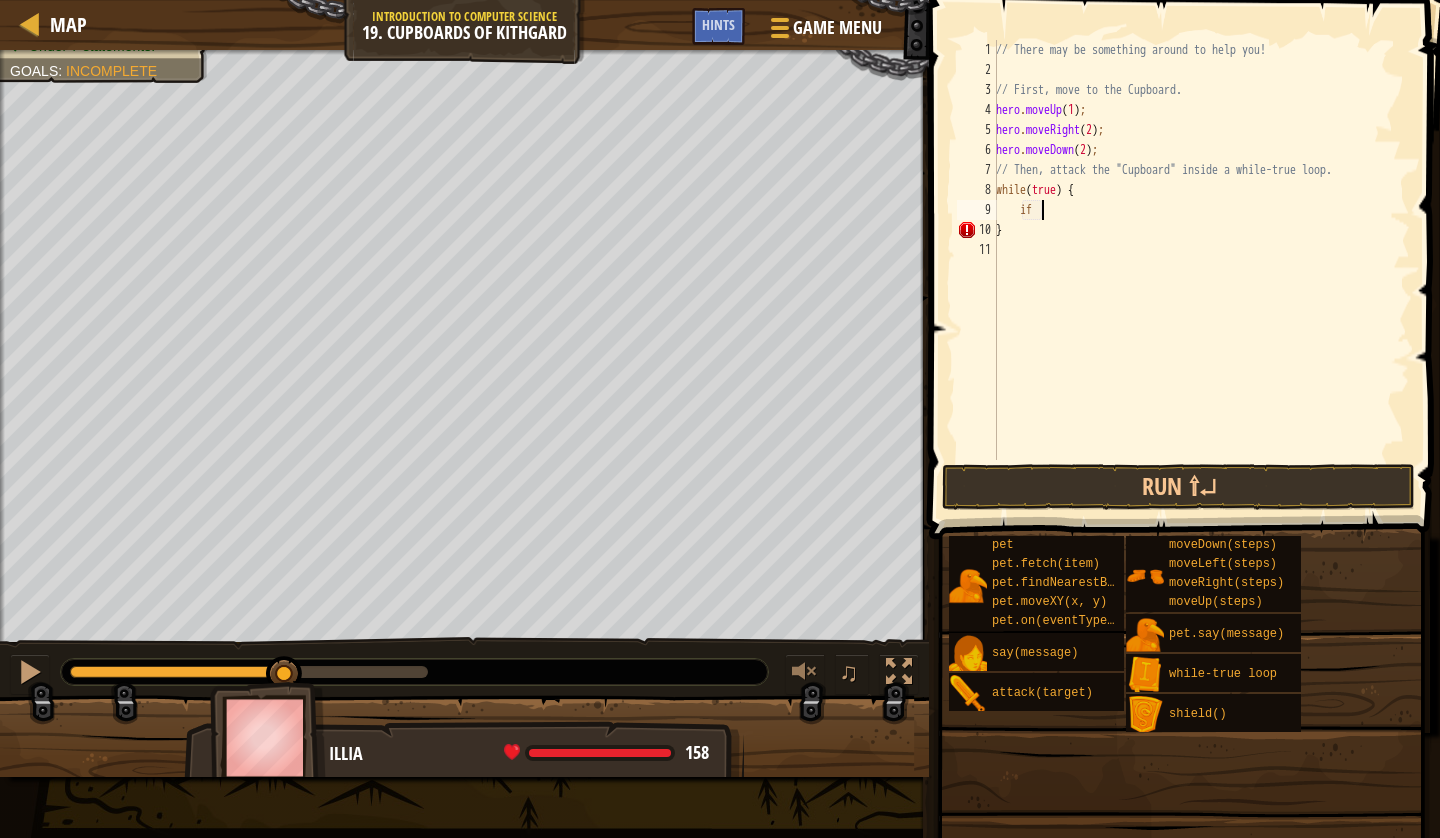 type on "i" 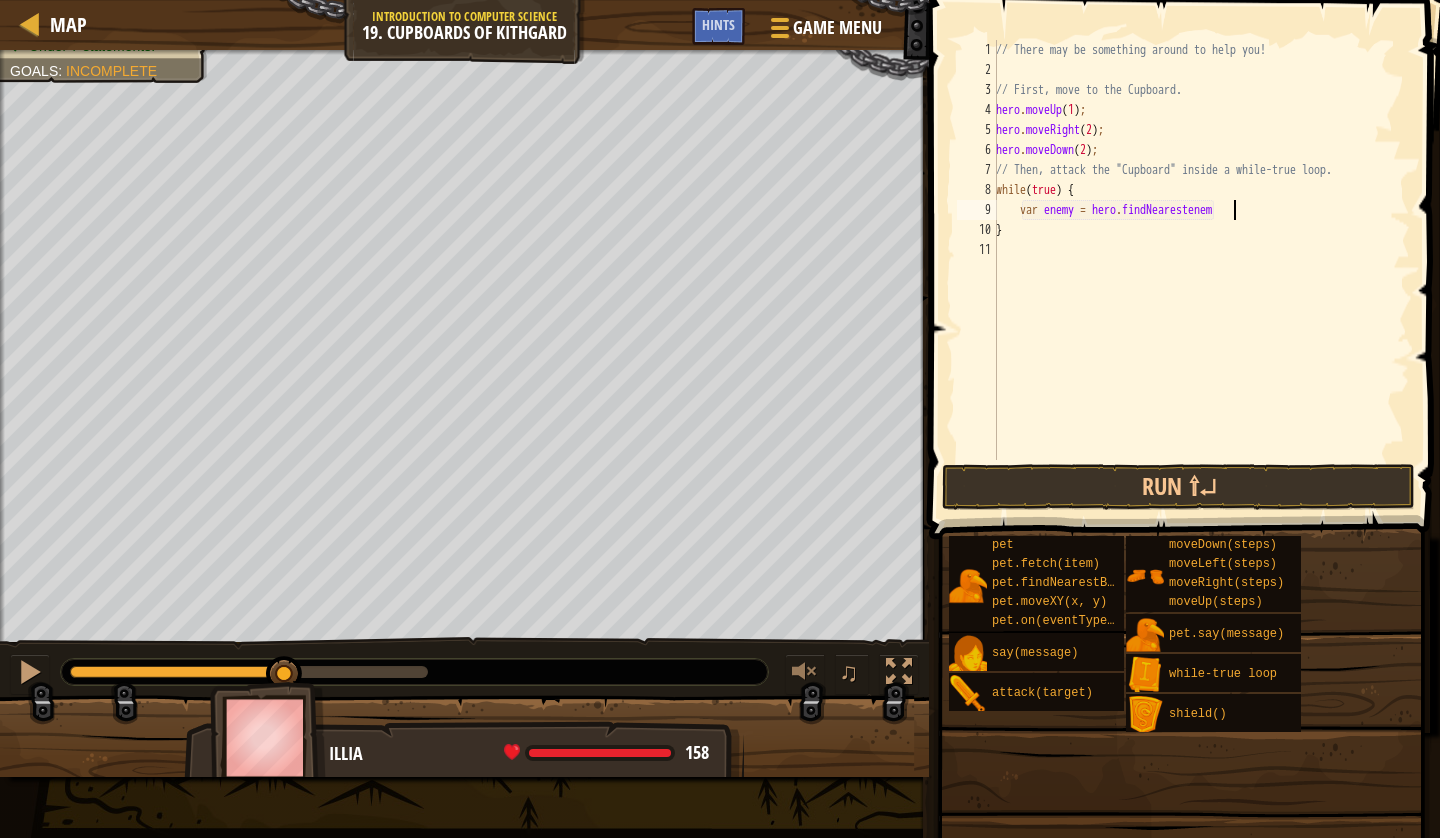 scroll, scrollTop: 9, scrollLeft: 19, axis: both 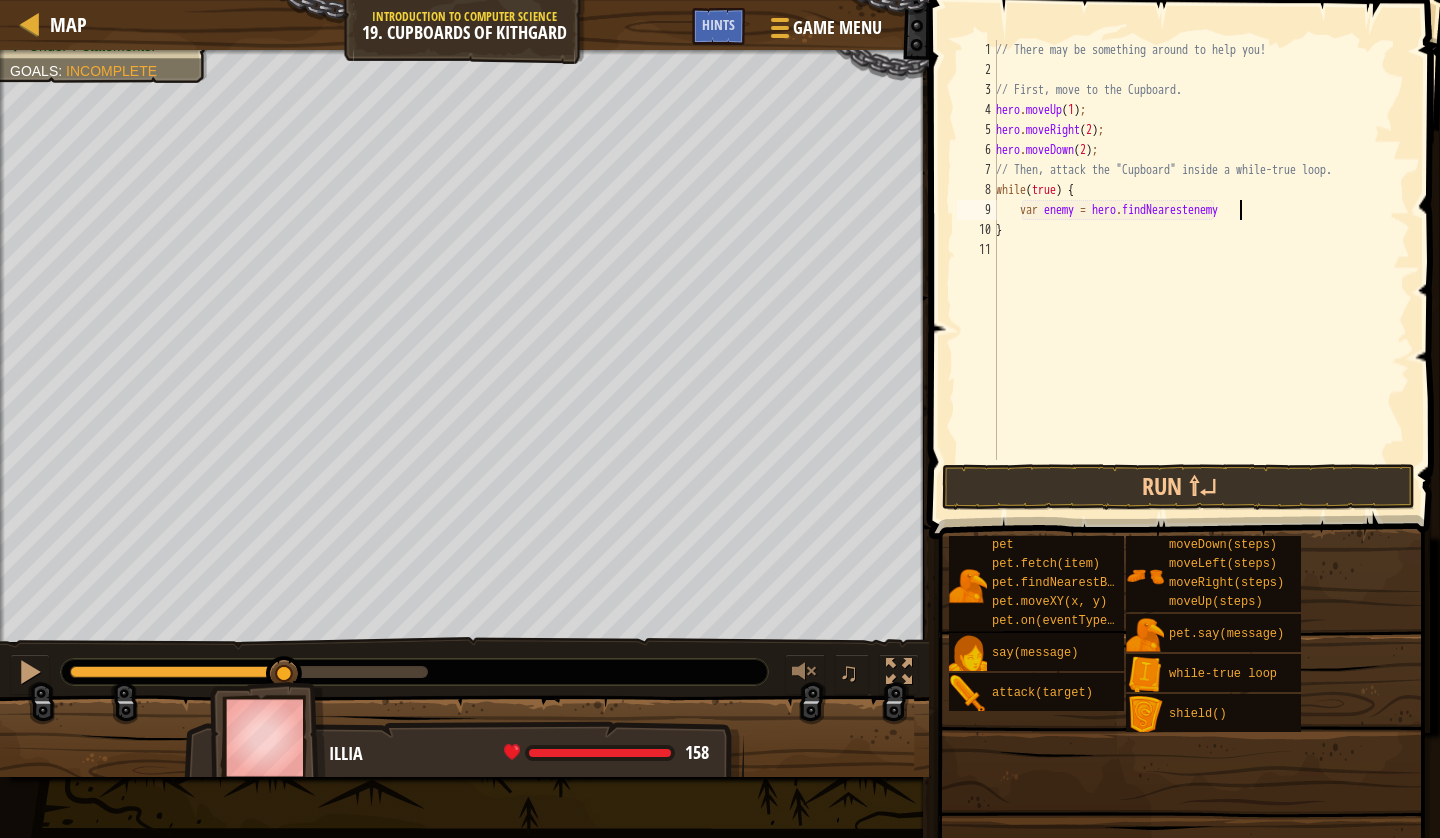click on "// There may be something around to help you! // First, move to the Cupboard. hero . moveUp ( 1 ) ; hero . moveRight ( 2 ) ; hero . moveDown ( 2 ) ; // Then, attack the "Cupboard" inside a while-true loop. while ( true )   {      var   enemy   =   hero . findNearestenemy }" at bounding box center (1201, 270) 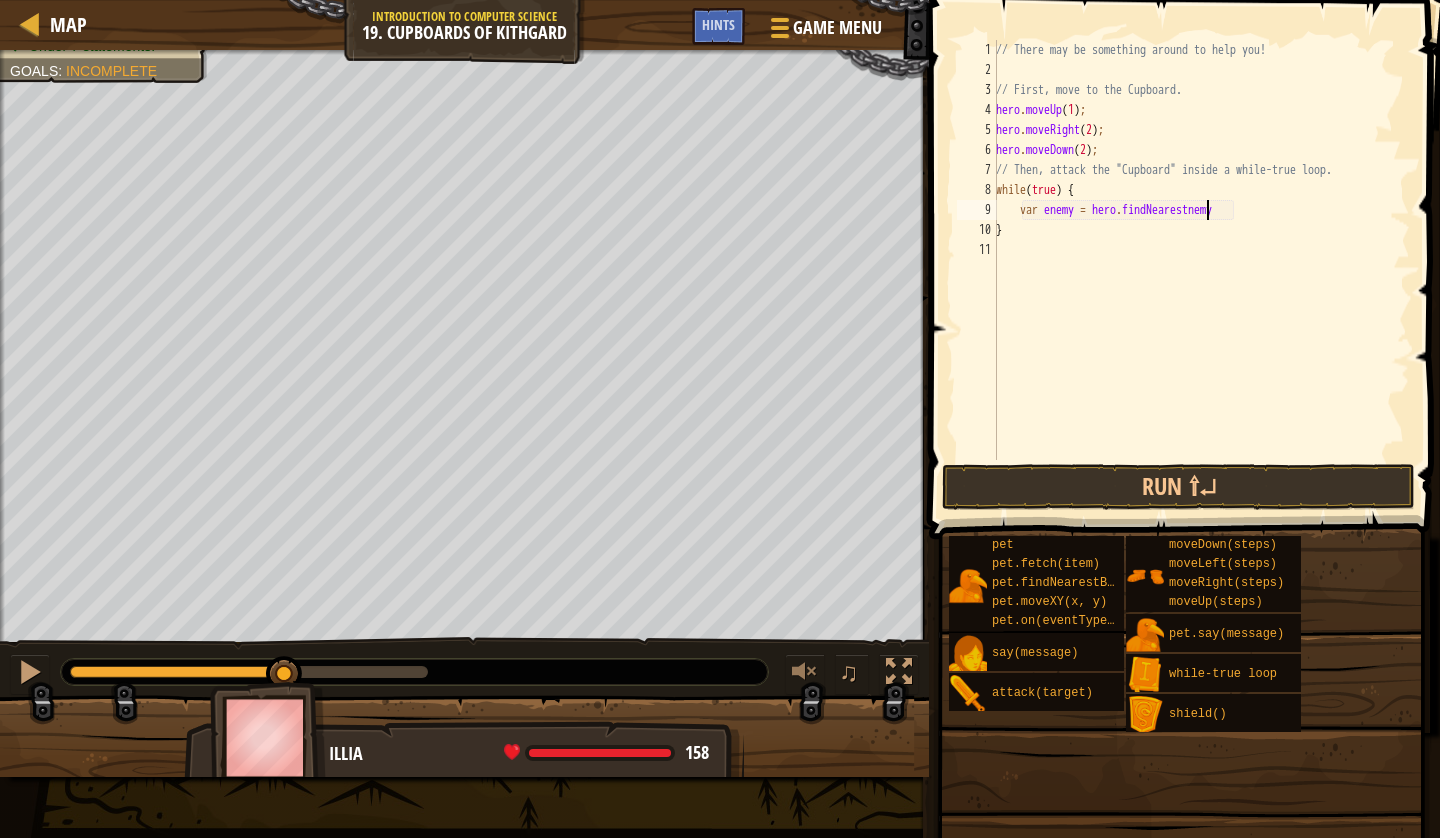 scroll, scrollTop: 9, scrollLeft: 18, axis: both 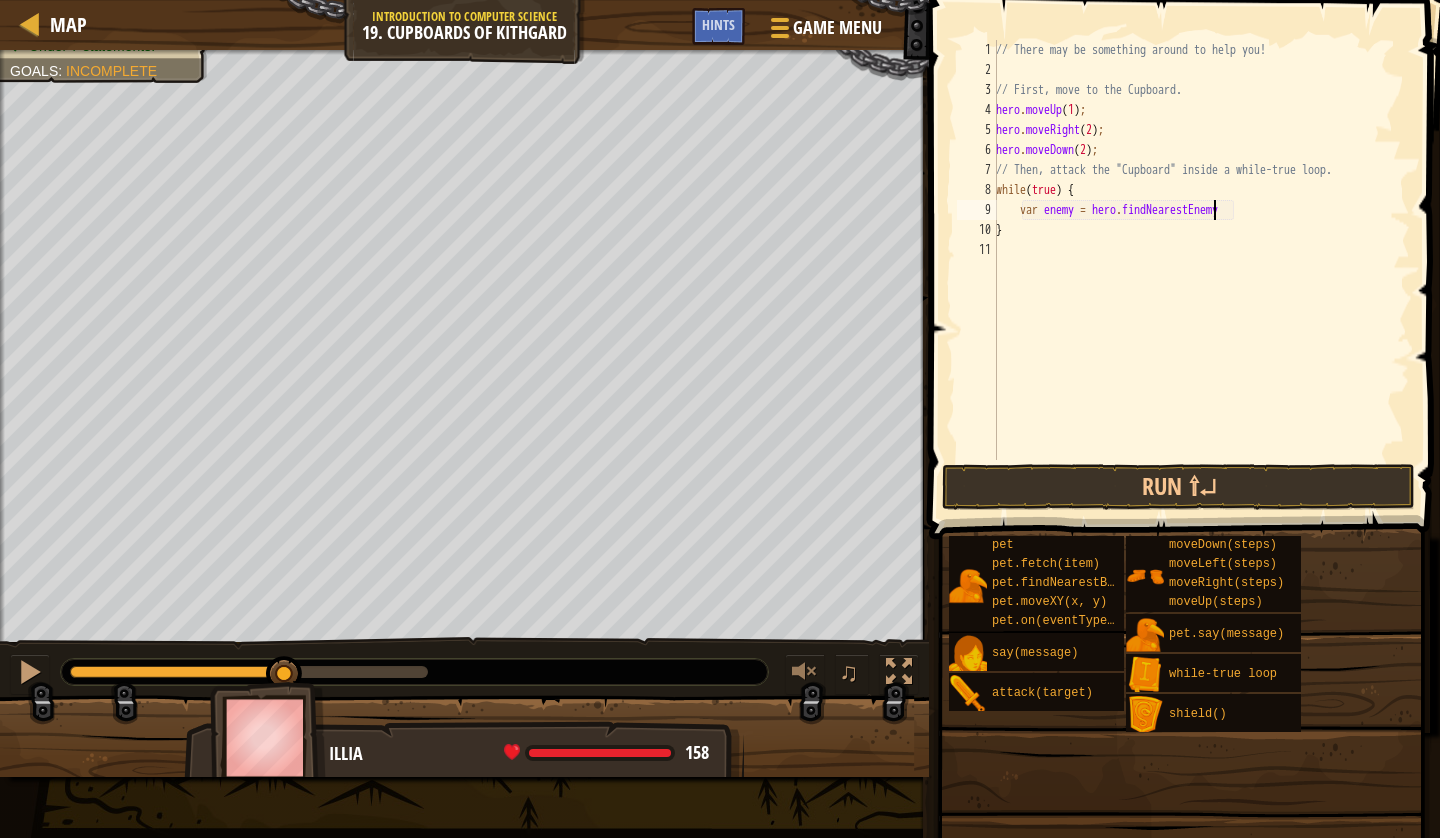 click on "// There may be something around to help you! // First, move to the Cupboard. hero . moveUp ( 1 ) ; hero . moveRight ( 2 ) ; hero . moveDown ( 2 ) ; // Then, attack the "Cupboard" inside a while-true loop. while ( true )   {      var   enemy   =   hero . findNearestEnemy }" at bounding box center (1201, 270) 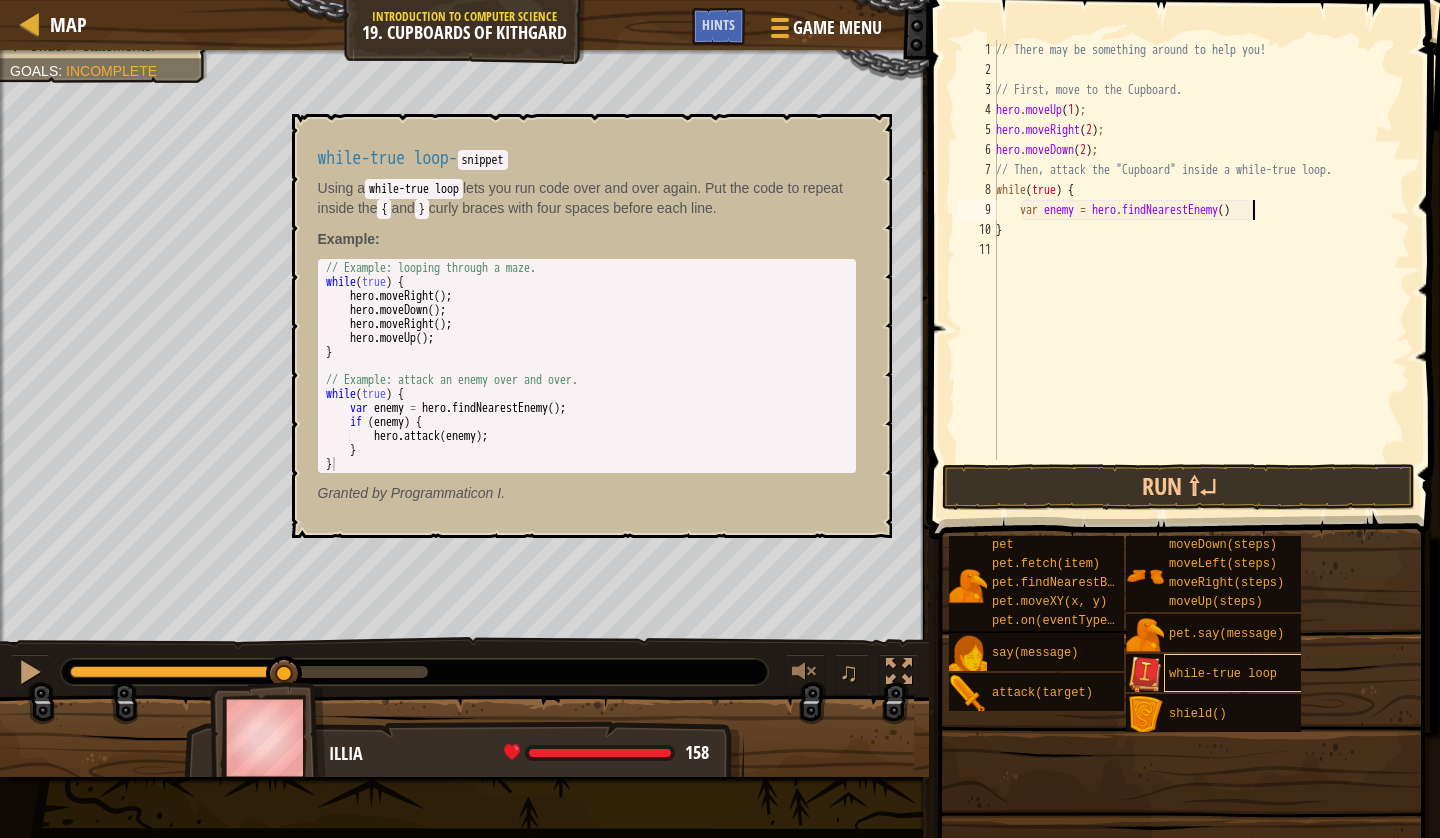 type on "var enemy = hero.findNearestEnemy();" 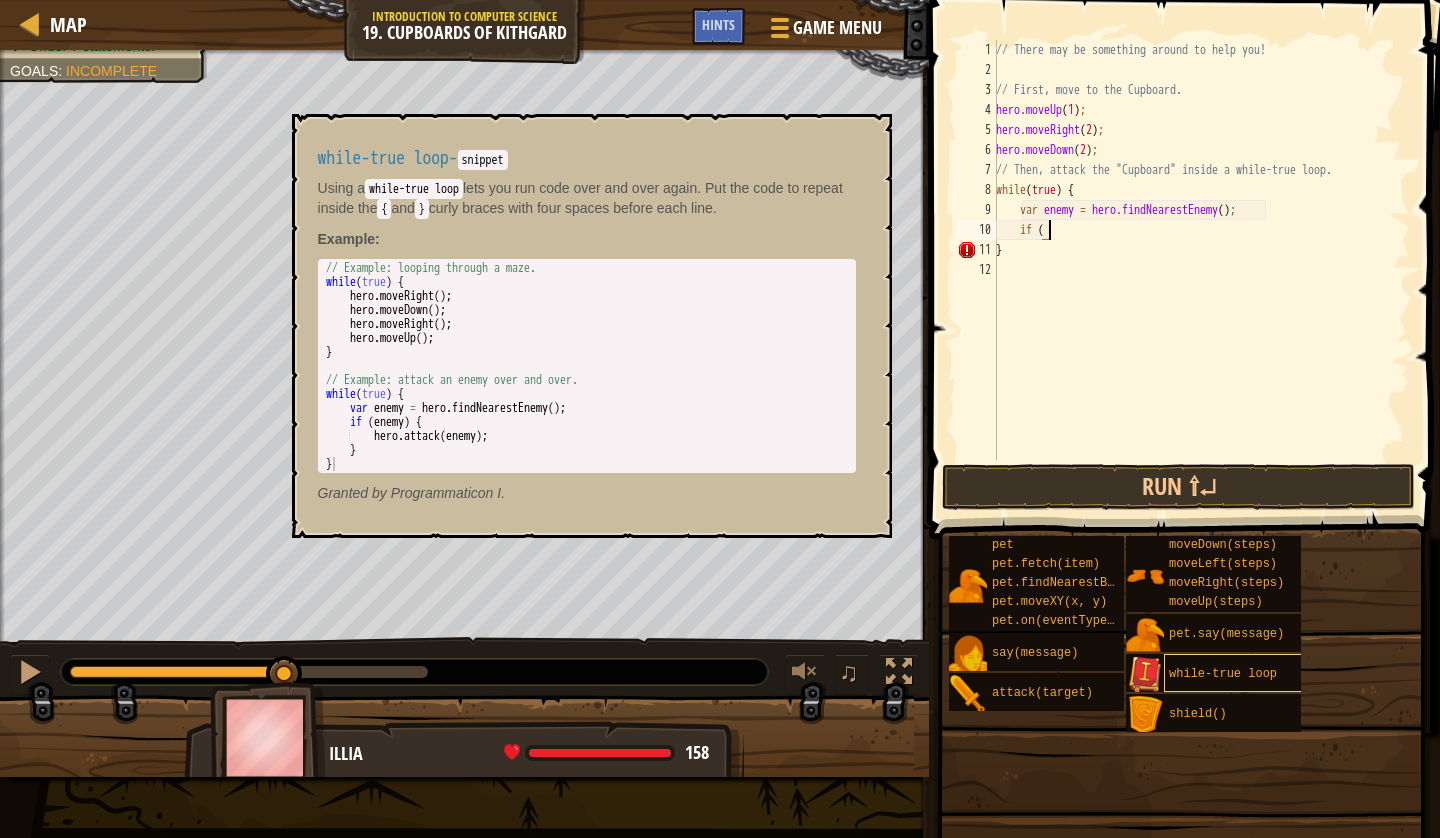 scroll, scrollTop: 9, scrollLeft: 3, axis: both 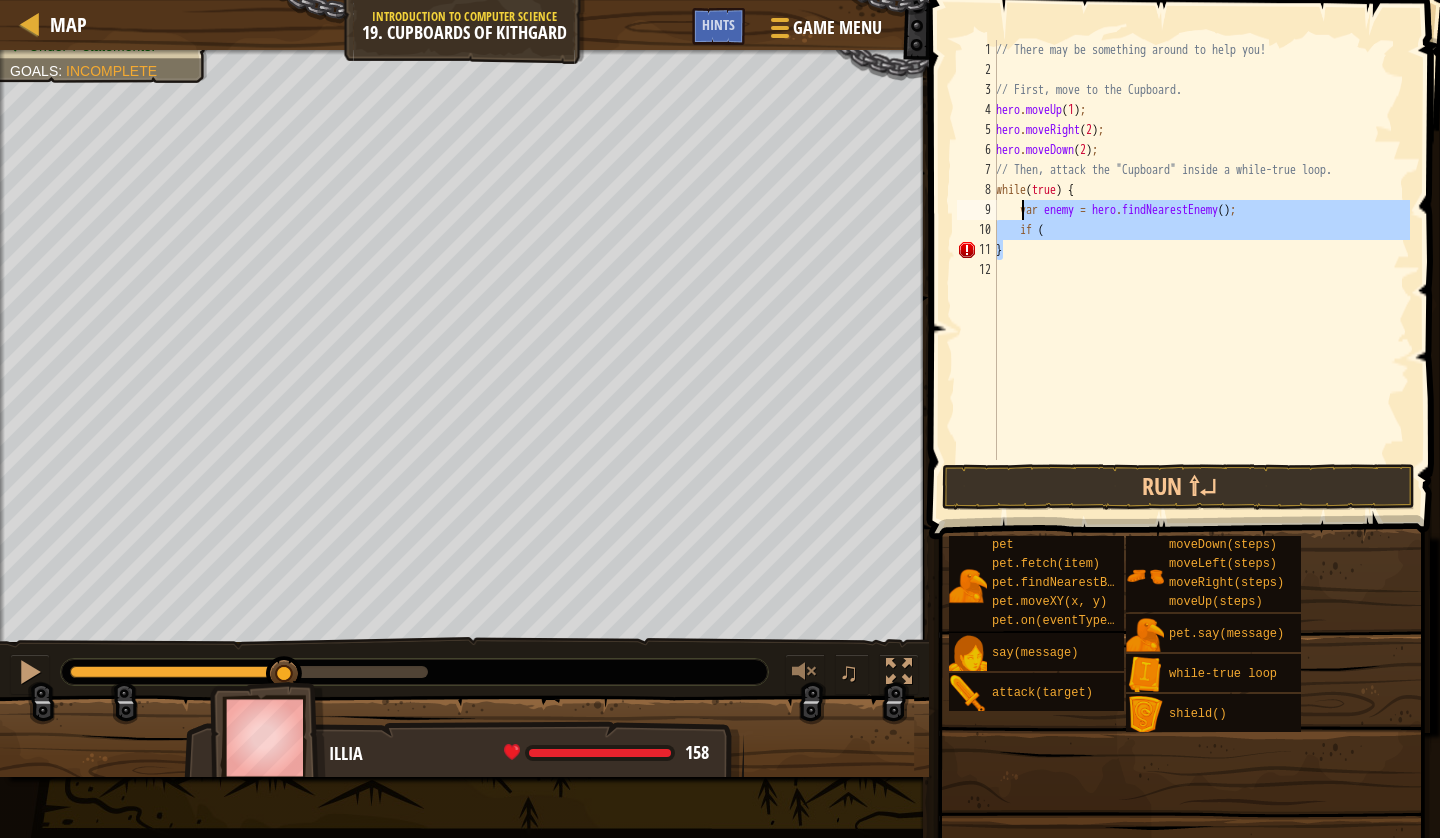 drag, startPoint x: 1100, startPoint y: 241, endPoint x: 1023, endPoint y: 213, distance: 81.9329 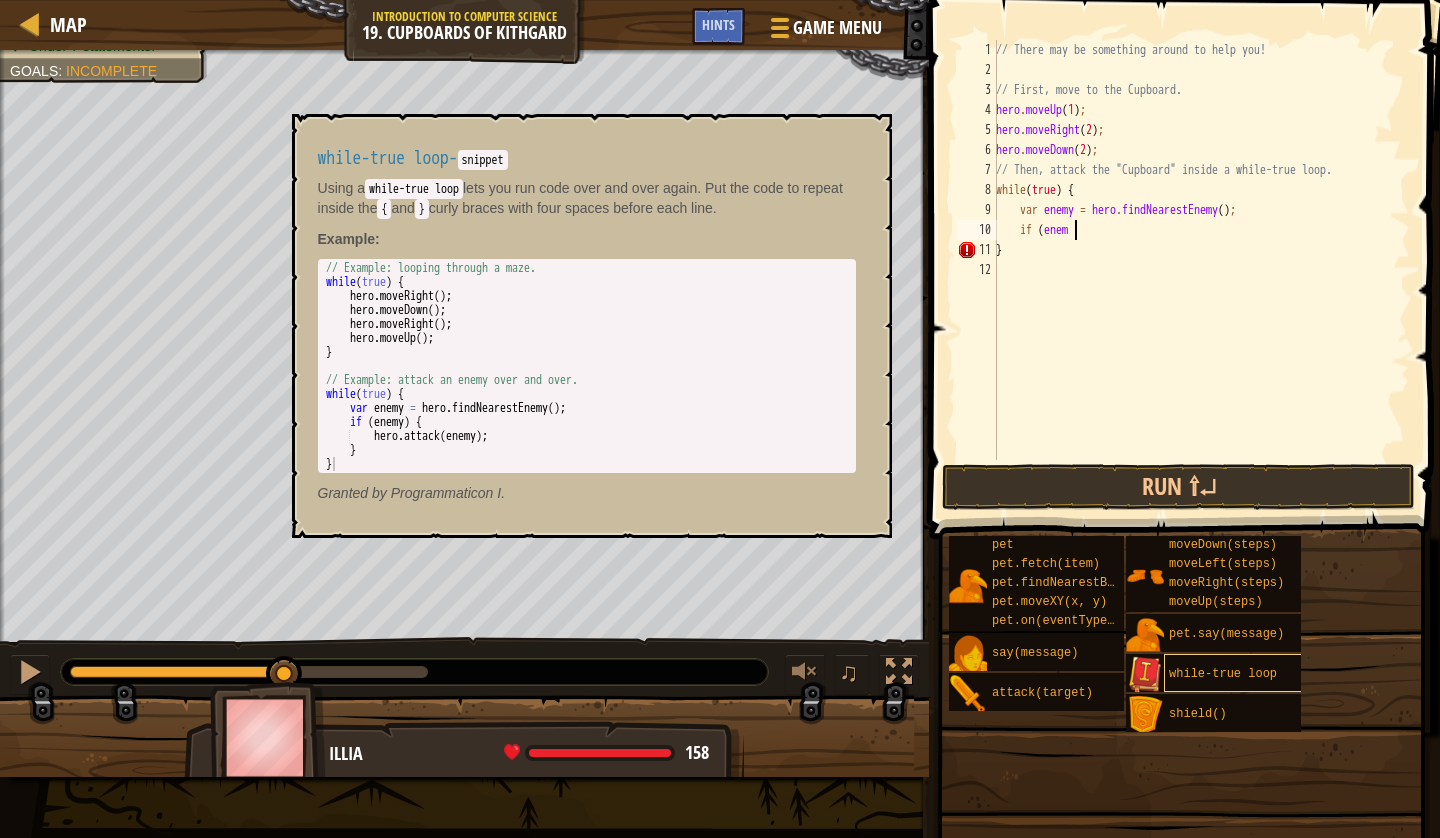 scroll, scrollTop: 9, scrollLeft: 5, axis: both 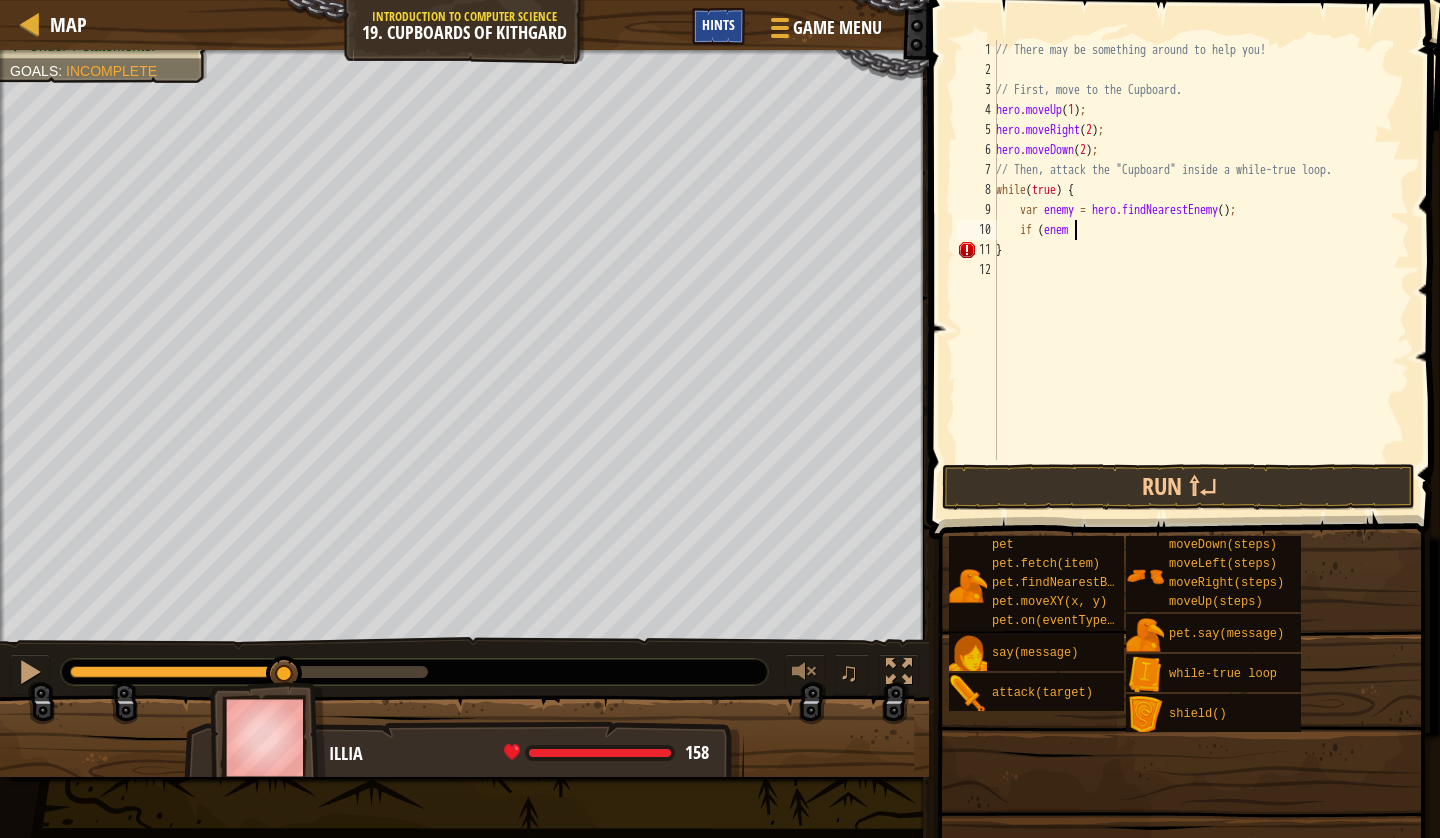 click on "Hints" at bounding box center [718, 24] 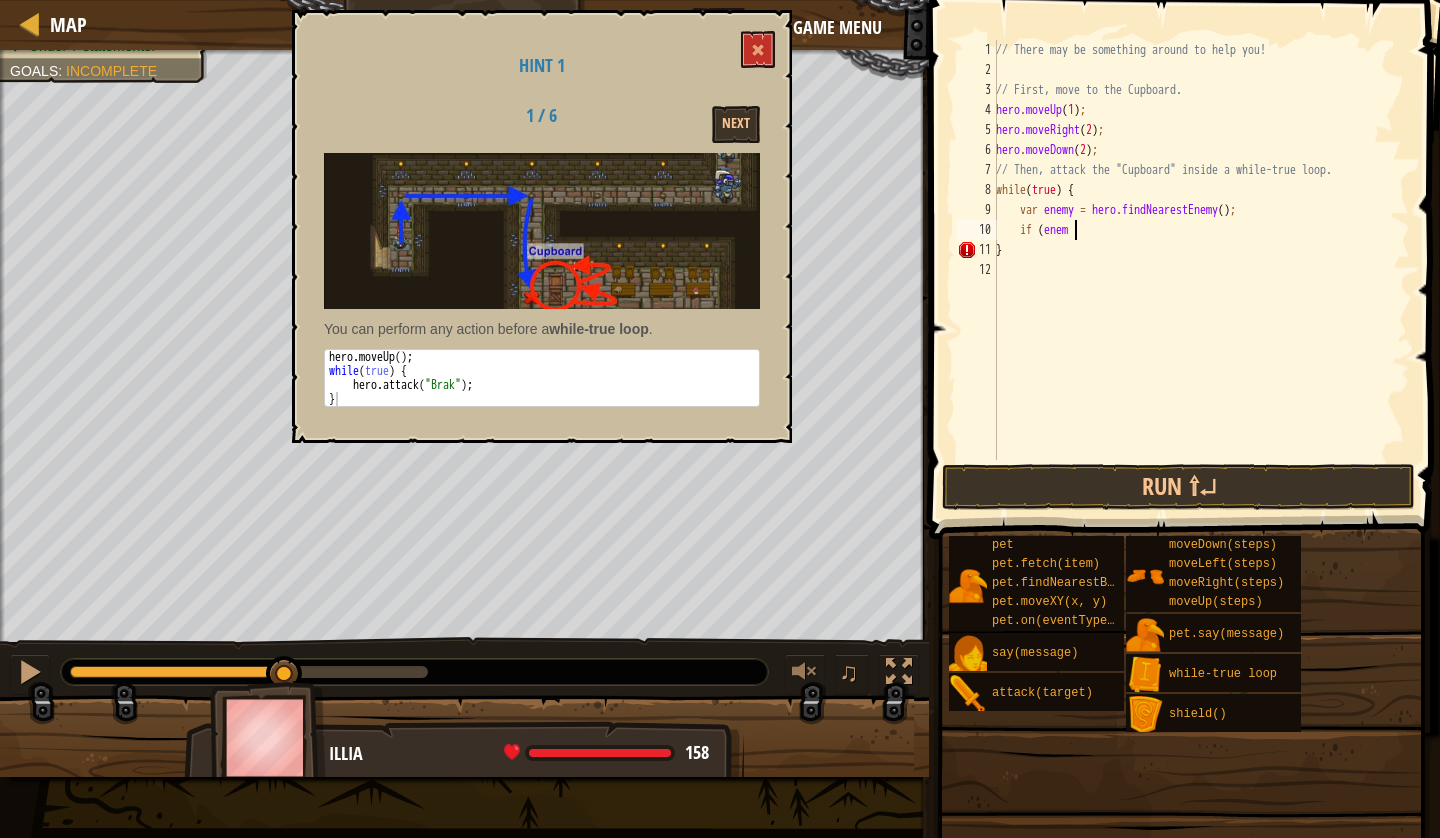 click on "// There may be something around to help you! // First, move to the Cupboard. hero . moveUp ( 1 ) ; hero . moveRight ( 2 ) ; hero . moveDown ( 2 ) ; // Then, attack the "Cupboard" inside a while-true loop. while ( true )   {      var   enemy   =   hero . findNearestEnemy ( ) ;      if   ( enem }" at bounding box center (1201, 270) 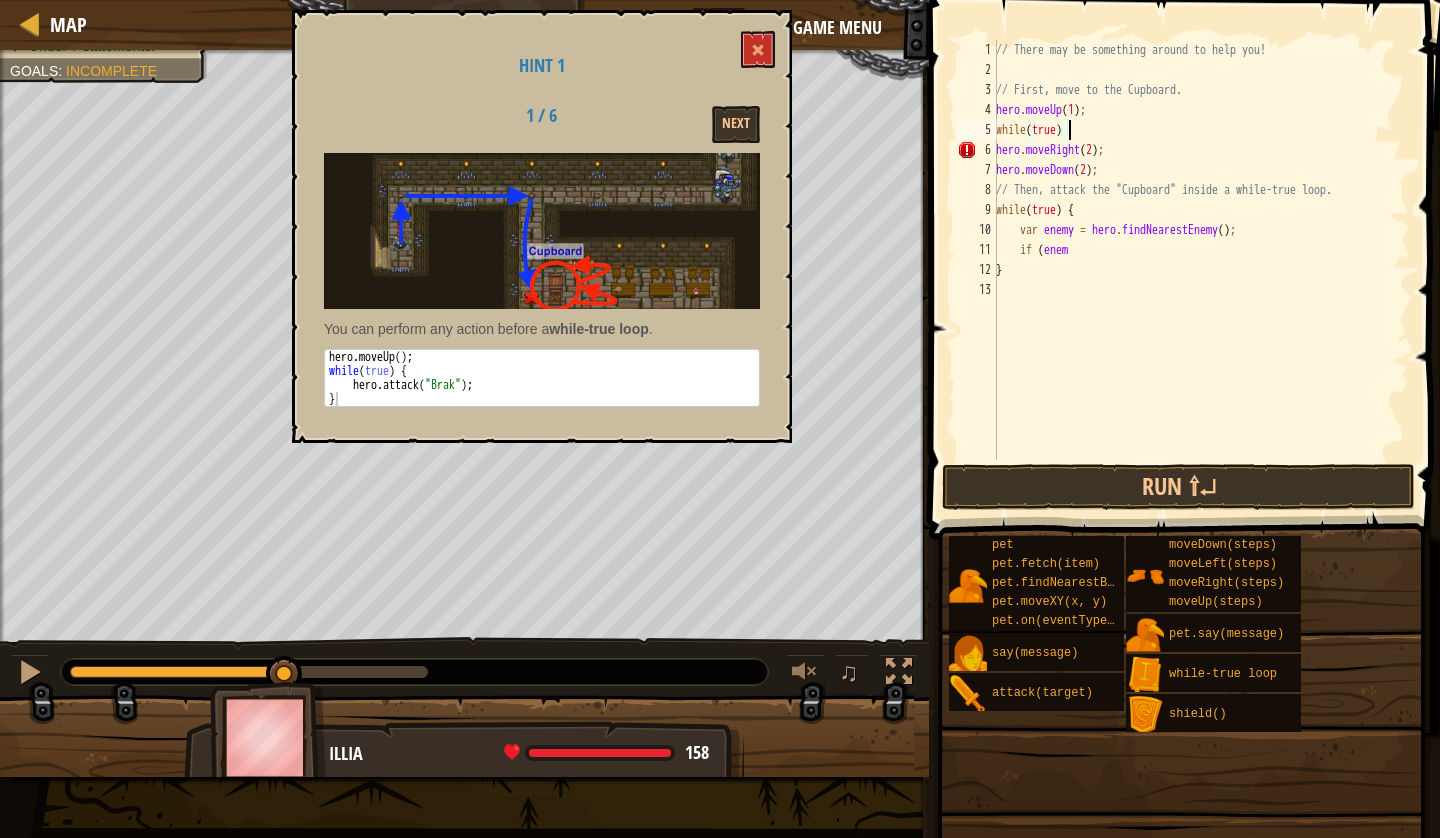 scroll, scrollTop: 9, scrollLeft: 5, axis: both 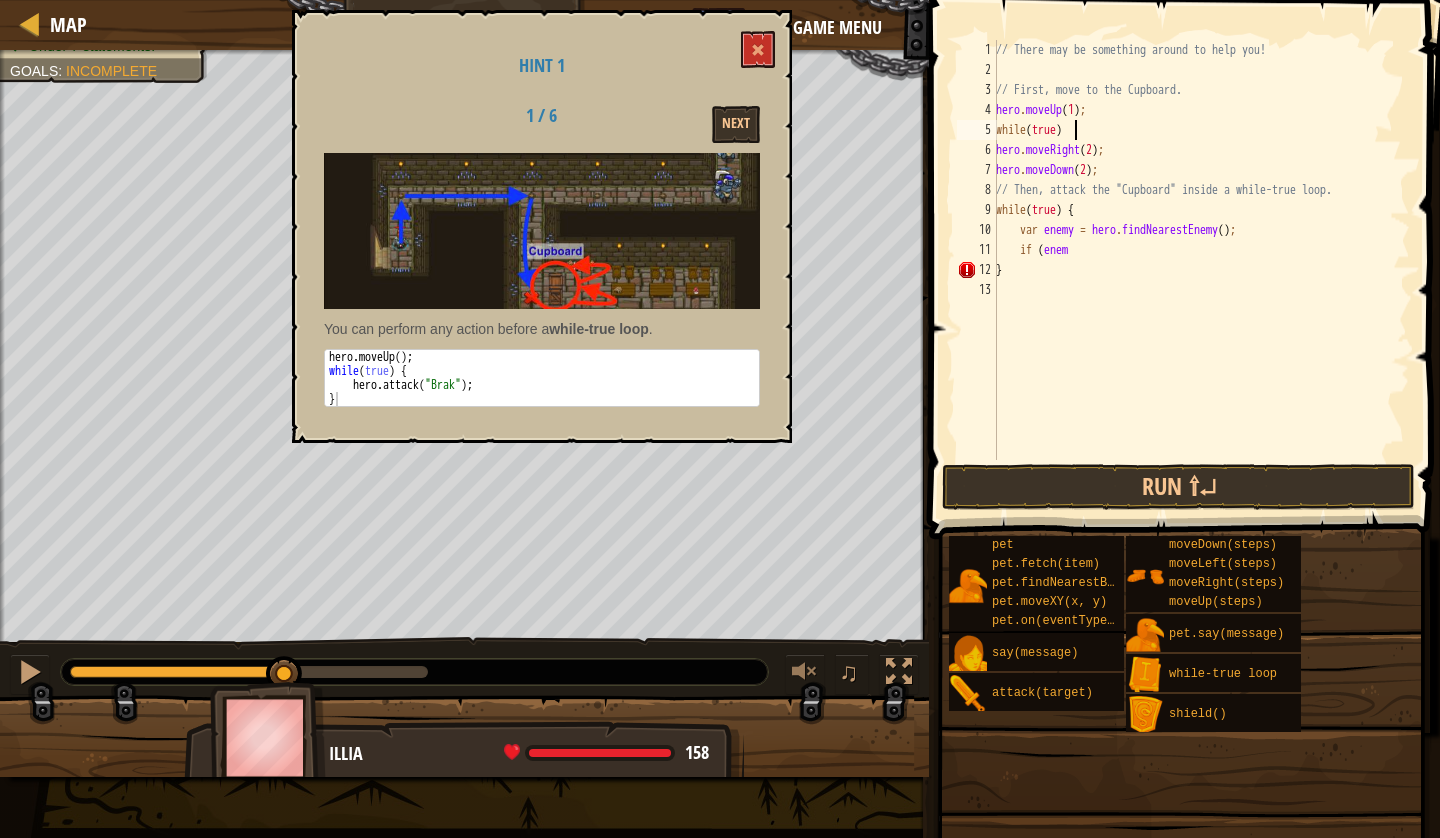 type on "while(true) {" 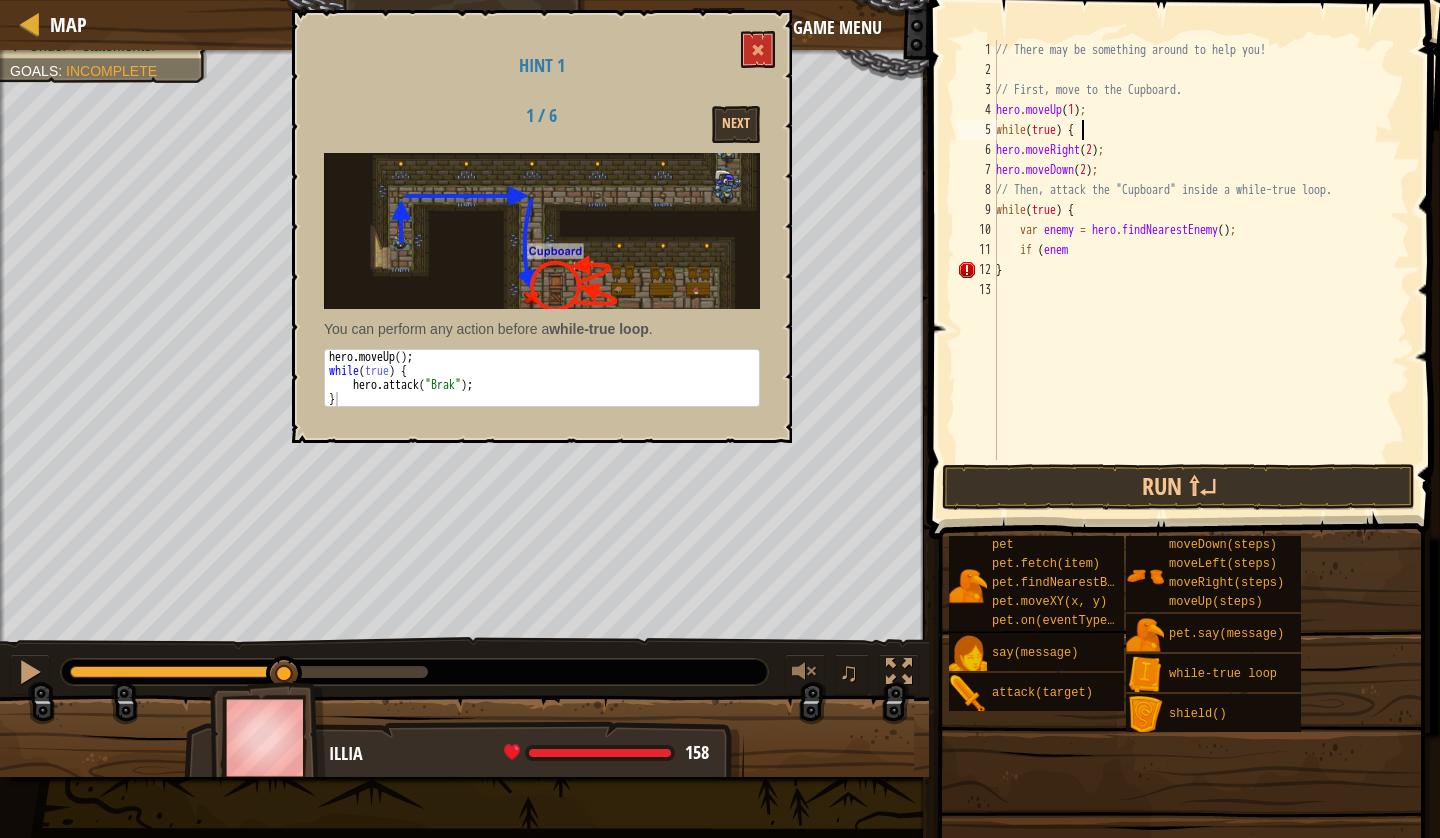 scroll, scrollTop: 9, scrollLeft: 6, axis: both 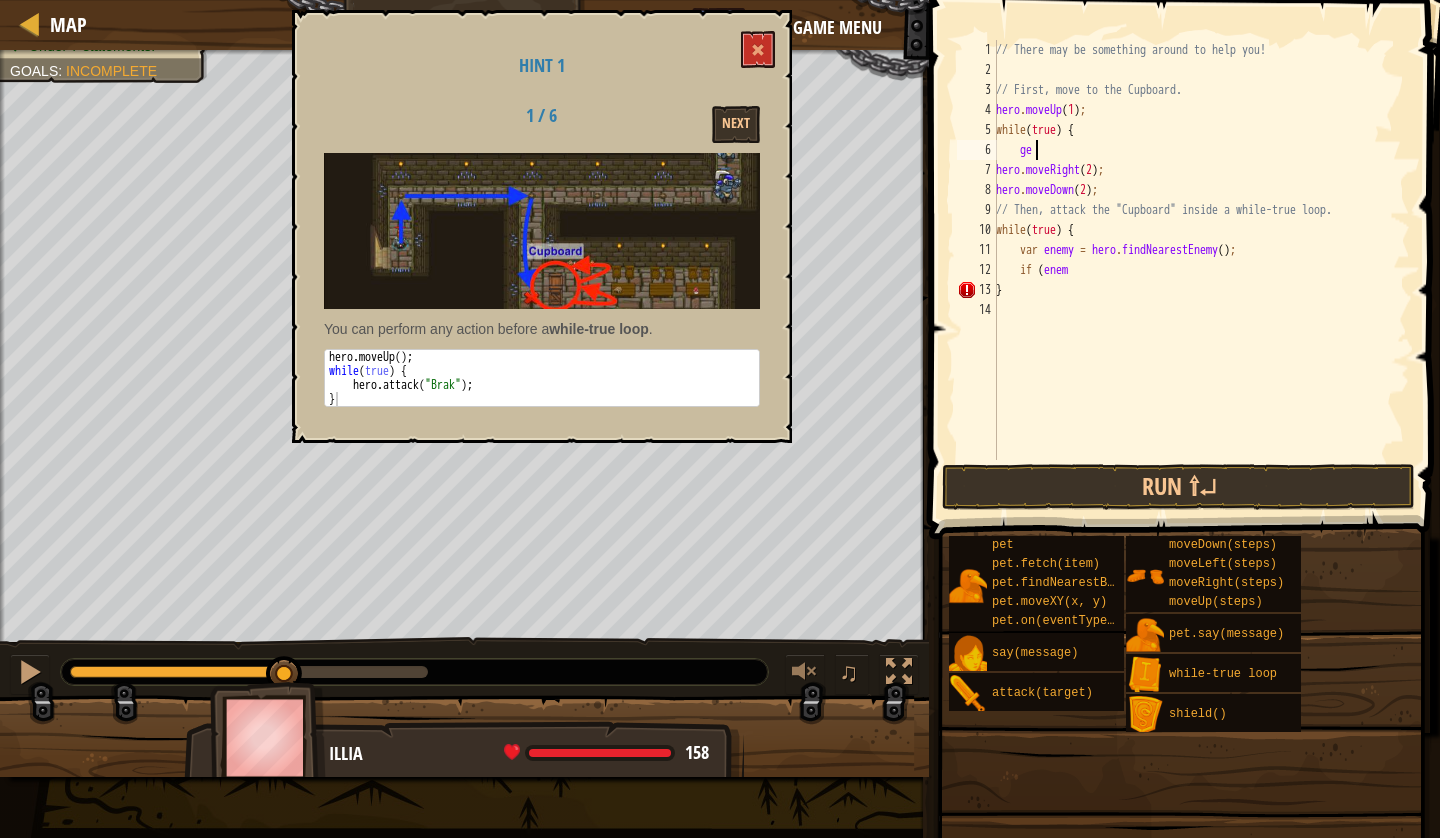 type on "g" 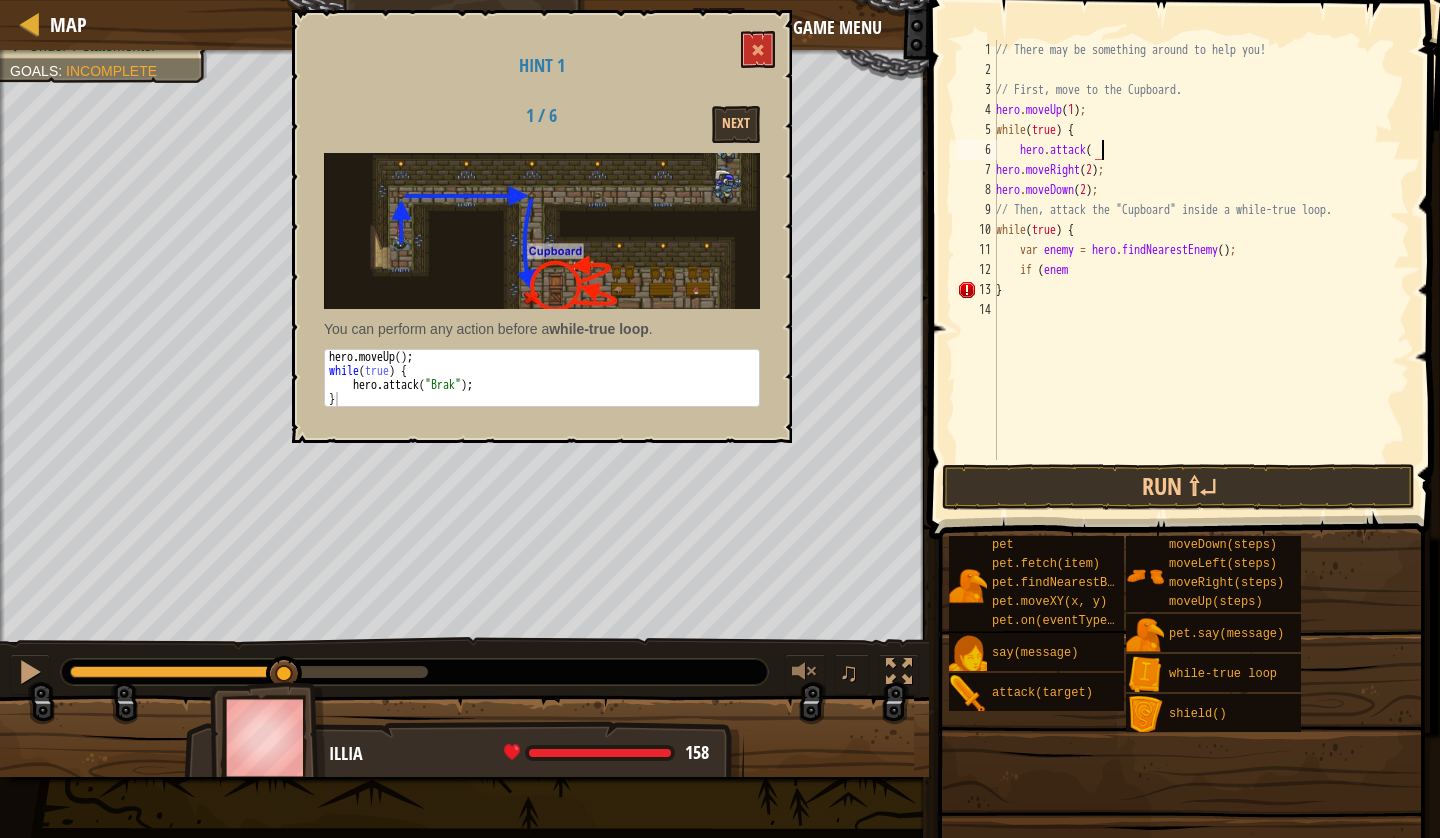 scroll, scrollTop: 9, scrollLeft: 8, axis: both 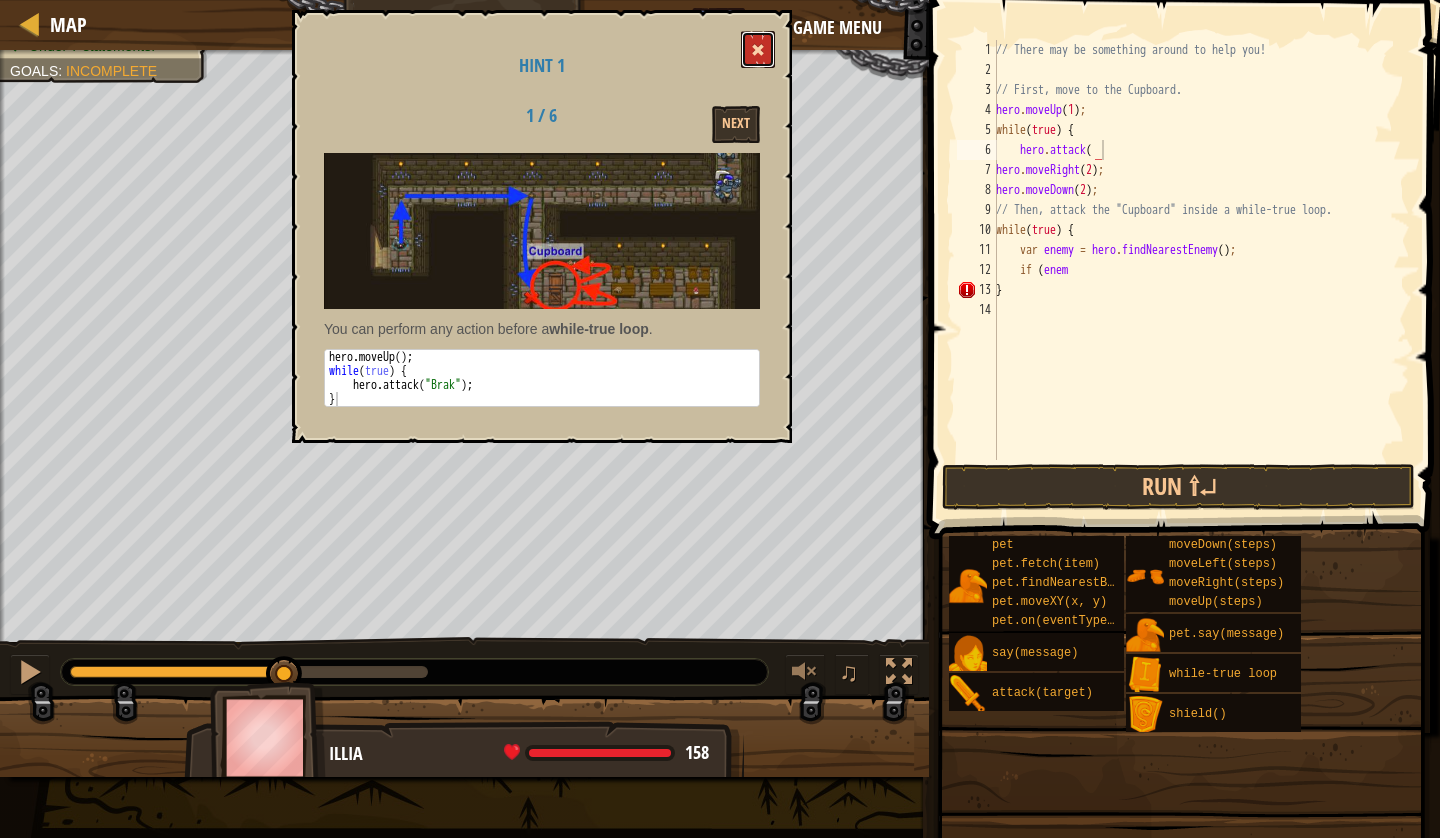 click at bounding box center [758, 50] 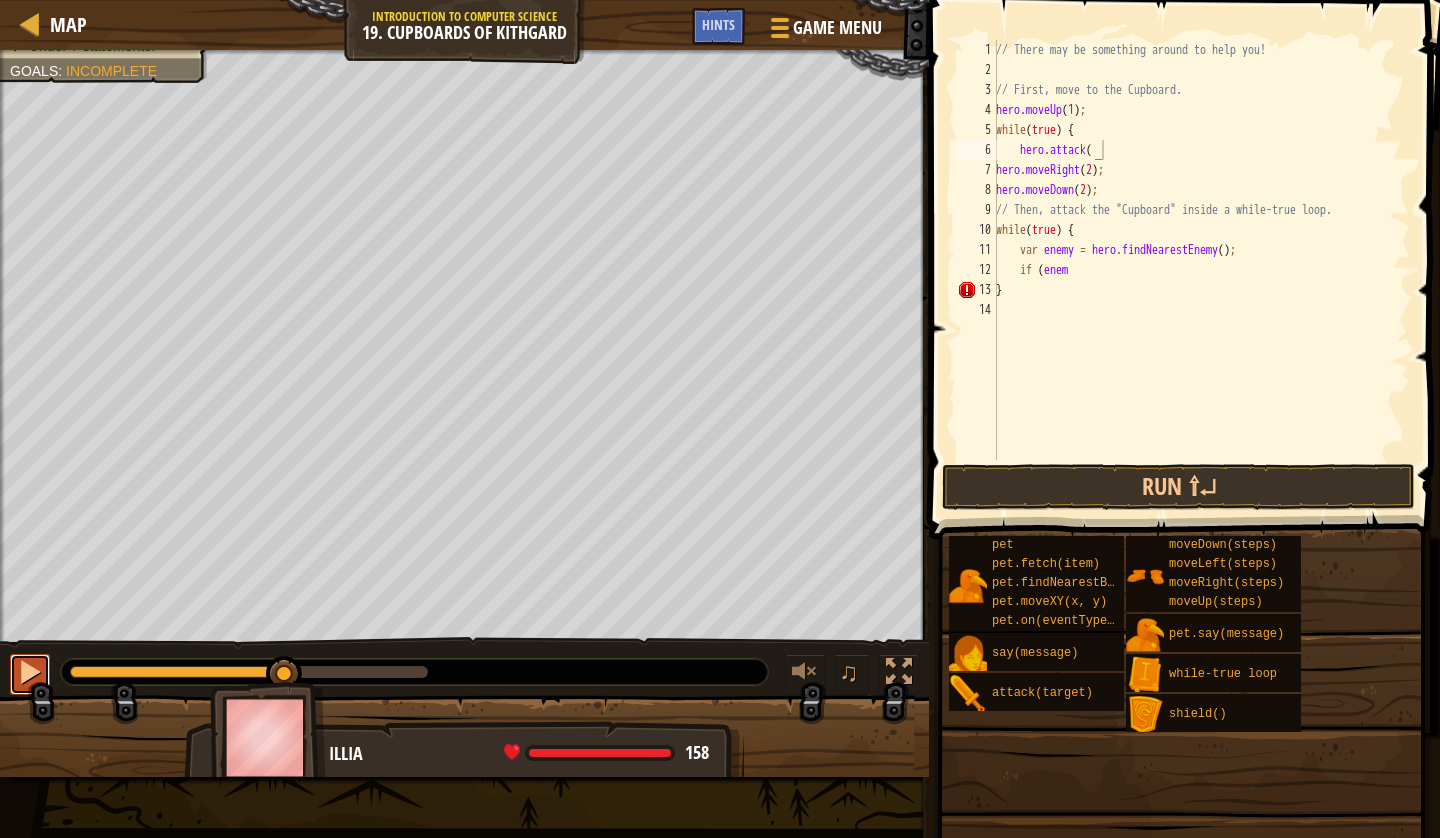 click at bounding box center (30, 672) 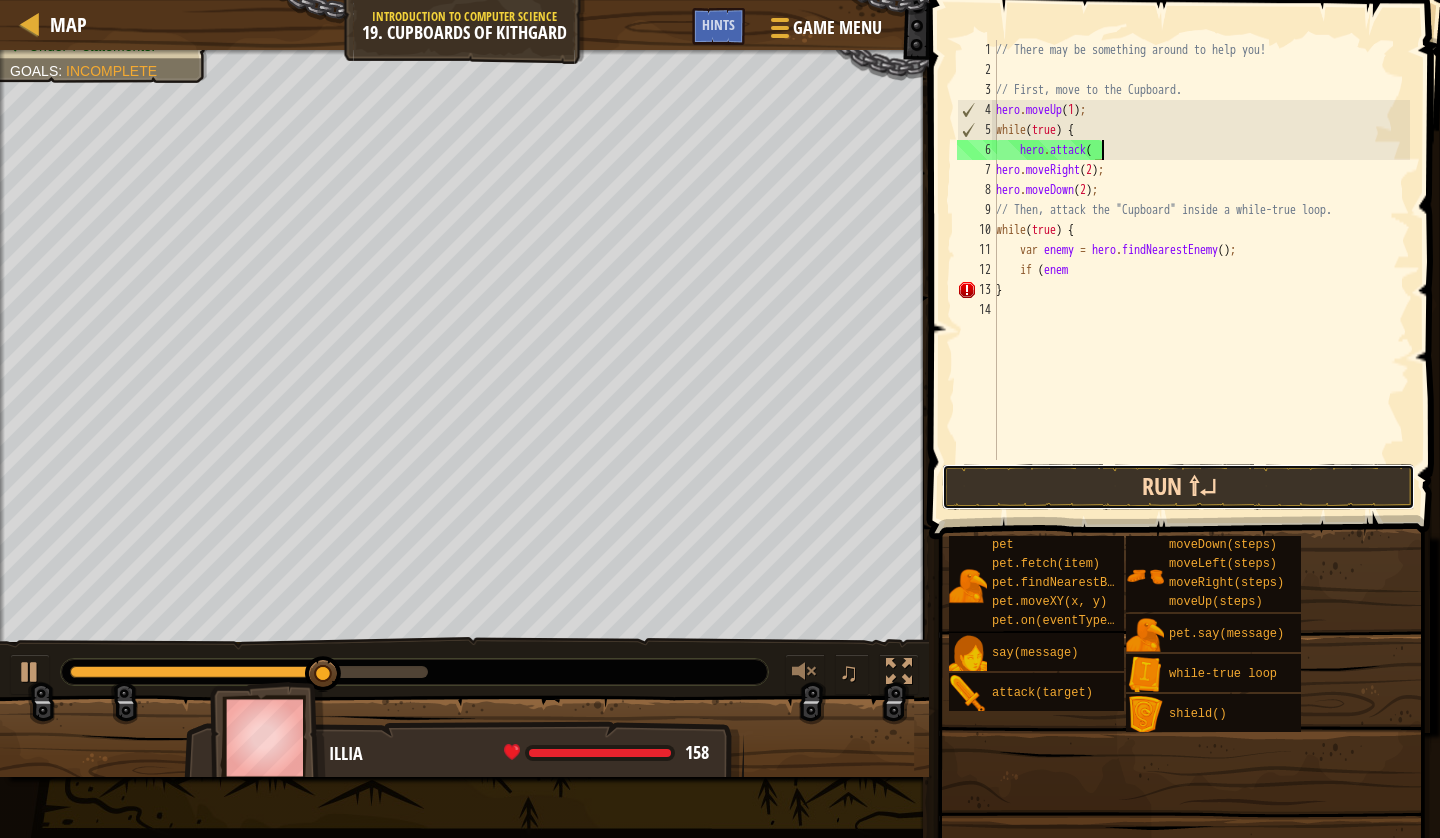 click on "Run ⇧↵" at bounding box center (1178, 487) 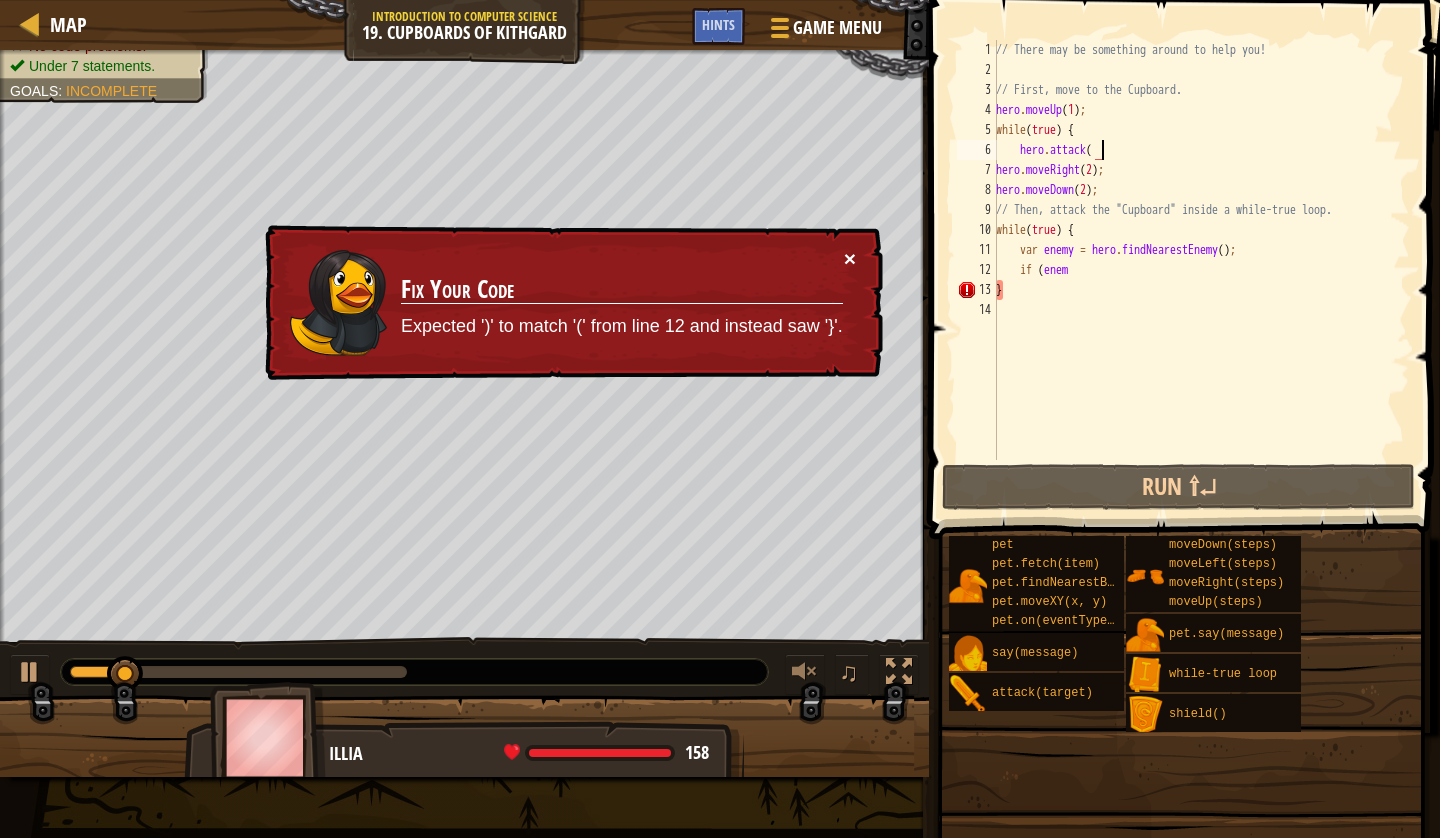 click on "×" at bounding box center [850, 258] 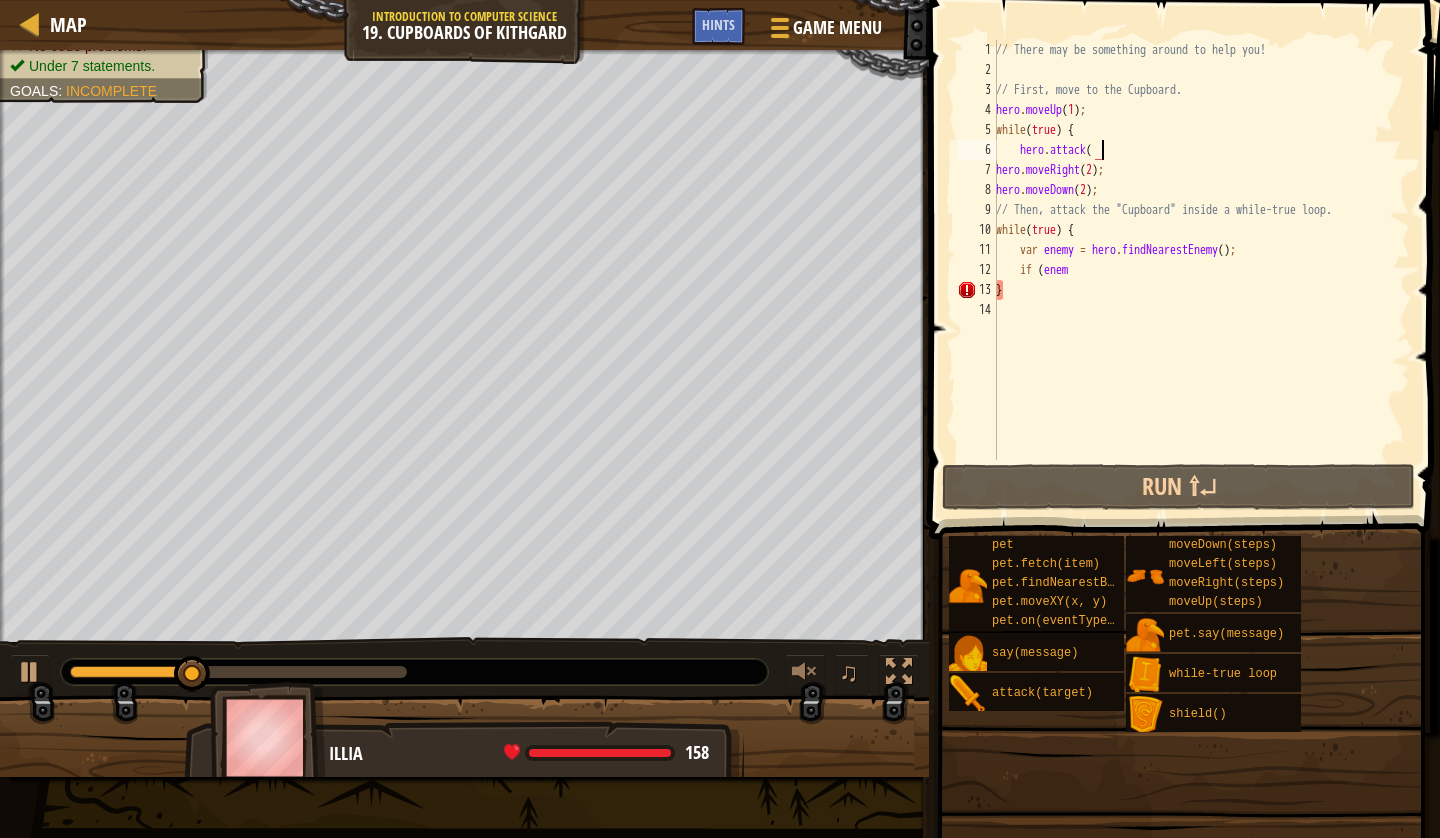 click on "Map Introduction to Computer Science 19. Cupboards of Kithgard Game Menu Done Hints" at bounding box center (464, 25) 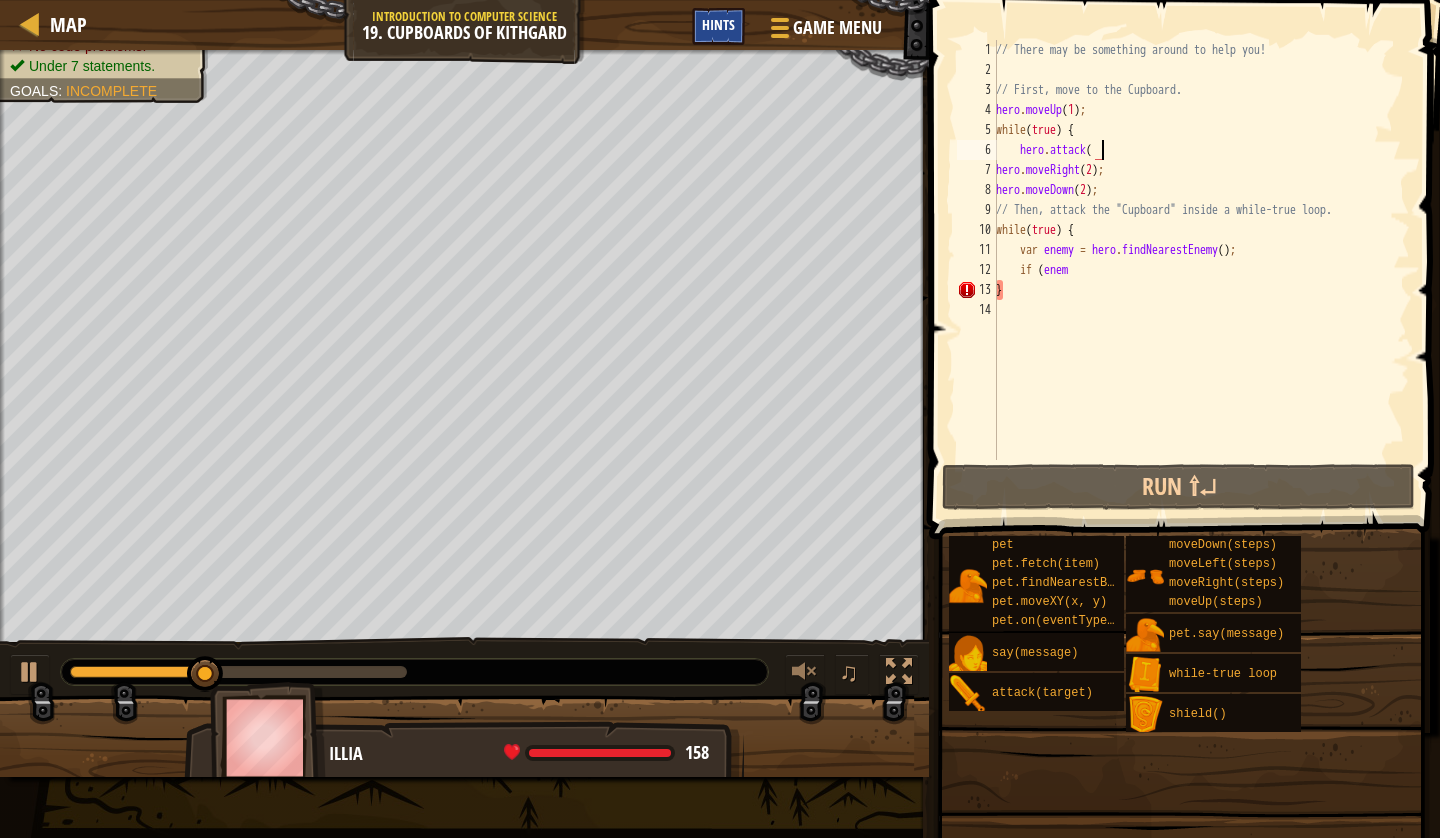 click on "Hints" at bounding box center [718, 24] 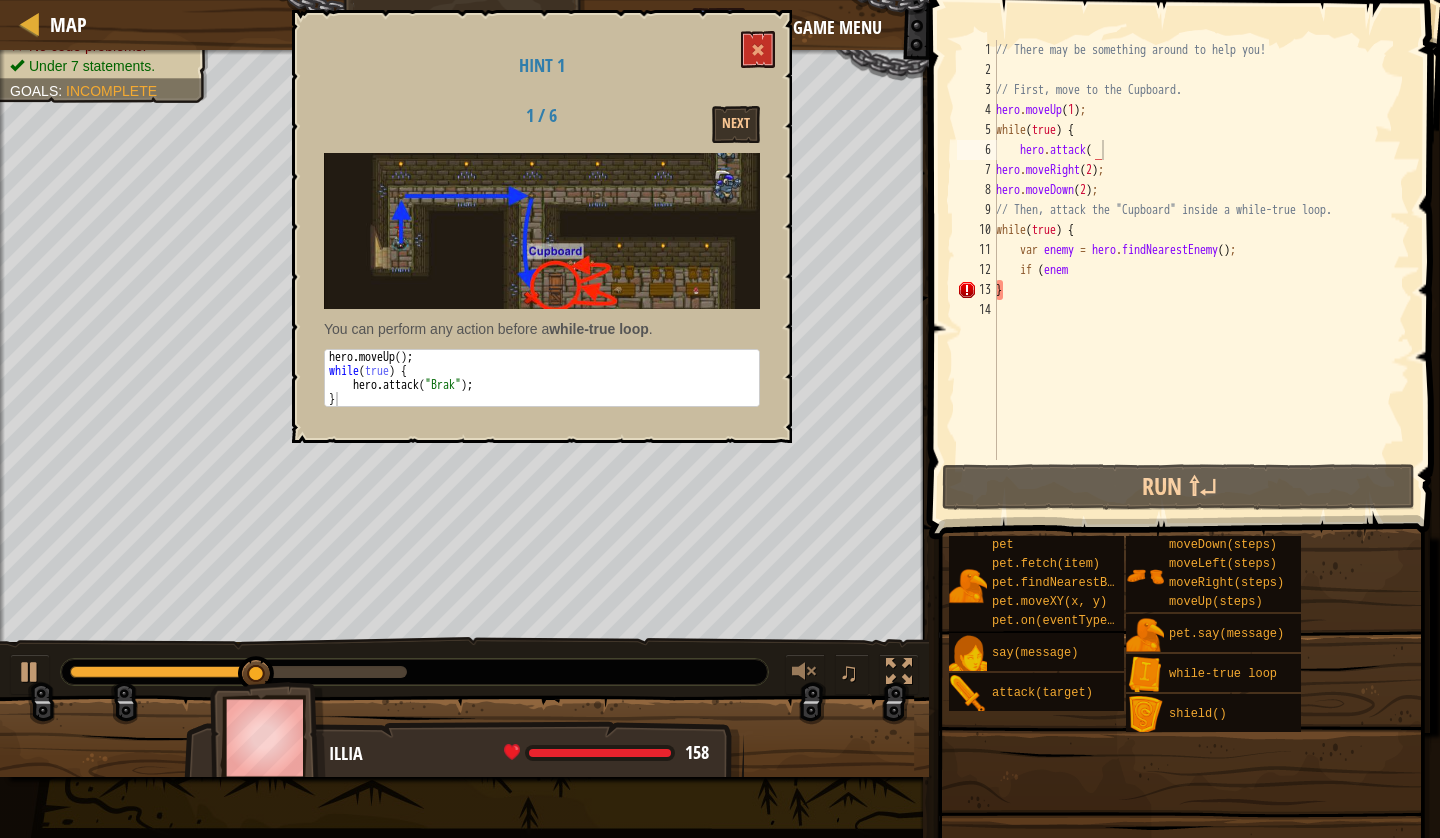 click on "Hint 1 1 / 6 Next
You can perform any action before a  while-true loop .
1 2 3 4 hero . moveUp ( ) ; while ( true )   {      hero . attack ( "Brak" ) ; }     הההההההההההההההההההההההההההההההההההההההההההההההההההההההההההההההההההההההההההההההההההההההההההההההההההההההההההההההההההההההההההההההההההההההההההההההההההההההההההההההההההההההההההההההההההההההההההההההההההההההההההההההההההההההההההההההההההההההההההההההההההההההההההההההה XXXXXXXXXXXXXXXXXXXXXXXXXXXXXXXXXXXXXXXXXXXXXXXXXXXXXXXXXXXXXXXXXXXXXXXXXXXXXXXXXXXXXXXXXXXXXXXXXXXXXXXXXXXXXXXXXXXXXXXXXXXXXXXXXXXXXXXXXXXXXXXXXXXXXXXXXXXXXXXXXXXXXXXXXXXXXXXXXXXXXXXXXXXXXXXXXXXXXXXXXXXXXXXXXXXXXXXXXXXXXXXXXXXXXXXXXXXXXXXXXXXXXXXXXXXXXXXX" at bounding box center [542, 226] 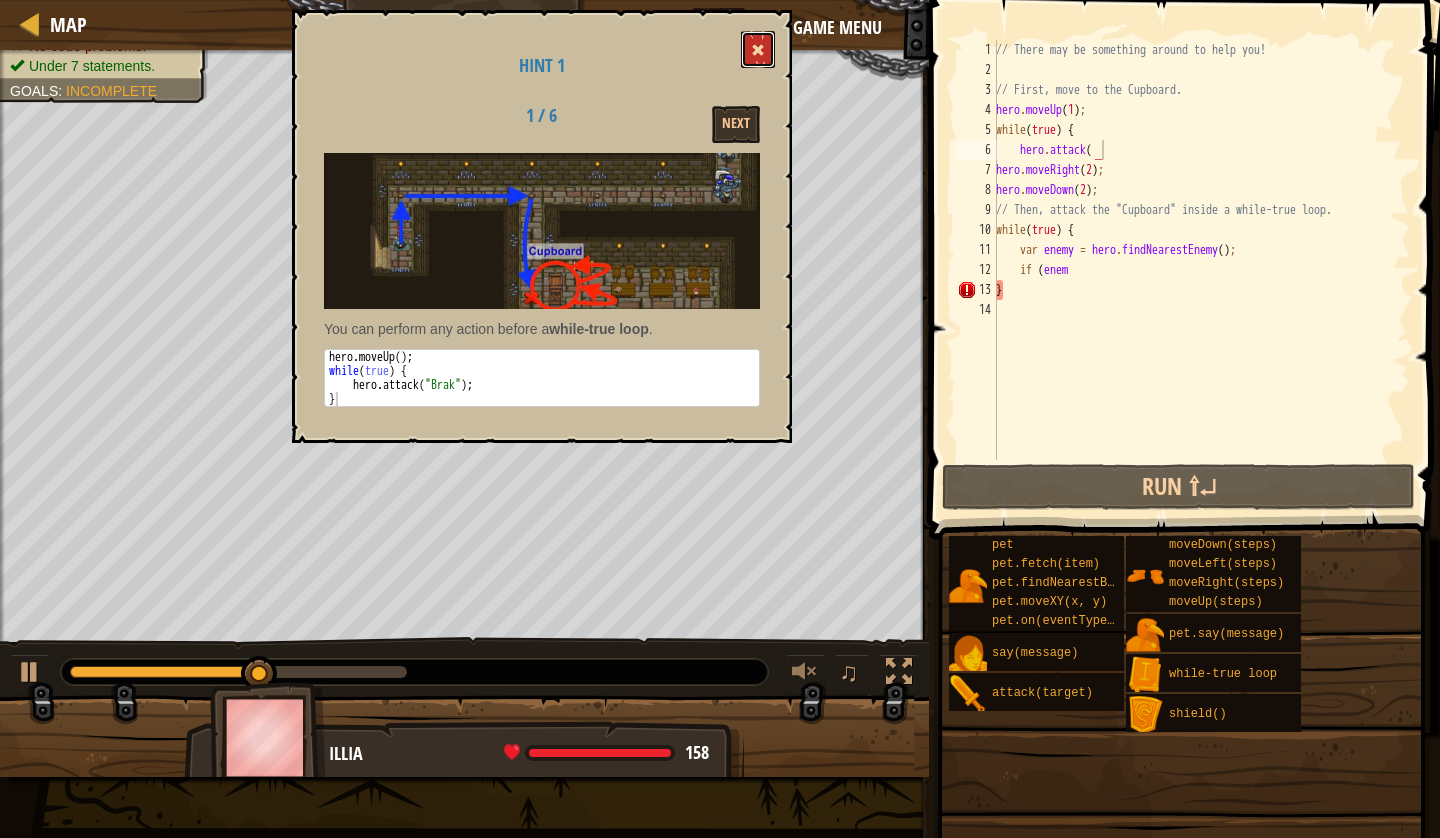 click at bounding box center [758, 50] 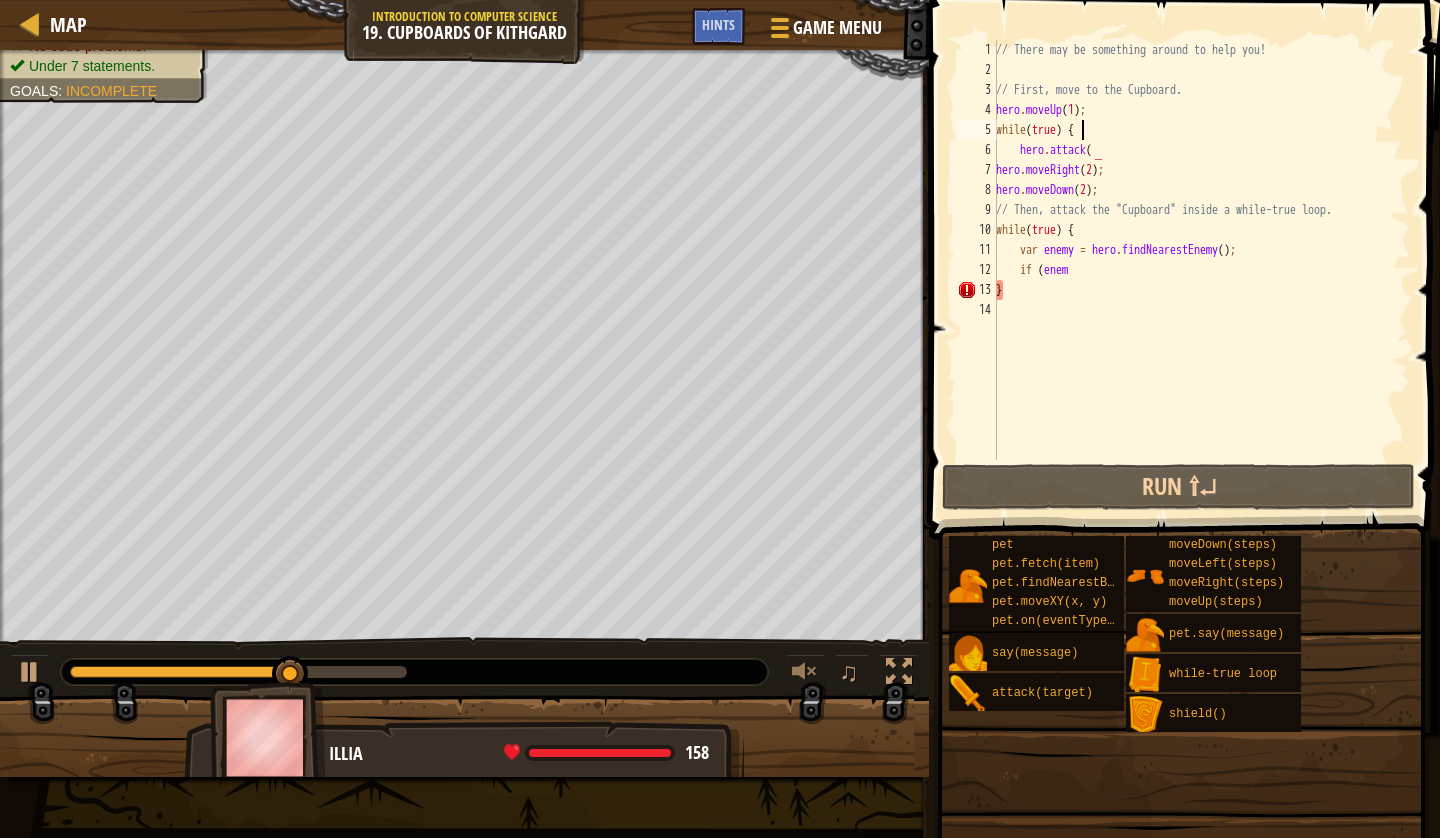 scroll, scrollTop: 9, scrollLeft: 6, axis: both 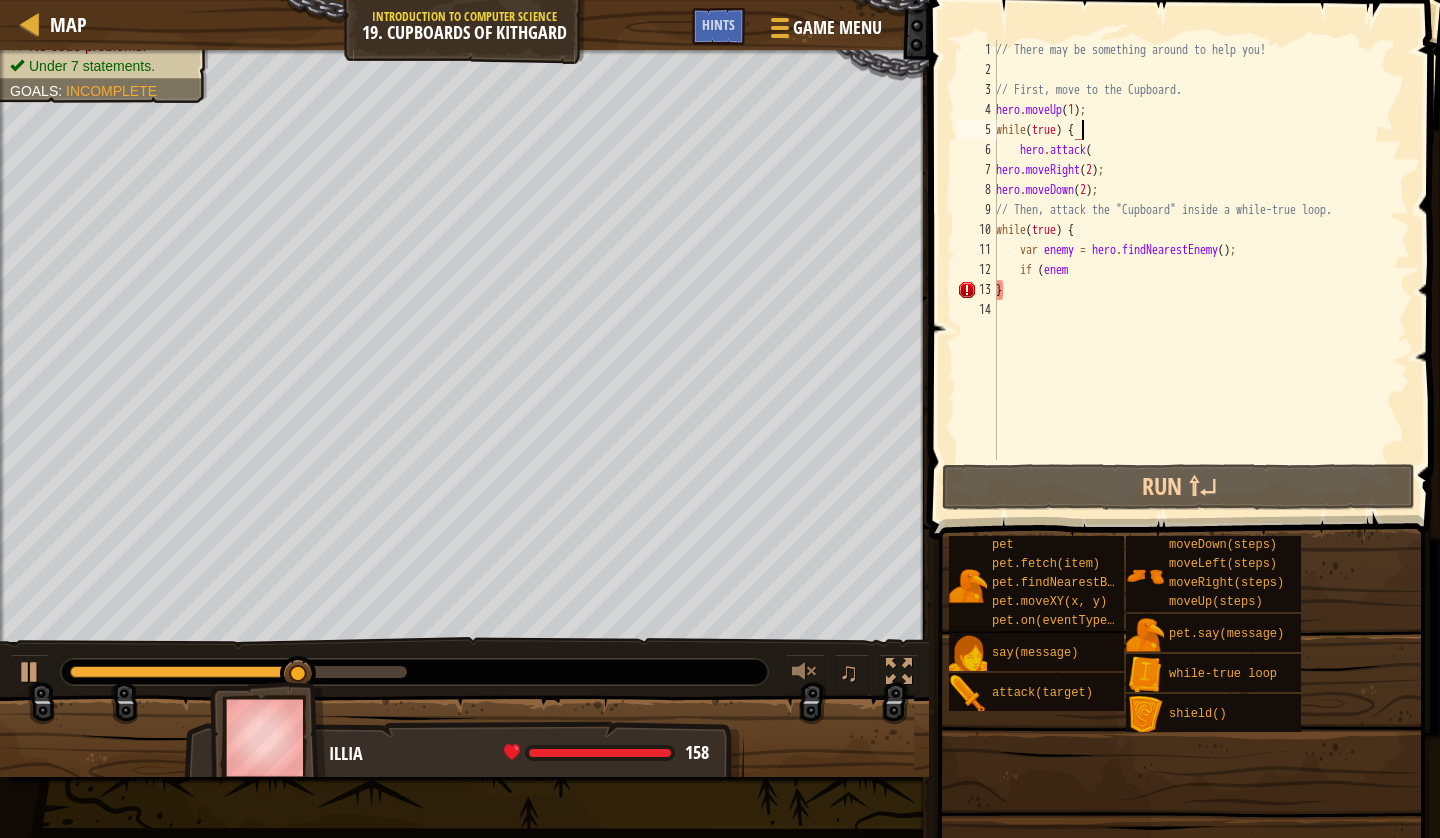 click on "// There may be something around to help you! // First, move to the Cupboard. hero . moveUp ( 1 ) ; while ( true )   {      hero . attack ( hero . moveRight ( 2 ) ; hero . moveDown ( 2 ) ; // Then, attack the "Cupboard" inside a while-true loop. while ( true )   {      var   enemy   =   hero . findNearestEnemy ( ) ;      if   ( enem }" at bounding box center (1201, 270) 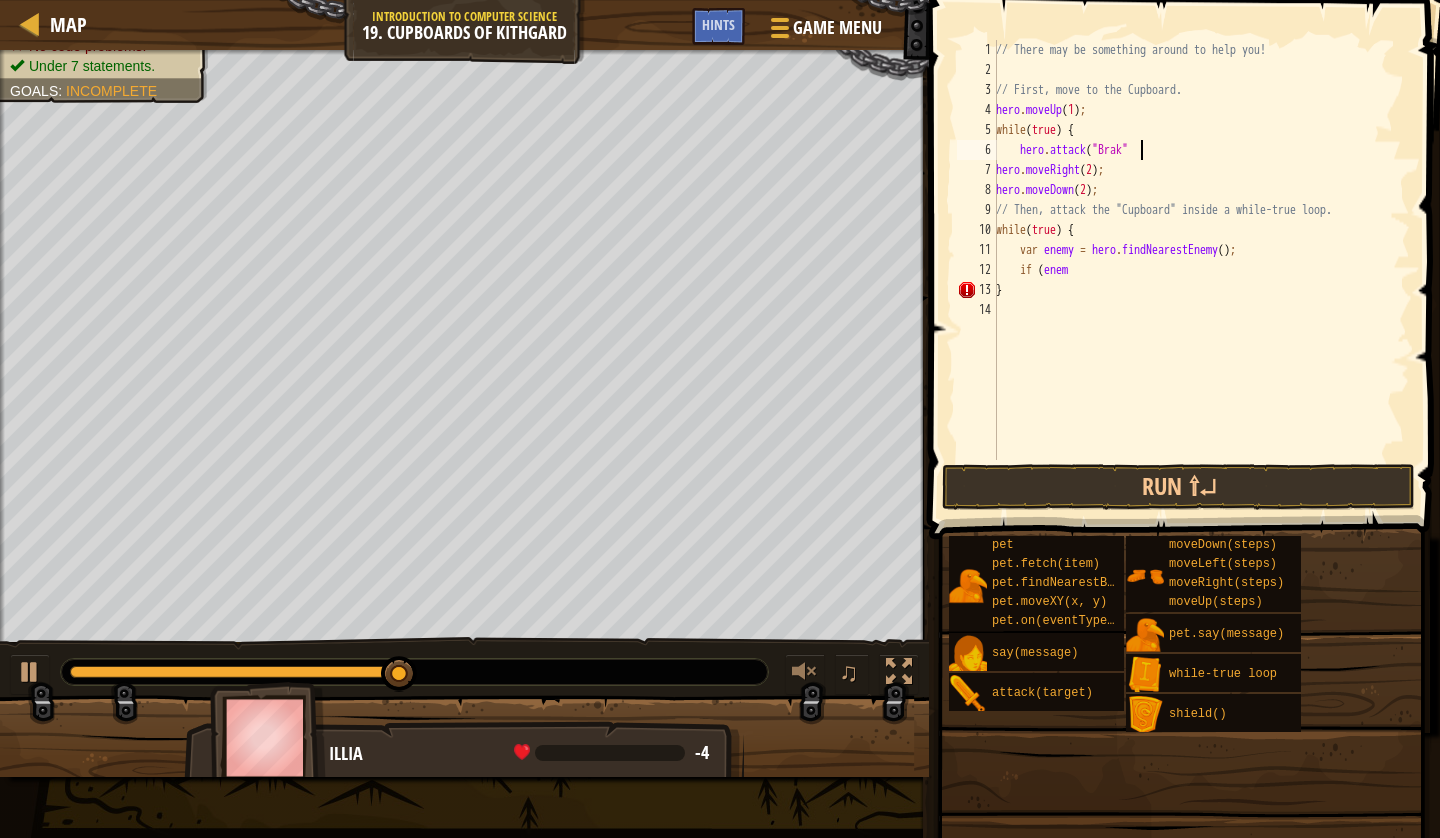 scroll, scrollTop: 9, scrollLeft: 11, axis: both 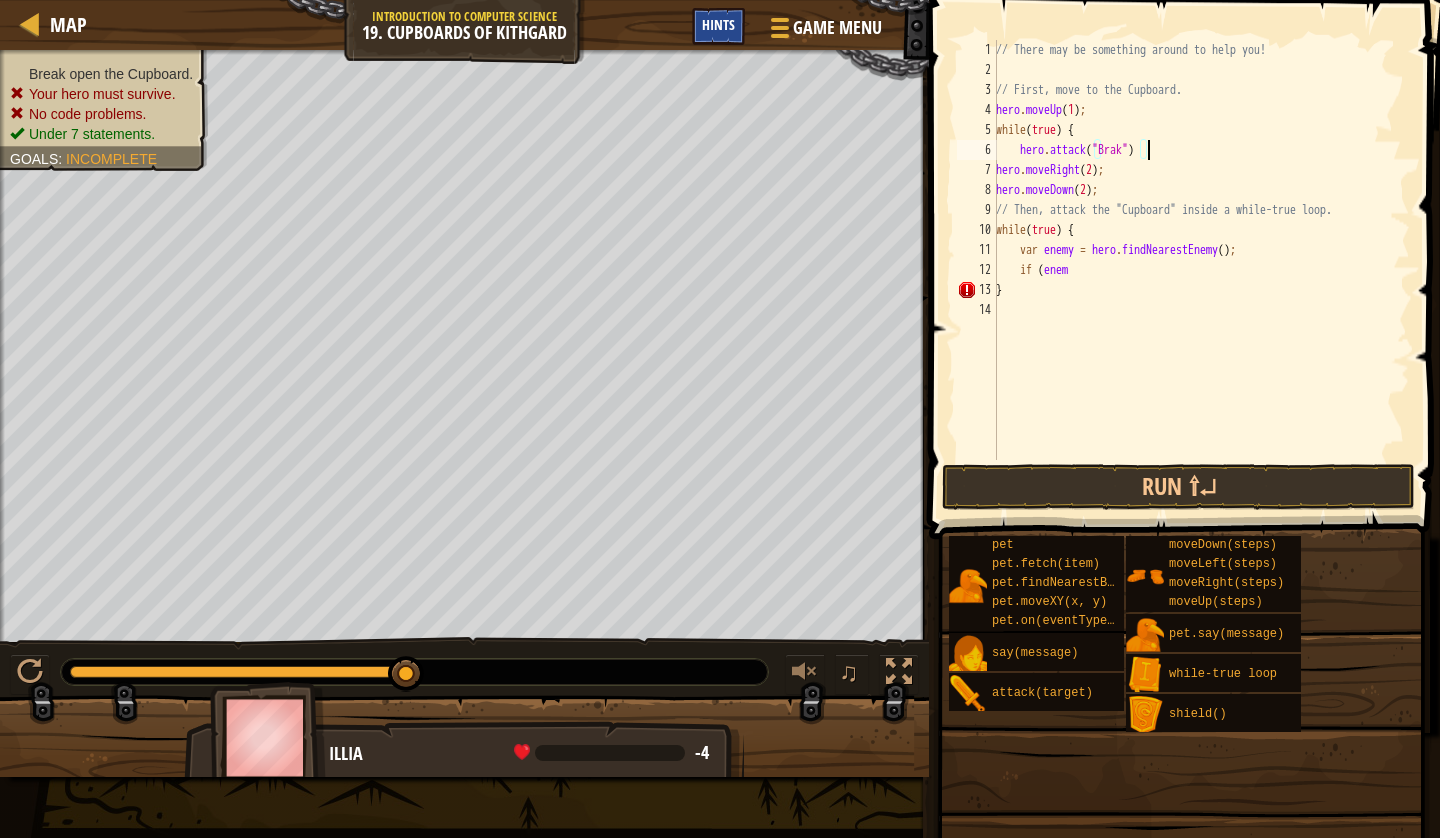 click on "Hints" at bounding box center (718, 26) 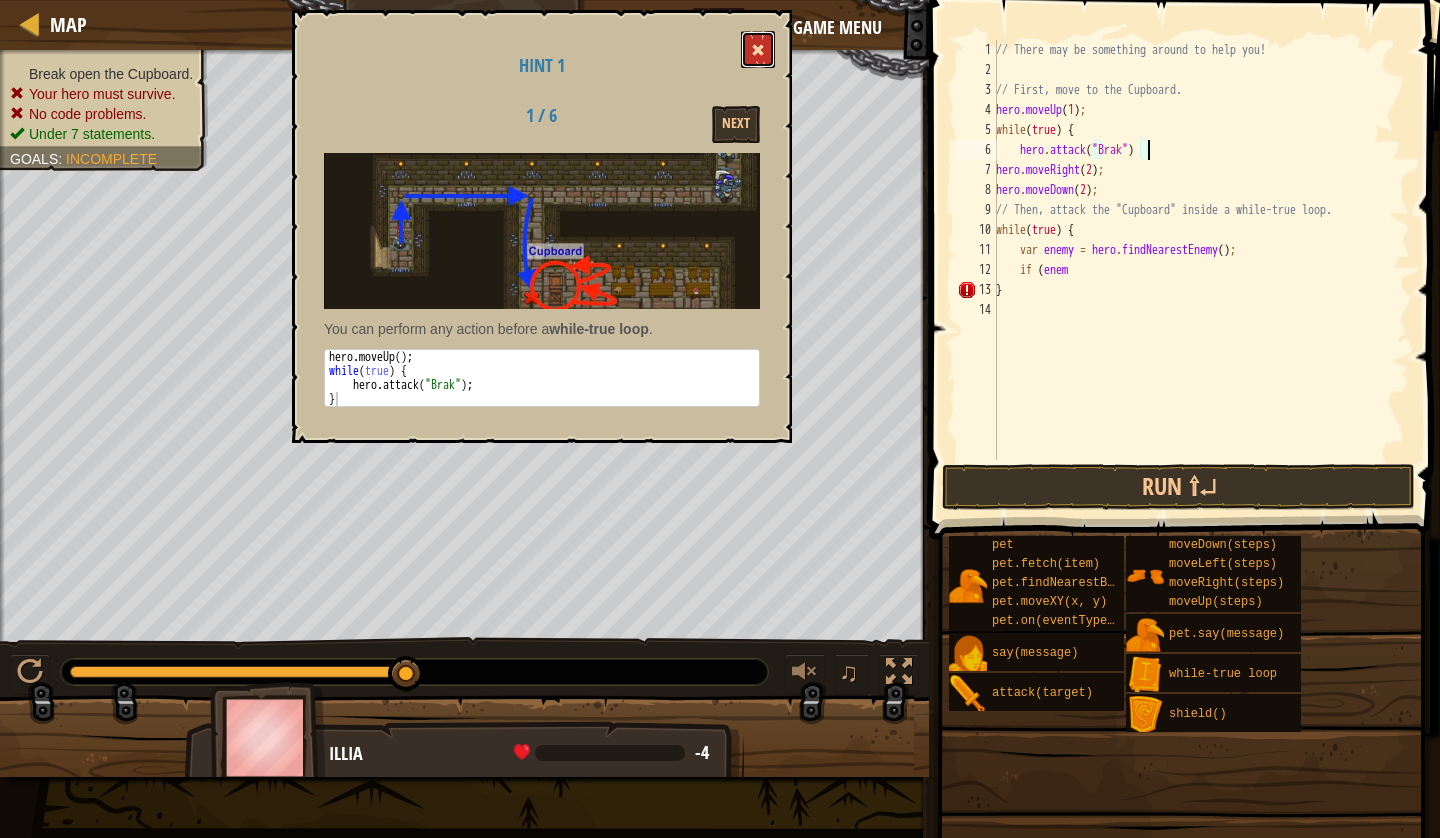 click at bounding box center (758, 49) 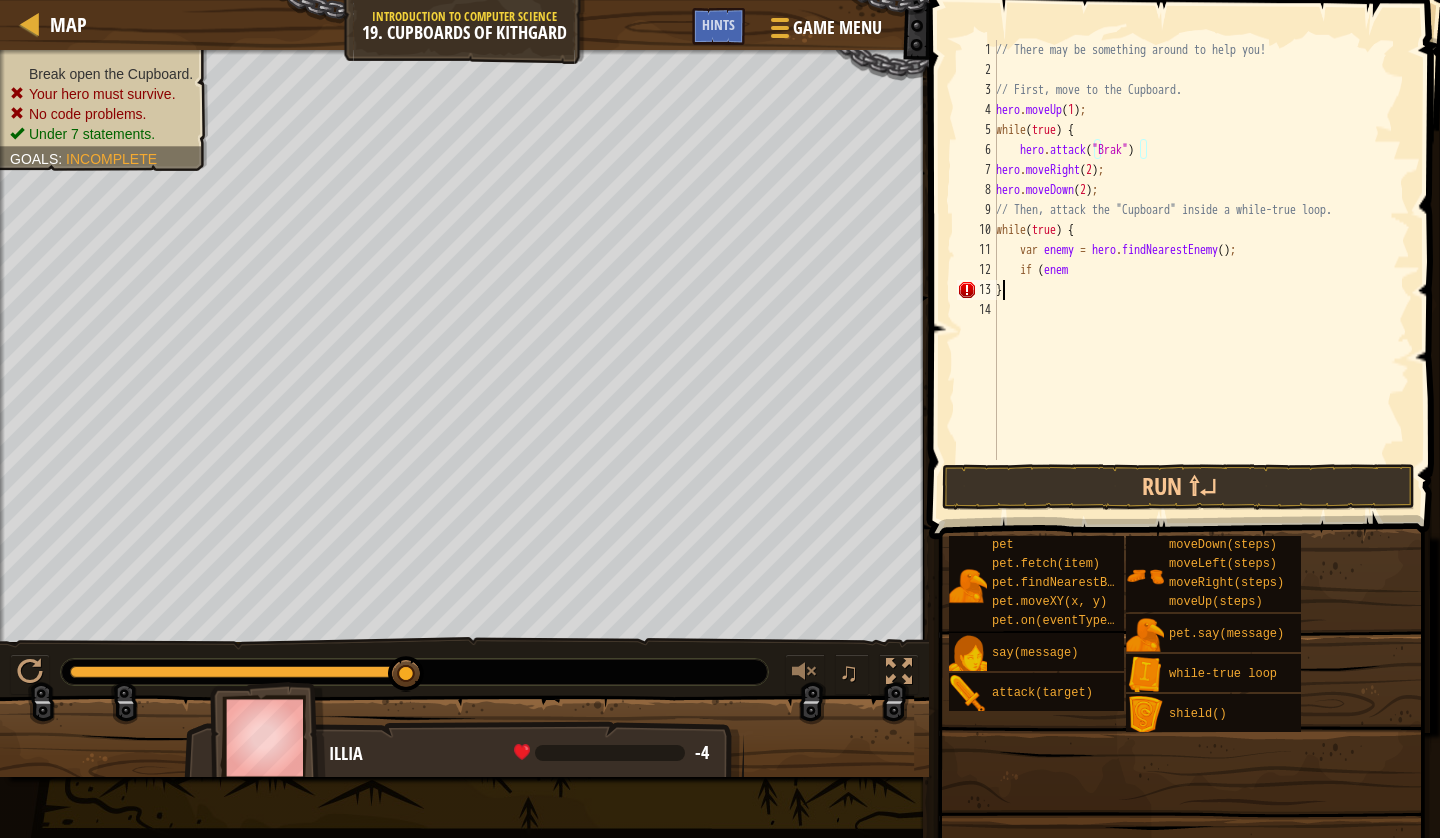click on "// There may be something around to help you! // First, move to the Cupboard. hero . moveUp ( 1 ) ; while ( true )   {      hero . attack ( "Brak" ) hero . moveRight ( 2 ) ; hero . moveDown ( 2 ) ; // Then, attack the "Cupboard" inside a while-true loop. while ( true )   {      var   enemy   =   hero . findNearestEnemy ( ) ;      if   ( enem }" at bounding box center (1201, 270) 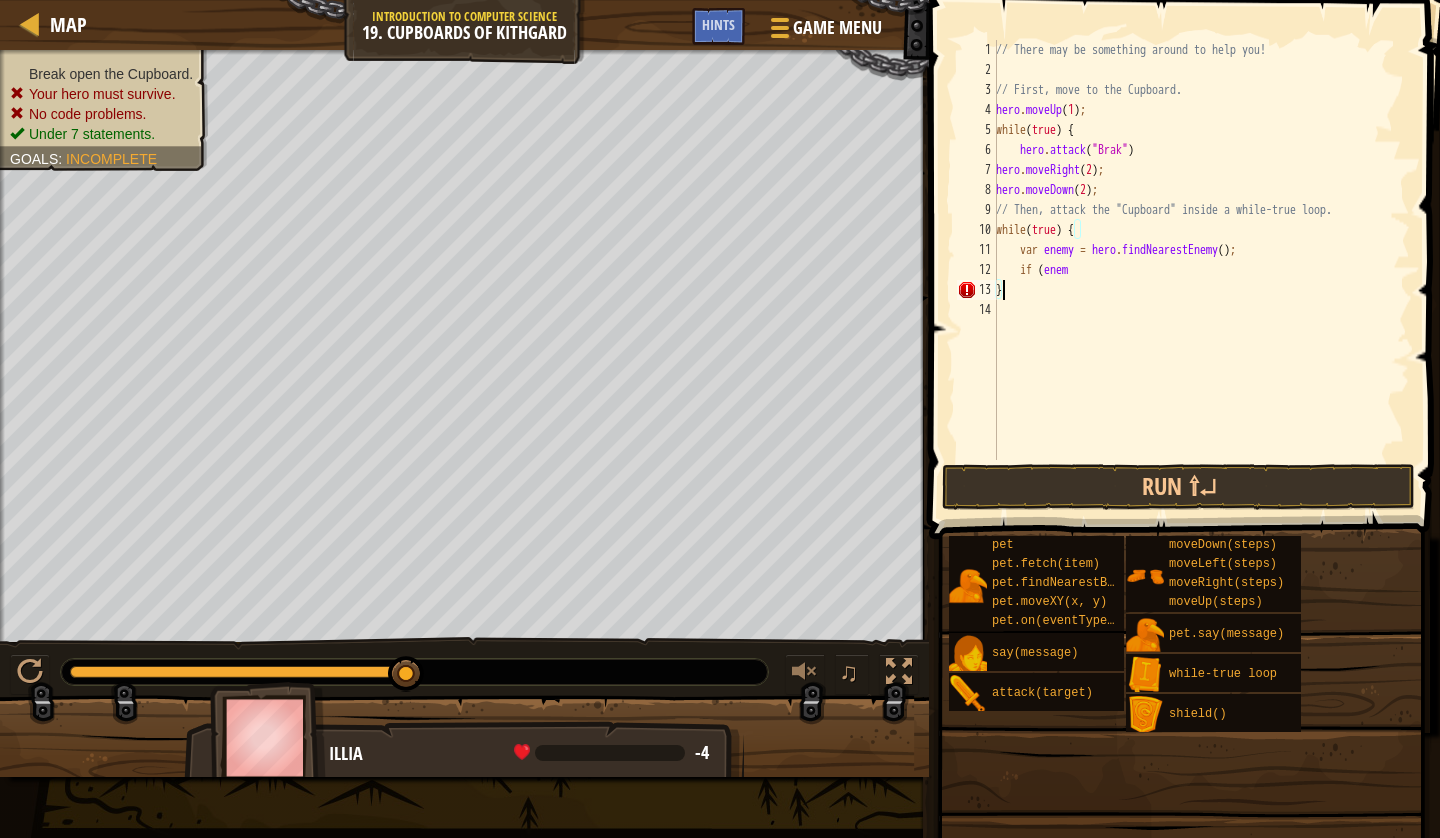 click on "// There may be something around to help you! // First, move to the Cupboard. hero . moveUp ( 1 ) ; while ( true )   {      hero . attack ( "Brak" ) hero . moveRight ( 2 ) ; hero . moveDown ( 2 ) ; // Then, attack the "Cupboard" inside a while-true loop. while ( true )   {      var   enemy   =   hero . findNearestEnemy ( ) ;      if   ( enem }" at bounding box center (1201, 270) 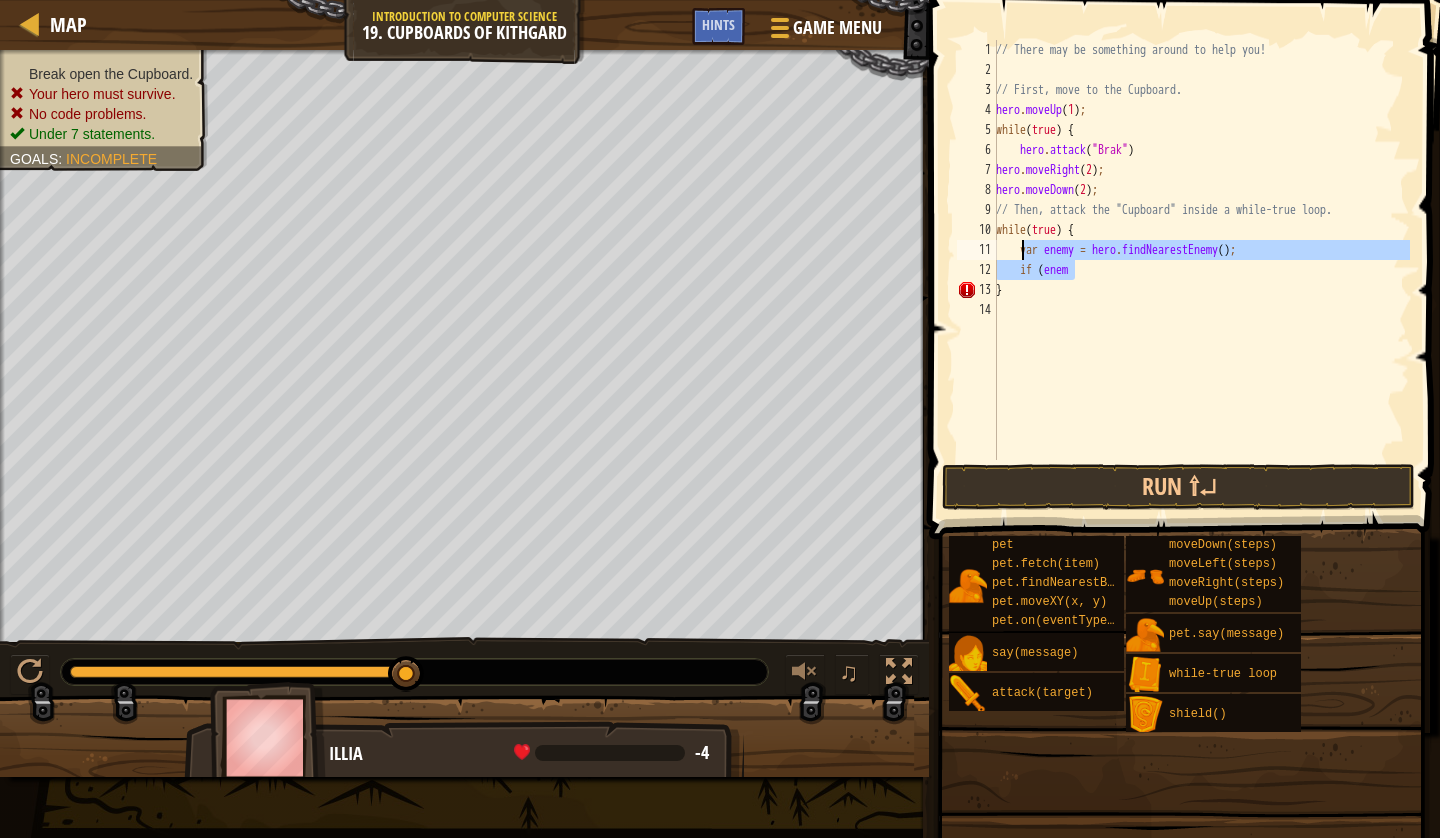 drag, startPoint x: 1111, startPoint y: 272, endPoint x: 1021, endPoint y: 247, distance: 93.40771 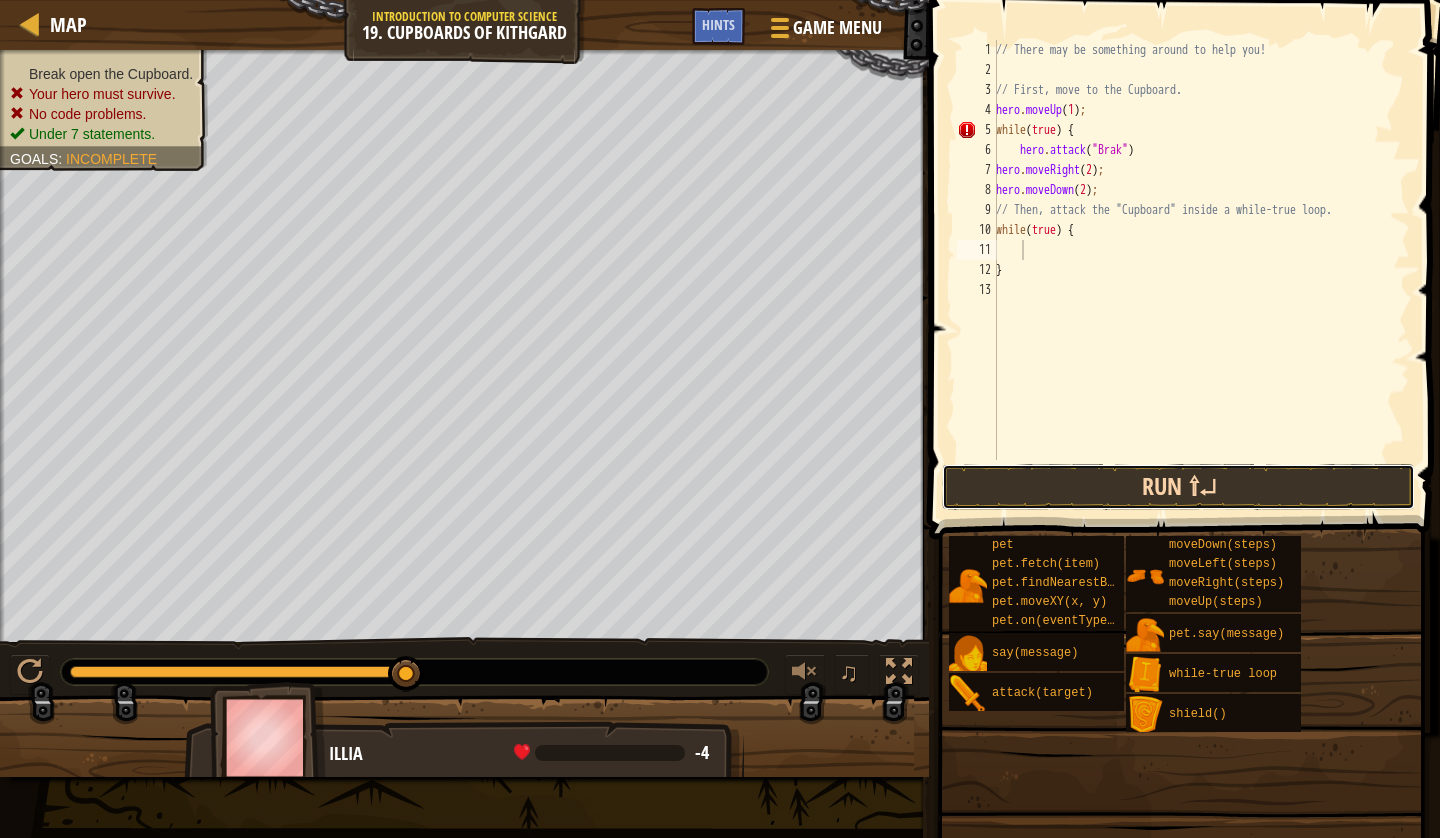 click on "Run ⇧↵" at bounding box center [1178, 487] 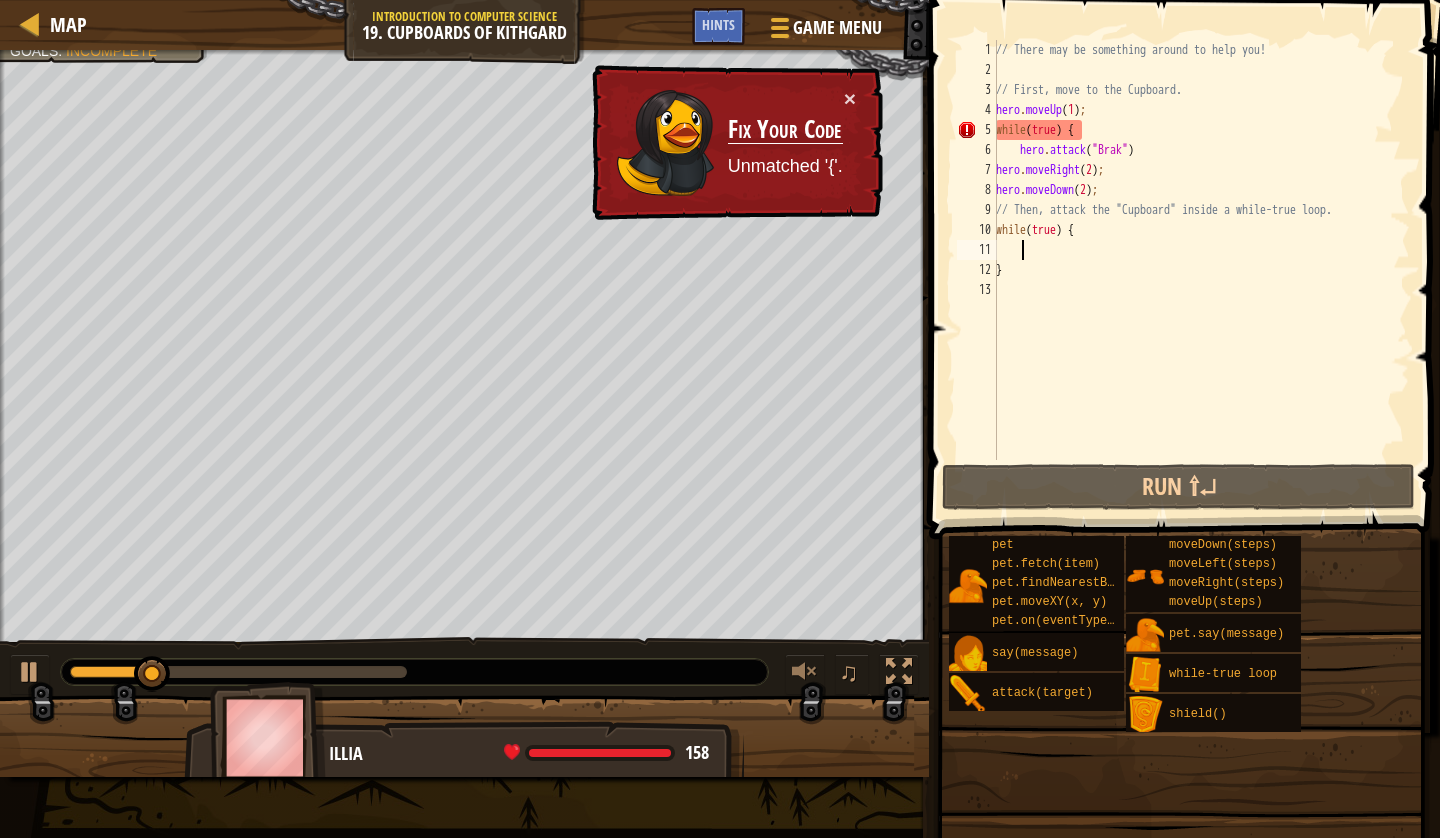 click on "// There may be something around to help you! // First, move to the Cupboard. hero . moveUp ( 1 ) ; while ( true )   {      hero . attack ( "Brak" ) hero . moveRight ( 2 ) ; hero . moveDown ( 2 ) ; // Then, attack the "Cupboard" inside a while-true loop. while ( true )   {      }" at bounding box center (1201, 270) 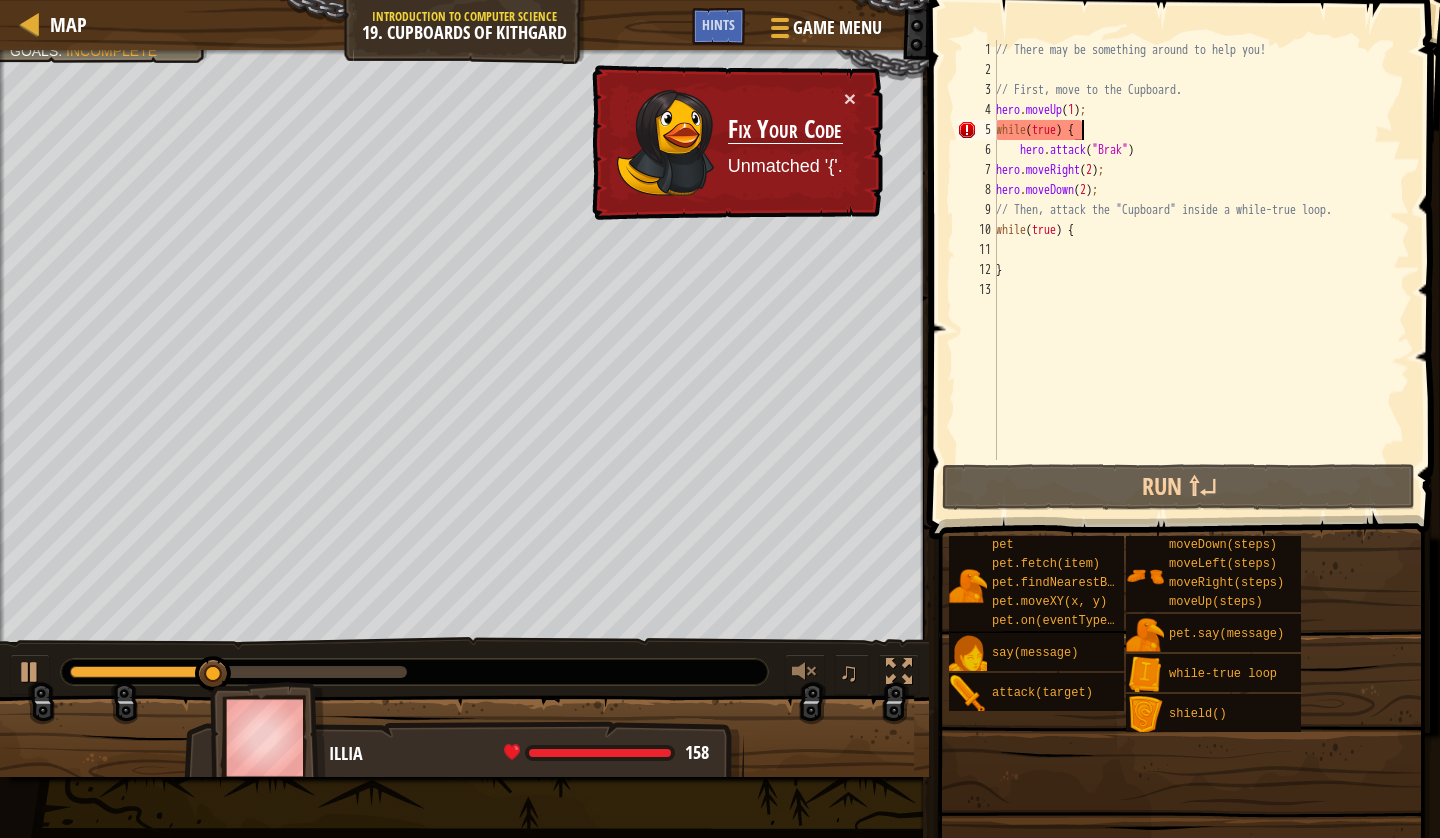 click on "// There may be something around to help you! // First, move to the Cupboard. hero . moveUp ( 1 ) ; while ( true )   {      hero . attack ( "Brak" ) hero . moveRight ( 2 ) ; hero . moveDown ( 2 ) ; // Then, attack the "Cupboard" inside a while-true loop. while ( true )   {      }" at bounding box center [1201, 270] 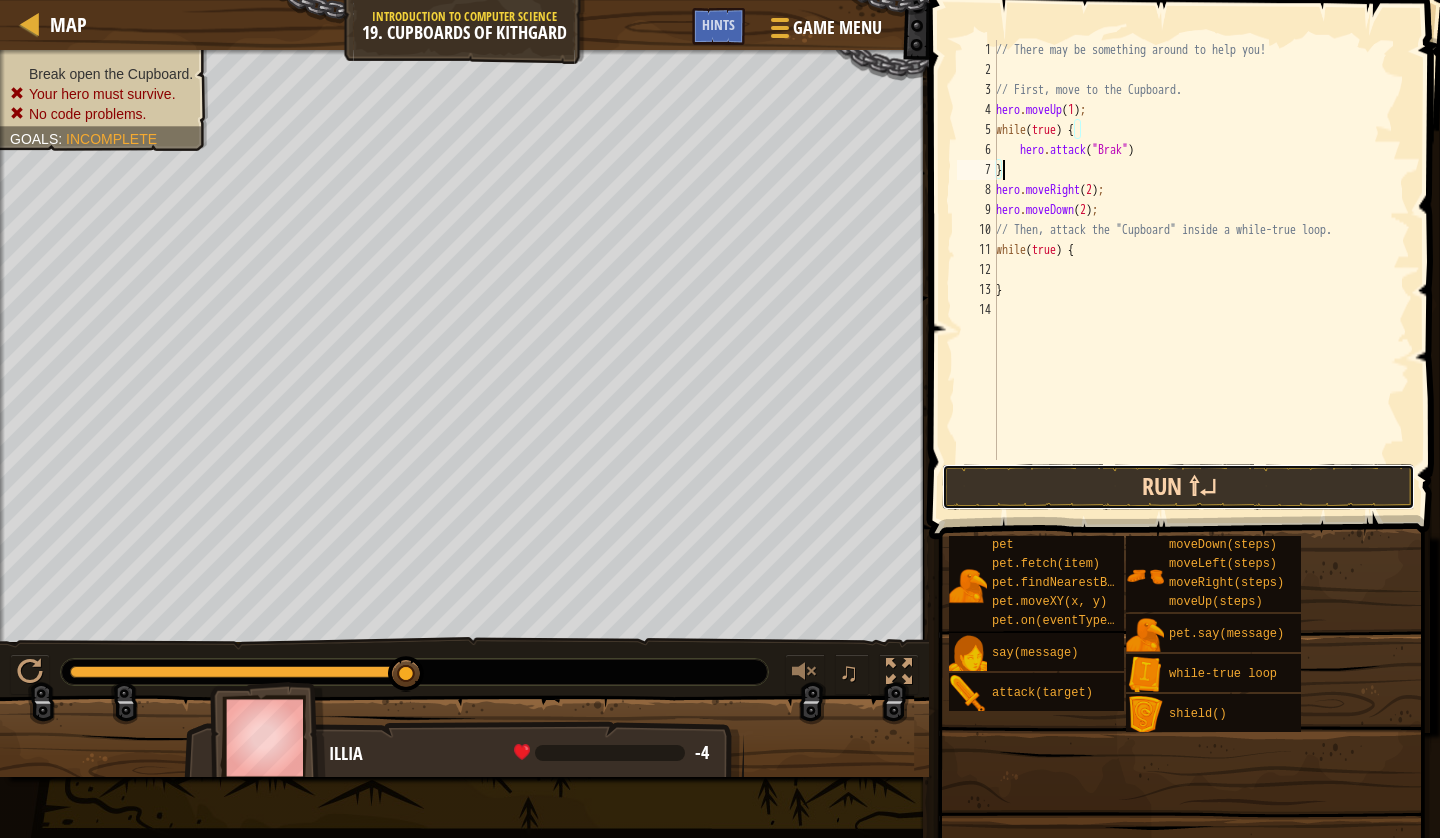 click on "Run ⇧↵" at bounding box center [1178, 487] 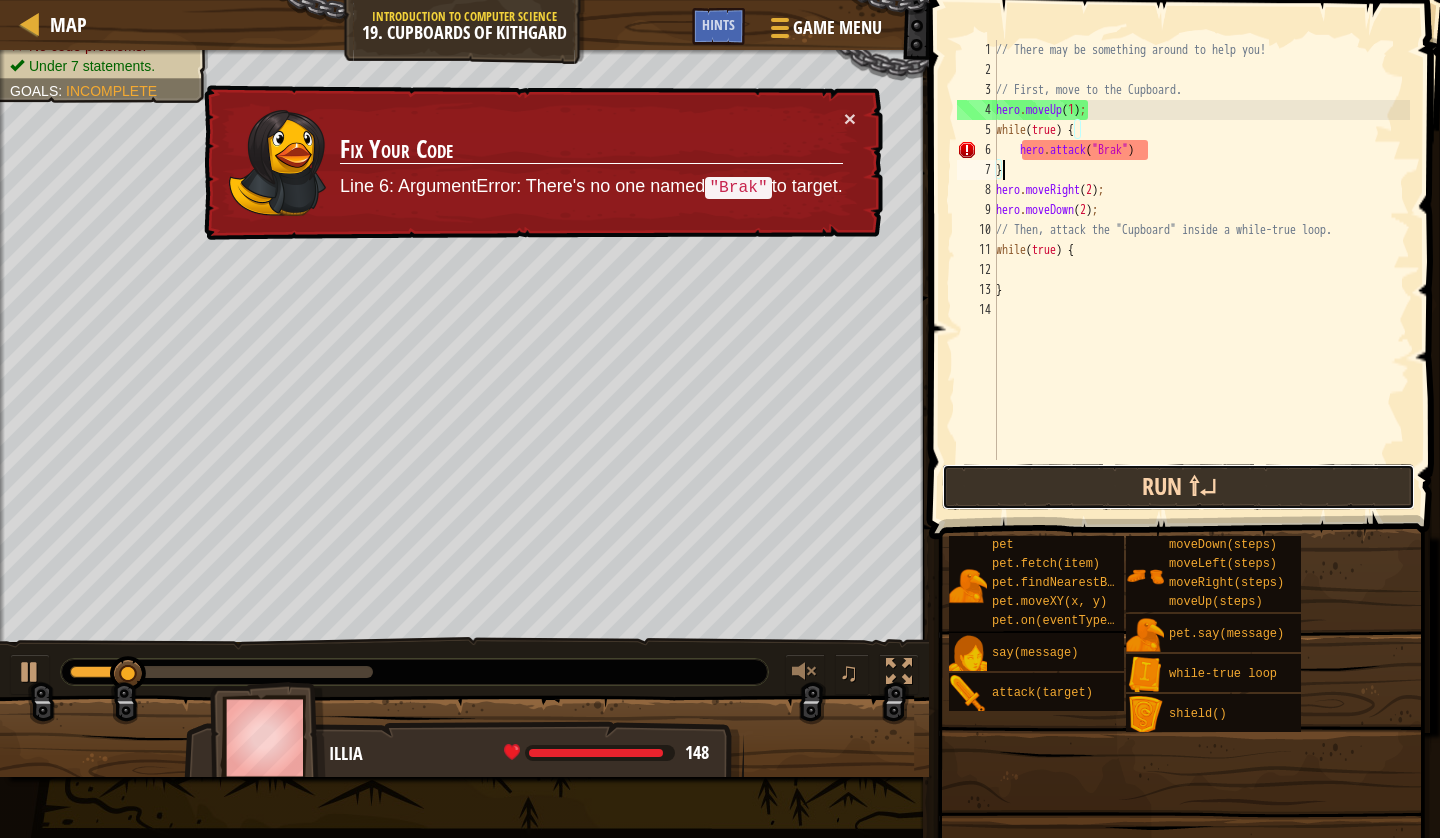 click on "Run ⇧↵" at bounding box center [1178, 487] 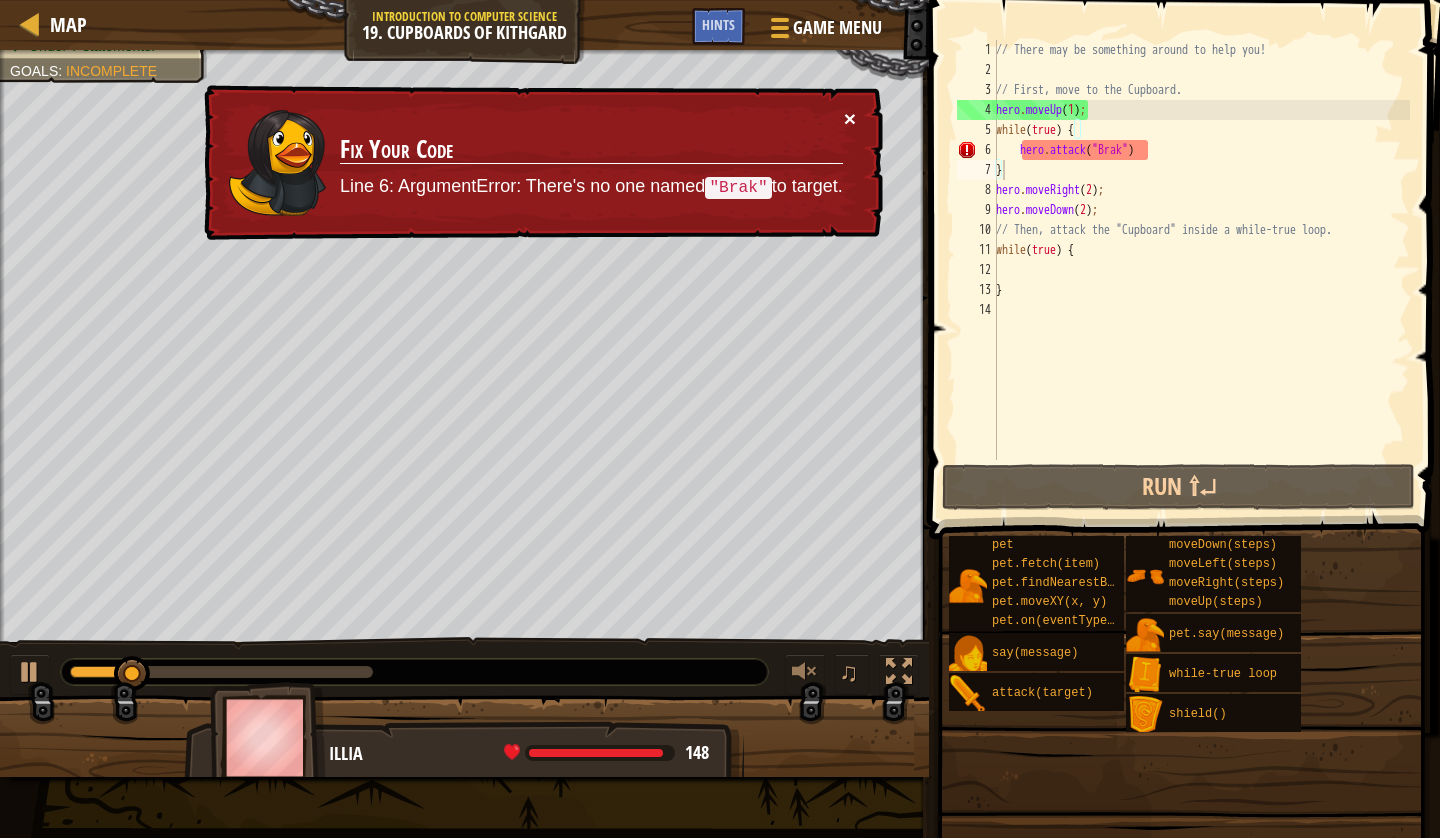 click on "×" at bounding box center [850, 118] 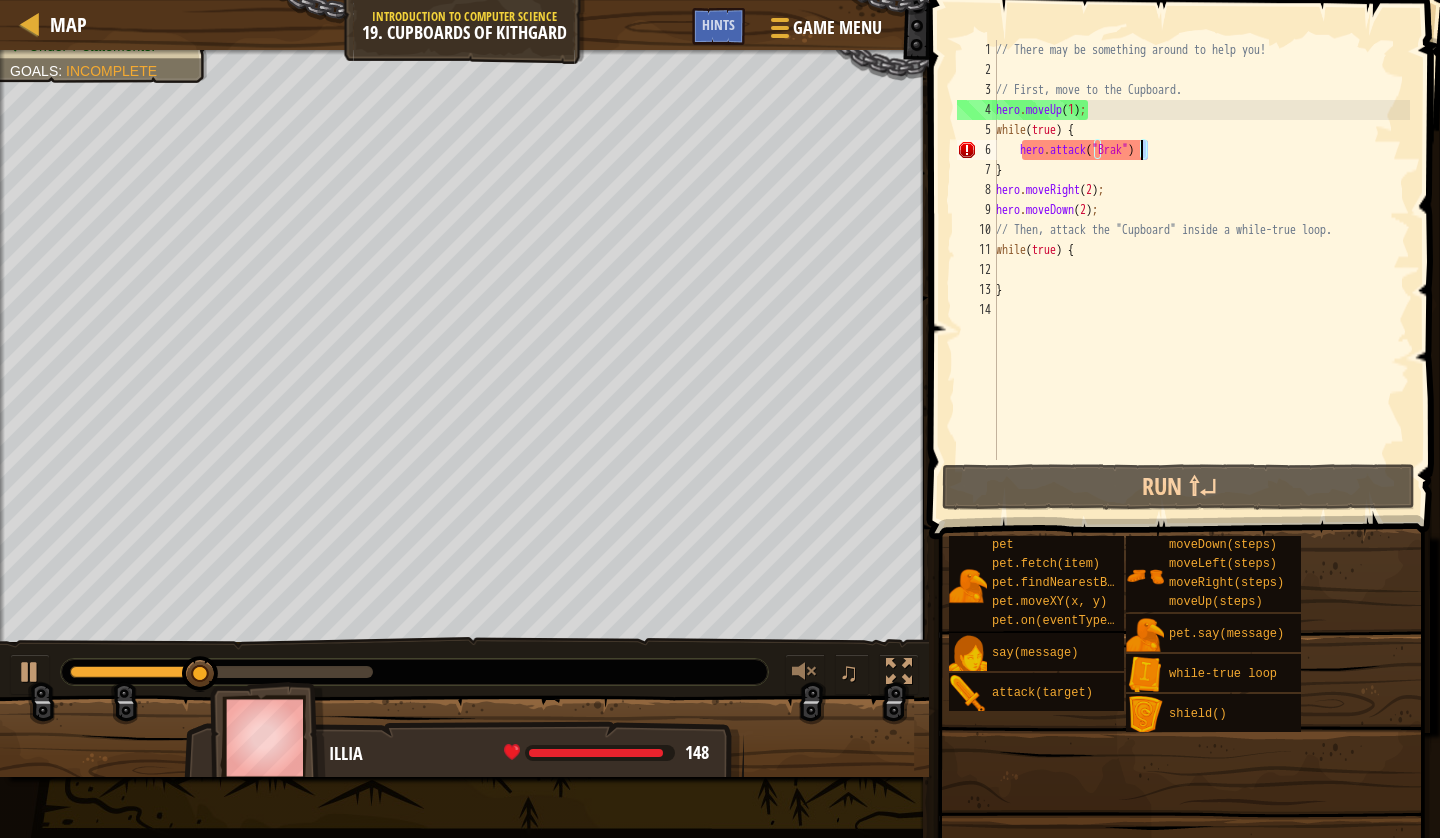 drag, startPoint x: 1157, startPoint y: 149, endPoint x: 1140, endPoint y: 149, distance: 17 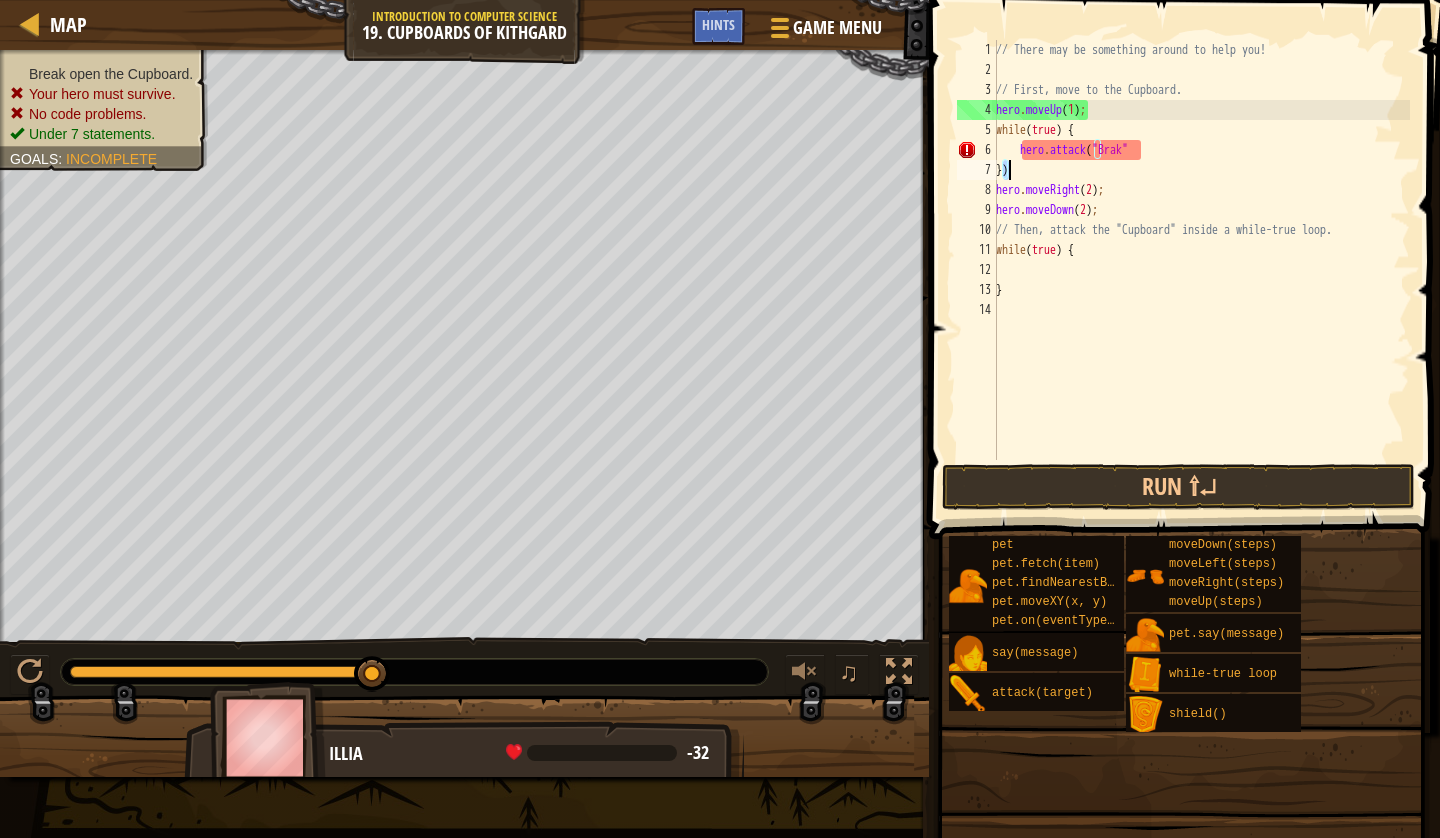 click on "// There may be something around to help you! // First, move to the Cupboard. hero . moveUp ( 1 ) ; while ( true )   {      hero . attack ( "Brak" }) hero . moveRight ( 2 ) ; hero . moveDown ( 2 ) ; // Then, attack the "Cupboard" inside a while-true loop. while ( true )   {      }" at bounding box center [1201, 250] 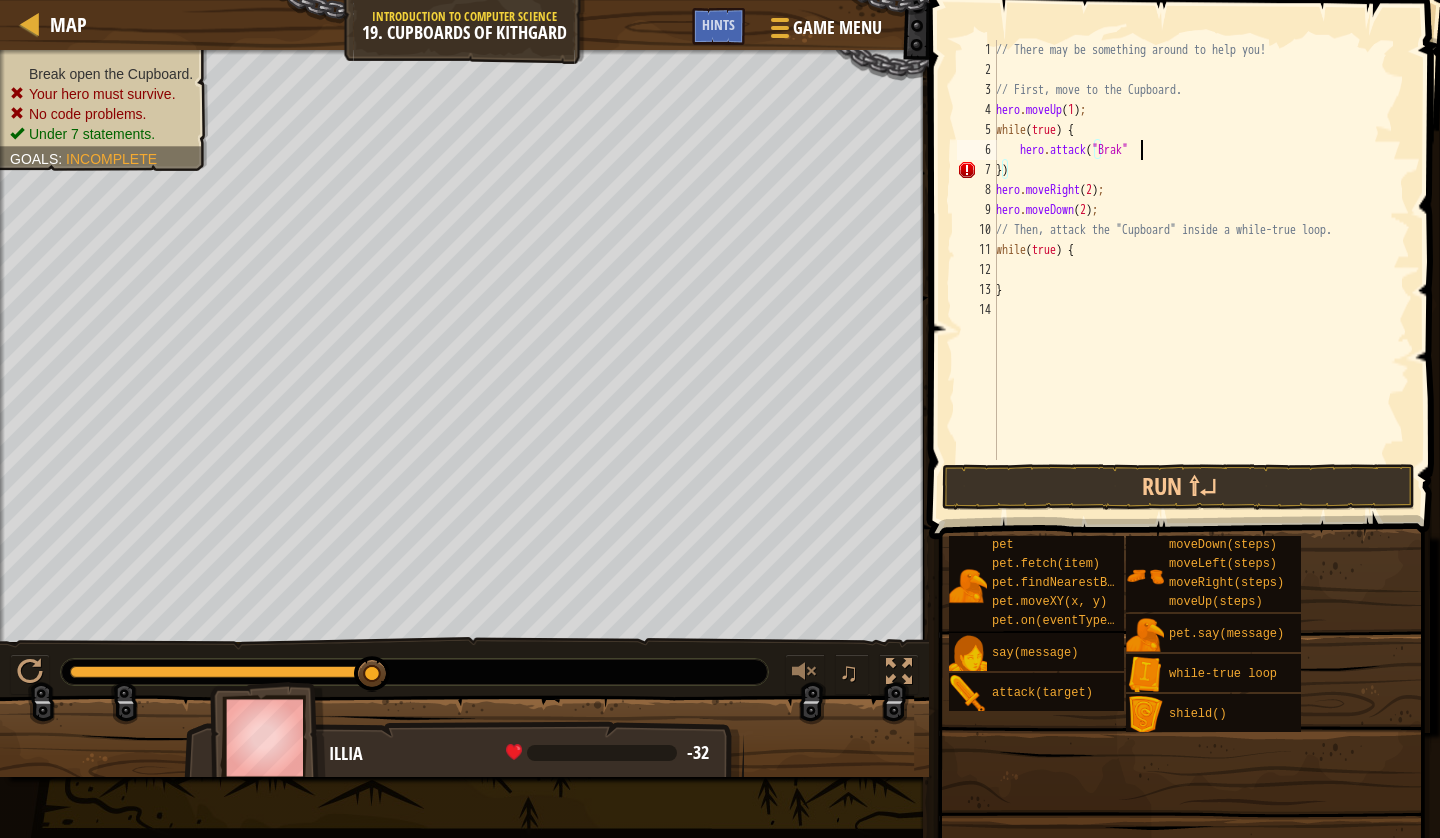 click on "// There may be something around to help you! // First, move to the Cupboard. hero . moveUp ( 1 ) ; while ( true )   {      hero . attack ( "Brak" }) hero . moveRight ( 2 ) ; hero . moveDown ( 2 ) ; // Then, attack the "Cupboard" inside a while-true loop. while ( true )   {      }" at bounding box center (1201, 270) 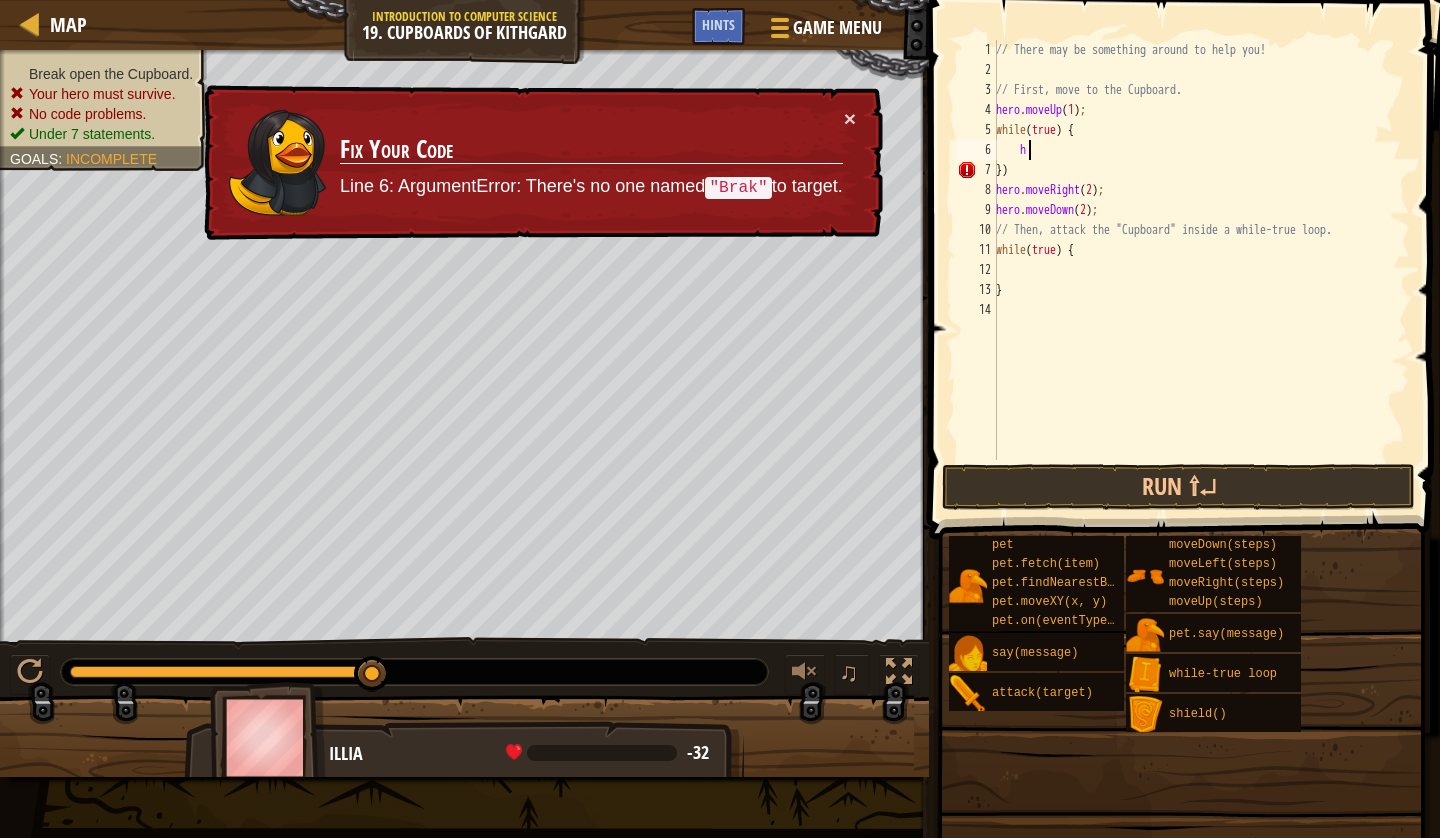 click on "// There may be something around to help you! // First, move to the Cupboard. hero . moveUp ( 1 ) ; while ( true )   {      h }) hero . moveRight ( 2 ) ; hero . moveDown ( 2 ) ; // Then, attack the "Cupboard" inside a while-true loop. while ( true )   {      }" at bounding box center (1201, 270) 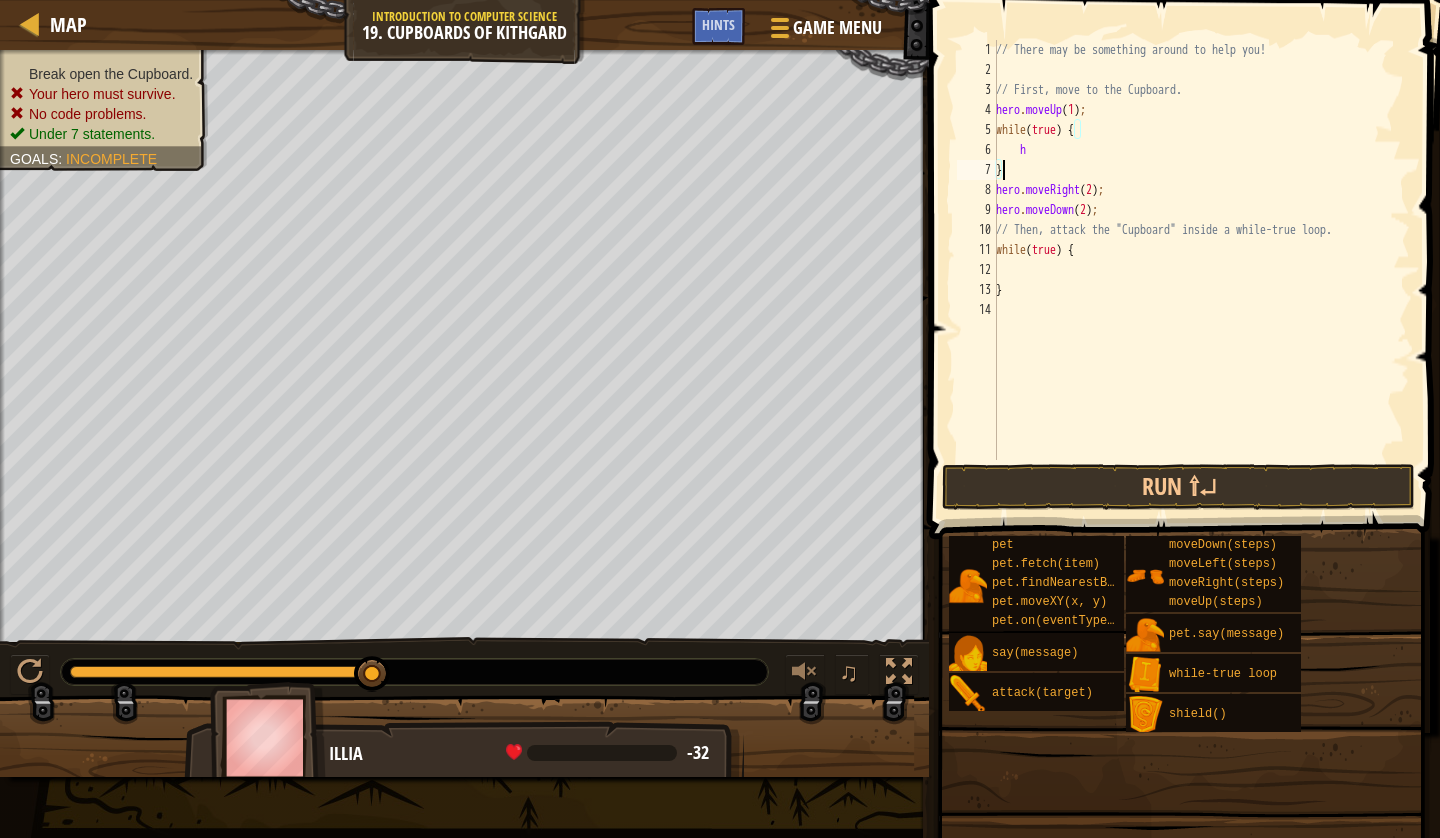 click on "// There may be something around to help you! // First, move to the Cupboard. hero . moveUp ( 1 ) ; while ( true )   {      h } hero . moveRight ( 2 ) ; hero . moveDown ( 2 ) ; // Then, attack the "Cupboard" inside a while-true loop. while ( true )   {      }" at bounding box center [1201, 270] 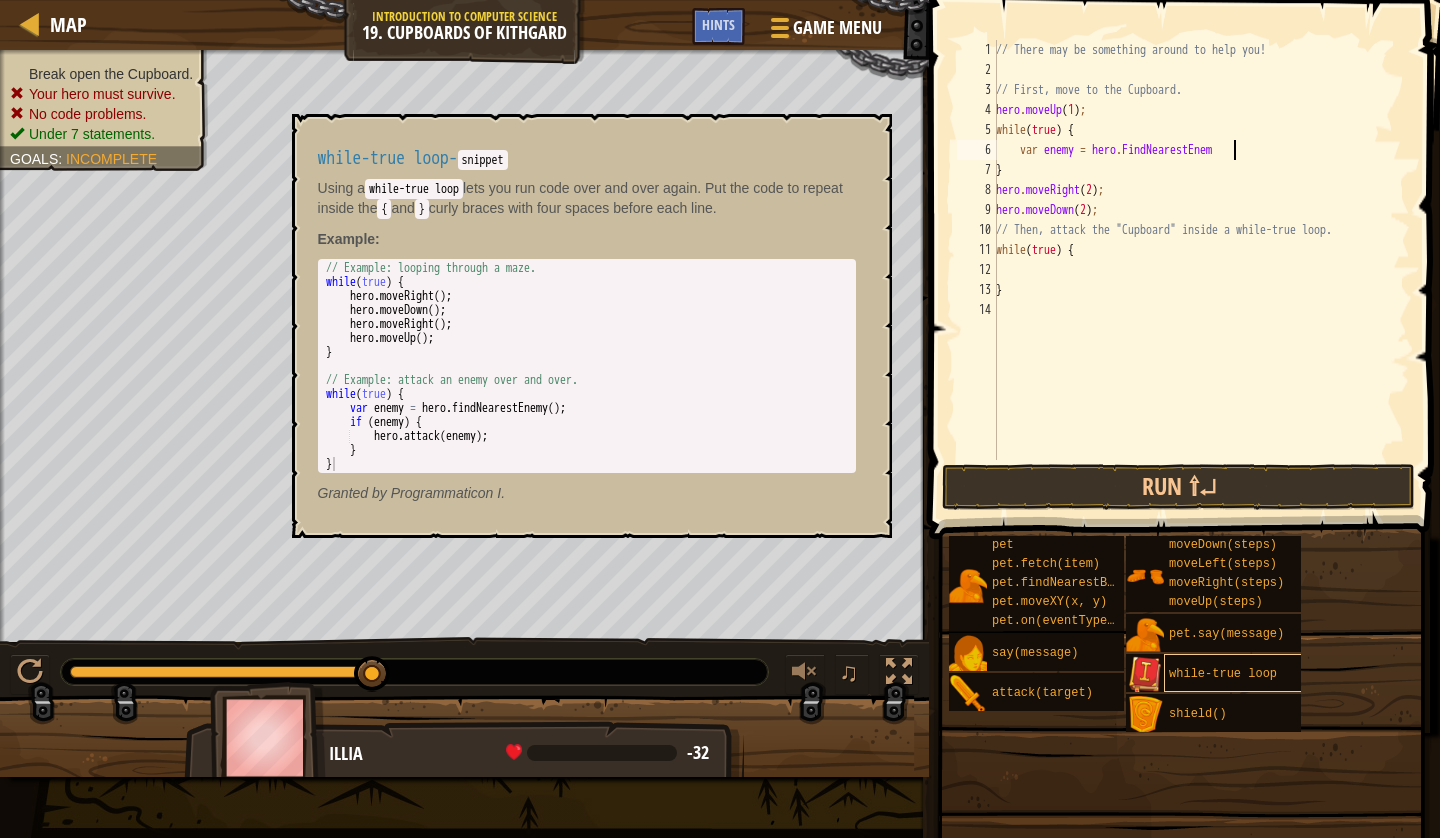 scroll, scrollTop: 9, scrollLeft: 19, axis: both 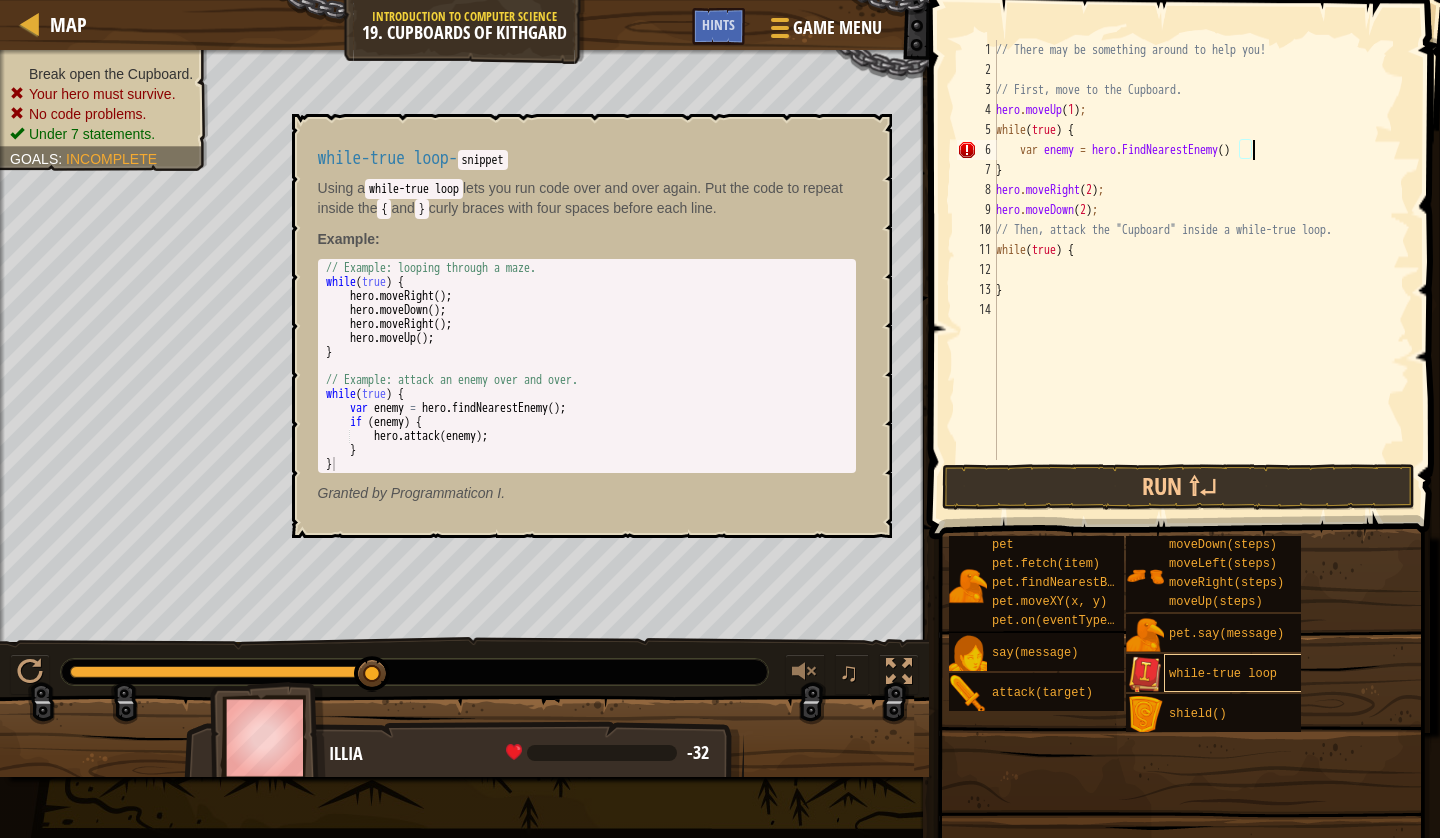 type on "var enemy = hero.FindNearestEnemy();" 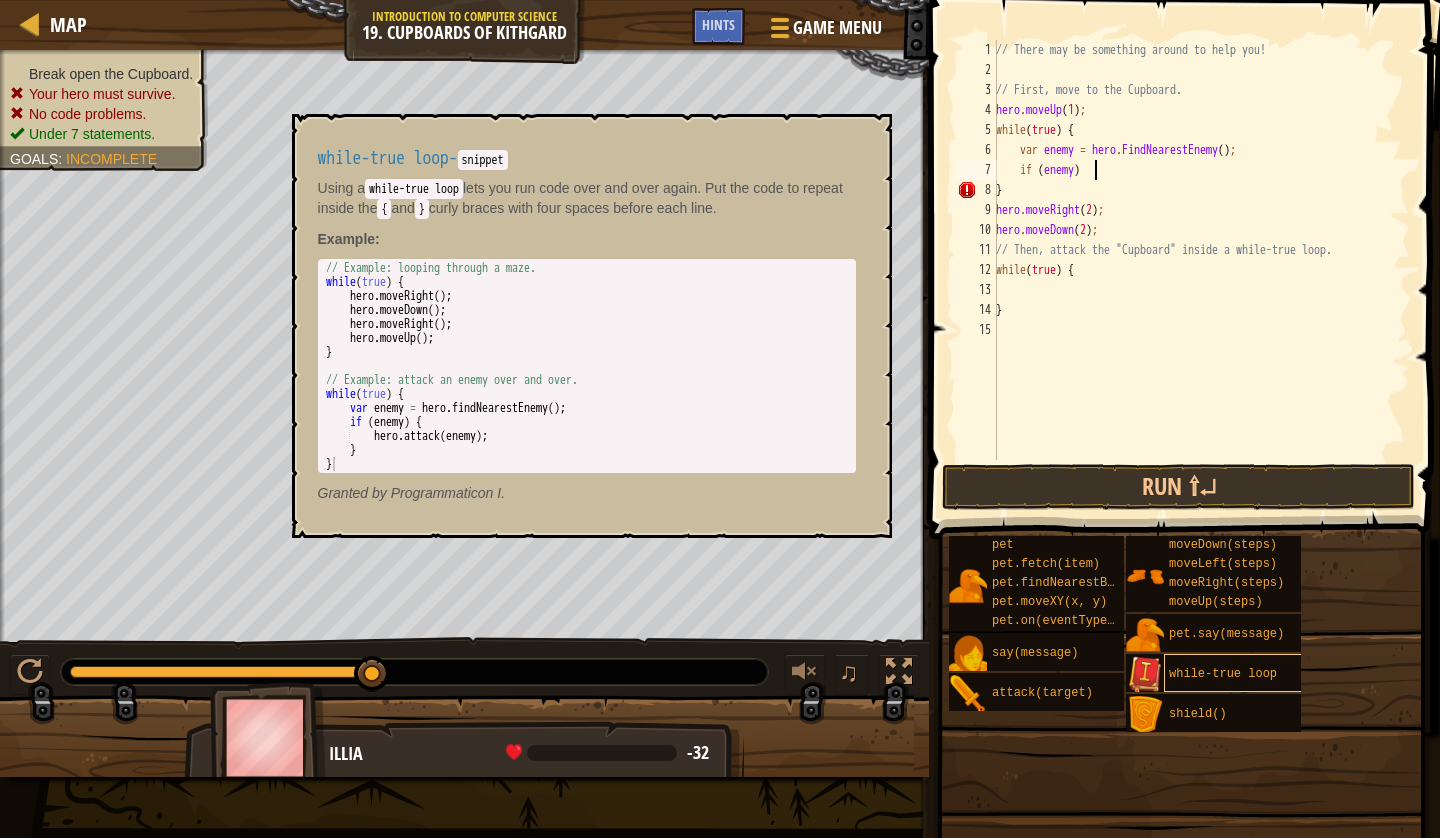 scroll, scrollTop: 9, scrollLeft: 8, axis: both 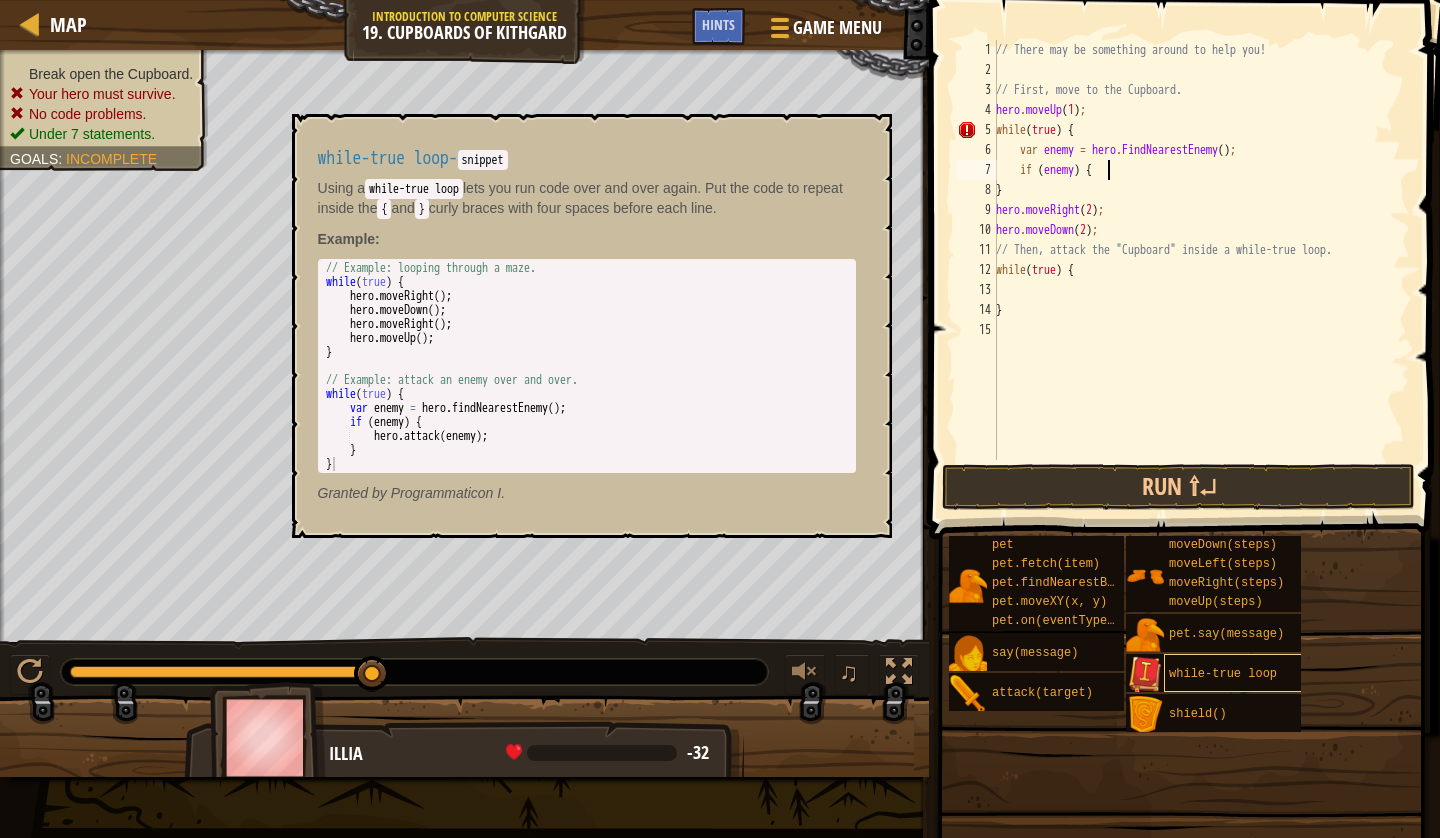type on "if (enemy) {" 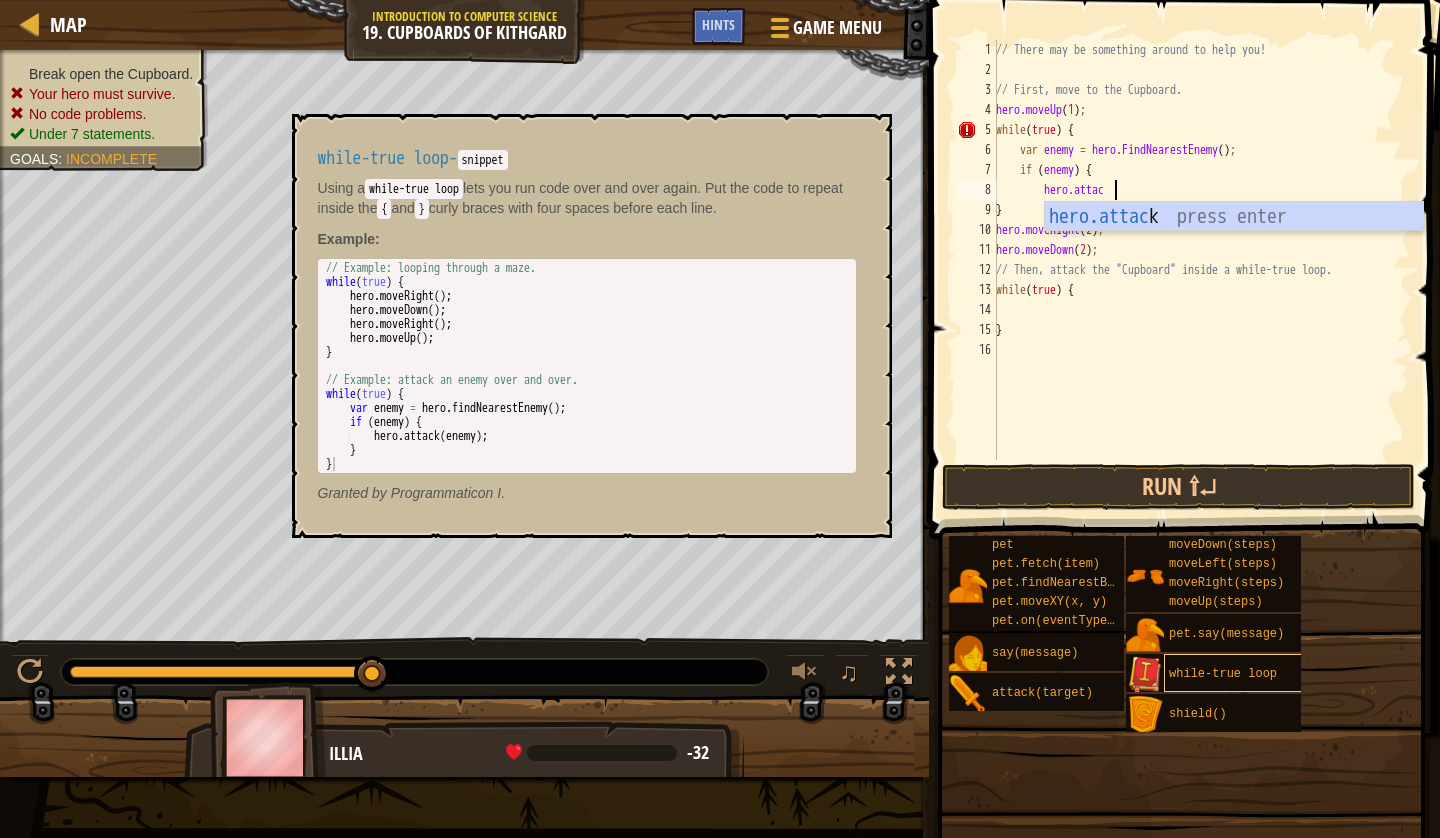 scroll, scrollTop: 9, scrollLeft: 9, axis: both 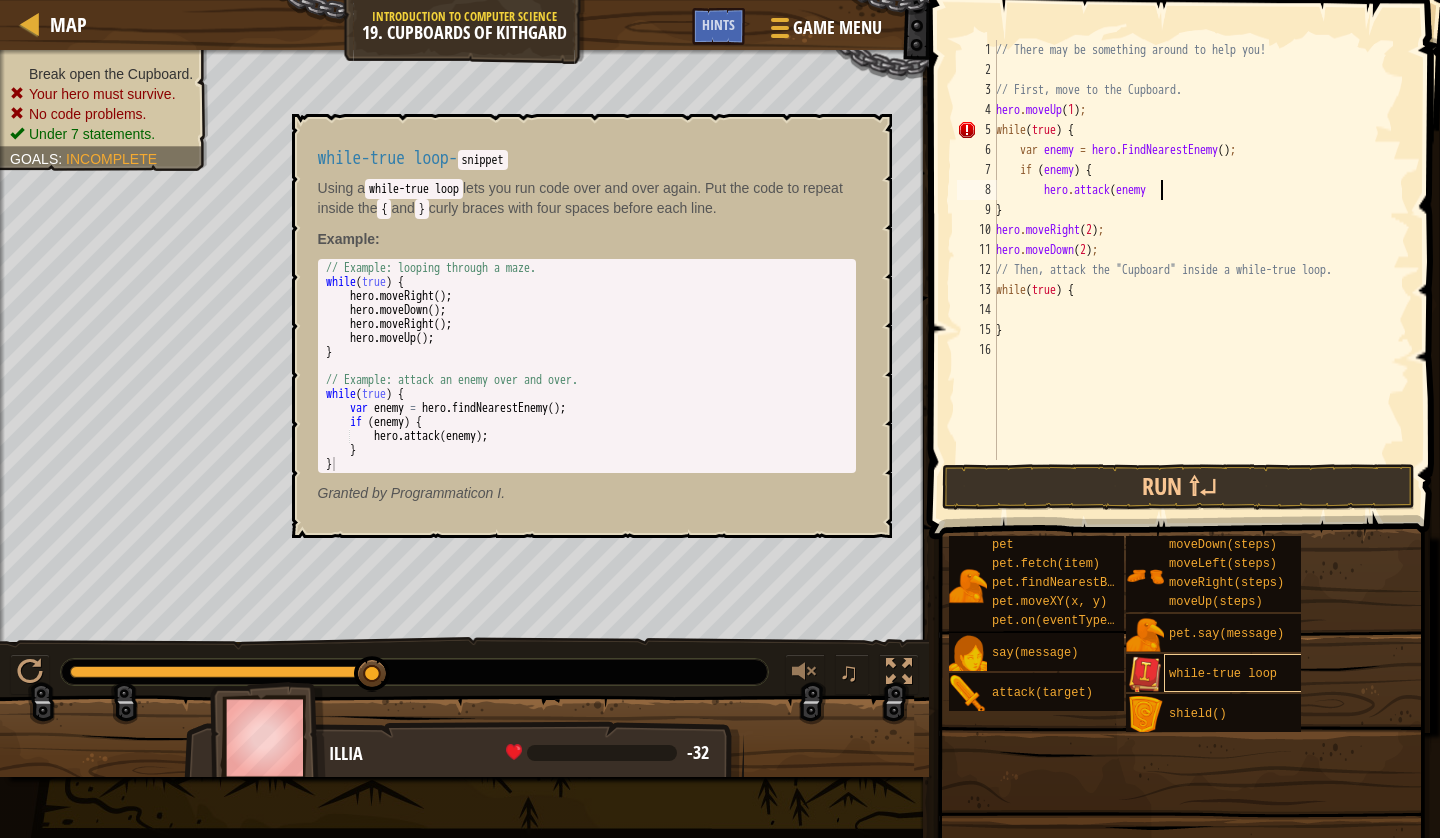 type on "hero.attack(enemy)" 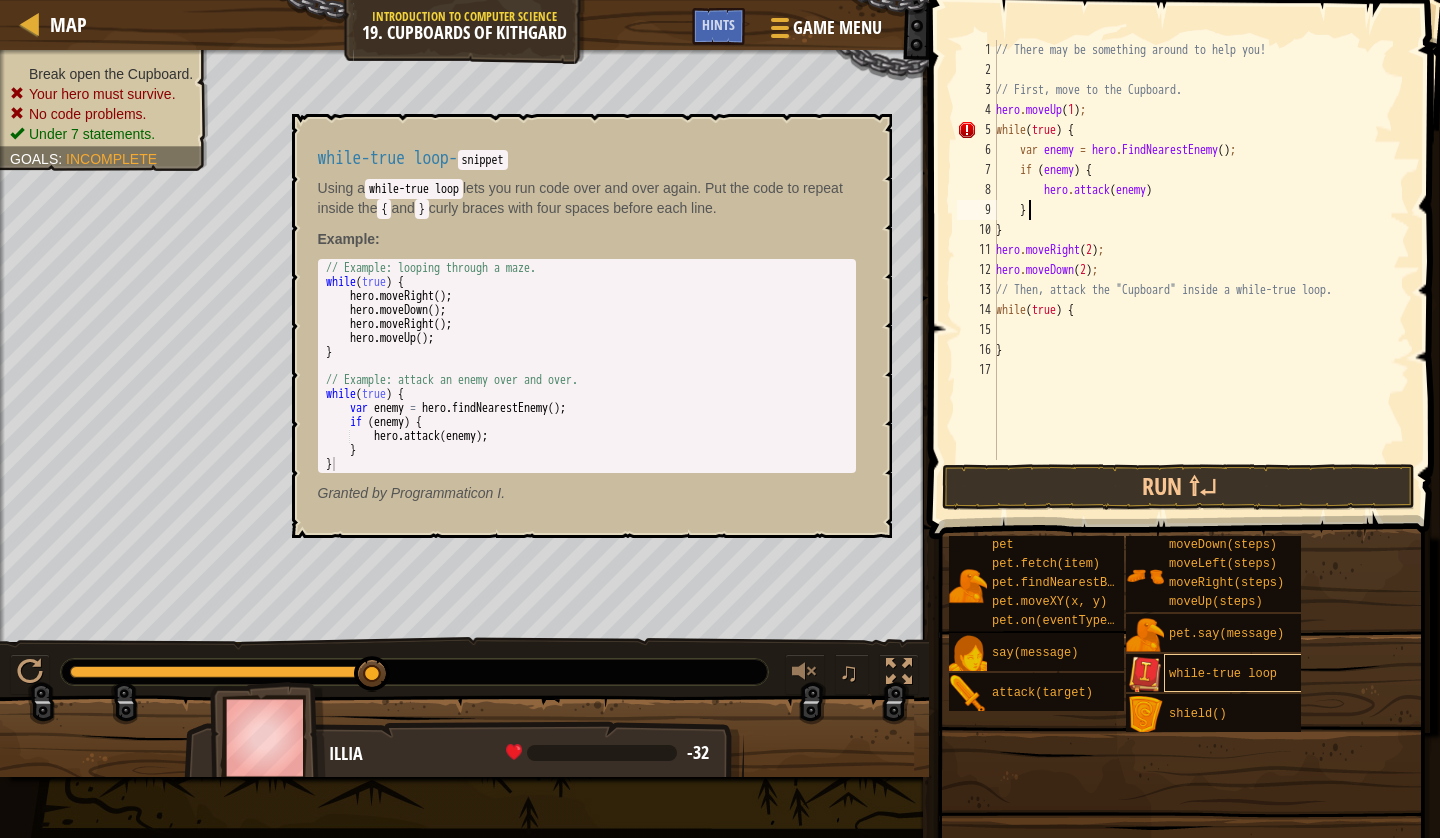 scroll, scrollTop: 9, scrollLeft: 2, axis: both 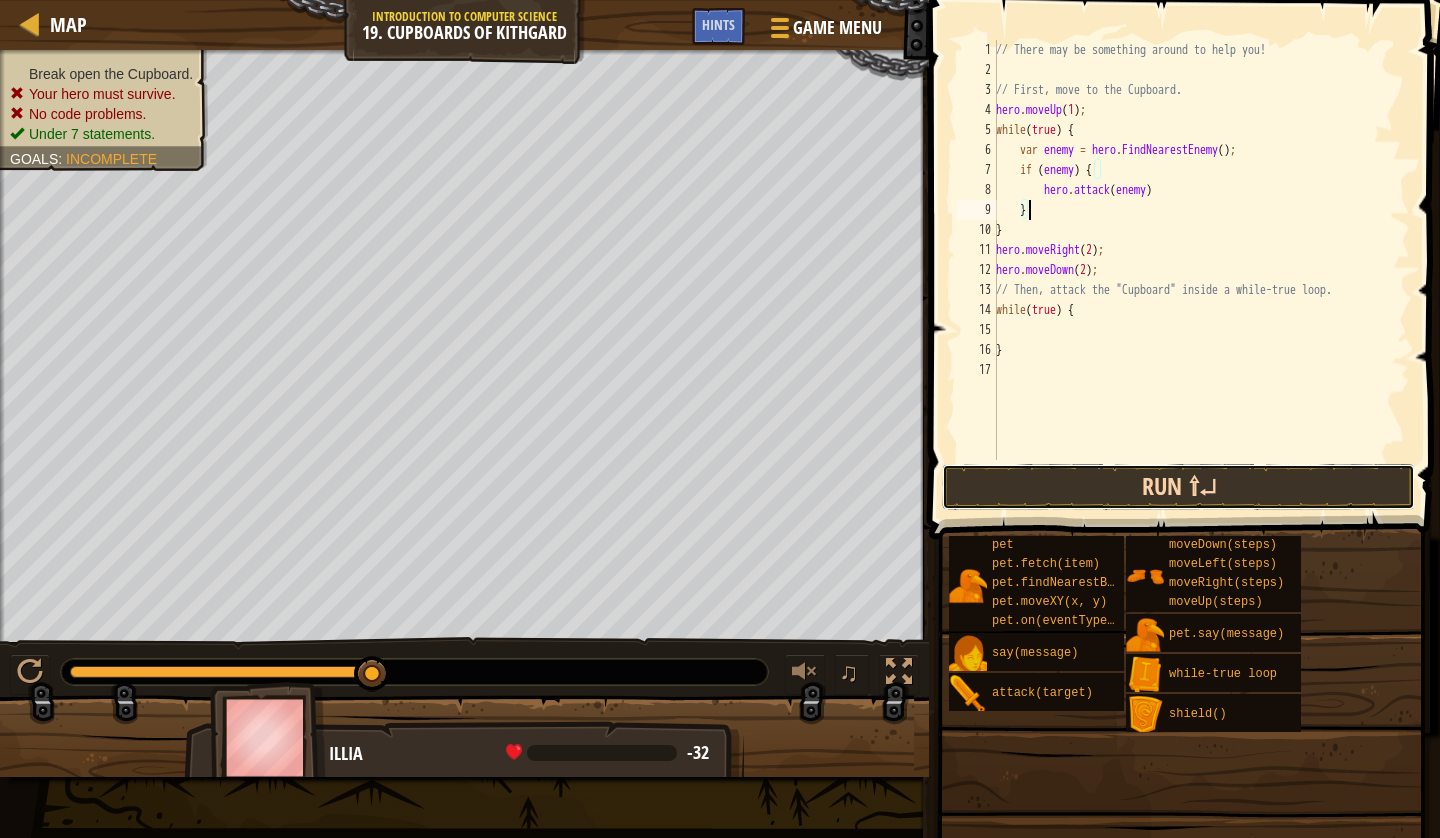 click on "Run ⇧↵" at bounding box center (1178, 487) 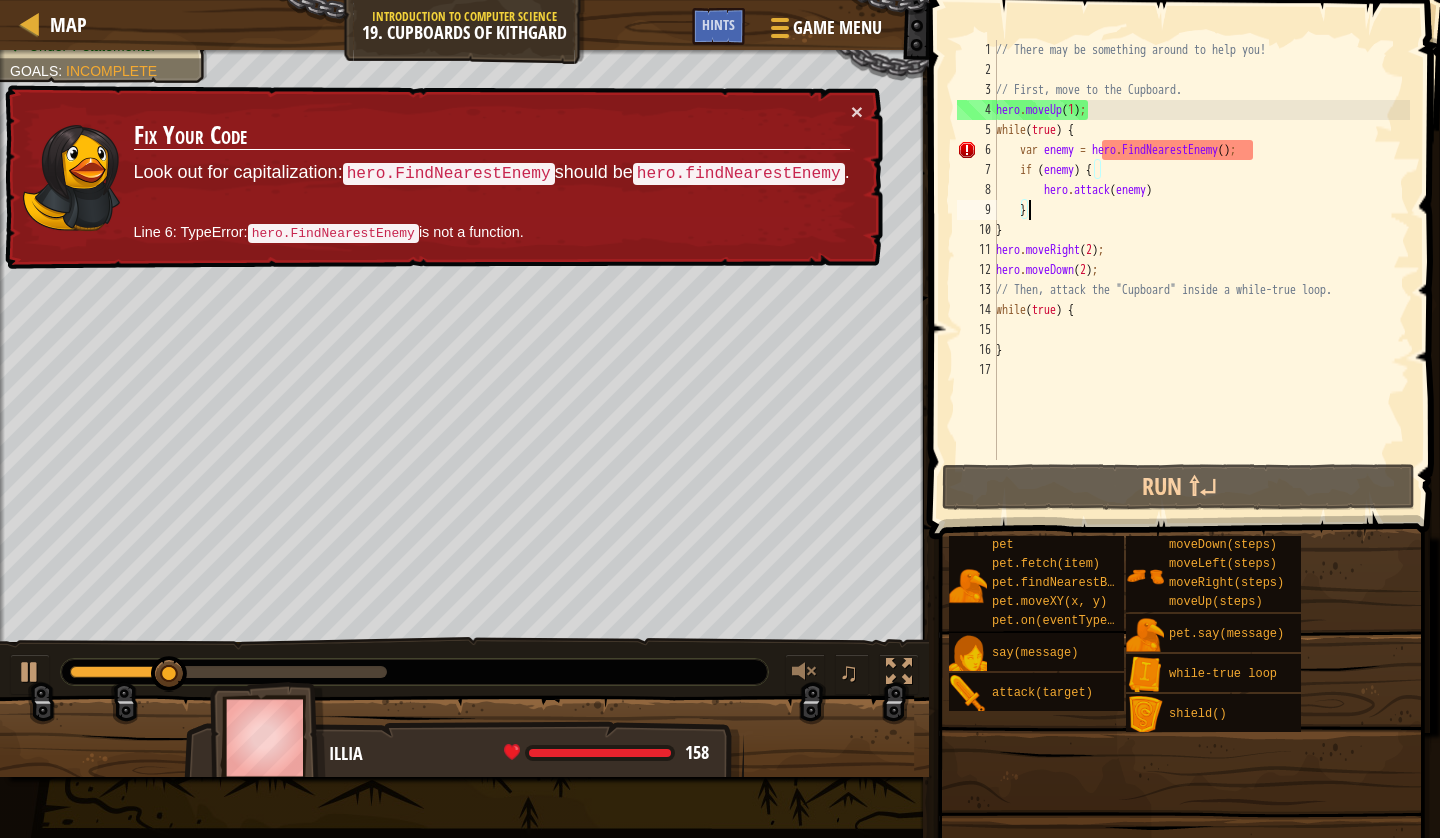 click on "// There may be something around to help you! // First, move to the Cupboard. hero . moveUp ( 1 ) ; while ( true )   {      var   enemy   =   hero . FindNearestEnemy ( ) ;      if   ( enemy )   {          hero . attack ( enemy )      } } hero . moveRight ( 2 ) ; hero . moveDown ( 2 ) ; // Then, attack the "Cupboard" inside a while-true loop. while ( true )   {      }" at bounding box center [1201, 270] 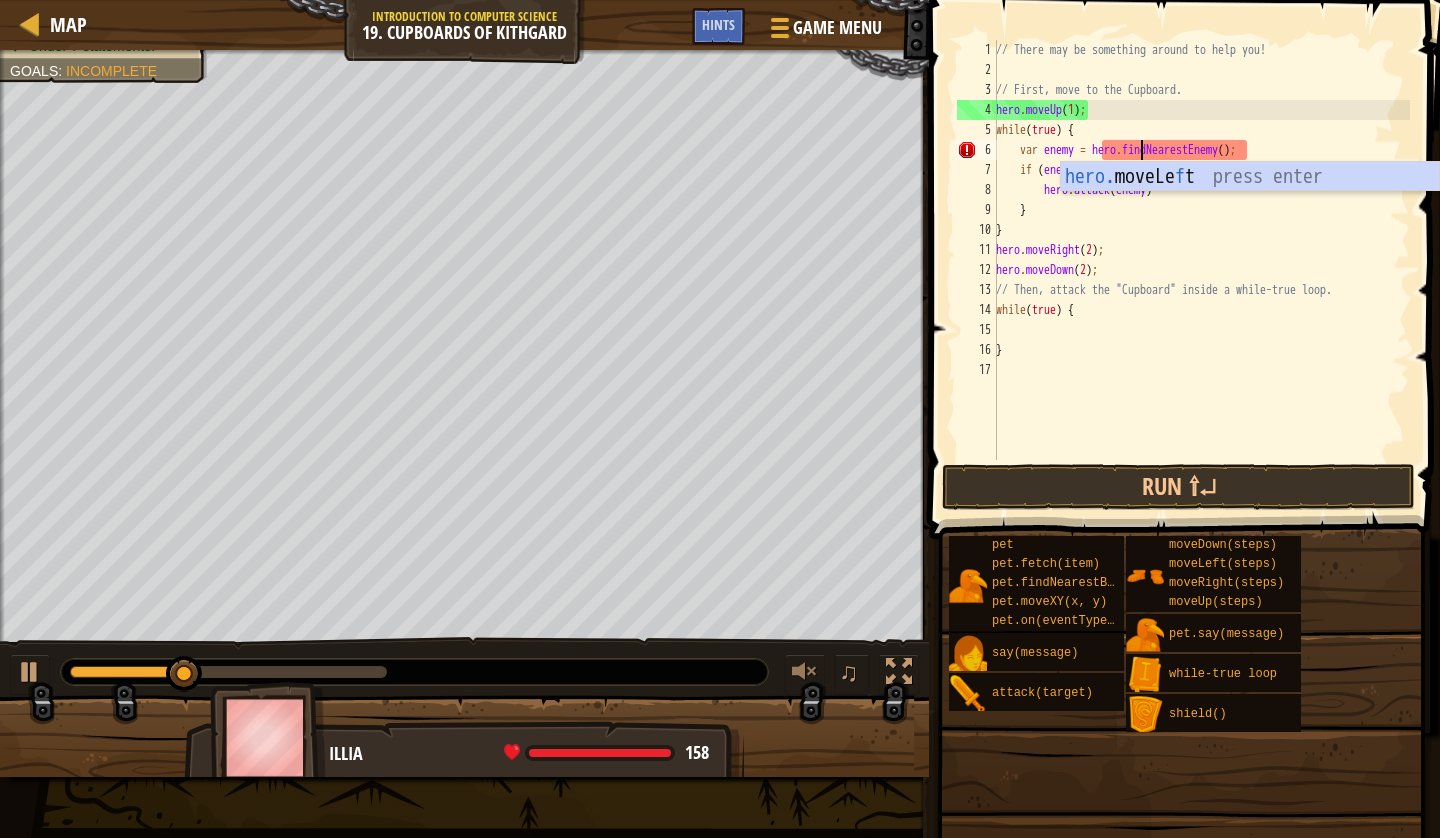 scroll, scrollTop: 9, scrollLeft: 12, axis: both 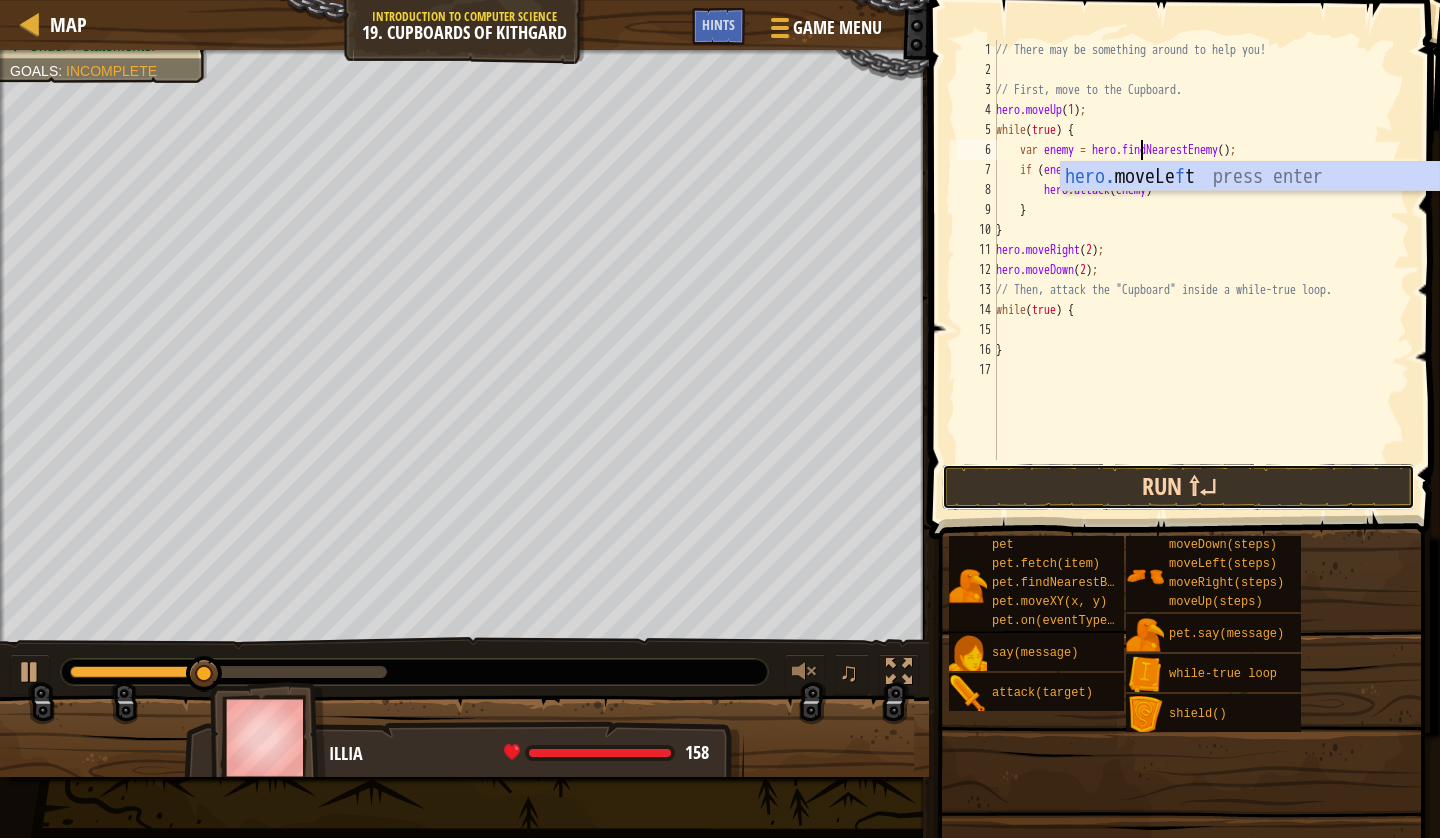 click on "Run ⇧↵" at bounding box center (1178, 487) 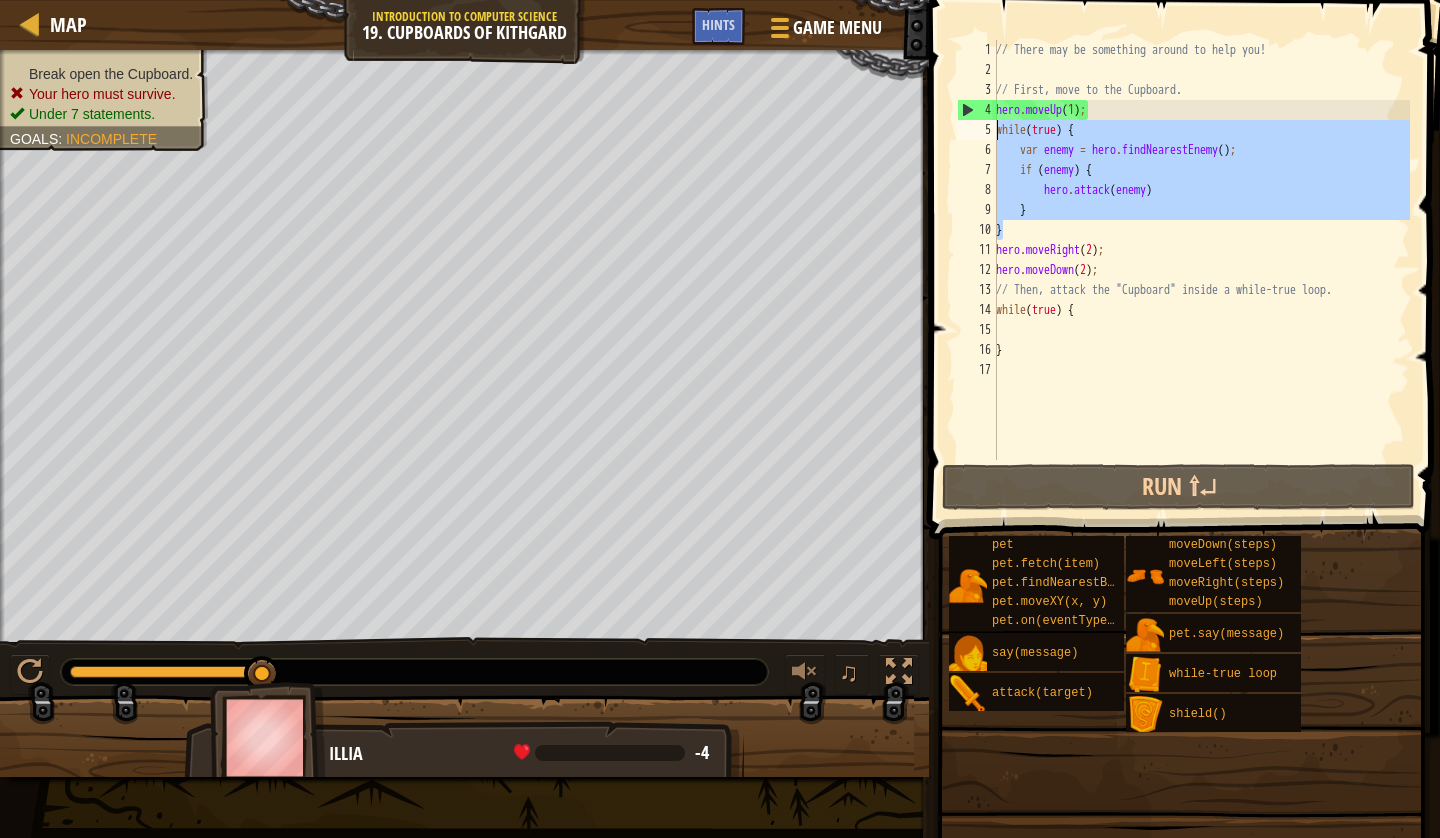 drag, startPoint x: 1031, startPoint y: 232, endPoint x: 988, endPoint y: 131, distance: 109.77249 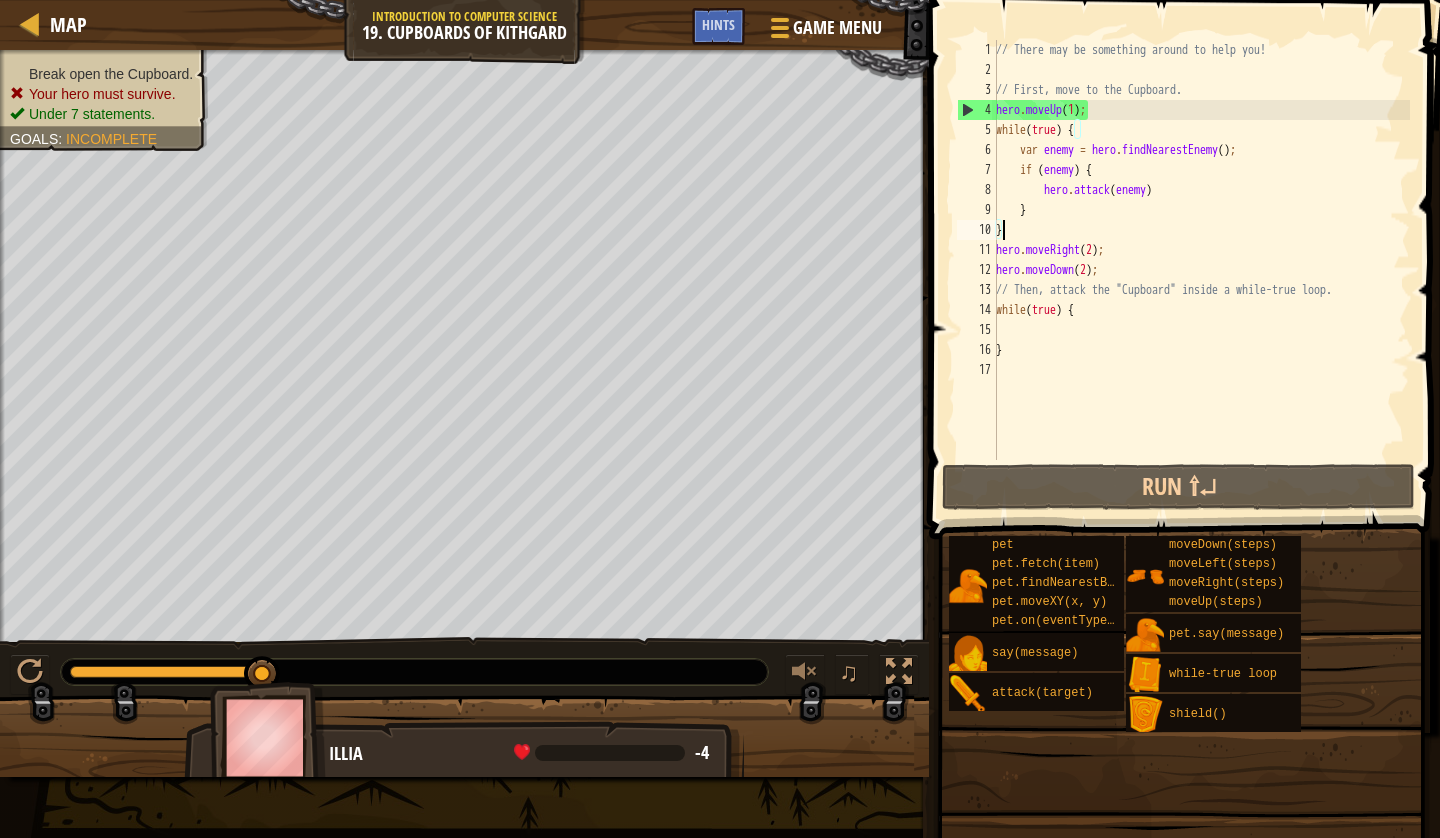 paste on "}" 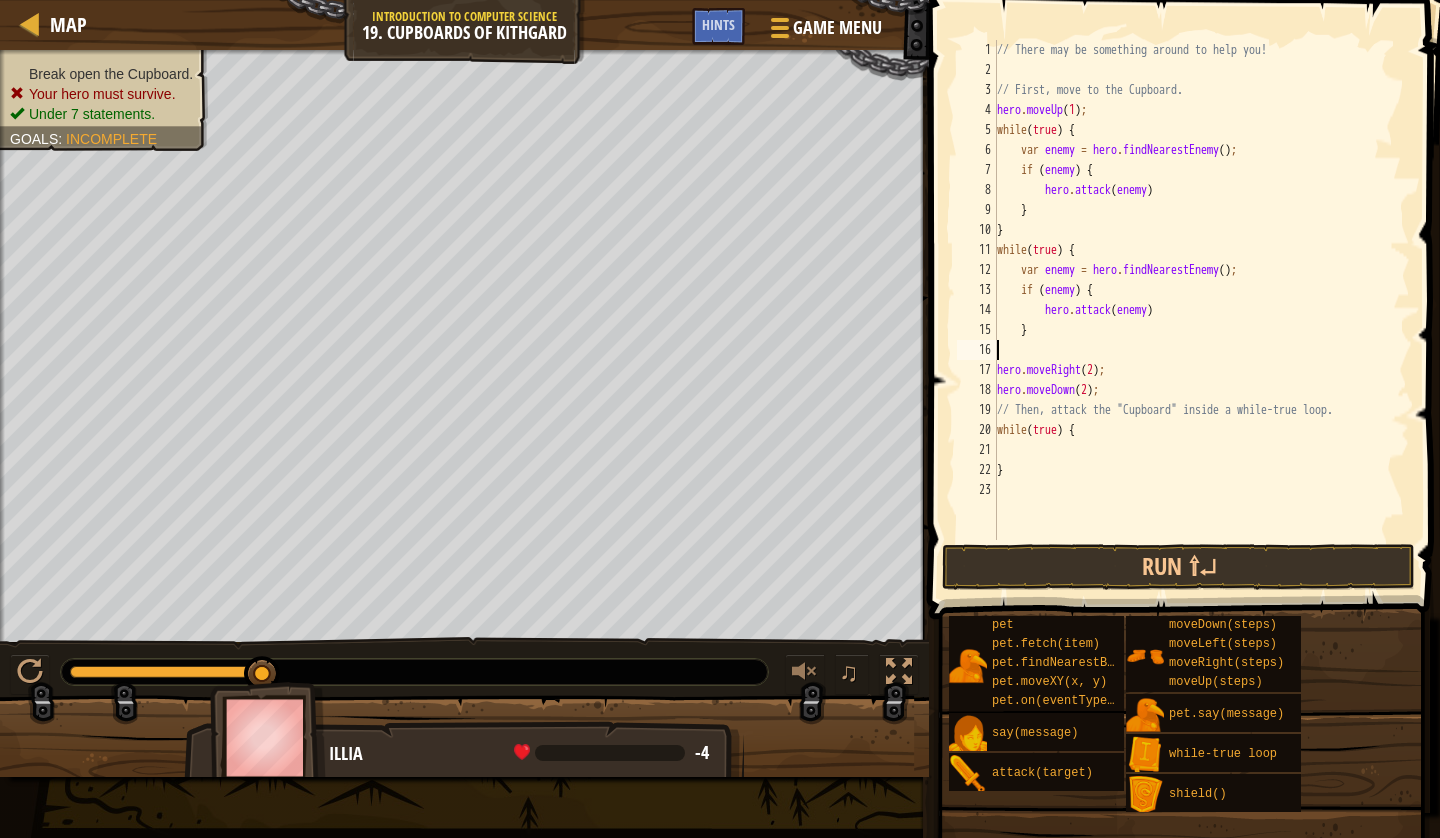 type on "}" 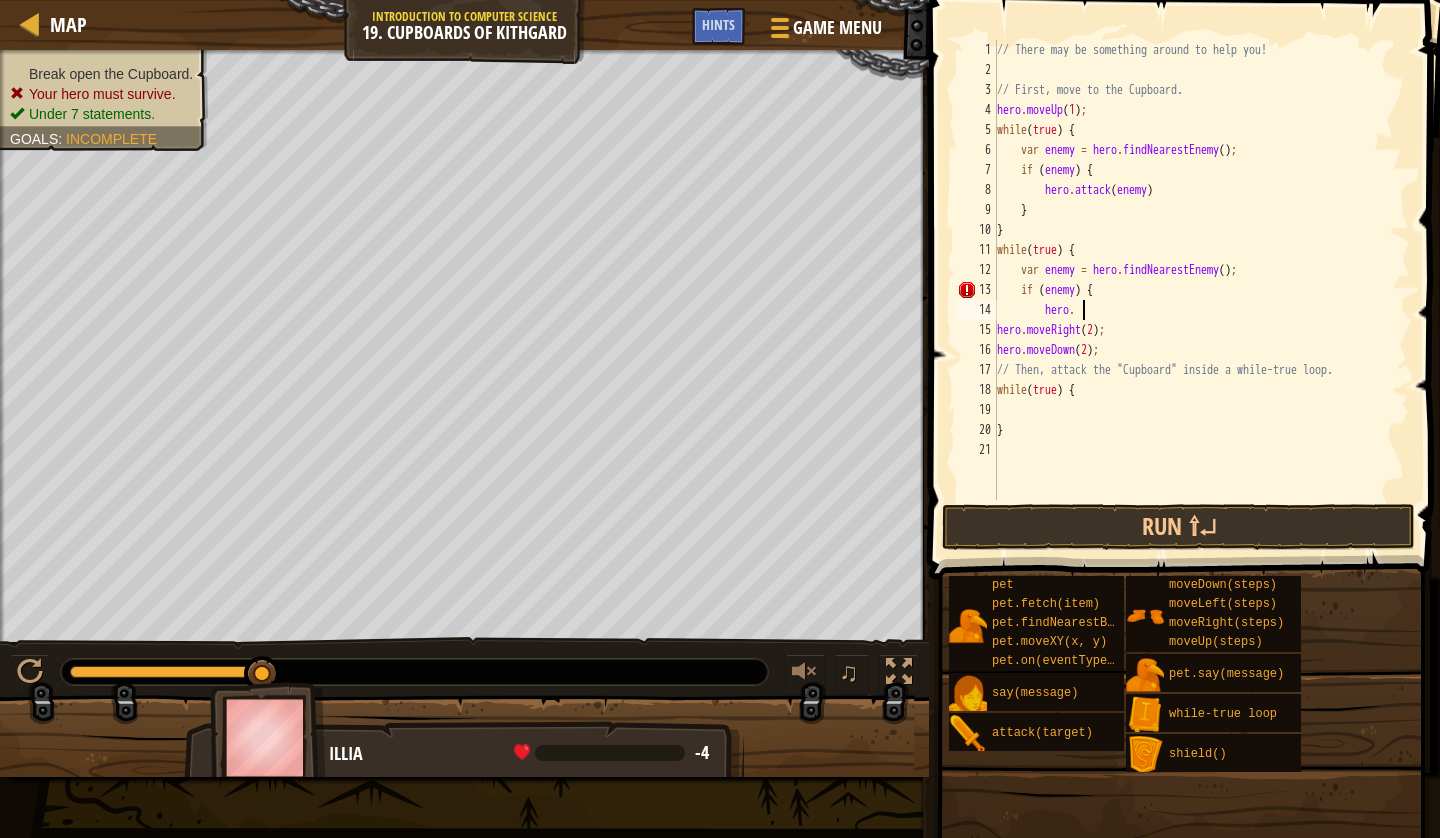 type on "h" 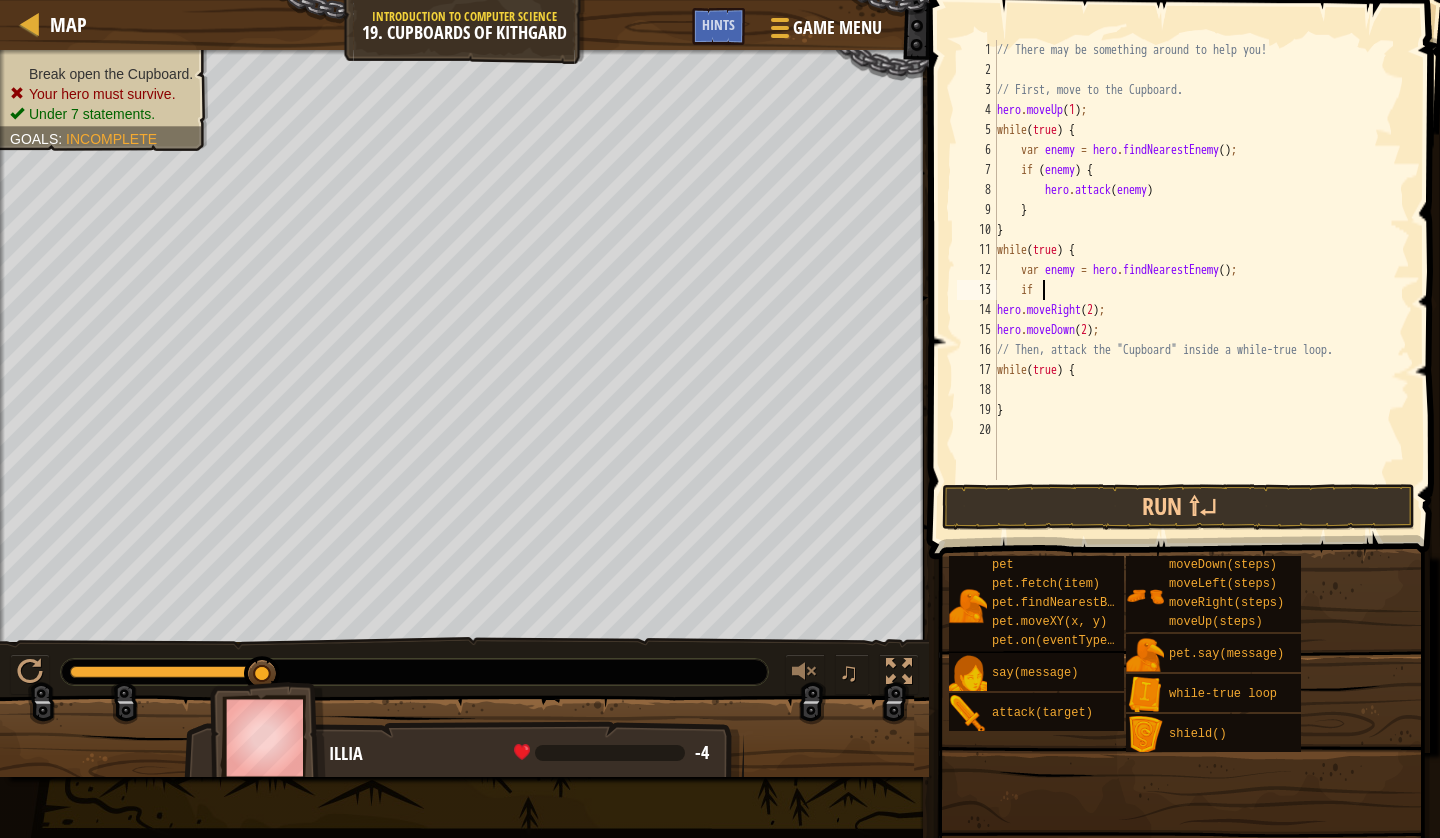 type on "i" 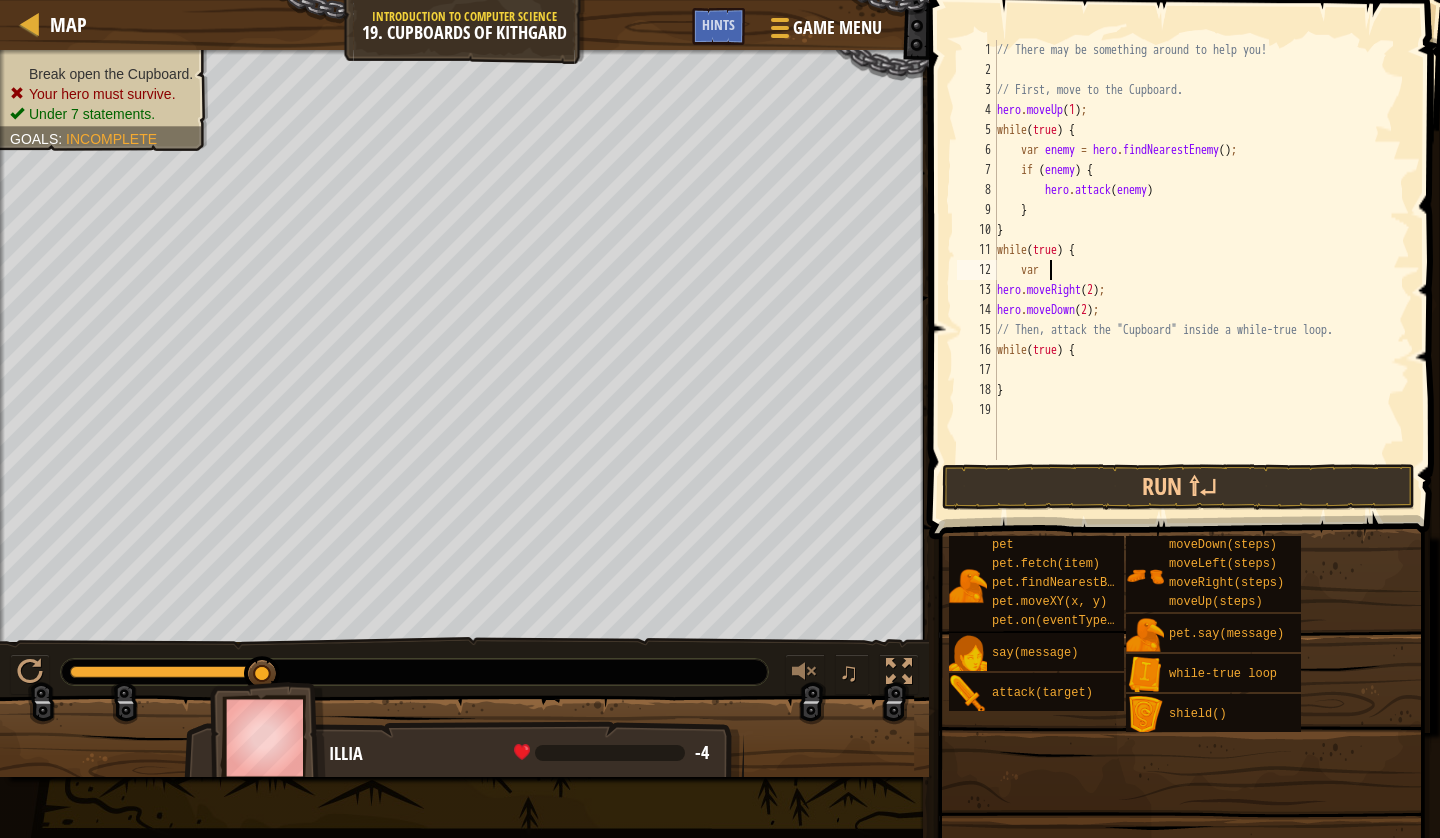 type on "v" 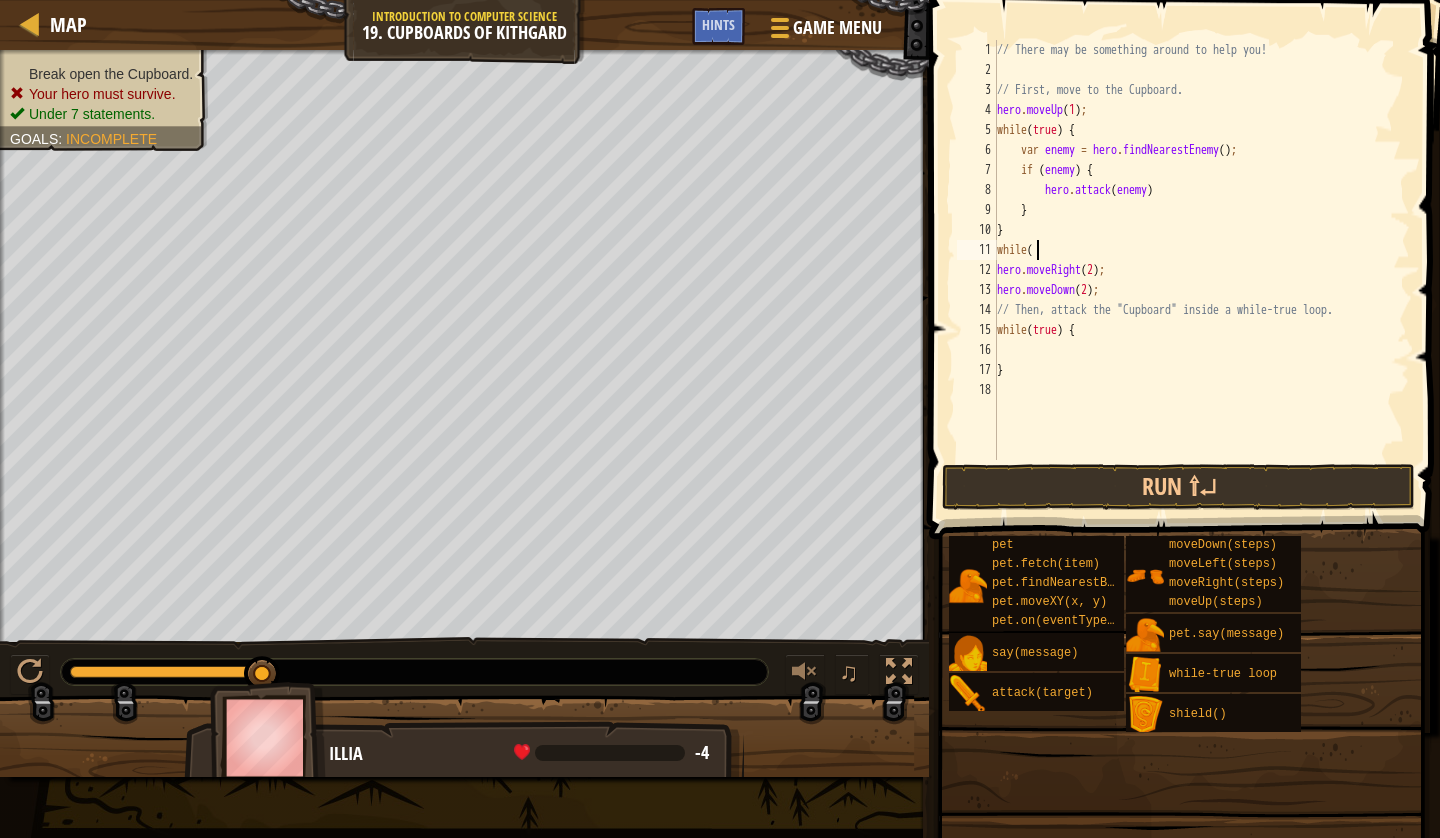 type on "w" 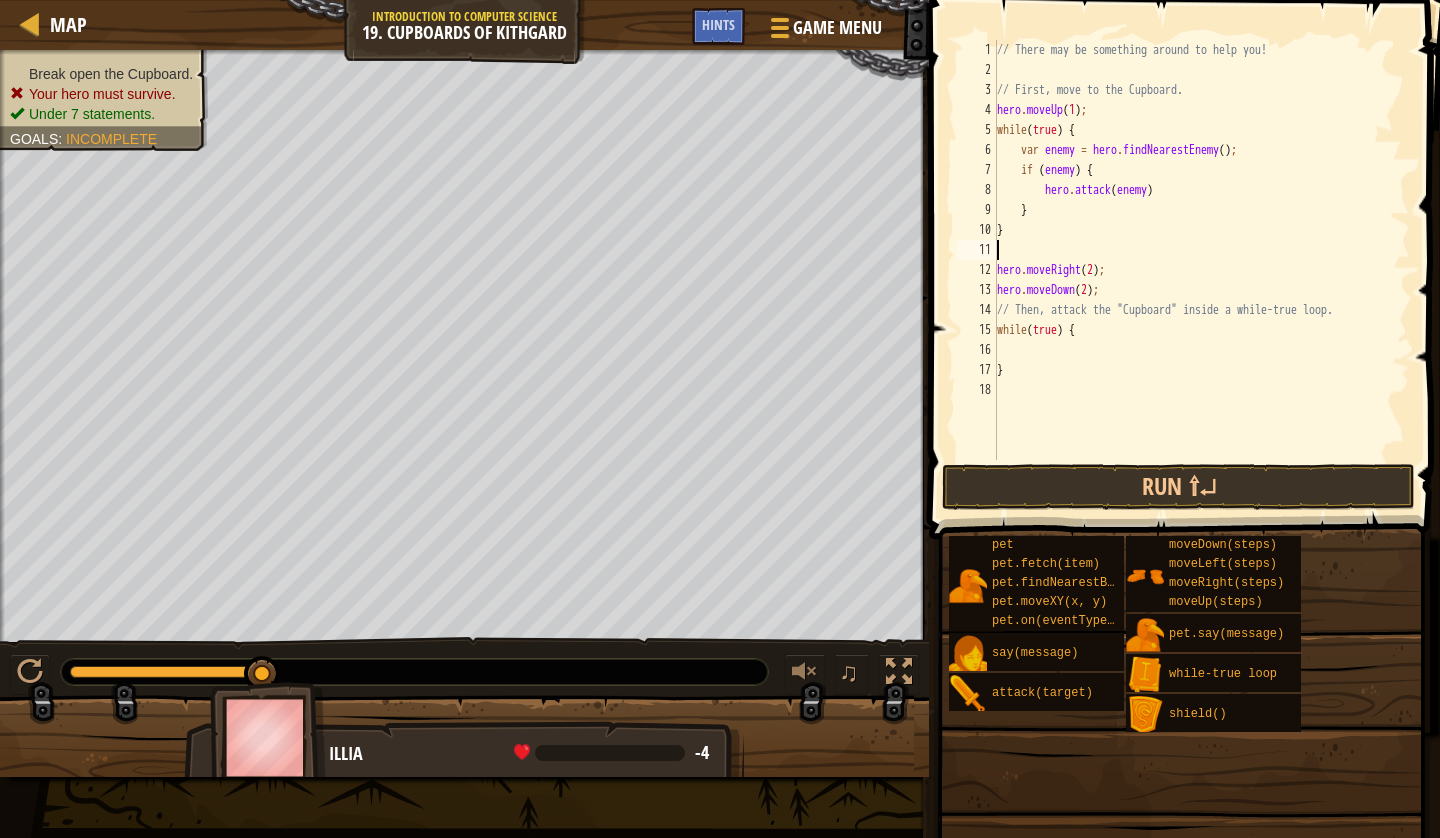 type on "}" 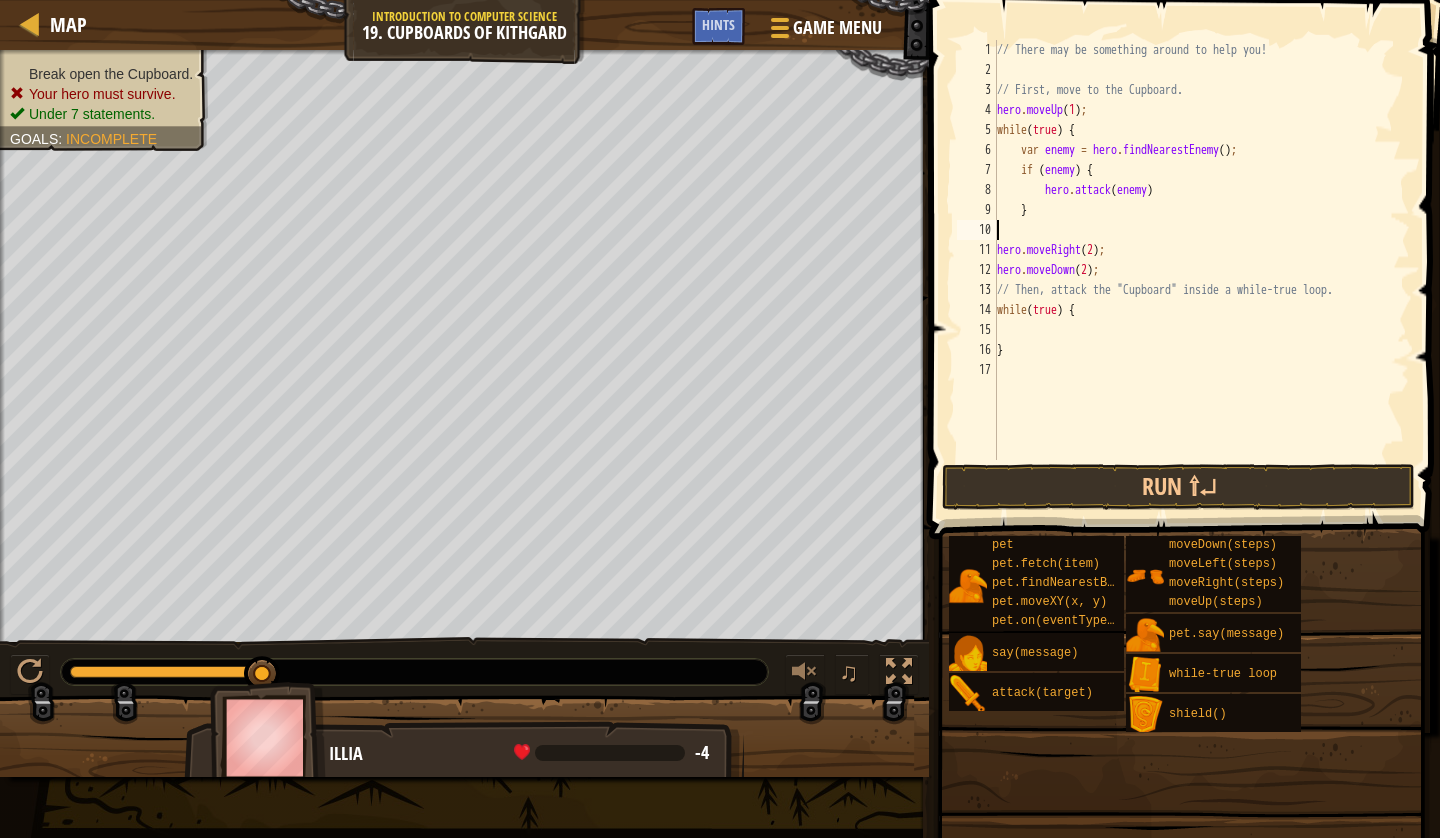 type on "}" 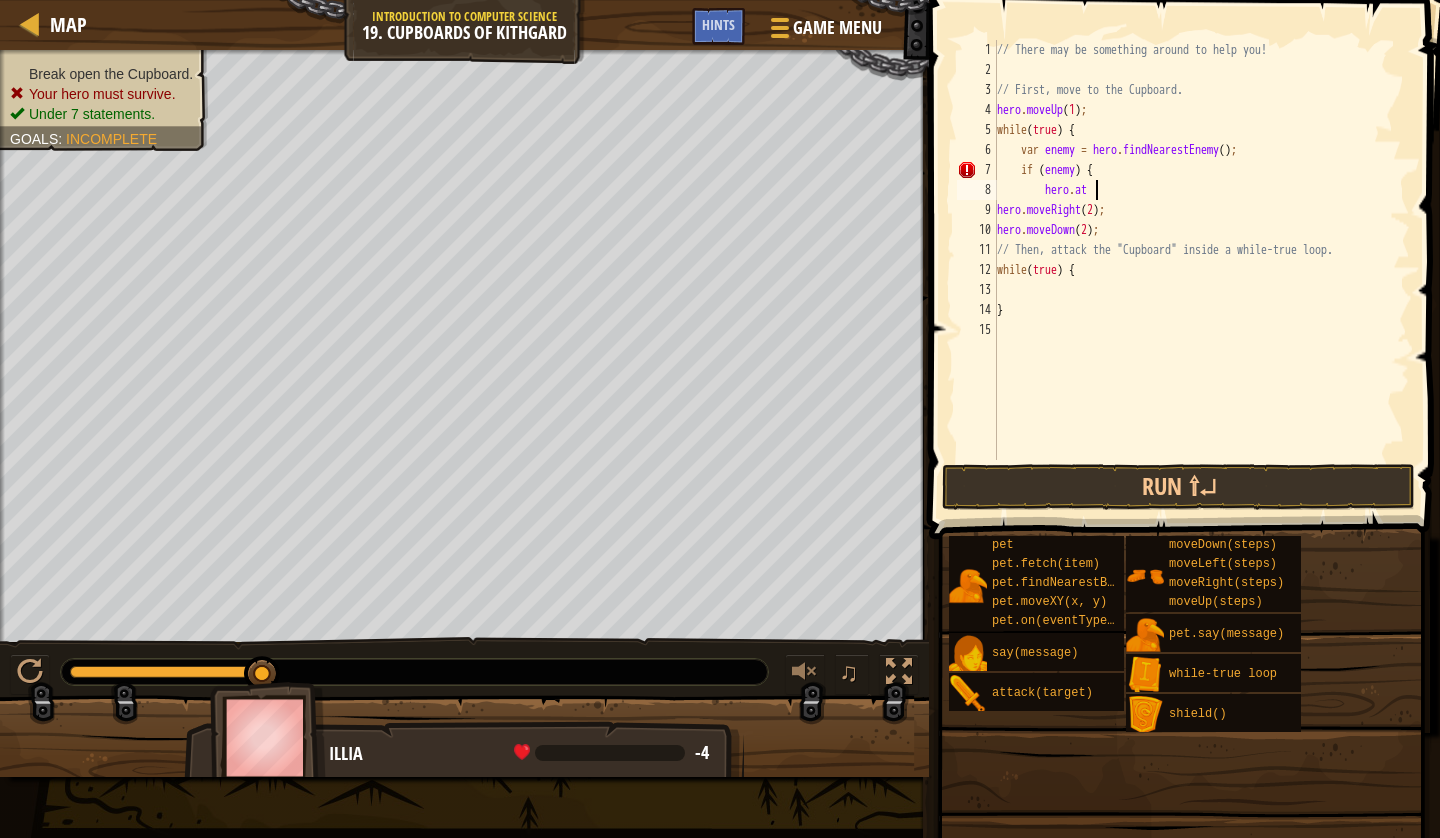type on "h" 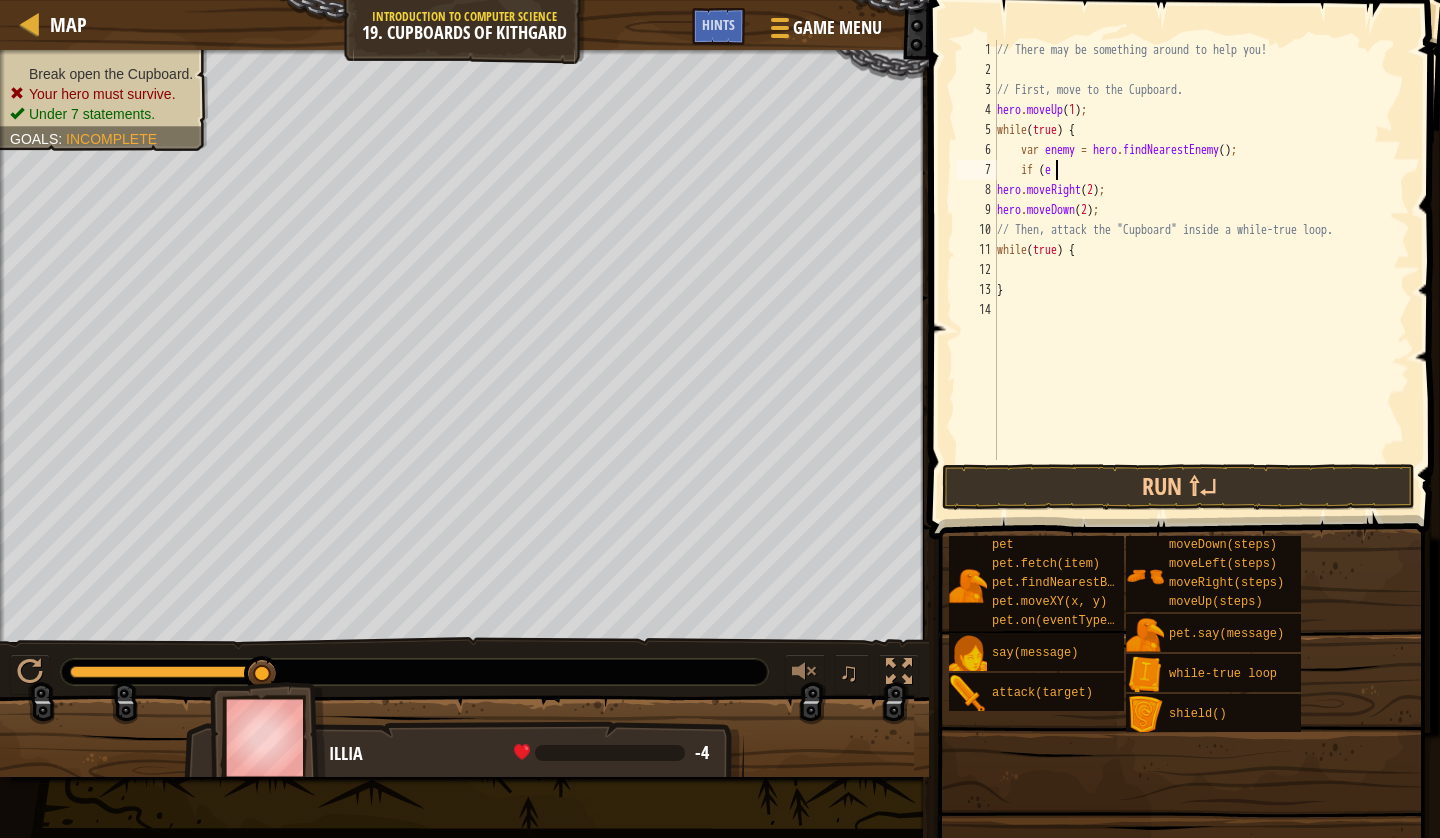 type on "i" 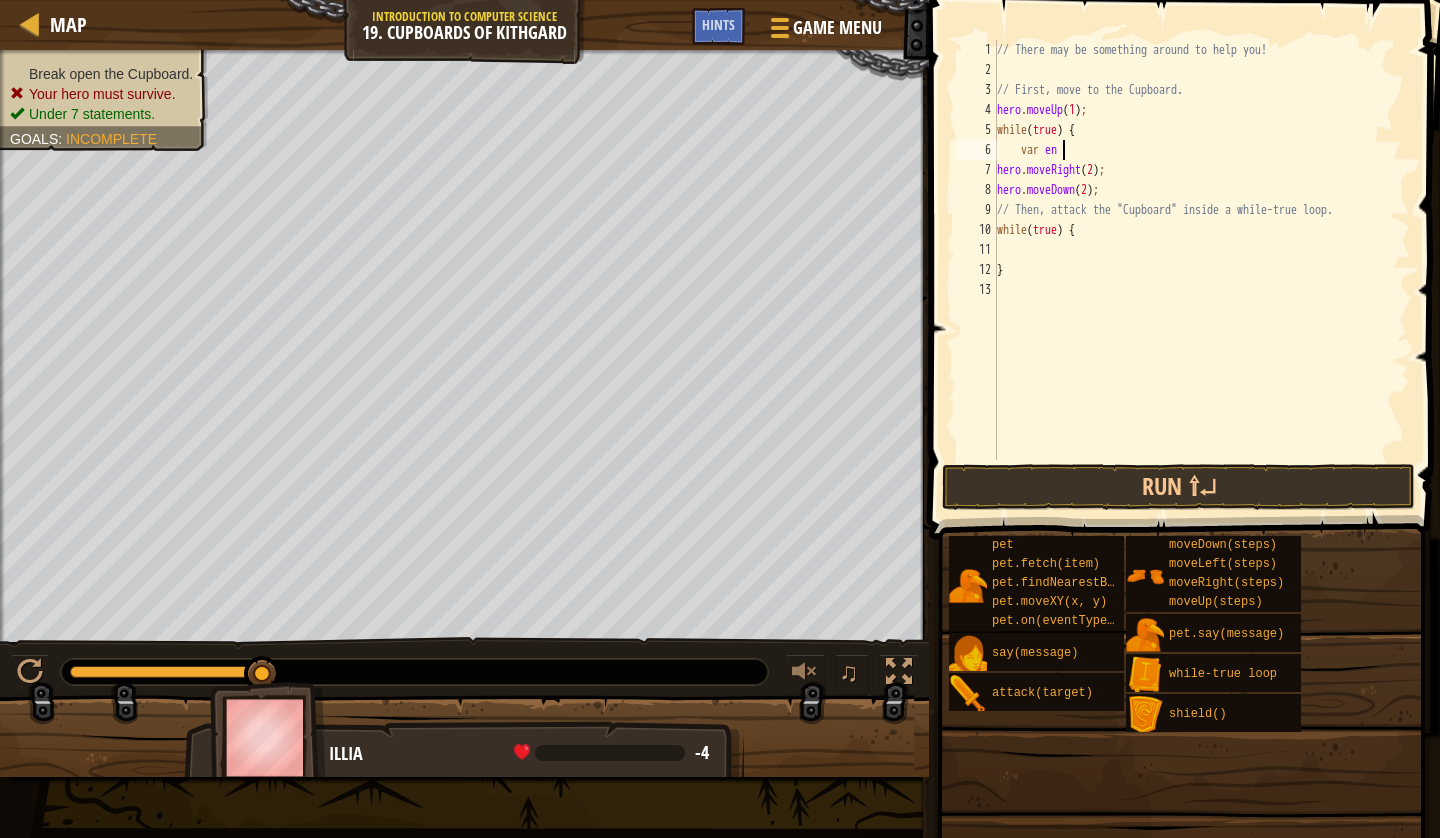 type on "v" 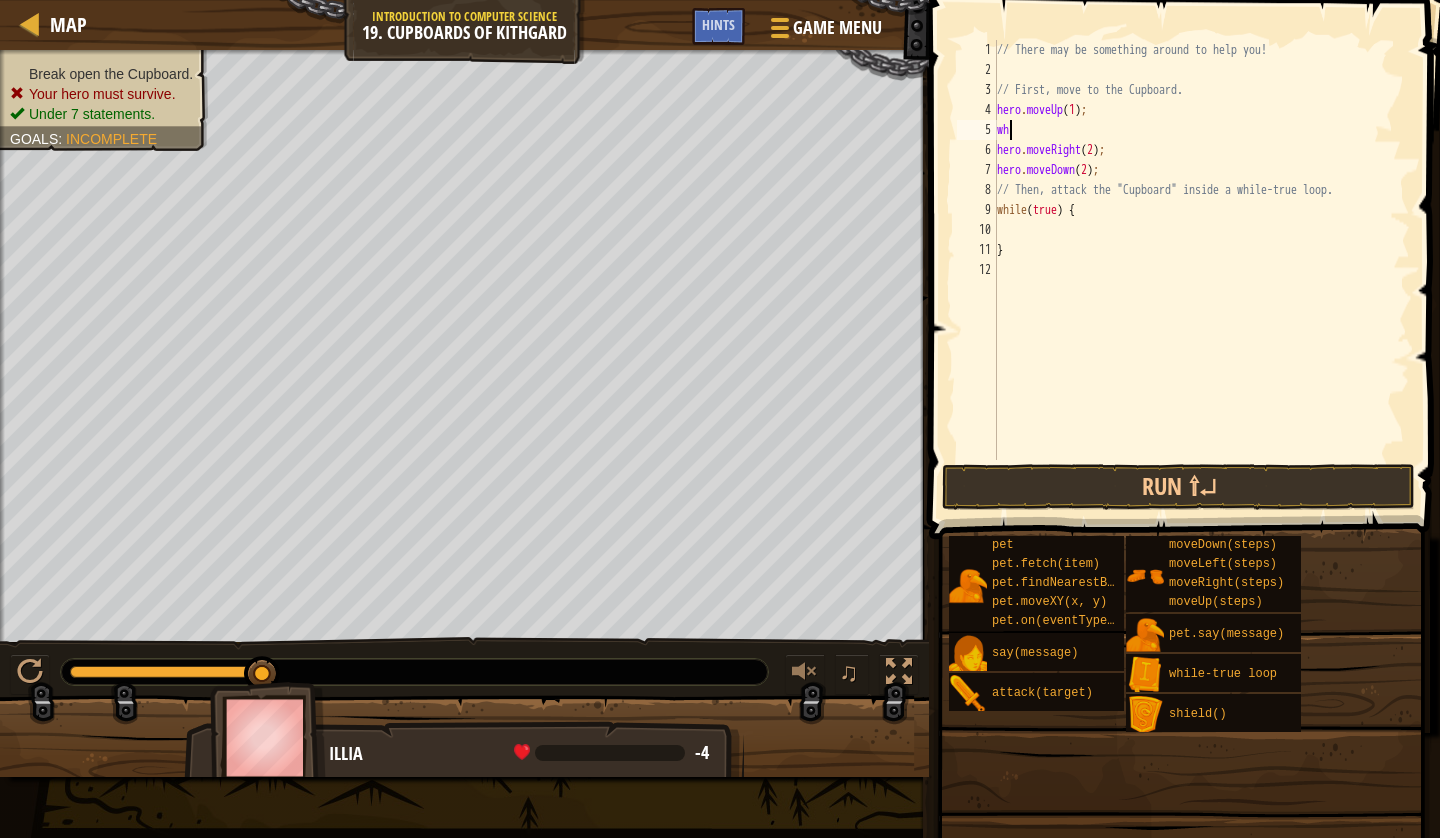 type on "w" 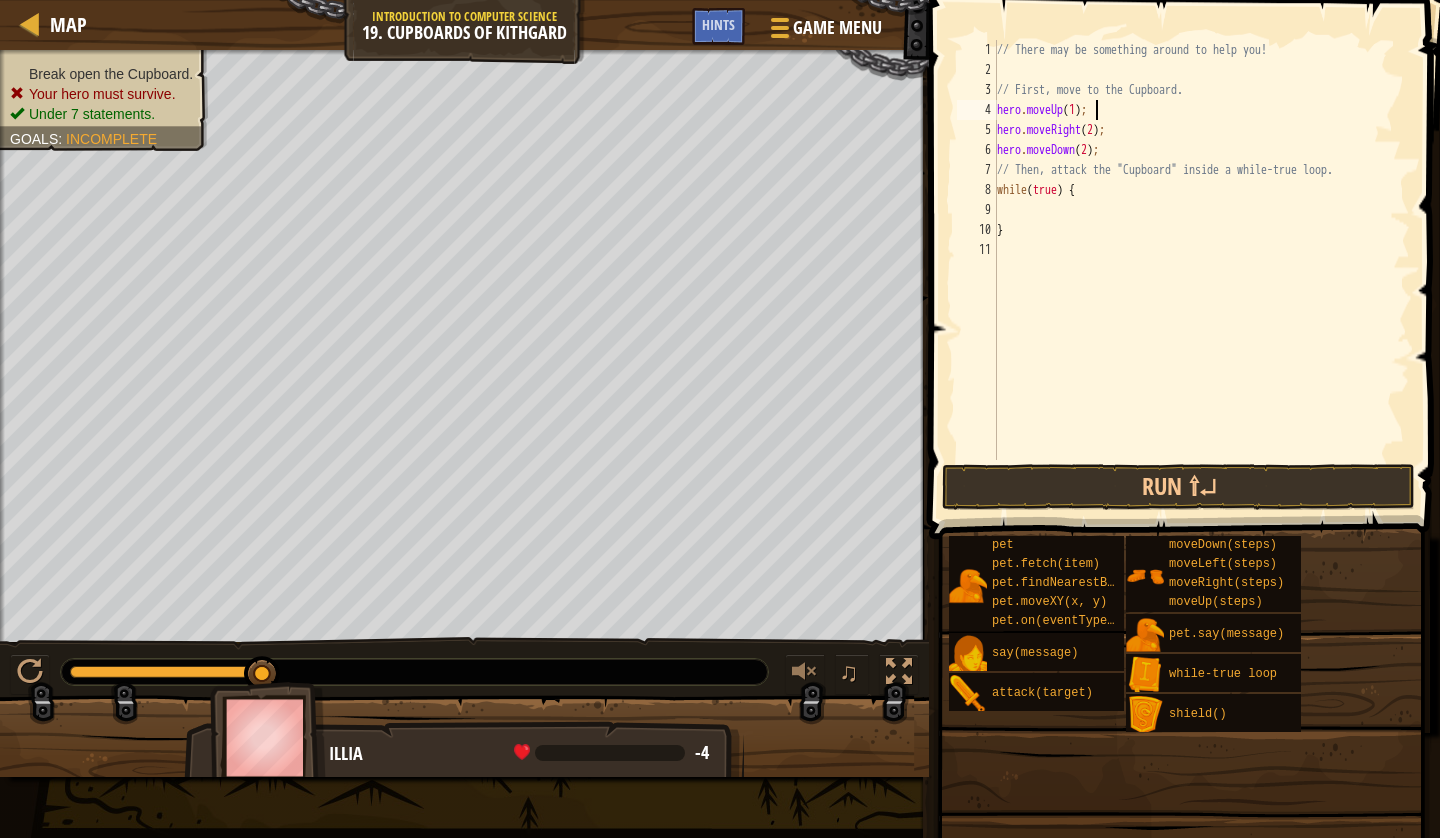 click on "// There may be something around to help you! // First, move to the Cupboard. hero . moveUp ( 1 ) ; hero . moveRight ( 2 ) ; hero . moveDown ( 2 ) ; // Then, attack the "Cupboard" inside a while-true loop. while ( true )   {      }" at bounding box center (1201, 270) 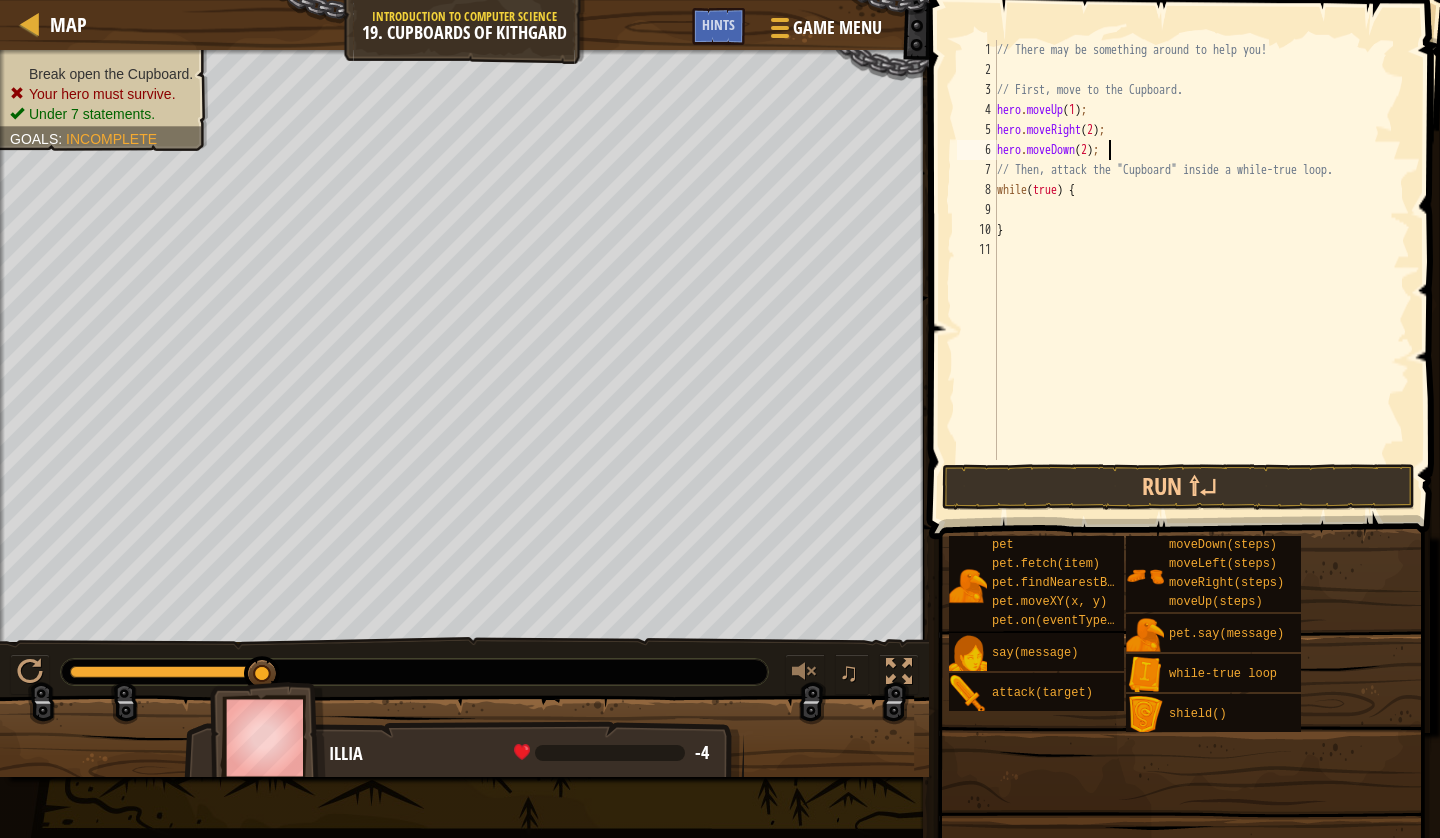 paste on "}" 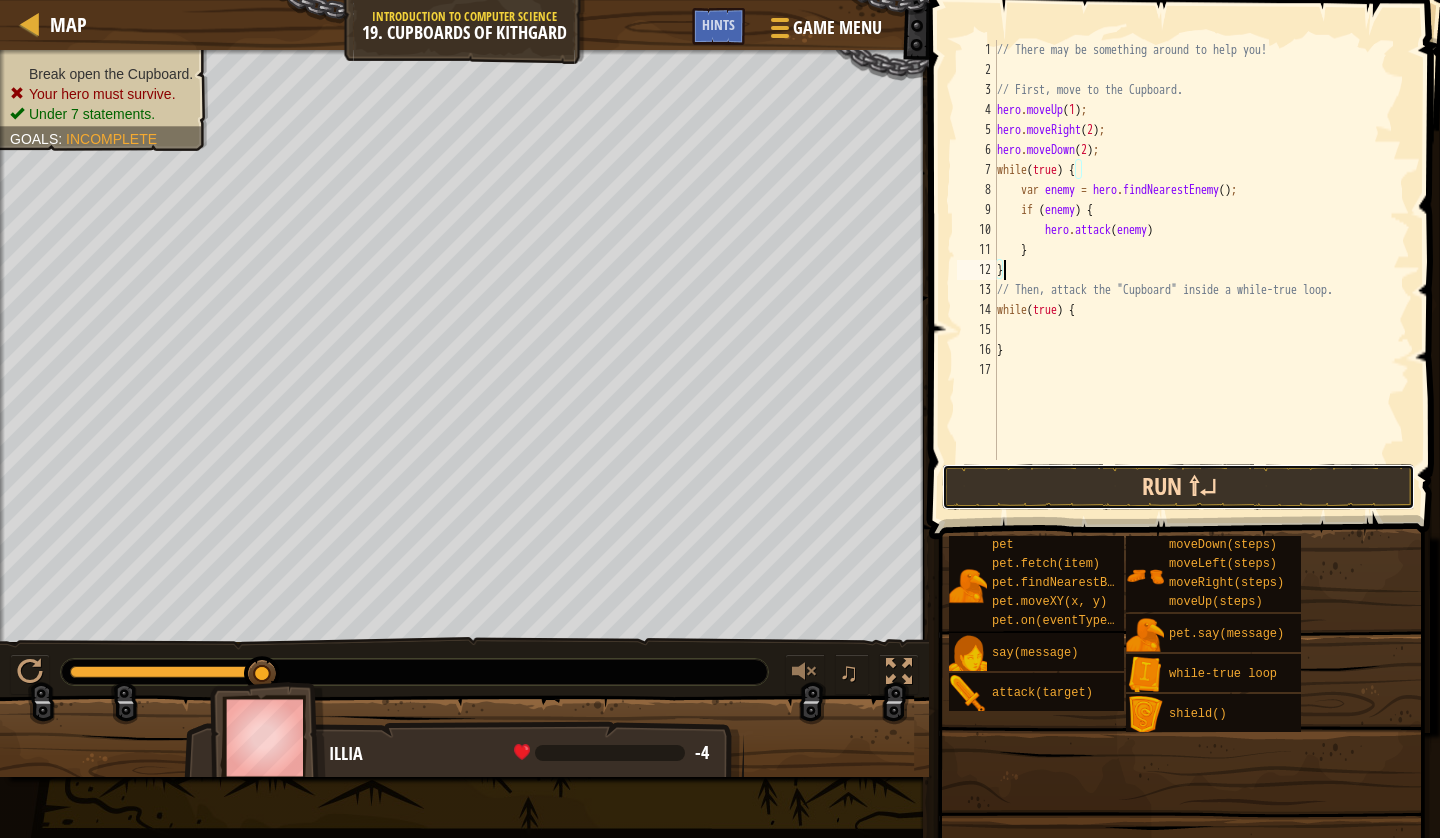 click on "Run ⇧↵" at bounding box center [1178, 487] 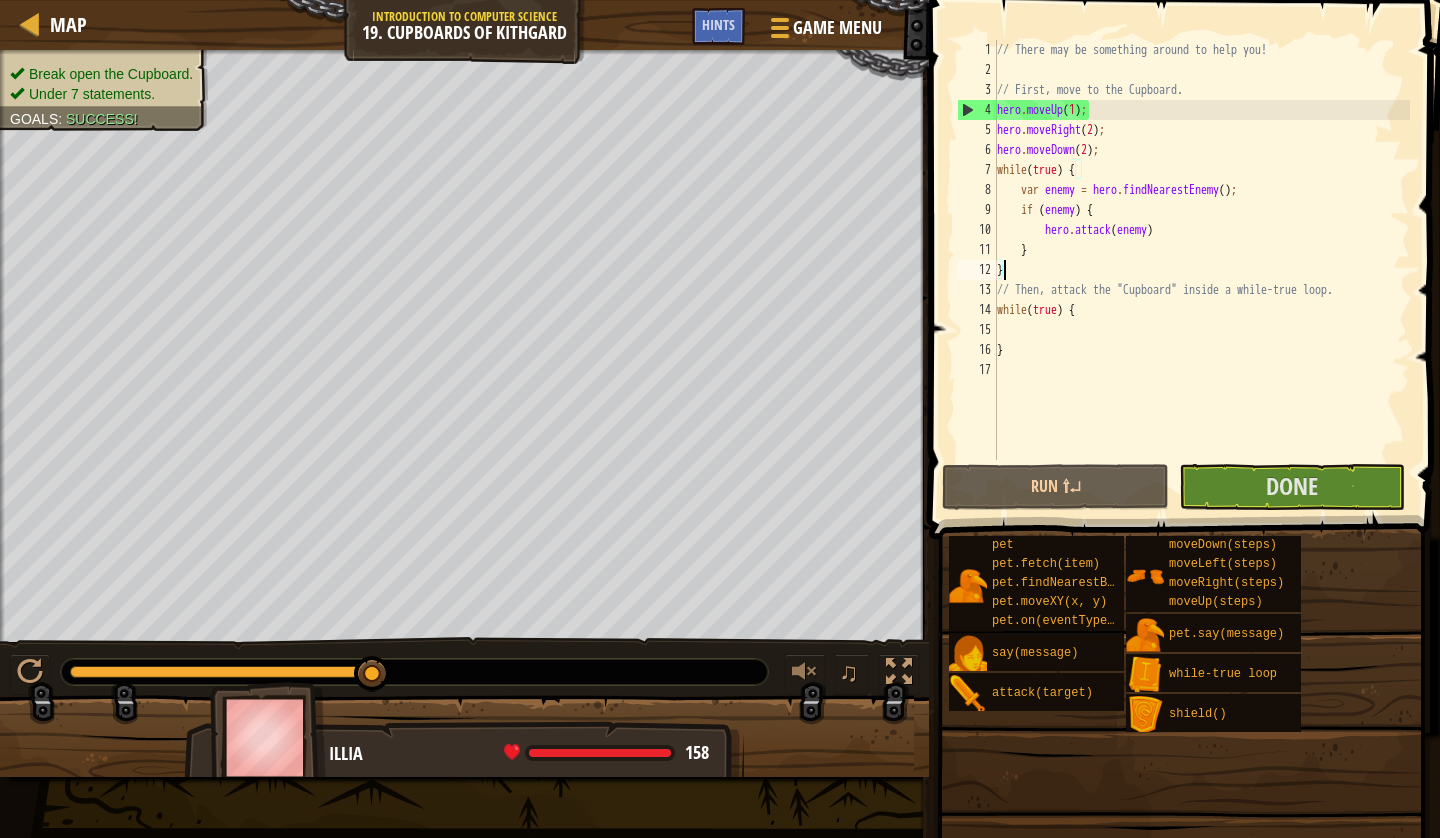 click on "// There may be something around to help you! // First, move to the Cupboard. hero . moveUp ( 1 ) ; hero . moveRight ( 2 ) ; hero . moveDown ( 2 ) ; while ( true )   {      var   enemy   =   hero . findNearestEnemy ( ) ;      if   ( enemy )   {          hero . attack ( enemy )      } } // Then, attack the "Cupboard" inside a while-true loop. while ( true )   {      }" at bounding box center [1201, 270] 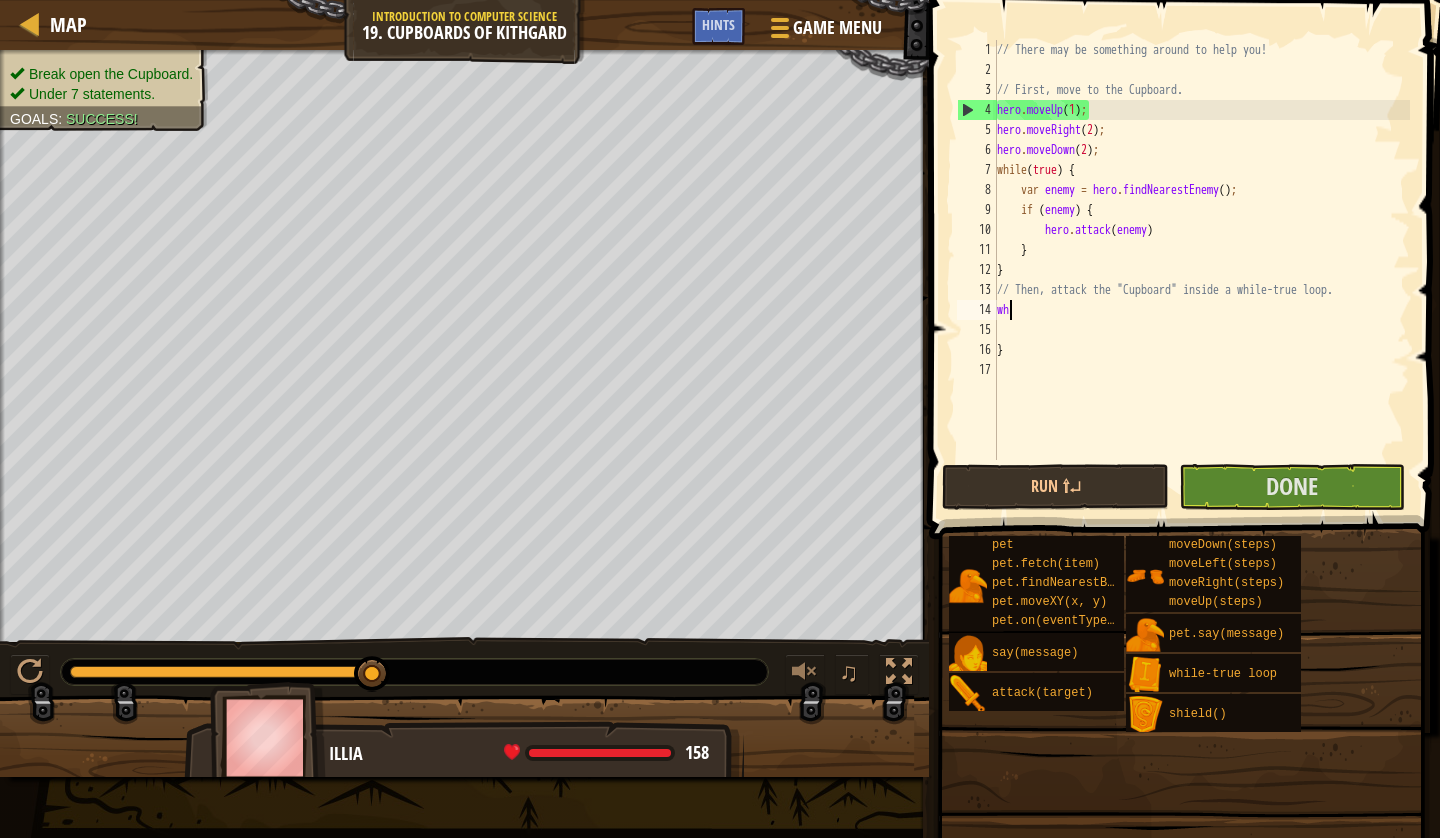 type on "w" 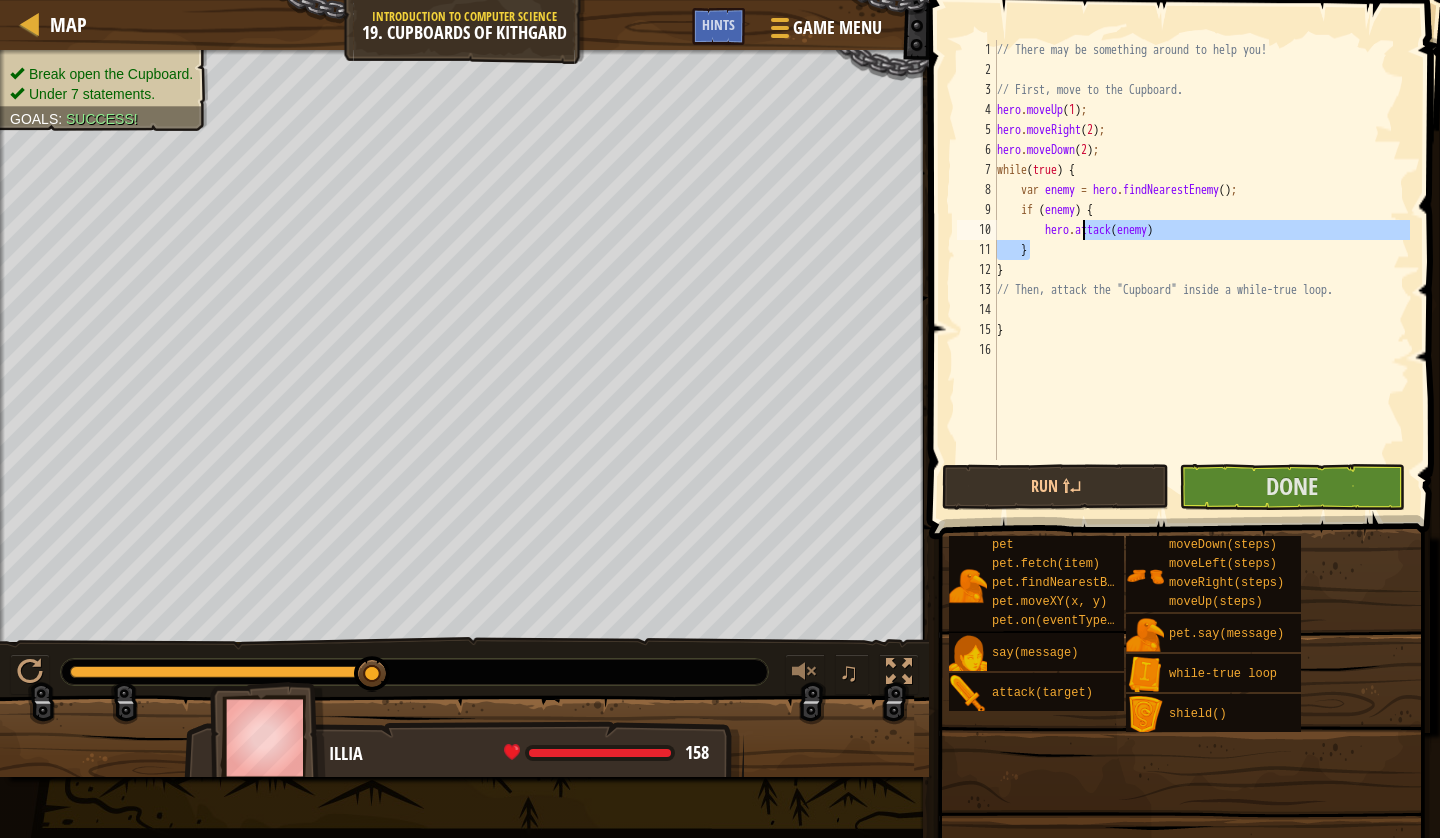 drag, startPoint x: 1189, startPoint y: 243, endPoint x: 1080, endPoint y: 220, distance: 111.40018 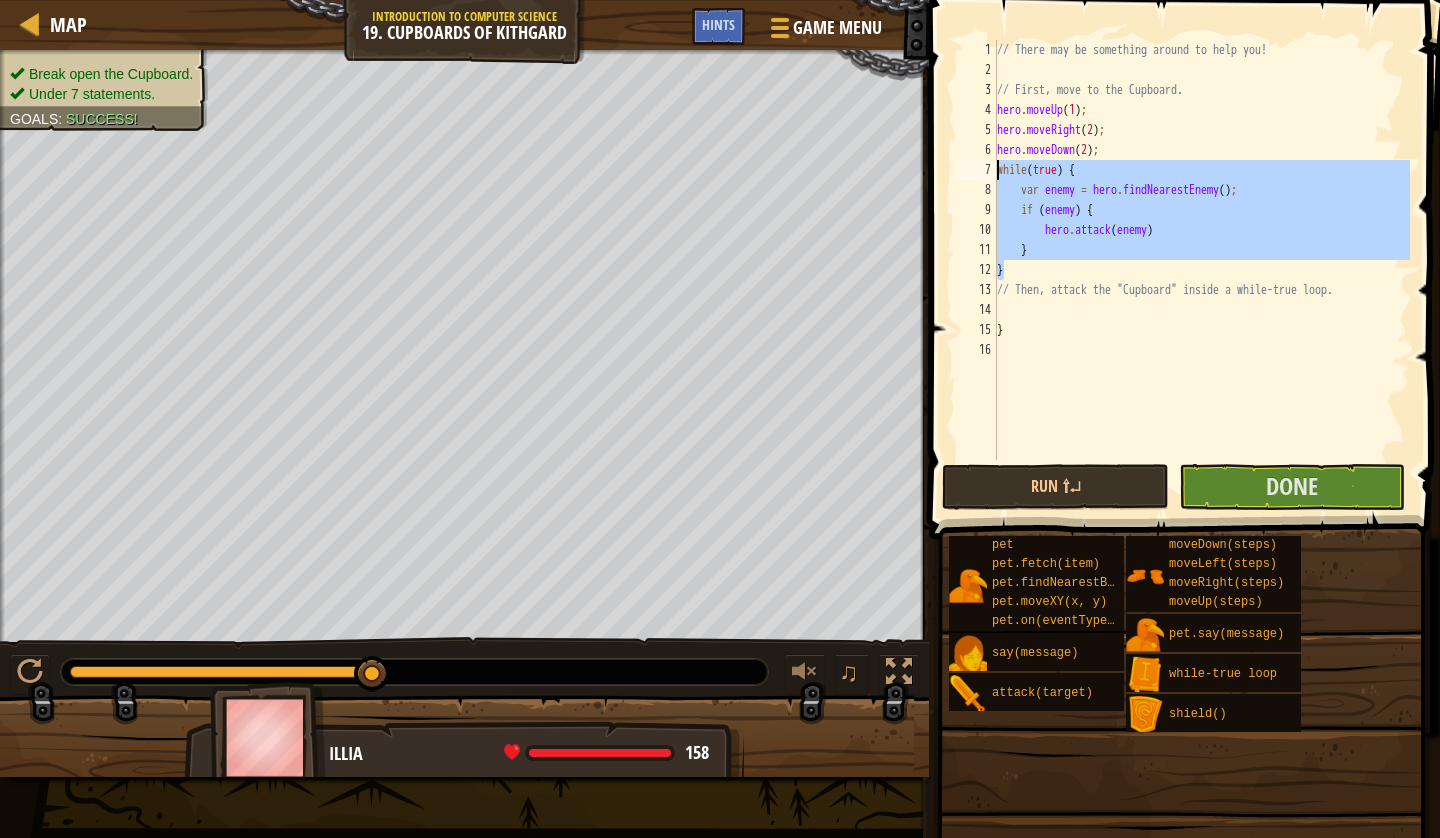 drag, startPoint x: 1021, startPoint y: 261, endPoint x: 979, endPoint y: 175, distance: 95.707886 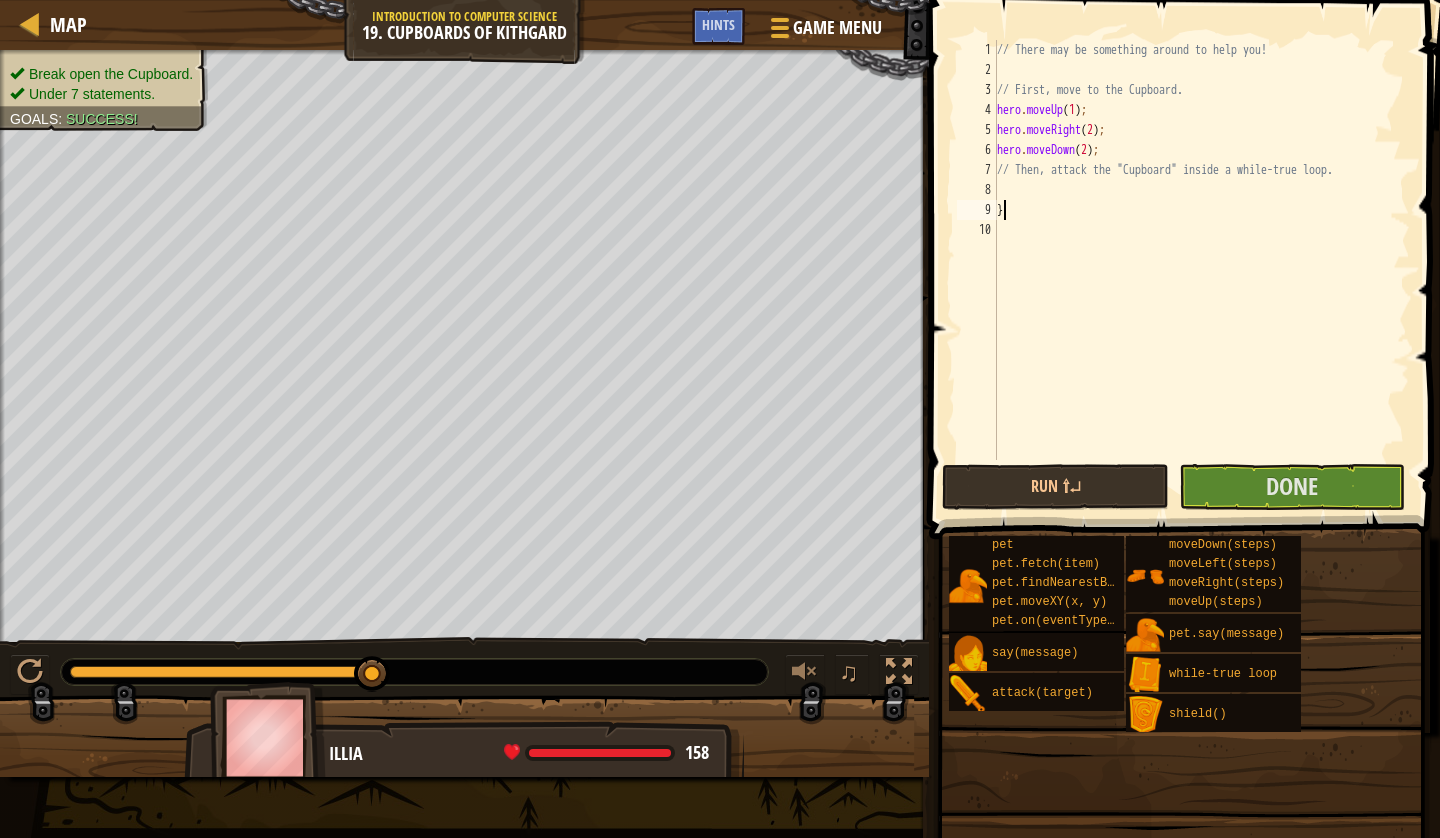 click on "// There may be something around to help you! // First, move to the Cupboard. hero . moveUp ( 1 ) ; hero . moveRight ( 2 ) ; hero . moveDown ( 2 ) ; // Then, attack the "Cupboard" inside a while-true loop.      }" at bounding box center [1201, 270] 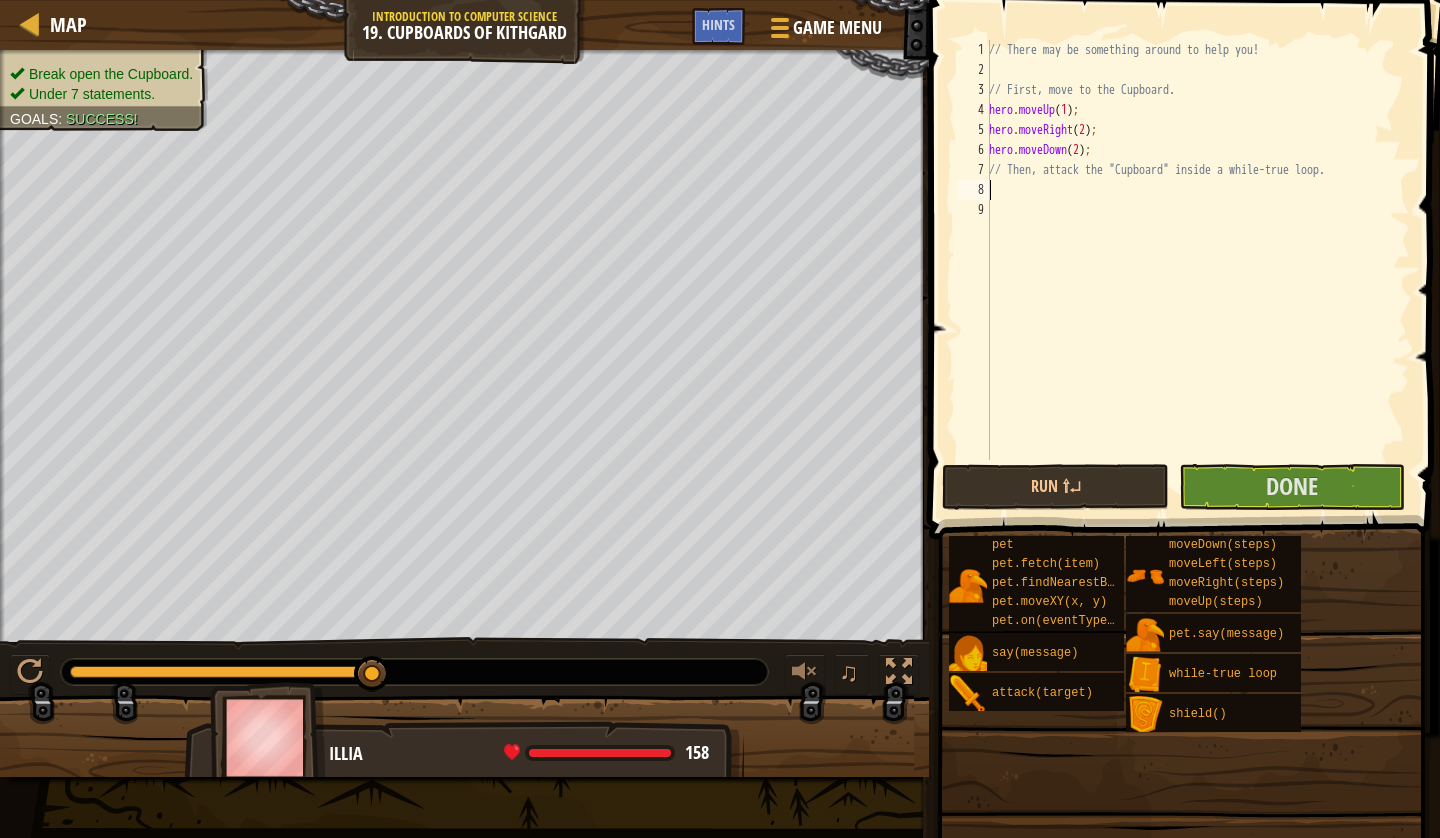 paste on "}" 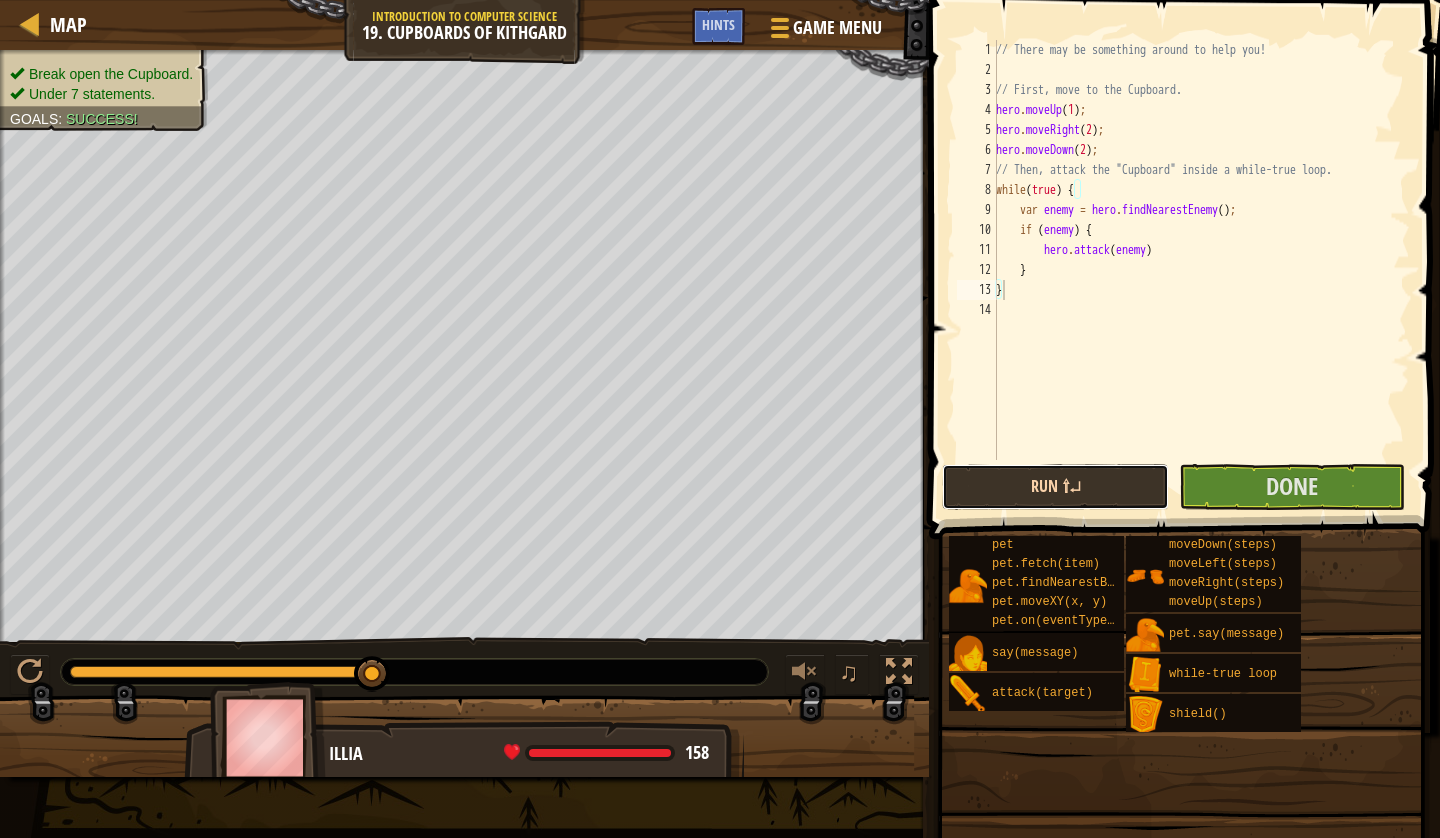 click on "Run ⇧↵" at bounding box center (1055, 487) 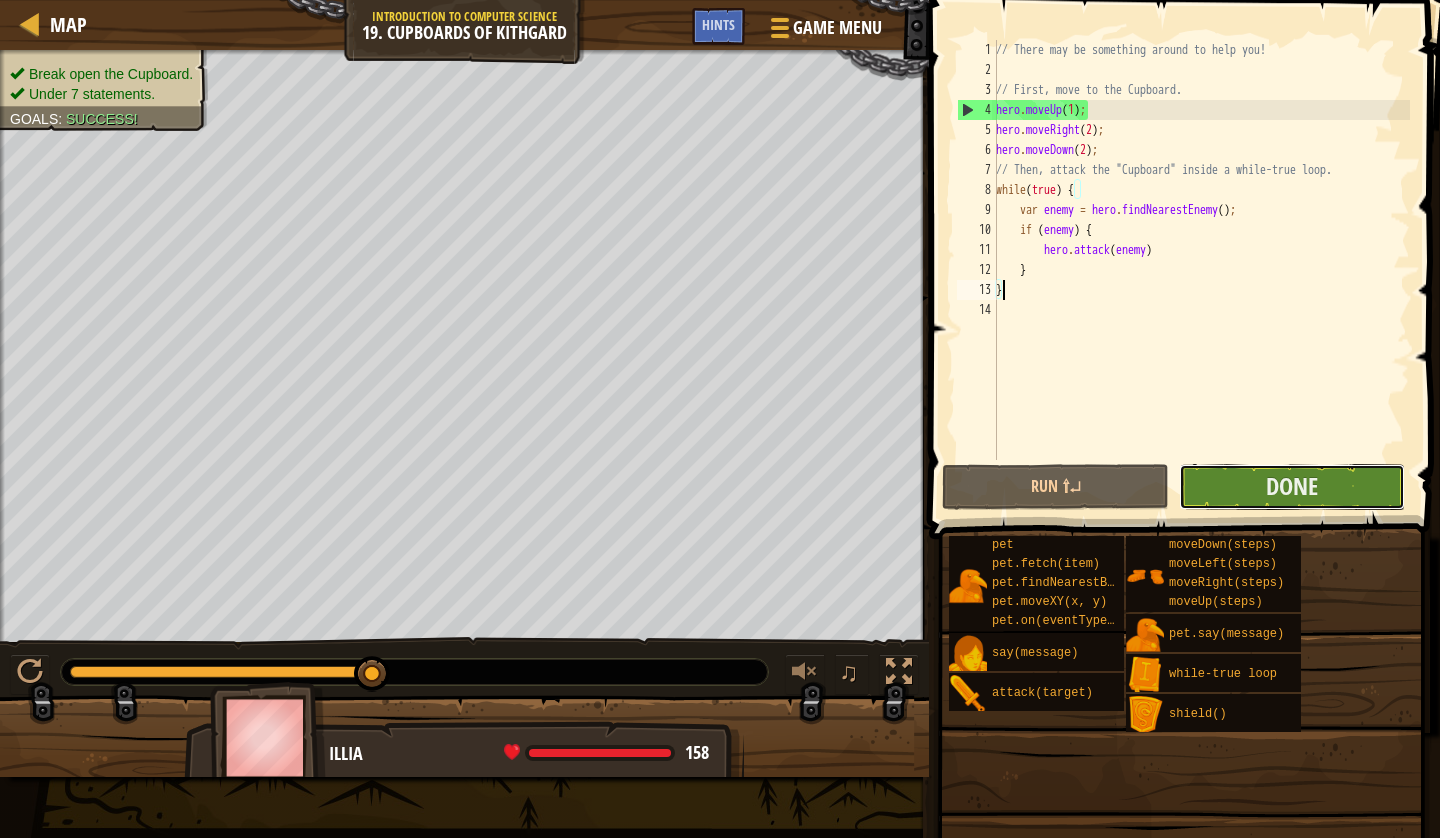 click on "Done" at bounding box center [1292, 487] 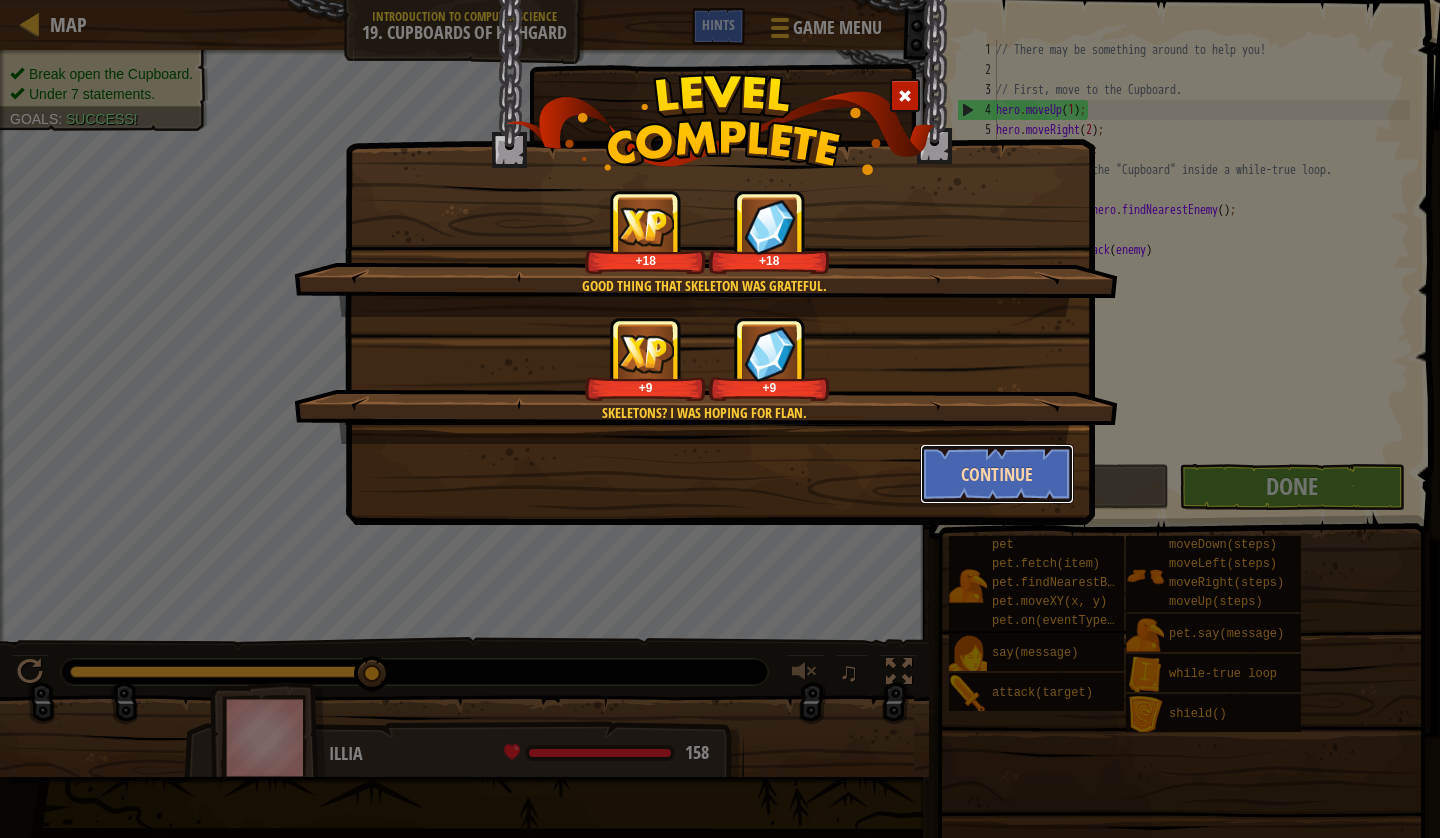 click on "Continue" at bounding box center [997, 474] 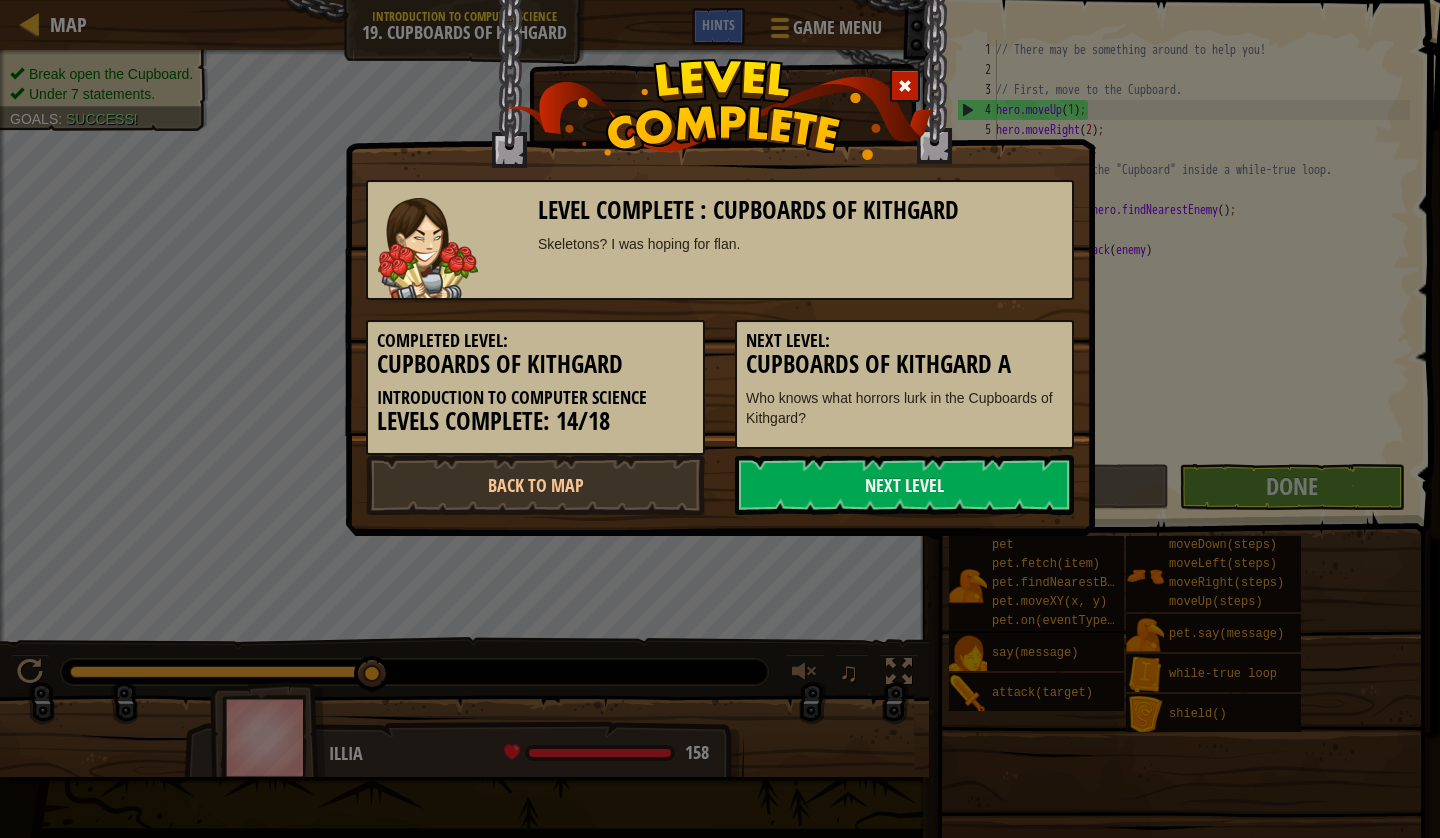 click on "Next Level" at bounding box center [904, 485] 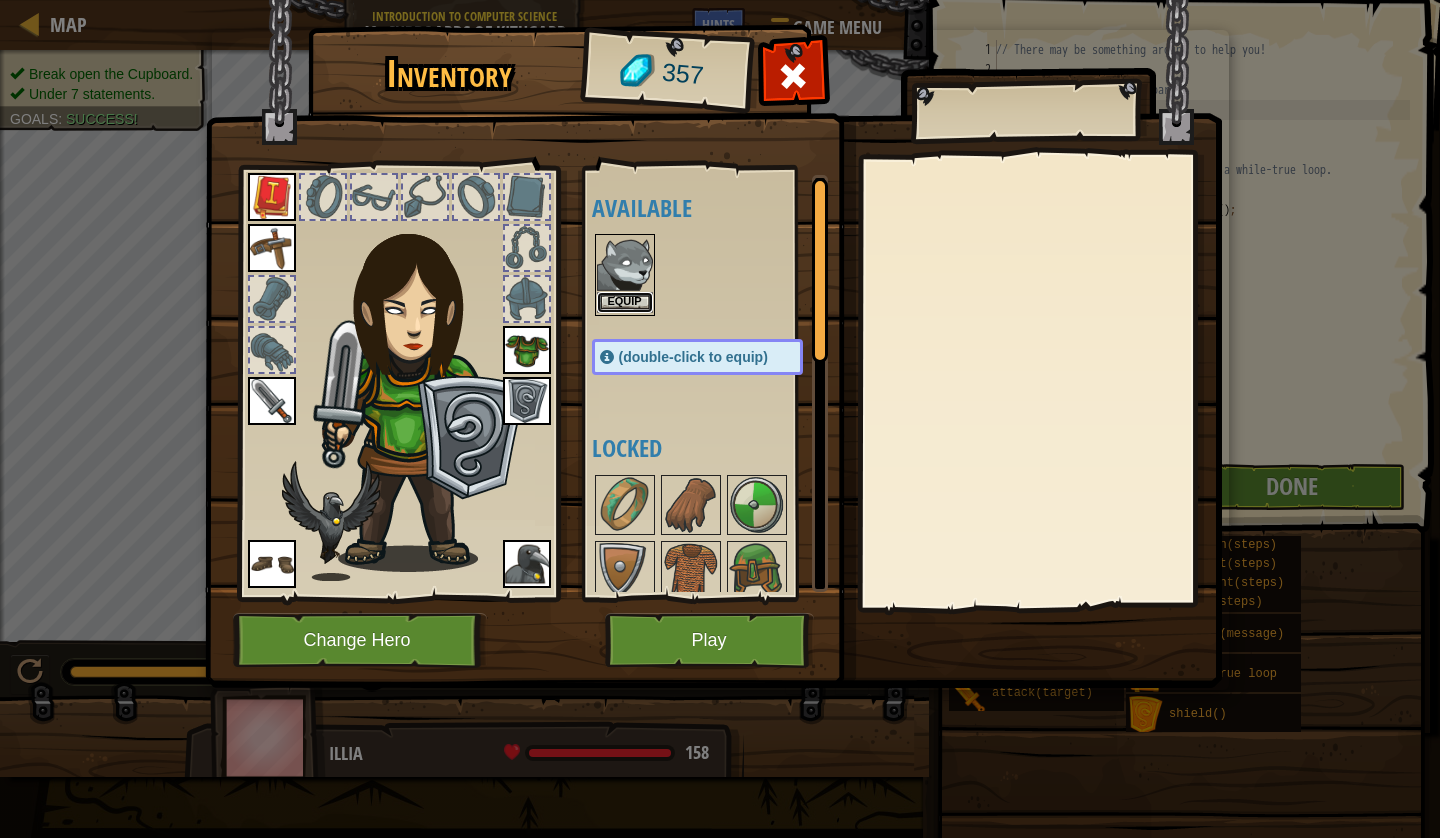 click on "Equip" at bounding box center (625, 302) 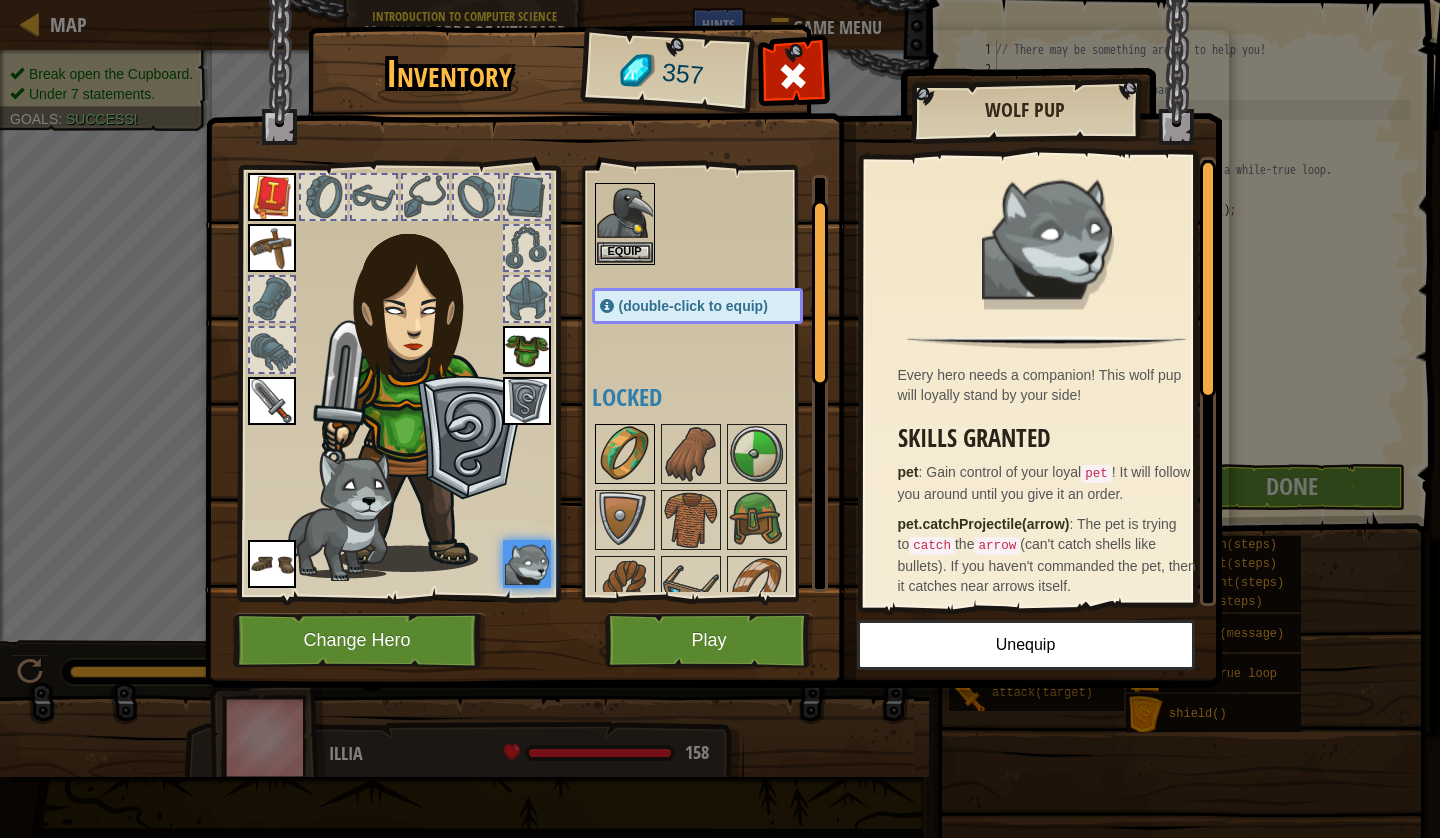 scroll, scrollTop: 72, scrollLeft: 0, axis: vertical 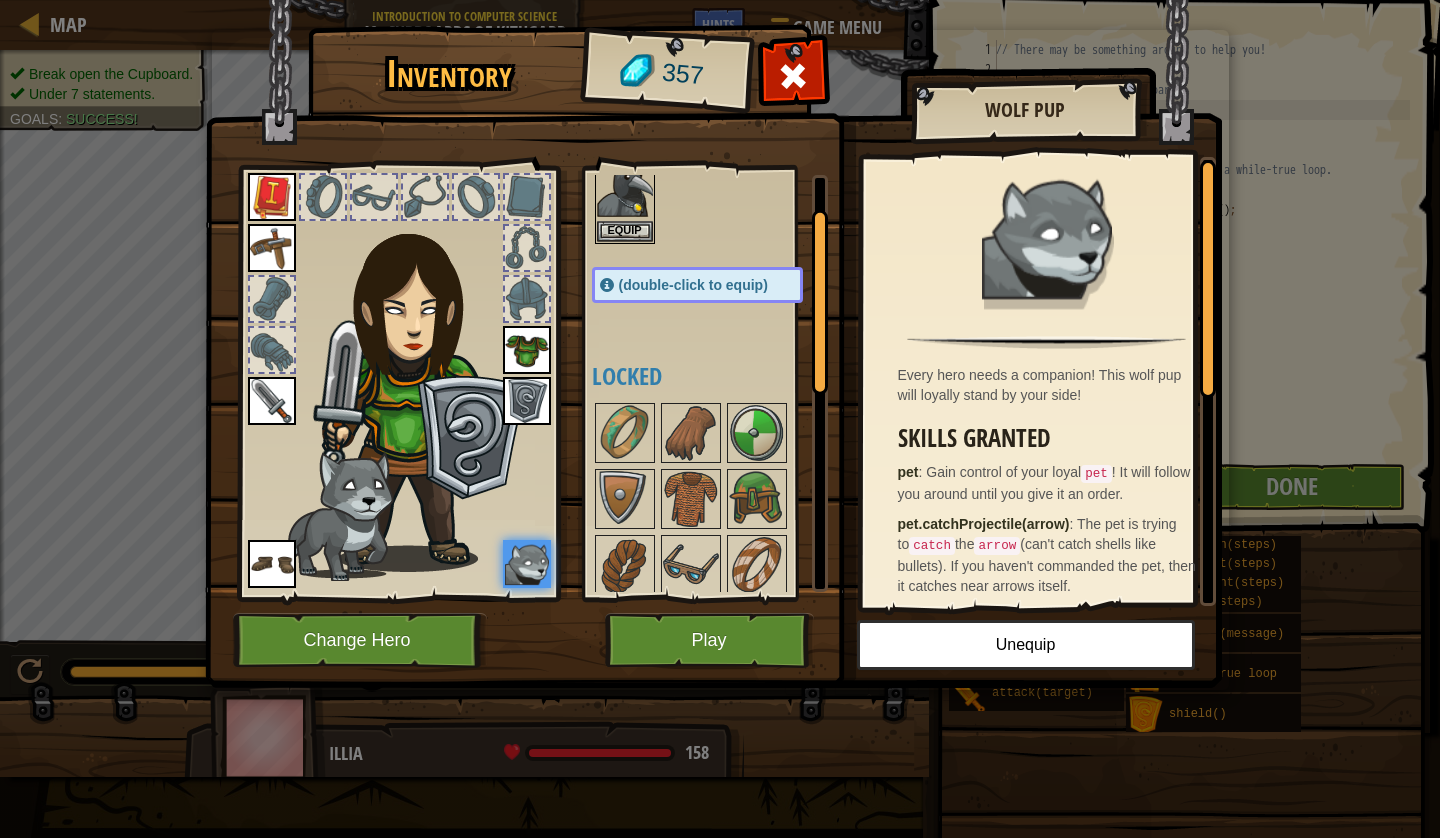 click at bounding box center [323, 197] 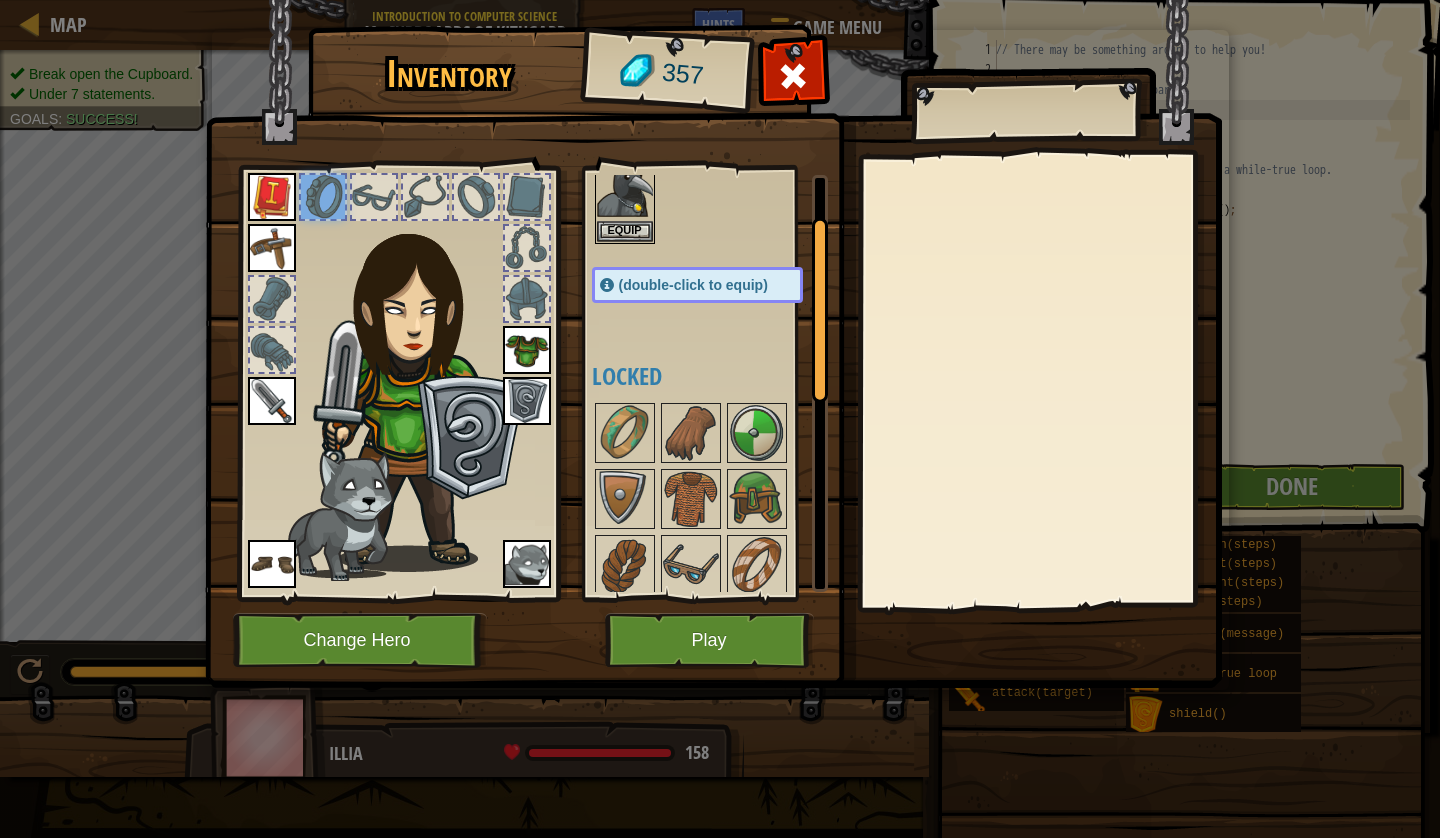 scroll, scrollTop: 104, scrollLeft: 0, axis: vertical 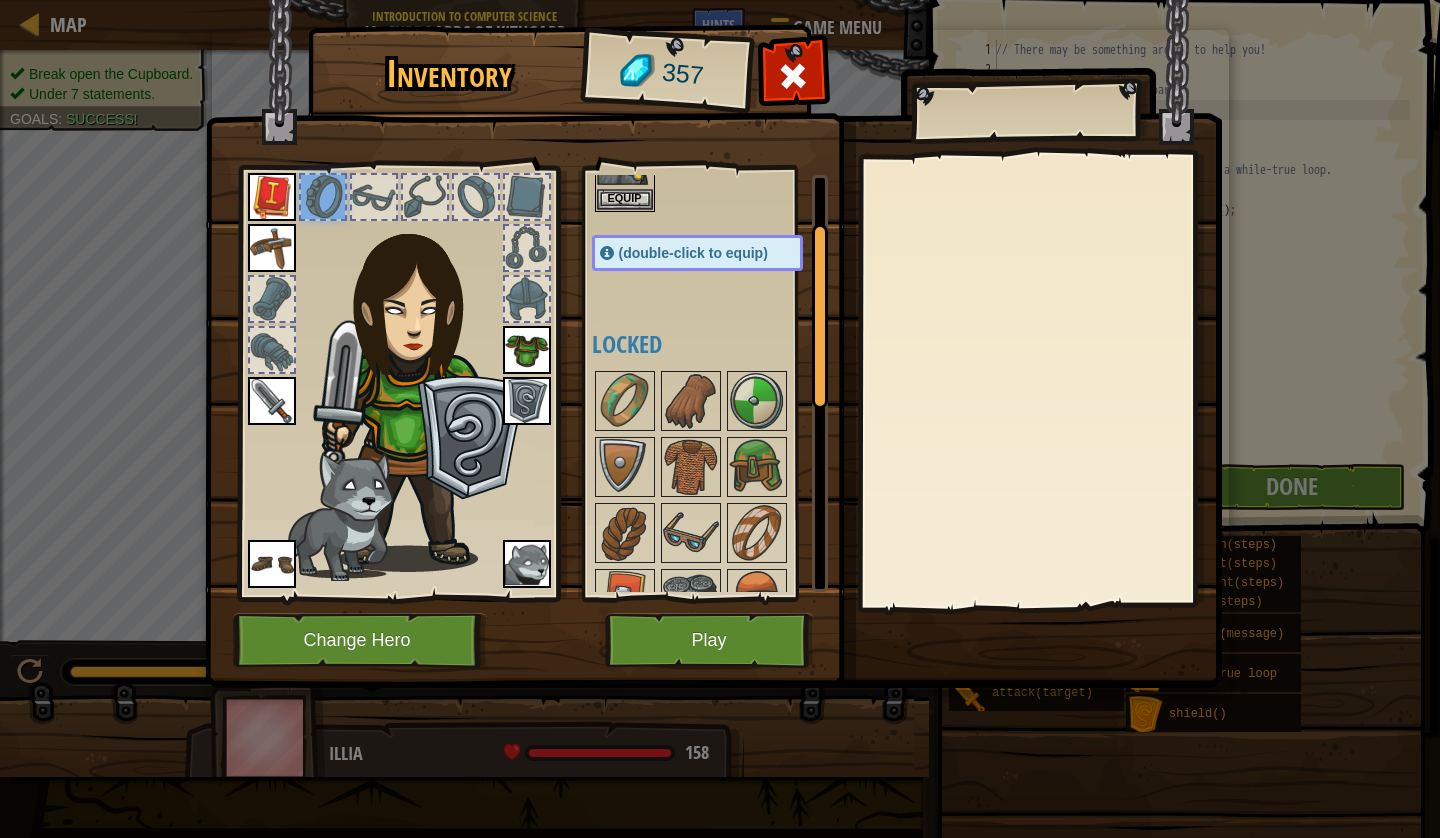 click at bounding box center (272, 197) 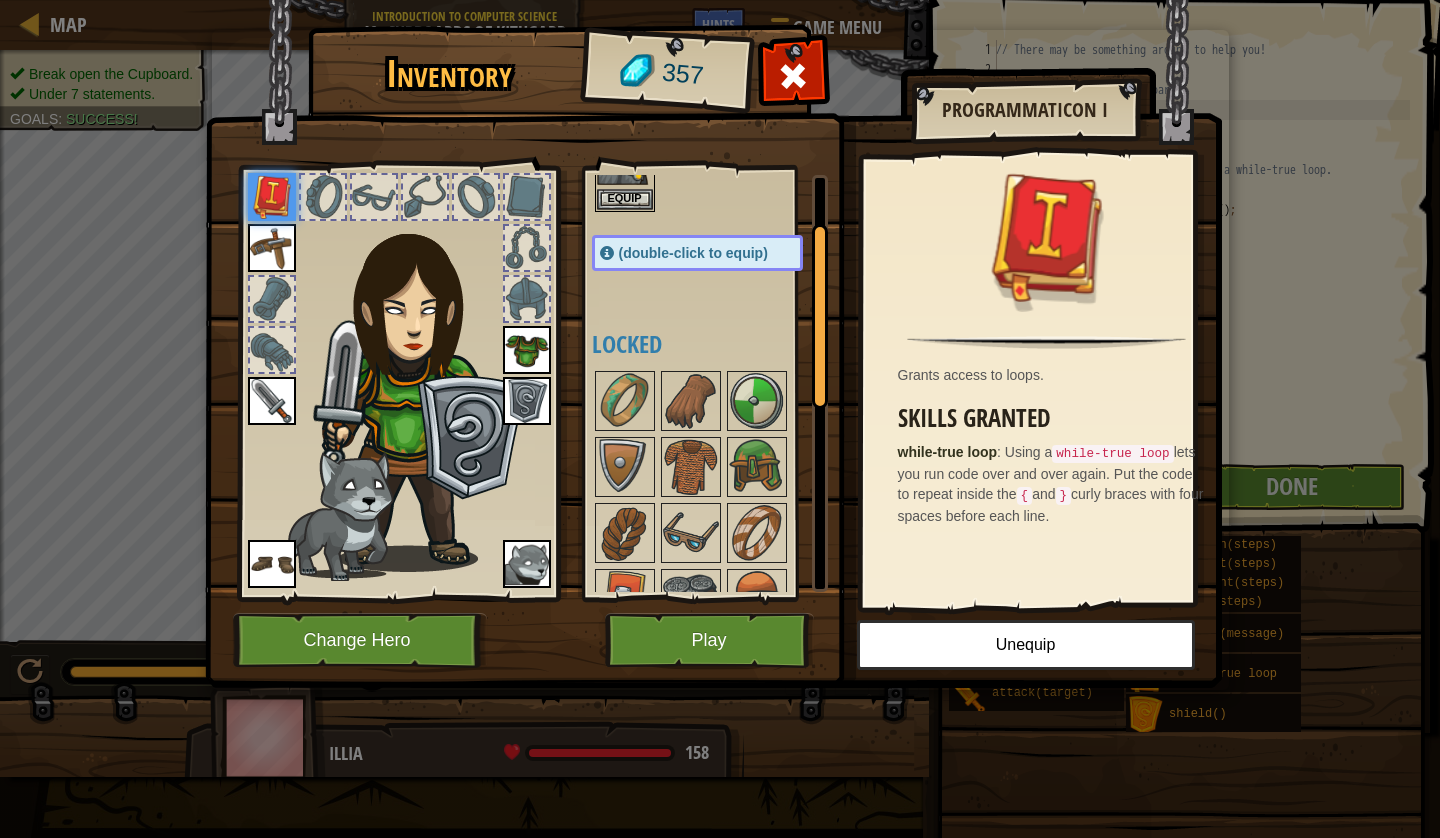 click at bounding box center [272, 248] 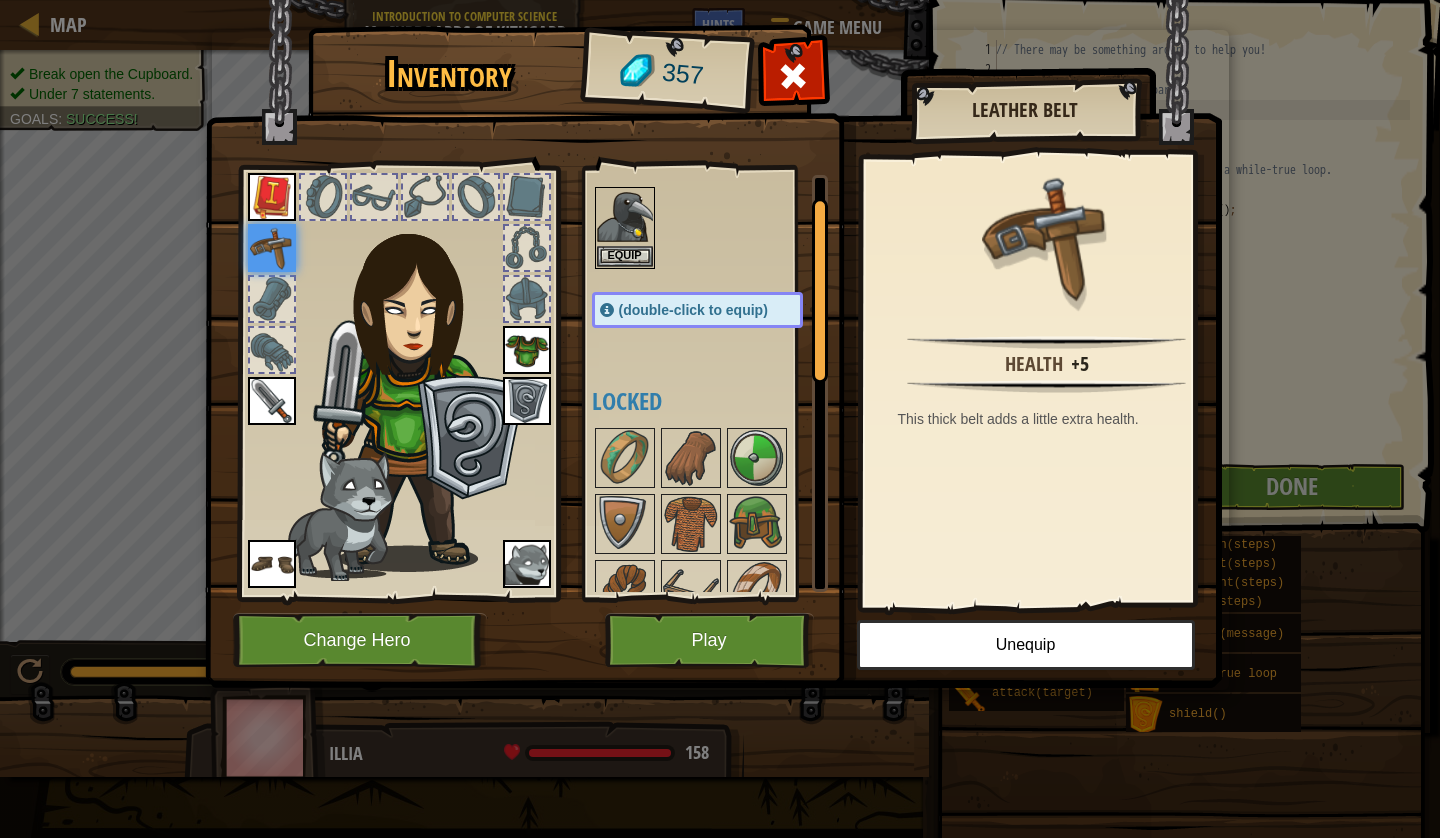 scroll, scrollTop: 46, scrollLeft: 0, axis: vertical 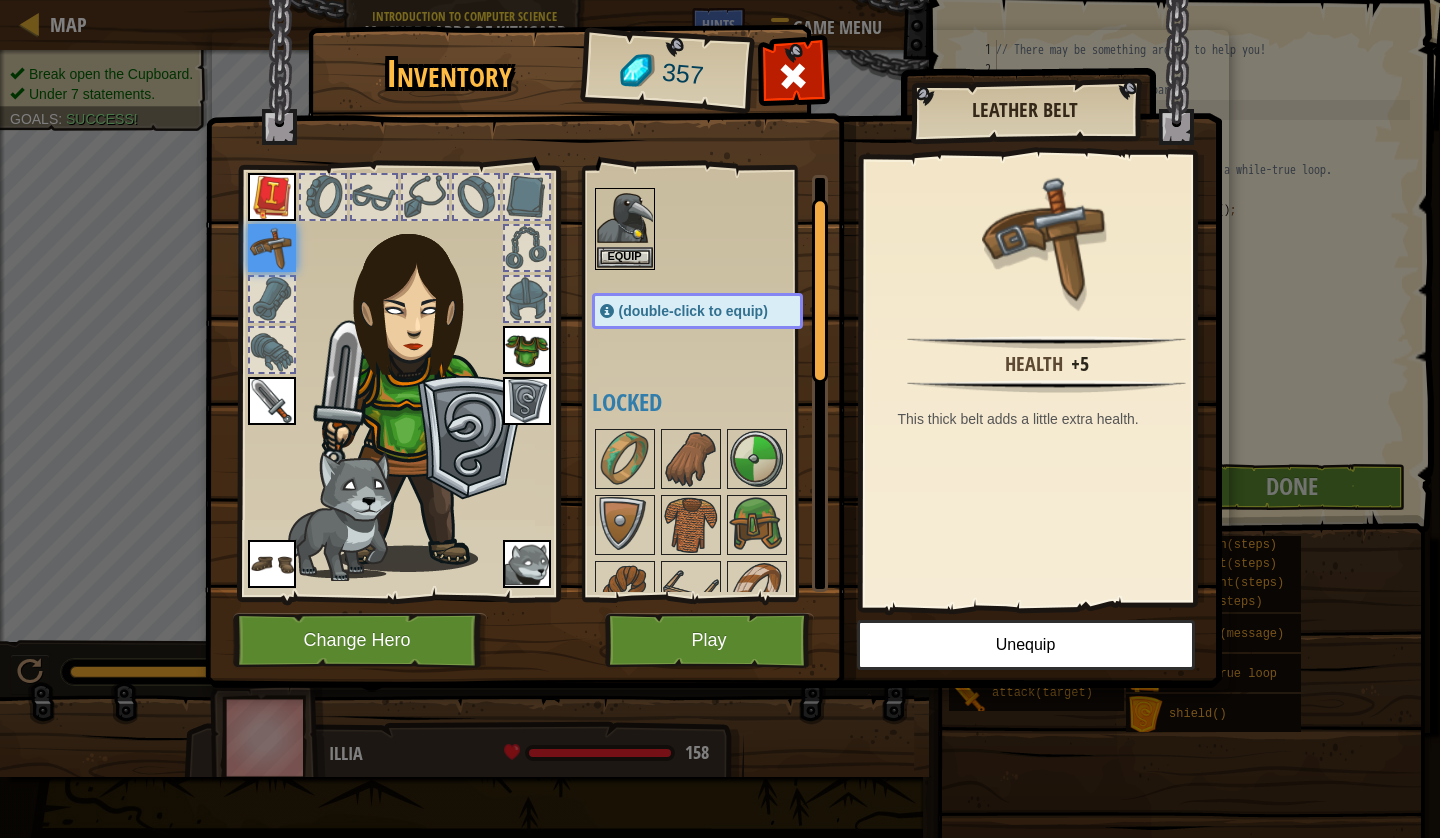 click at bounding box center [527, 564] 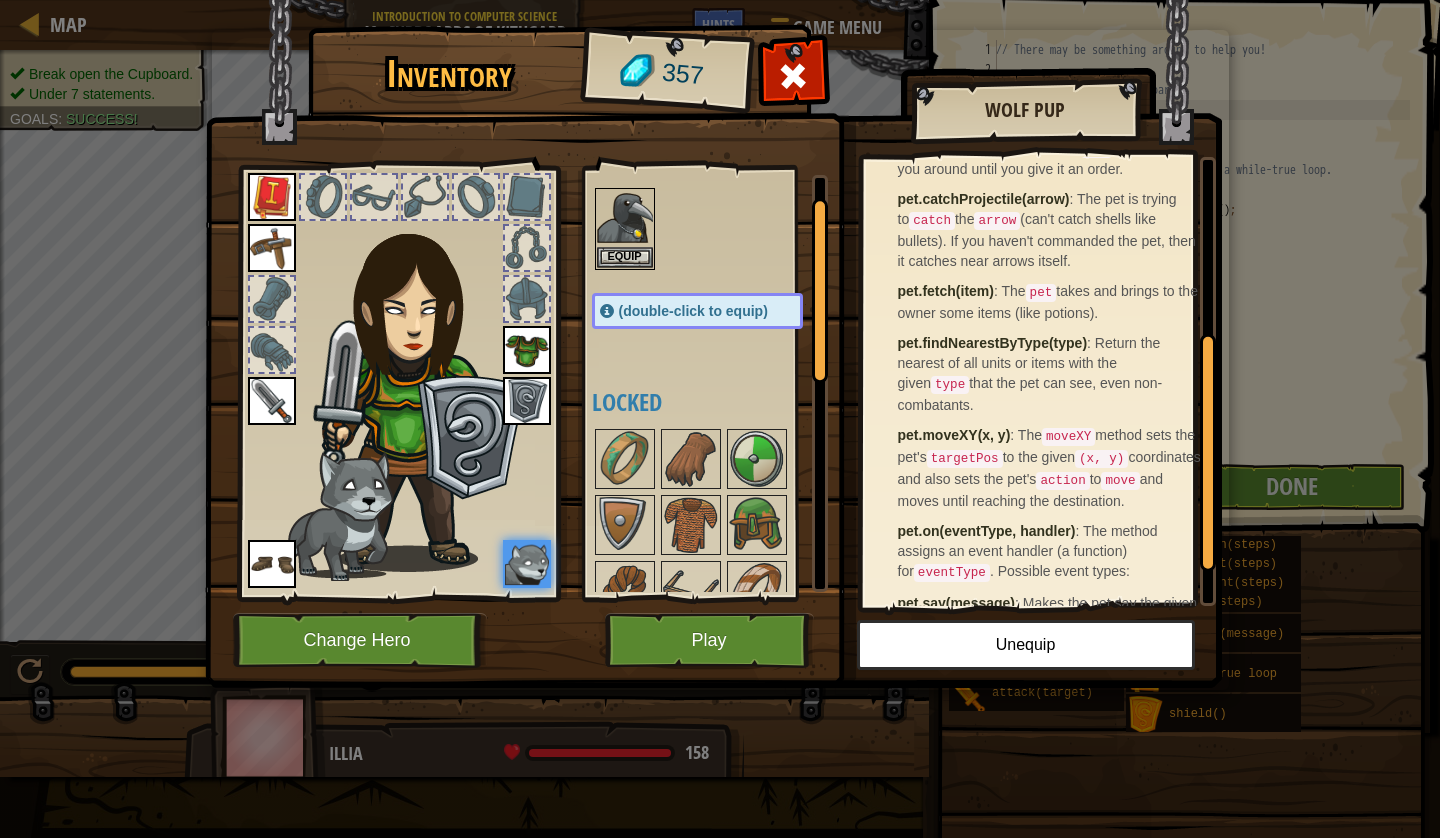 scroll, scrollTop: 327, scrollLeft: 0, axis: vertical 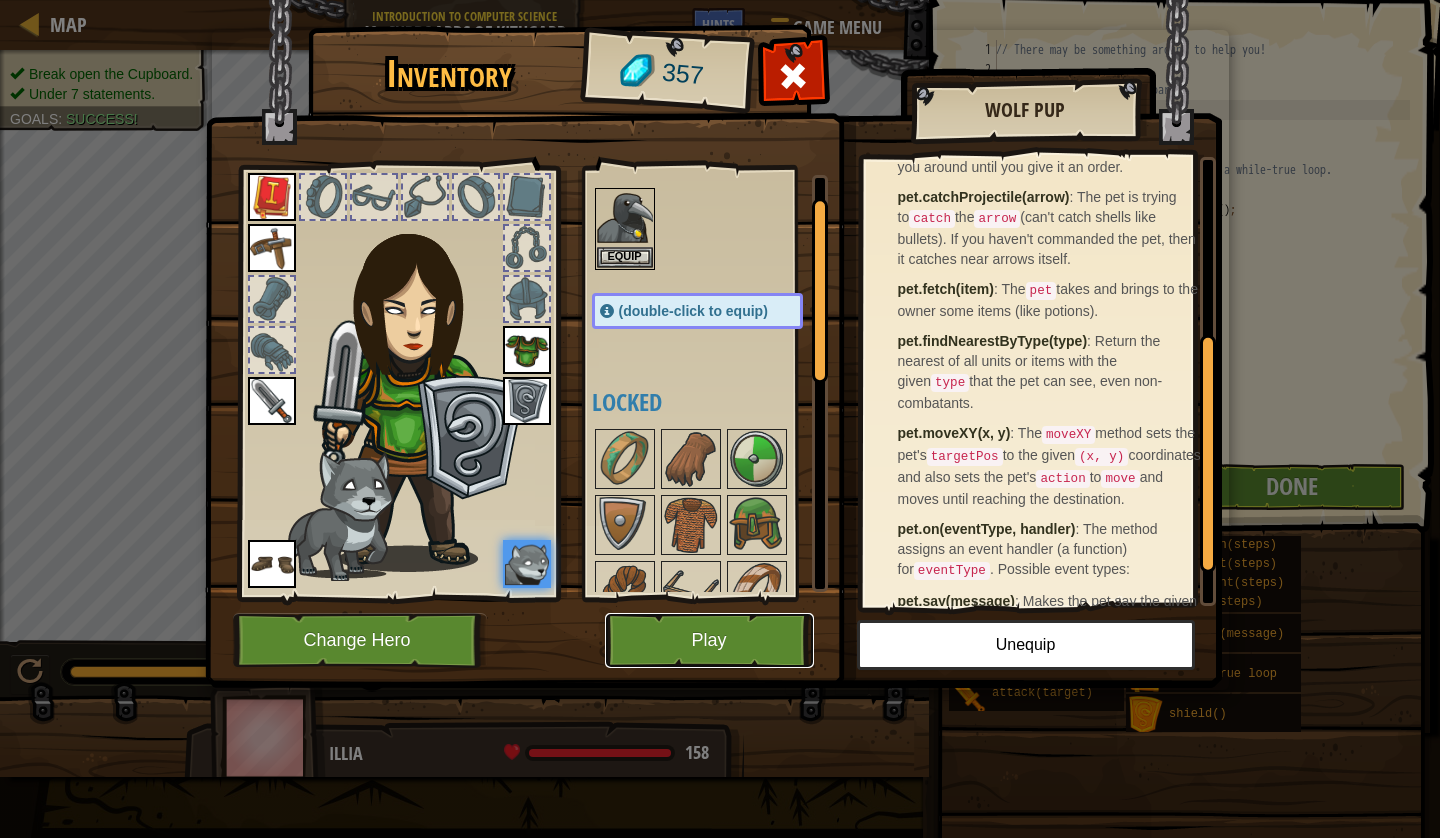 click on "Play" at bounding box center (709, 640) 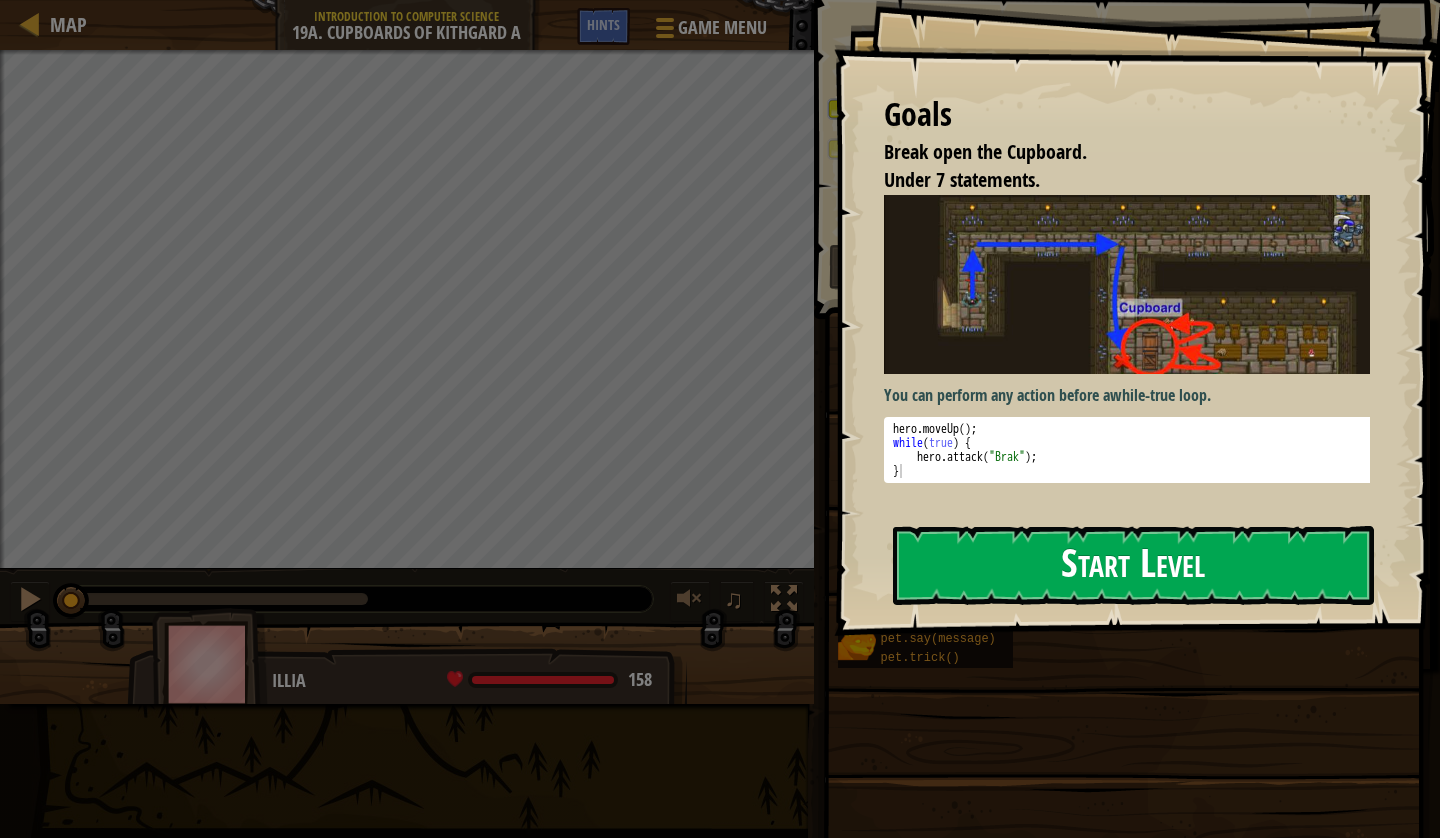 click on "Start Level" at bounding box center [1133, 565] 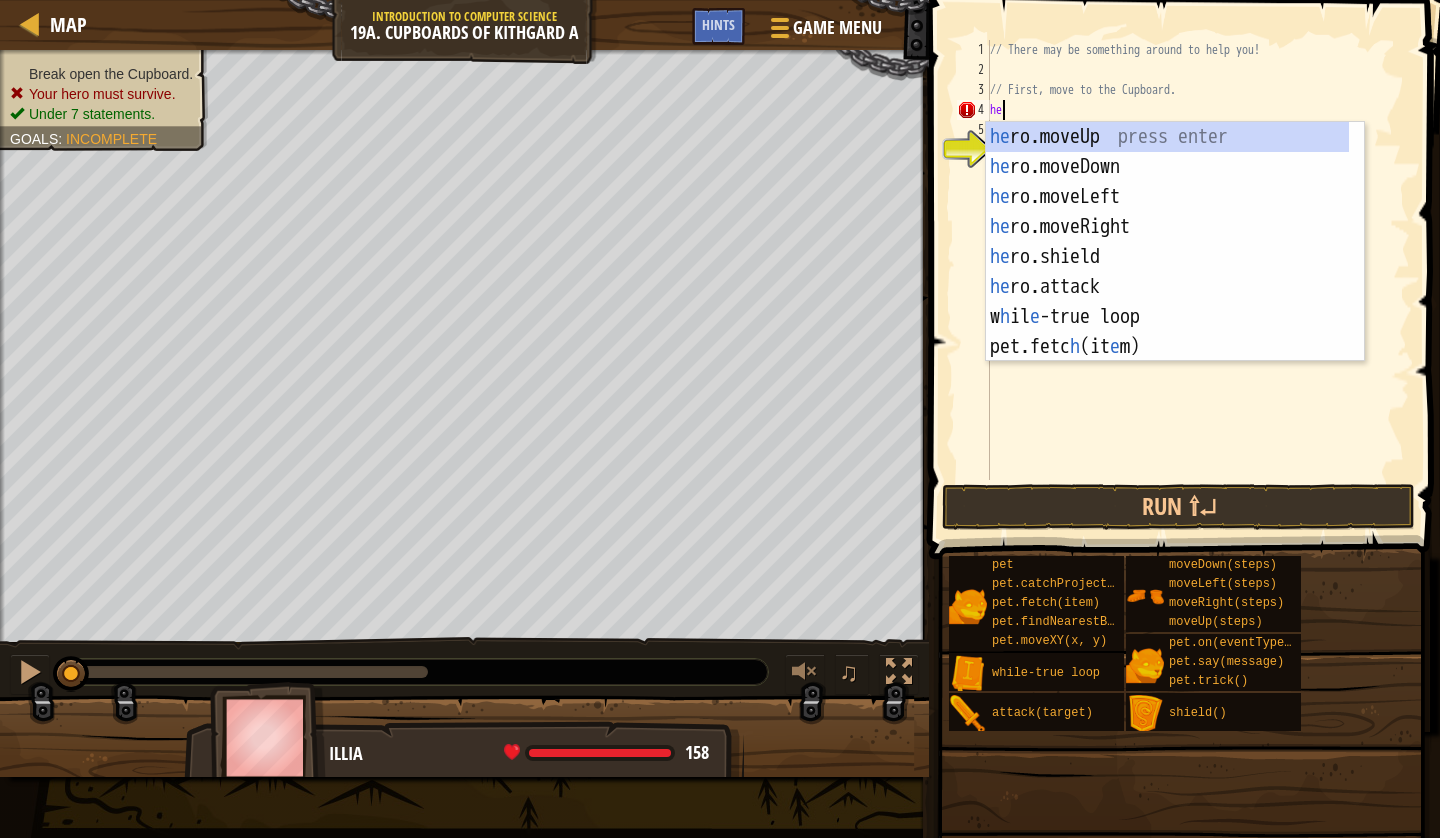 scroll, scrollTop: 9, scrollLeft: 0, axis: vertical 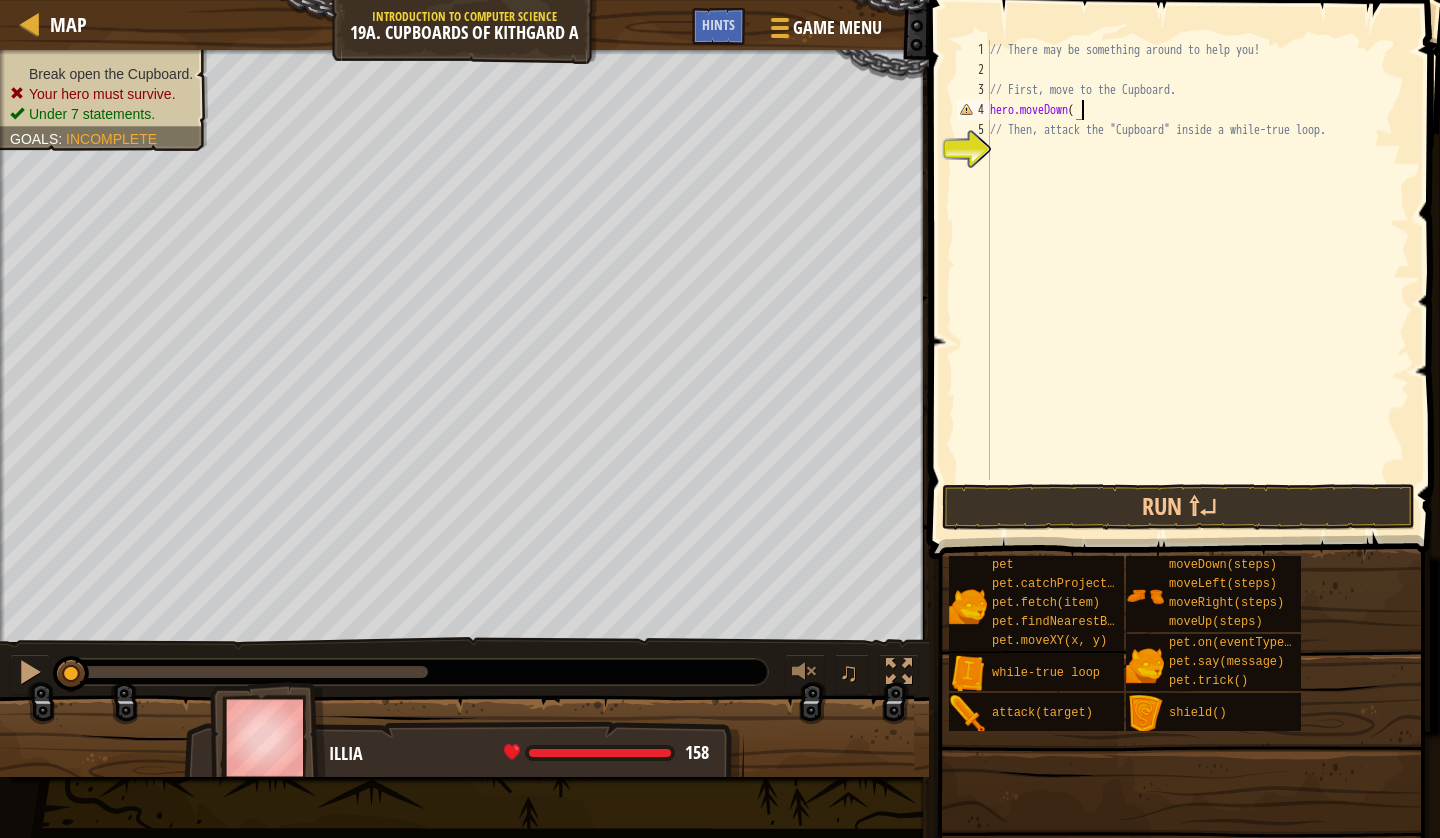 type on "hero.moveDown()" 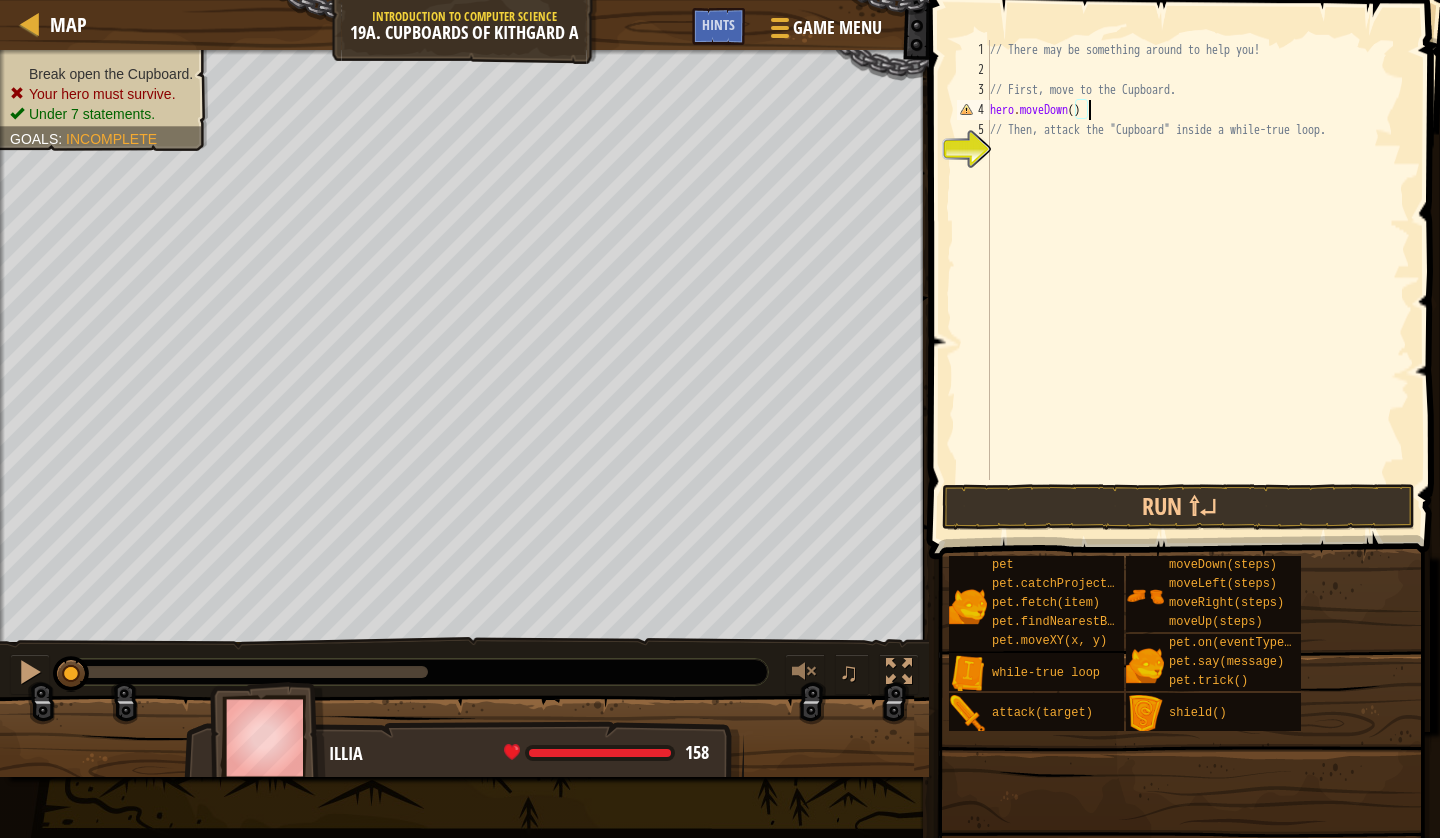 scroll, scrollTop: 9, scrollLeft: 0, axis: vertical 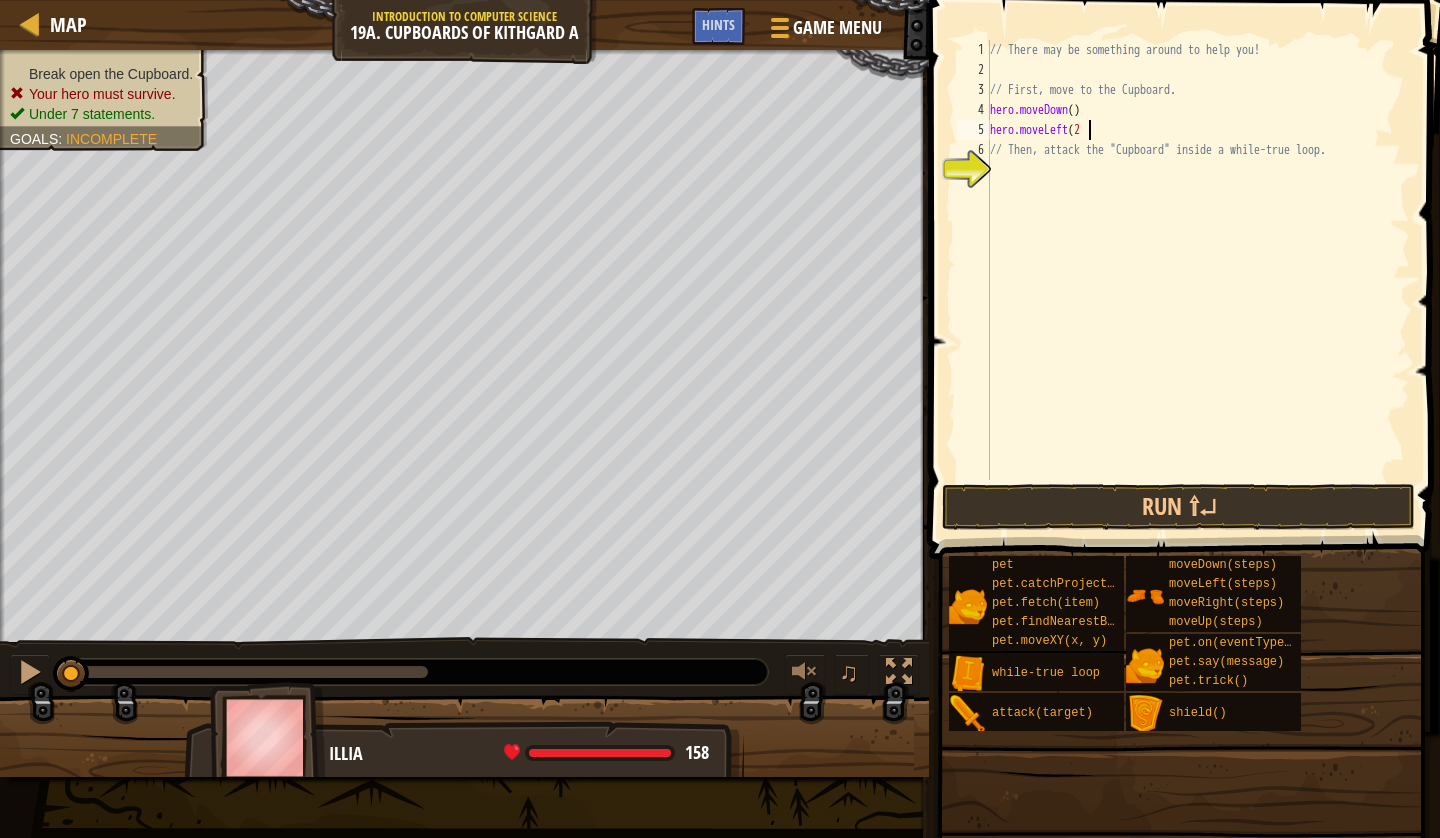 type on "hero.moveLeft(2)" 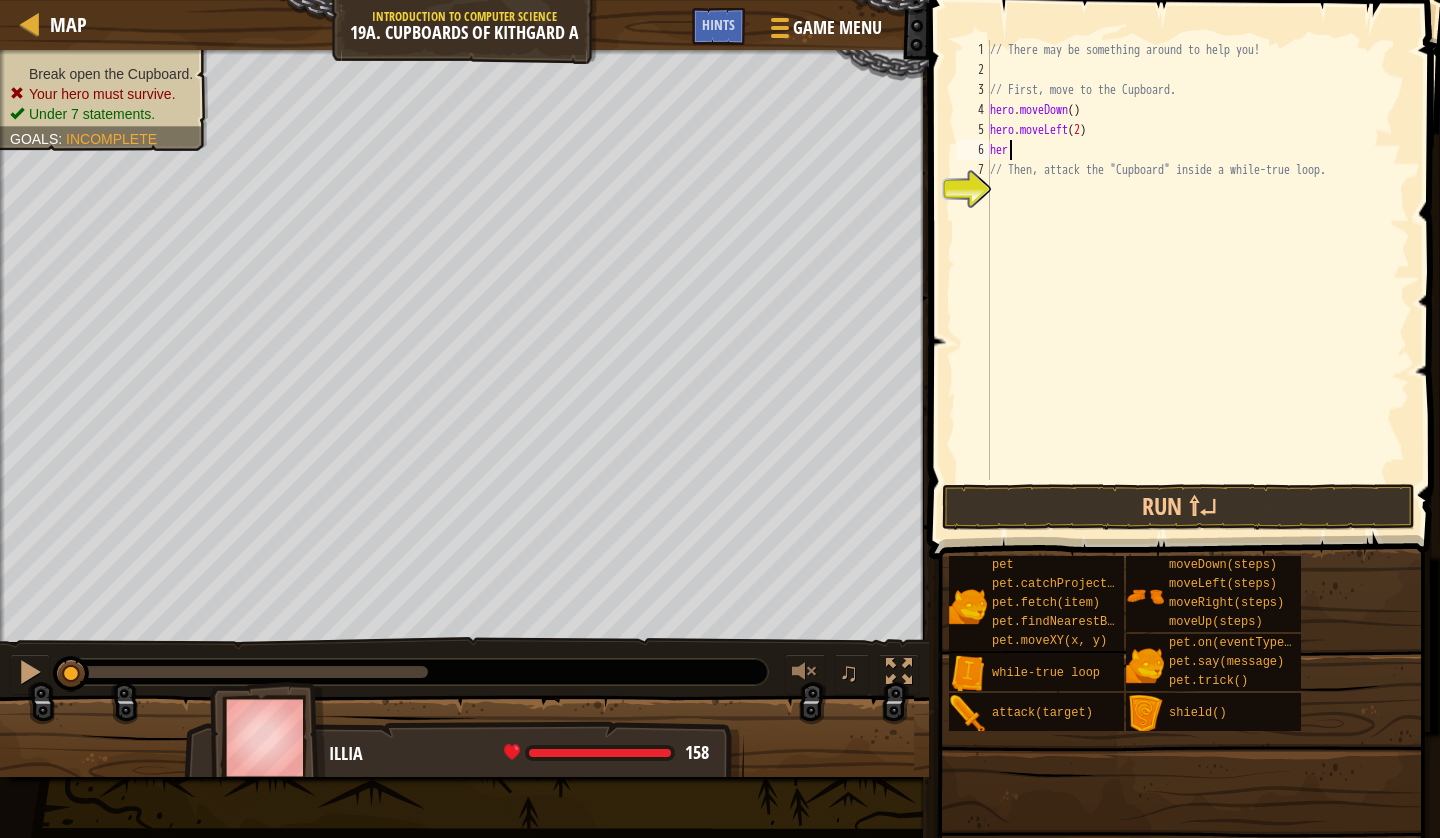 scroll, scrollTop: 9, scrollLeft: 1, axis: both 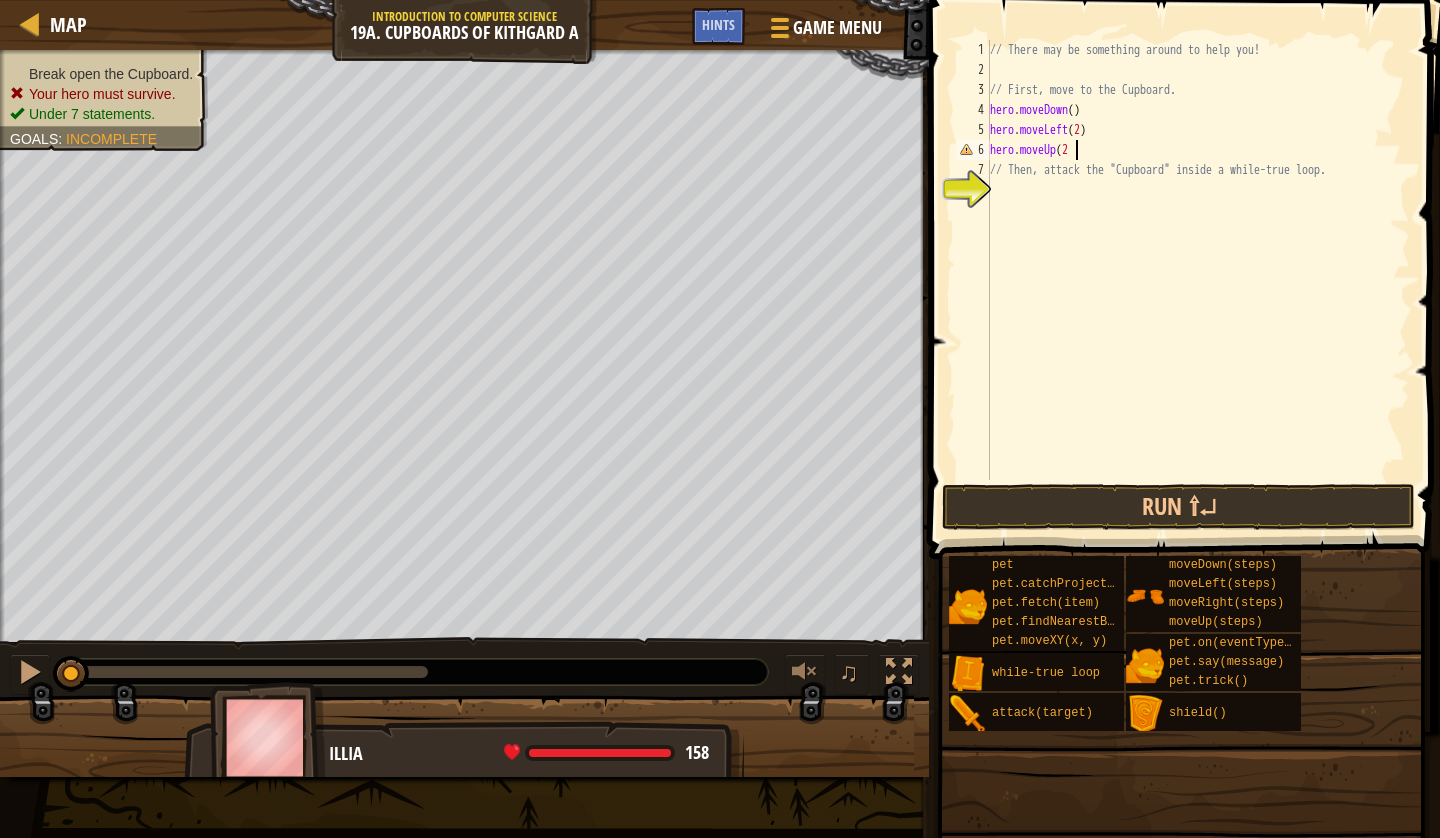 type on "hero.moveUp(2)" 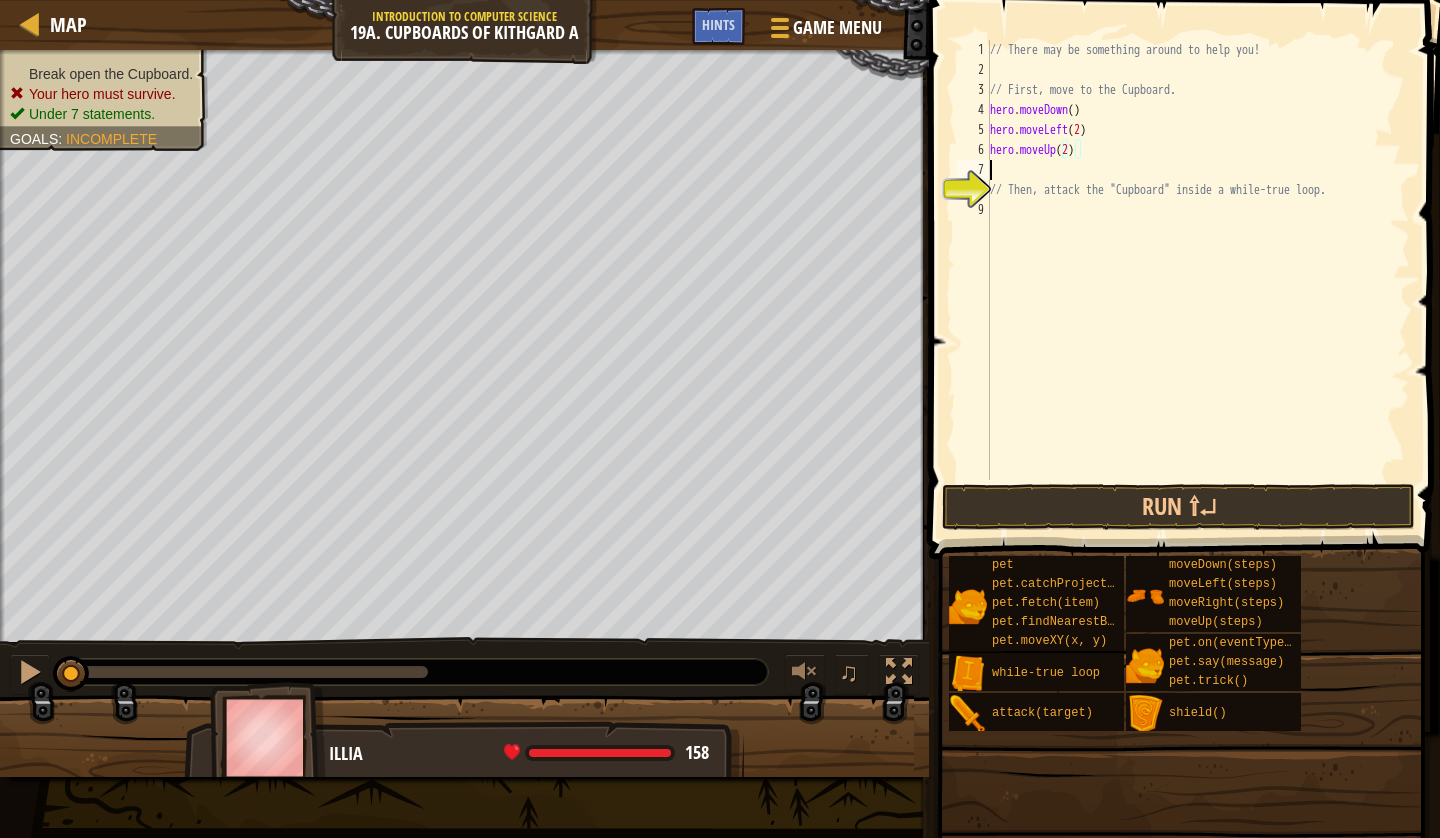 scroll, scrollTop: 9, scrollLeft: 0, axis: vertical 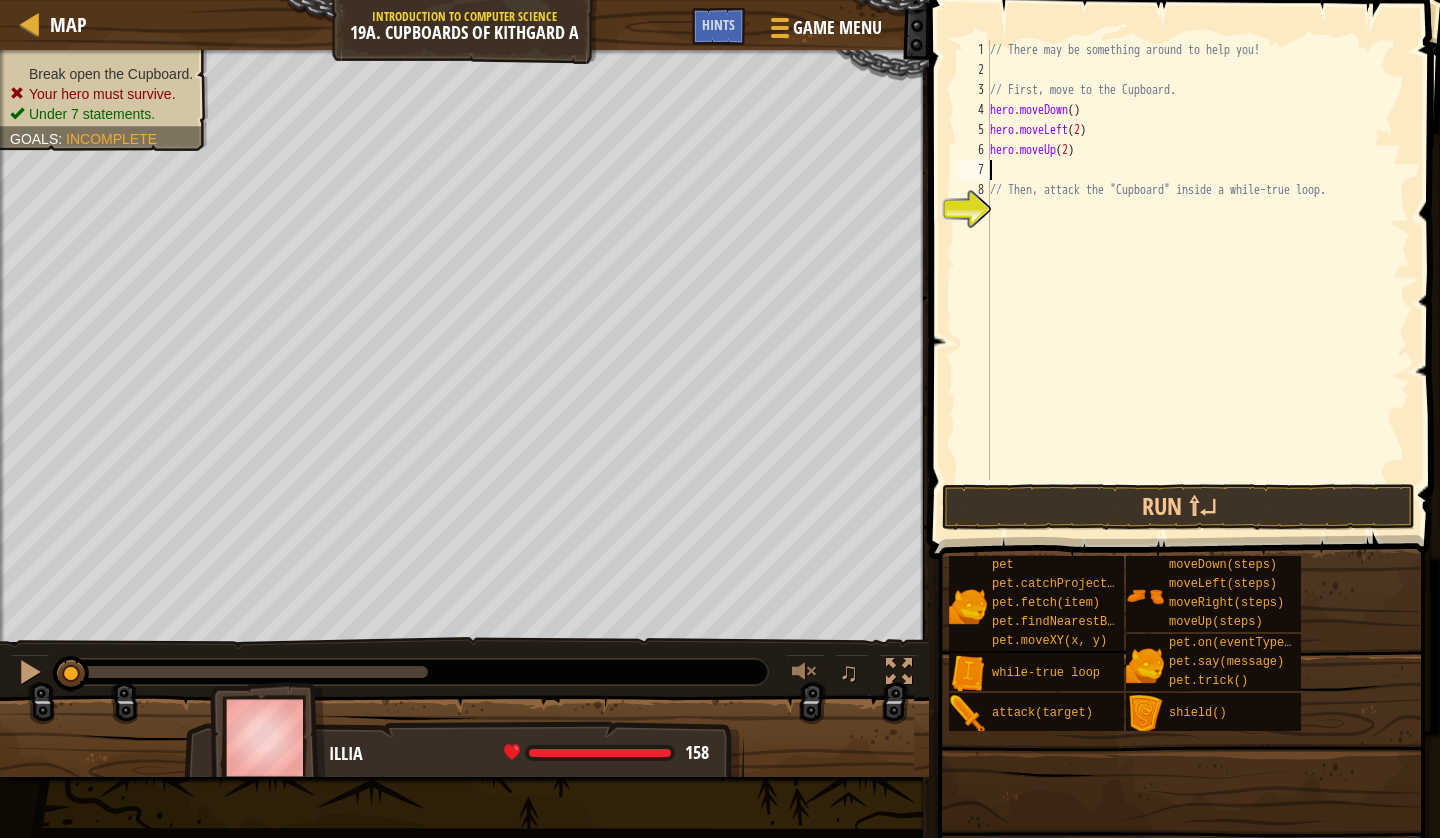 type on "hero.moveUp(2)" 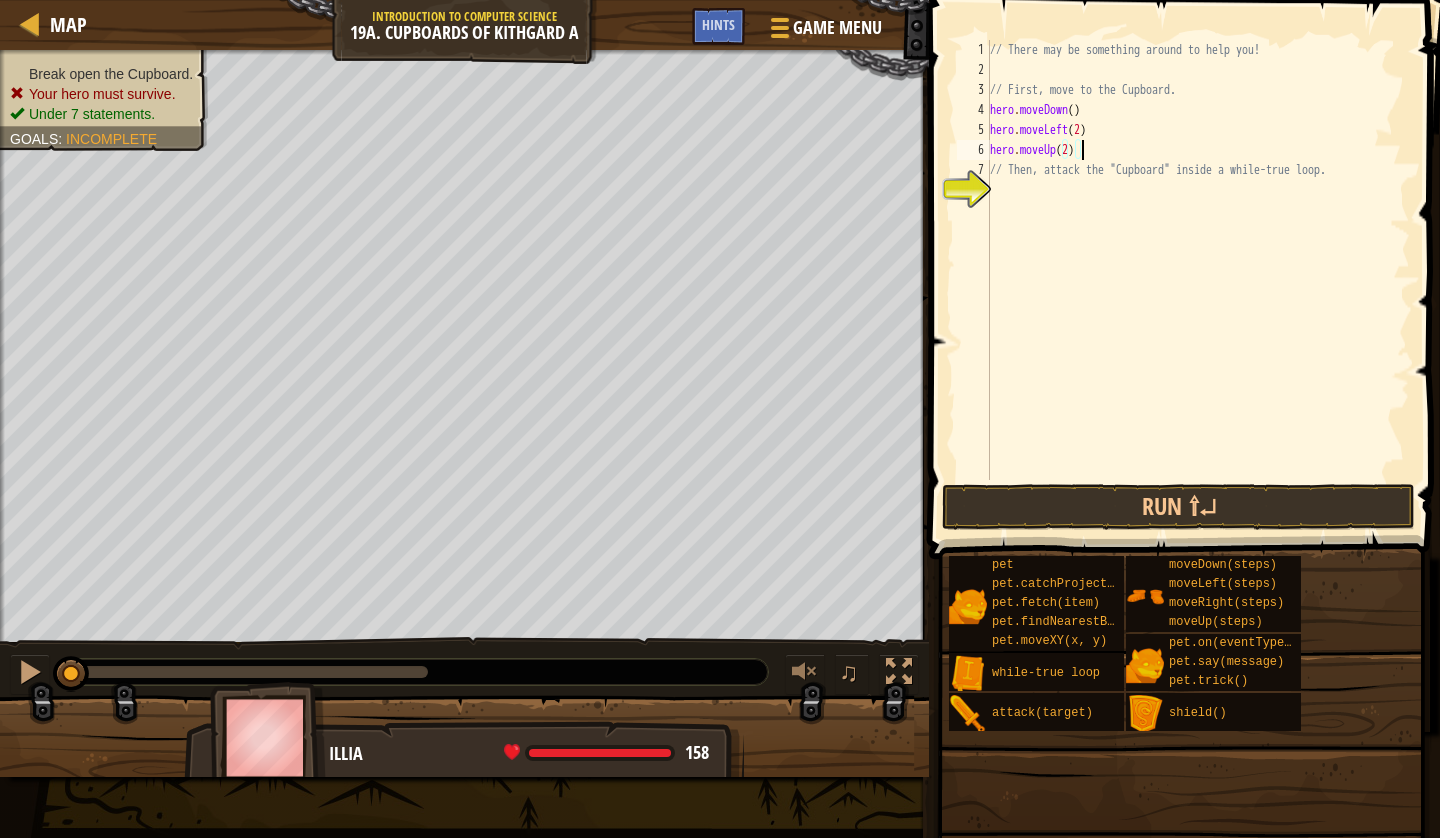 click on "// There may be something around to help you! // First, move to the Cupboard. hero . moveDown ( ) hero . moveLeft ( 2 ) hero . moveUp ( 2 ) // Then, attack the "Cupboard" inside a while-true loop." at bounding box center [1198, 280] 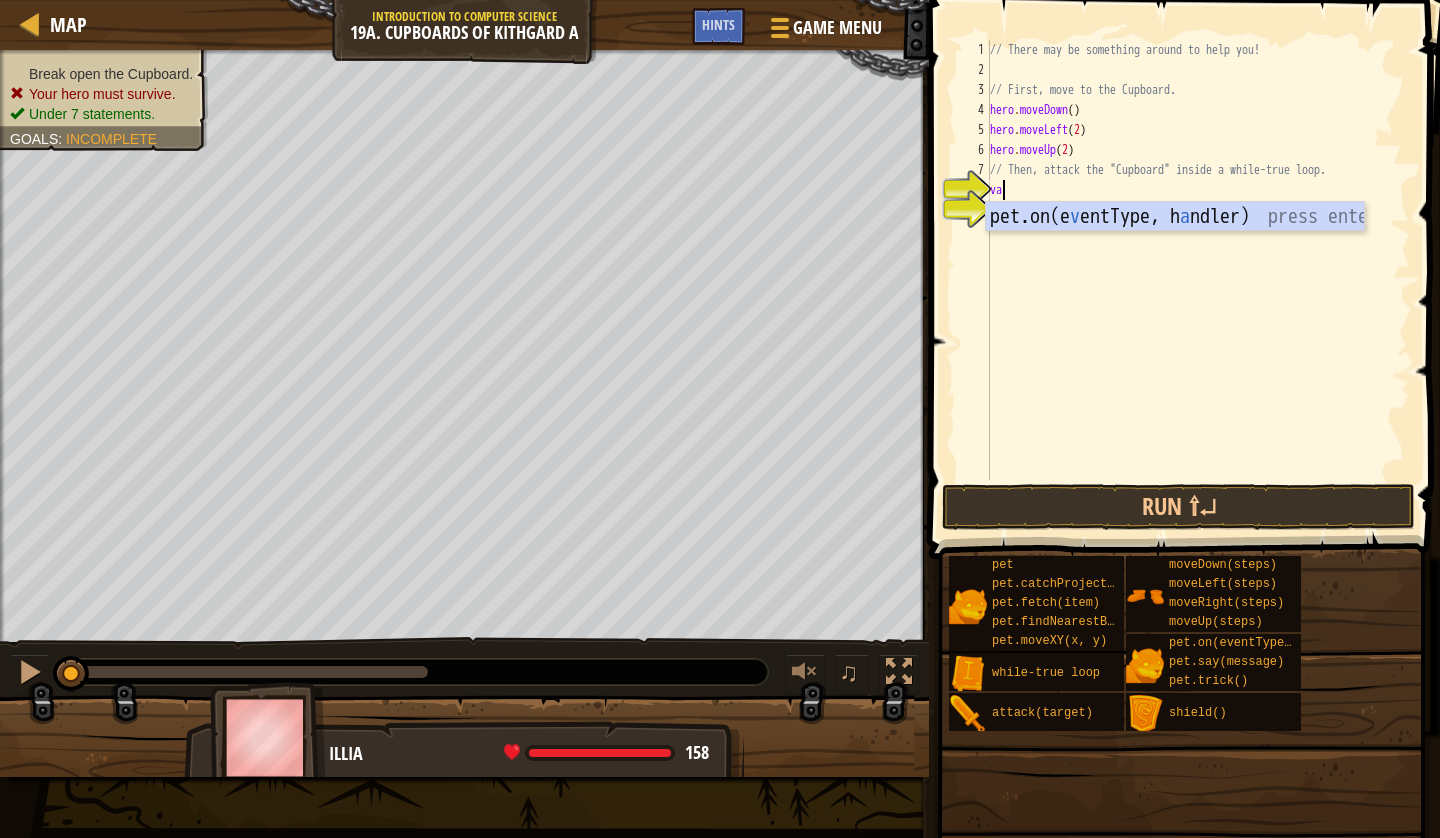 scroll, scrollTop: 9, scrollLeft: 0, axis: vertical 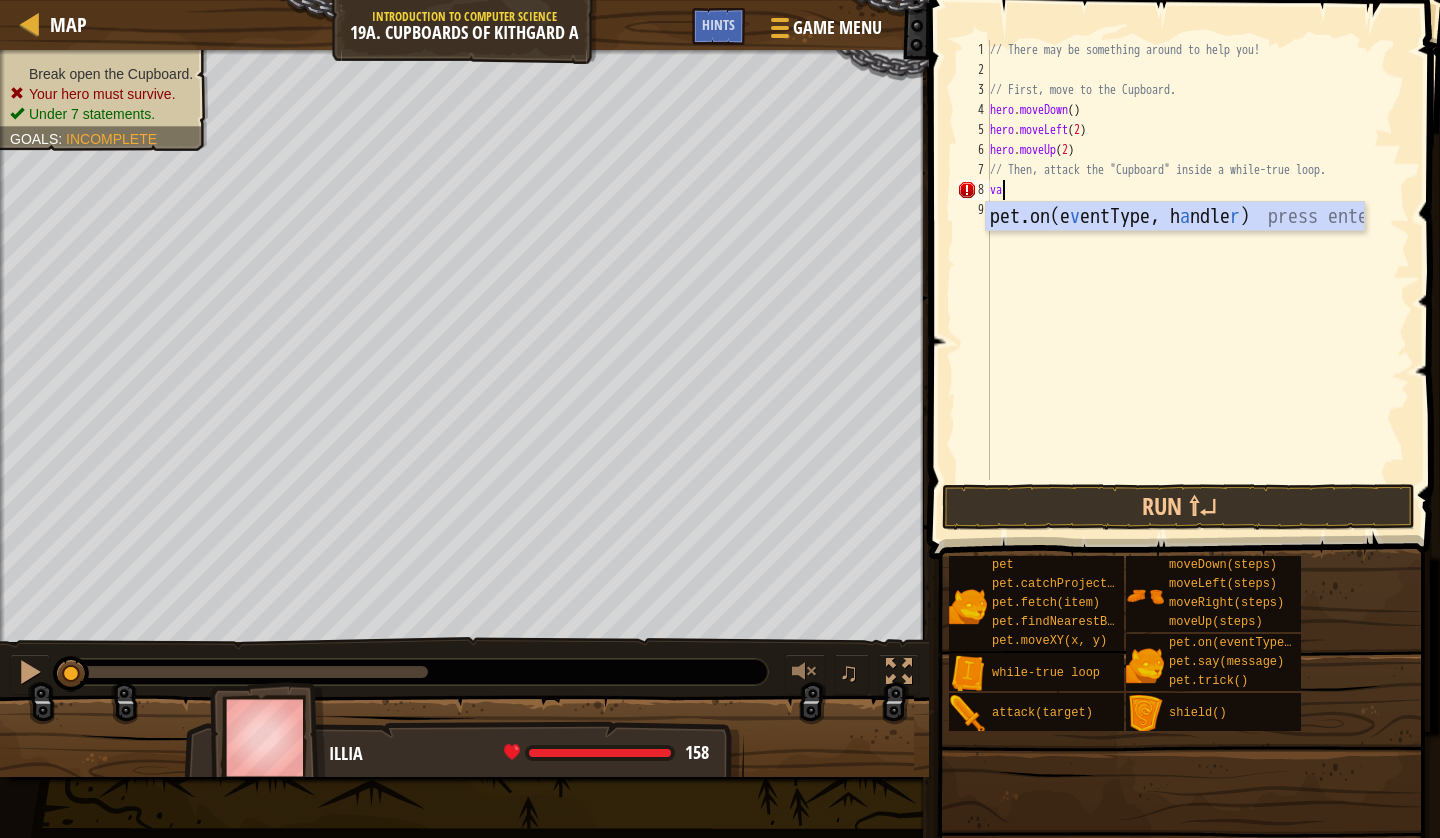 type on "v" 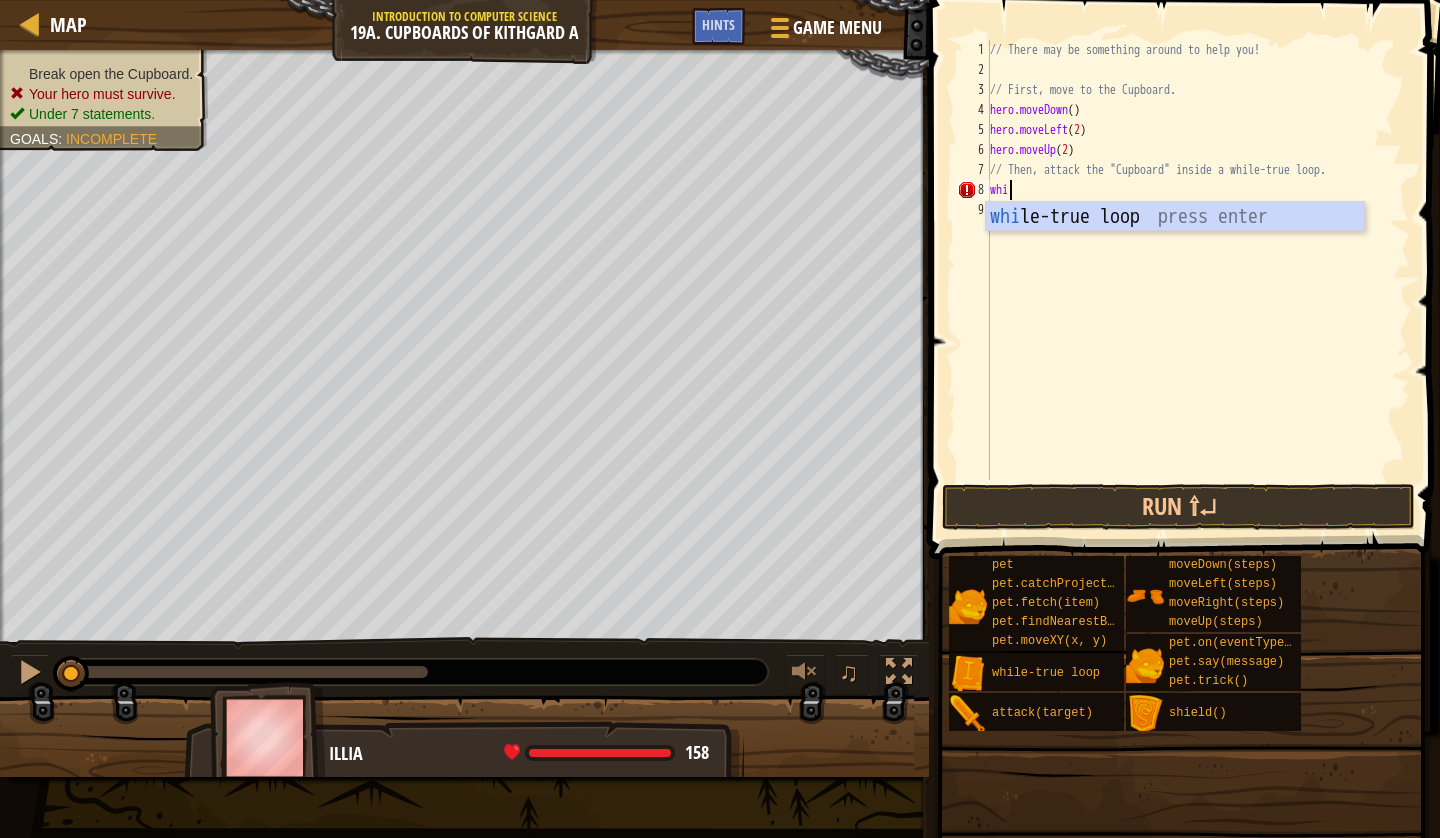 scroll, scrollTop: 9, scrollLeft: 1, axis: both 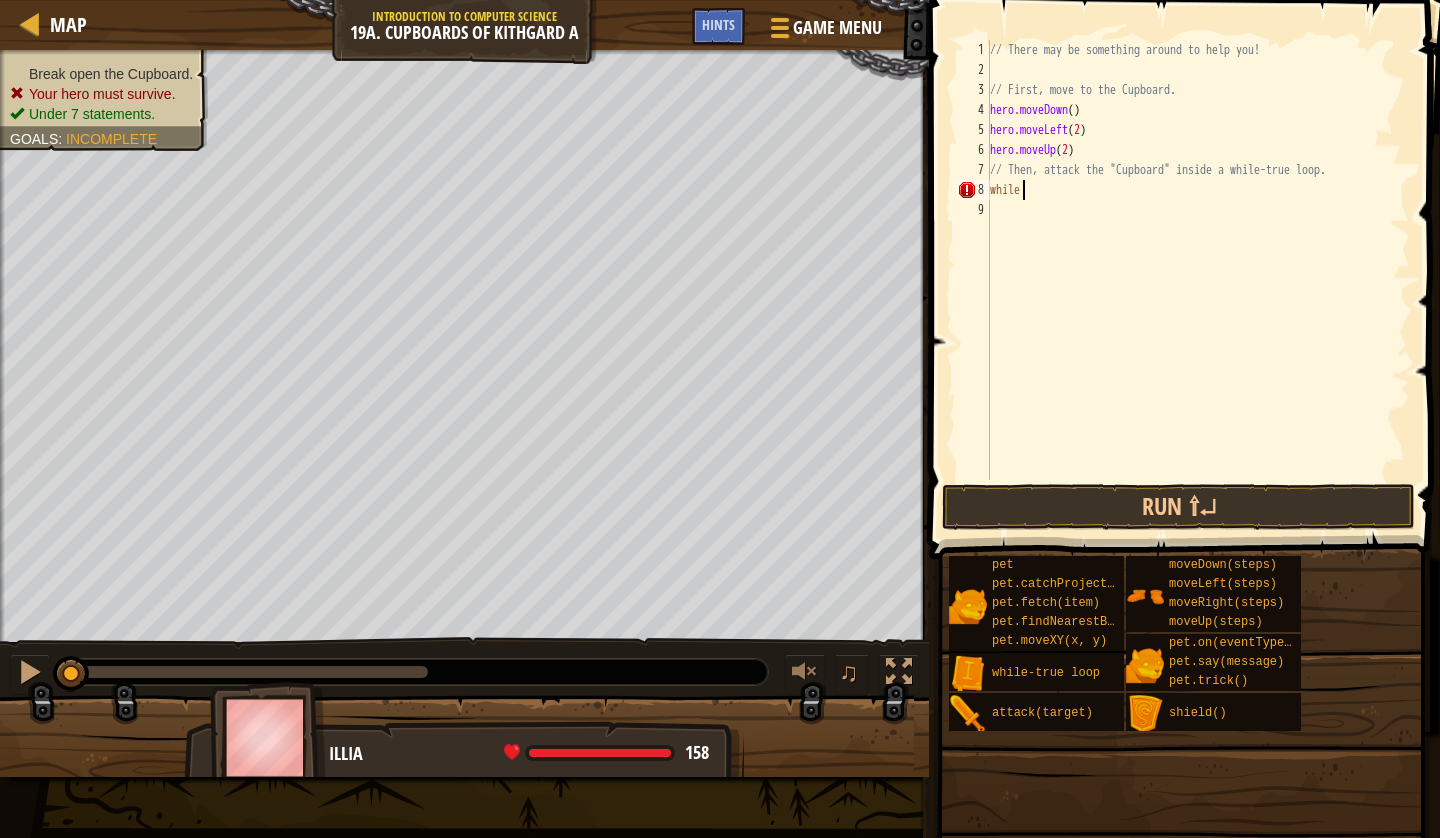 type on "while-" 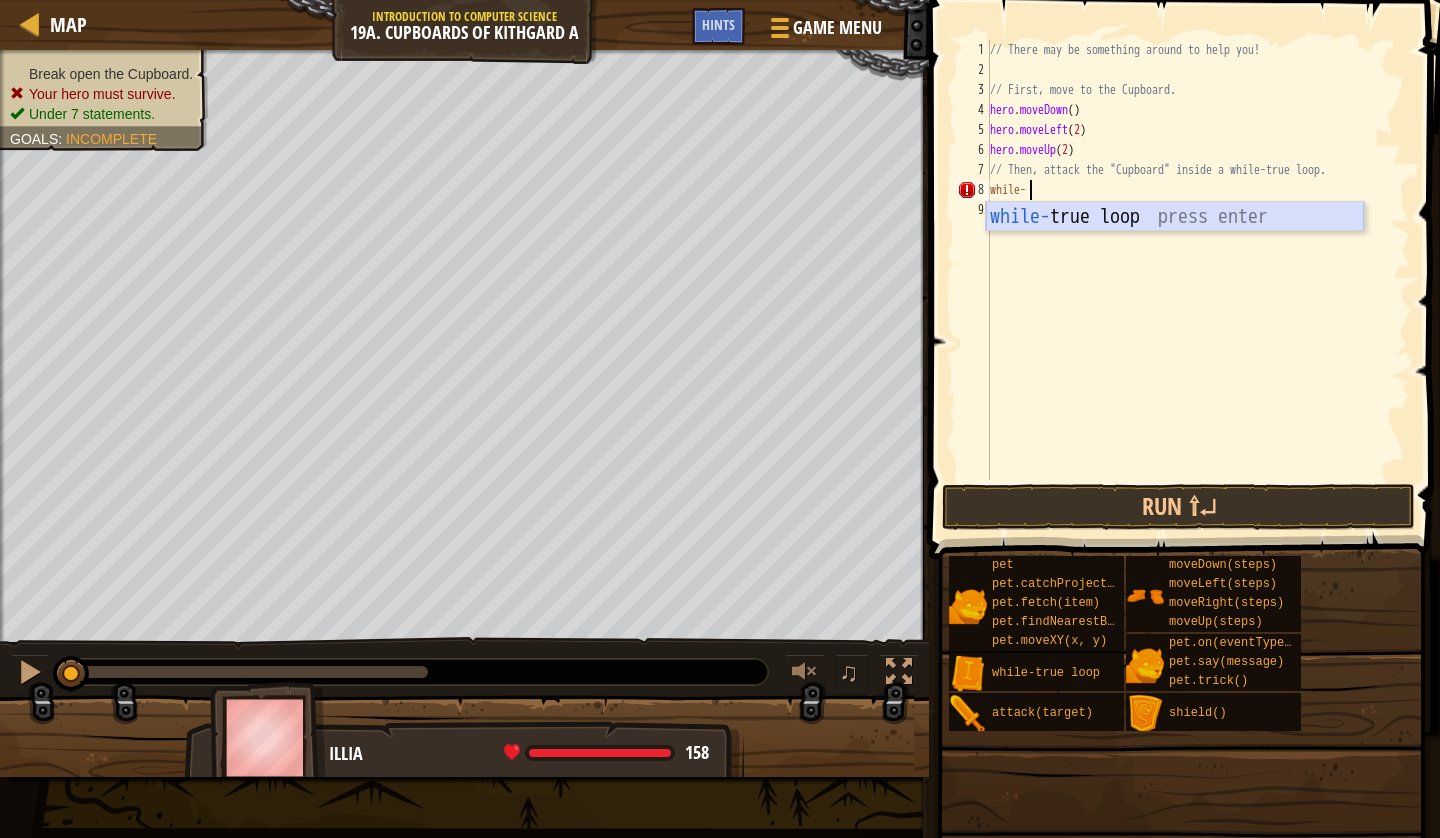 click on "while- true loop press enter" at bounding box center [1175, 247] 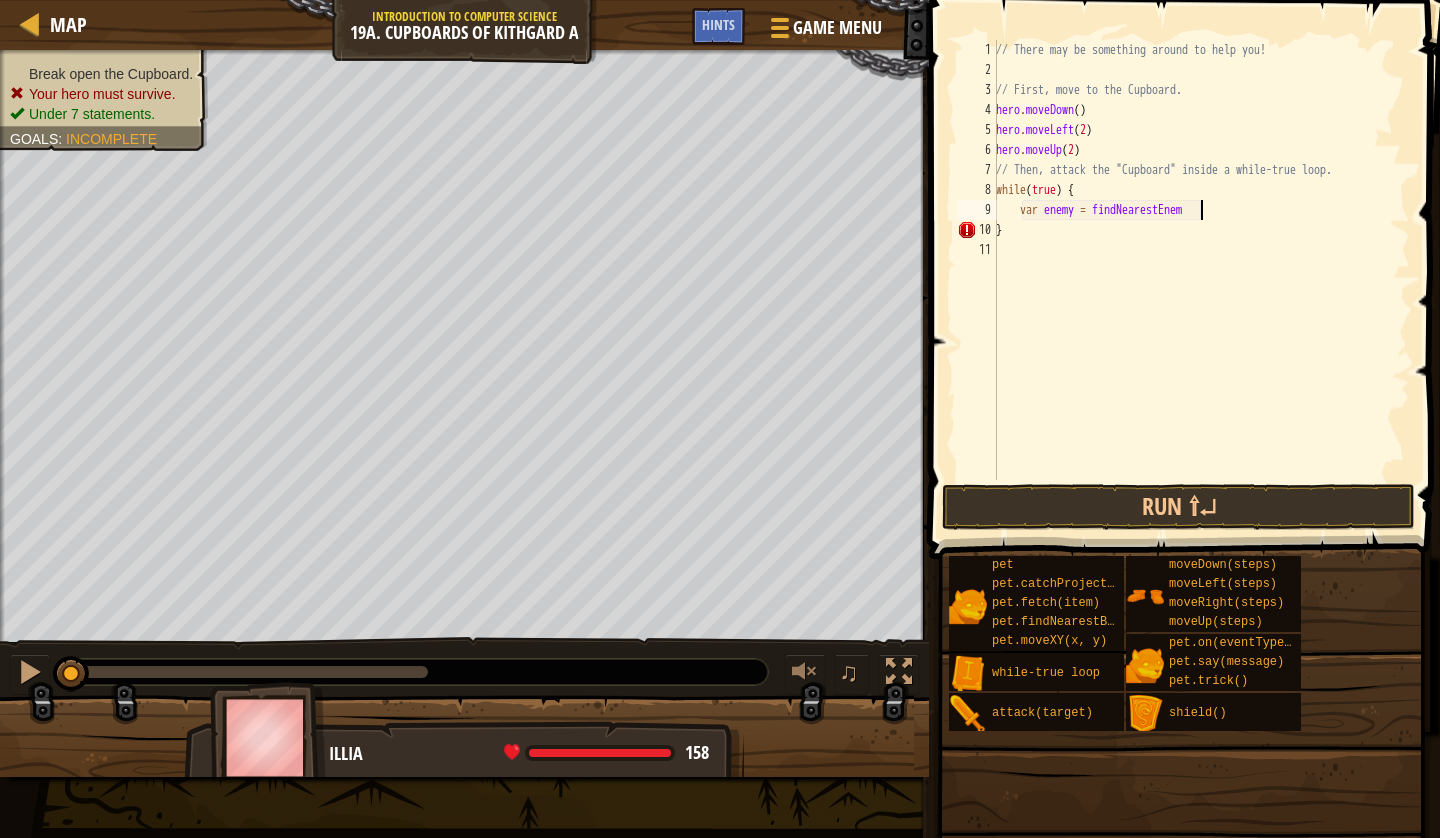 scroll, scrollTop: 9, scrollLeft: 16, axis: both 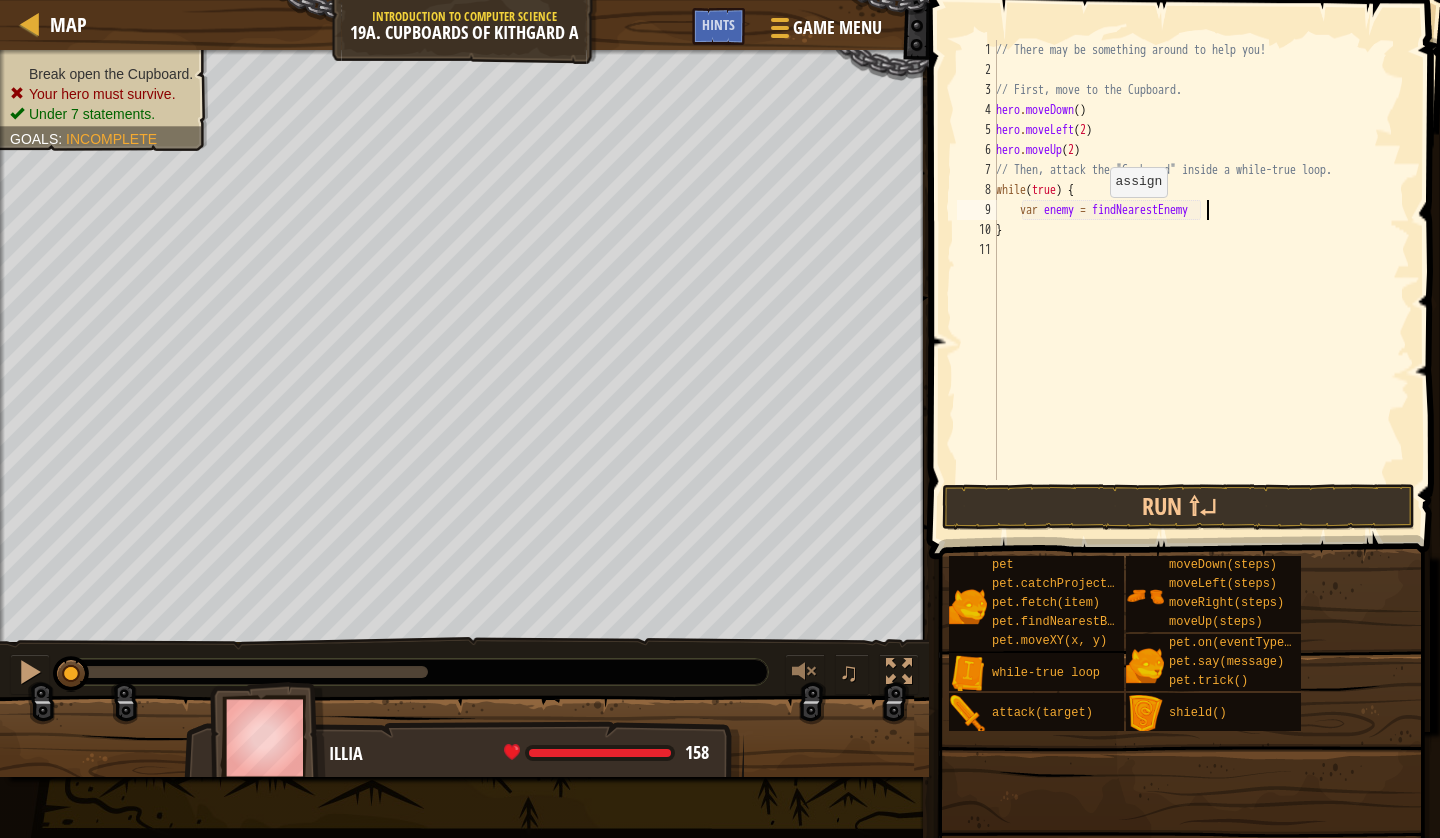 click on "// There may be something around to help you! // First, move to the Cupboard. hero . moveDown ( ) hero . moveLeft ( 2 ) hero . moveUp ( 2 ) // Then, attack the "Cupboard" inside a while-true loop. while ( true )   {      var   enemy   =   findNearestEnemy }" at bounding box center (1201, 280) 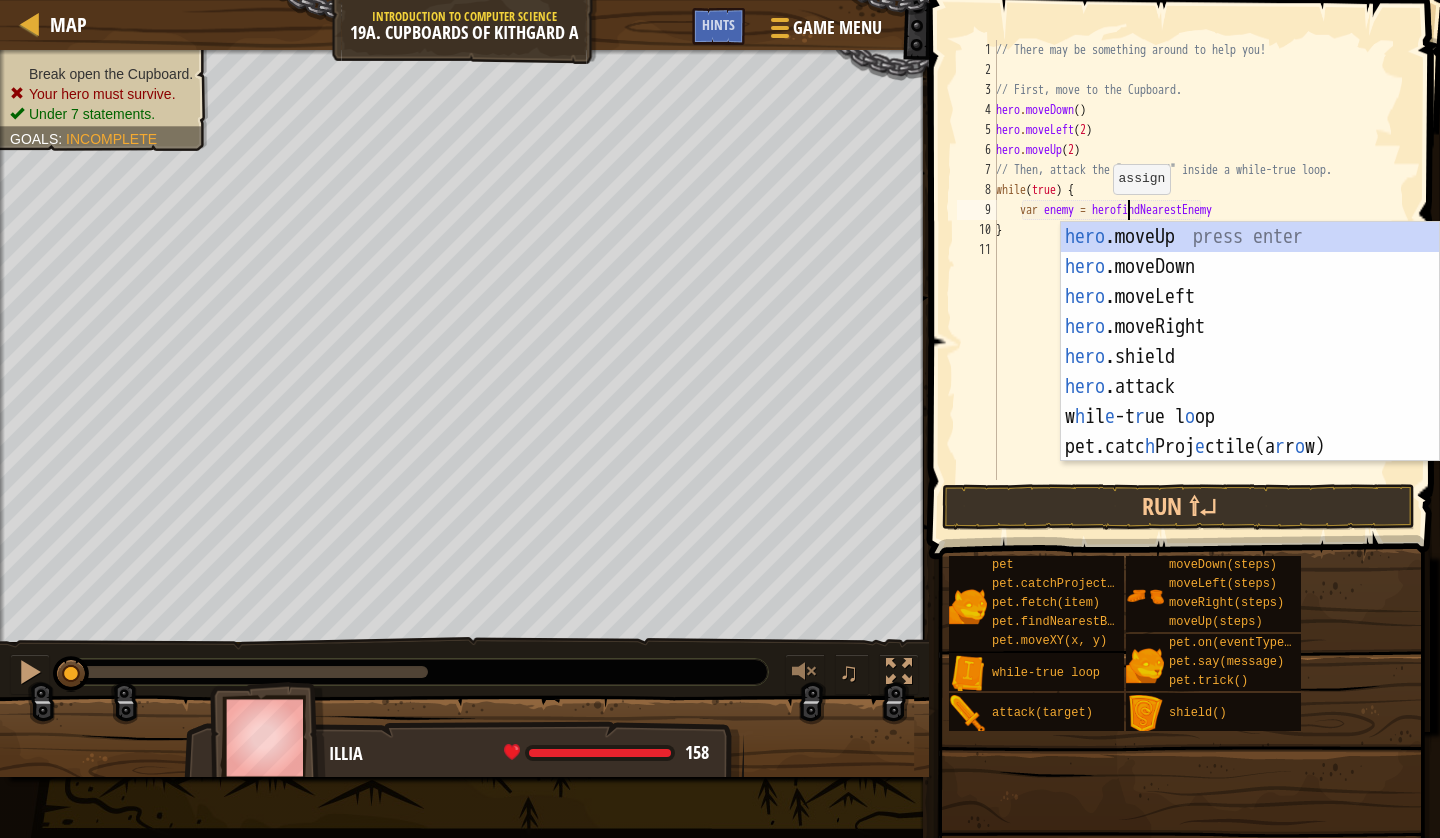 scroll, scrollTop: 9, scrollLeft: 11, axis: both 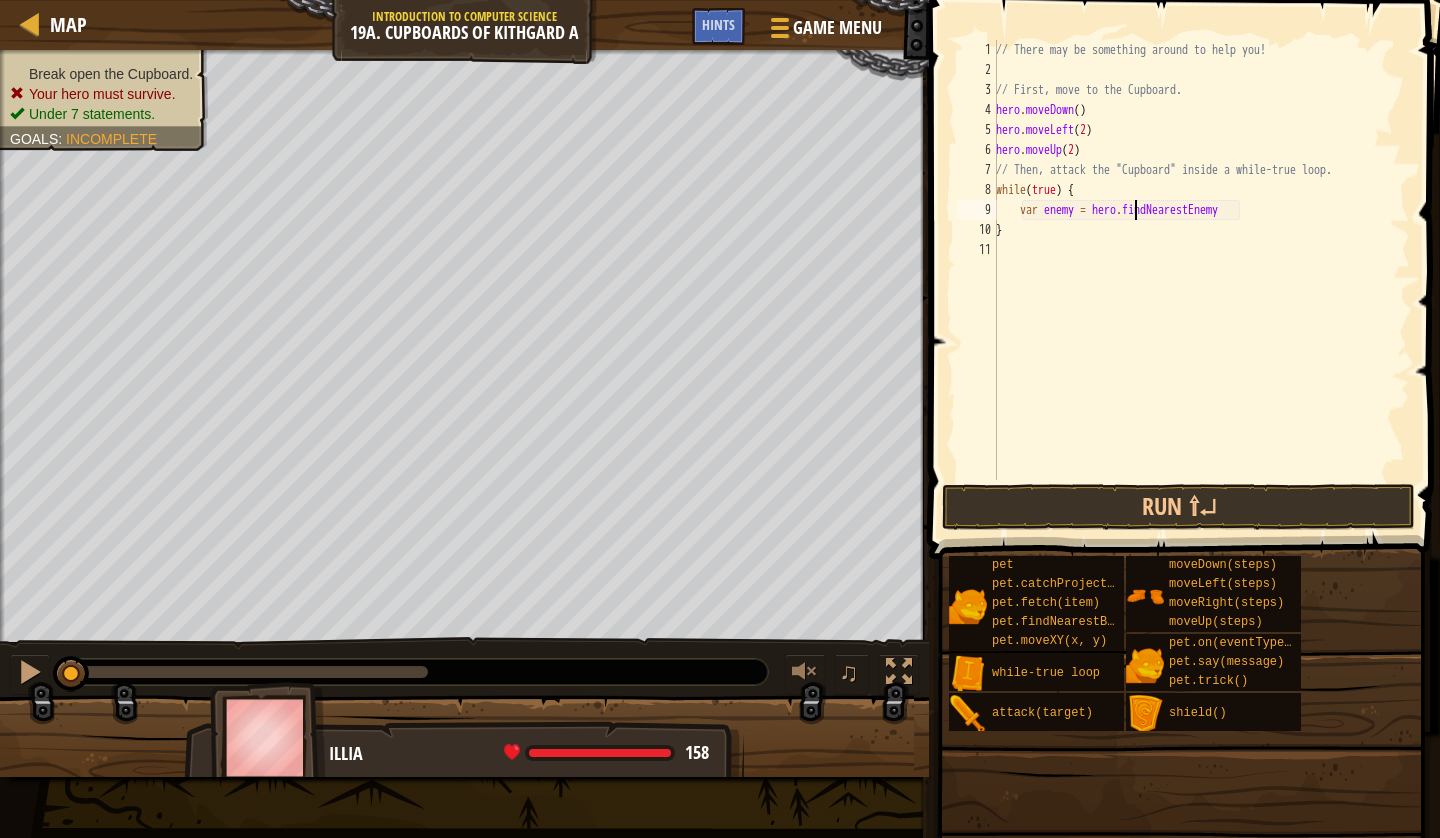 click on "// There may be something around to help you! // First, move to the Cupboard. hero . moveDown ( ) hero . moveLeft ( 2 ) hero . moveUp ( 2 ) // Then, attack the "Cupboard" inside a while-true loop. while ( true )   {      var   enemy   =   hero . findNearestEnemy }" at bounding box center [1201, 280] 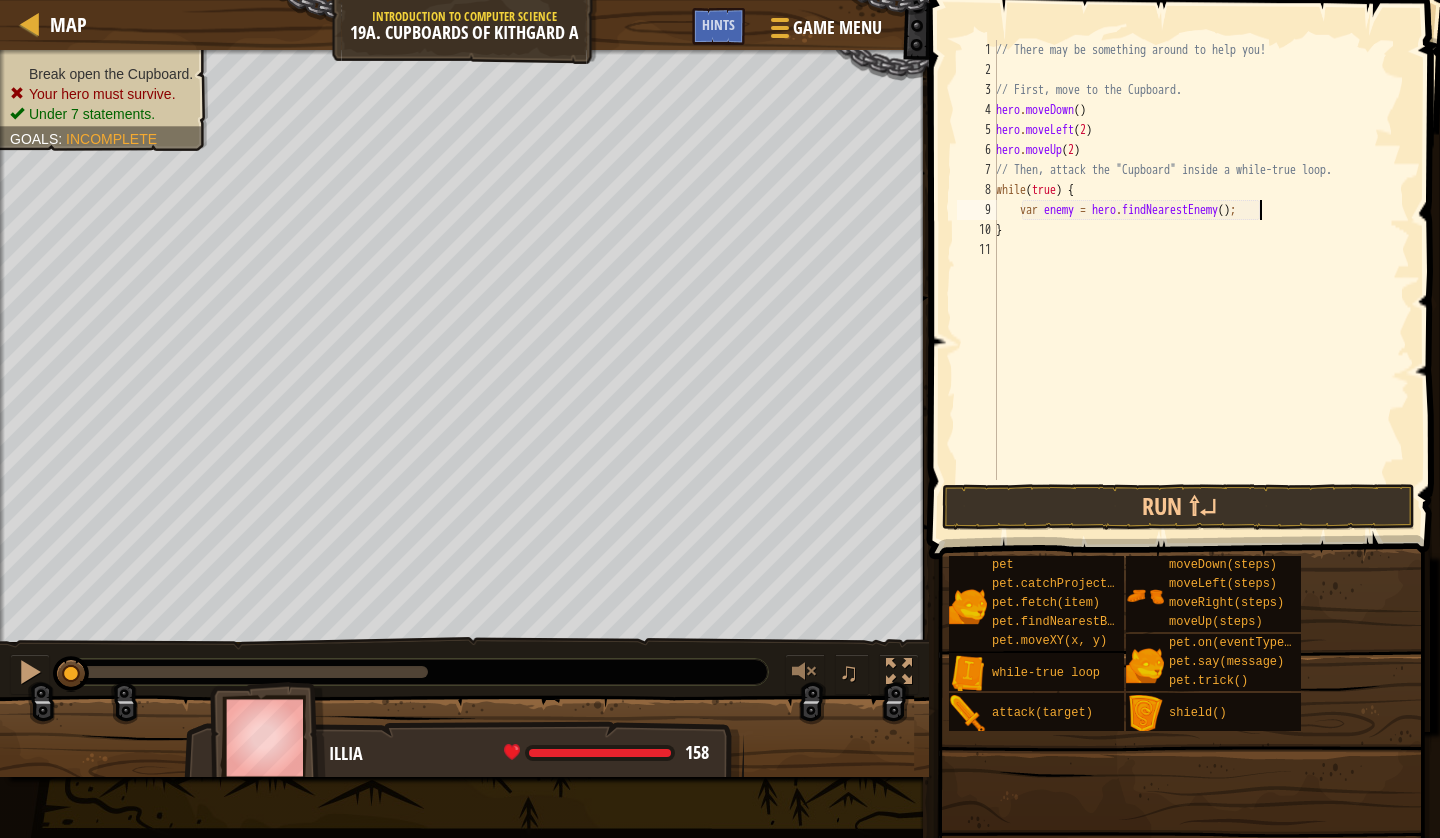 scroll, scrollTop: 9, scrollLeft: 20, axis: both 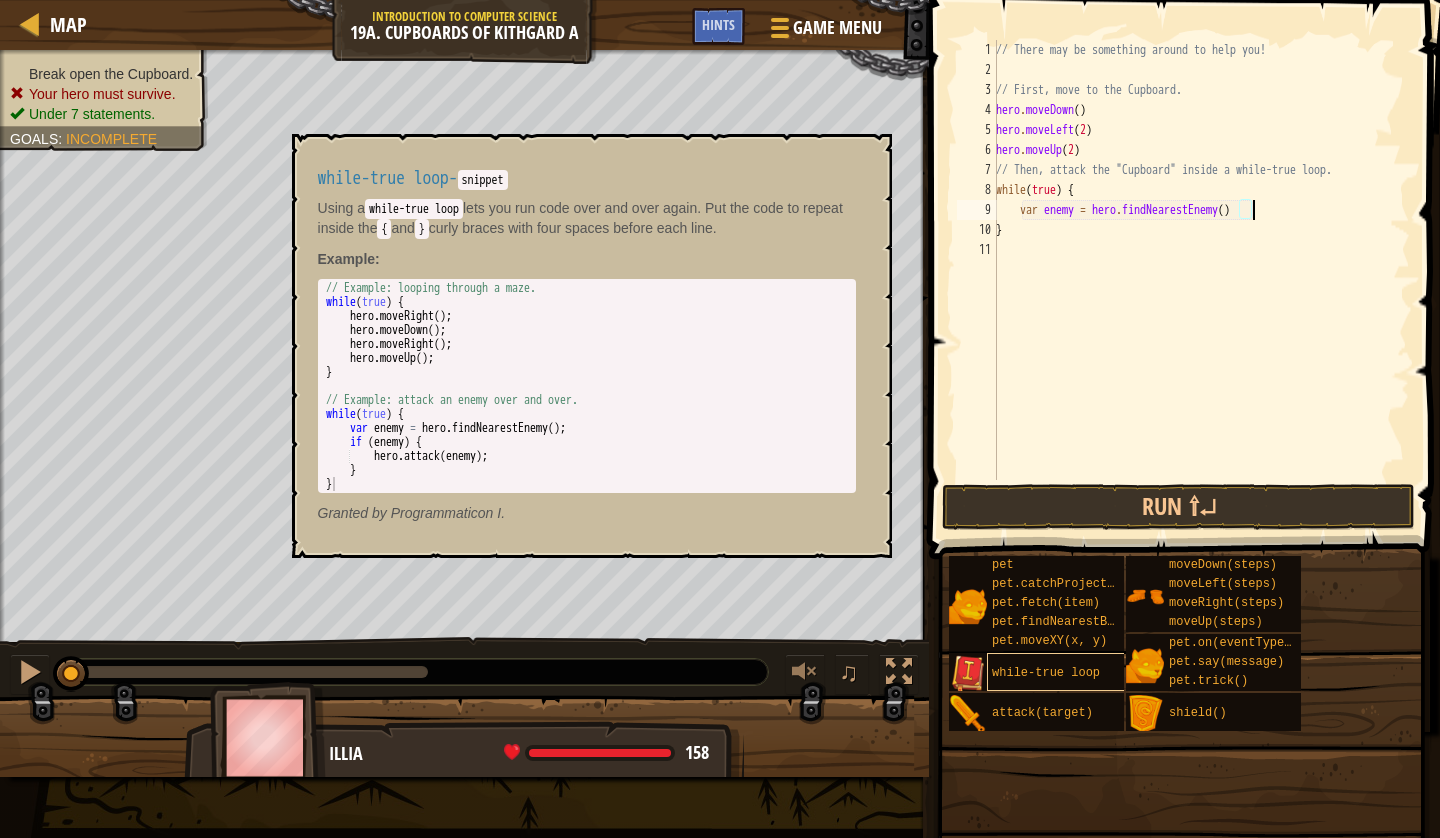 type on "var enemy = hero.findNearestEnemy();" 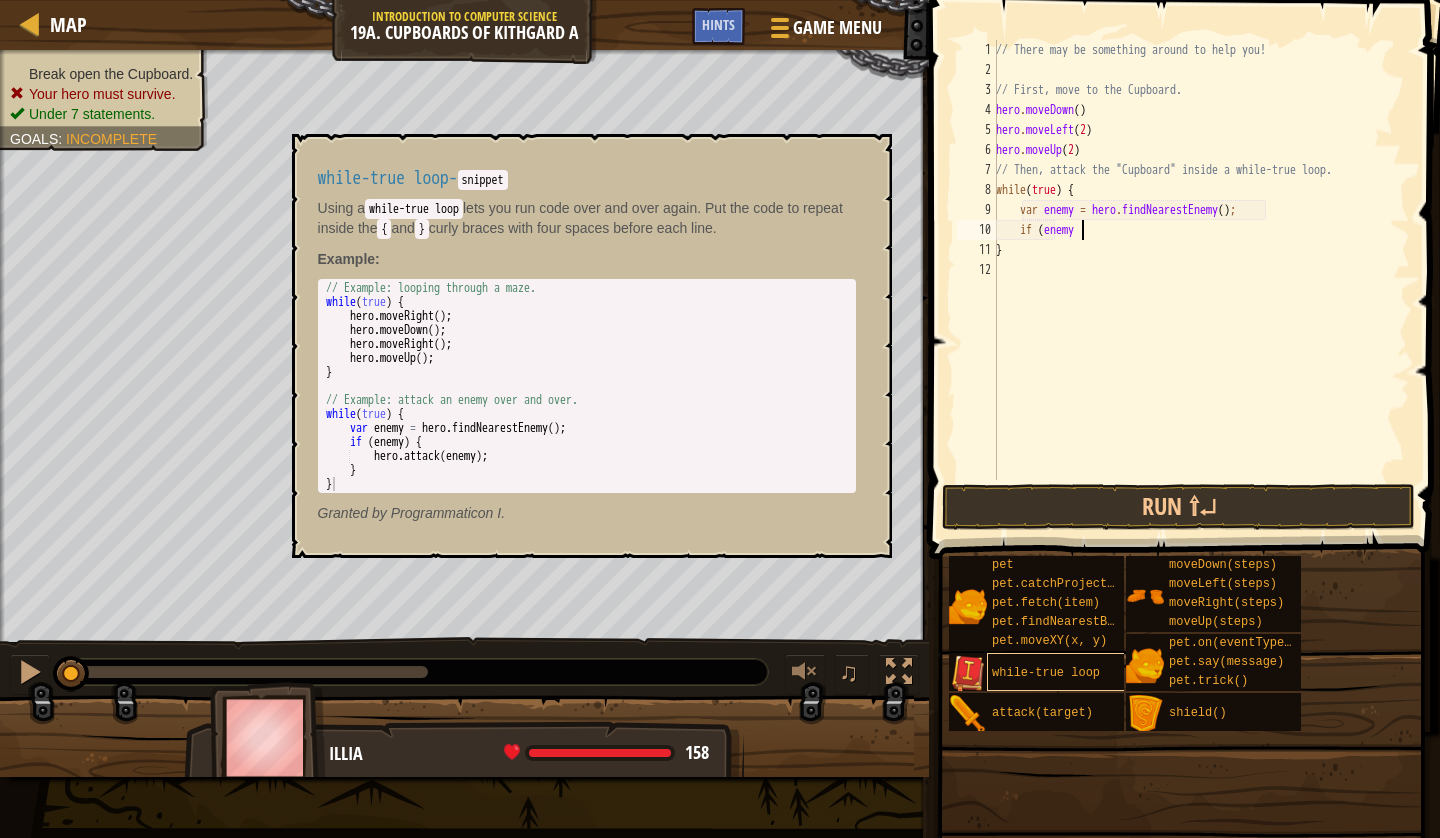 scroll, scrollTop: 9, scrollLeft: 6, axis: both 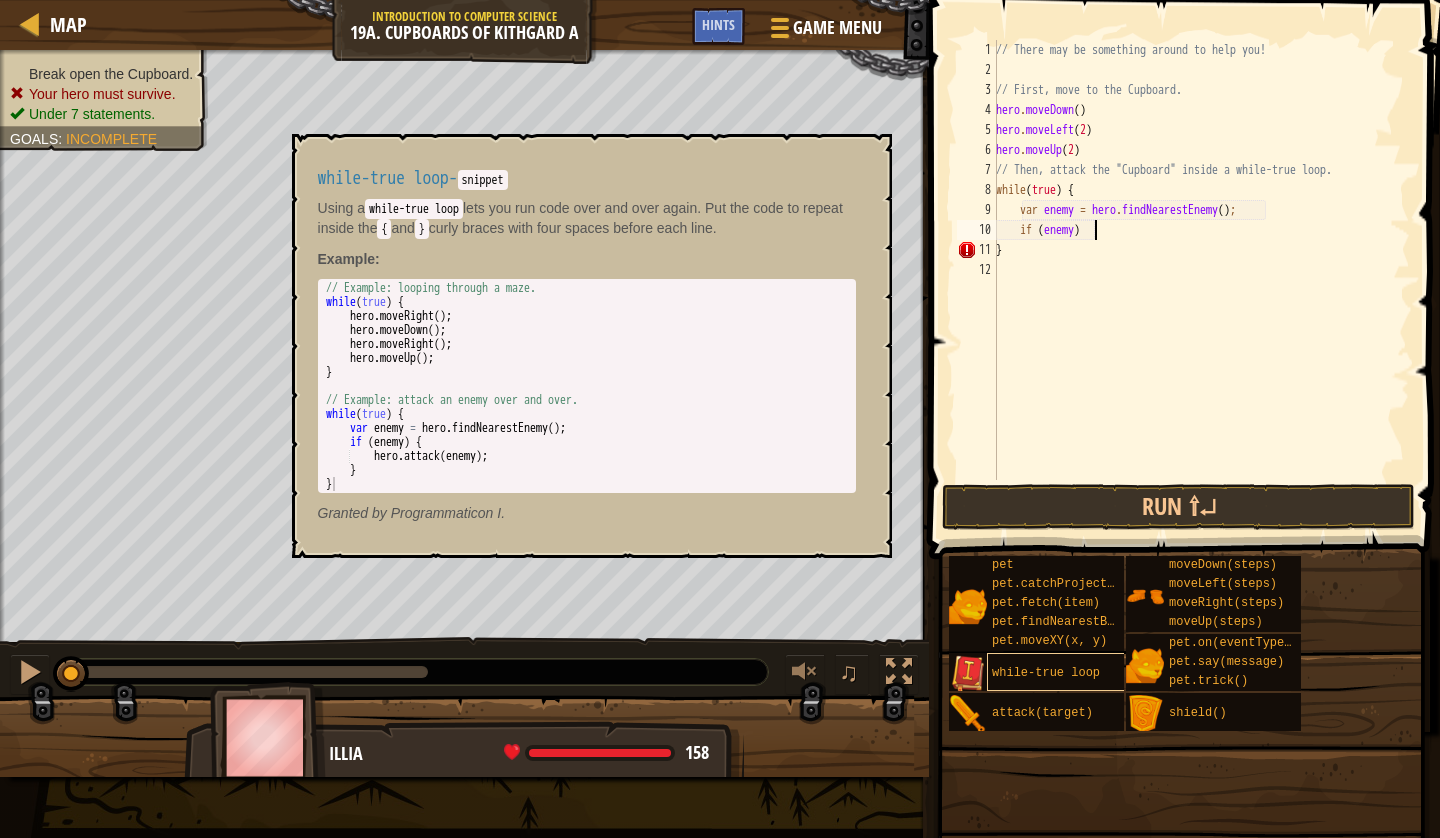 type on "if (enemy) {" 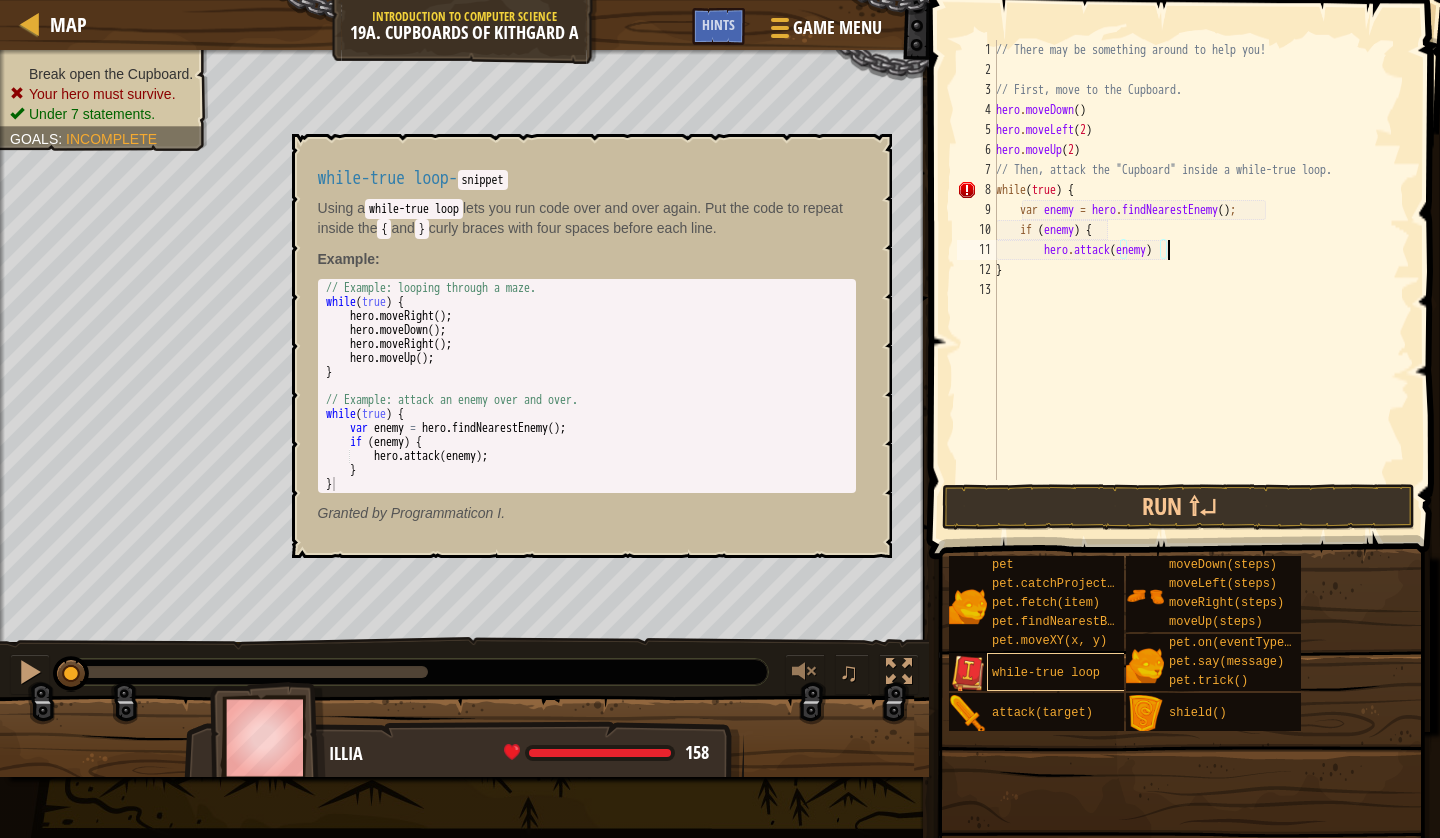 scroll, scrollTop: 9, scrollLeft: 13, axis: both 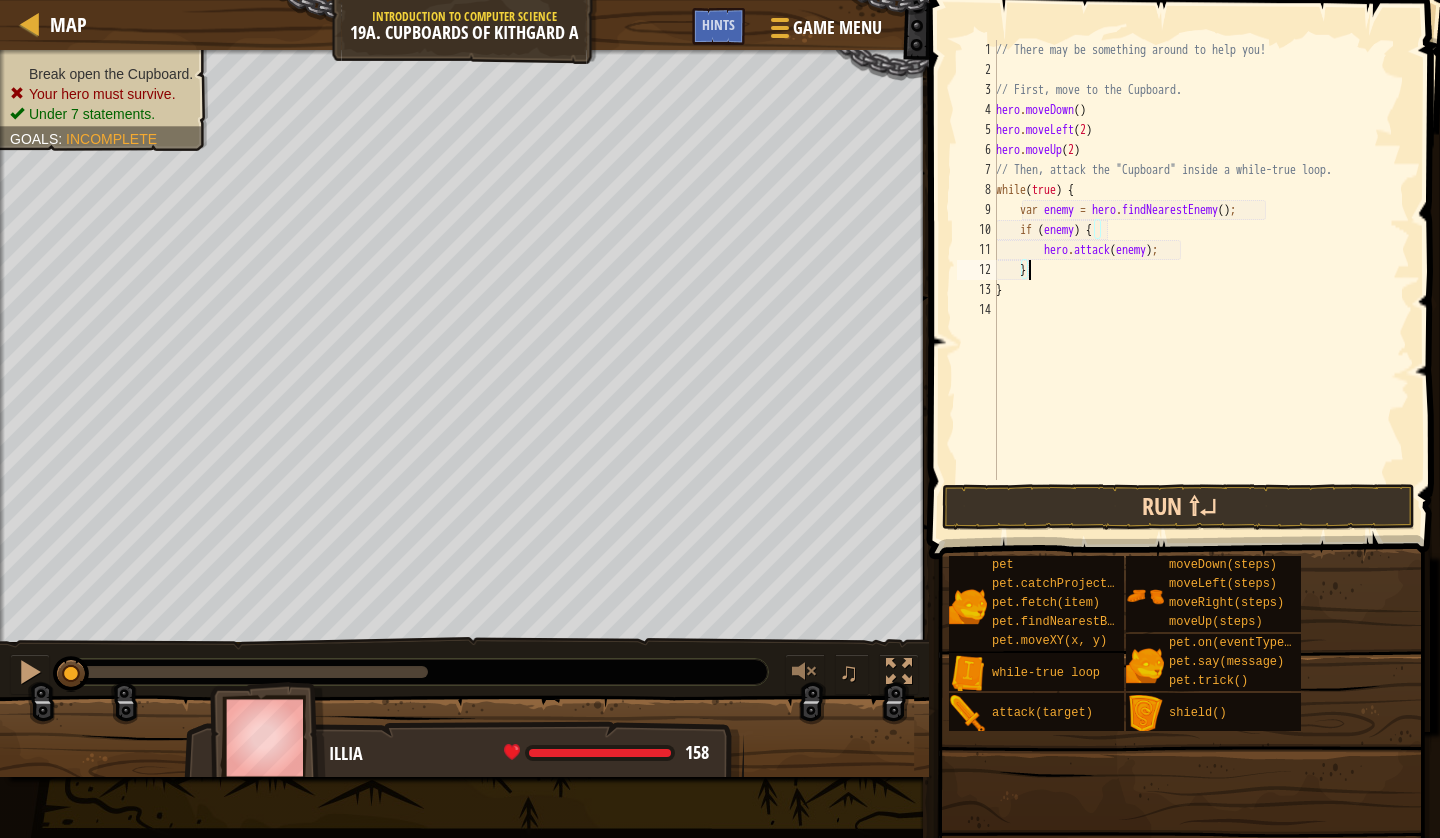 type on "}" 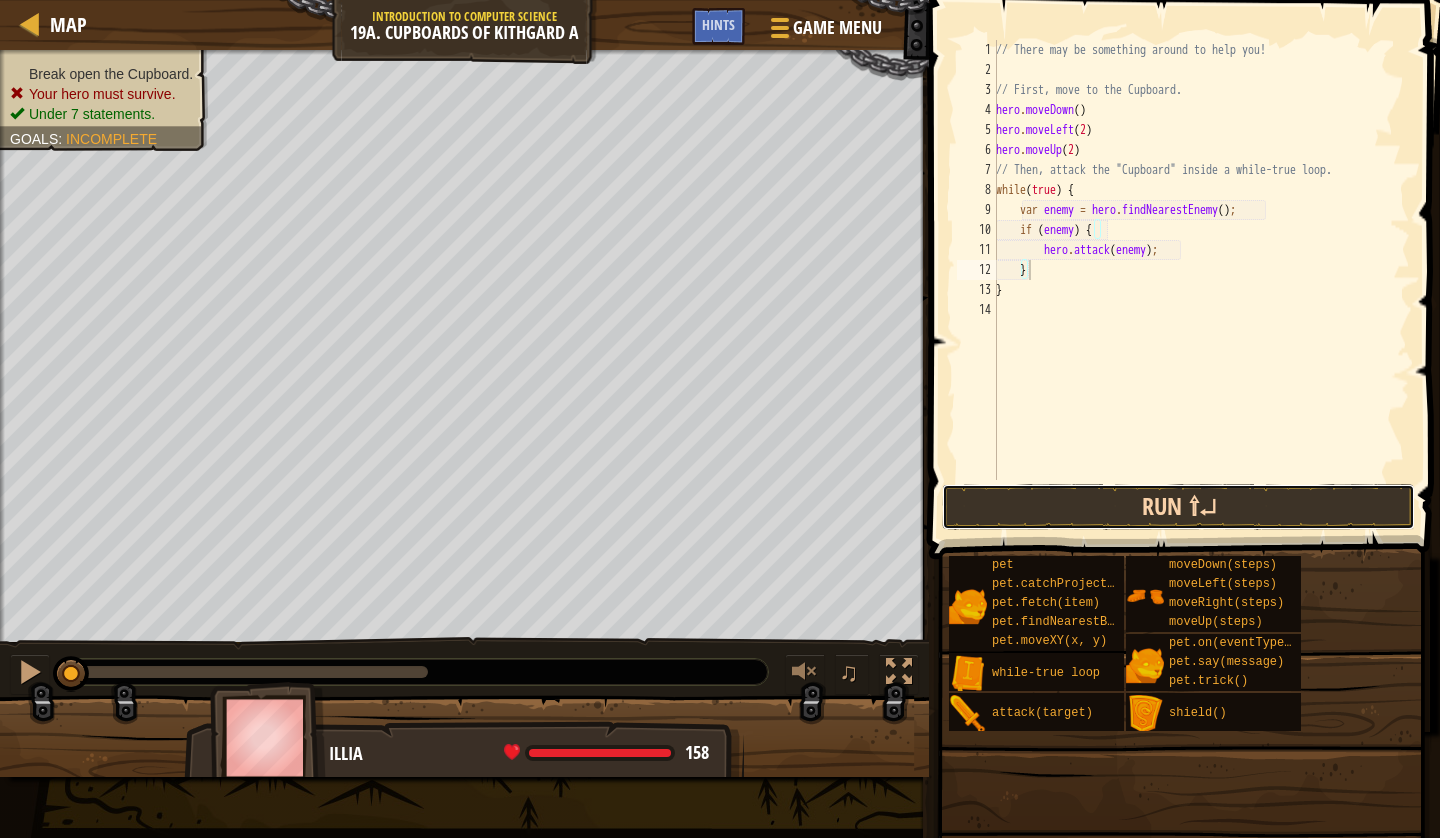 click on "Run ⇧↵" at bounding box center [1178, 507] 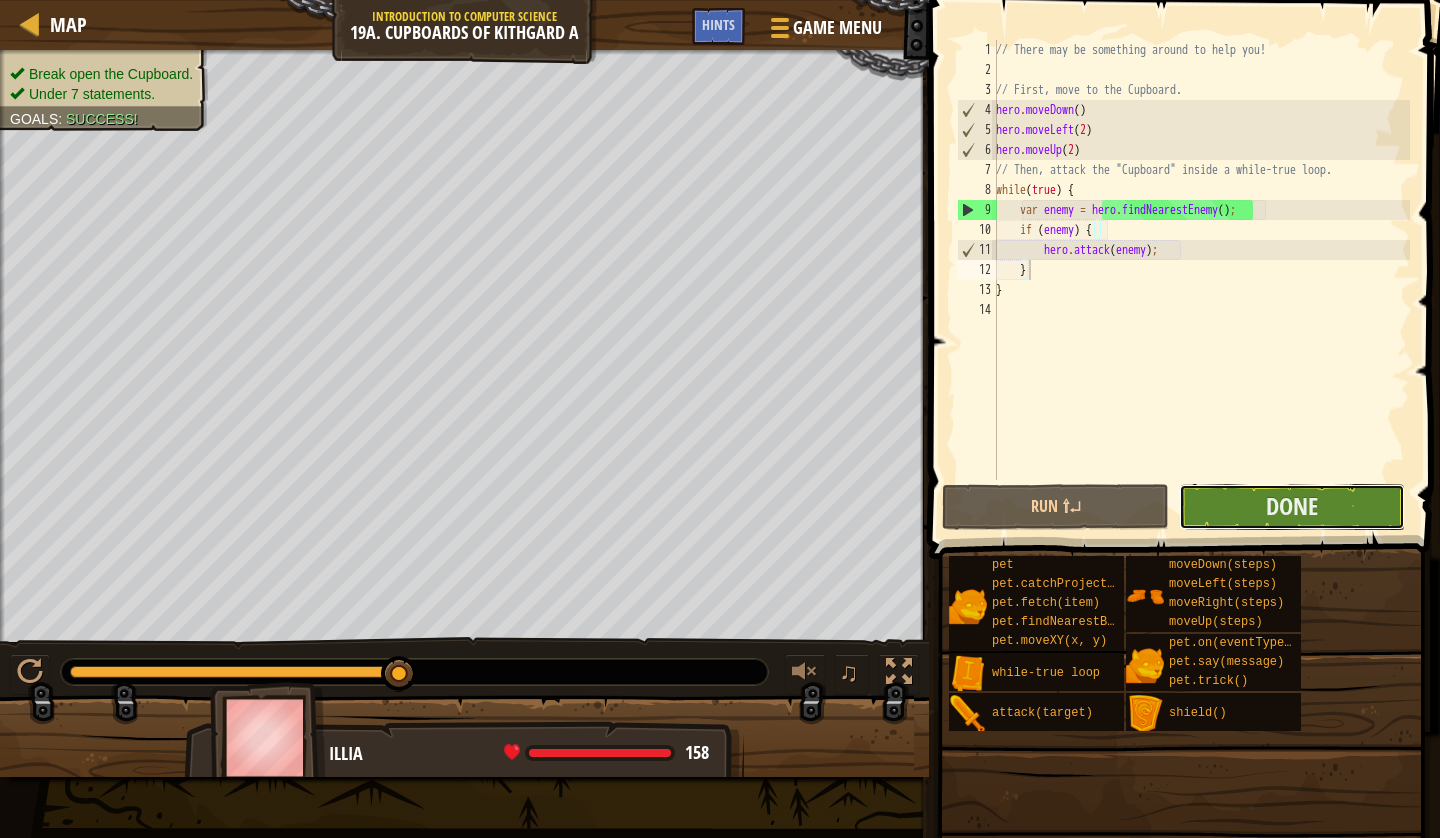 click on "Done" at bounding box center (1292, 507) 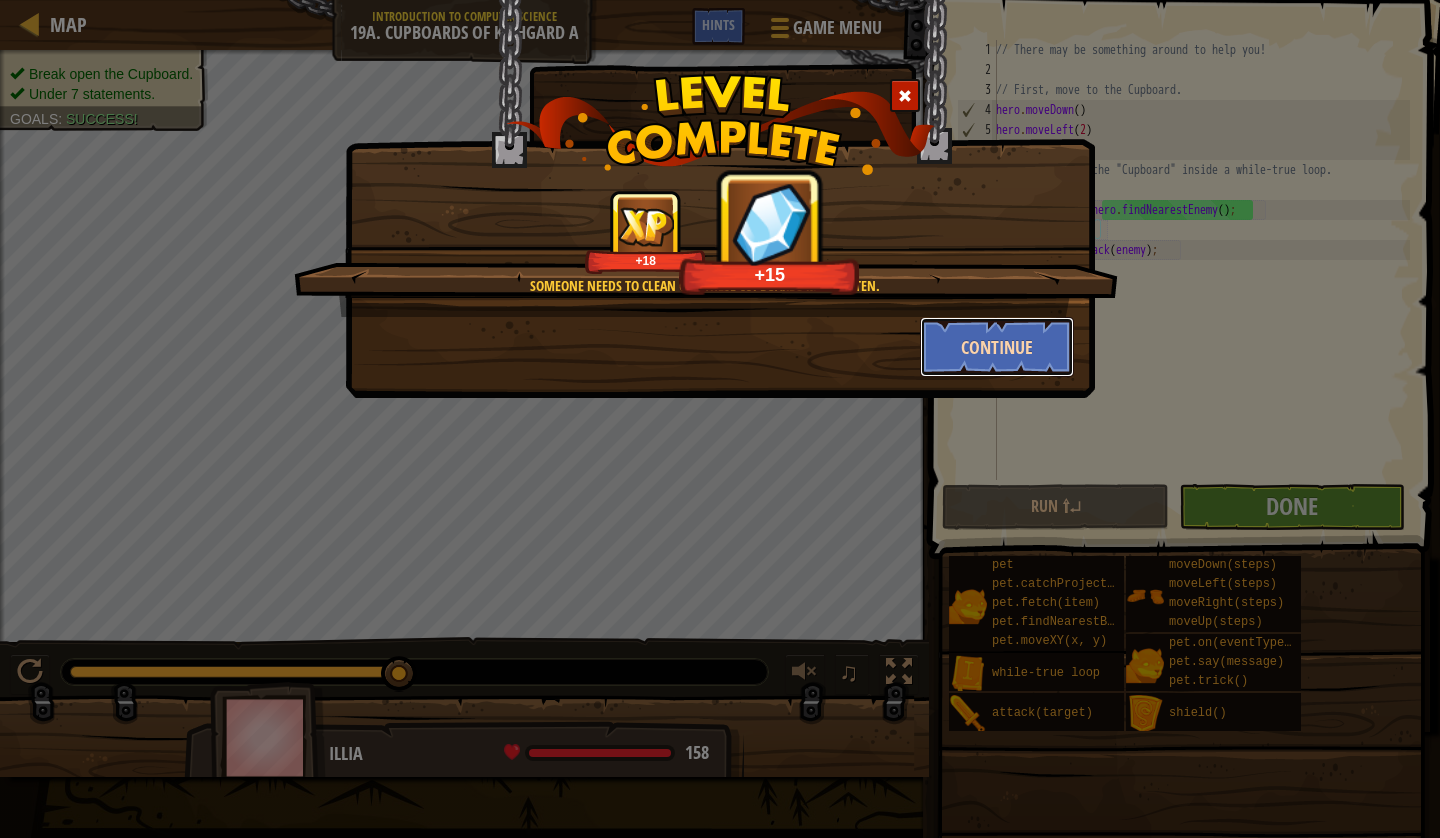 click on "Continue" at bounding box center [997, 347] 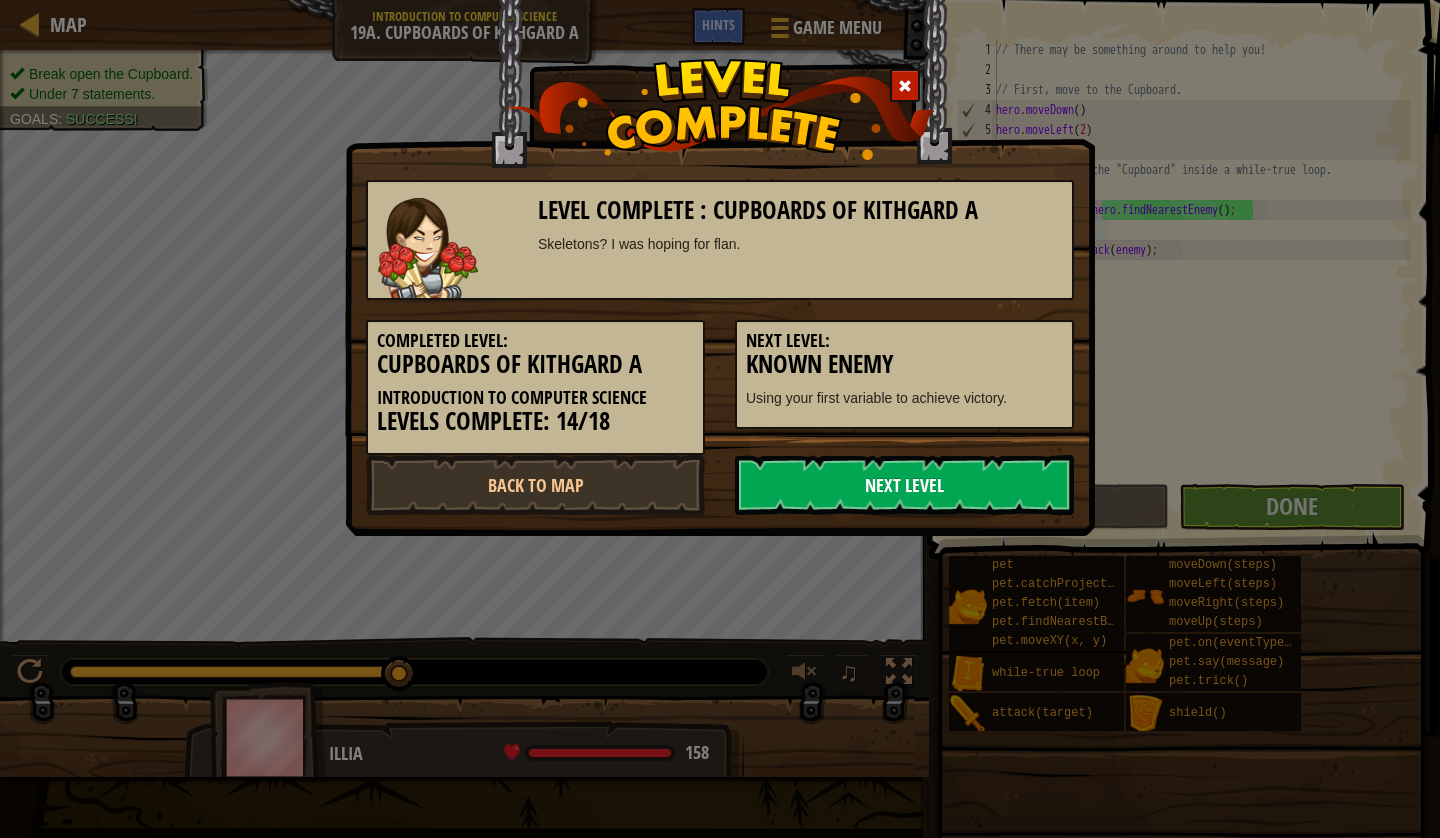click on "Next Level" at bounding box center [904, 485] 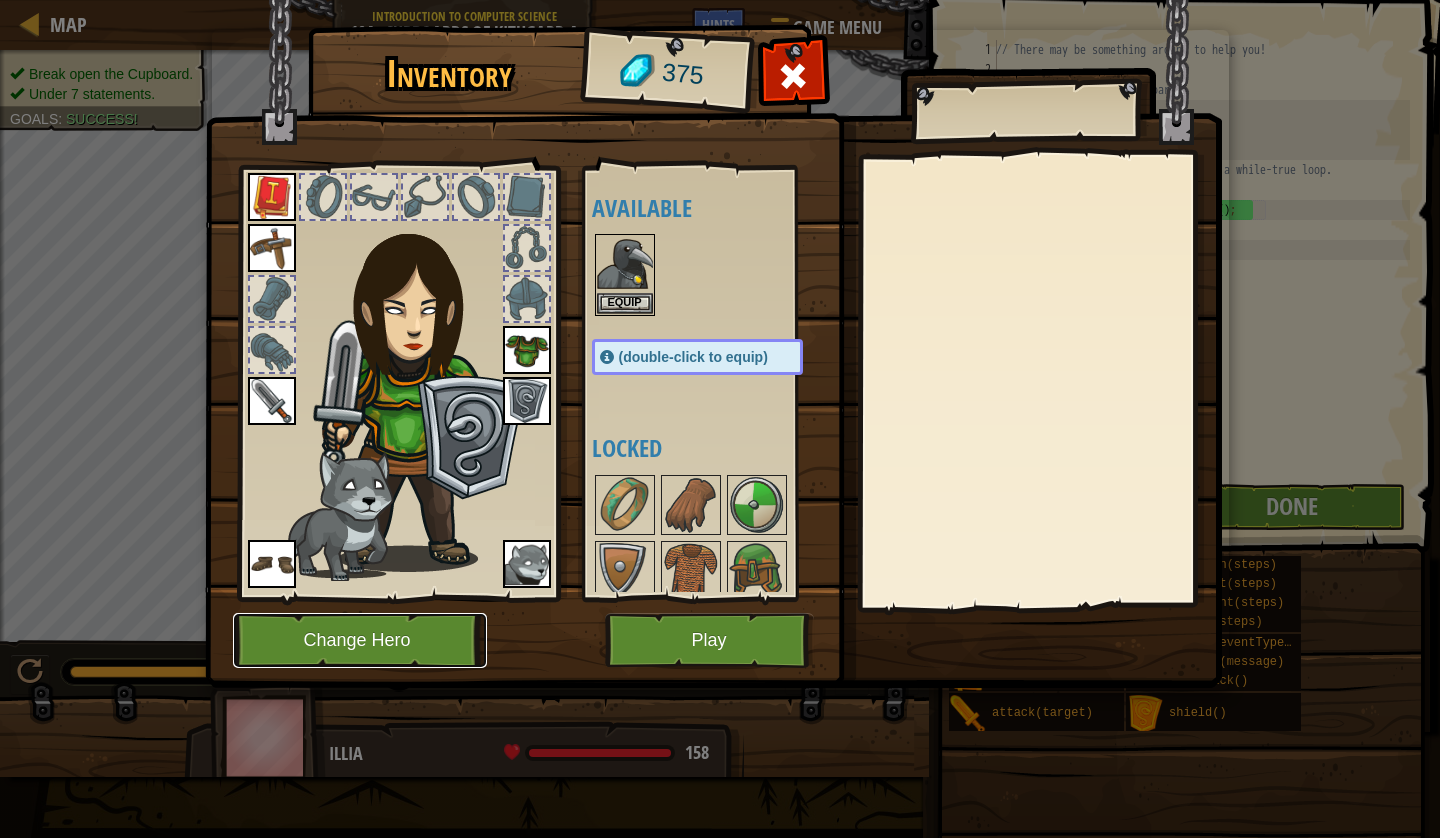 click on "Change Hero" at bounding box center (360, 640) 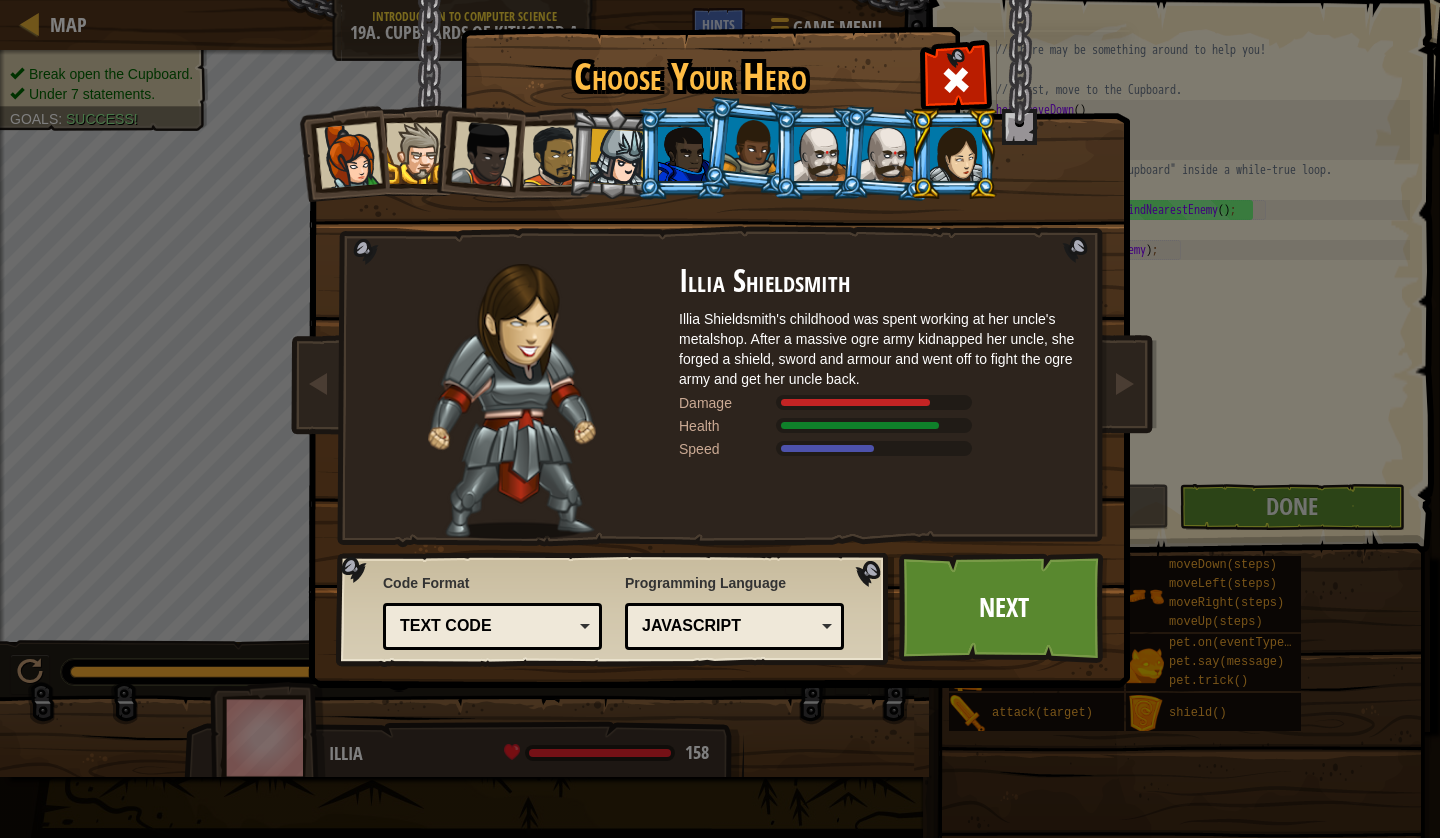click on "Text code" at bounding box center (486, 626) 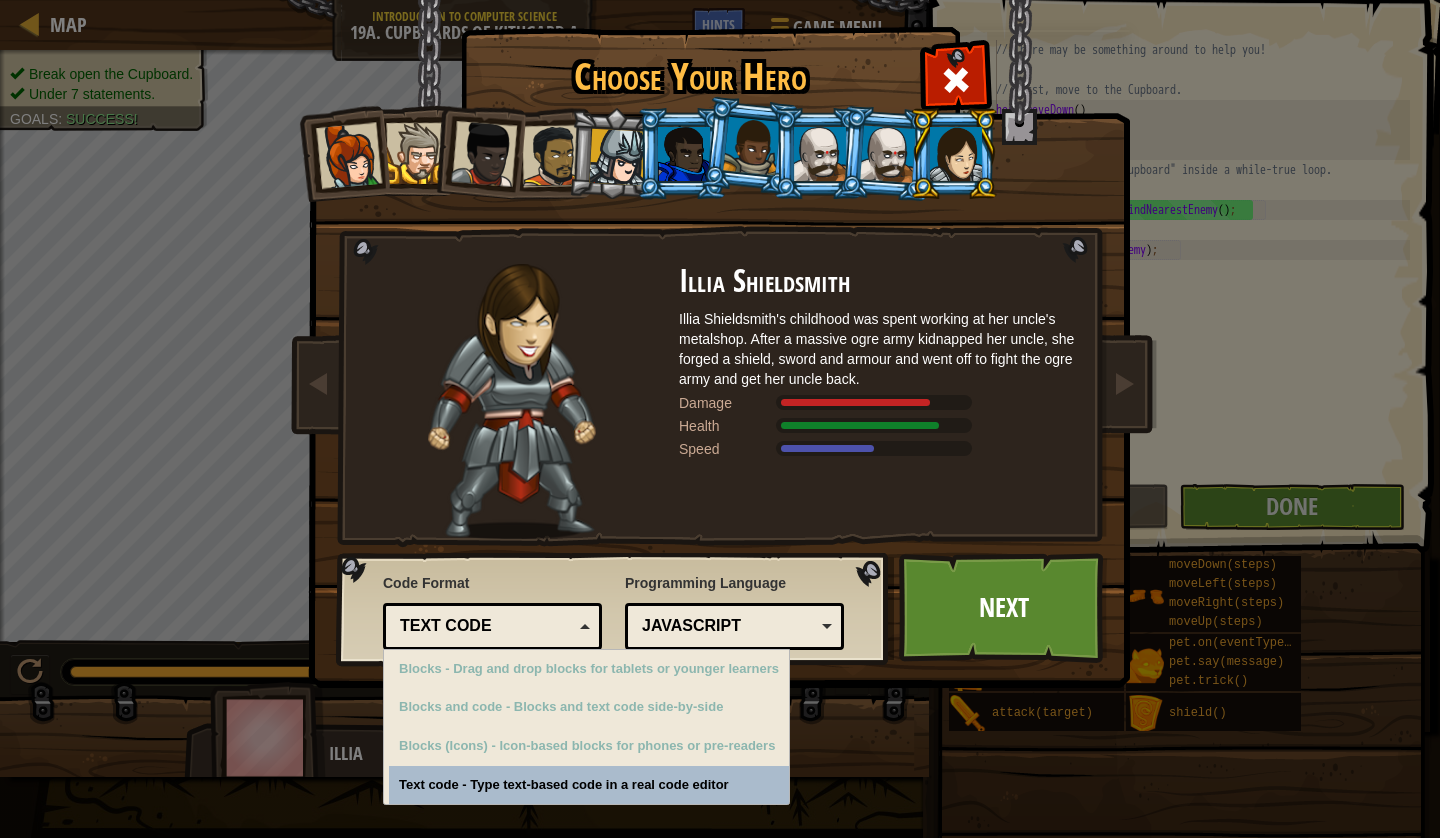 click on "Text code" at bounding box center (486, 626) 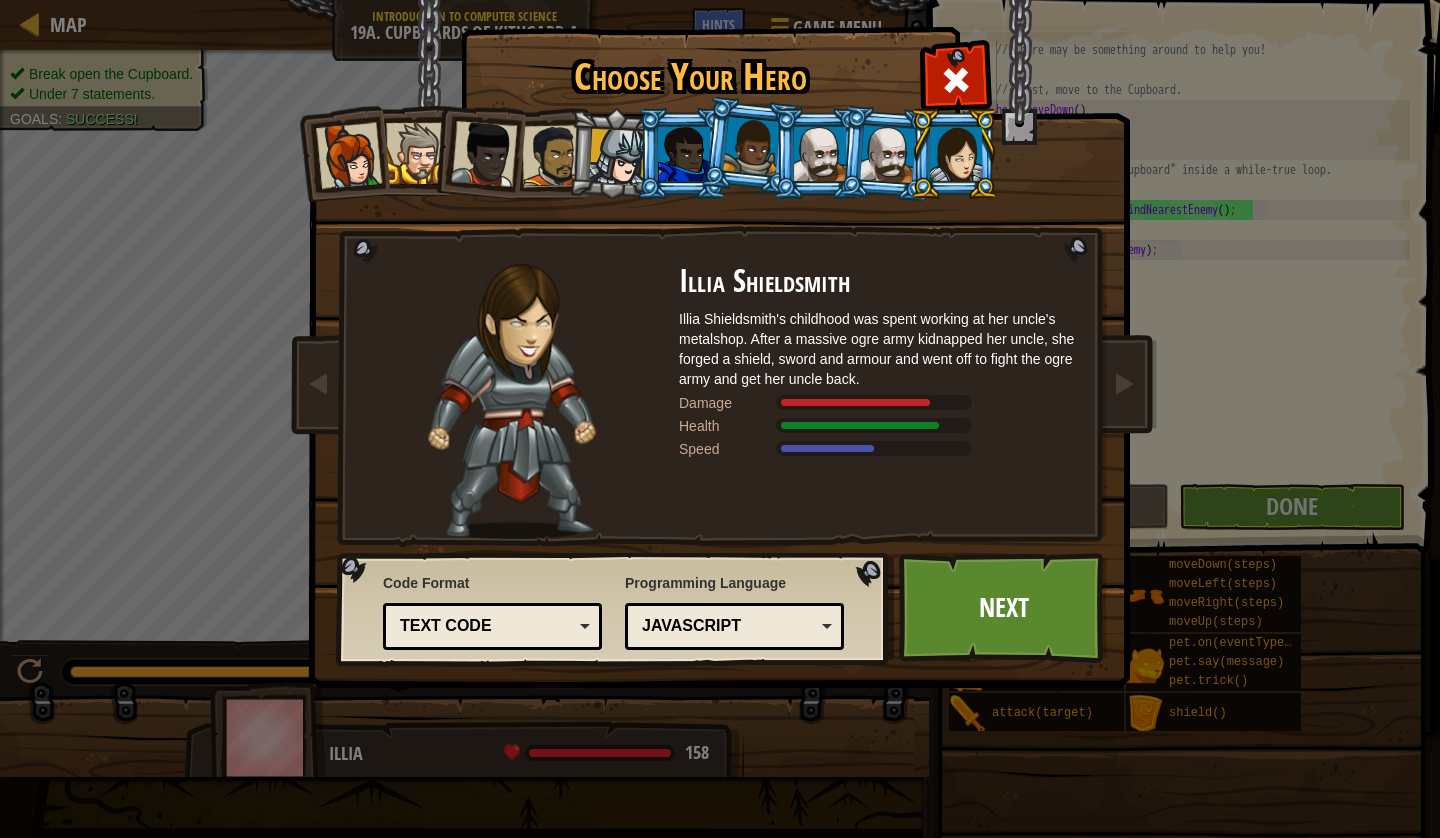 click on "Python (Default) JavaScript Lua C++ Java (Experimental) JavaScript" at bounding box center [734, 626] 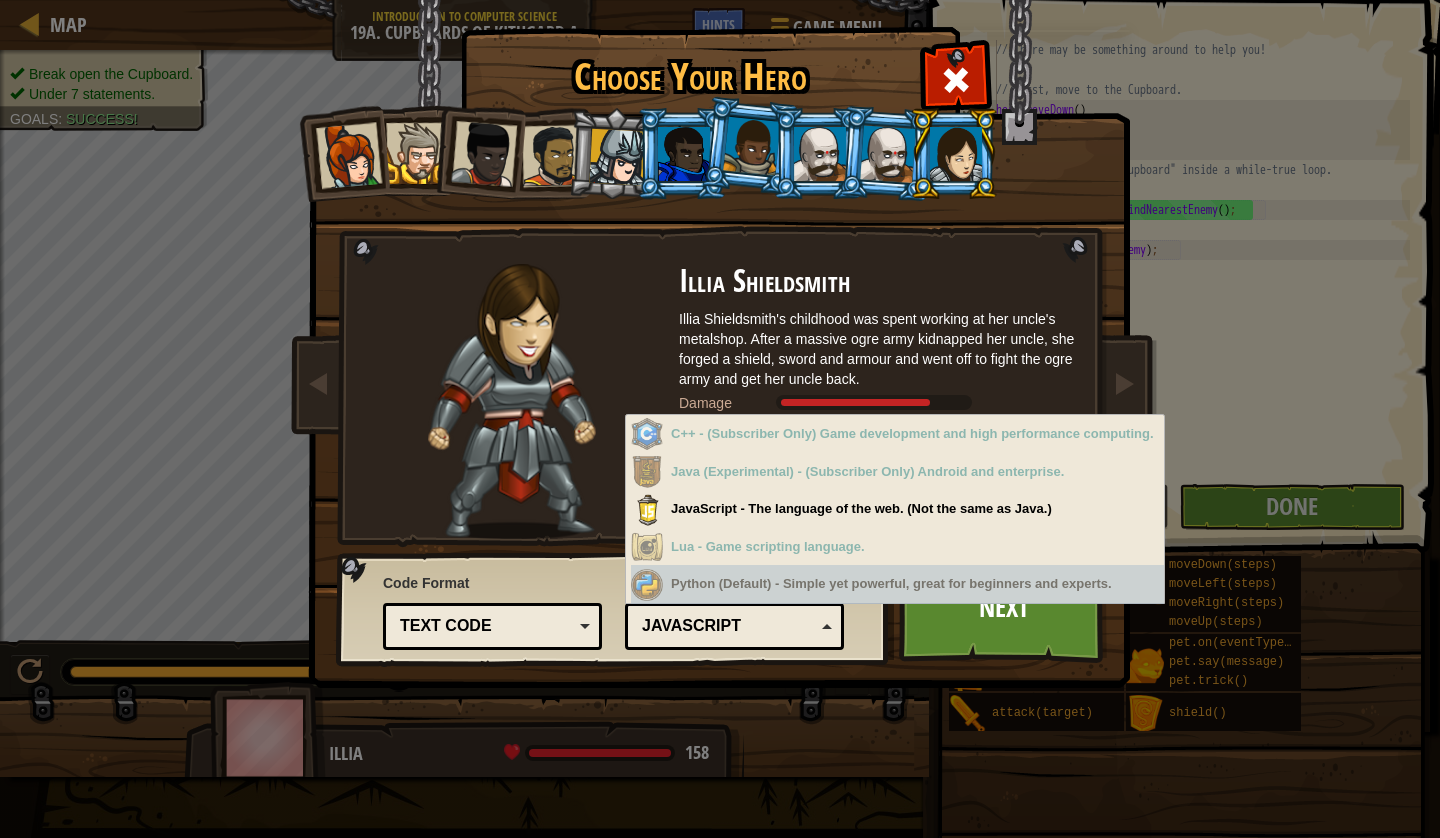 click on "Python (Default) - Simple yet powerful, great for beginners and experts." at bounding box center [897, 584] 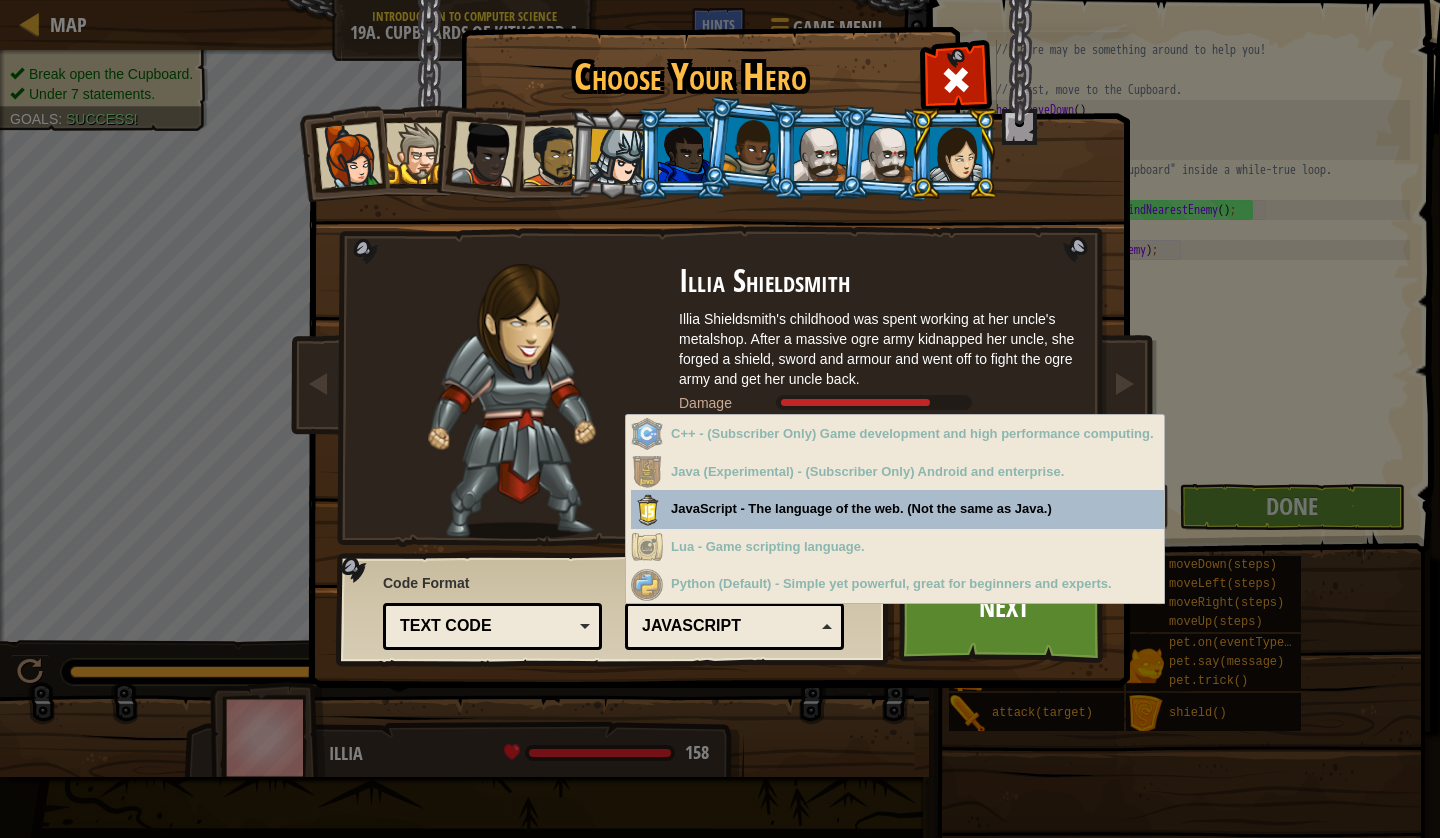 click on "Choose Your Hero 375 Captain Anya Weston Anya is a no-nonsense leader who isn't afraid to go in and get the job done, whether it's defending a village, raiding an ogre base, or picking up shiny things. Damage Health Speed Sir Tharin Thunderfist A mighty warrior. Tharin loves just three things: exploring, building stuff, and combat. He's tough but slow. Damage Health Speed Lady Ida Justheart Lady Ida Justheart is a champion of the people, questing for justice across all the lands. No one knows what she does in her spare time. Damage Health Speed Alejandro the Duelist Alejandro travels across the world, seeking out challenges to test his skills with his impractically gigantic sword and tiny shield. Damage Health Speed Hattori Hanzō Hattori is an honorable retainer and fearless warrior. His speed and high damage make him ideal for taking on heavily-armored enemies. Damage Health Speed Gordon the Stalwart Damage Health Speed Arryn Stonewall Damage Health Speed Okar Stompfoot Okar Stompfoot Damage Health Speed" at bounding box center (720, 31) 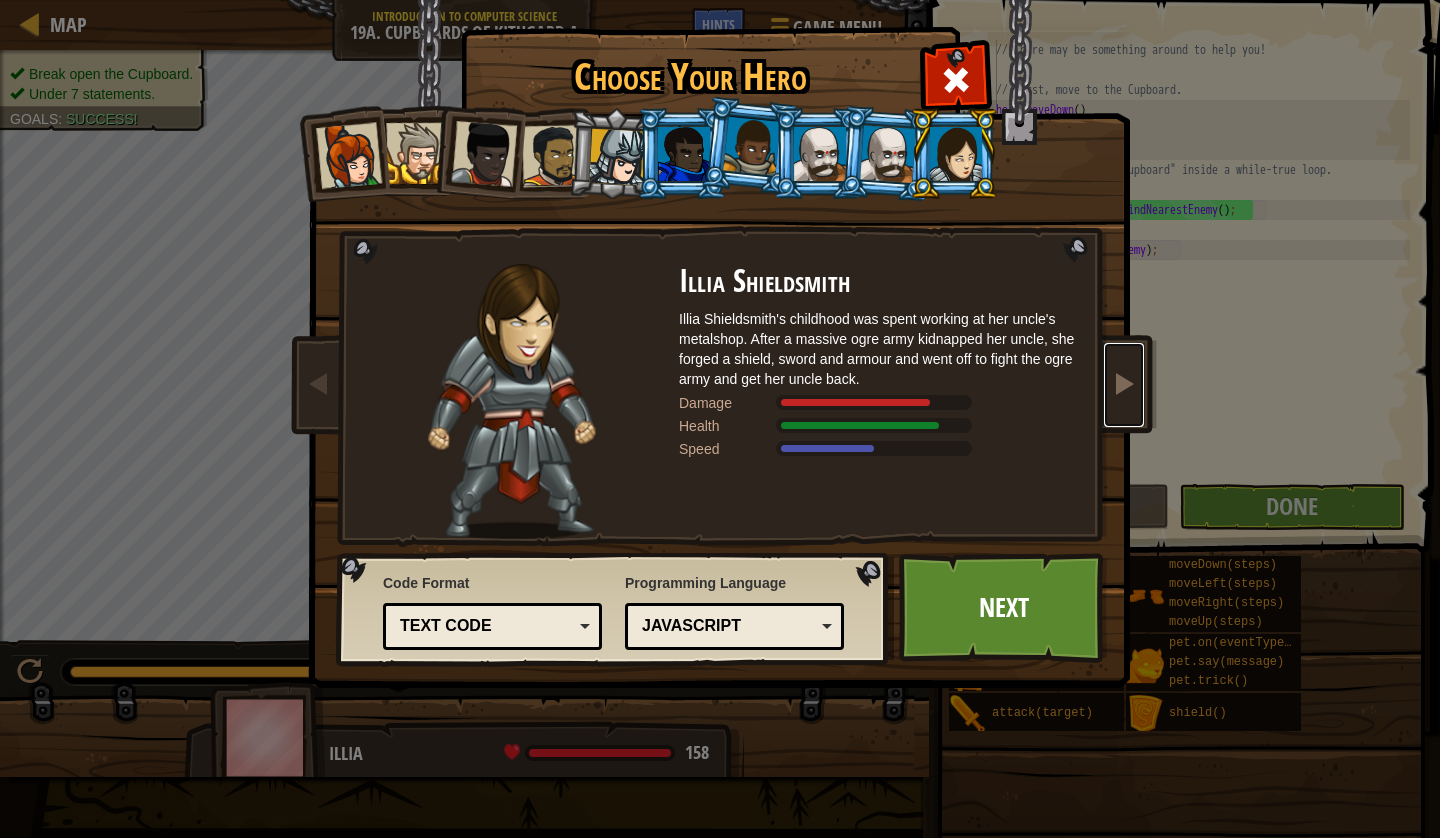 click at bounding box center (1124, 385) 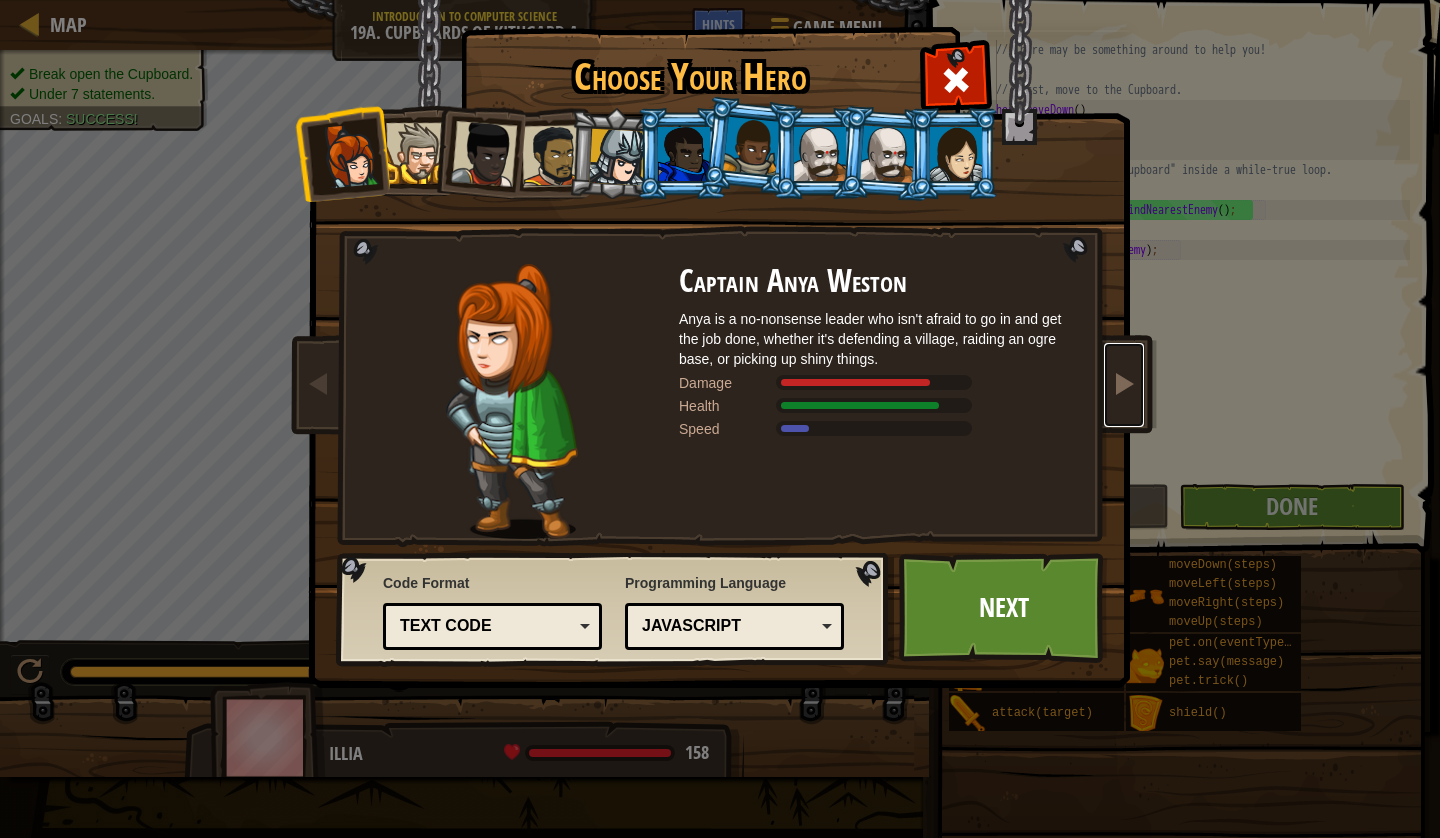 click at bounding box center [1124, 385] 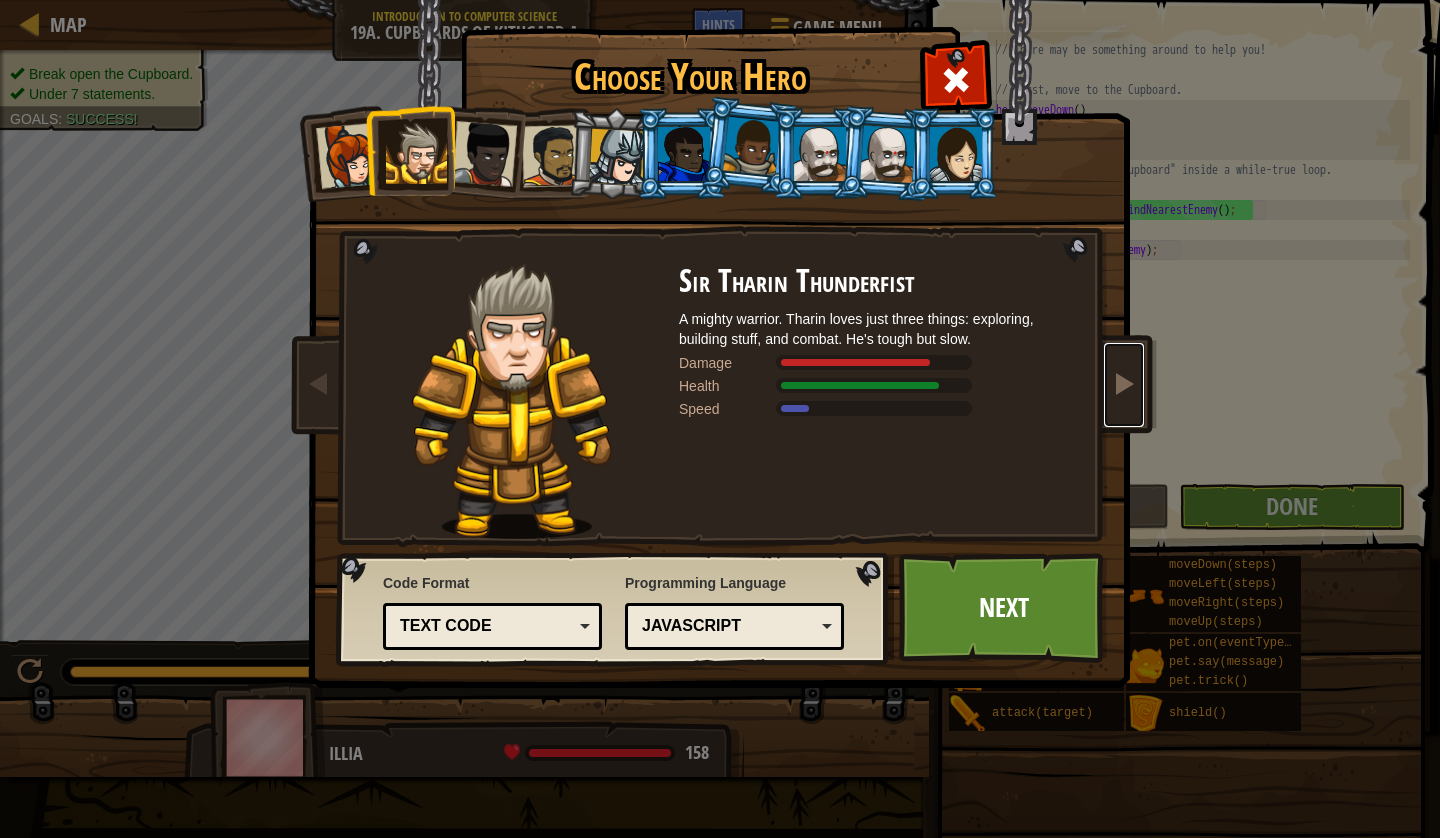 click at bounding box center [1124, 385] 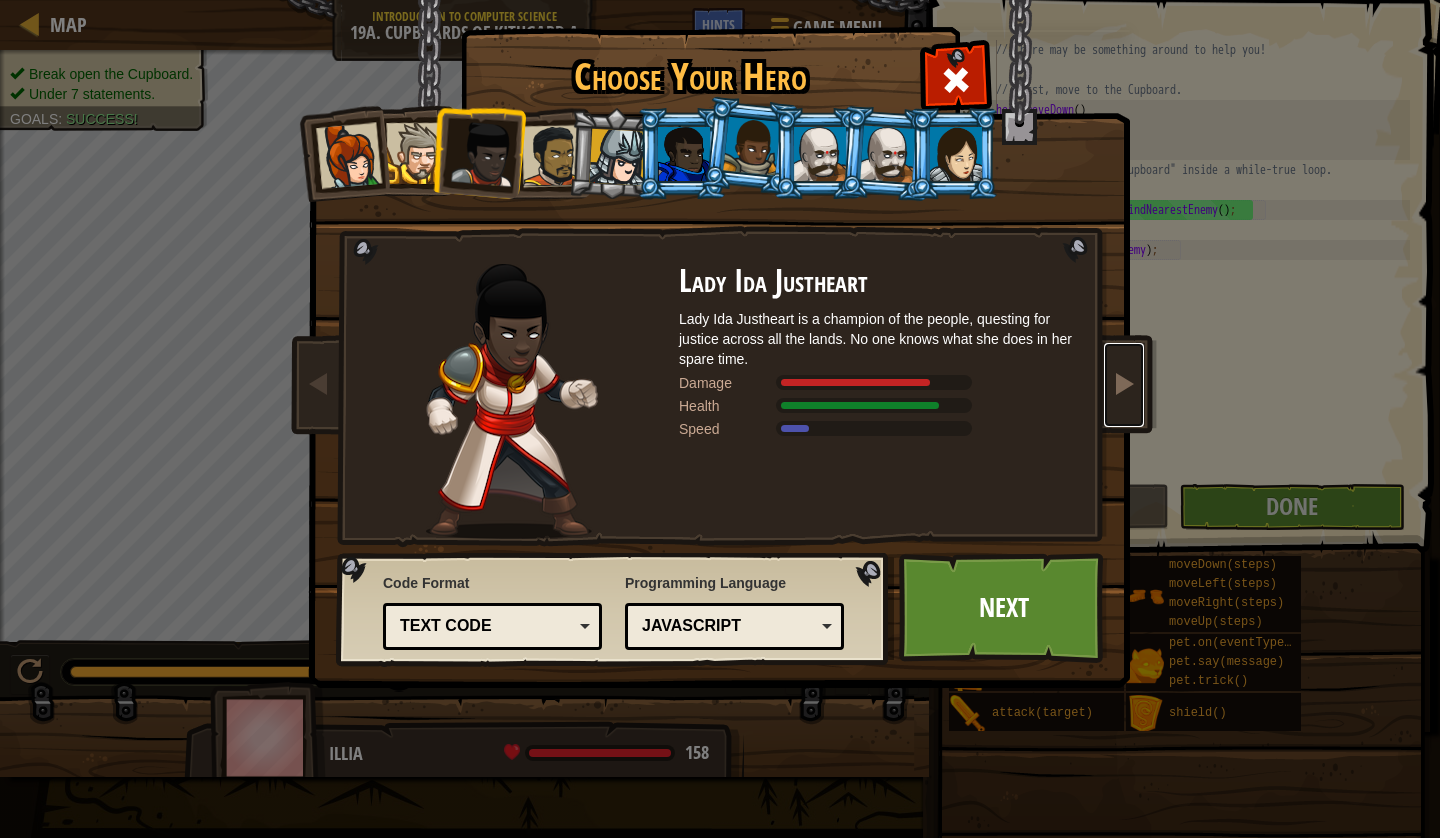 click at bounding box center [1124, 385] 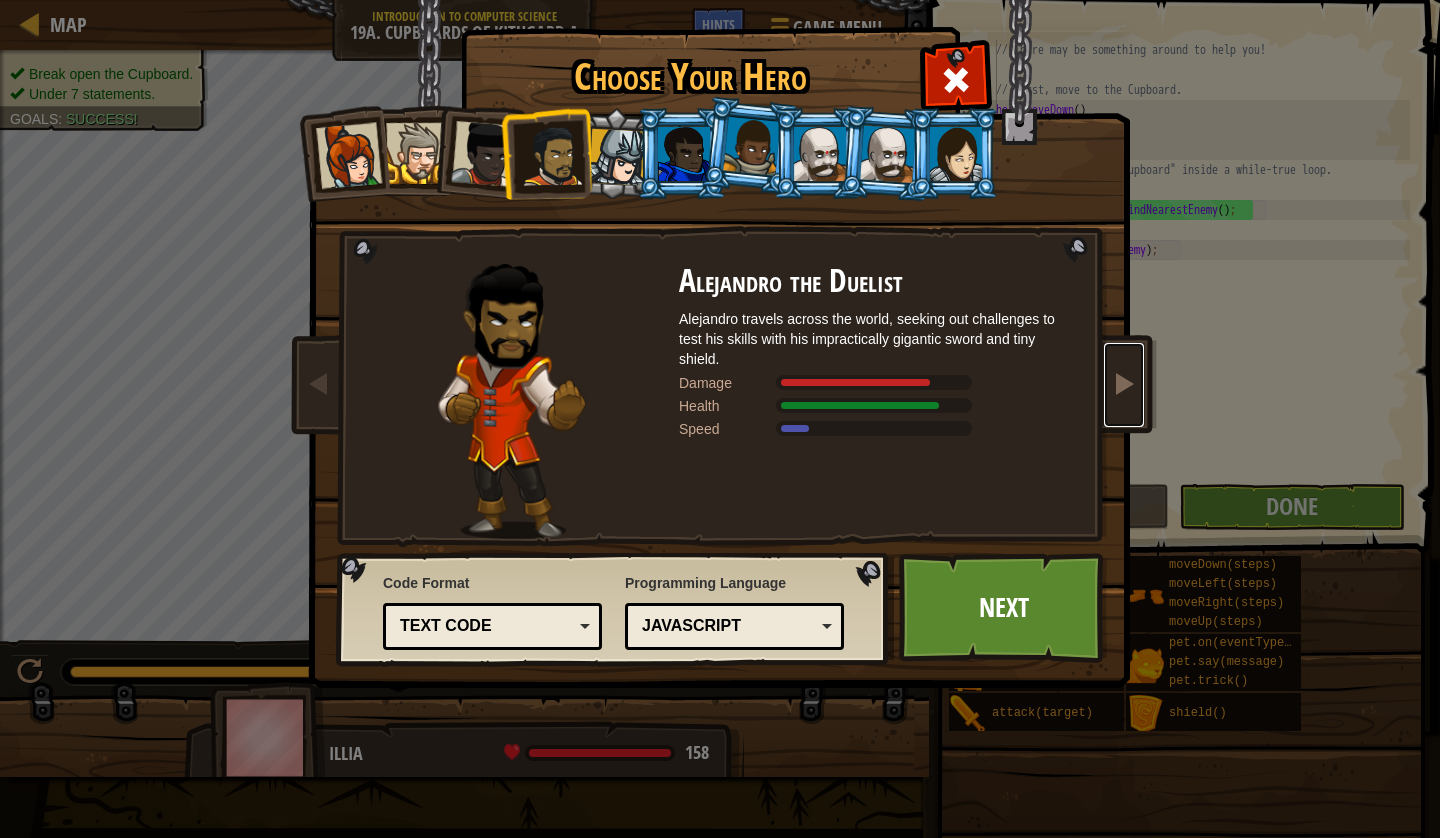 click at bounding box center (1124, 385) 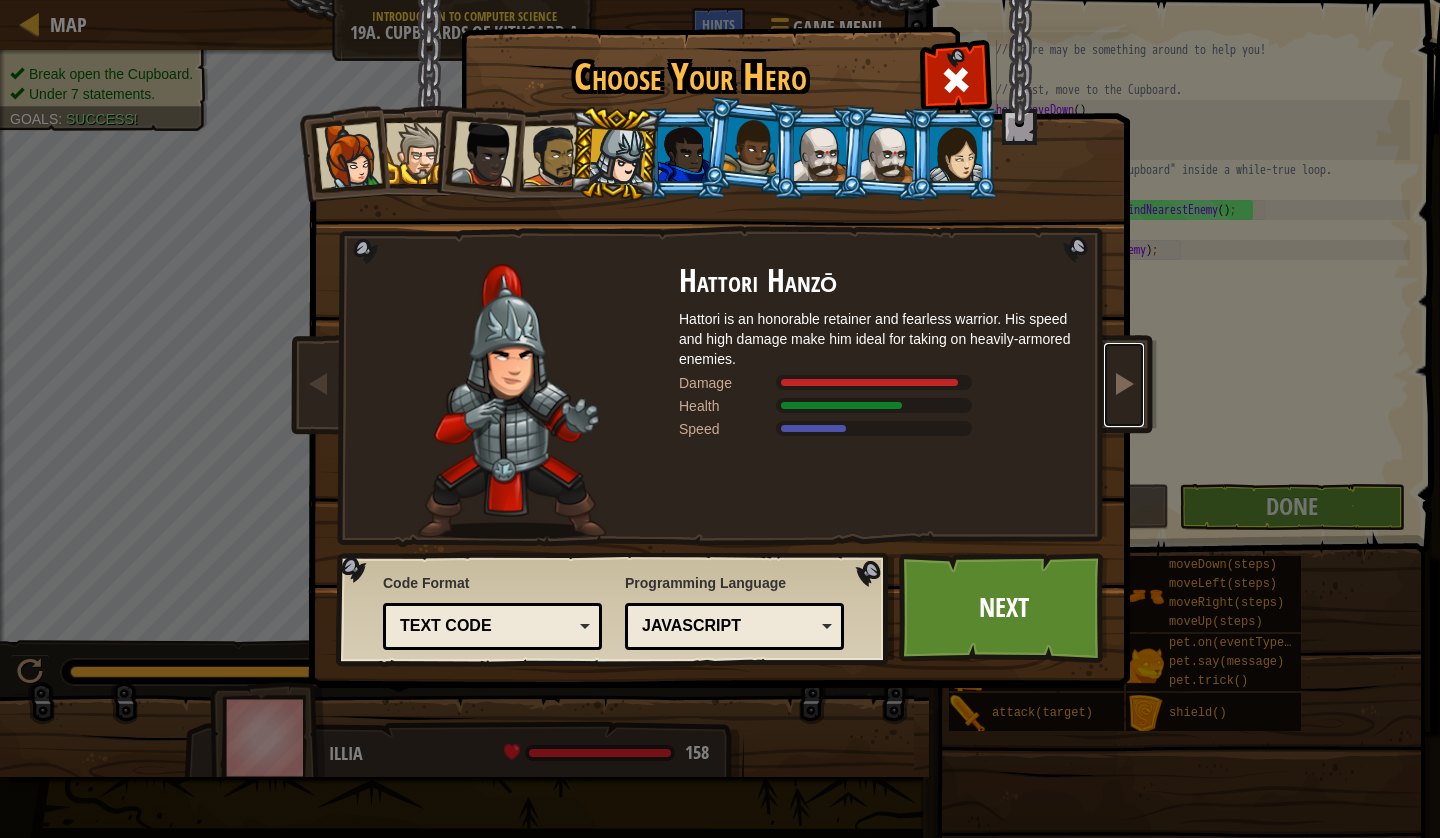 click at bounding box center [1124, 385] 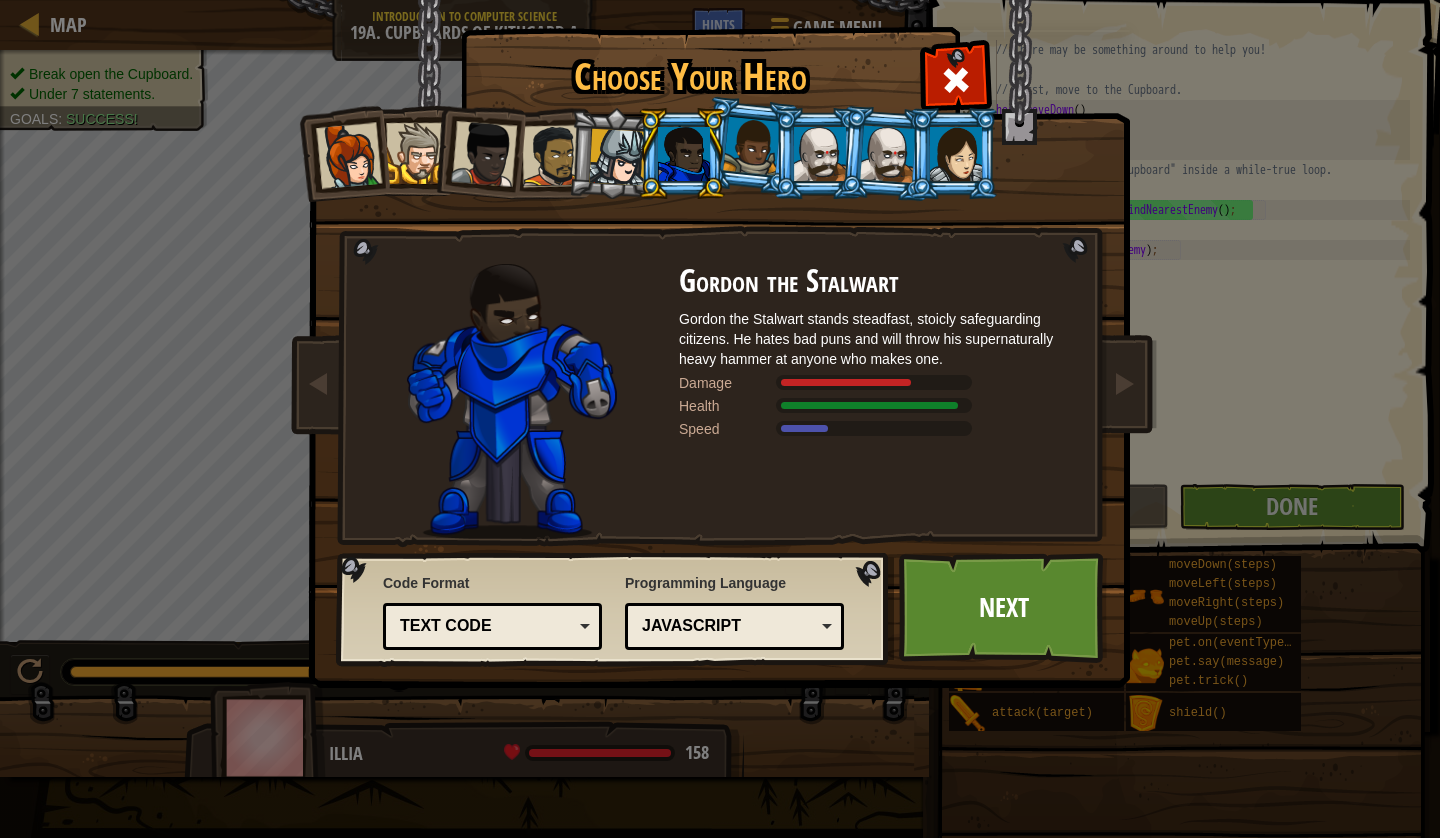 click at bounding box center [349, 156] 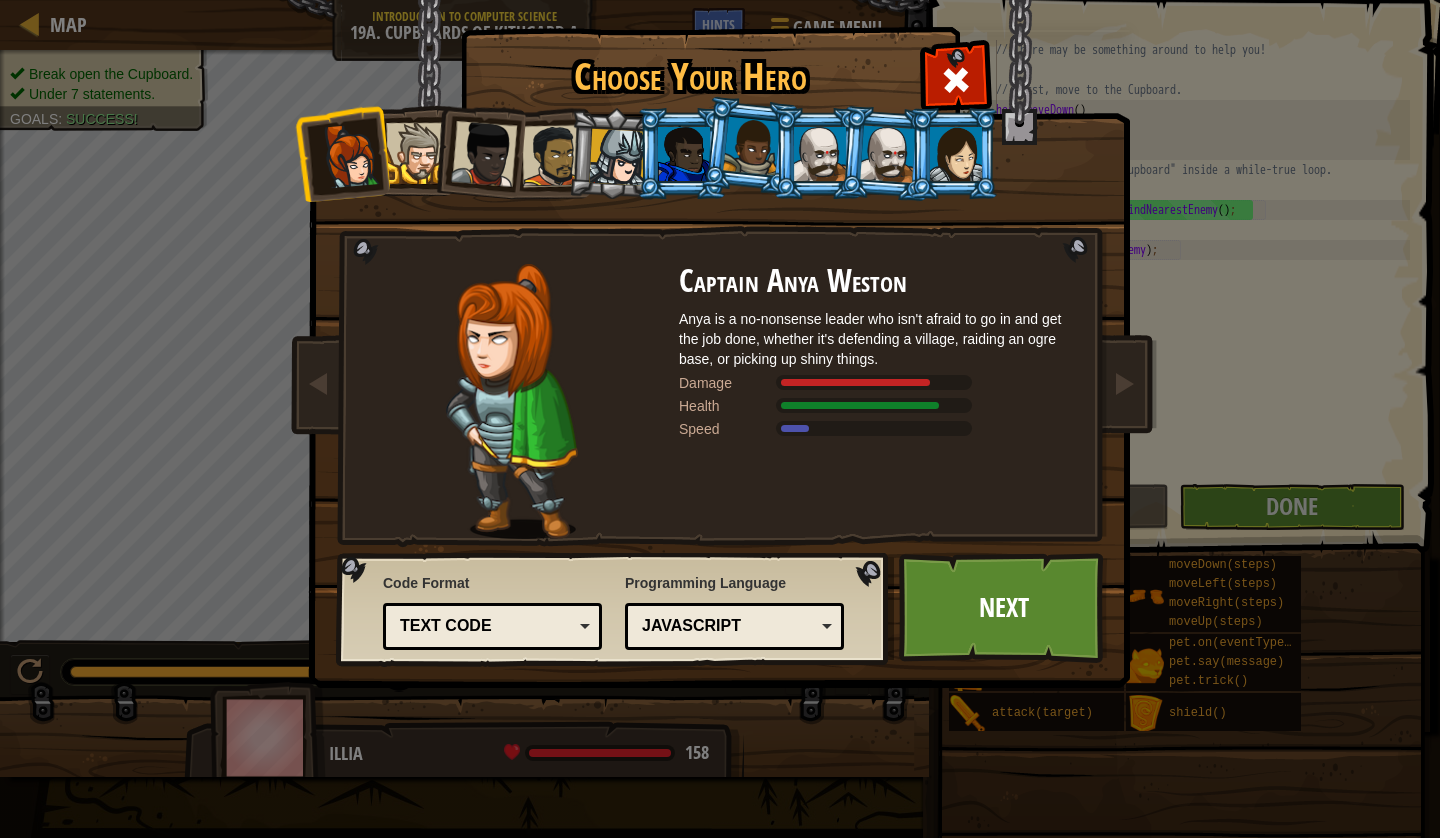 click at bounding box center [956, 154] 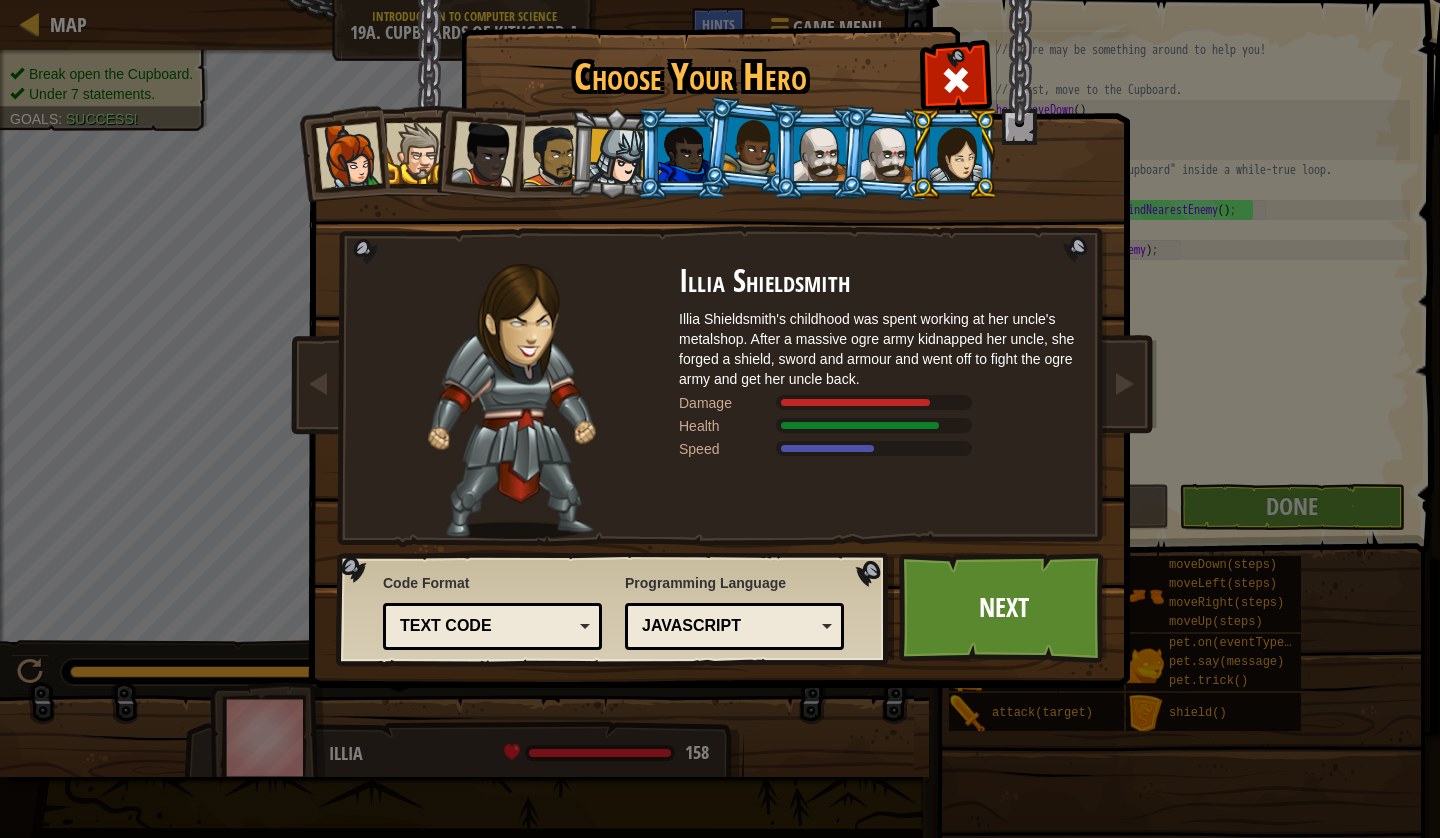 click at bounding box center [888, 153] 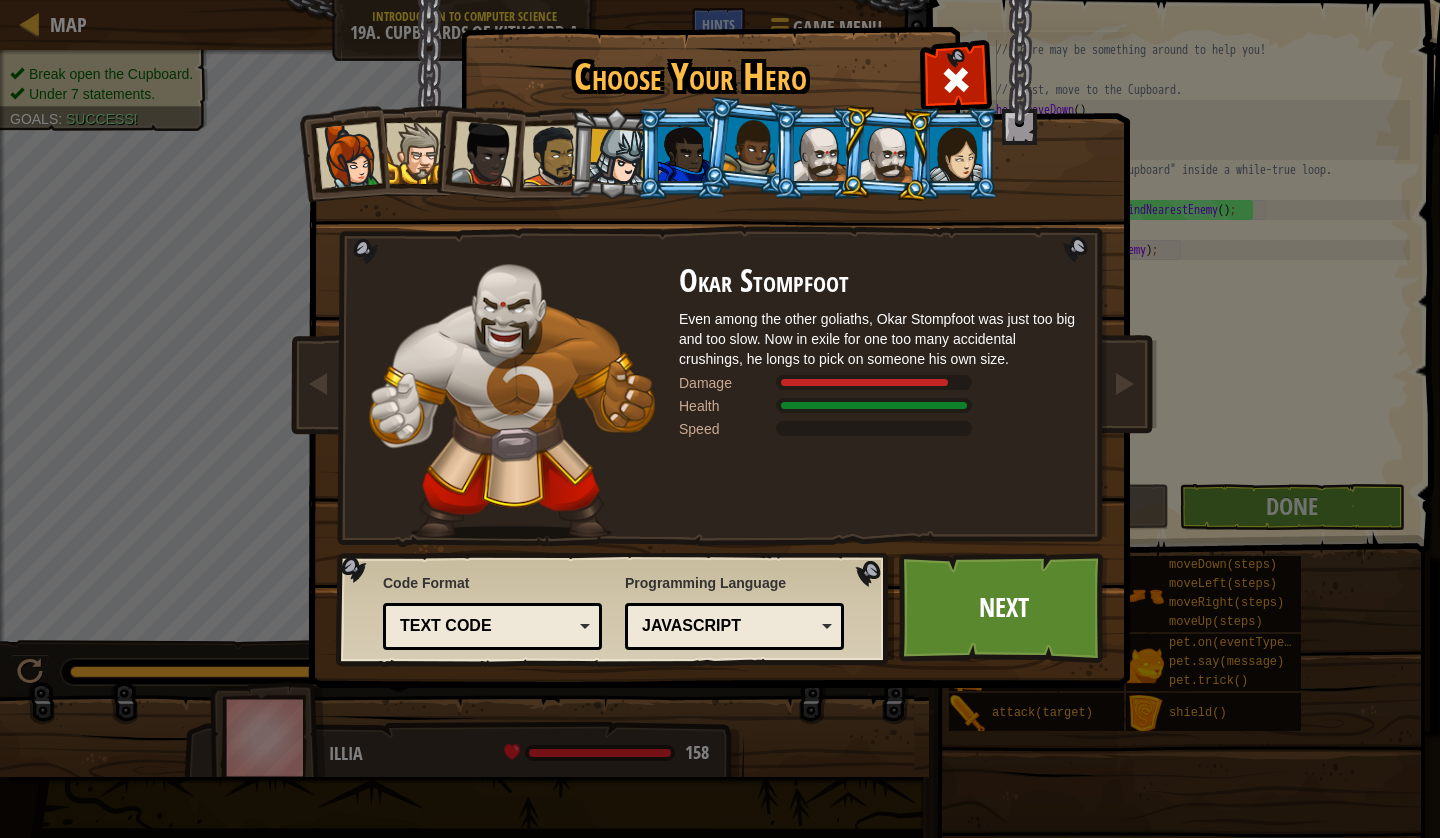 click at bounding box center (820, 154) 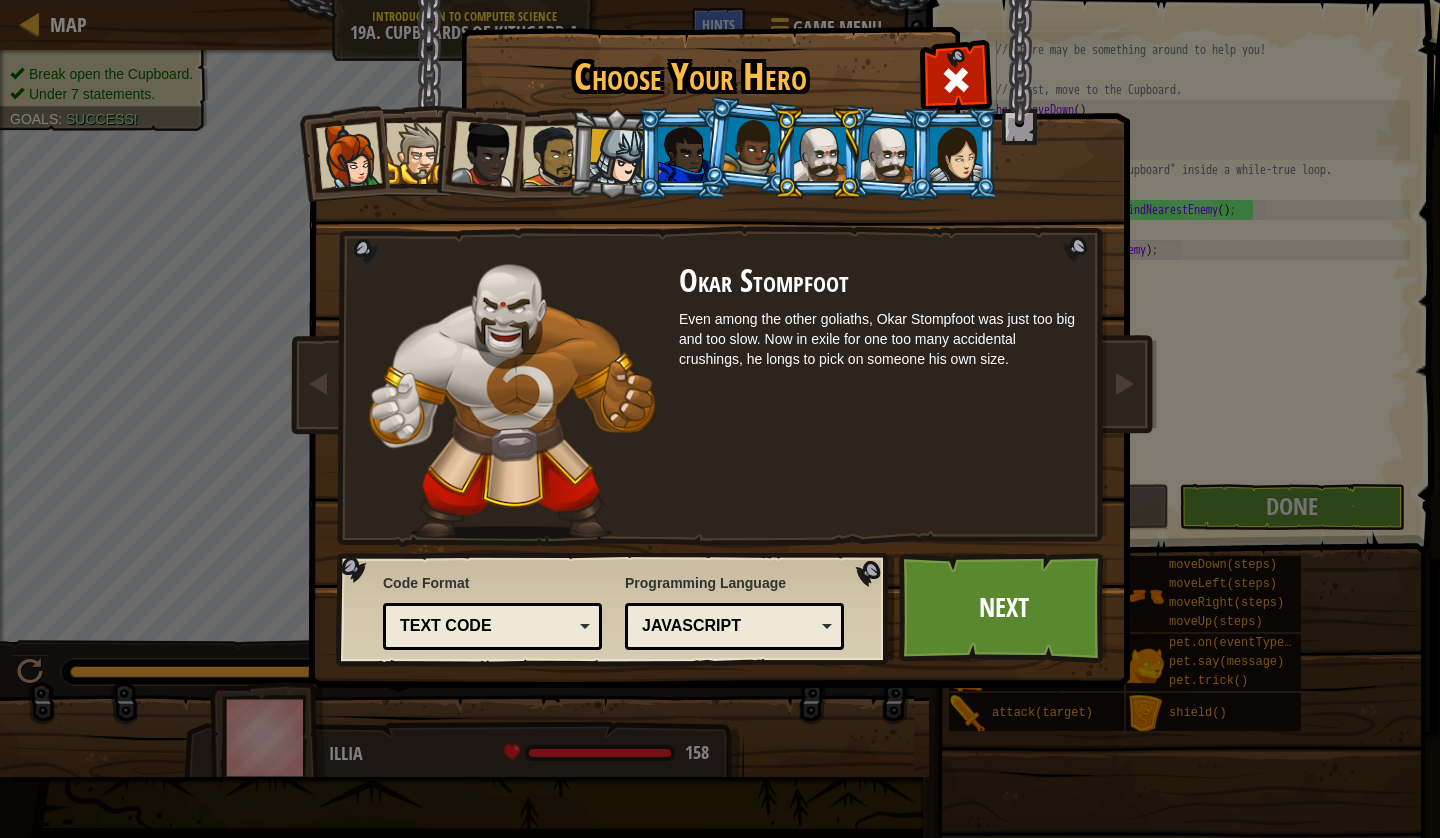 click at bounding box center (749, 146) 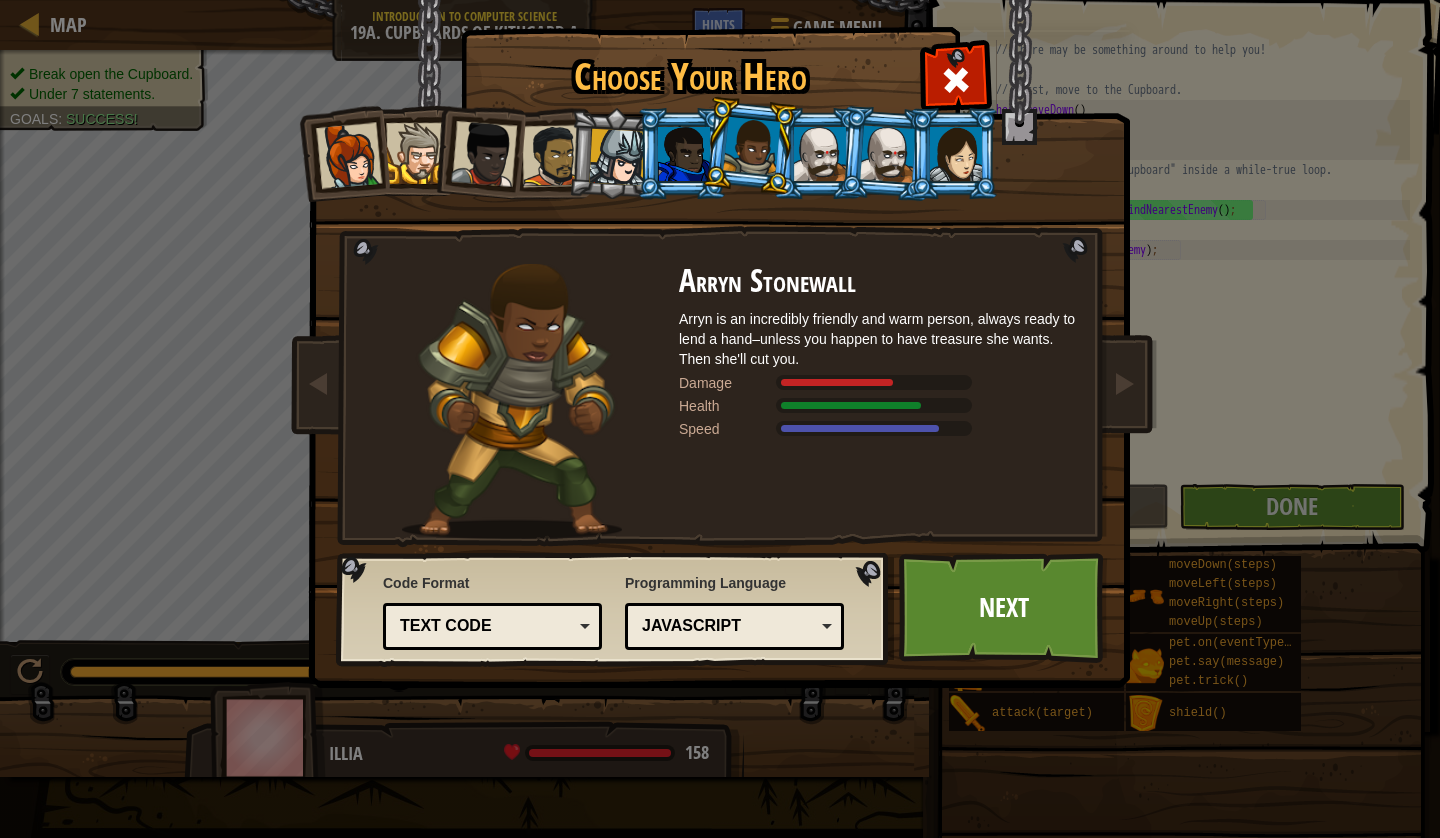 click at bounding box center (684, 154) 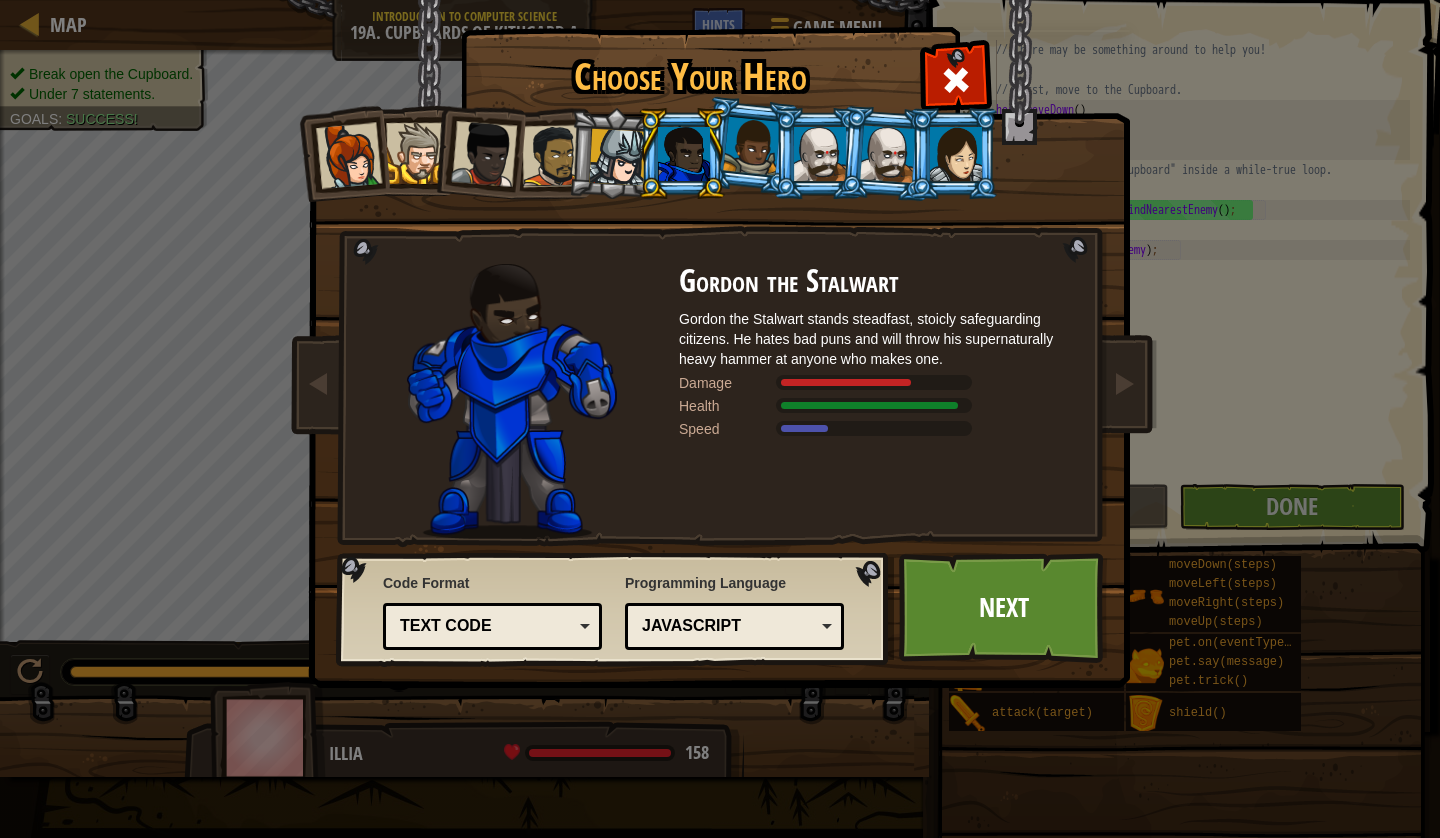 click at bounding box center [954, 153] 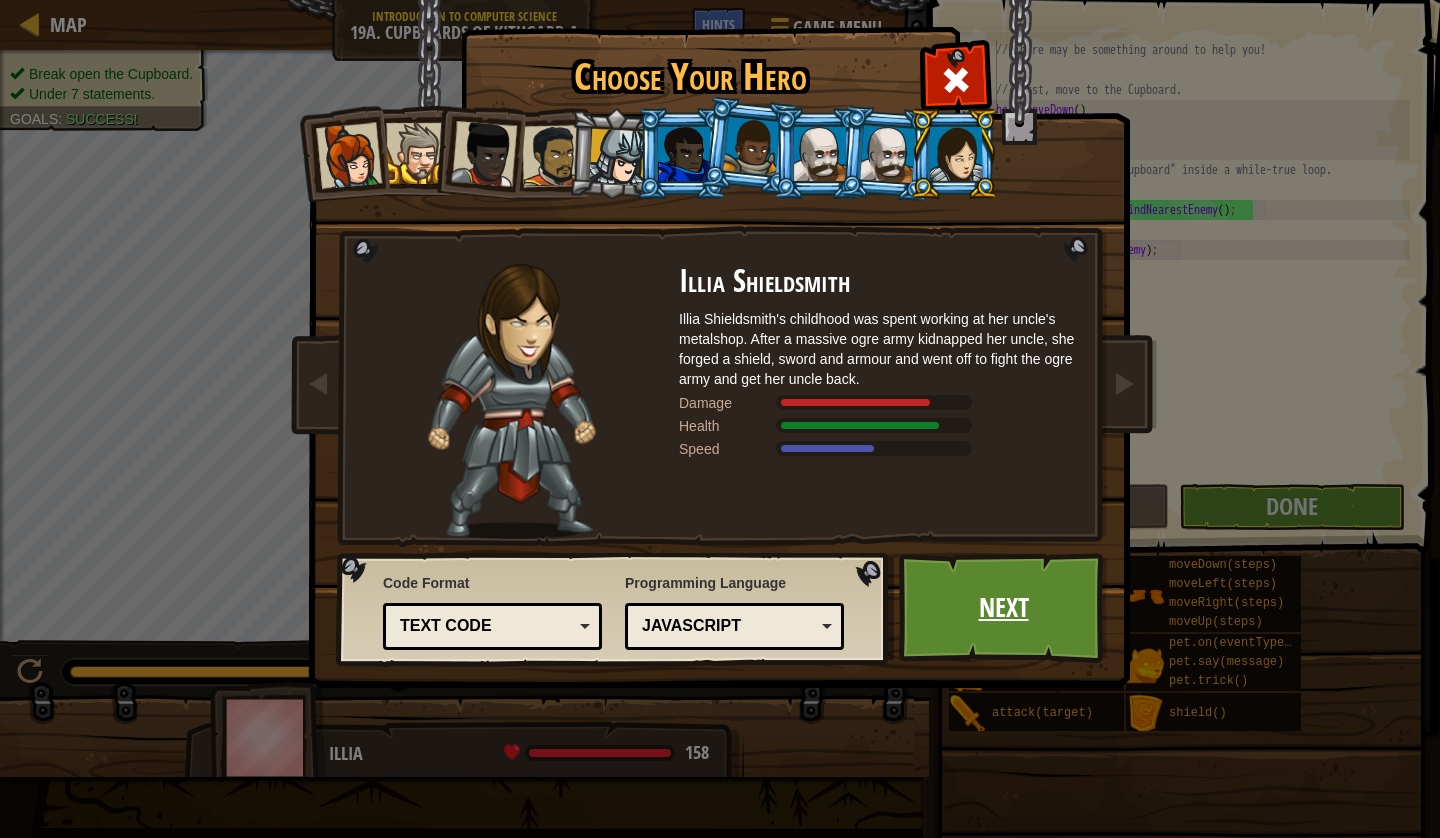 click on "Next" at bounding box center [1003, 608] 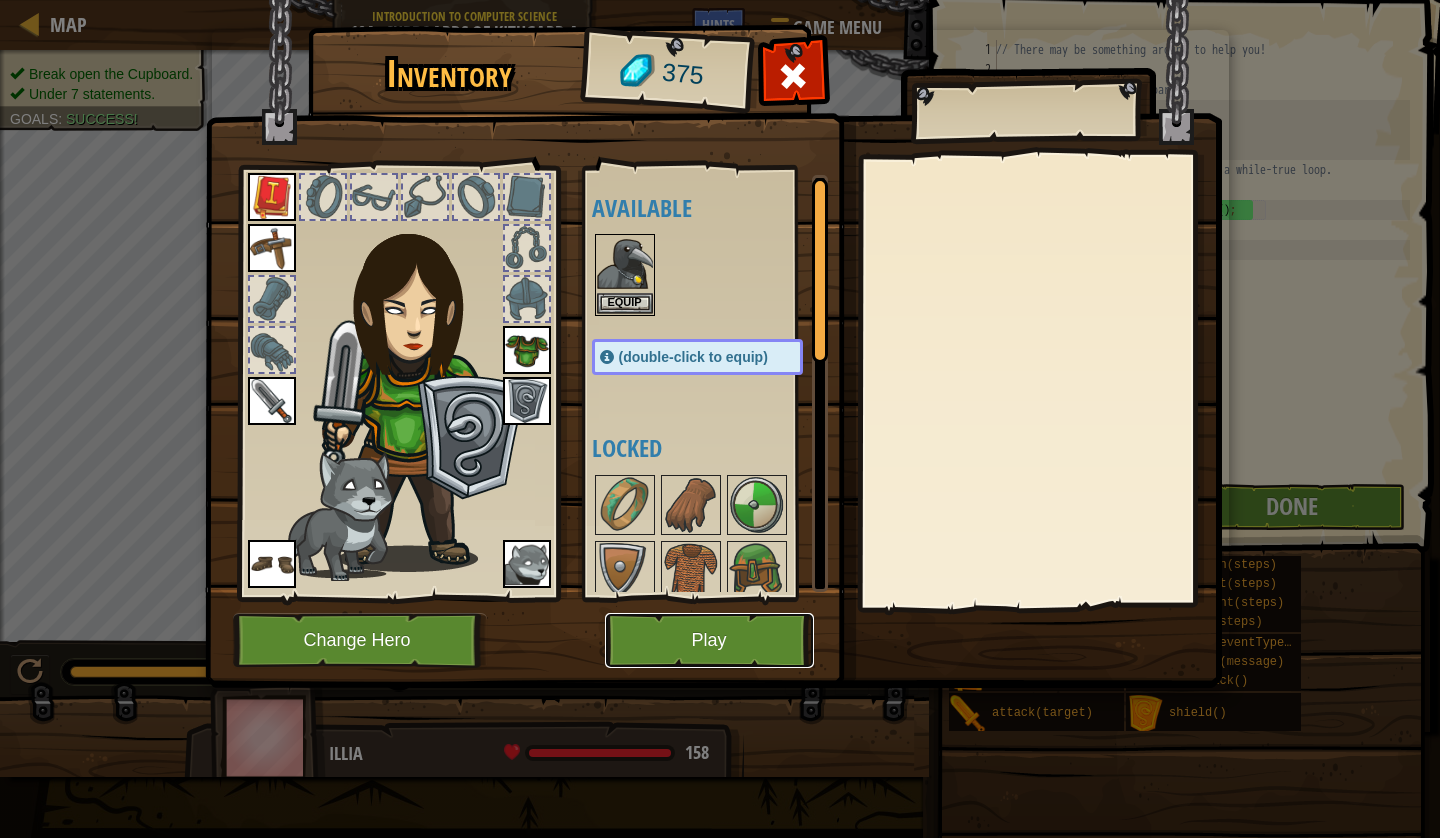 click on "Play" at bounding box center [709, 640] 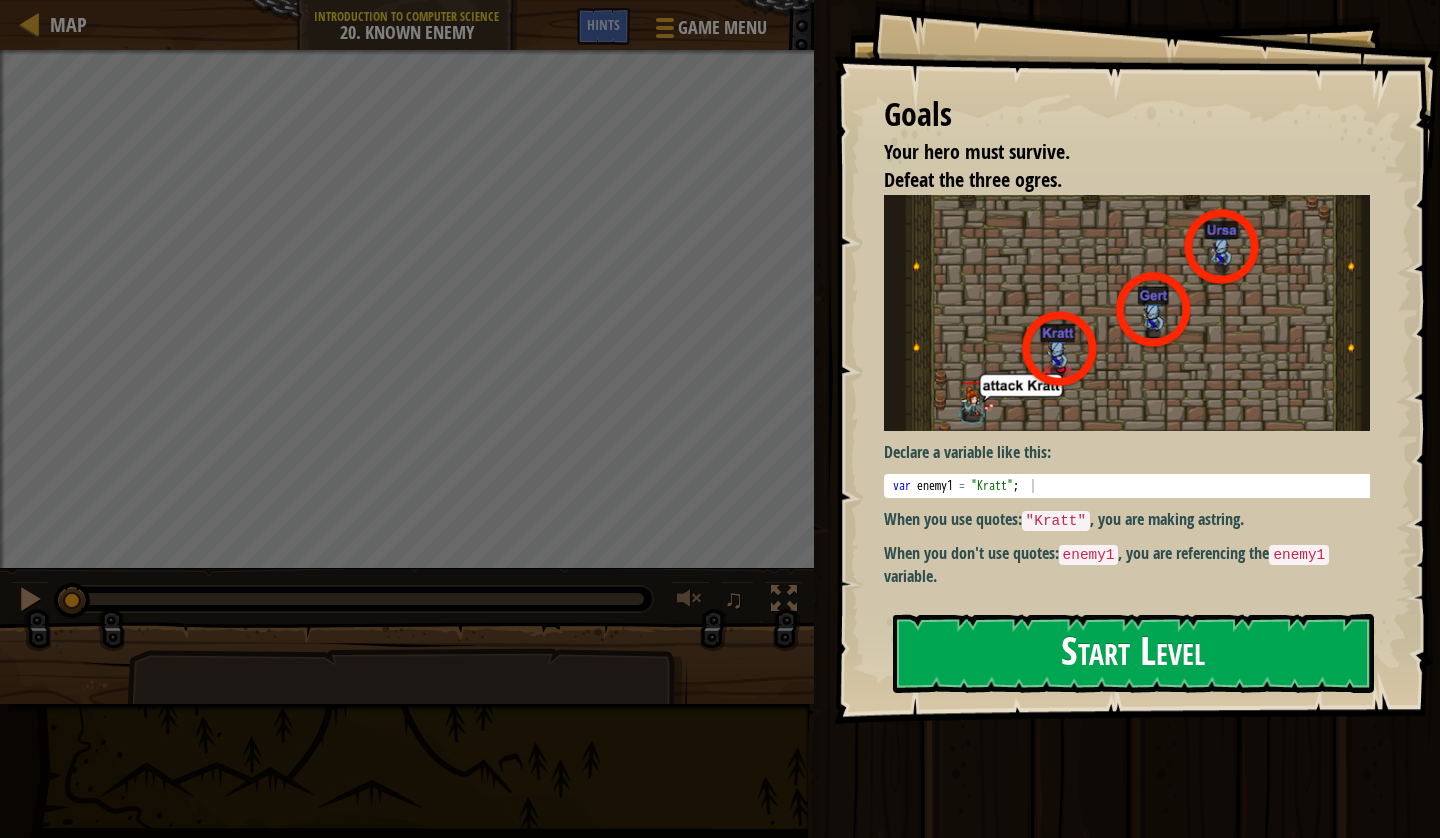 click on "Start Level" at bounding box center [1133, 653] 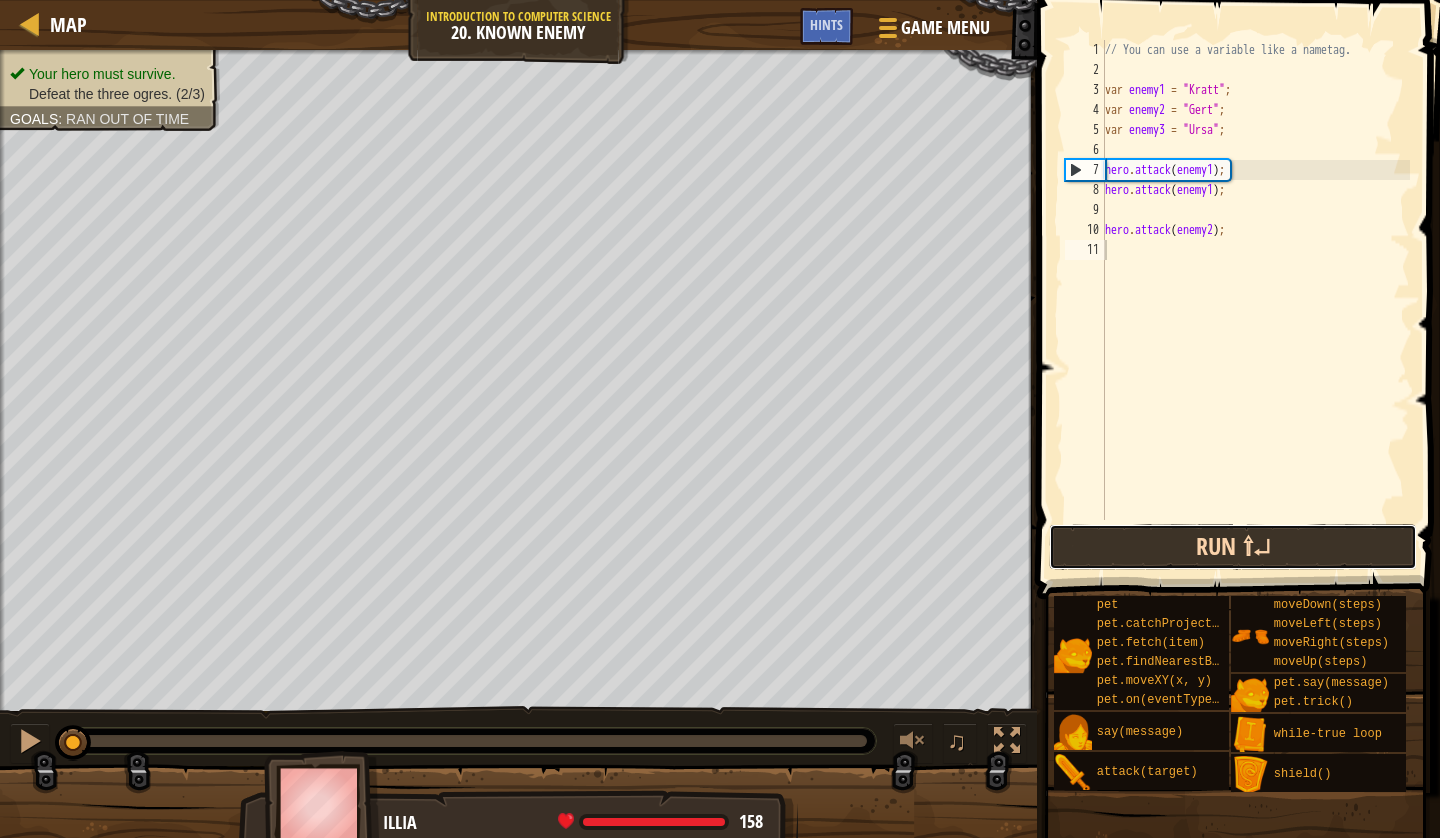 click on "Run ⇧↵" at bounding box center [1233, 547] 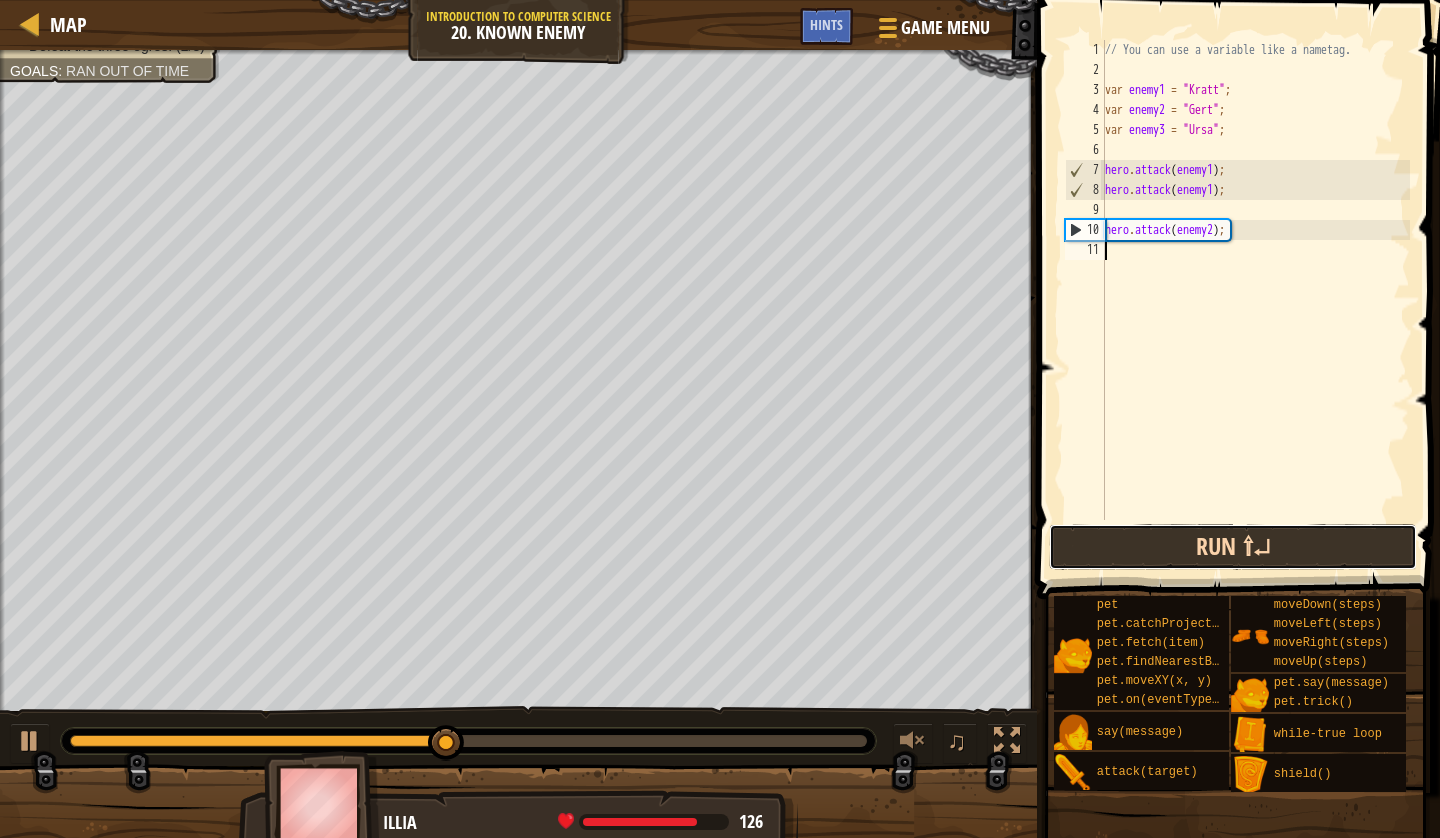 click on "Run ⇧↵" at bounding box center (1233, 547) 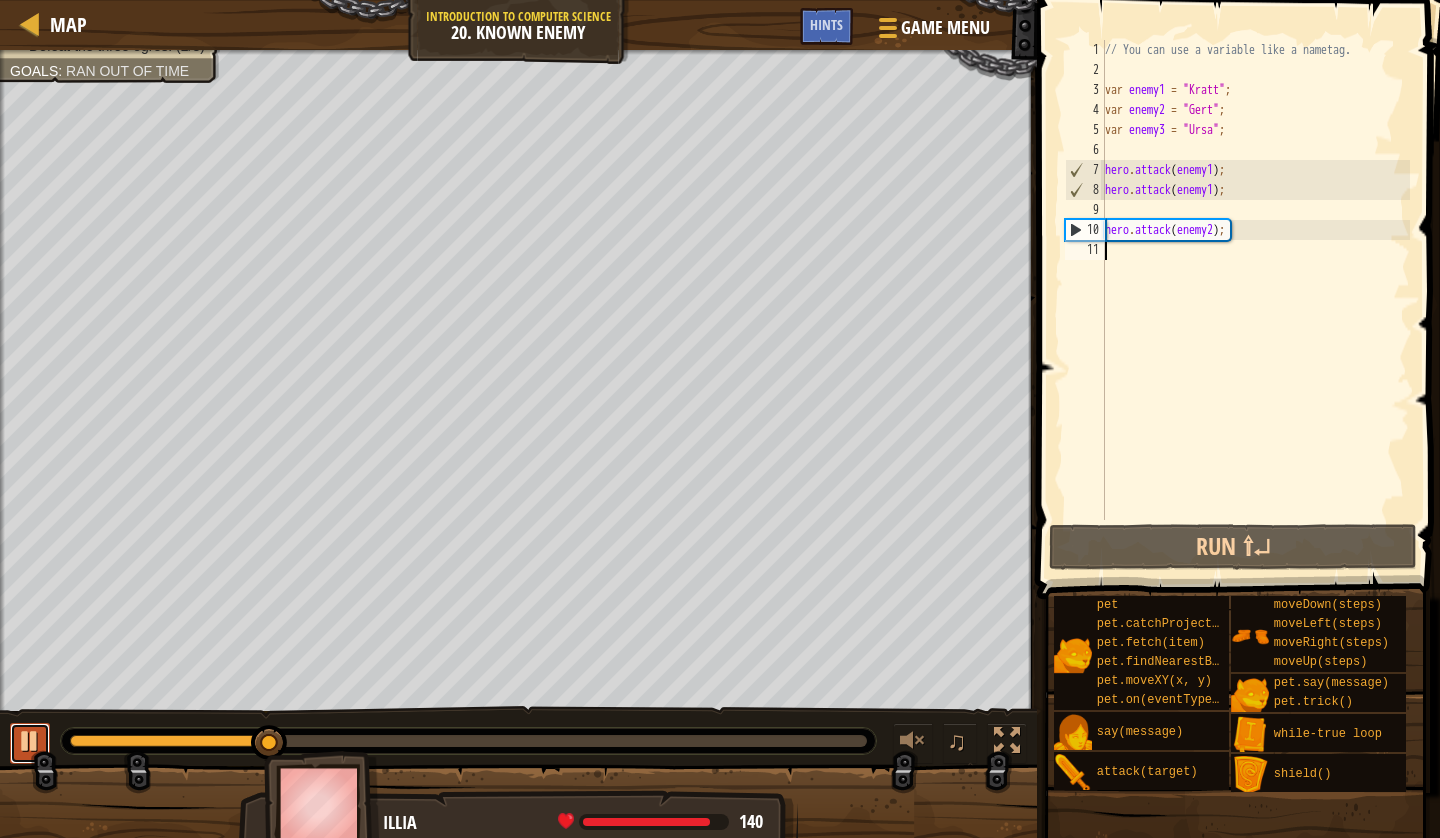 click at bounding box center (30, 741) 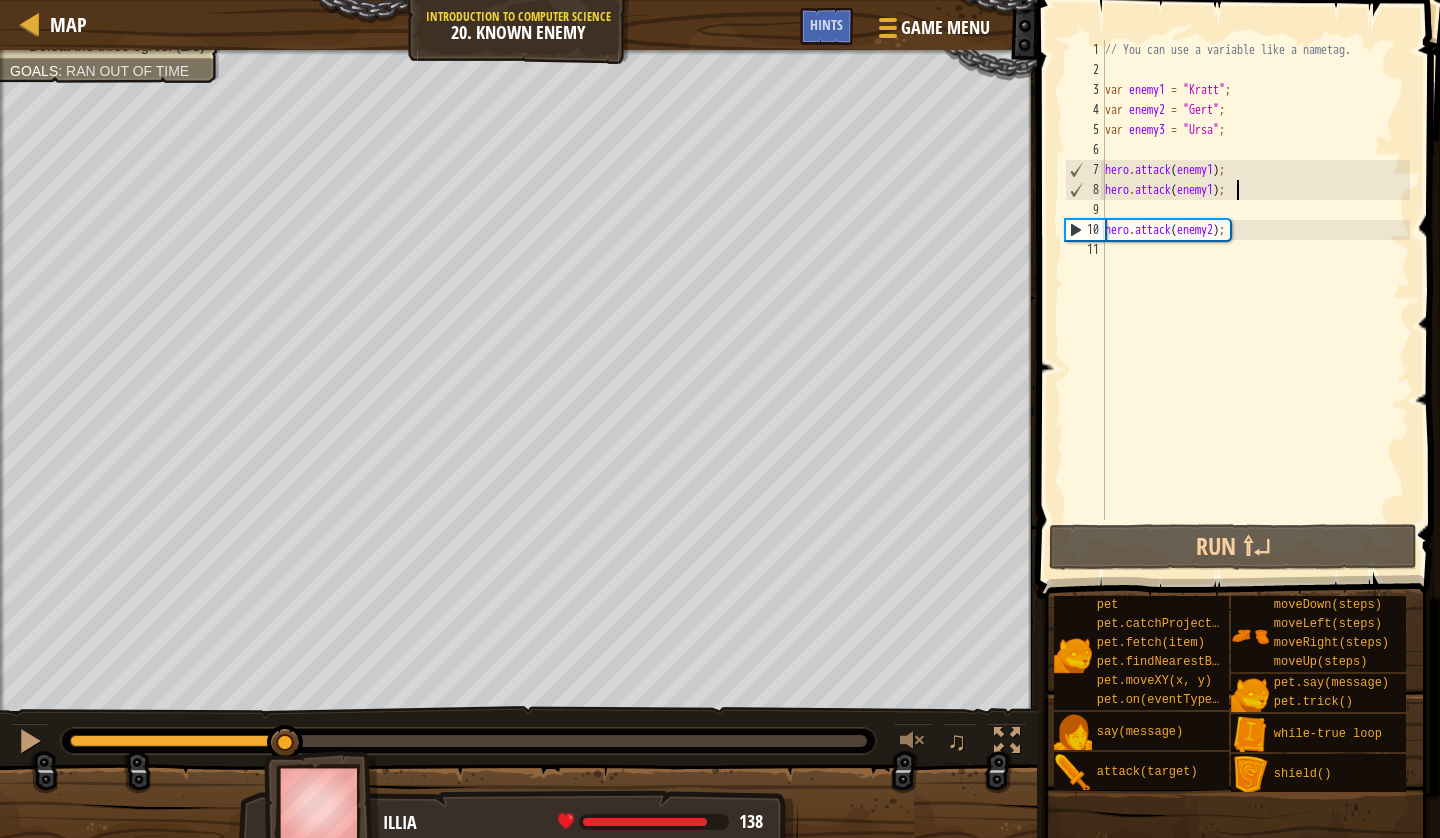 click on "// You can use a variable like a nametag. var   enemy1   =   "Kratt" ; var   enemy2   =   "Gert" ; var   enemy3   =   "Ursa" ; hero . attack ( enemy1 ) ; hero . attack ( enemy1 ) ; hero . attack ( enemy2 ) ;" at bounding box center [1255, 300] 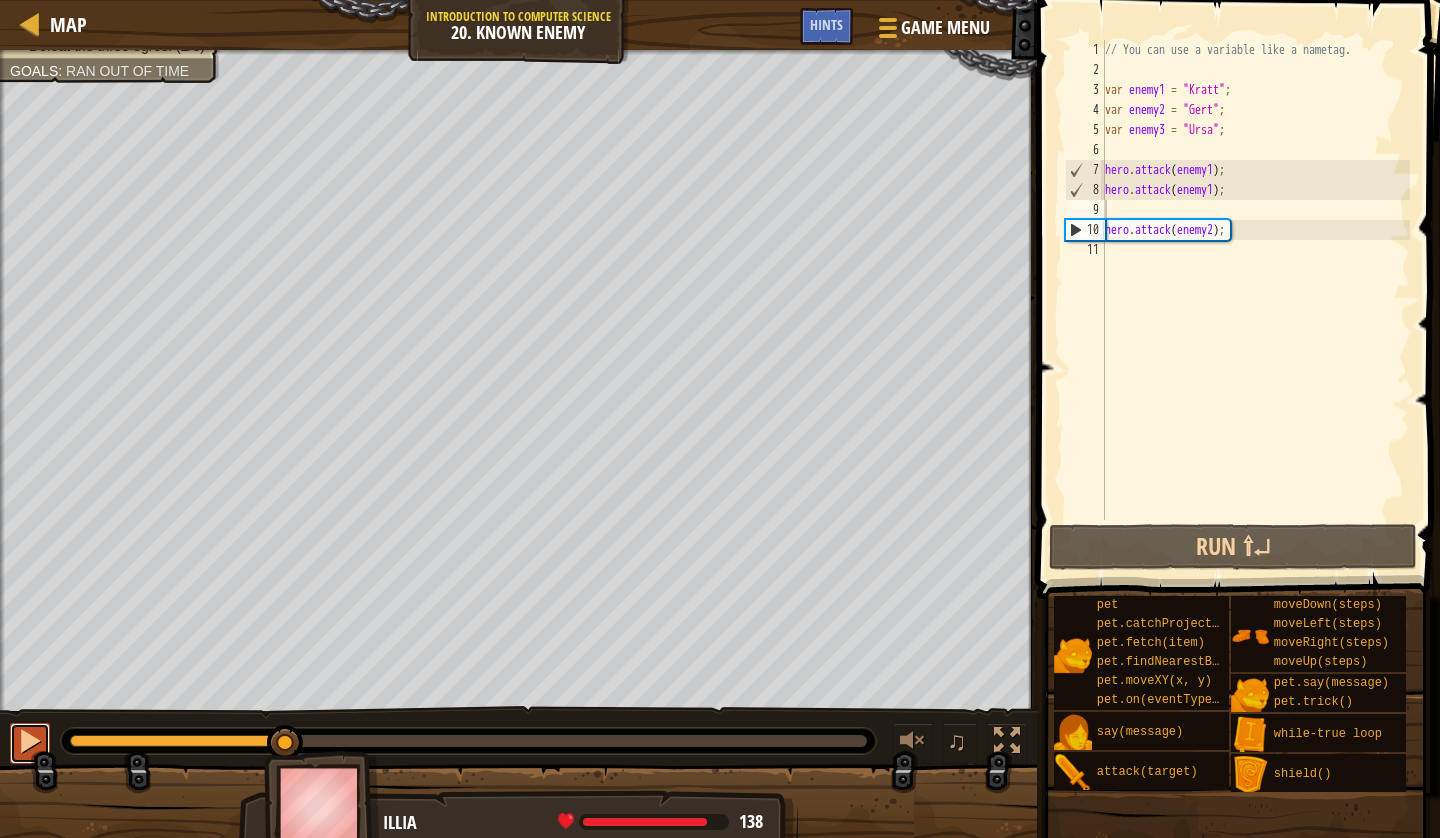 click at bounding box center [30, 741] 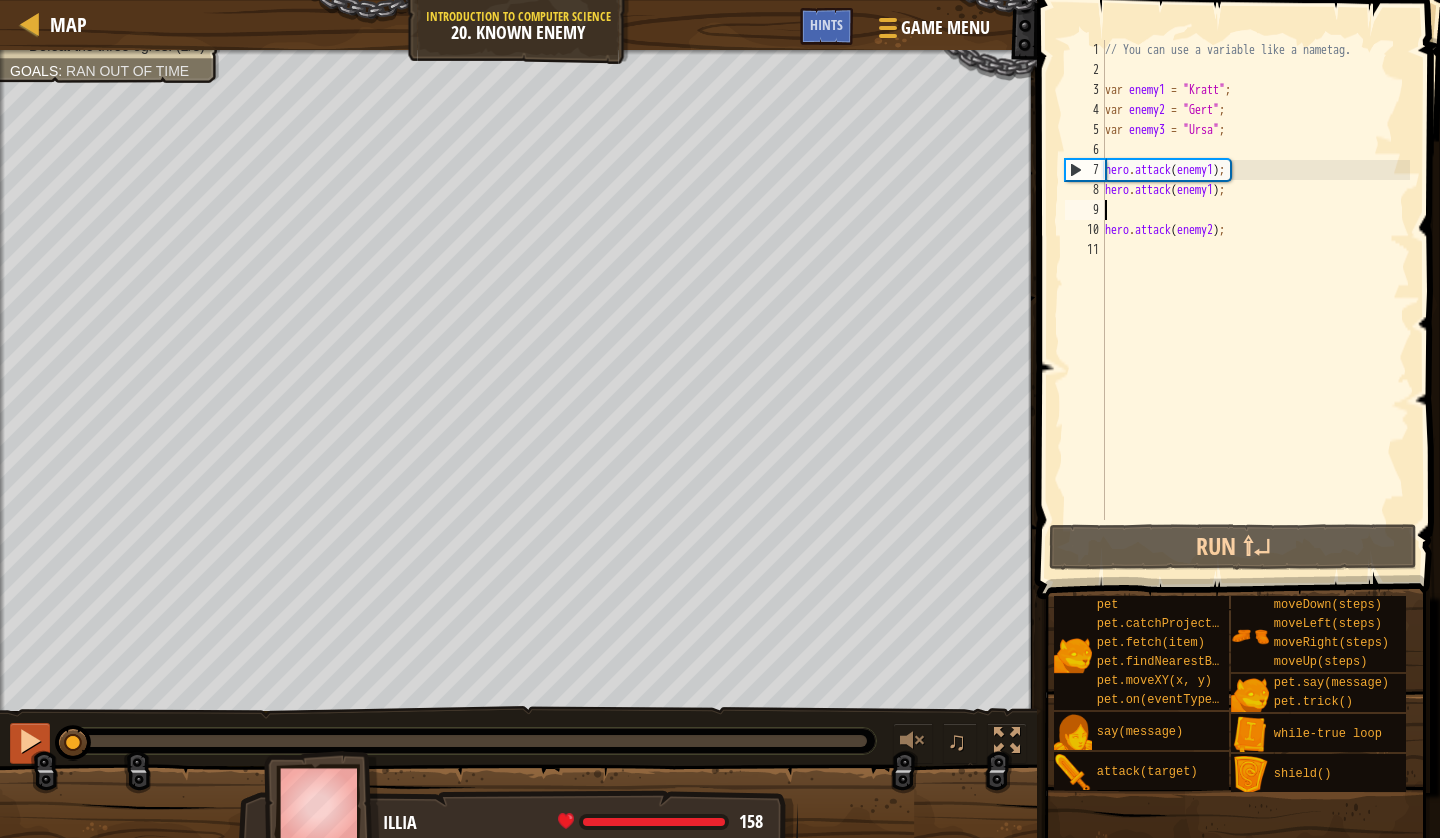 drag, startPoint x: 359, startPoint y: 735, endPoint x: 23, endPoint y: 735, distance: 336 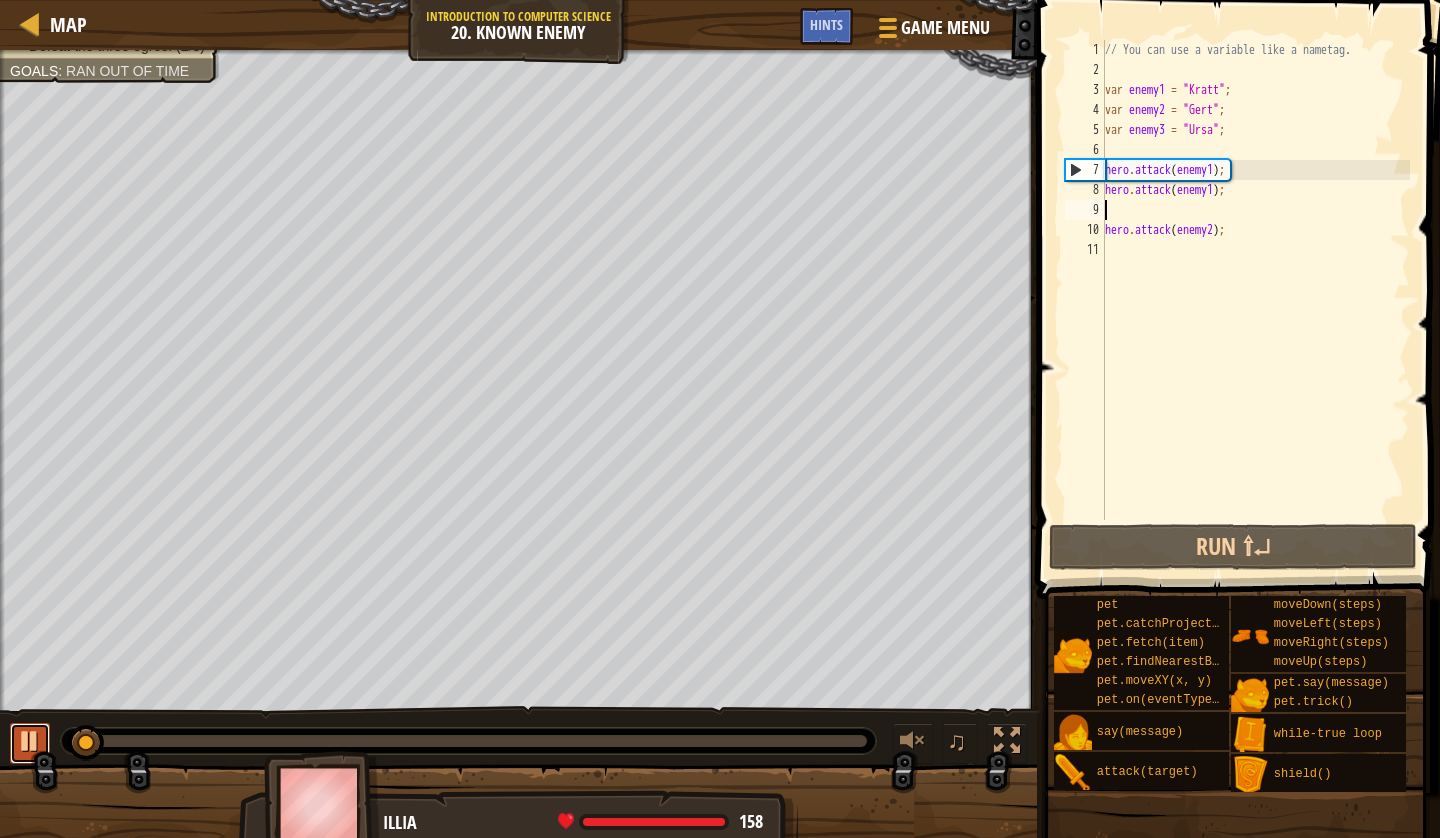 click at bounding box center (30, 741) 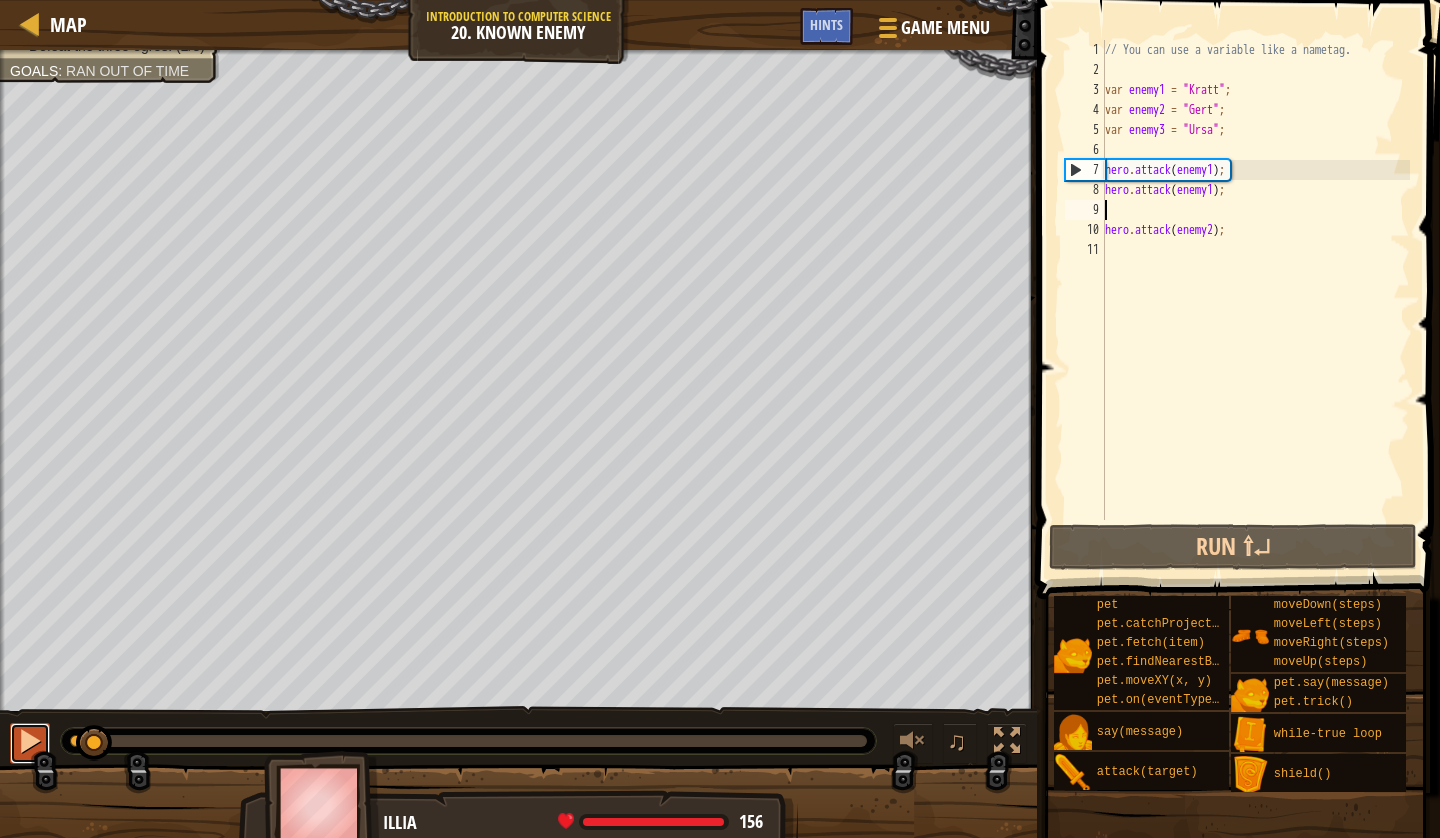 click at bounding box center (30, 741) 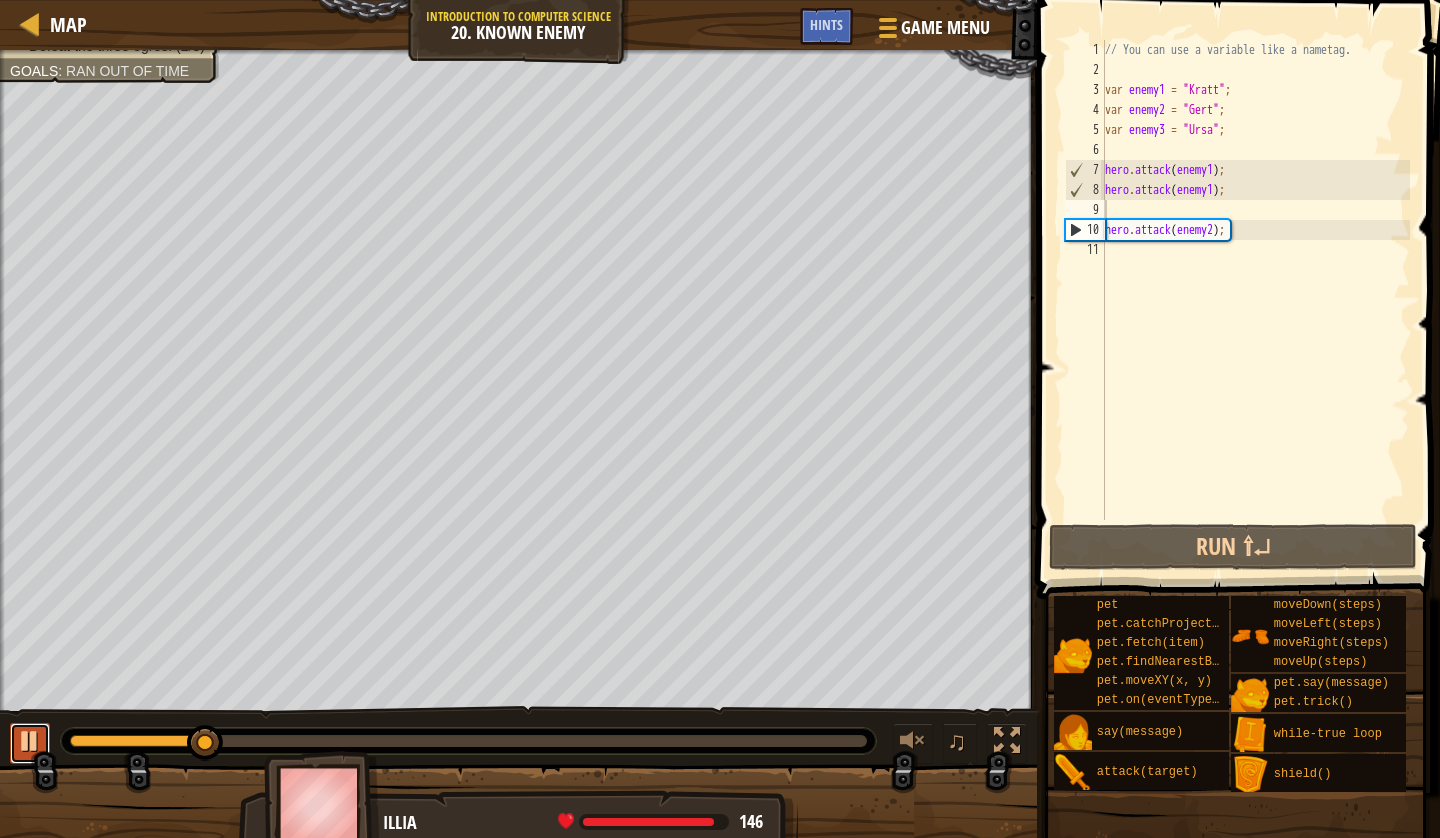 click at bounding box center [30, 741] 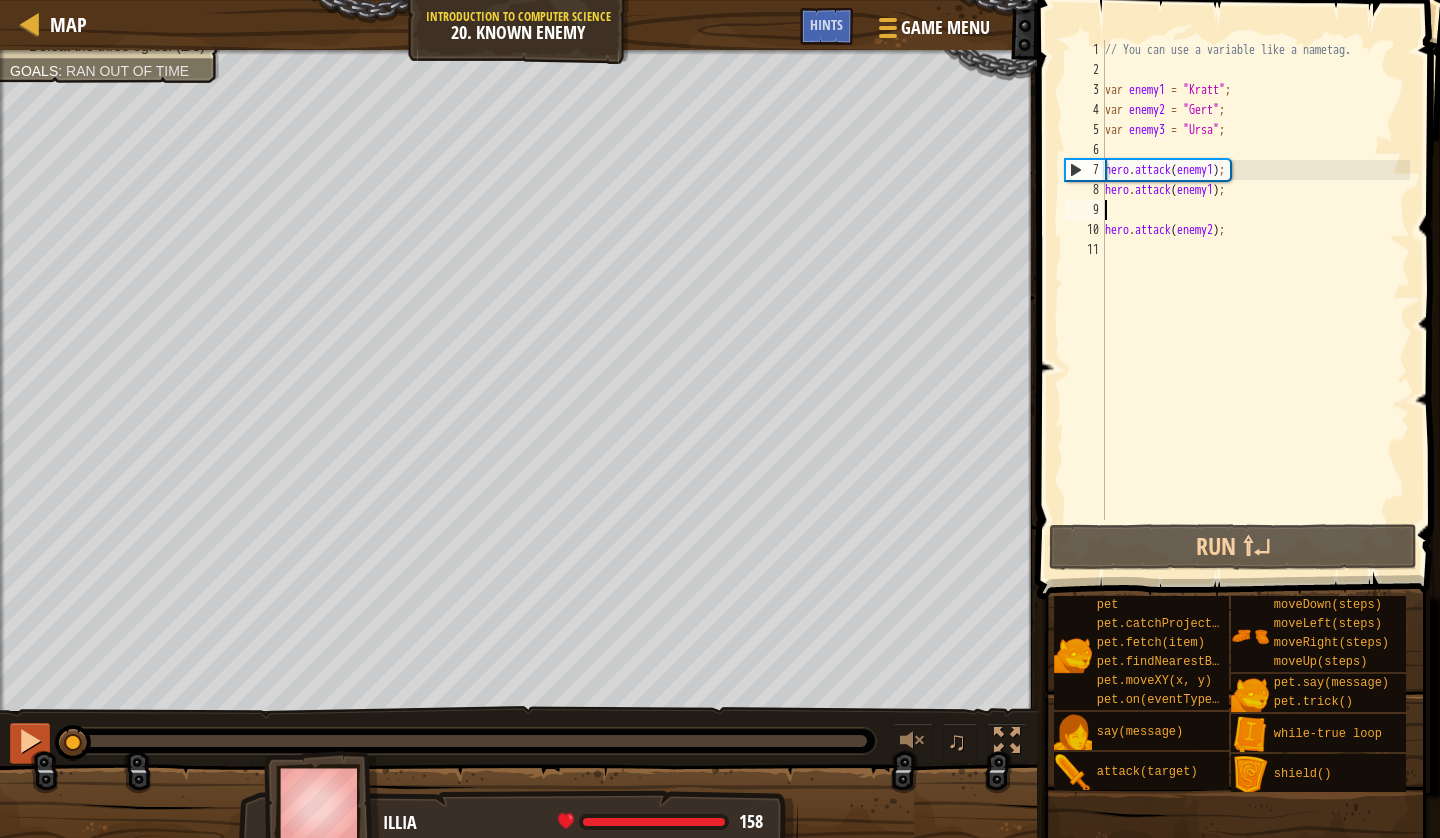 drag, startPoint x: 213, startPoint y: 742, endPoint x: 23, endPoint y: 754, distance: 190.37857 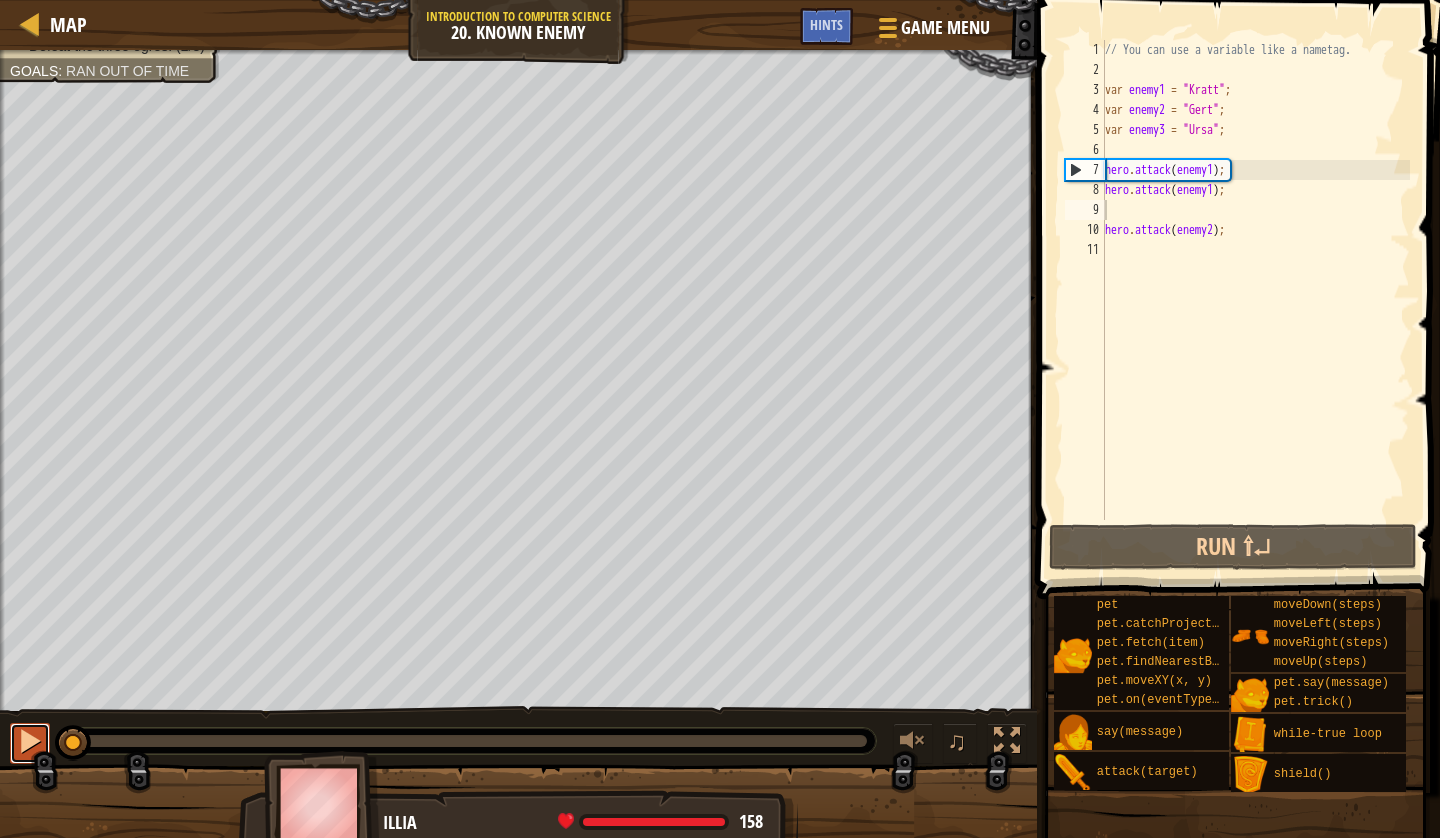 click at bounding box center [30, 743] 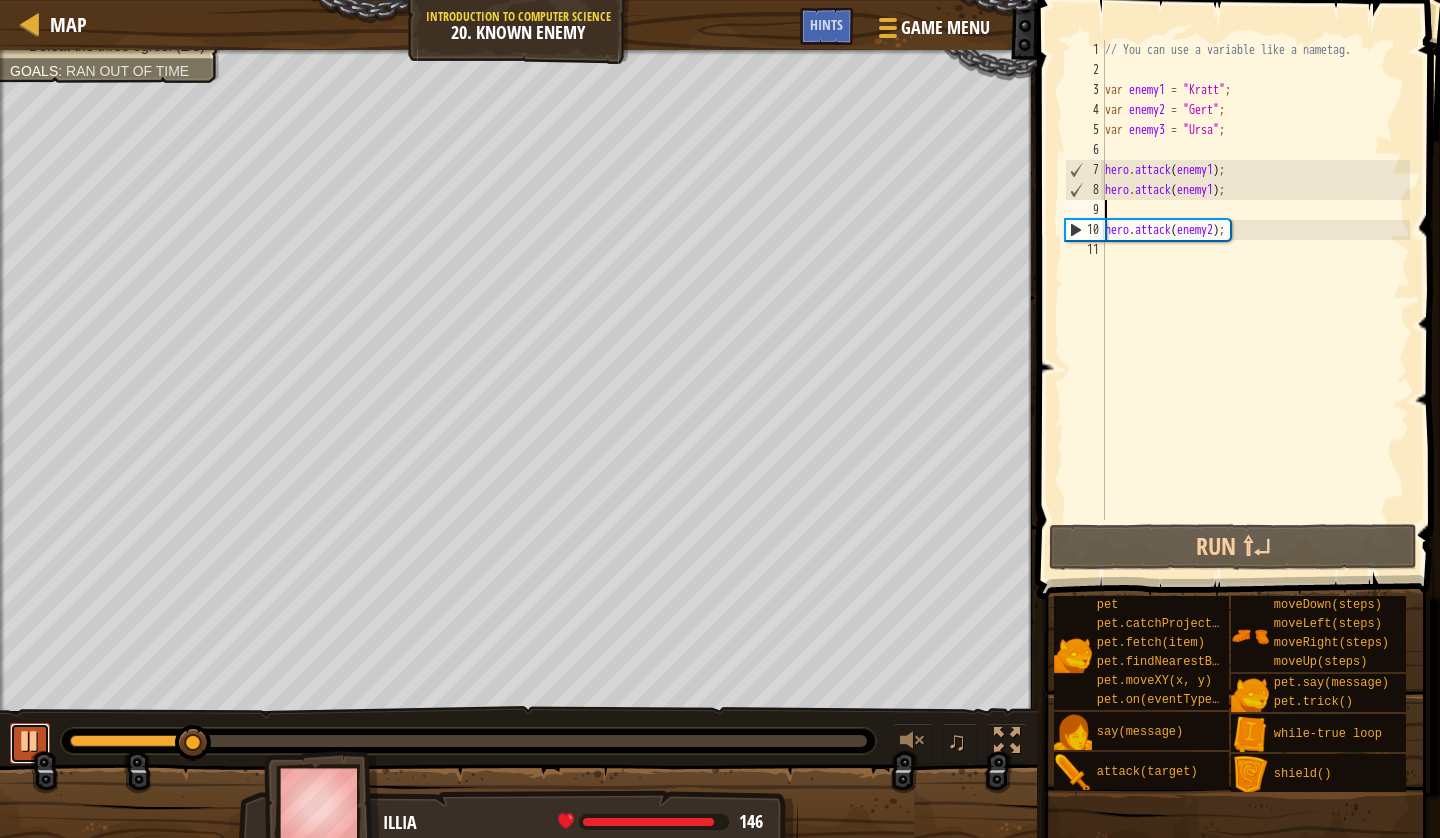 click at bounding box center [30, 743] 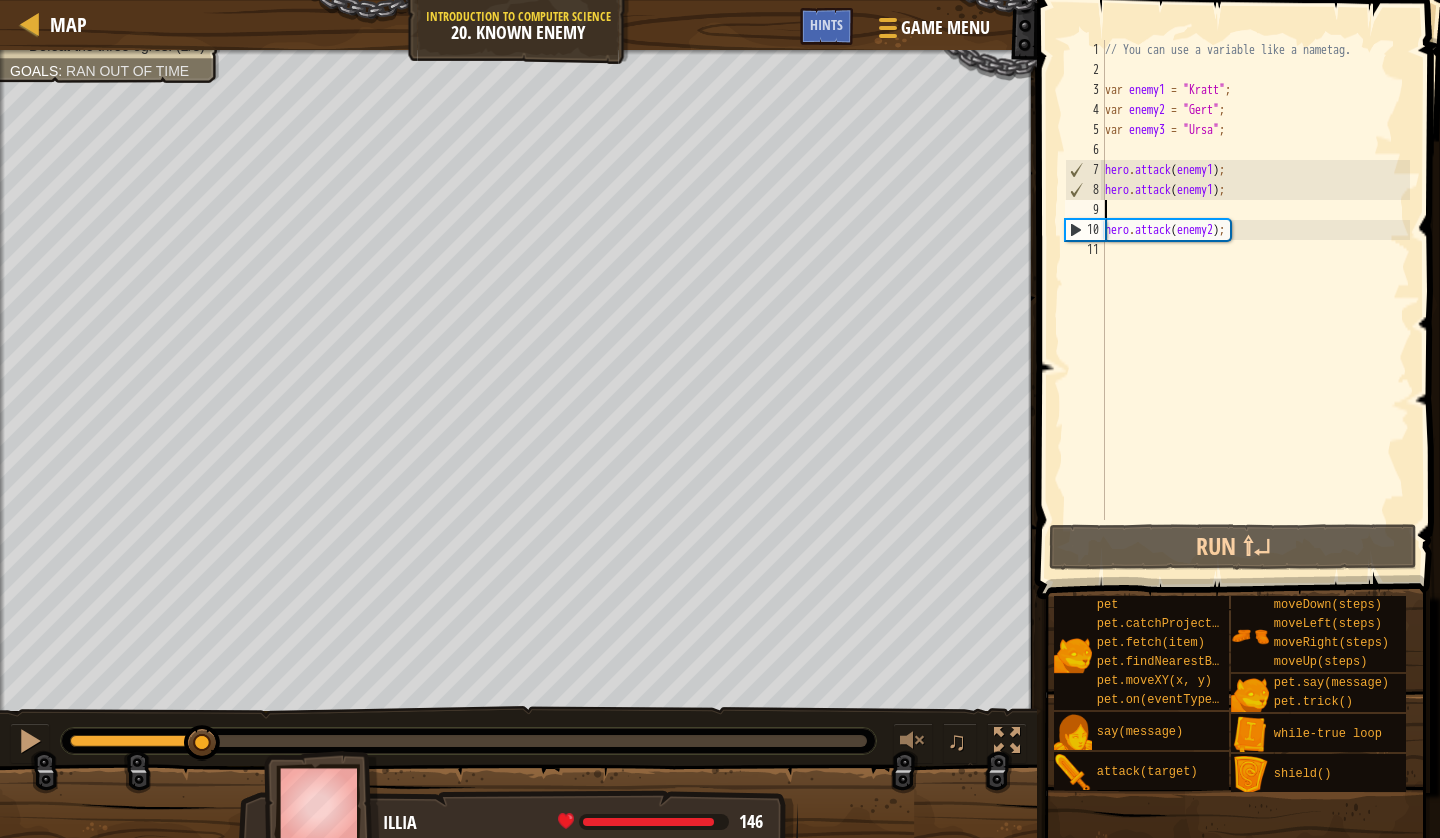 click on "// You can use a variable like a nametag. var   enemy1   =   "Kratt" ; var   enemy2   =   "Gert" ; var   enemy3   =   "Ursa" ; hero . attack ( enemy1 ) ; hero . attack ( enemy1 ) ; hero . attack ( enemy2 ) ;" at bounding box center (1255, 300) 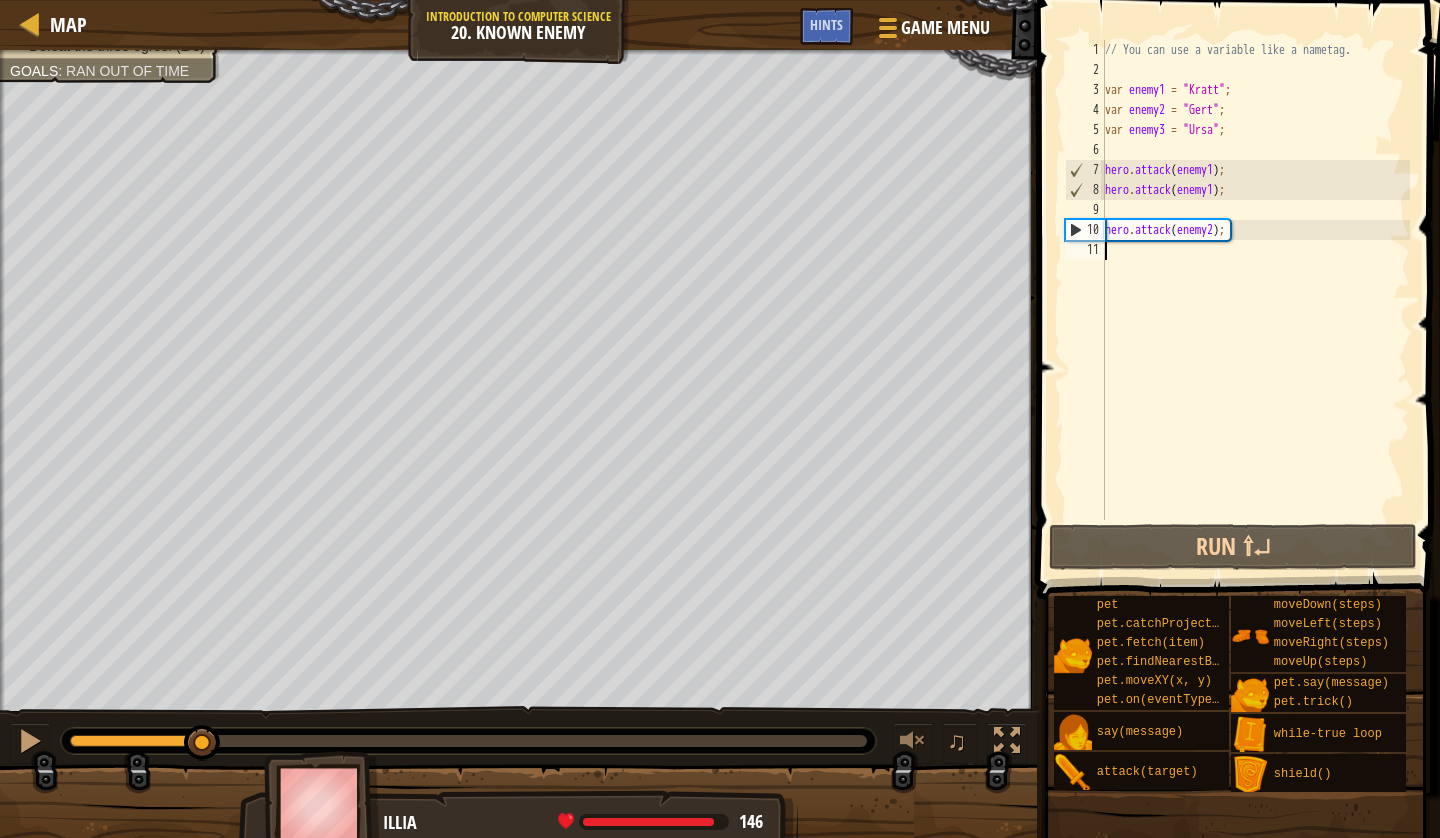 type on "\" 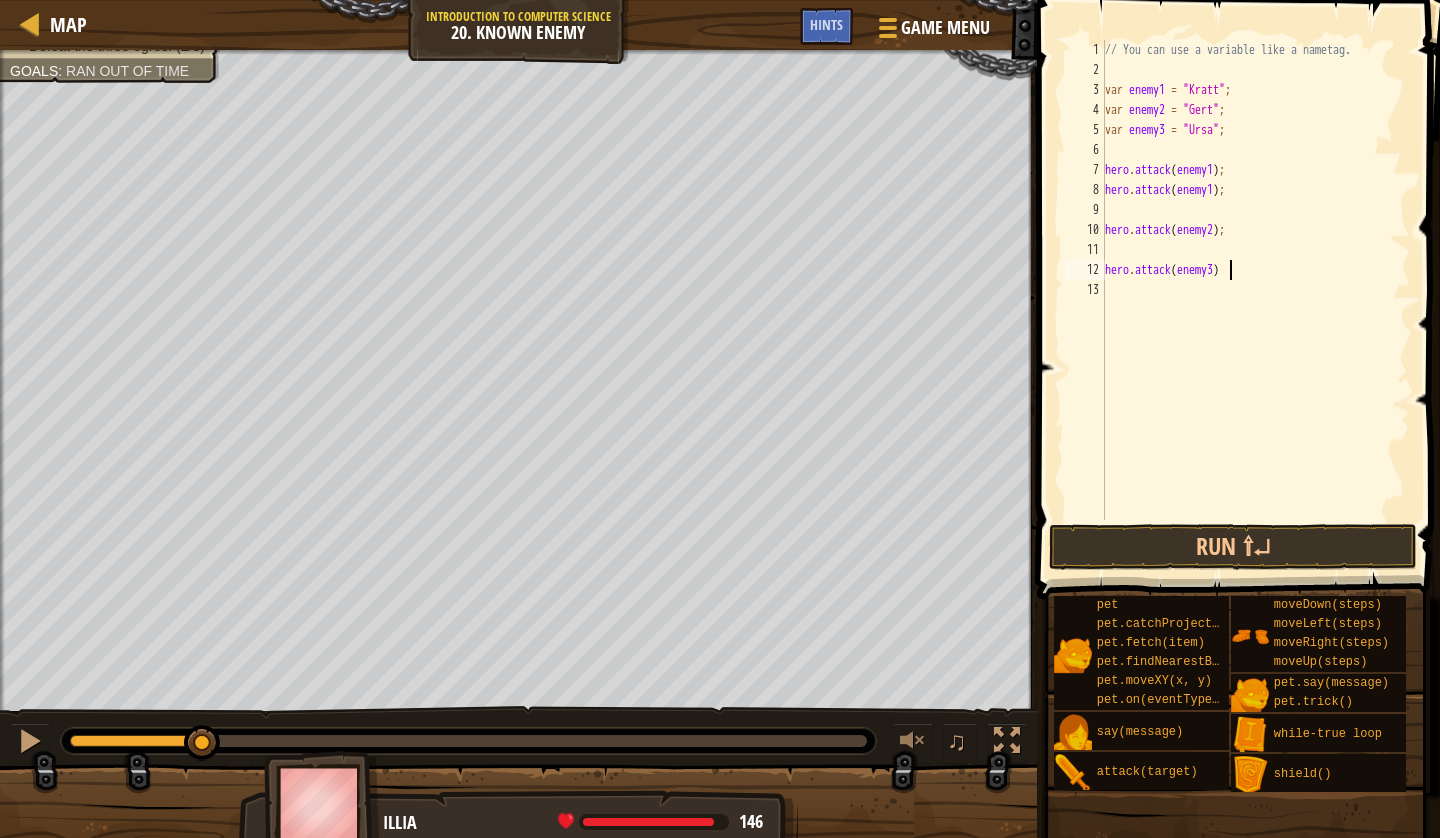 scroll, scrollTop: 9, scrollLeft: 9, axis: both 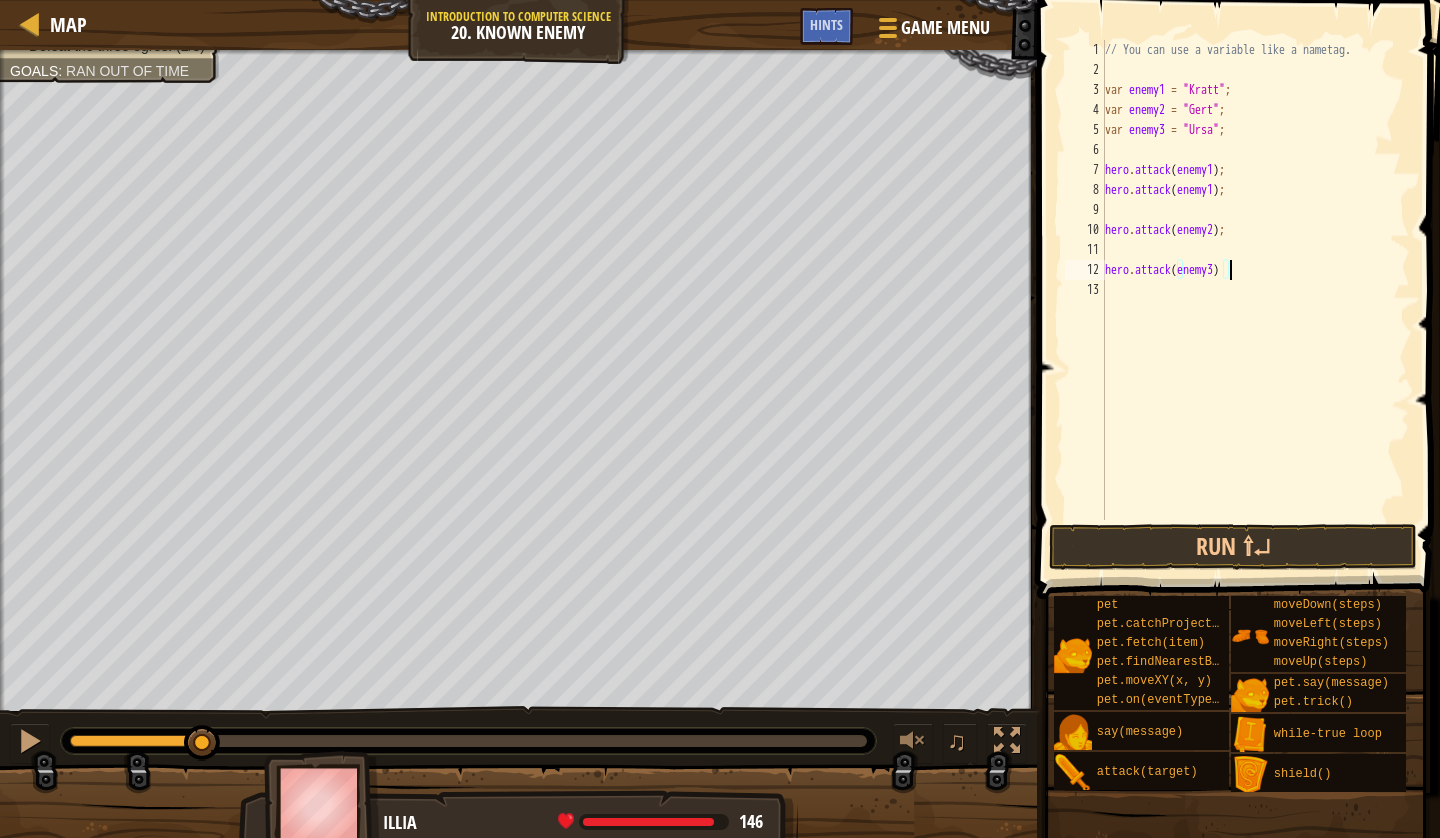 type on "hero.attack(enemy3);" 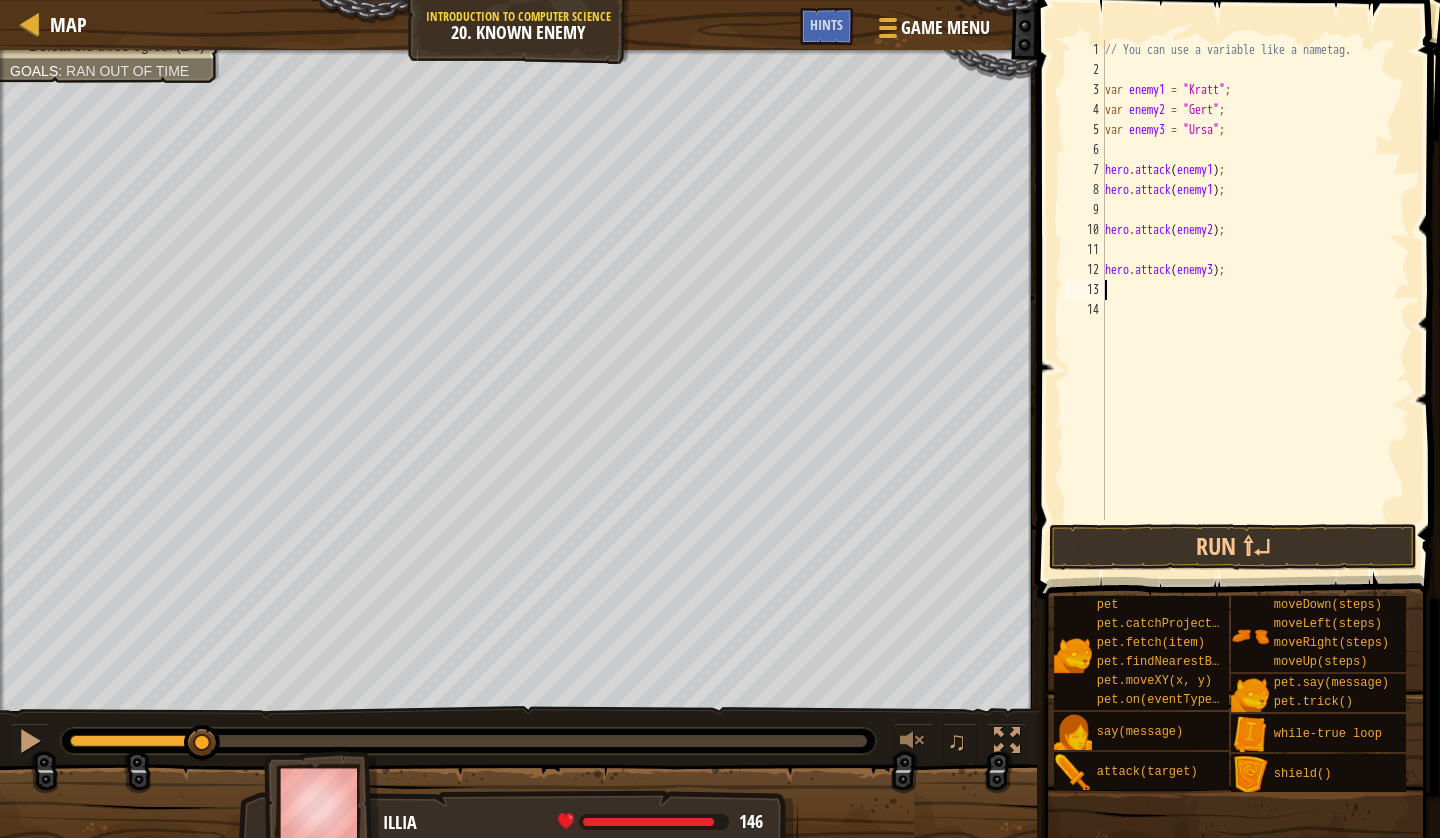 scroll, scrollTop: 9, scrollLeft: 0, axis: vertical 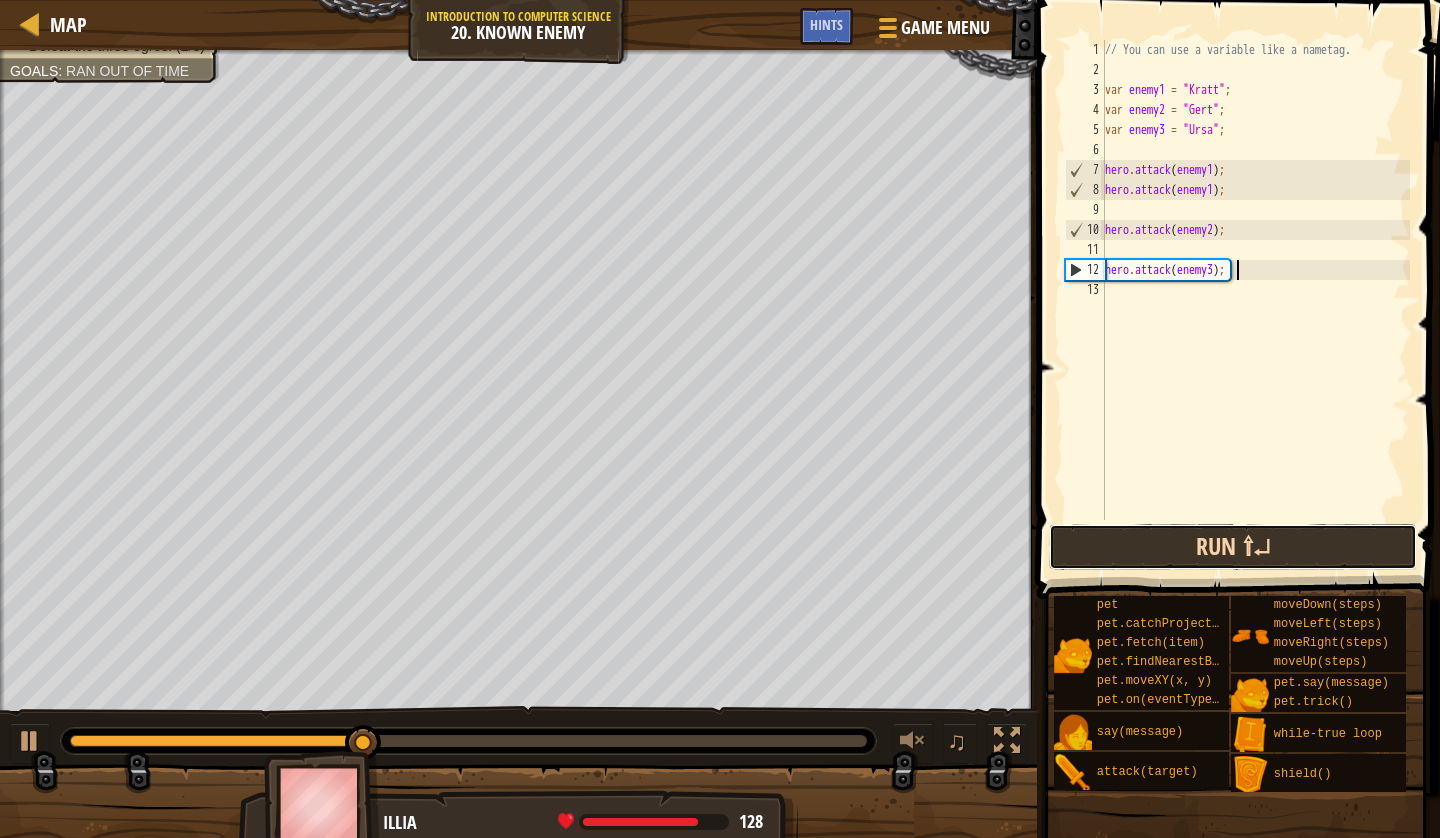 click on "Run ⇧↵" at bounding box center [1233, 547] 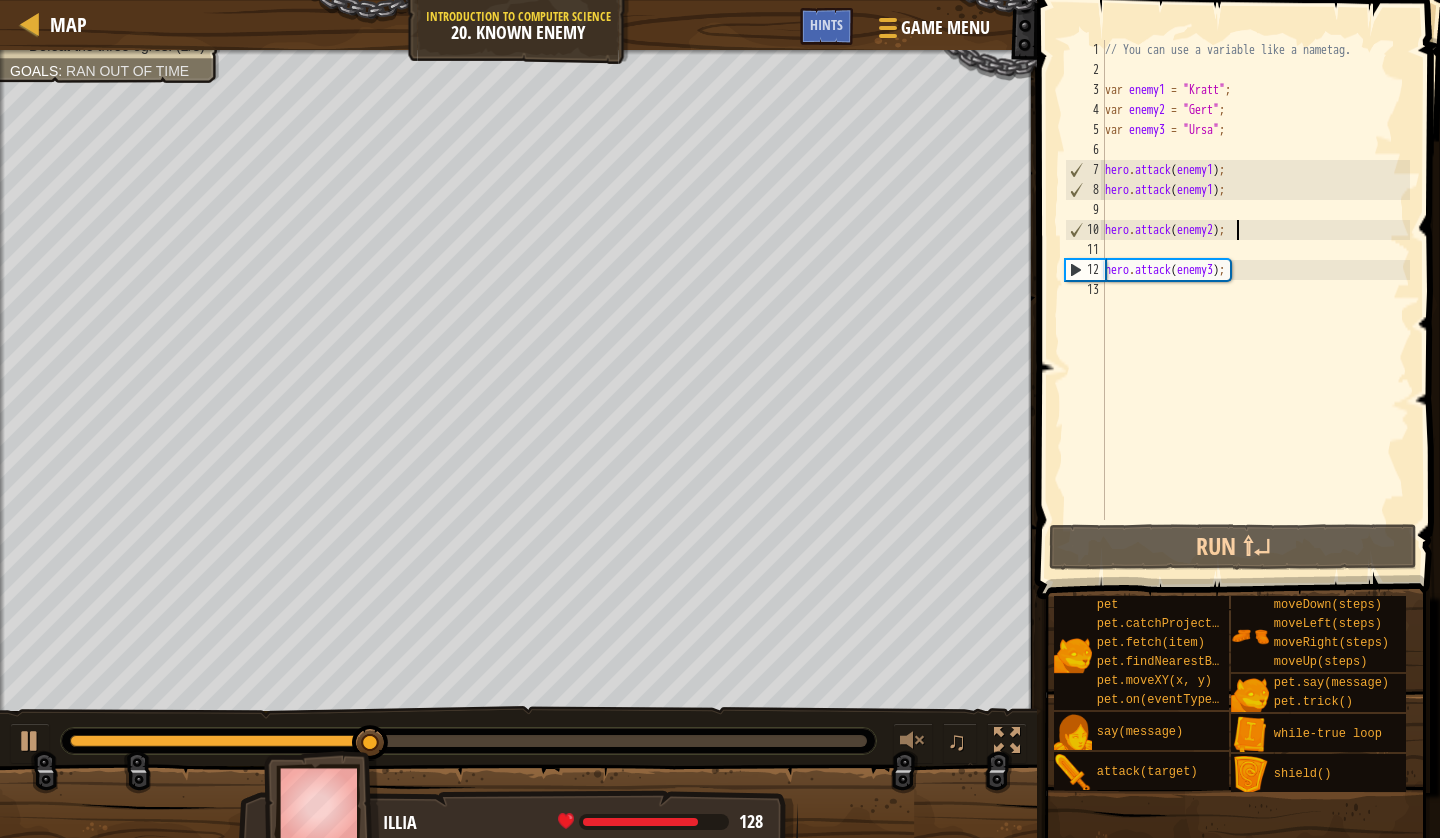 click on "// You can use a variable like a nametag. var   enemy1   =   "Kratt" ; var   enemy2   =   "Gert" ; var   enemy3   =   "Ursa" ; hero . attack ( enemy1 ) ; hero . attack ( enemy1 ) ; hero . attack ( enemy2 ) ; hero . attack ( enemy3 ) ;" at bounding box center (1255, 300) 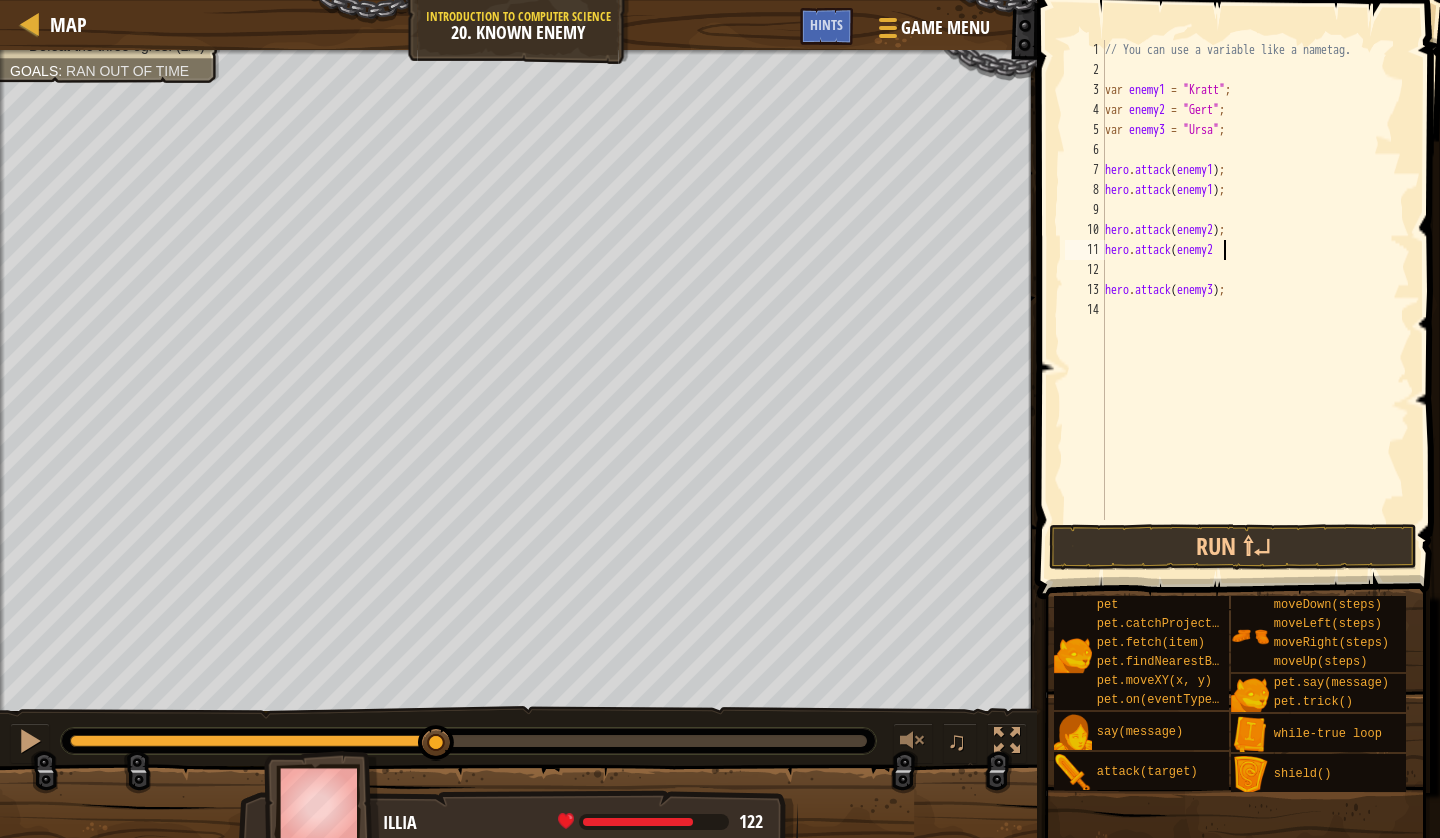 type on "hero.attack(enemy2)" 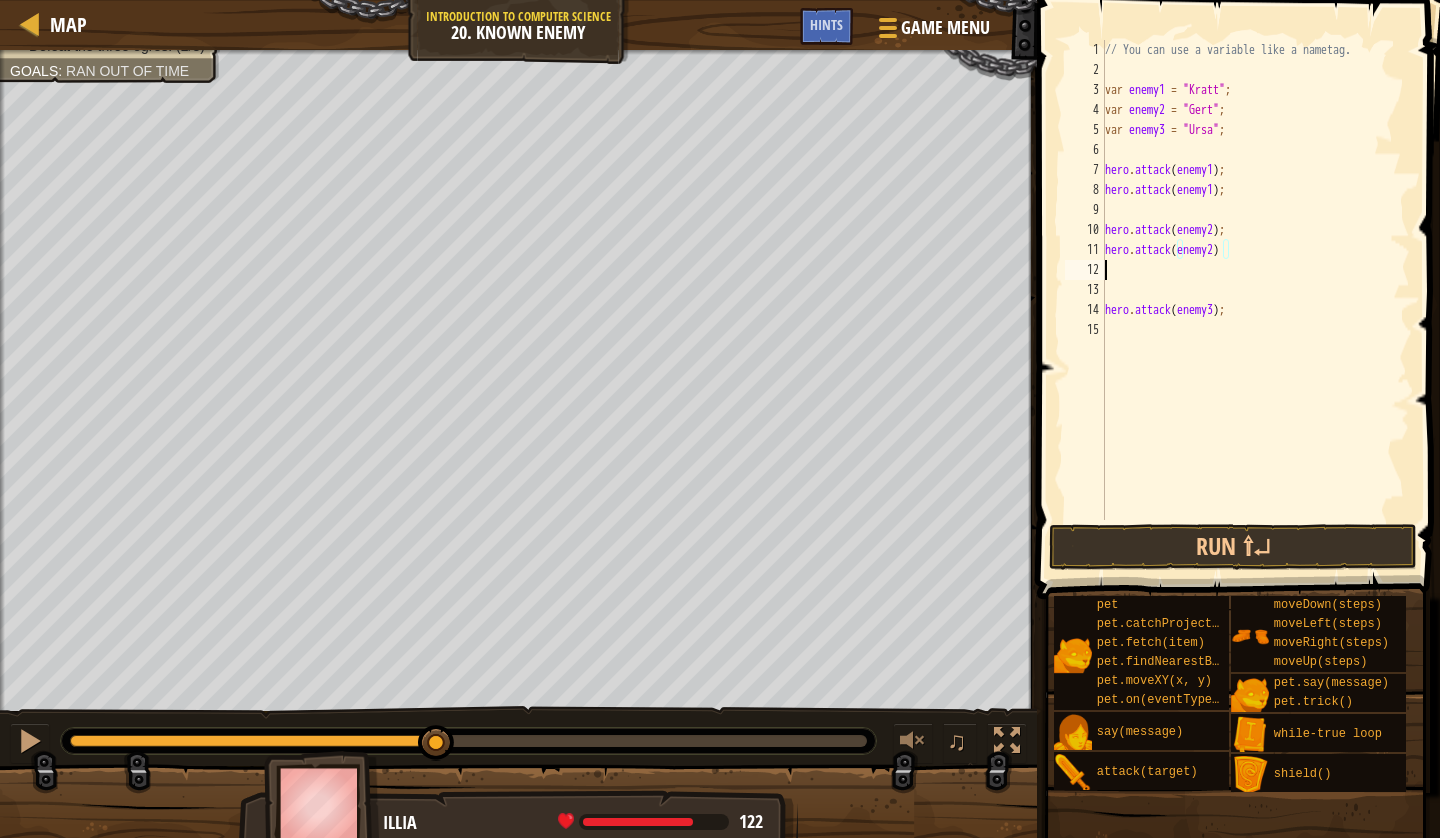 scroll, scrollTop: 9, scrollLeft: 0, axis: vertical 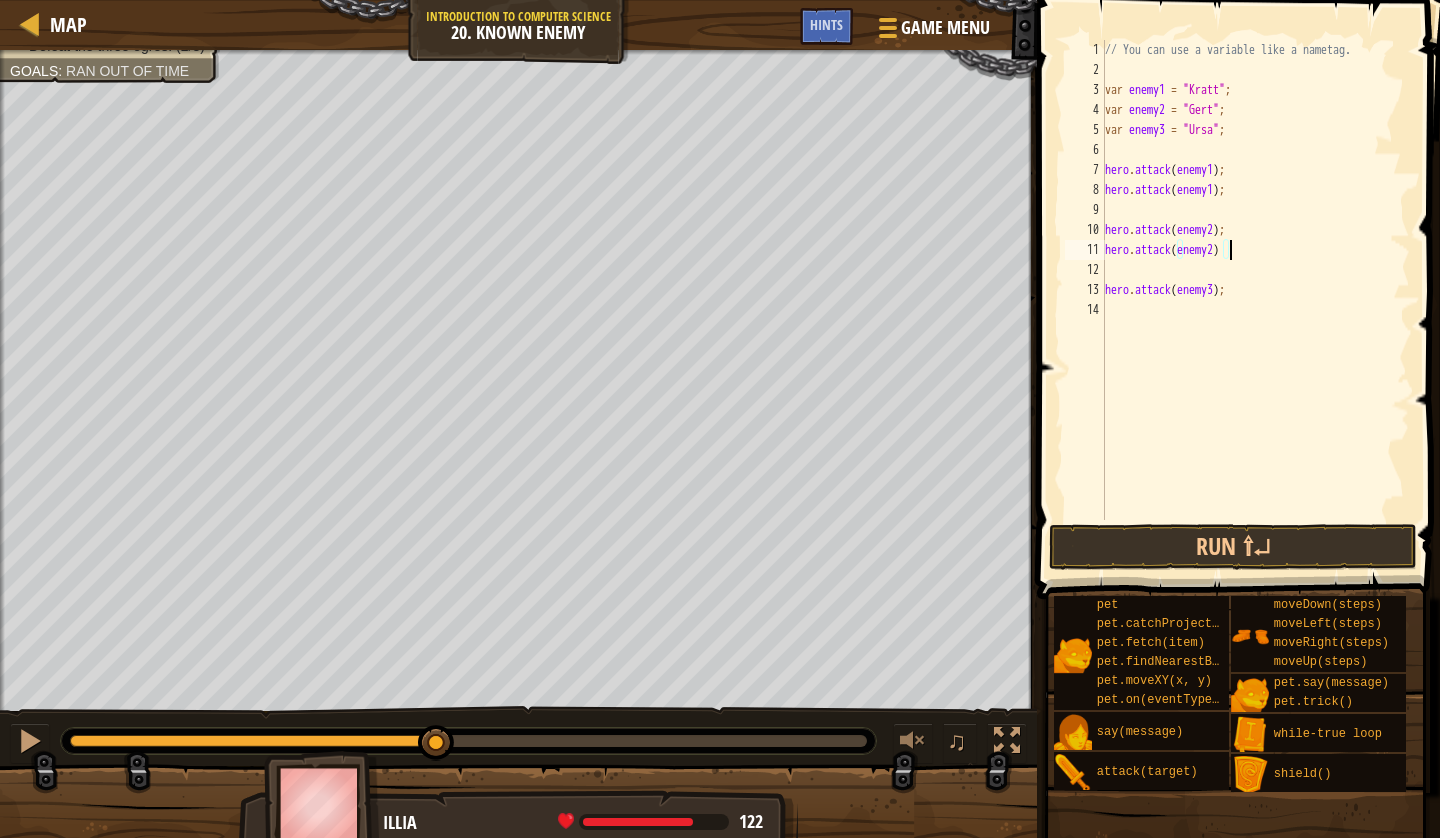 type on "hero.attack(enemy2);" 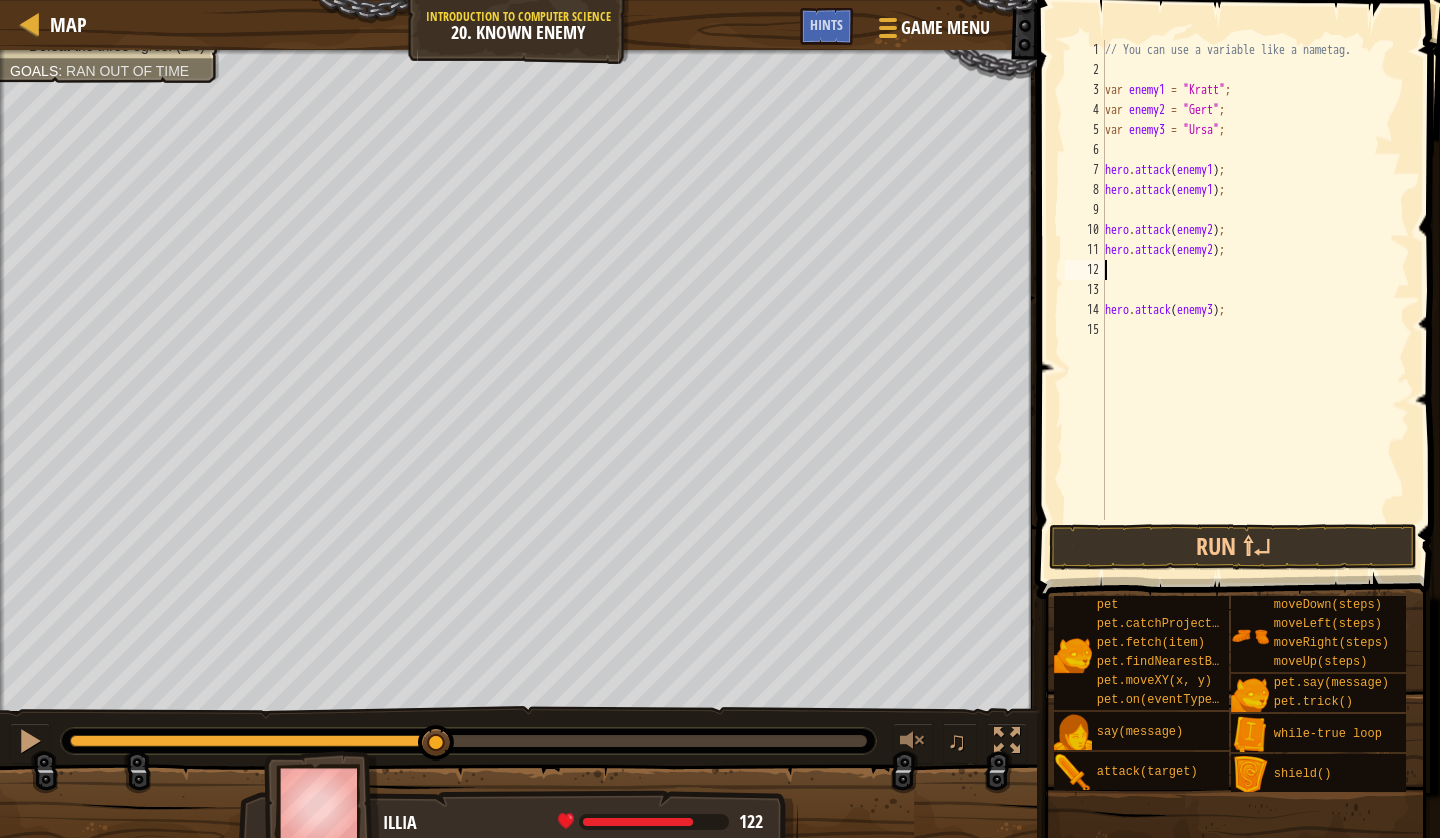 scroll, scrollTop: 9, scrollLeft: 0, axis: vertical 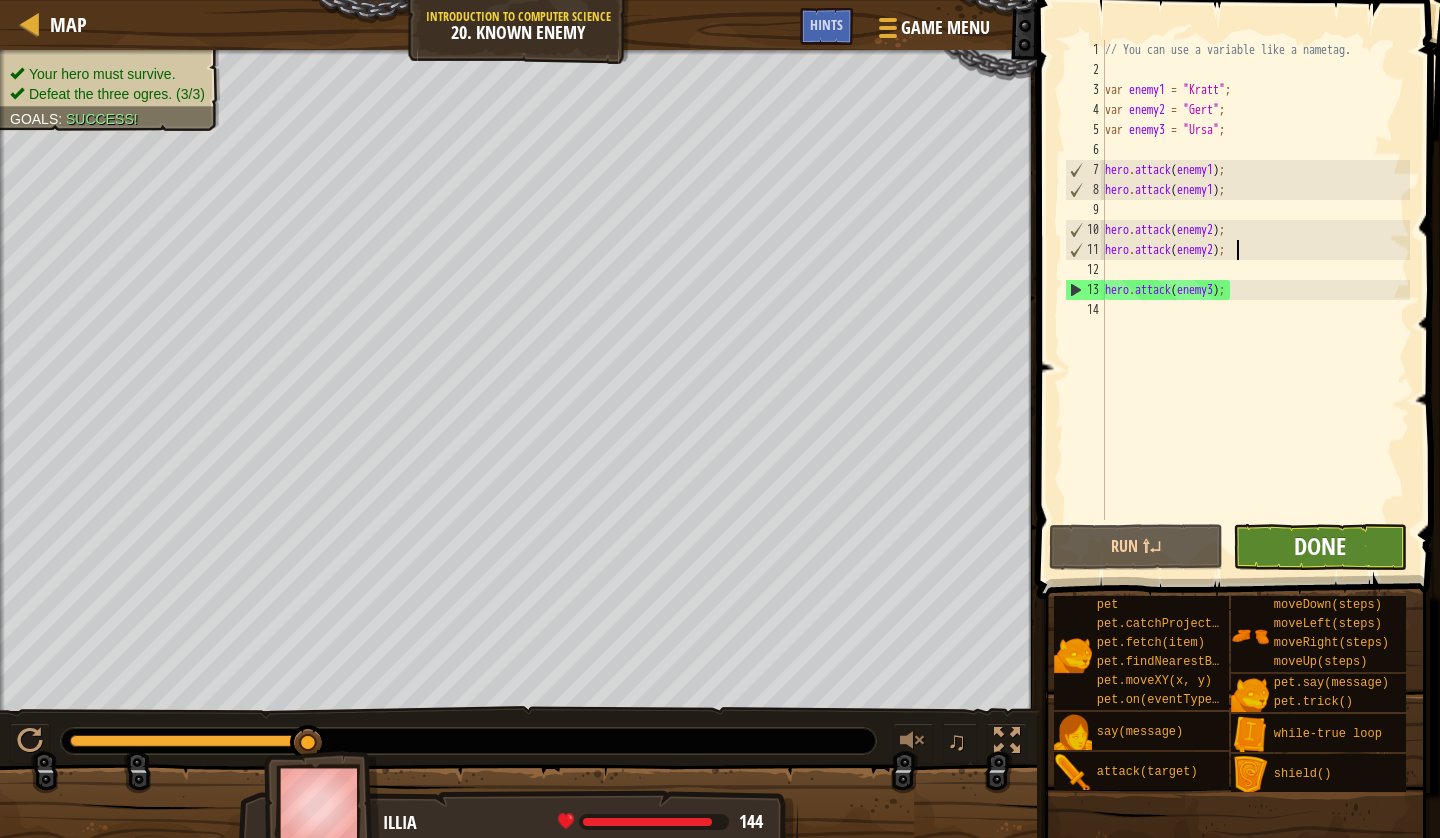 type on "hero.attack(enemy2);" 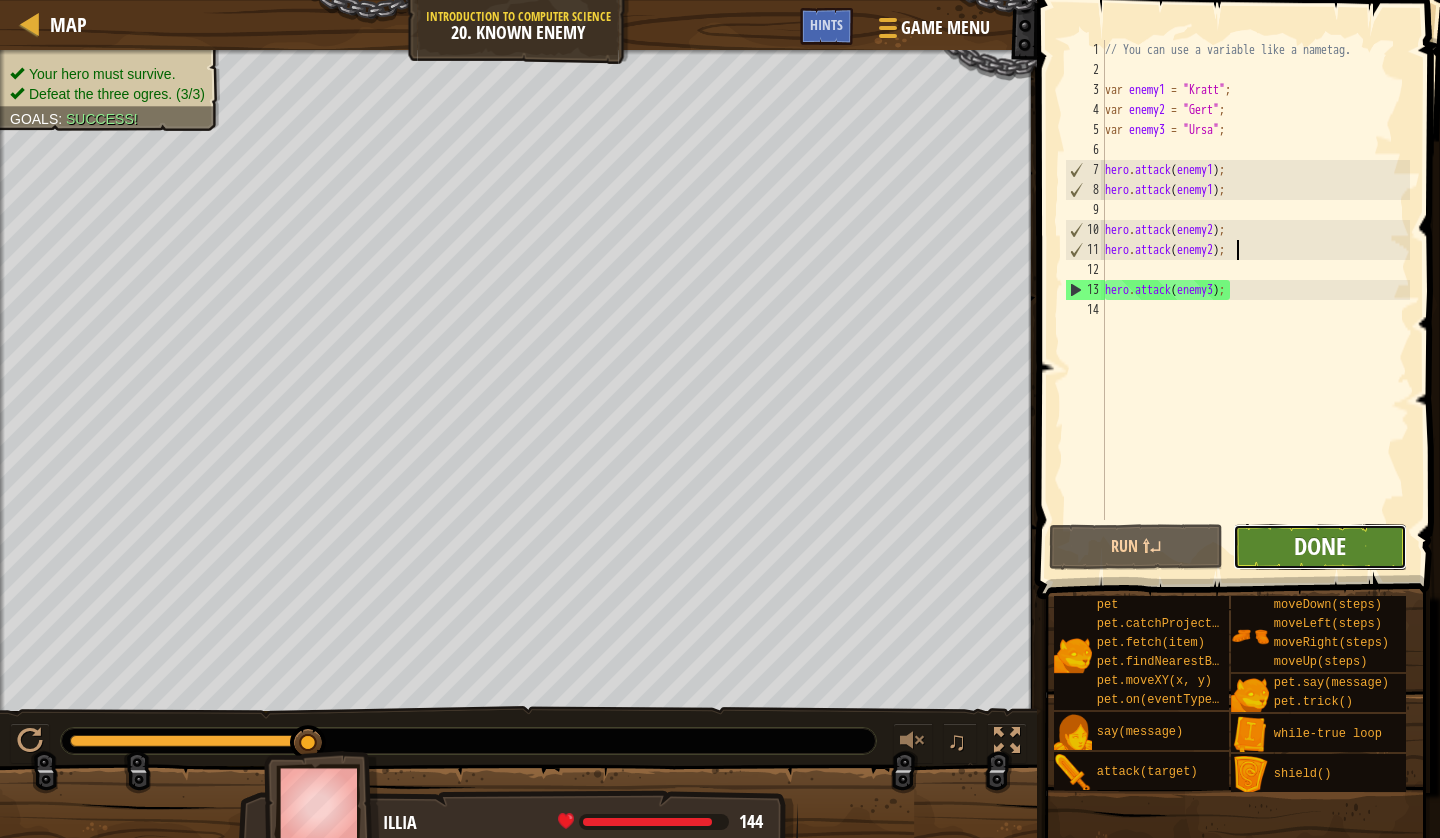 click on "Done" at bounding box center (1320, 546) 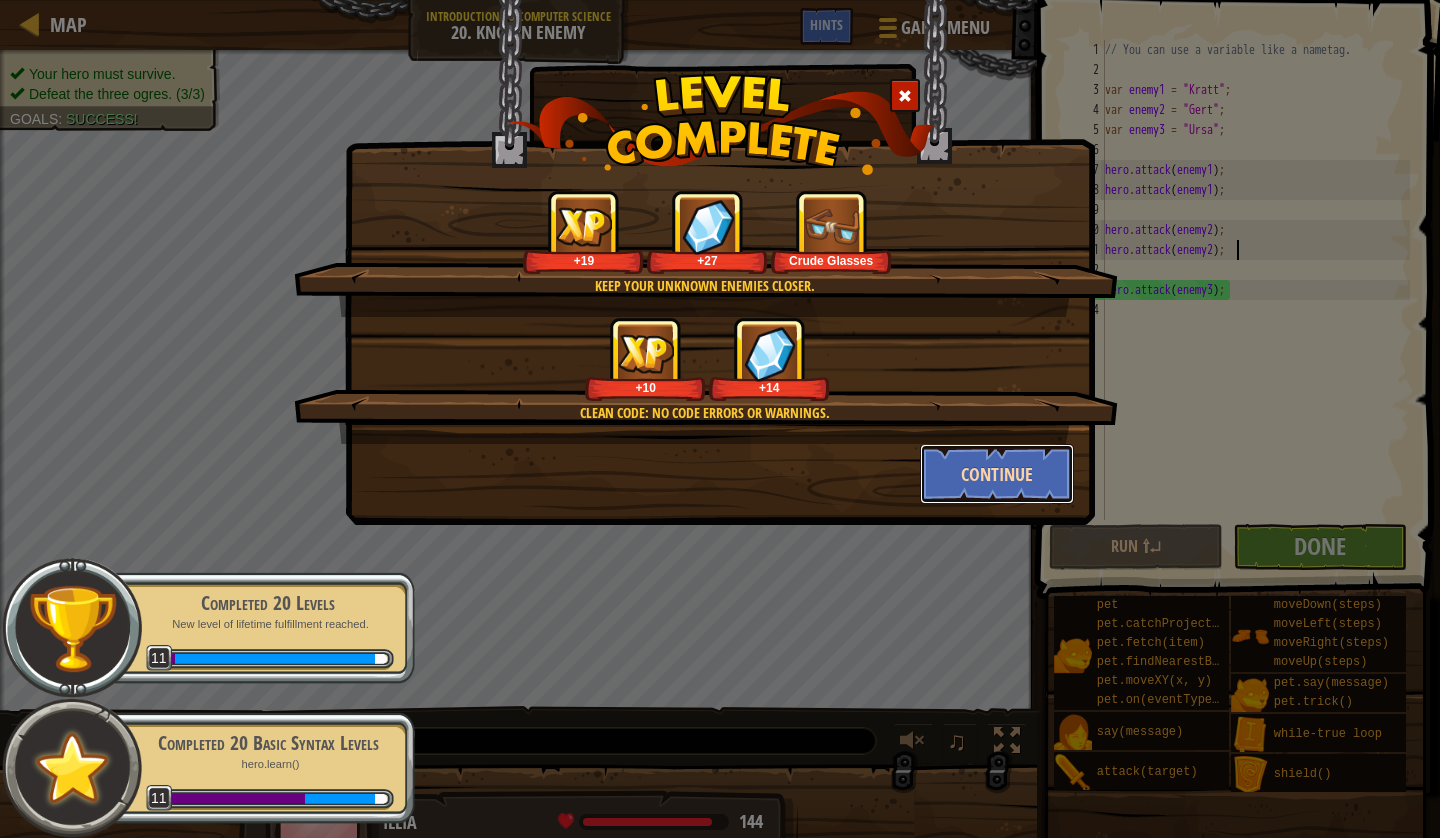 click on "Continue" at bounding box center [997, 474] 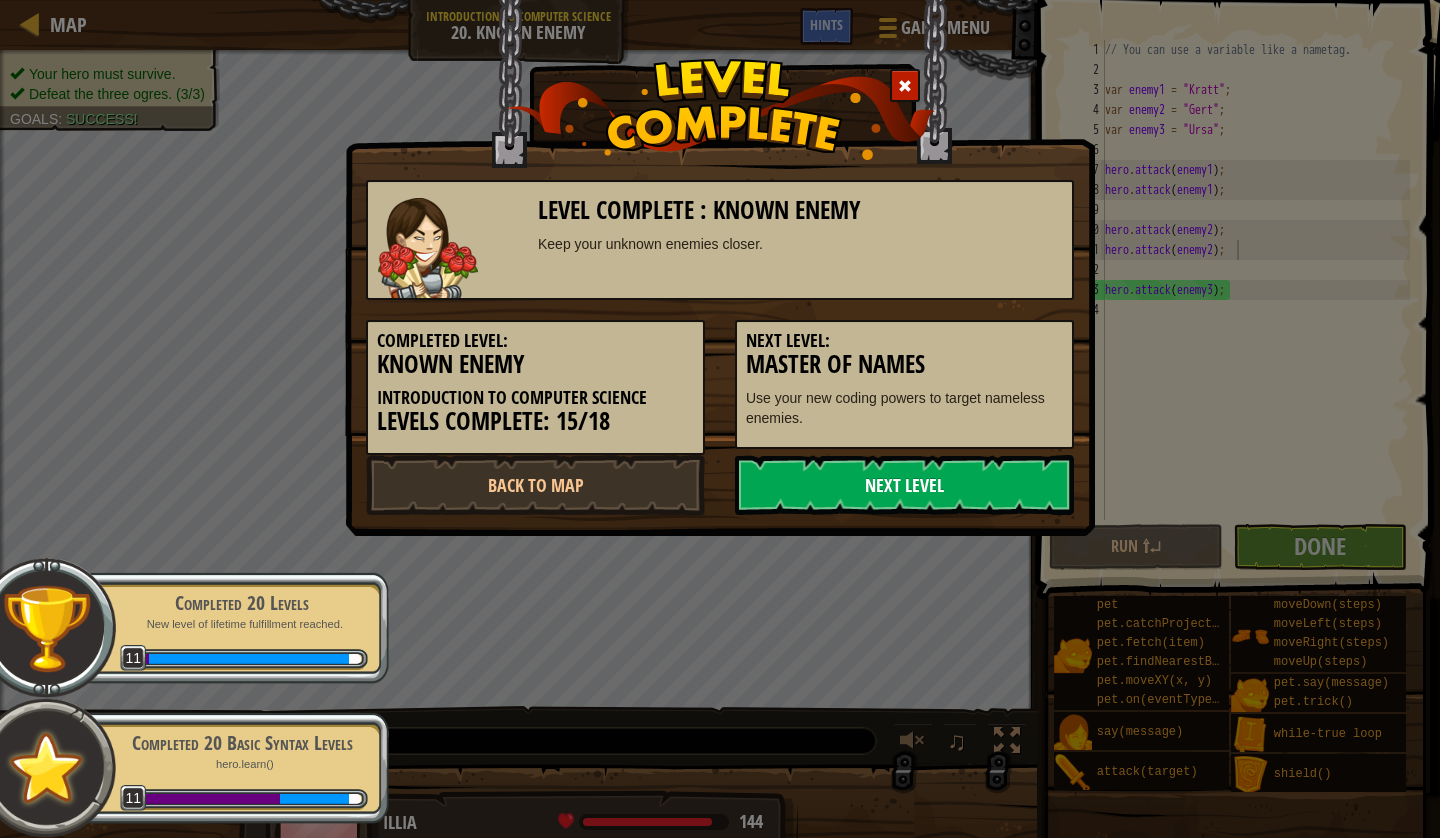 click on "Next Level" at bounding box center [904, 485] 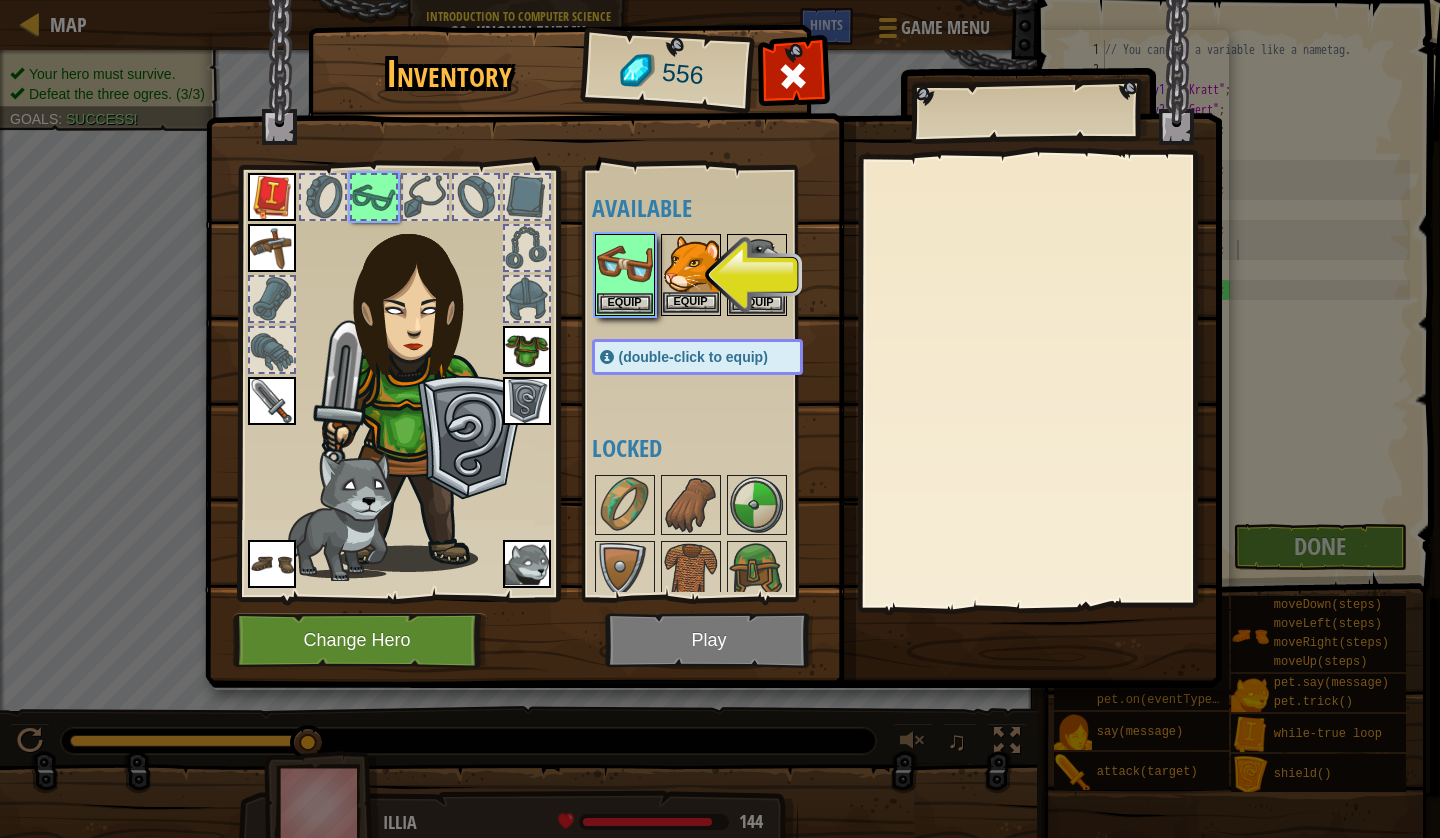click at bounding box center (691, 264) 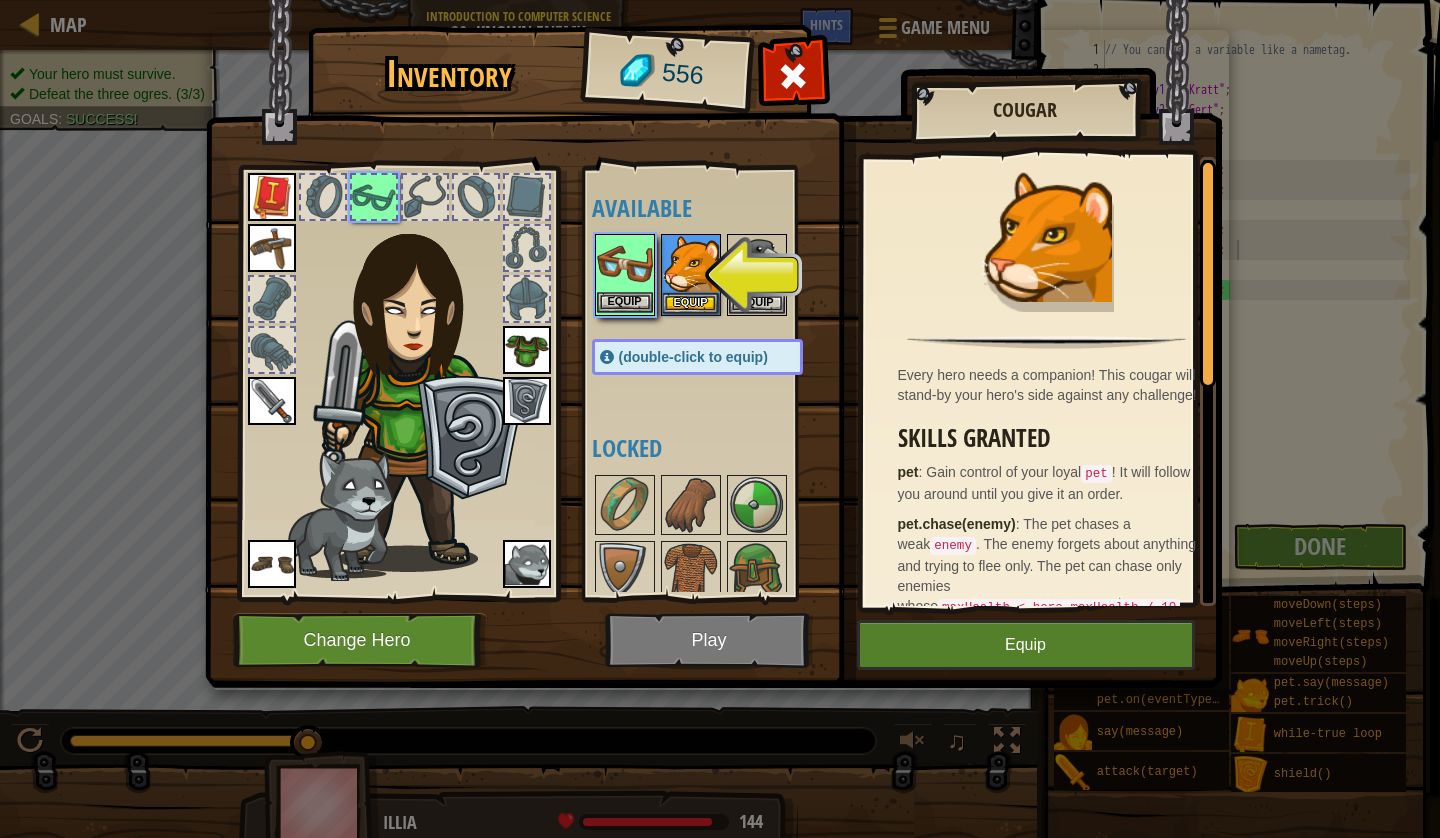 click at bounding box center [625, 264] 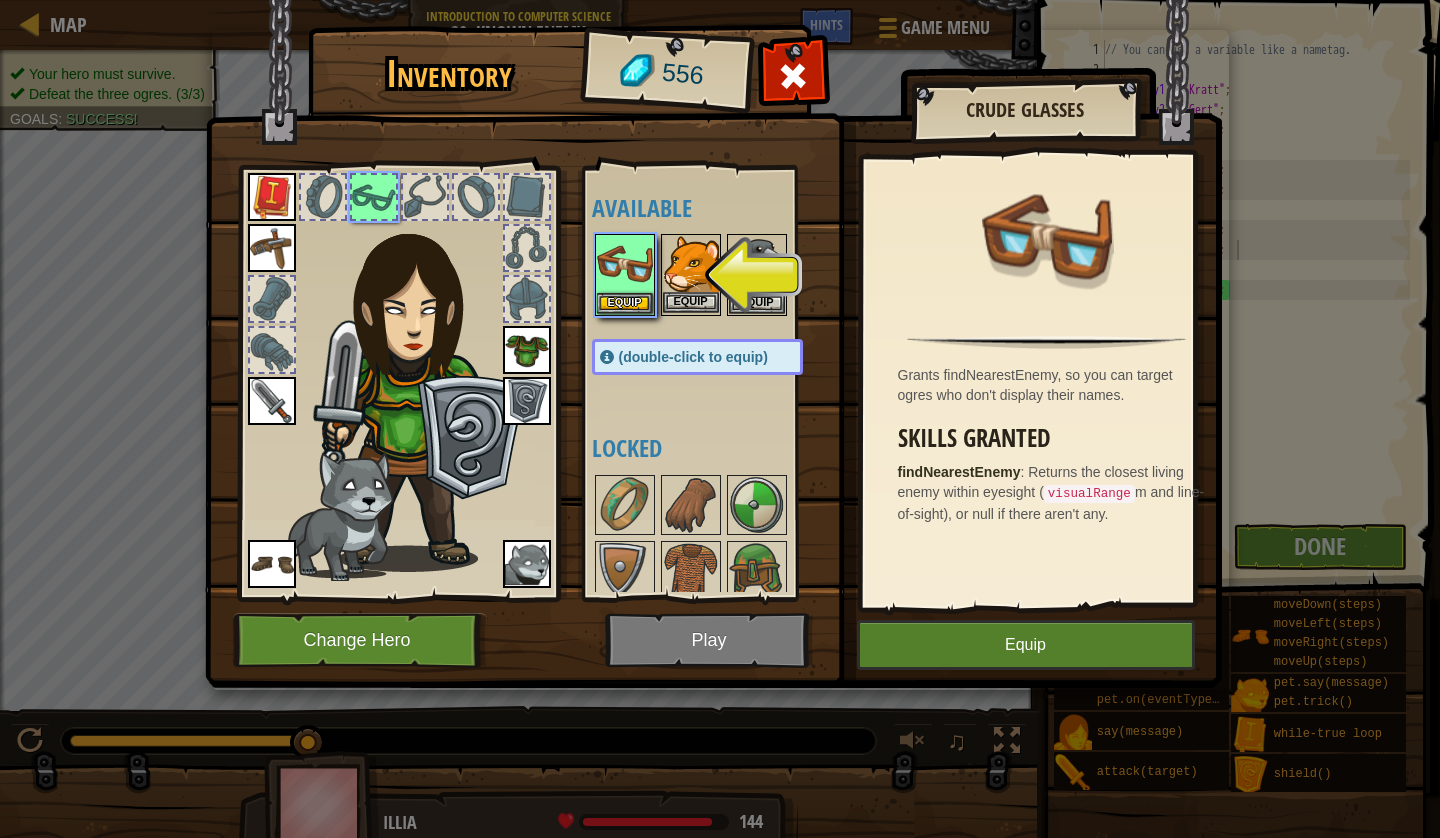 click at bounding box center [691, 264] 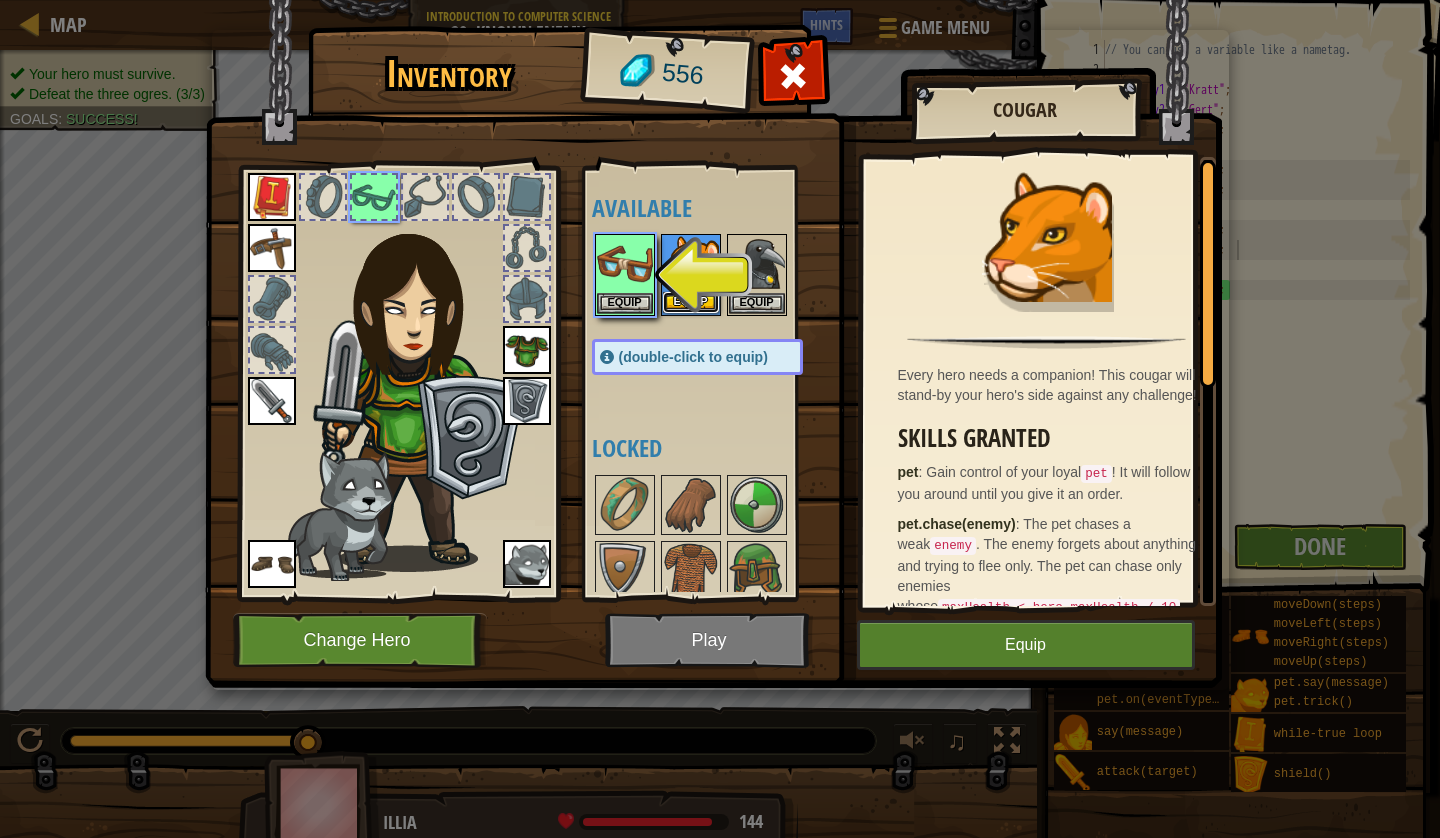 click on "Equip" at bounding box center [691, 302] 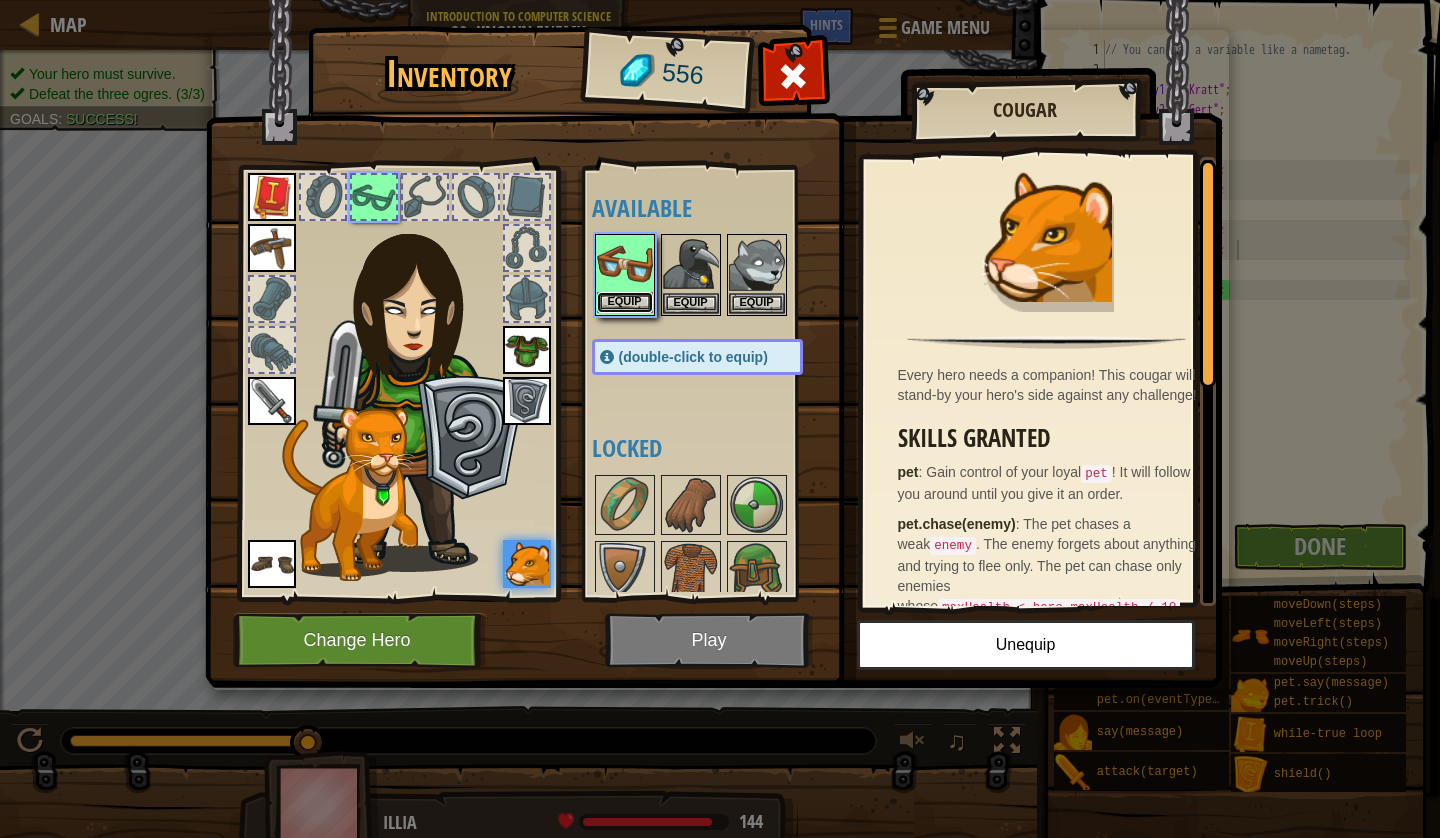click on "Equip" at bounding box center [625, 302] 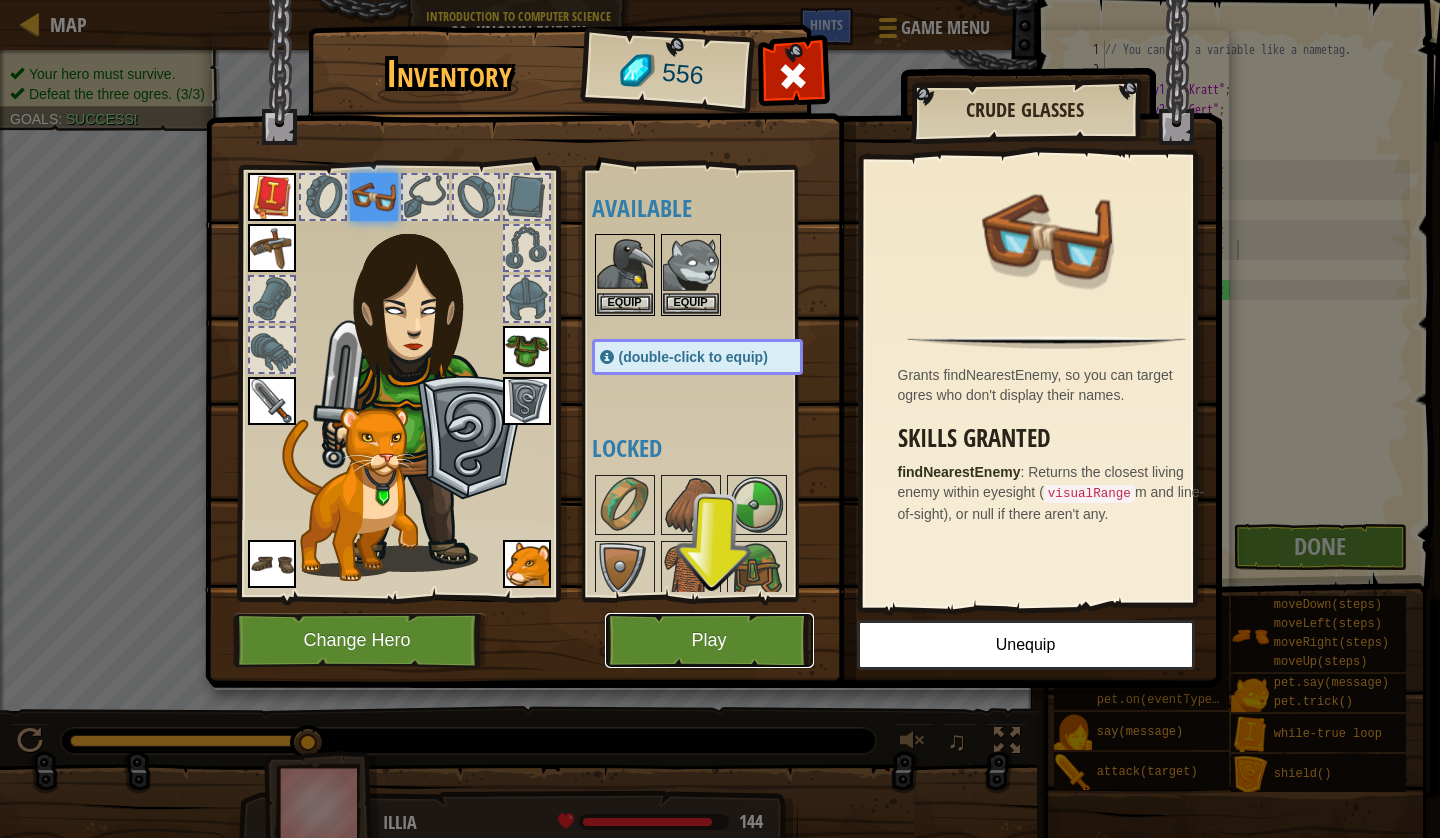 click on "Play" at bounding box center [709, 640] 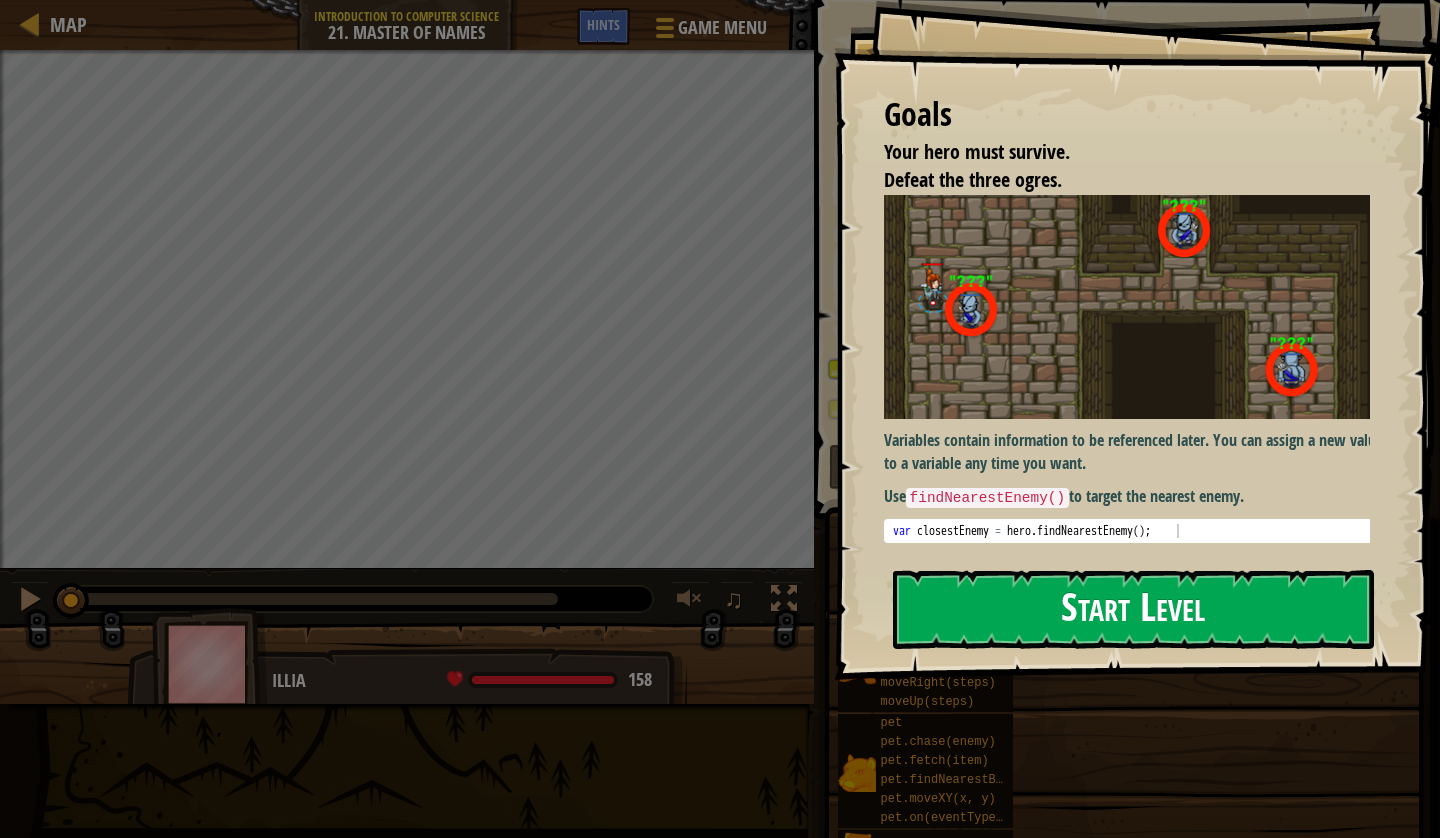 click on "Start Level" at bounding box center [1133, 609] 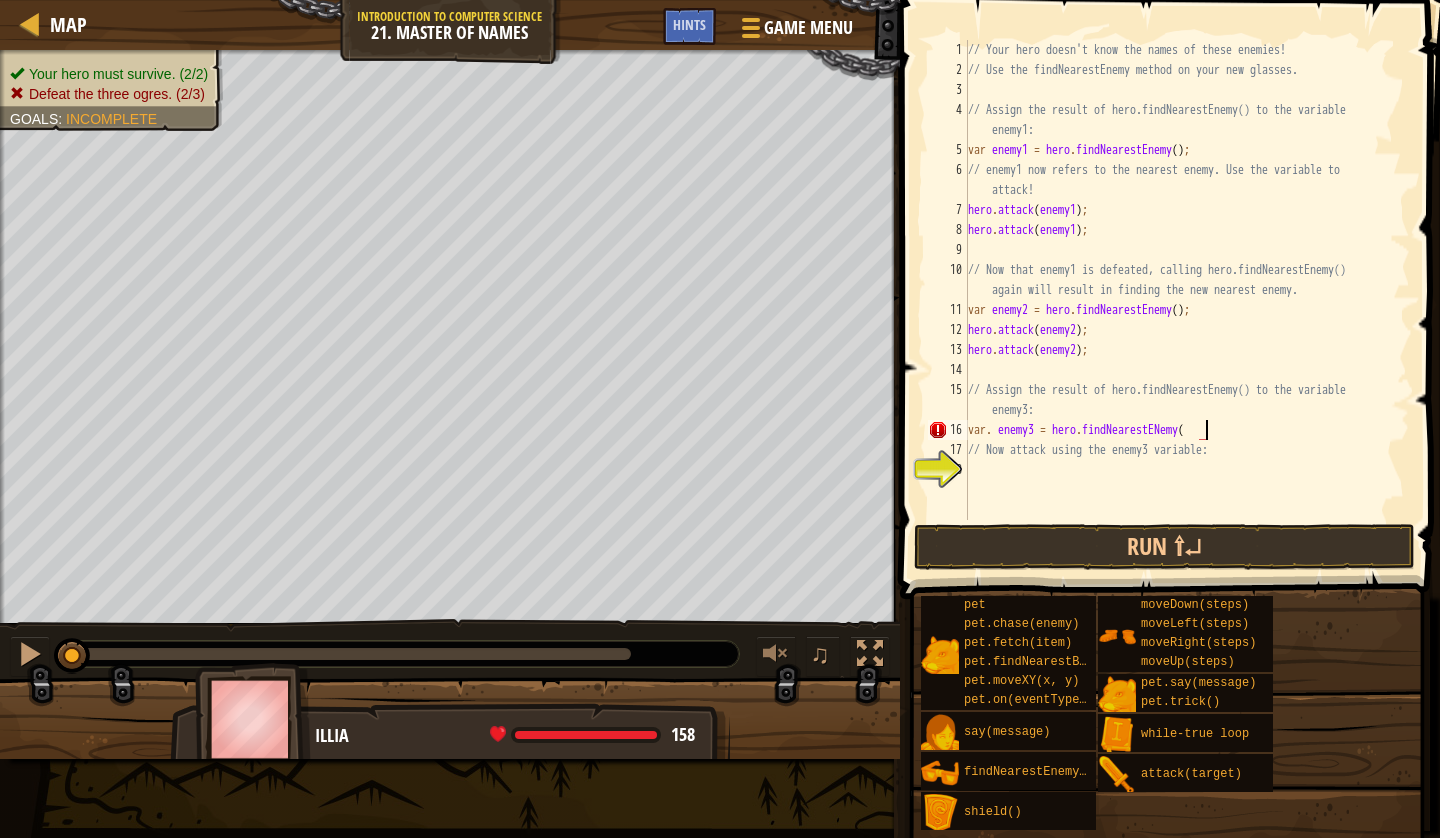 scroll, scrollTop: 9, scrollLeft: 19, axis: both 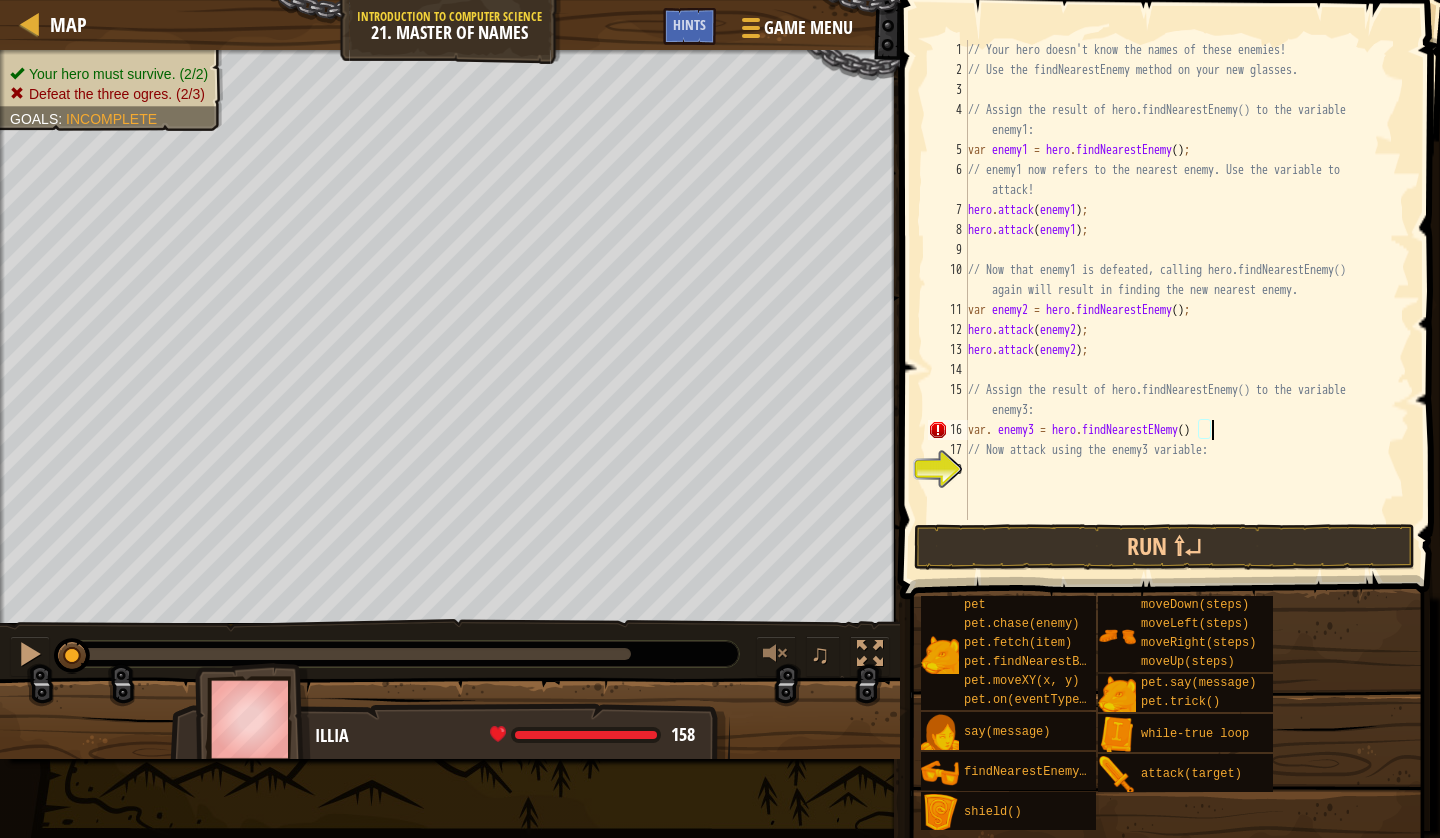 type on "var. enemy3 = hero.findNearestENemy();" 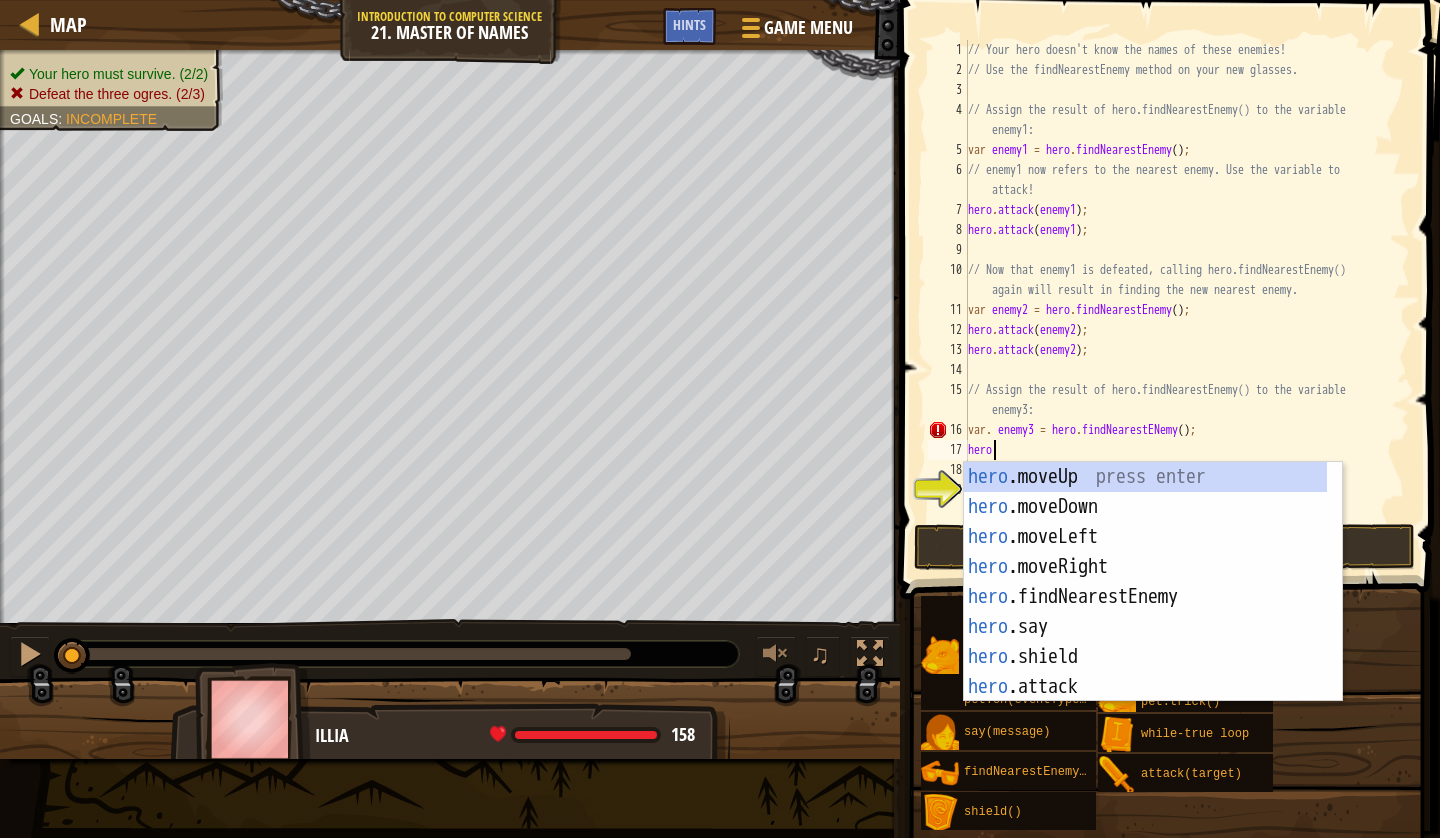 scroll, scrollTop: 9, scrollLeft: 1, axis: both 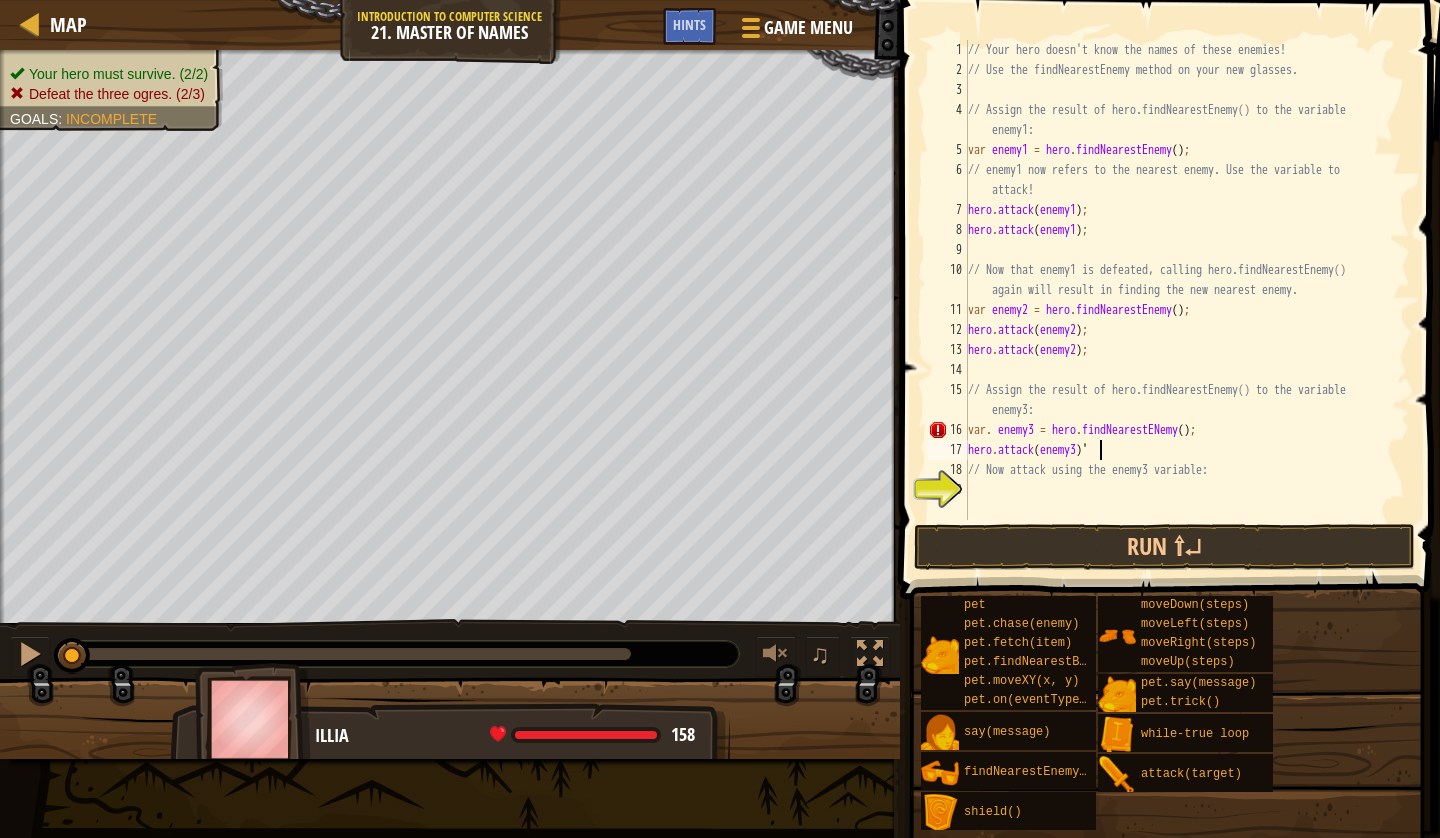 type on "hero.attack(enemy3);" 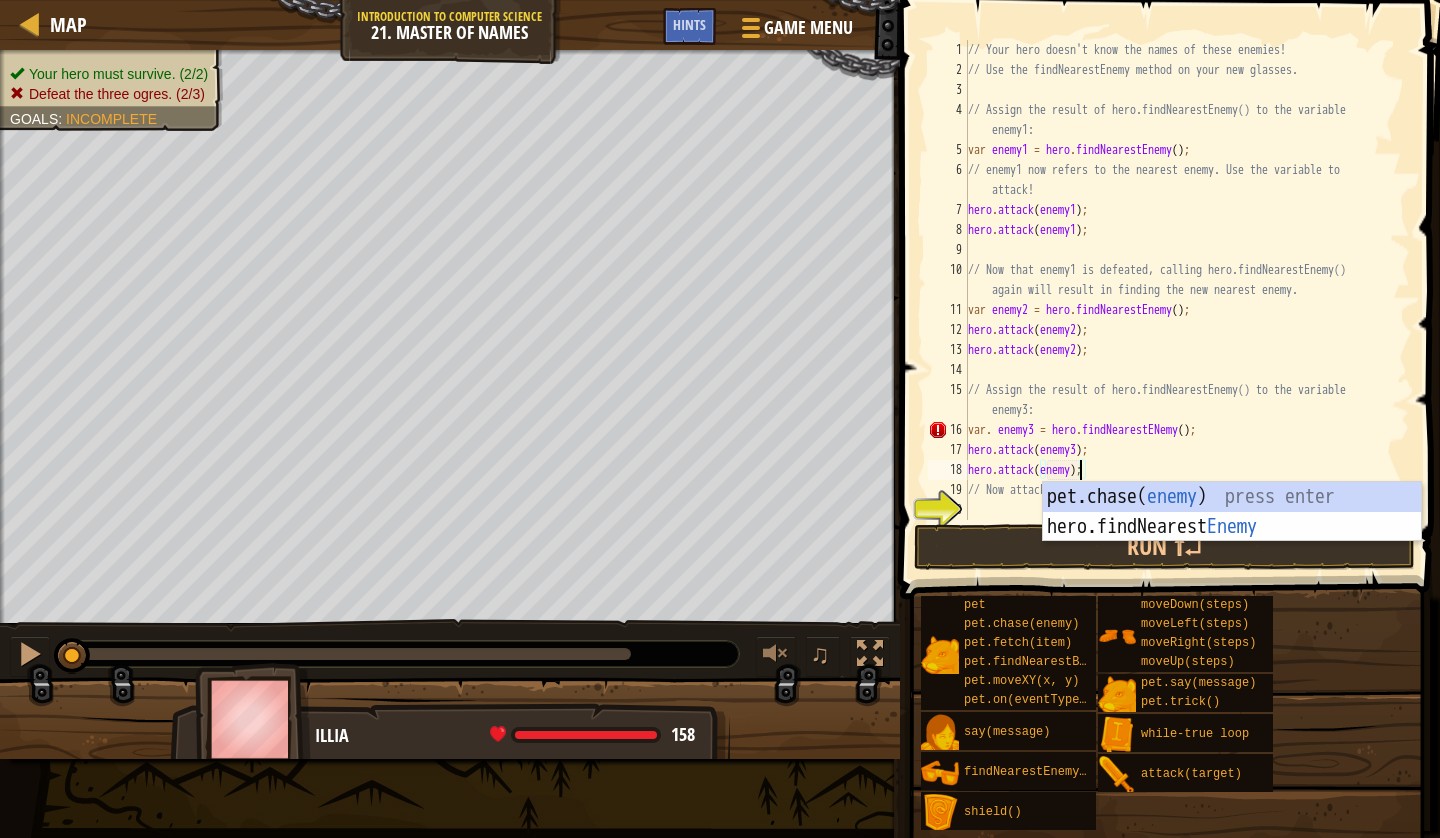 scroll, scrollTop: 9, scrollLeft: 10, axis: both 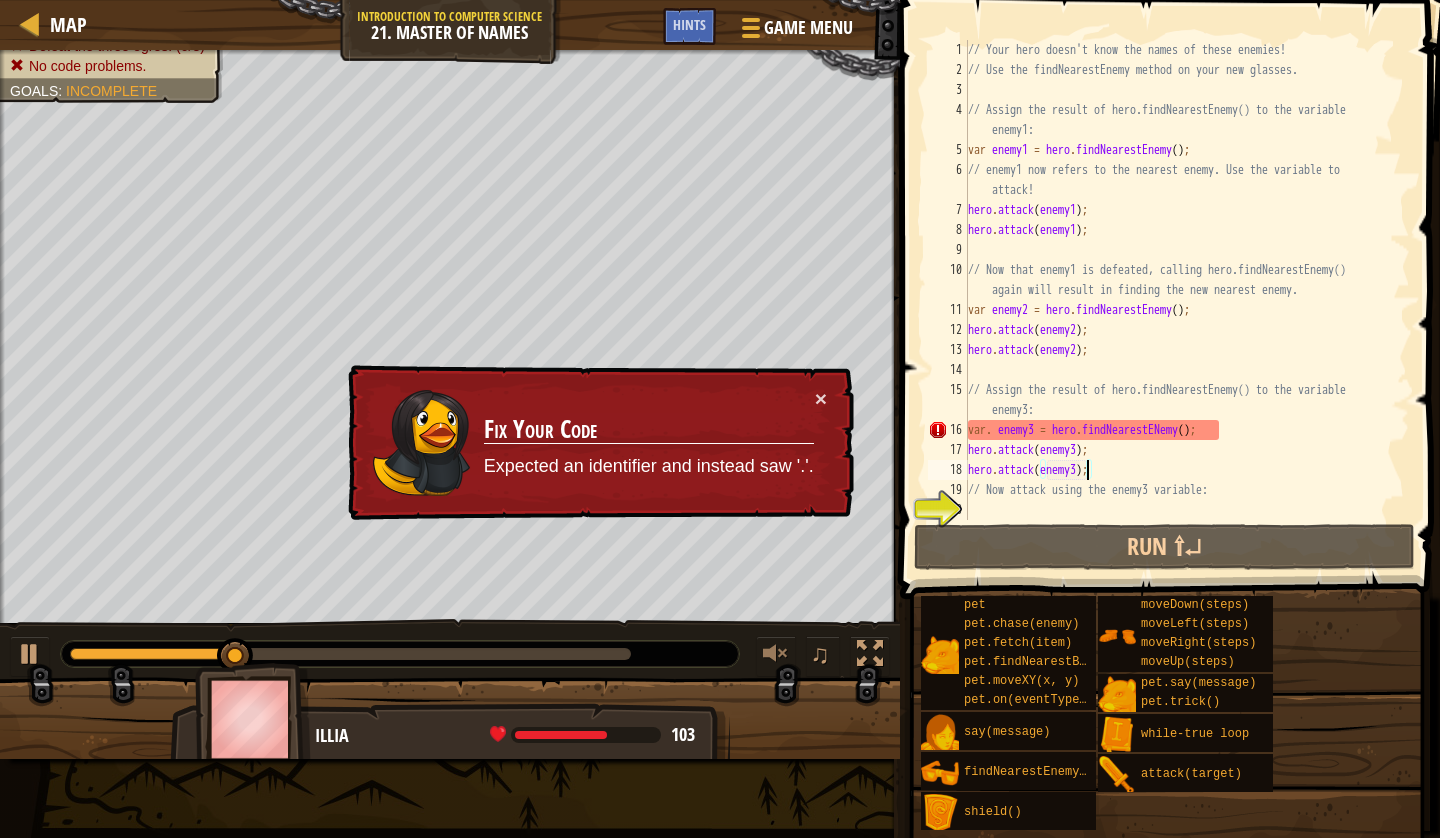 click on "// Your hero doesn't know the names of these enemies! // Use the findNearestEnemy method on your new glasses. // Assign the result of hero.findNearestEnemy() to the variable       enemy1: var   enemy1   =   hero . findNearestEnemy ( ) ; // enemy1 now refers to the nearest enemy. Use the variable to       attack! hero . attack ( enemy1 ) ; hero . attack ( enemy1 ) ; // Now that enemy1 is defeated, calling hero.findNearestEnemy()       again will result in finding the new nearest enemy. var   enemy2   =   hero . findNearestEnemy ( ) ; hero . attack ( enemy2 ) ; hero . attack ( enemy2 ) ; // Assign the result of hero.findNearestEnemy() to the variable       enemy3: var .   enemy3   =   hero . findNearestENemy ( ) ; hero . attack ( enemy3 ) ; hero . attack ( enemy3 ) ; // Now attack using the enemy3 variable:" at bounding box center [1187, 300] 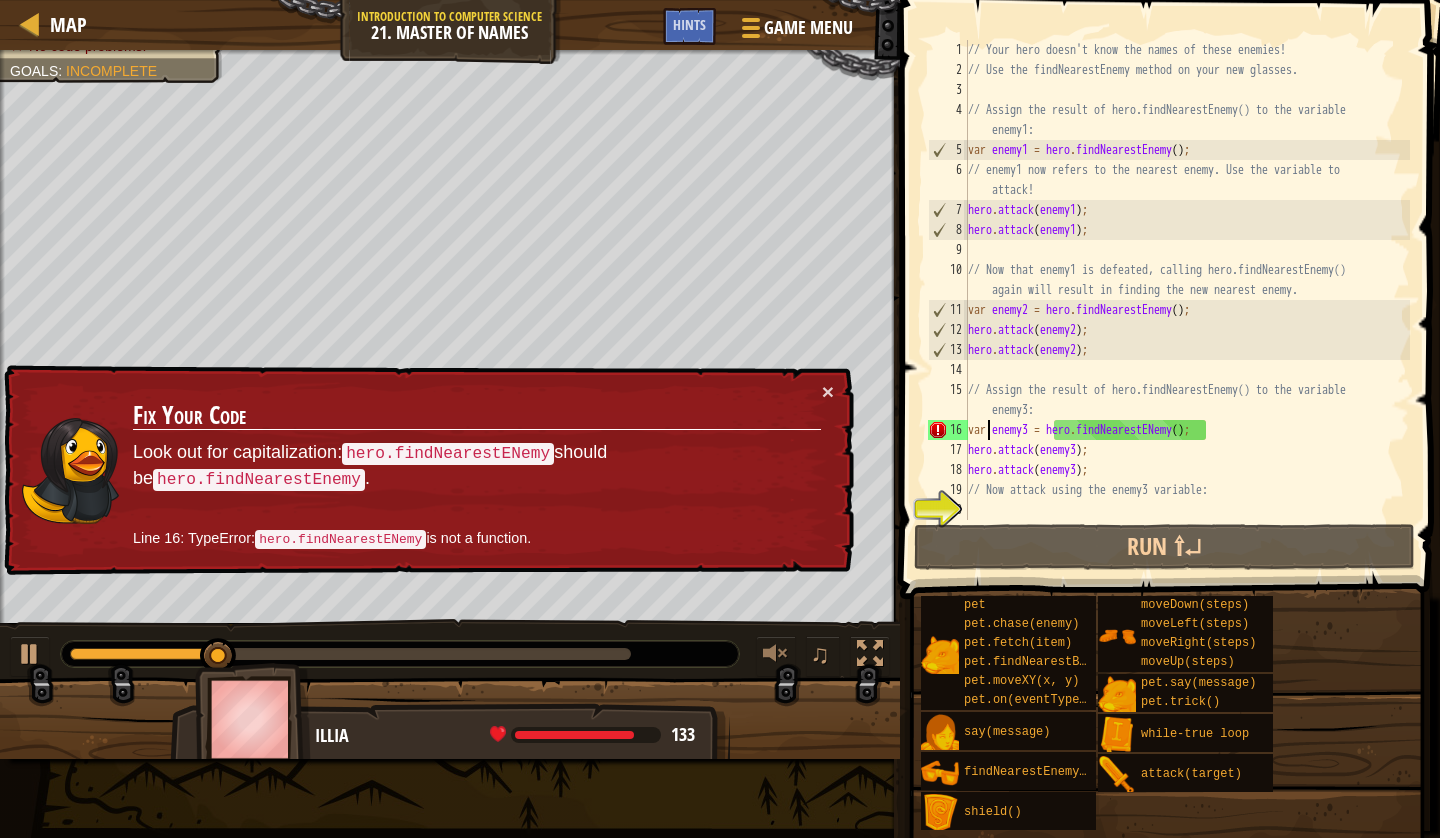 click on "// Your hero doesn't know the names of these enemies! // Use the findNearestEnemy method on your new glasses. // Assign the result of hero.findNearestEnemy() to the variable       enemy1: var   enemy1   =   hero . findNearestEnemy ( ) ; // enemy1 now refers to the nearest enemy. Use the variable to       attack! hero . attack ( enemy1 ) ; hero . attack ( enemy1 ) ; // Now that enemy1 is defeated, calling hero.findNearestEnemy()       again will result in finding the new nearest enemy. var   enemy2   =   hero . findNearestEnemy ( ) ; hero . attack ( enemy2 ) ; hero . attack ( enemy2 ) ; // Assign the result of hero.findNearestEnemy() to the variable       enemy3: var   enemy3   =   hero . findNearestENemy ( ) ; hero . attack ( enemy3 ) ; hero . attack ( enemy3 ) ; // Now attack using the enemy3 variable:" at bounding box center [1187, 300] 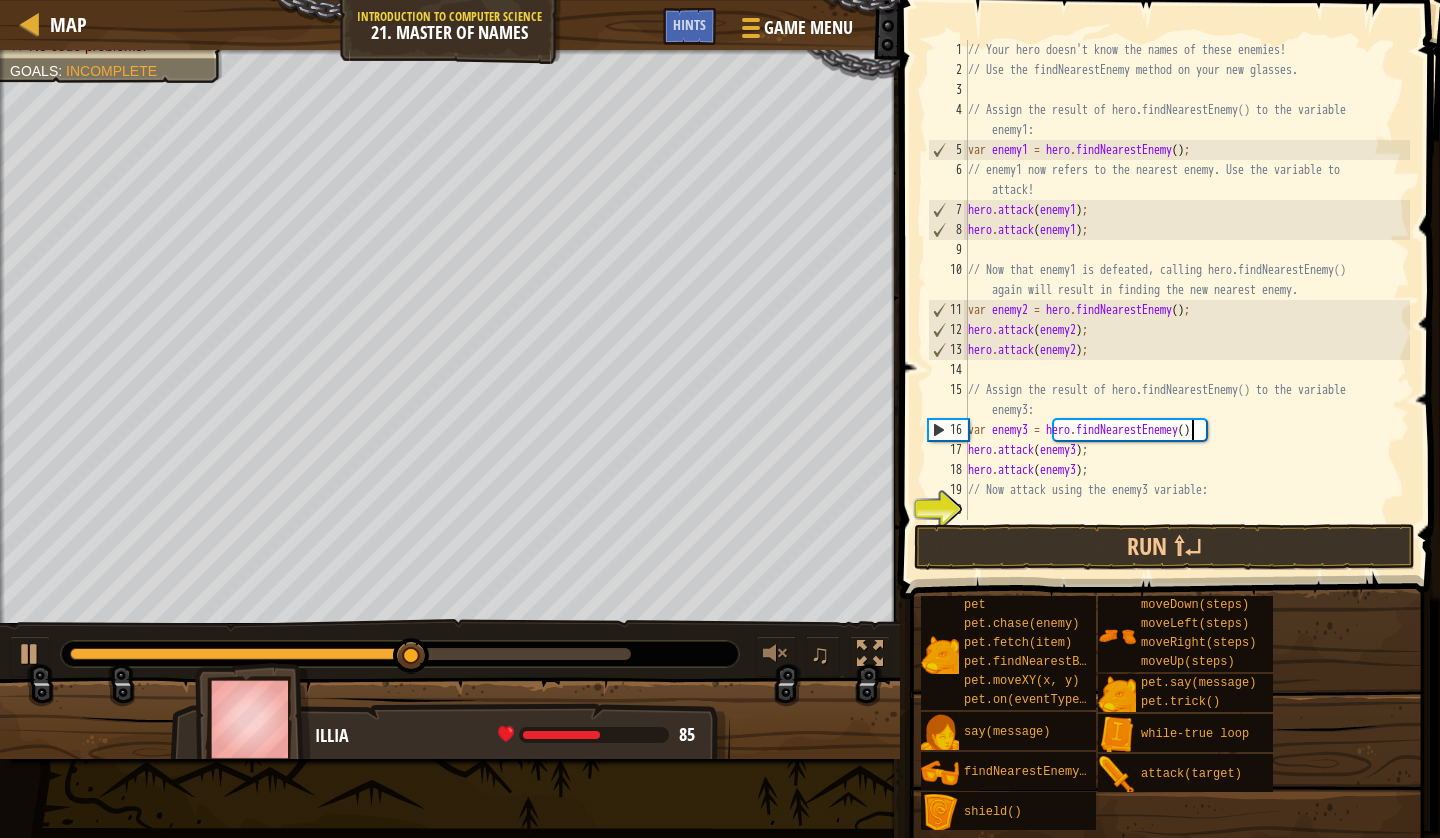 scroll, scrollTop: 9, scrollLeft: 1, axis: both 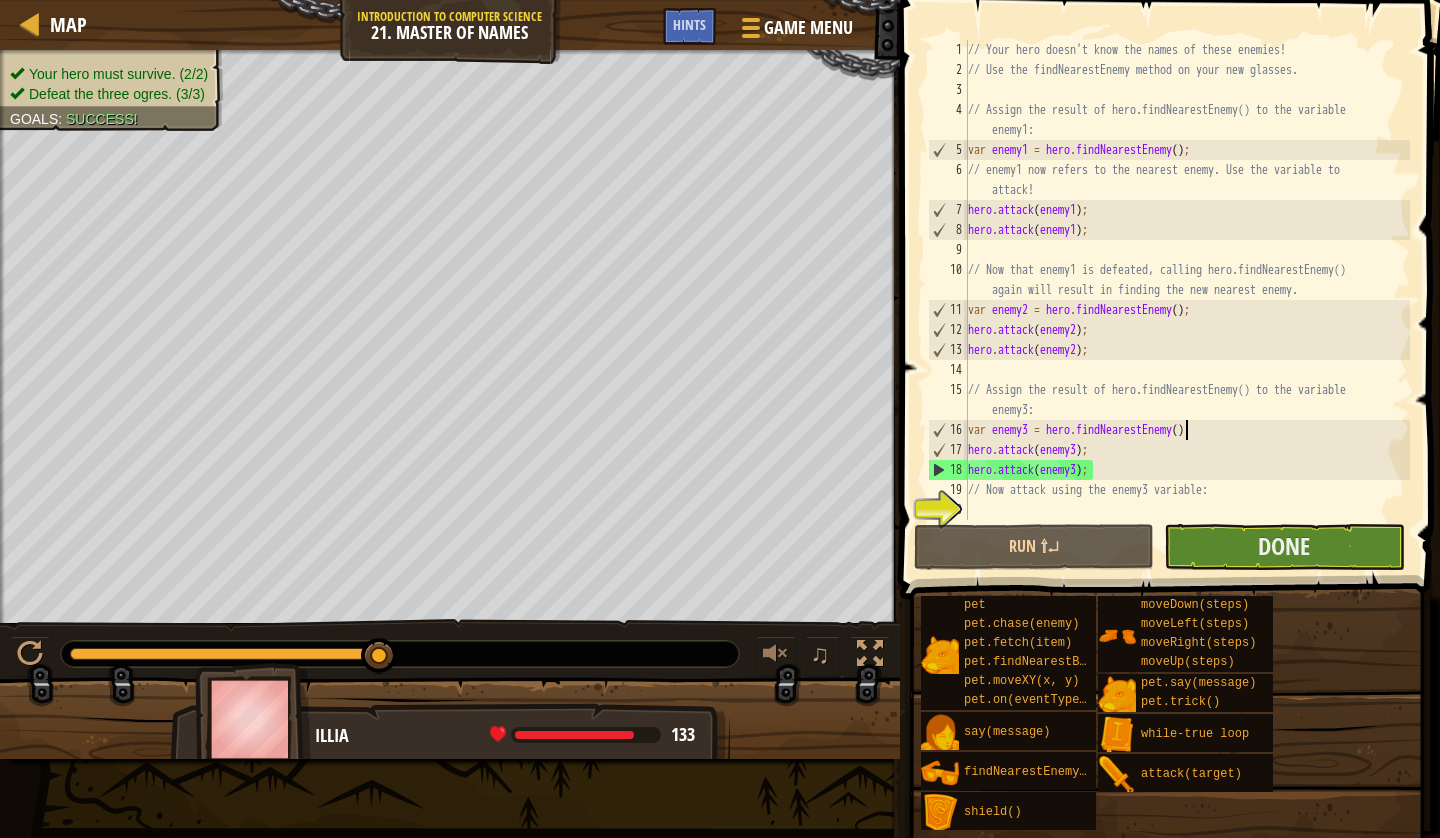 type on "var enemy3 = hero.findNearestEnemy();" 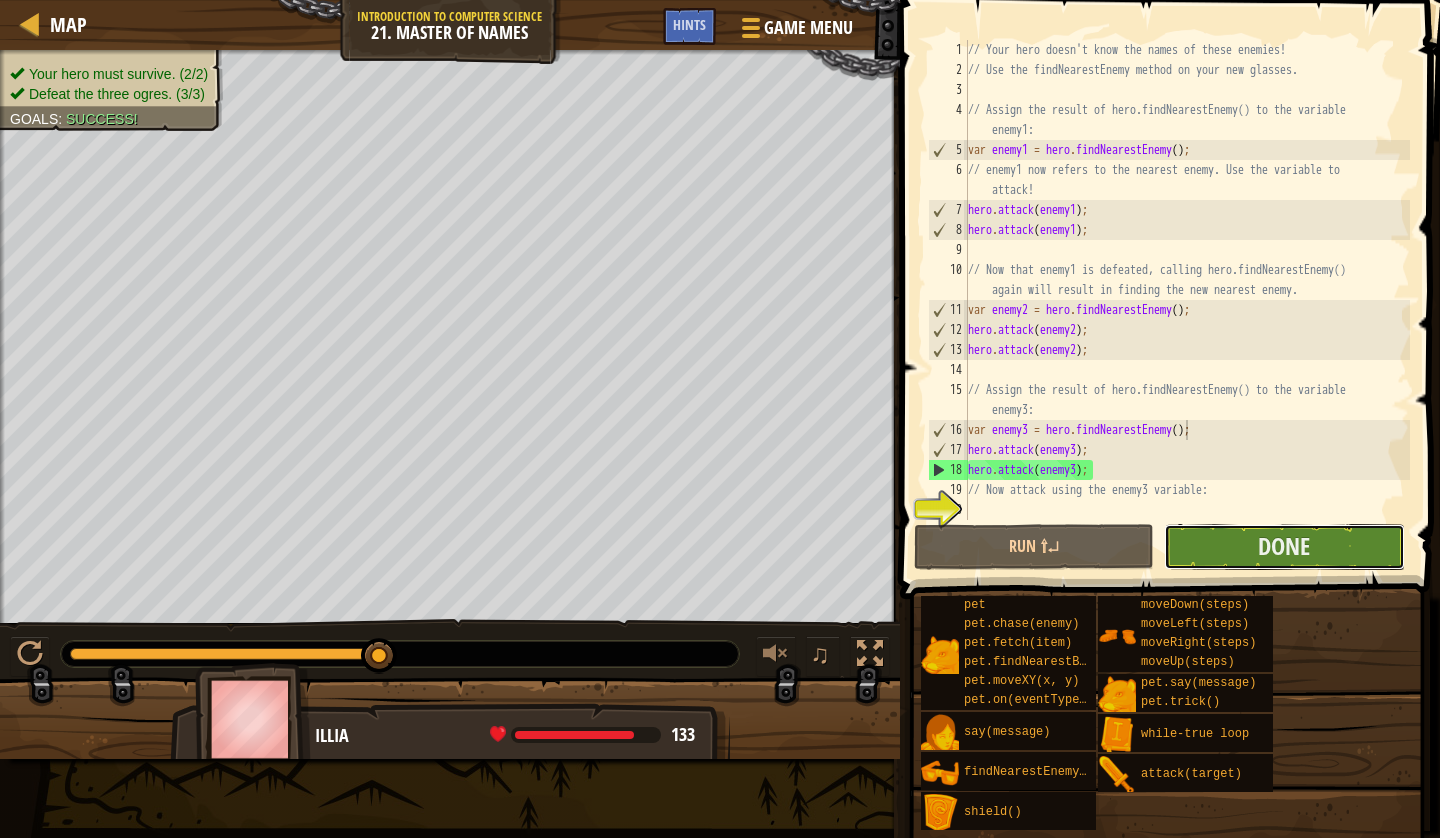 click on "Done" at bounding box center (1284, 547) 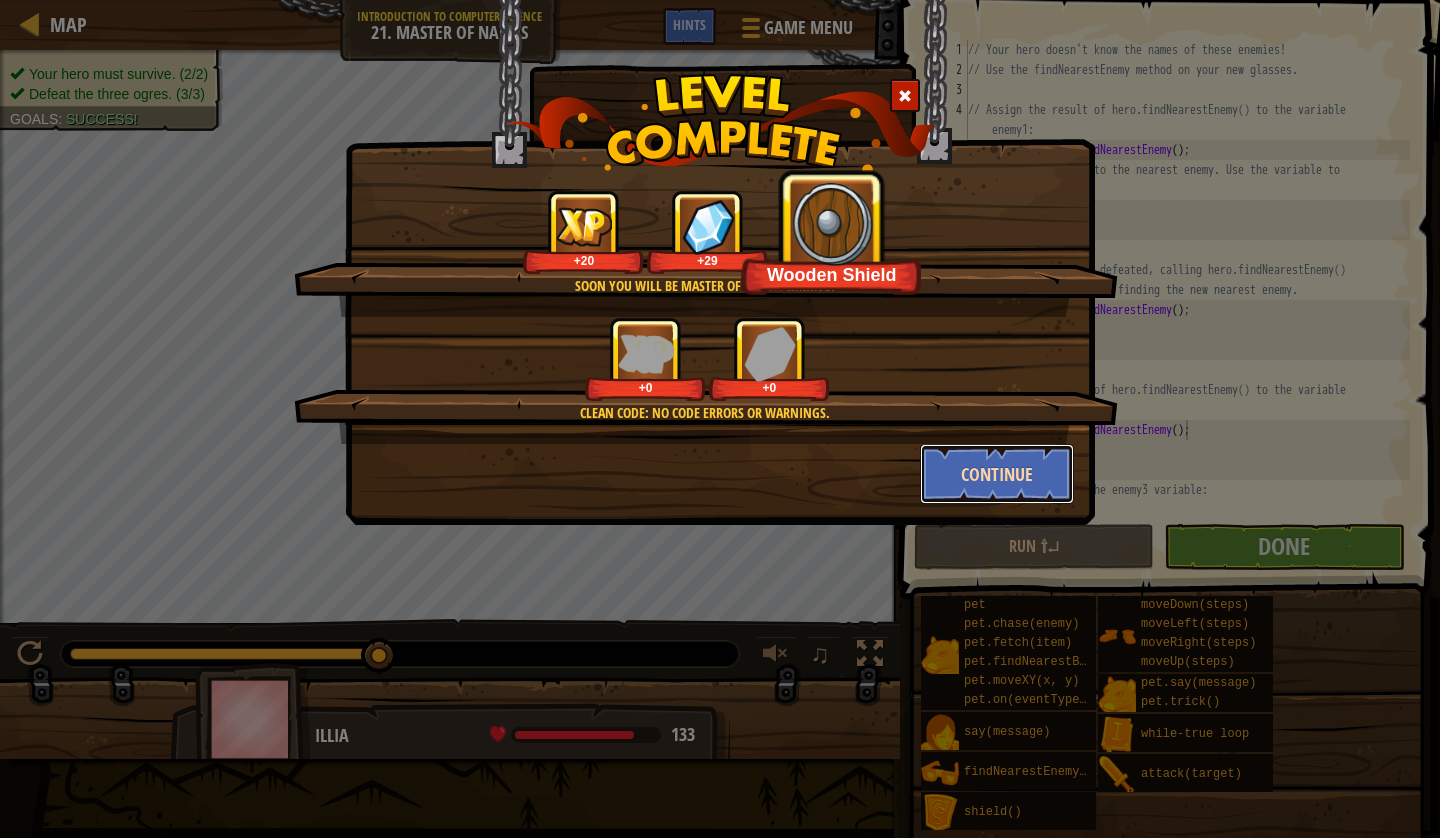 click on "Continue" at bounding box center [997, 474] 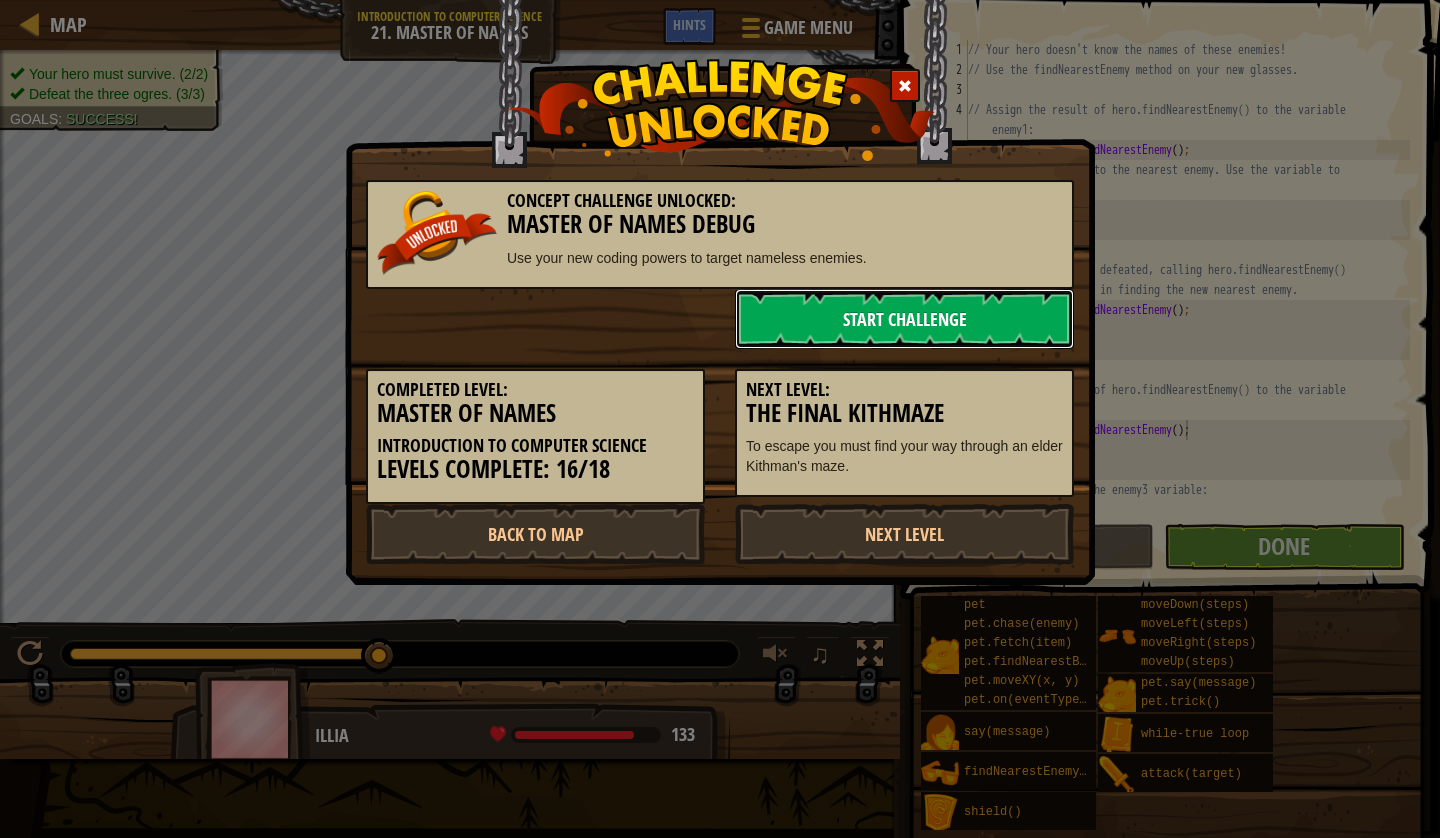 click on "Start Challenge" at bounding box center (904, 319) 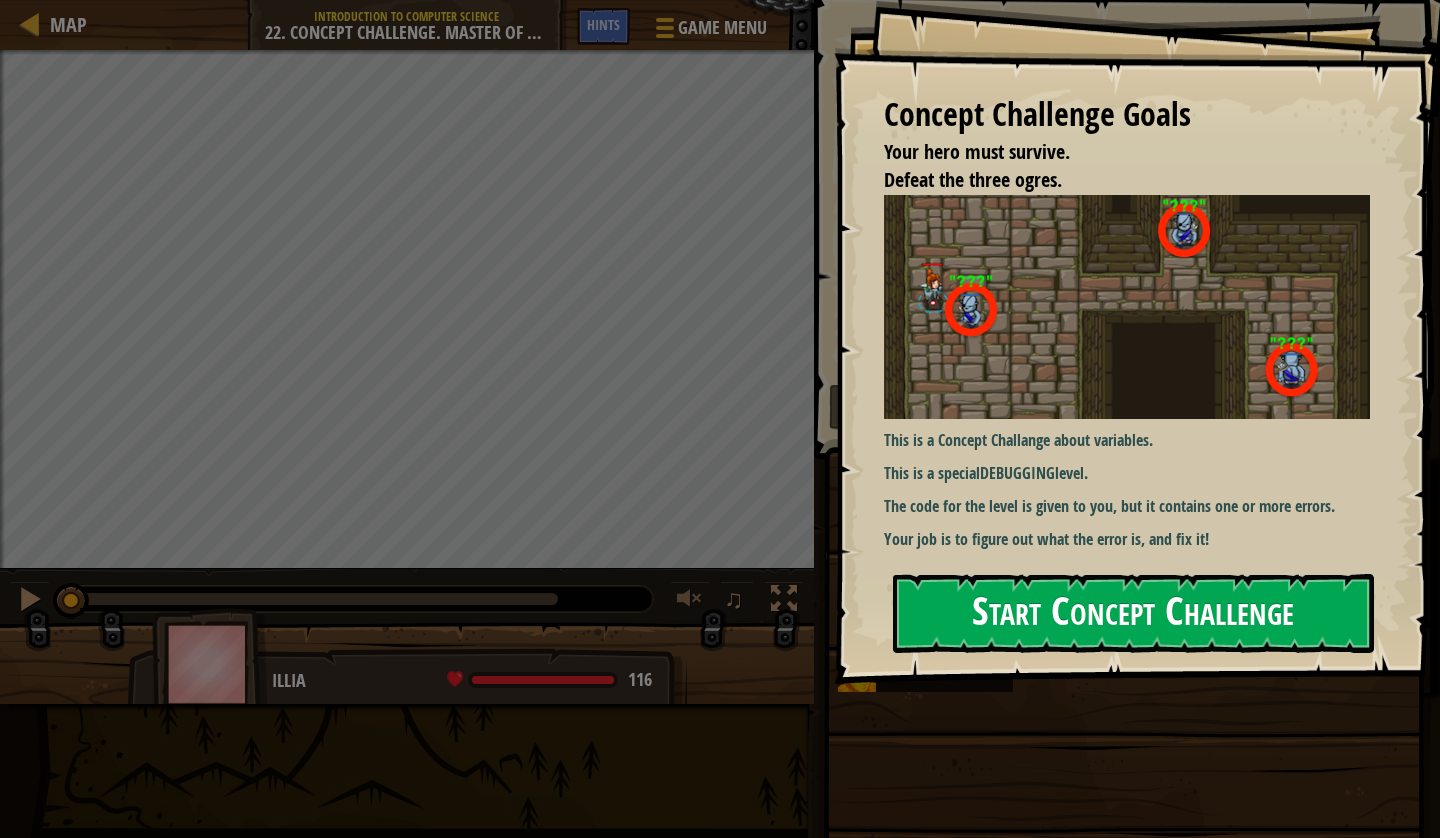click on "Start Concept Challenge" at bounding box center (1133, 613) 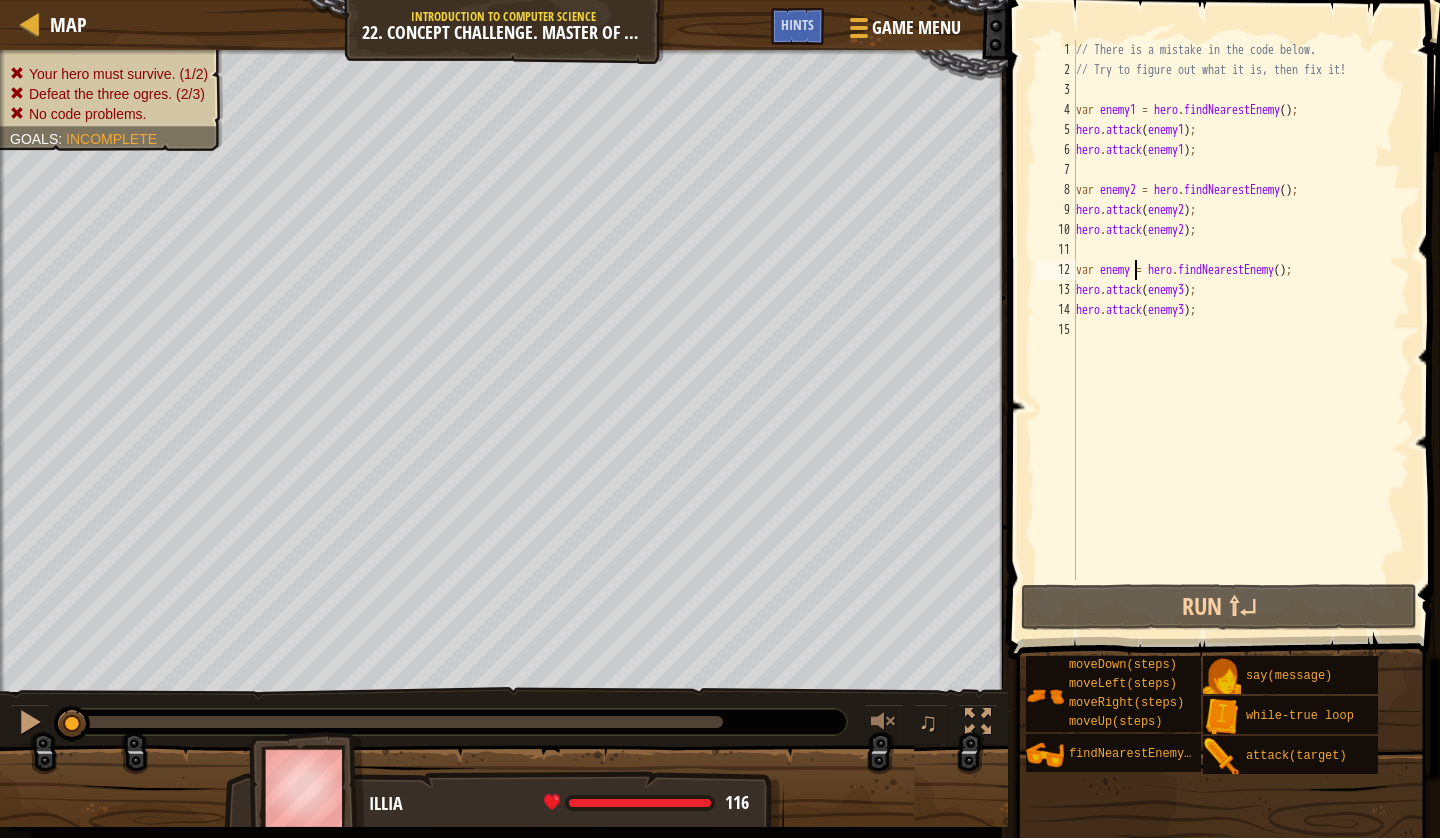 click on "// There is a mistake in the code below. // Try to figure out what it is, then fix it! var   enemy1   =   hero . findNearestEnemy ( ) ; hero . attack ( enemy1 ) ; hero . attack ( enemy1 ) ; var   enemy2   =   hero . findNearestEnemy ( ) ; hero . attack ( enemy2 ) ; hero . attack ( enemy2 ) ; var   enemy   =   hero . findNearestEnemy ( ) ; hero . attack ( enemy3 ) ; hero . attack ( enemy3 ) ;" at bounding box center (1241, 330) 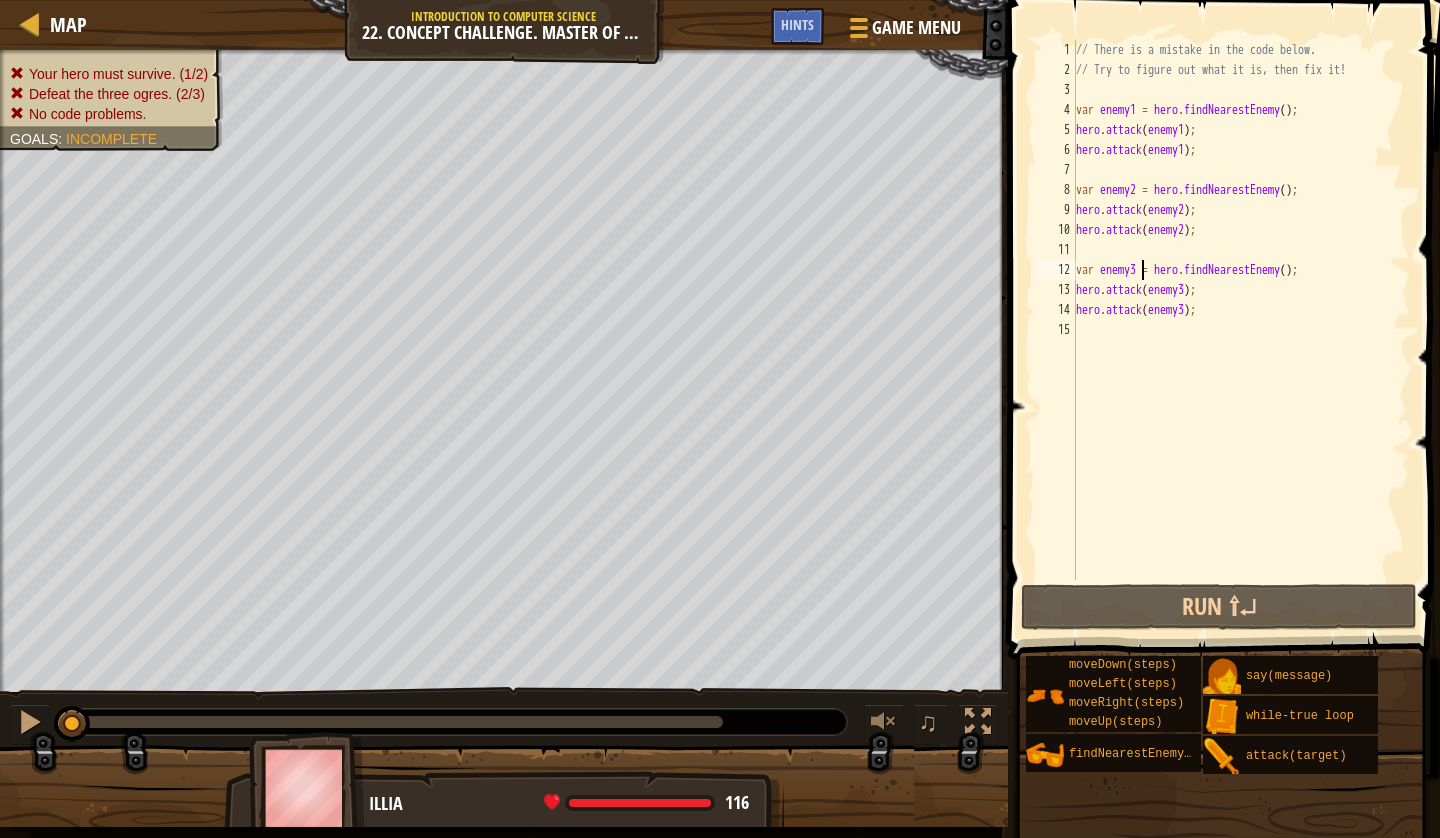 scroll, scrollTop: 9, scrollLeft: 5, axis: both 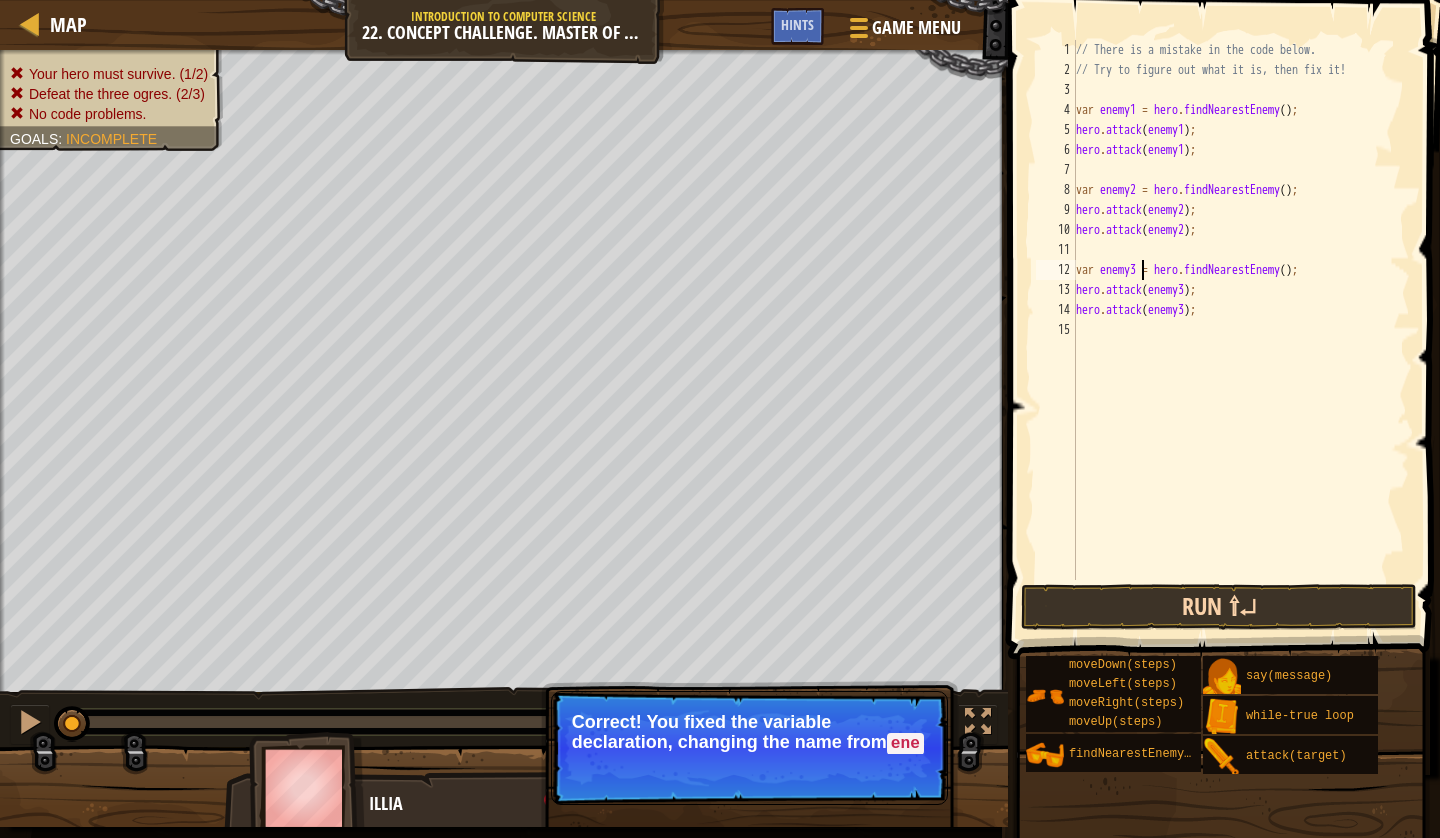 type on "var enemy3 = hero.findNearestEnemy();" 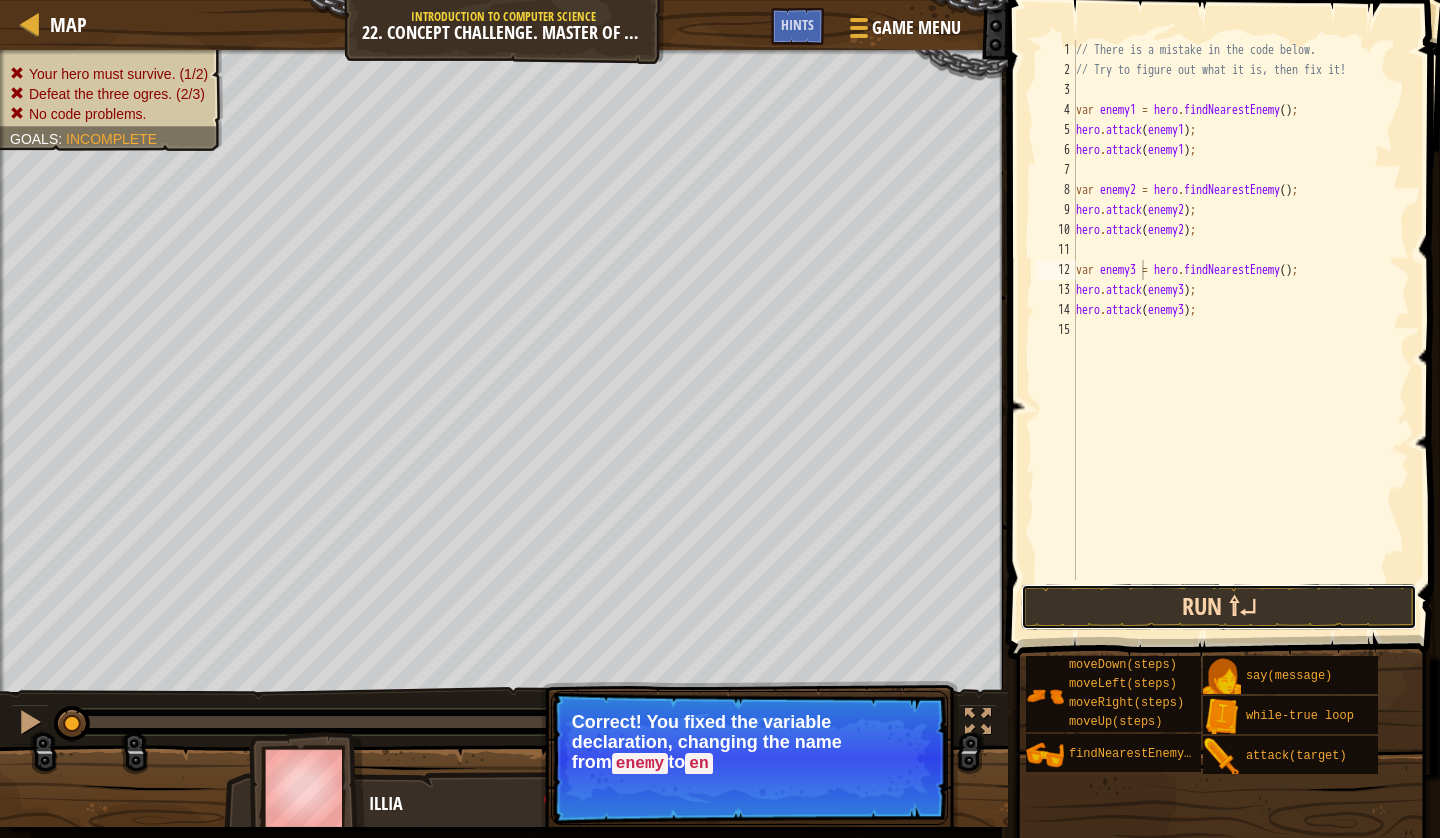 click on "Run ⇧↵" at bounding box center [1219, 607] 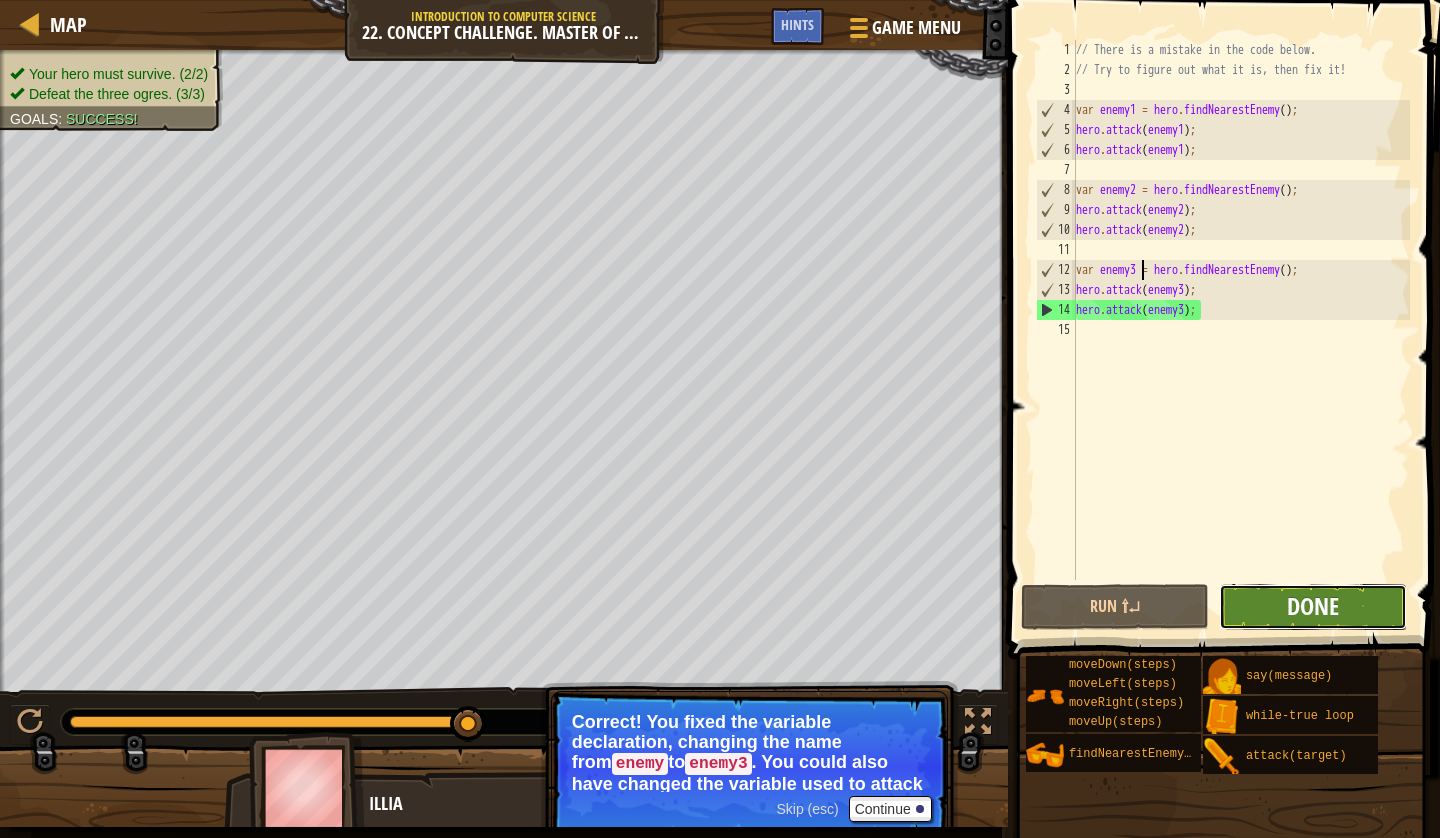 click on "Done" at bounding box center (1313, 606) 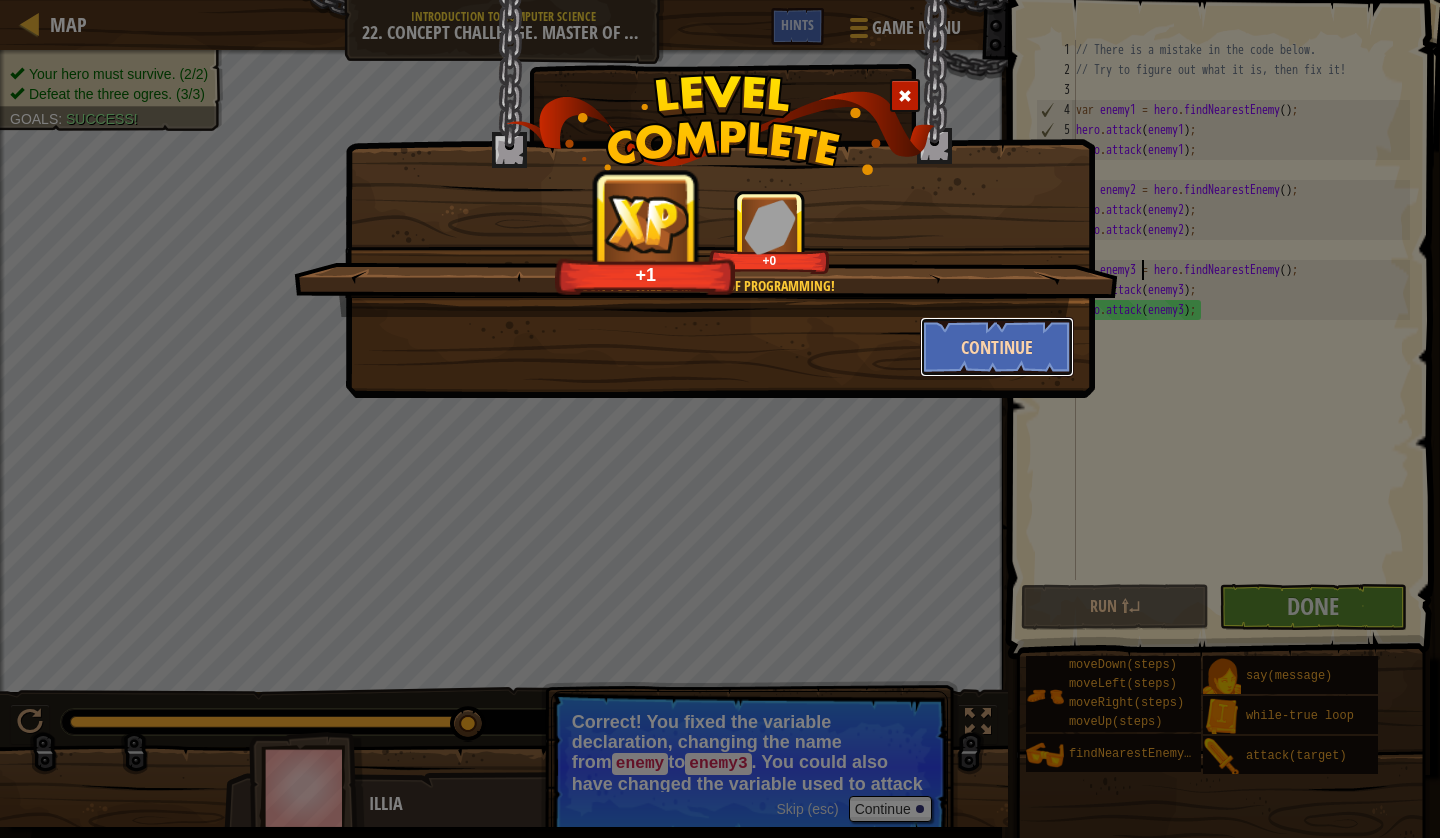 click on "Continue" at bounding box center (997, 347) 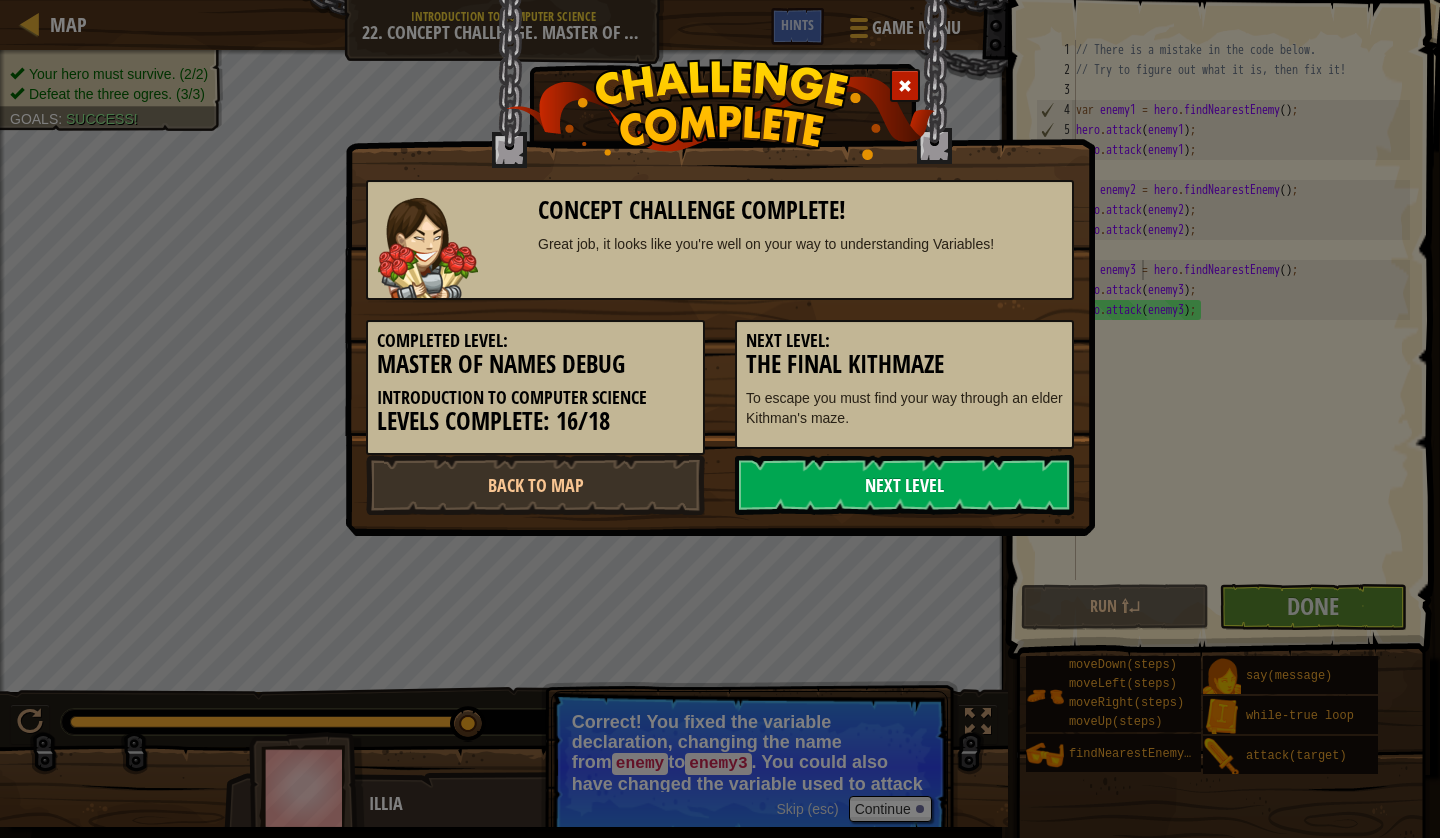 click on "Next Level" at bounding box center [904, 485] 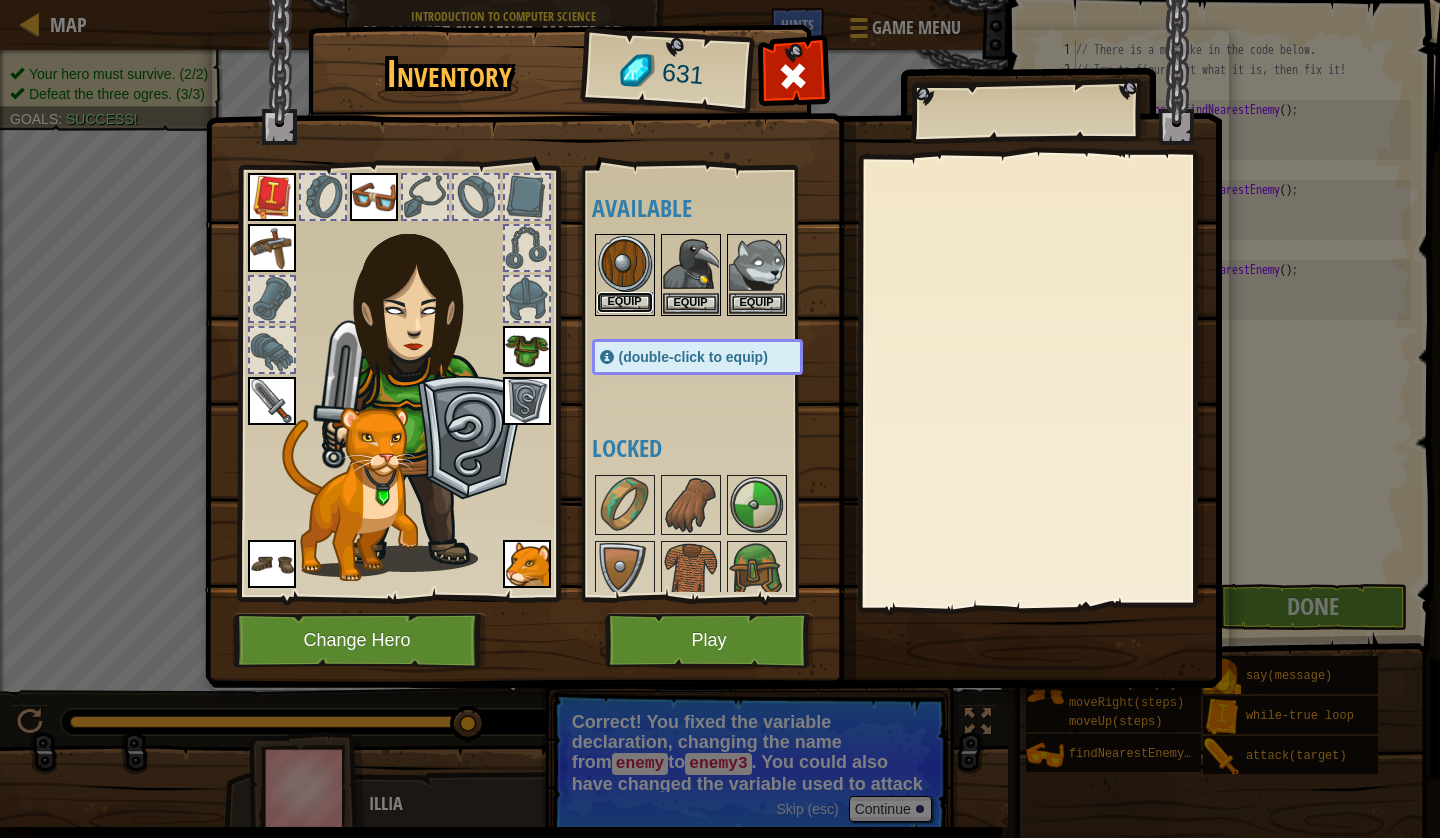 click on "Equip" at bounding box center (625, 302) 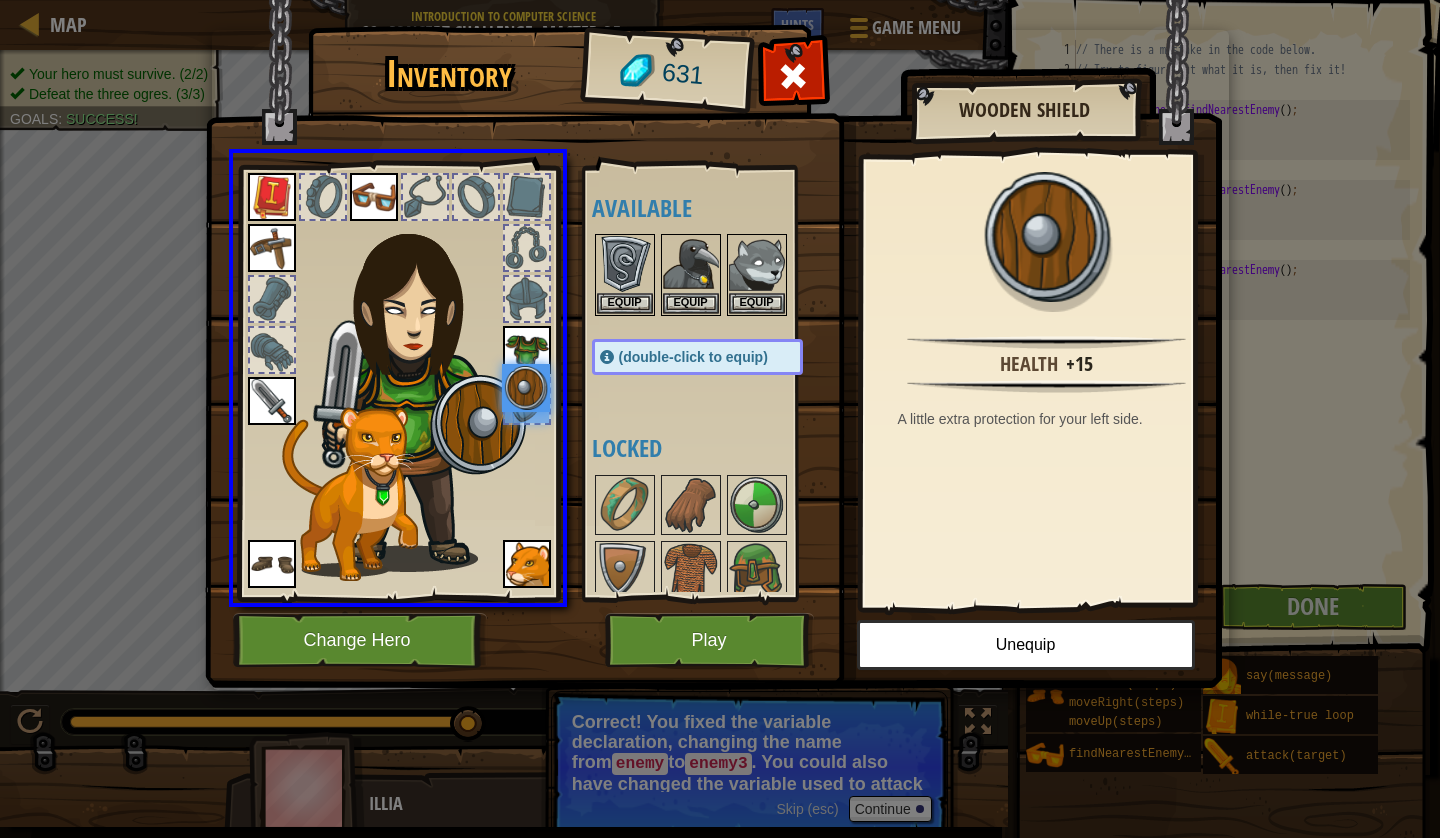 drag, startPoint x: 534, startPoint y: 409, endPoint x: 537, endPoint y: 399, distance: 10.440307 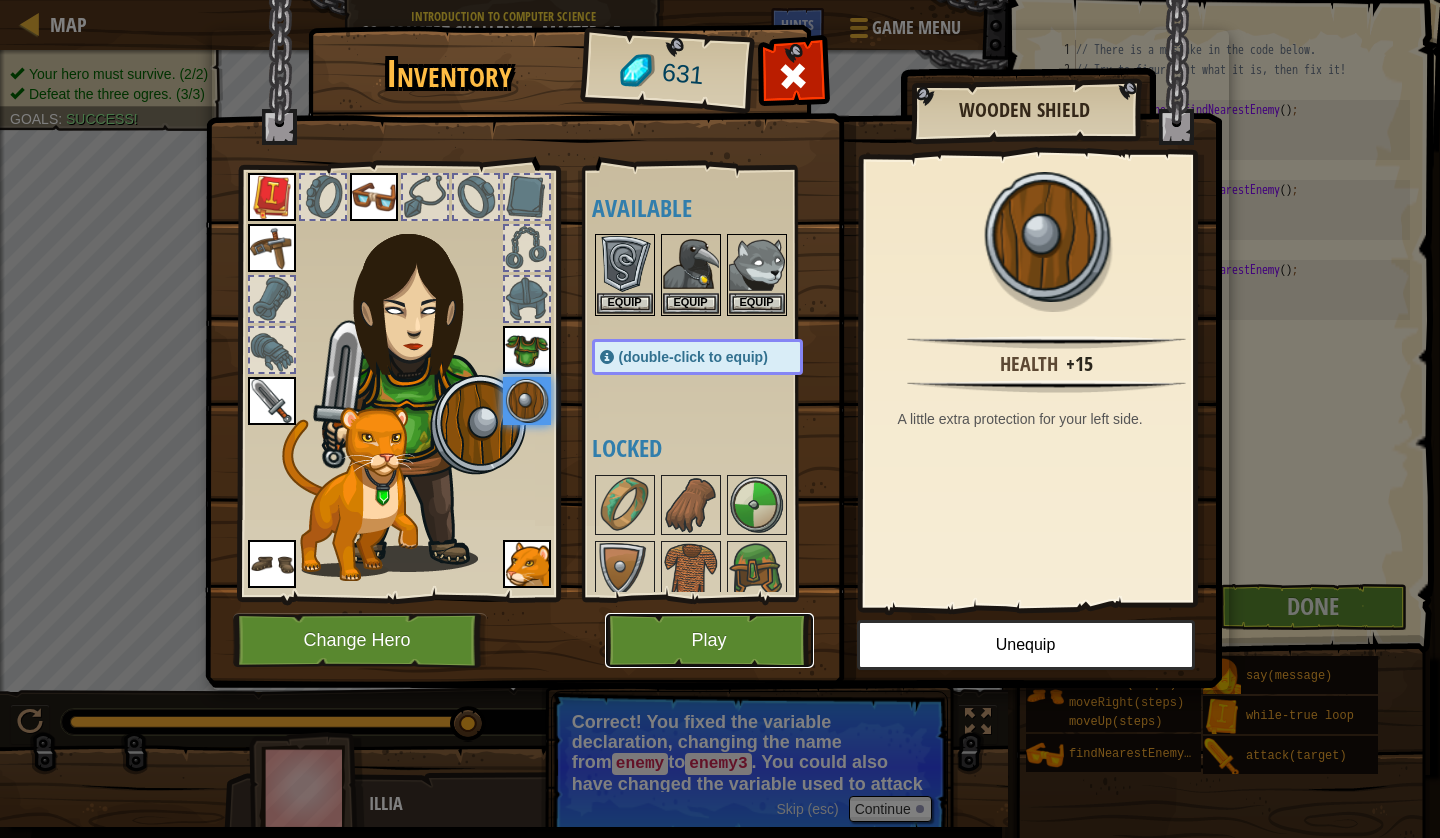 click on "Play" at bounding box center [709, 640] 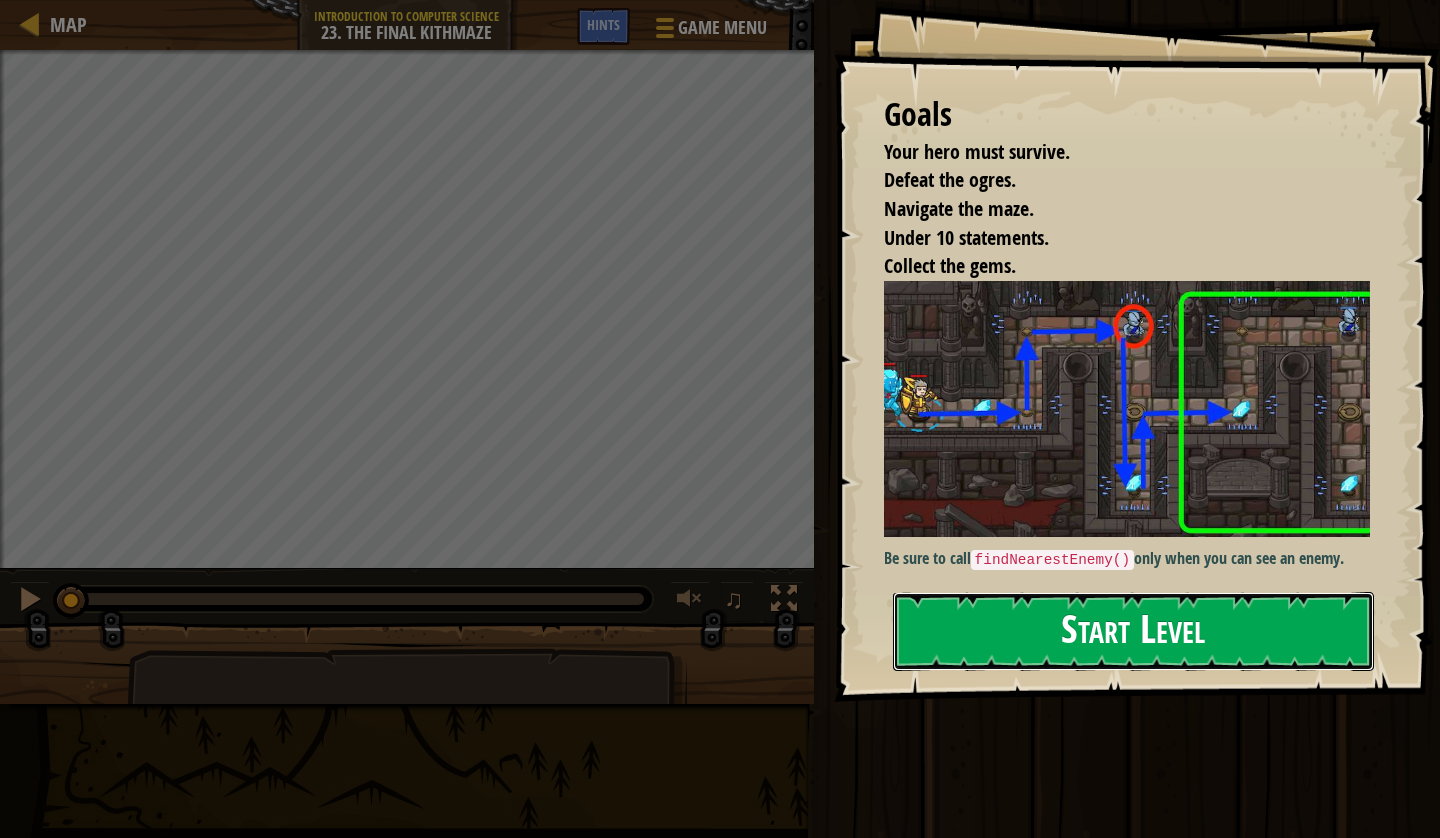 click on "Start Level" at bounding box center [1133, 631] 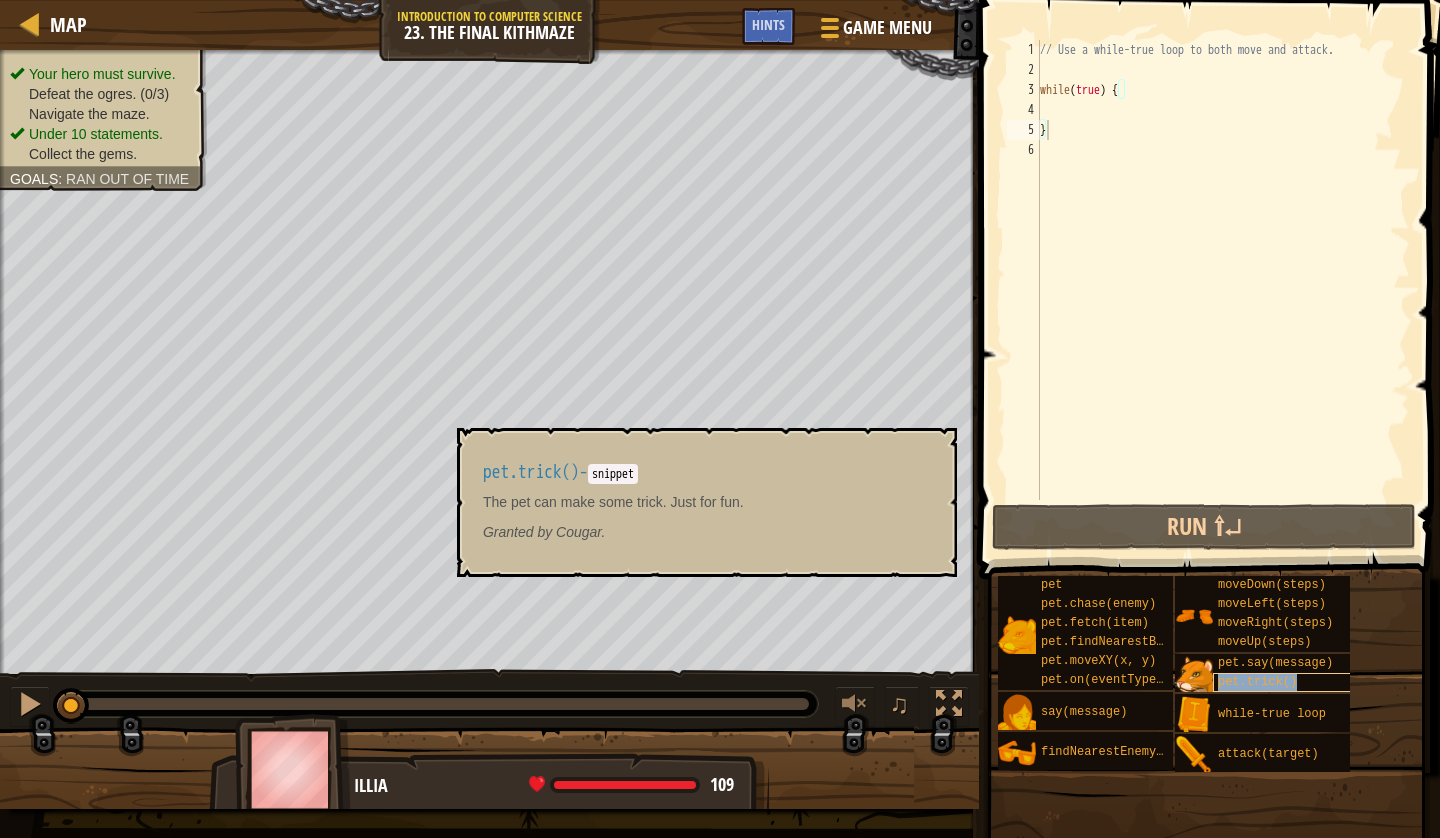 click on "pet.trick()" at bounding box center (1257, 682) 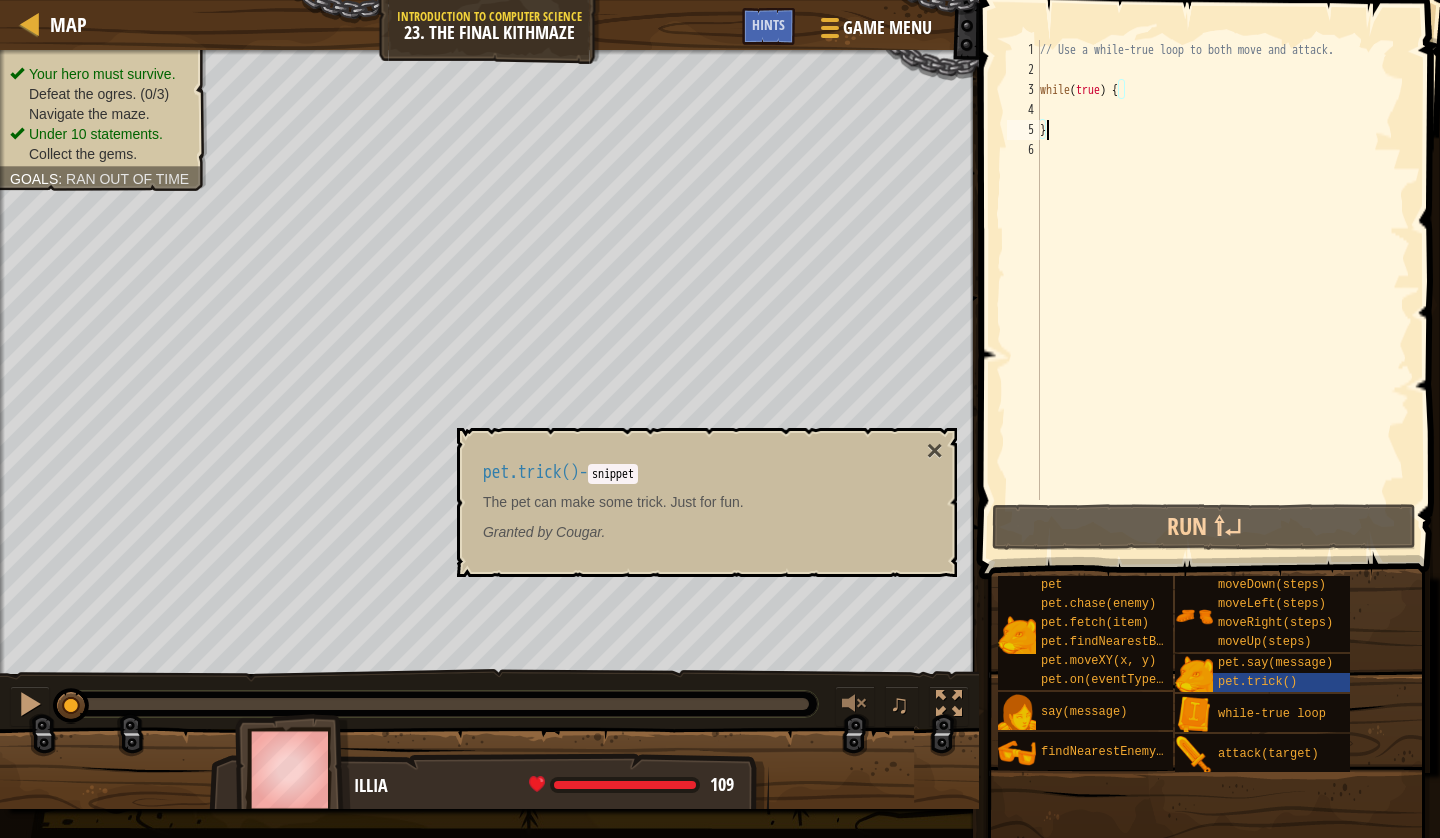 click on "pet.trick()  -  snippet The pet can make some trick. Just for fun.
Granted by Cougar." at bounding box center [702, 502] 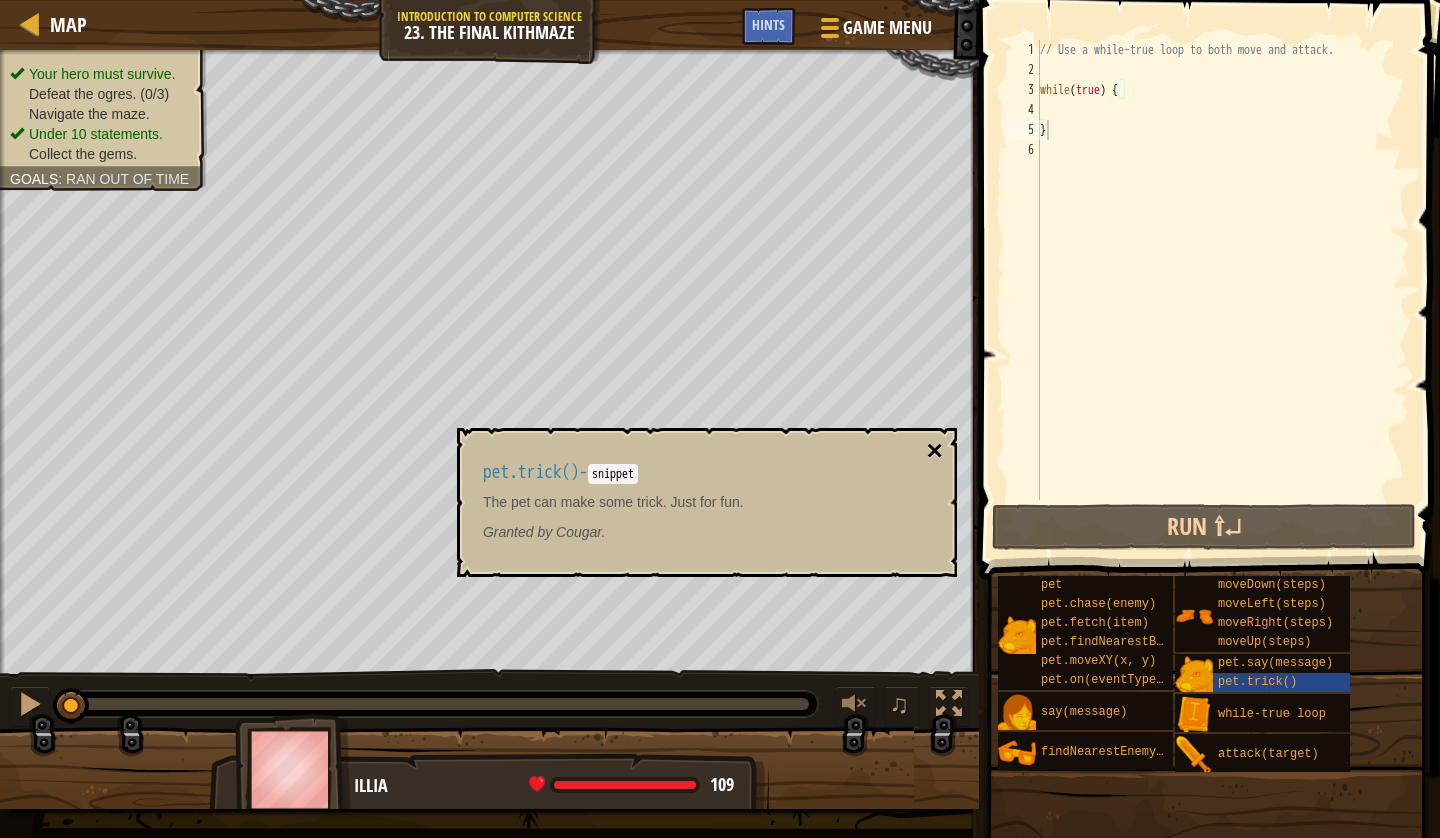 click on "×" at bounding box center (935, 451) 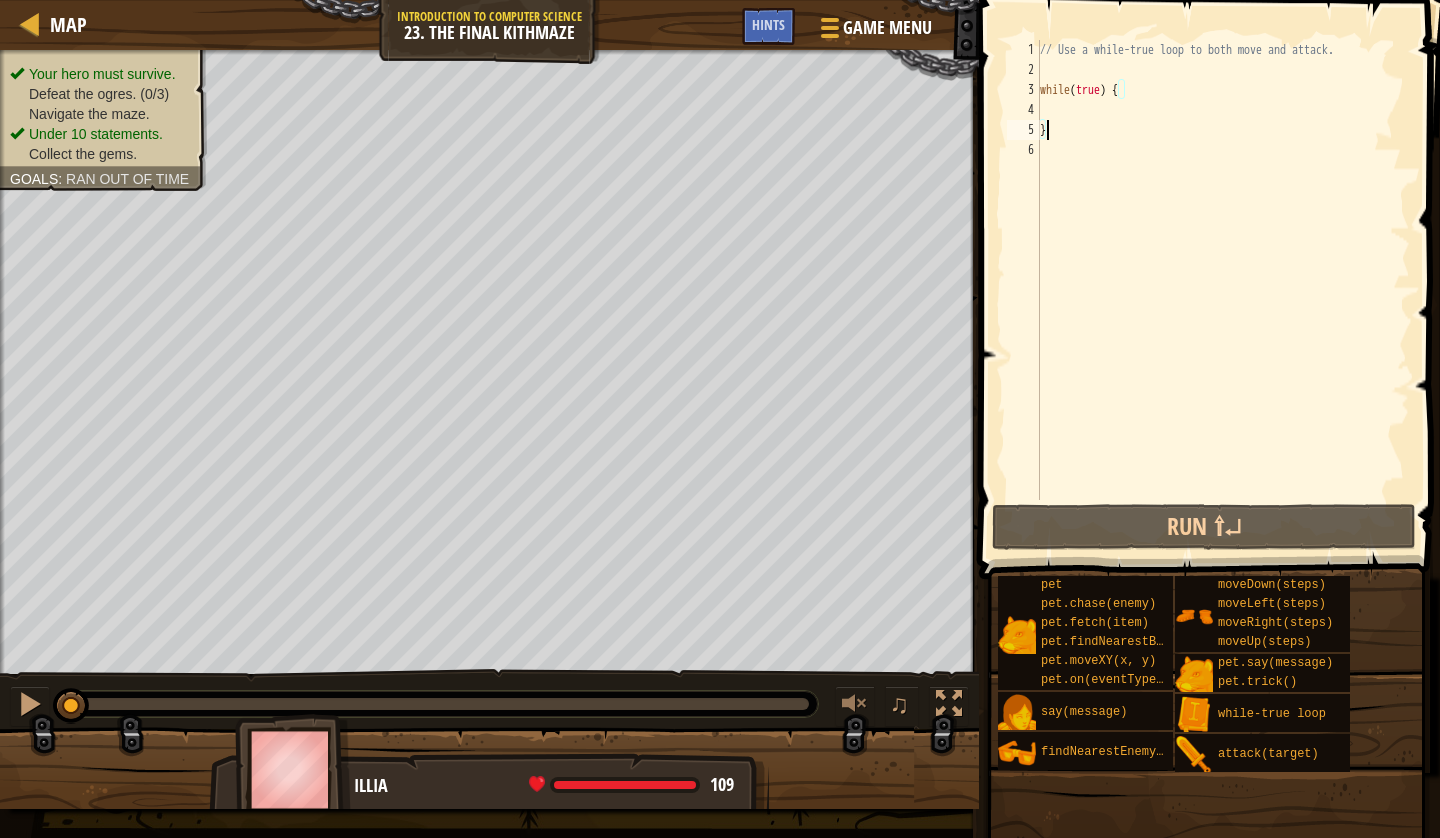 click on "// Use a while-true loop to both move and attack. while ( true )   {      }" at bounding box center [1223, 290] 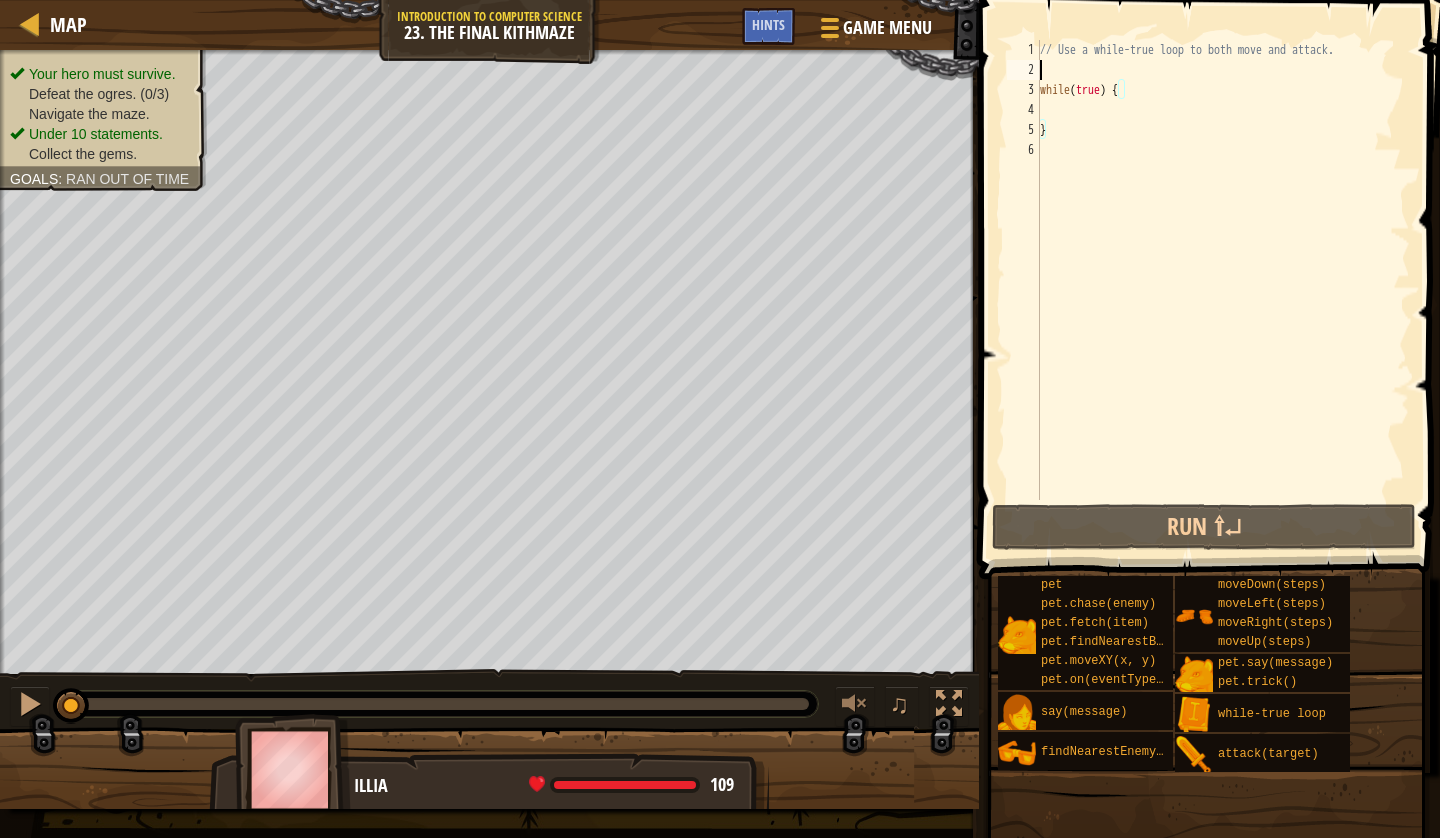 click on "// Use a while-true loop to both move and attack. while ( true )   {      }" at bounding box center [1223, 290] 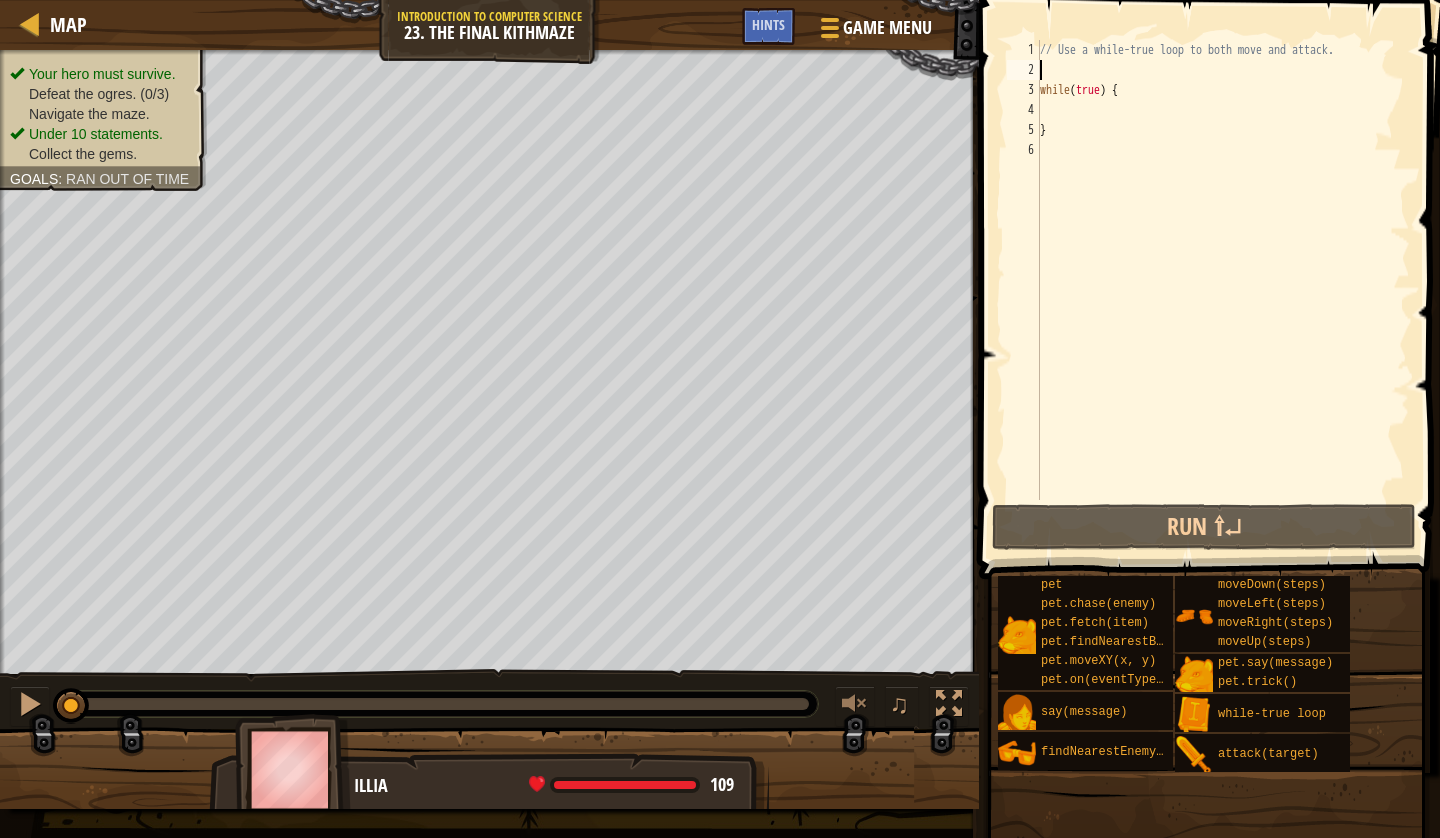 scroll, scrollTop: 9, scrollLeft: 0, axis: vertical 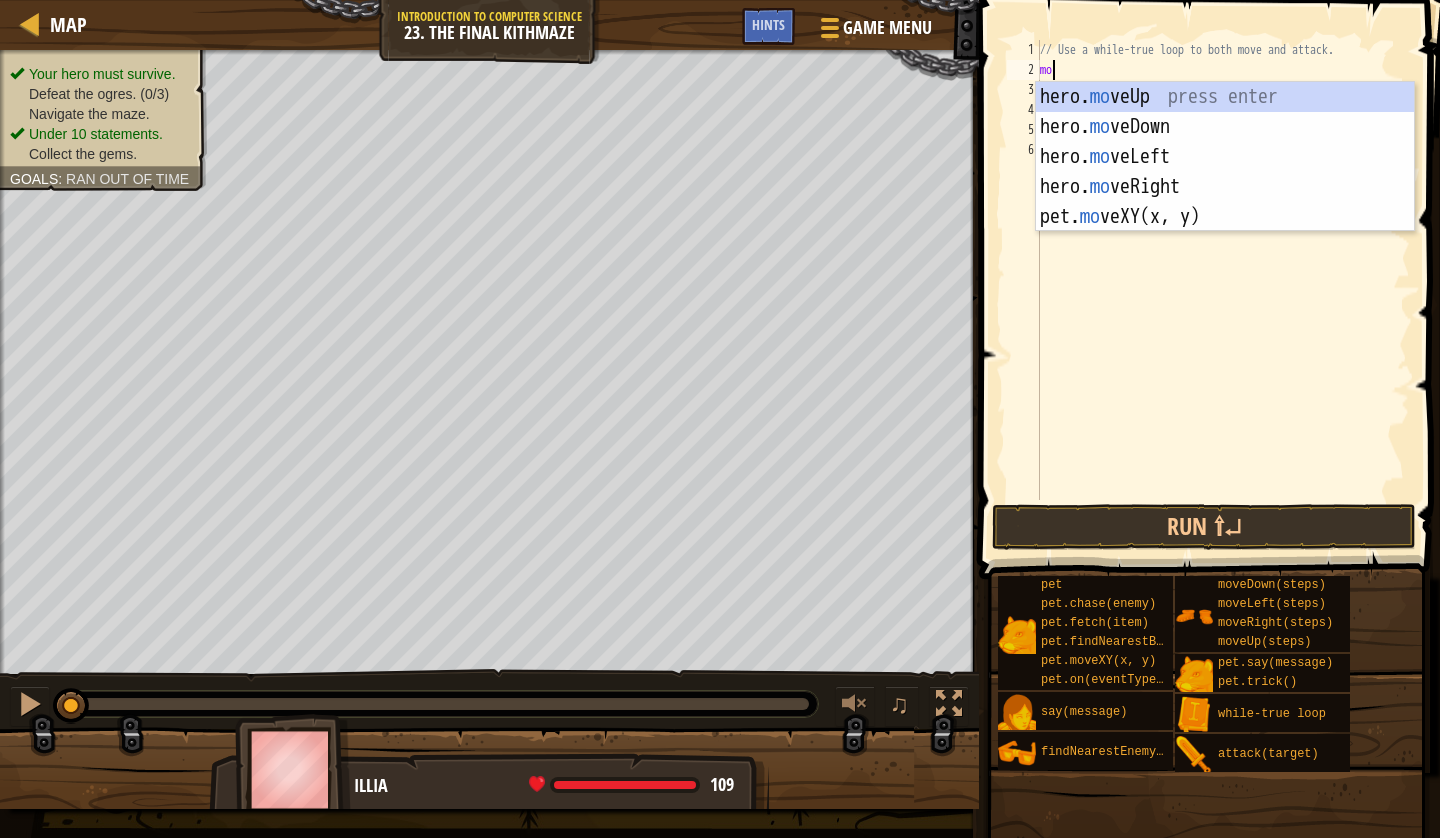 type on "move" 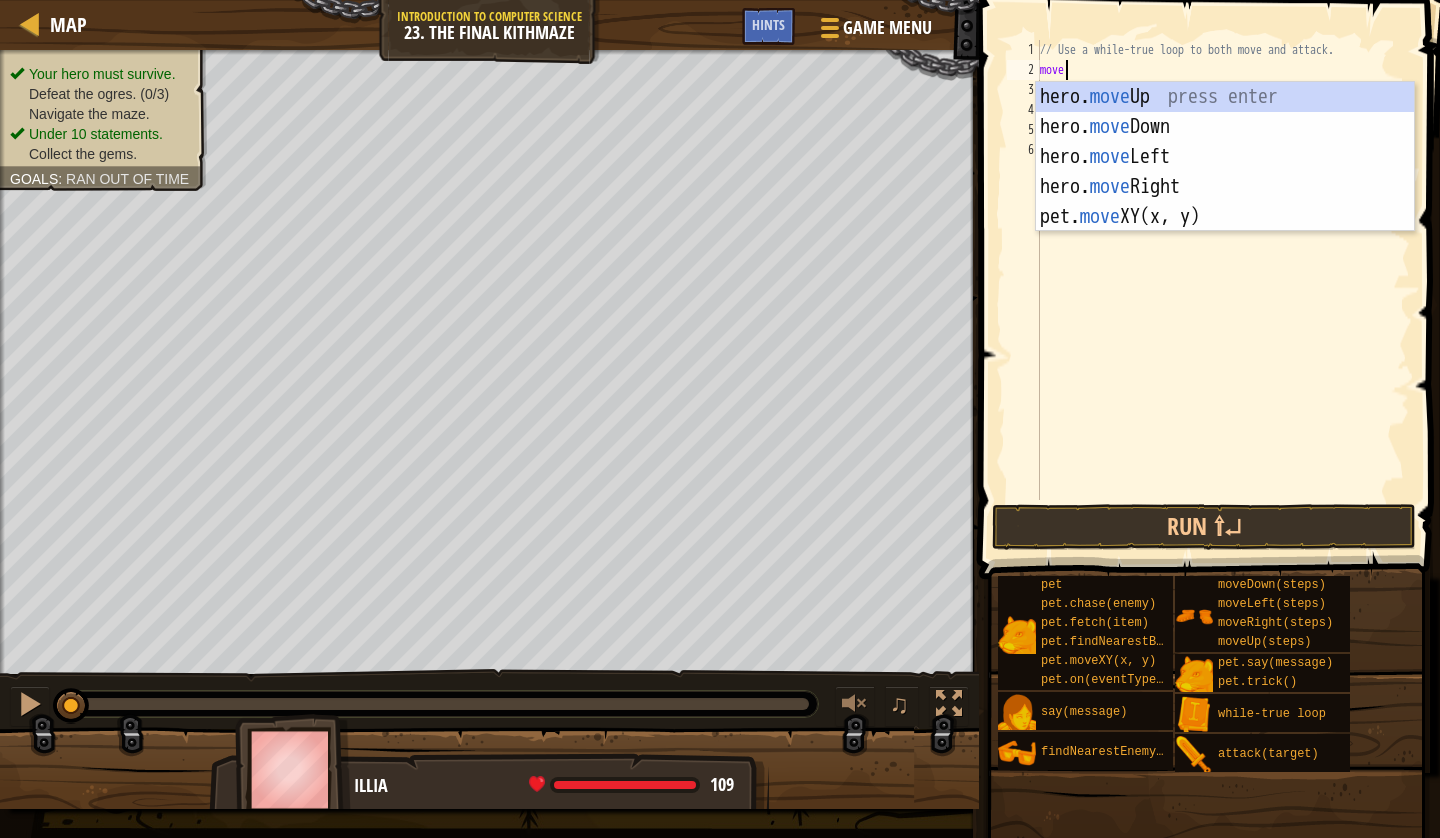 scroll, scrollTop: 9, scrollLeft: 0, axis: vertical 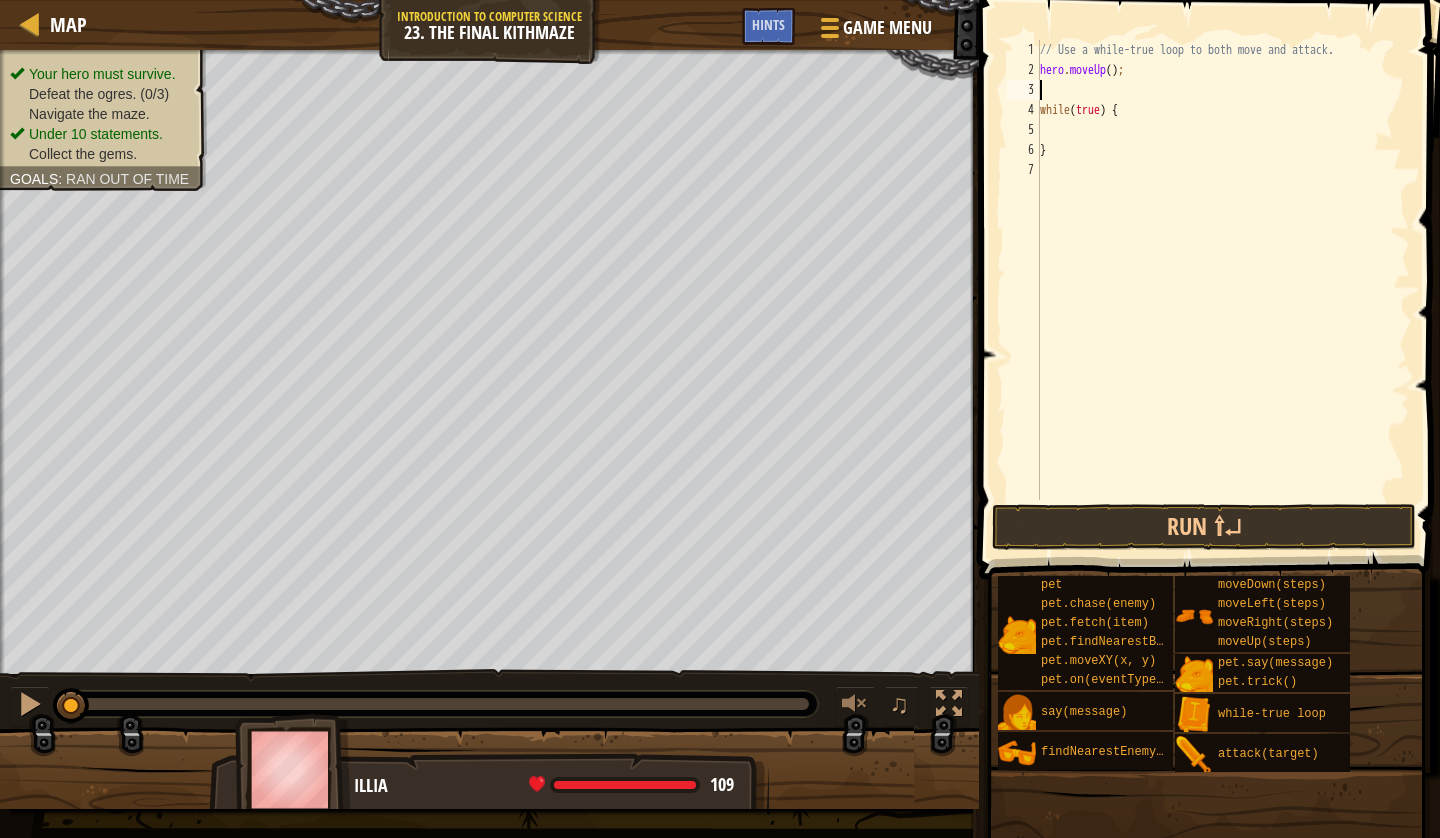 click on "// Use a while-true loop to both move and attack. hero . moveUp ( ) ; while ( true )   {      }" at bounding box center (1223, 290) 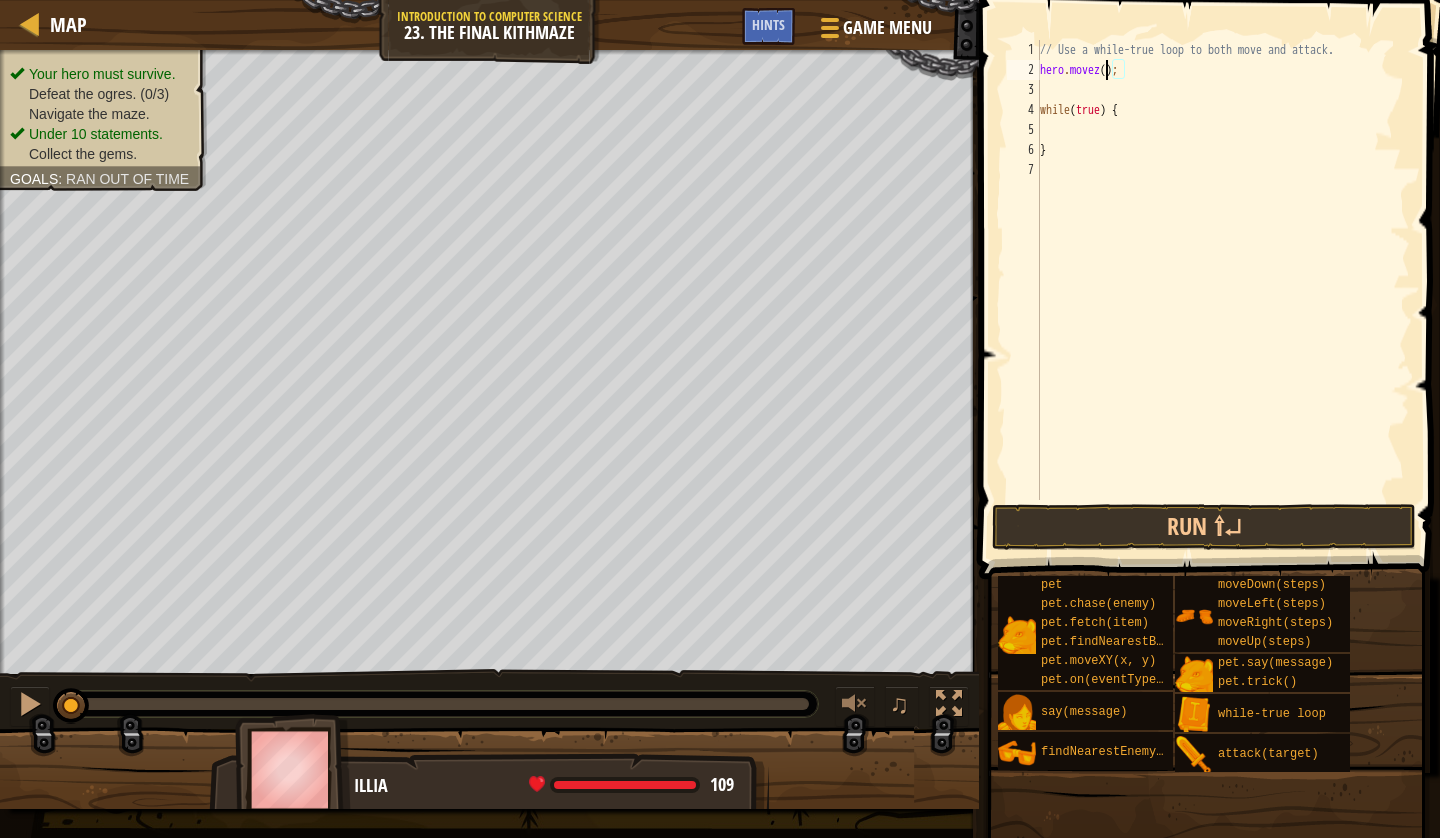 scroll, scrollTop: 9, scrollLeft: 5, axis: both 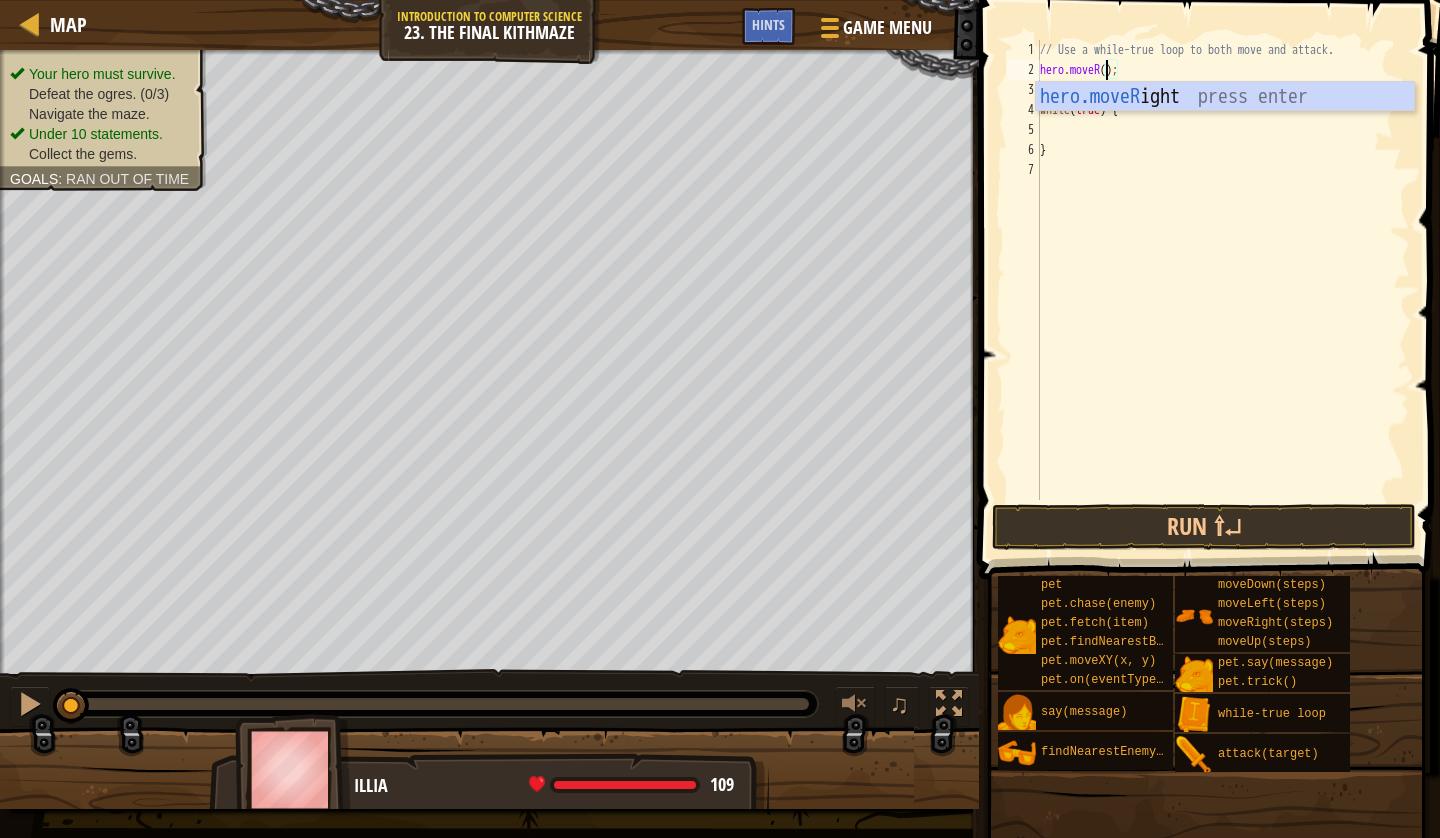type on "hero.moveRight();" 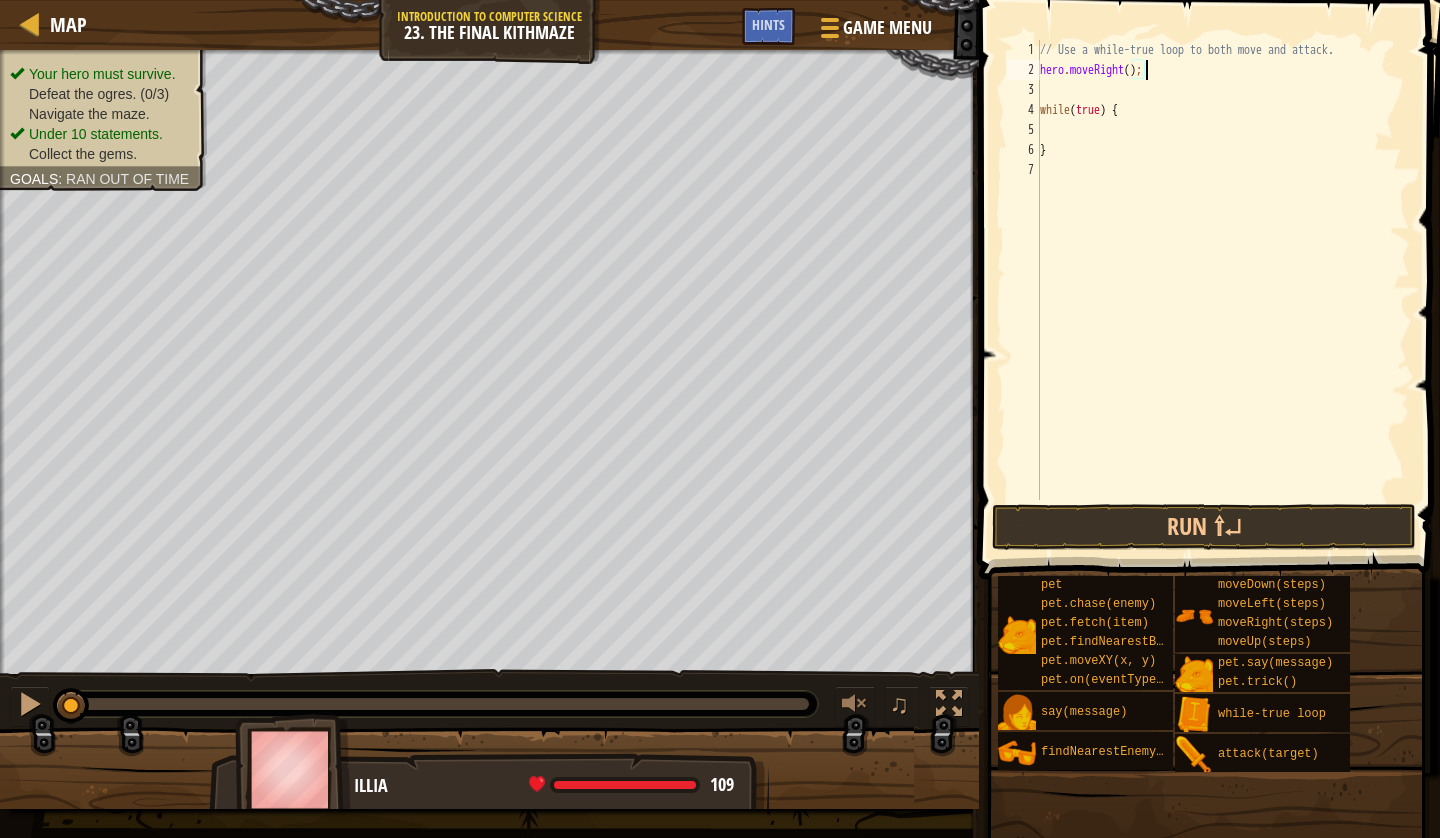 click on "// Use a while-true loop to both move and attack. hero . moveRight ( ) ; while ( true )   {      }" at bounding box center [1223, 290] 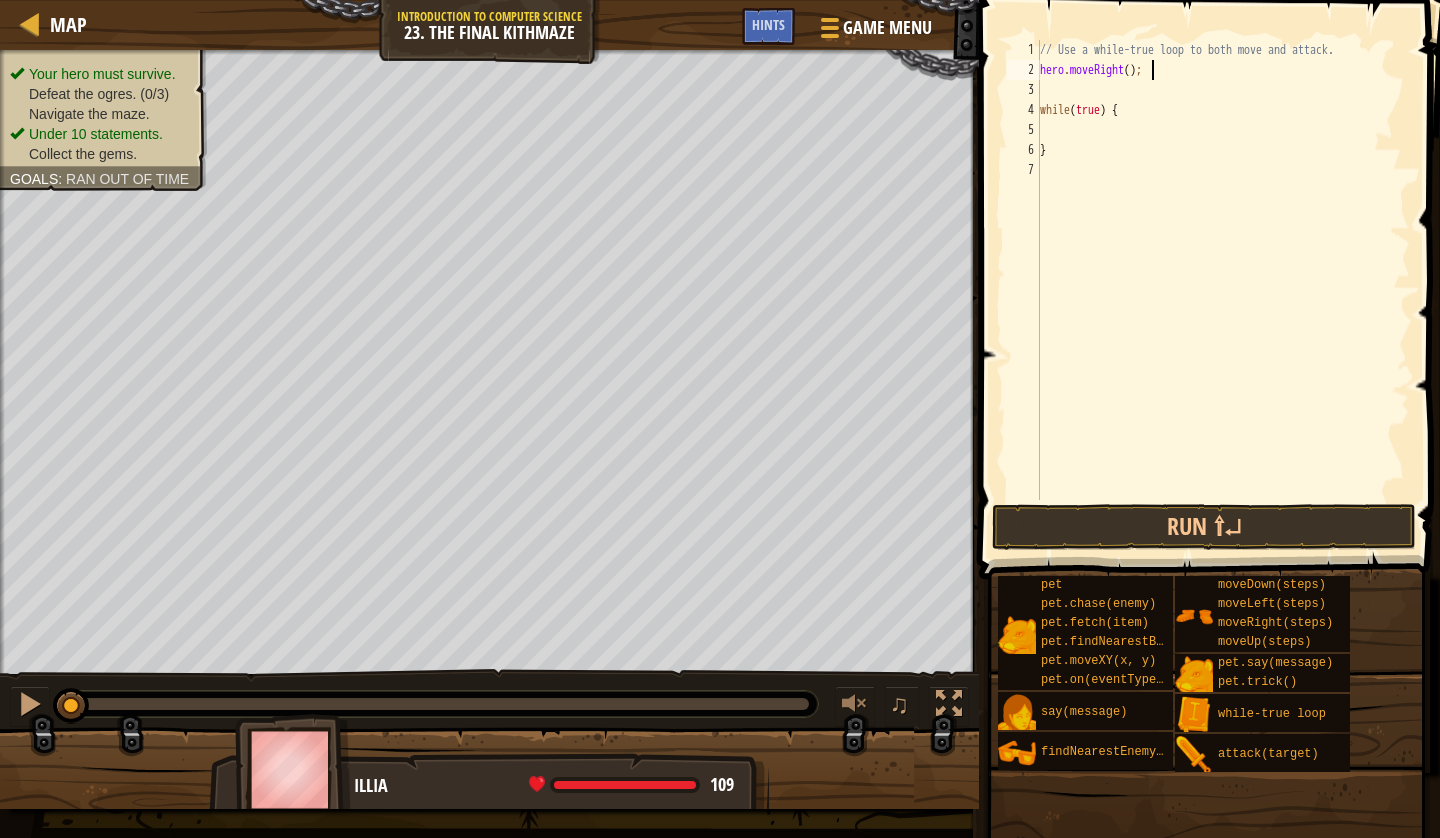 scroll, scrollTop: 9, scrollLeft: 0, axis: vertical 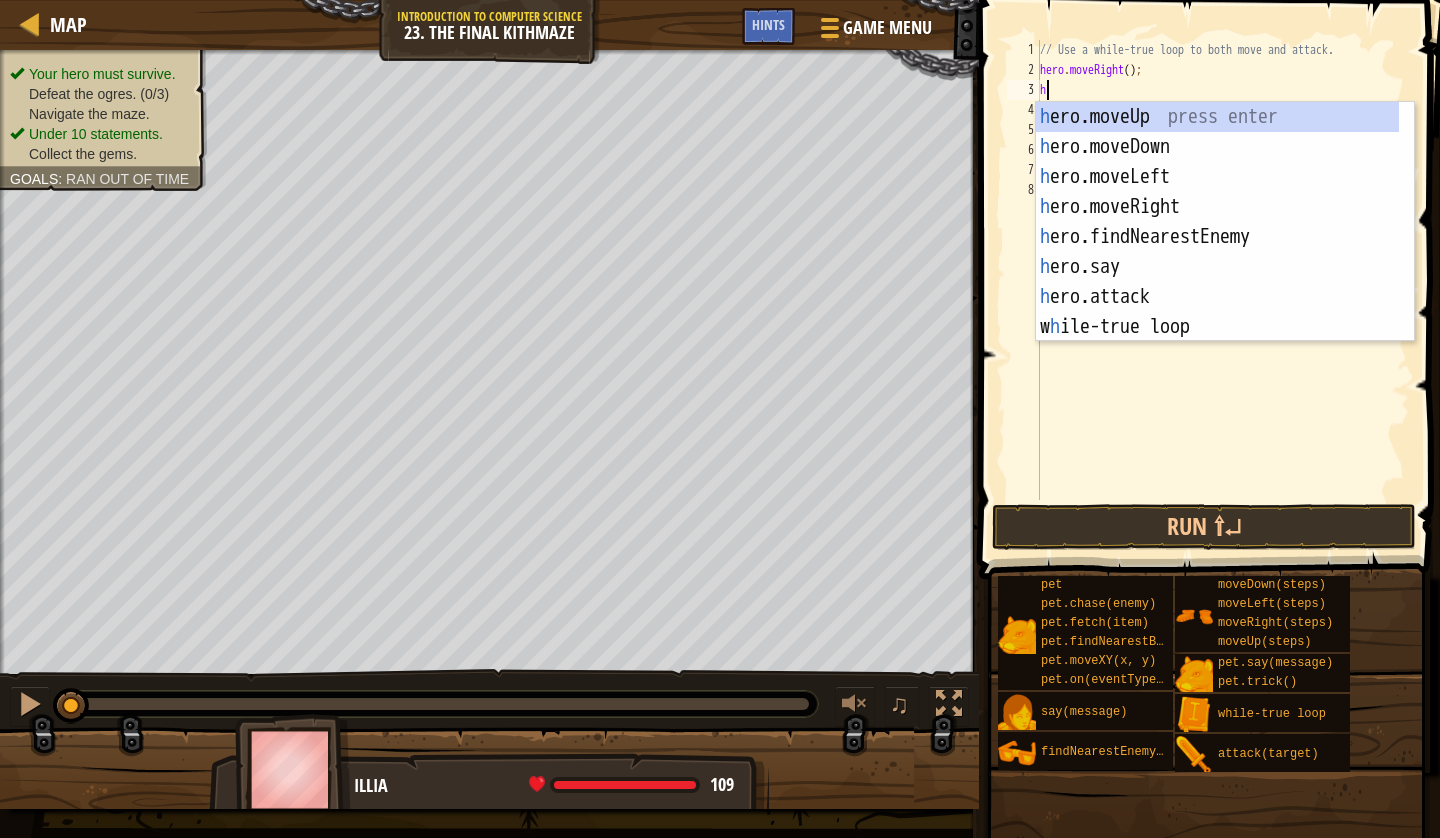 type on "hero" 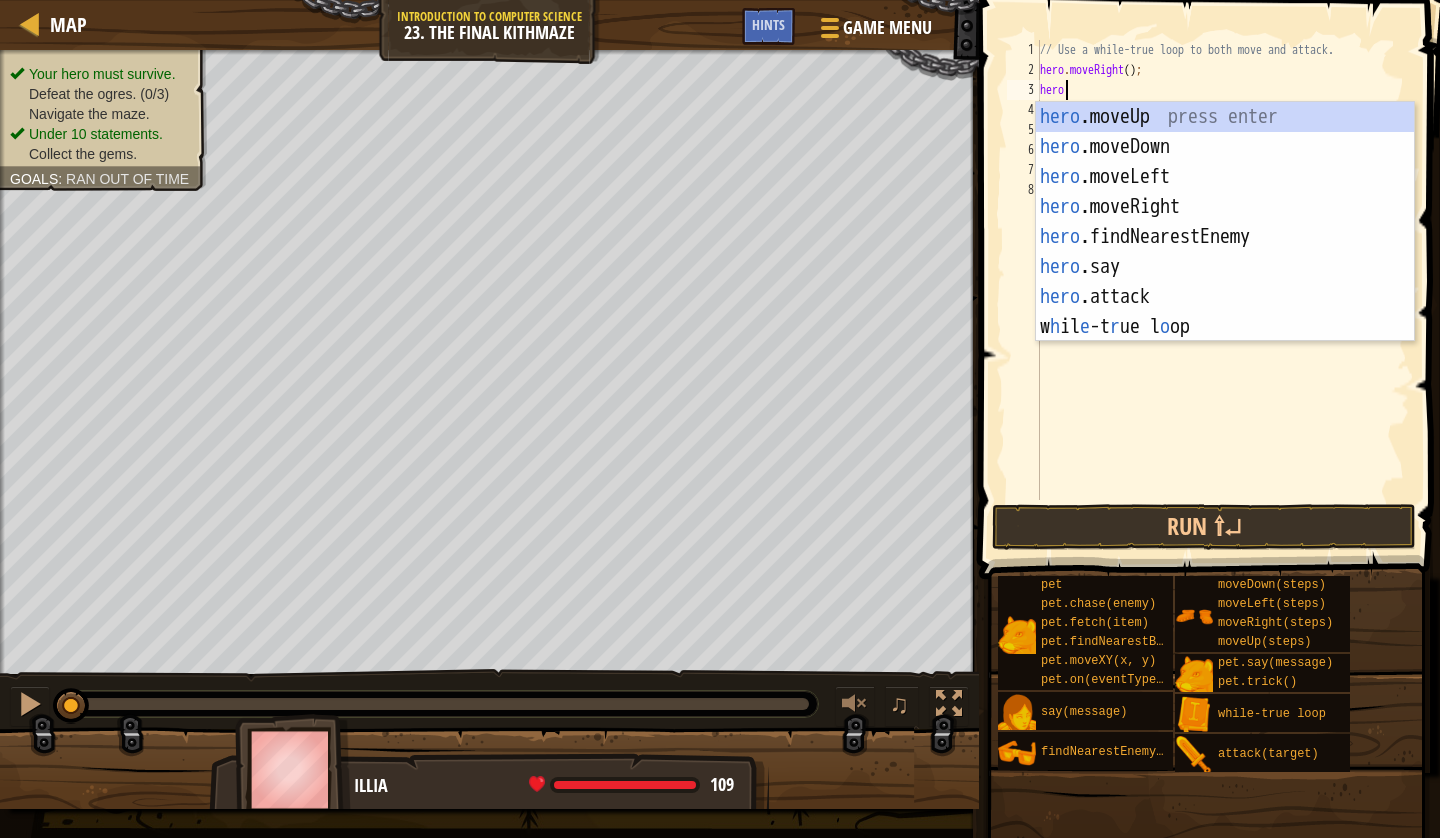 scroll, scrollTop: 9, scrollLeft: 0, axis: vertical 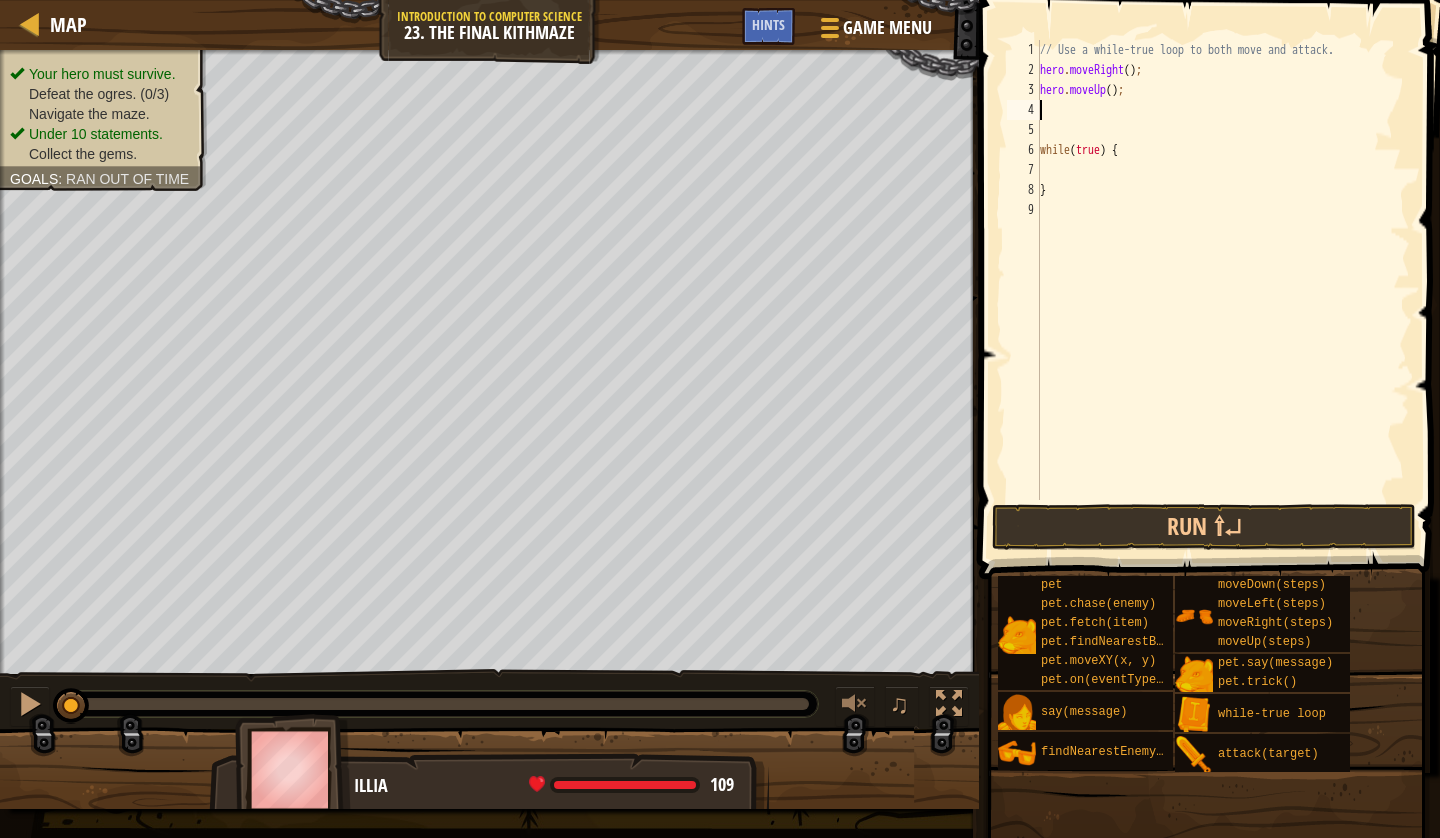 click on "// Use a while-true loop to both move and attack. hero . moveRight ( ) ; hero . moveUp ( ) ; while ( true )   {      }" at bounding box center (1223, 290) 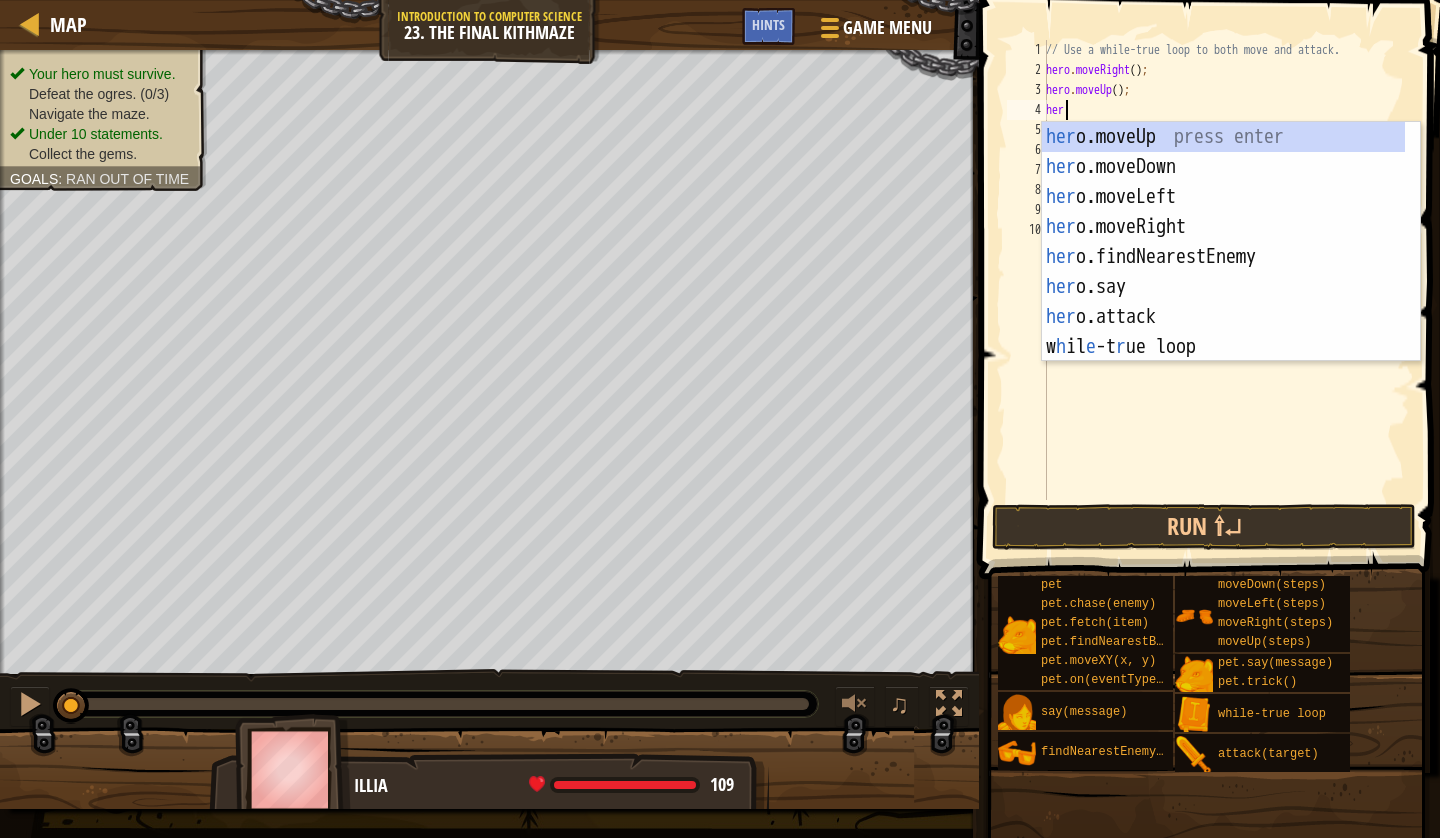 type on "hero" 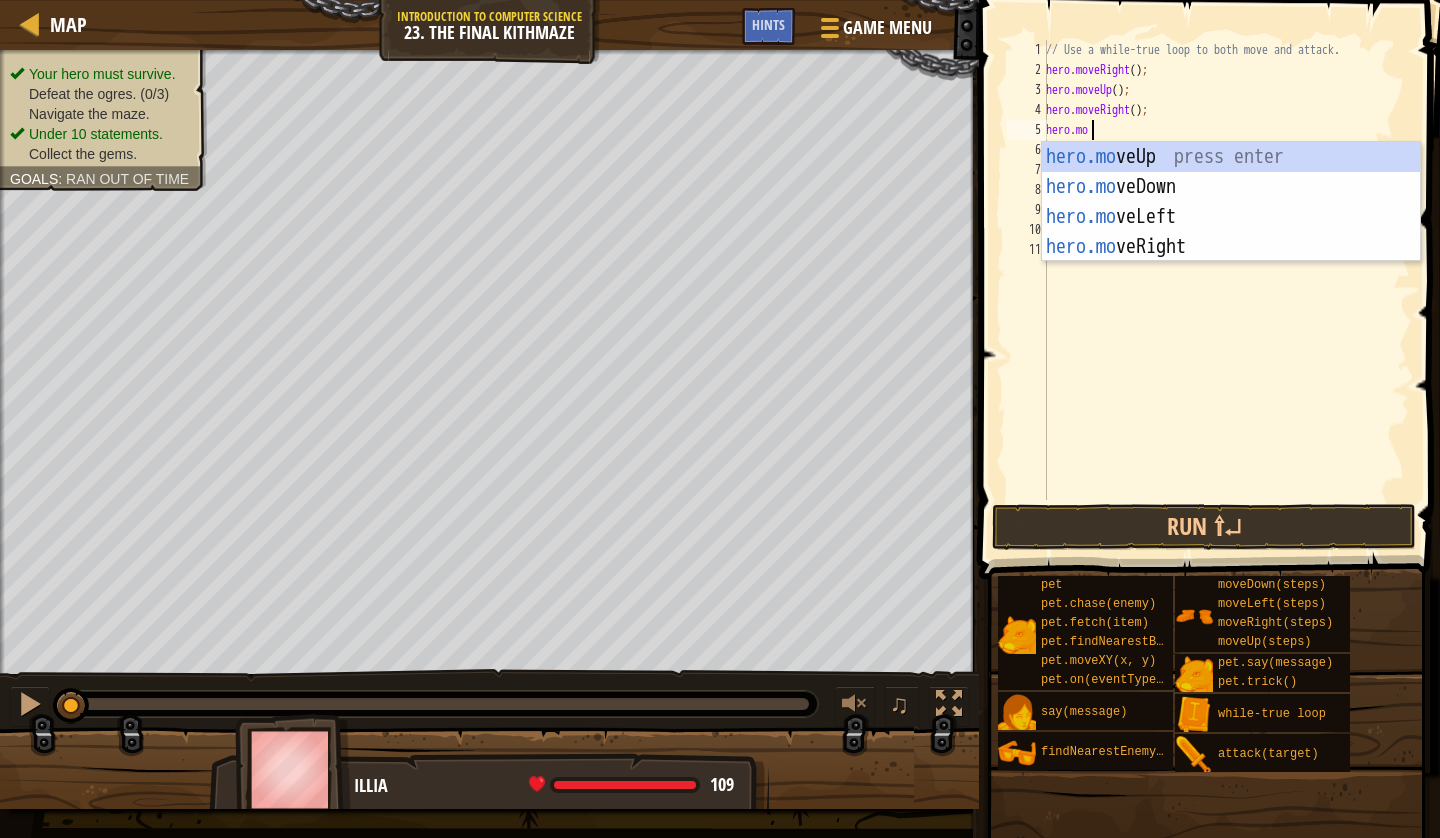 scroll, scrollTop: 9, scrollLeft: 3, axis: both 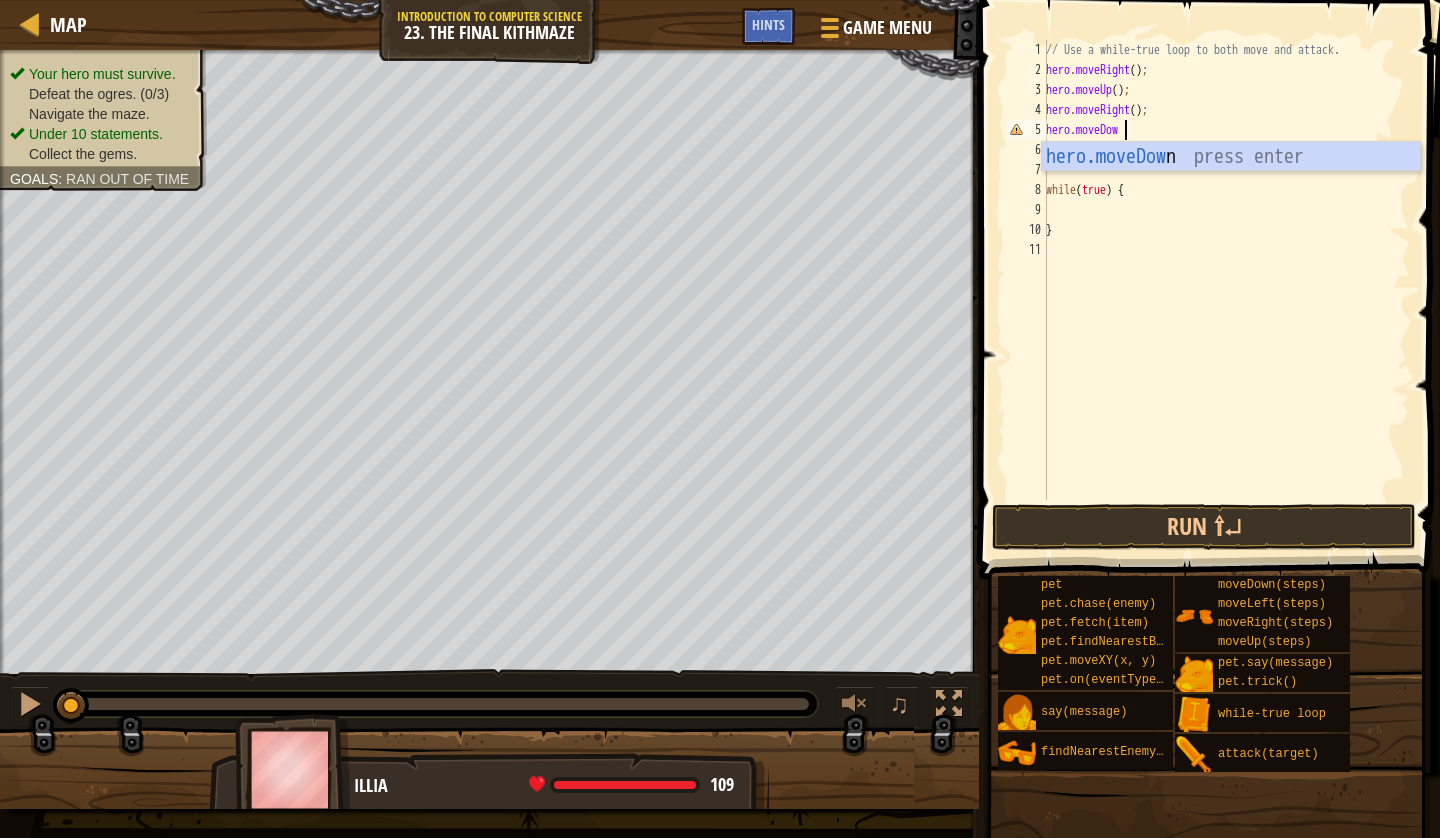 type on "hero.moveDown" 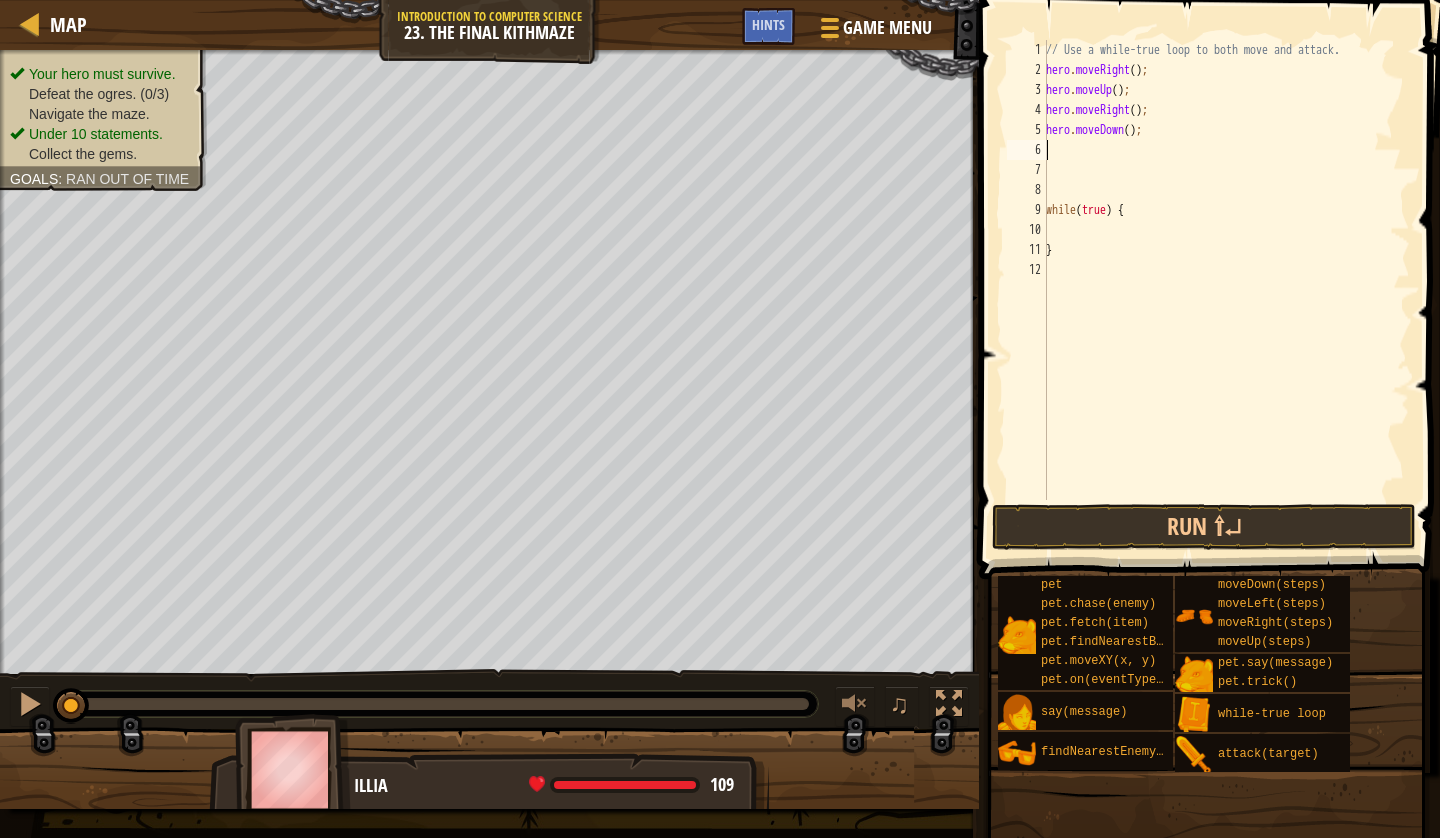 scroll, scrollTop: 9, scrollLeft: 0, axis: vertical 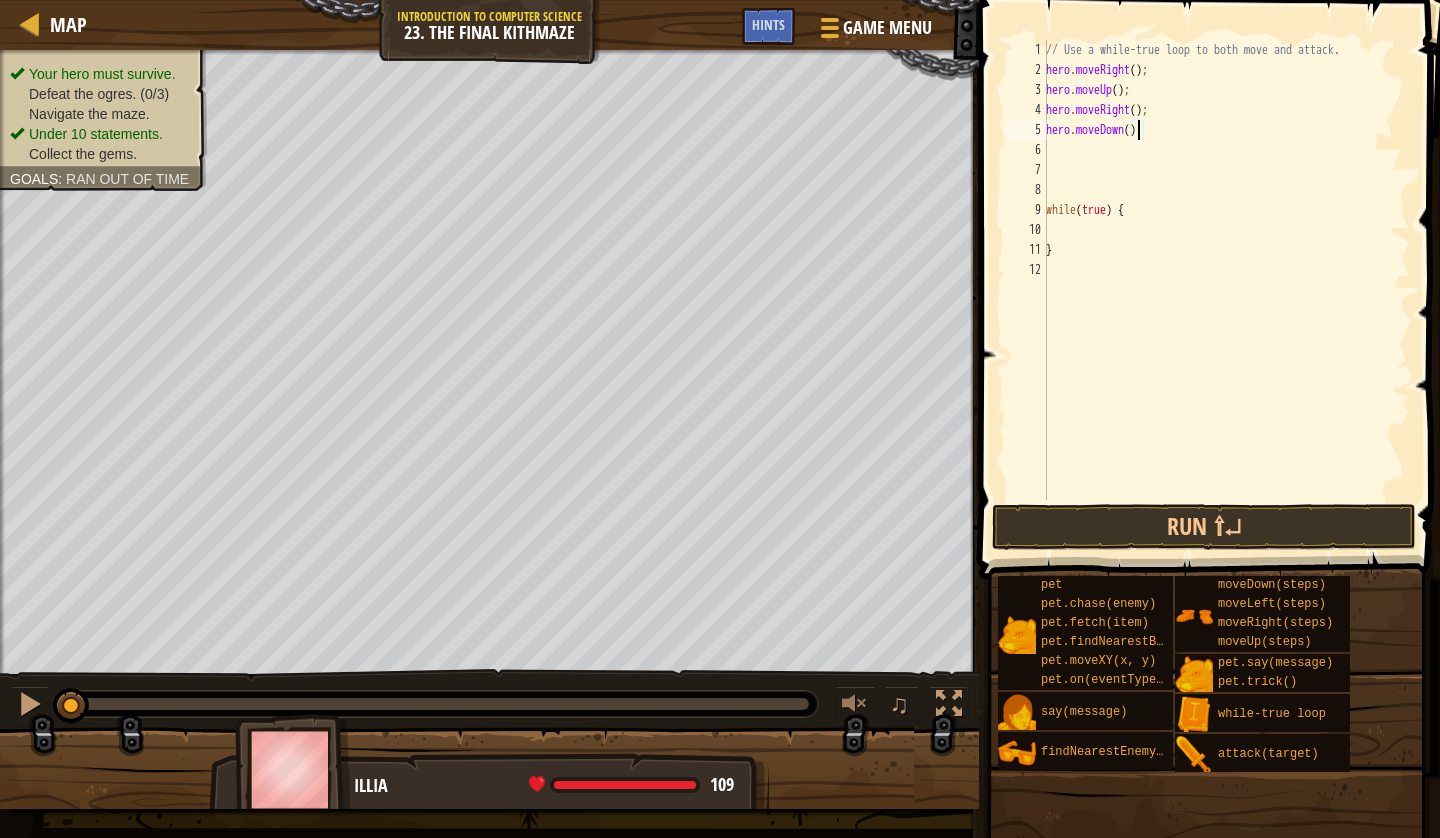 click on "// Use a while-true loop to both move and attack. hero . moveRight ( ) ; hero . moveUp ( ) ; hero . moveRight ( ) ; hero . moveDown ( ) ; while ( true )   {      }" at bounding box center [1226, 290] 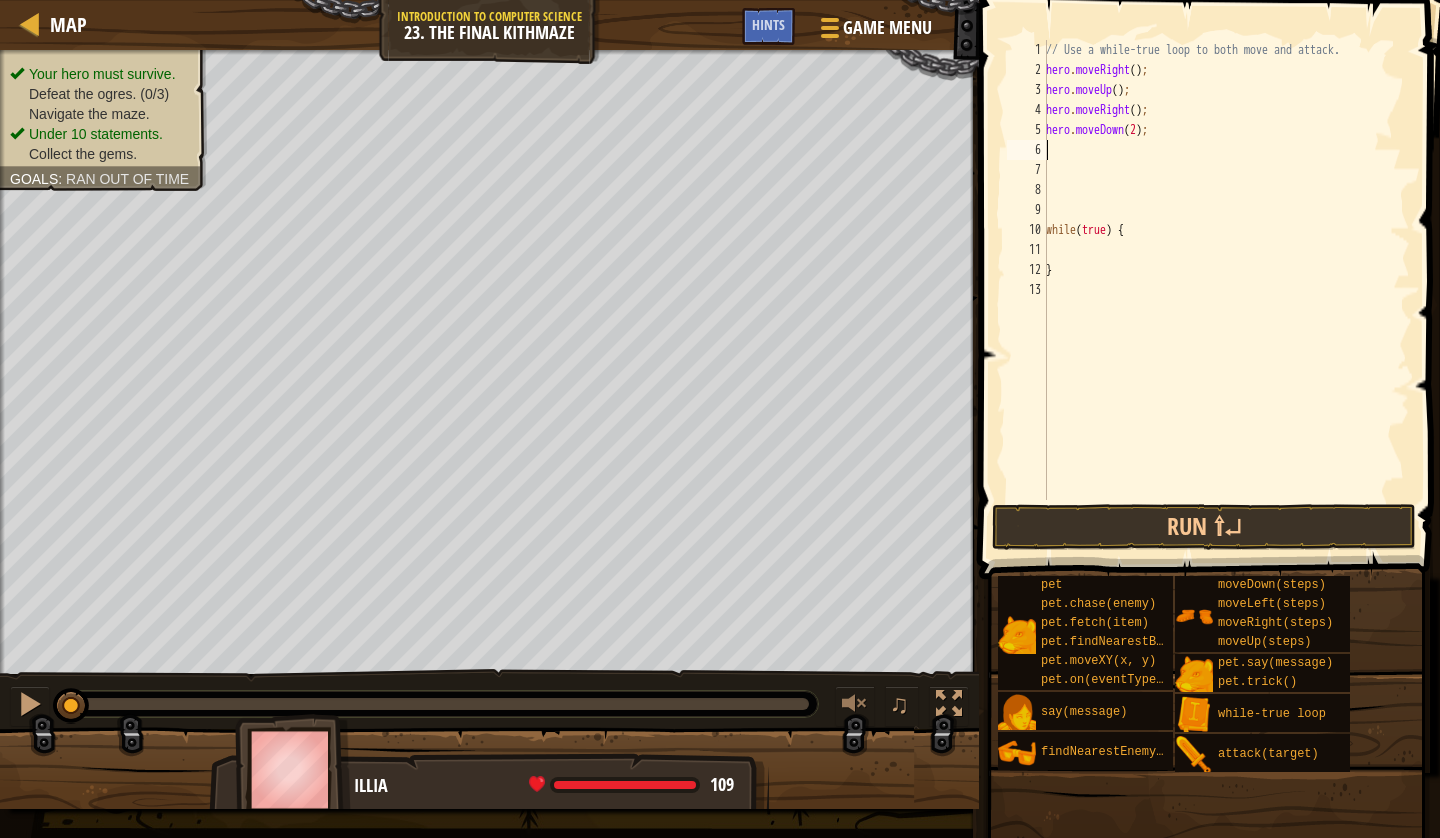 scroll, scrollTop: 9, scrollLeft: 0, axis: vertical 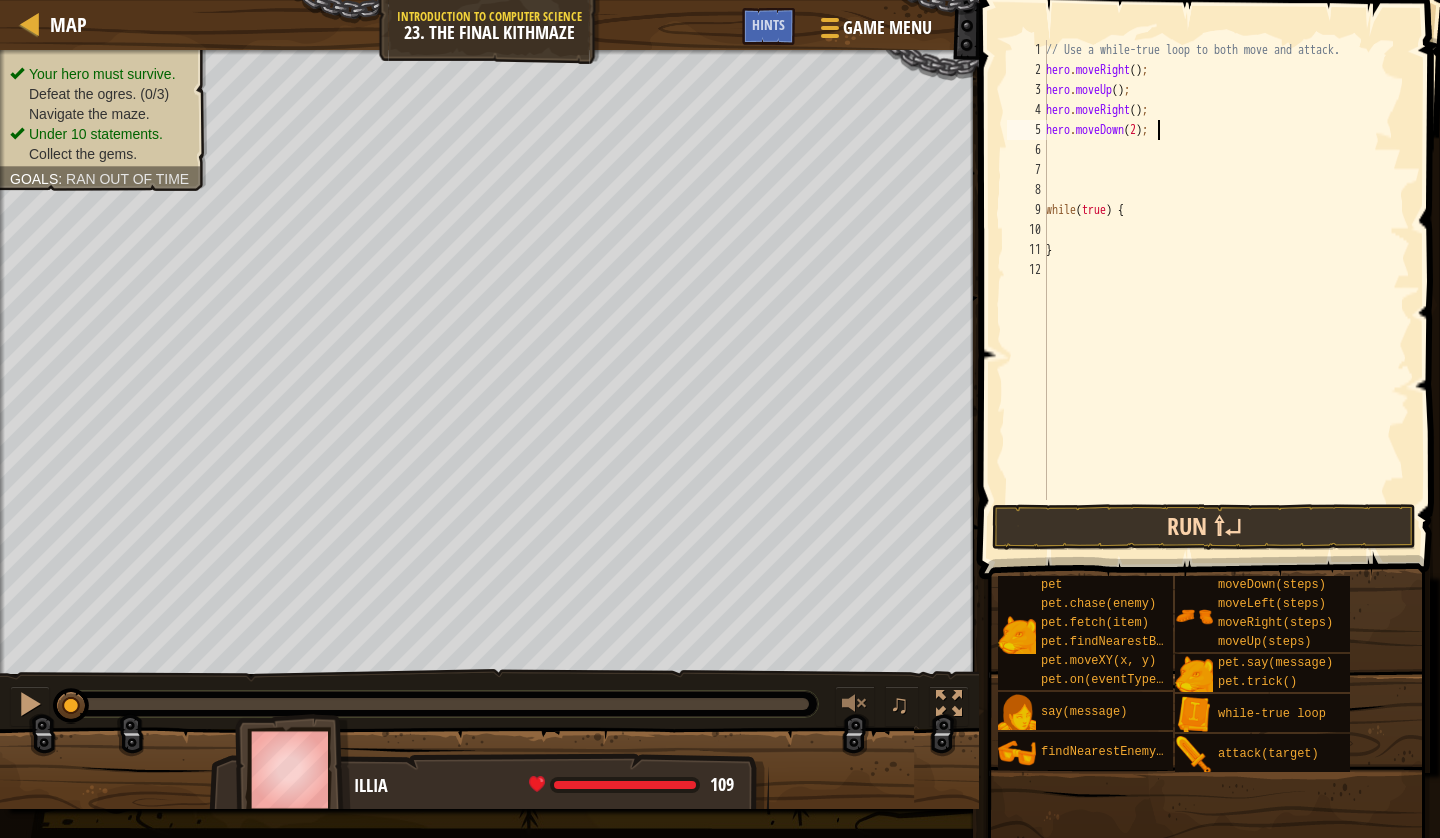 type on "hero.moveDown(2);" 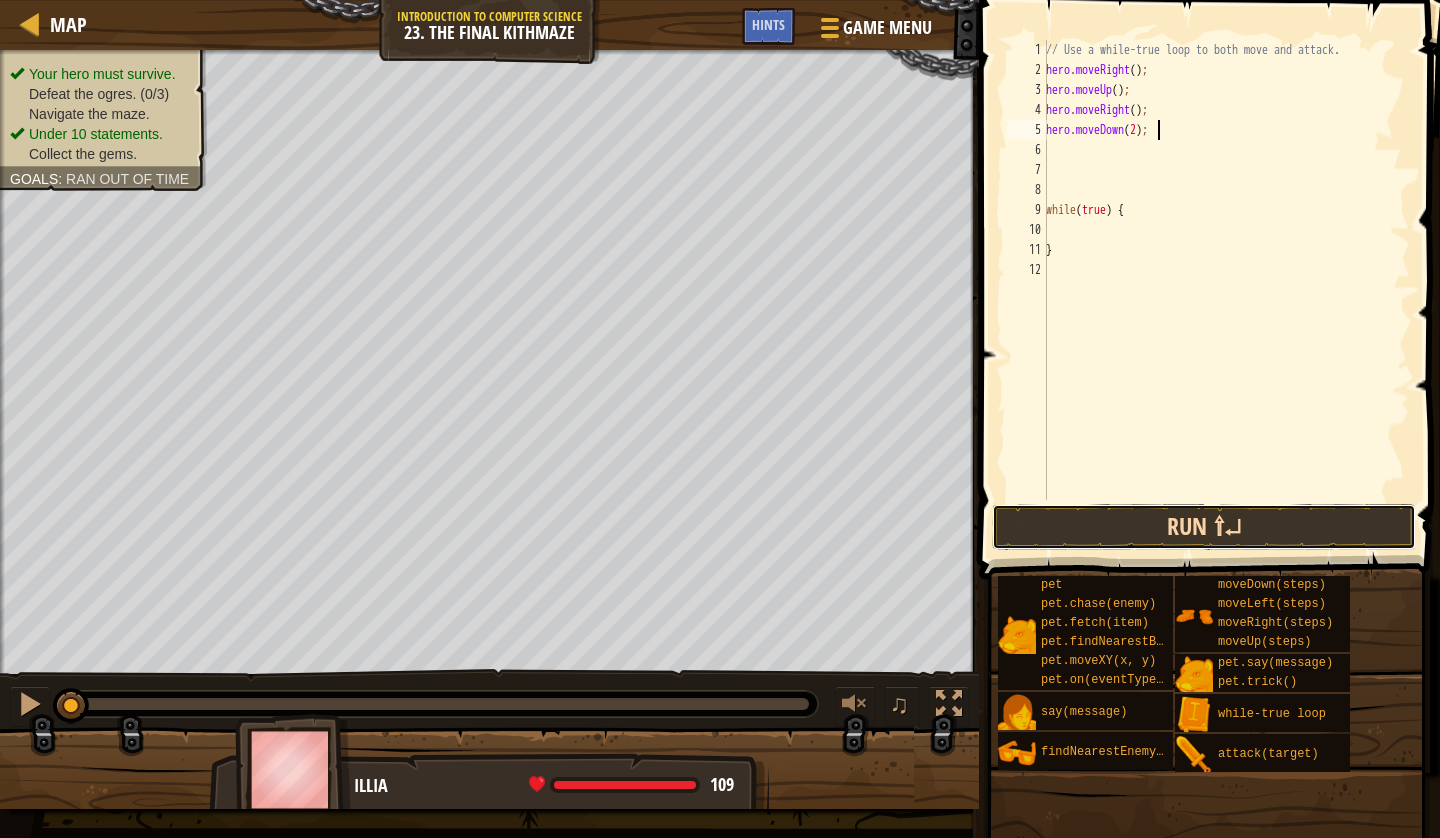 click on "Run ⇧↵" at bounding box center [1204, 527] 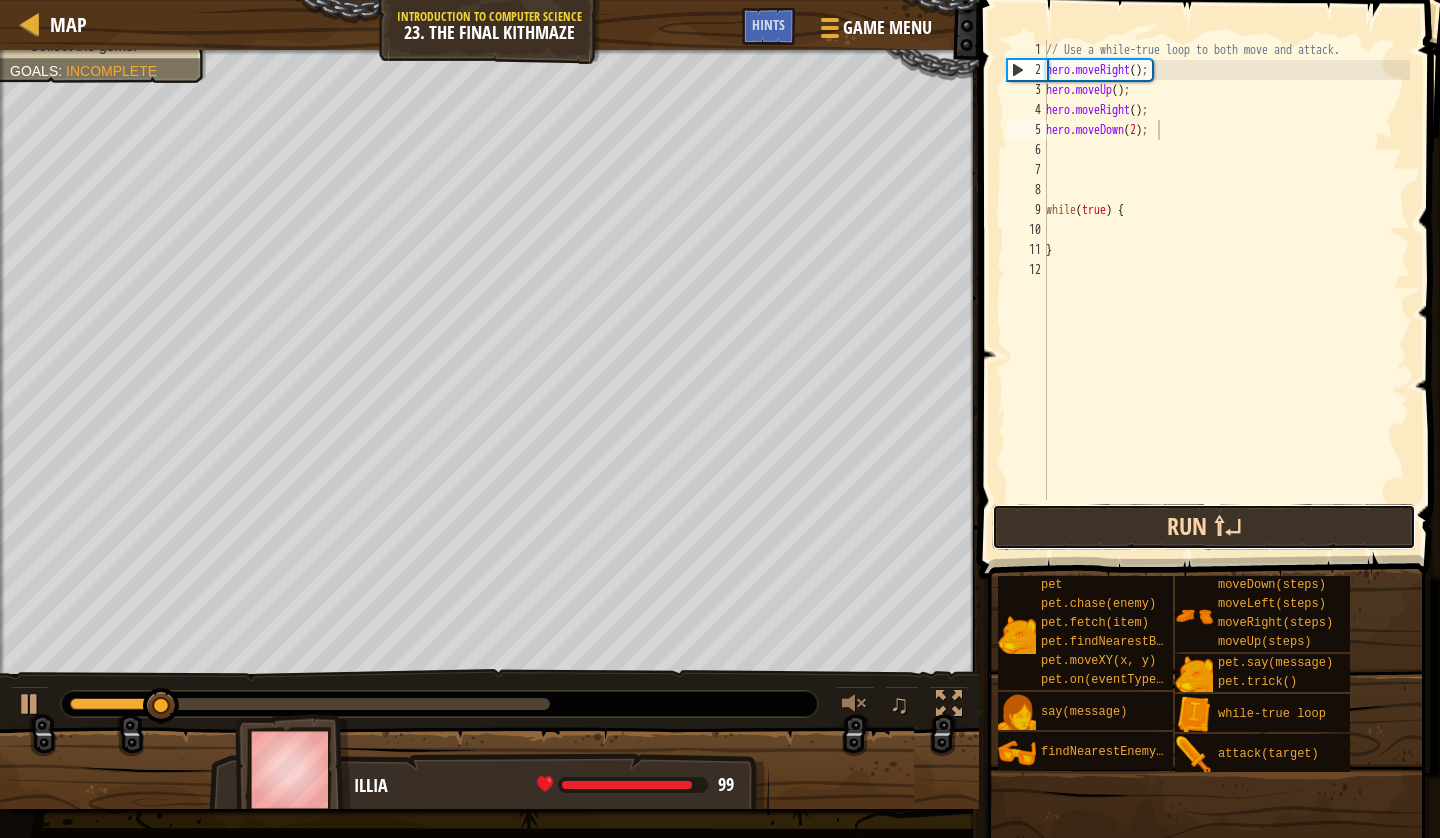click on "Run ⇧↵" at bounding box center [1204, 527] 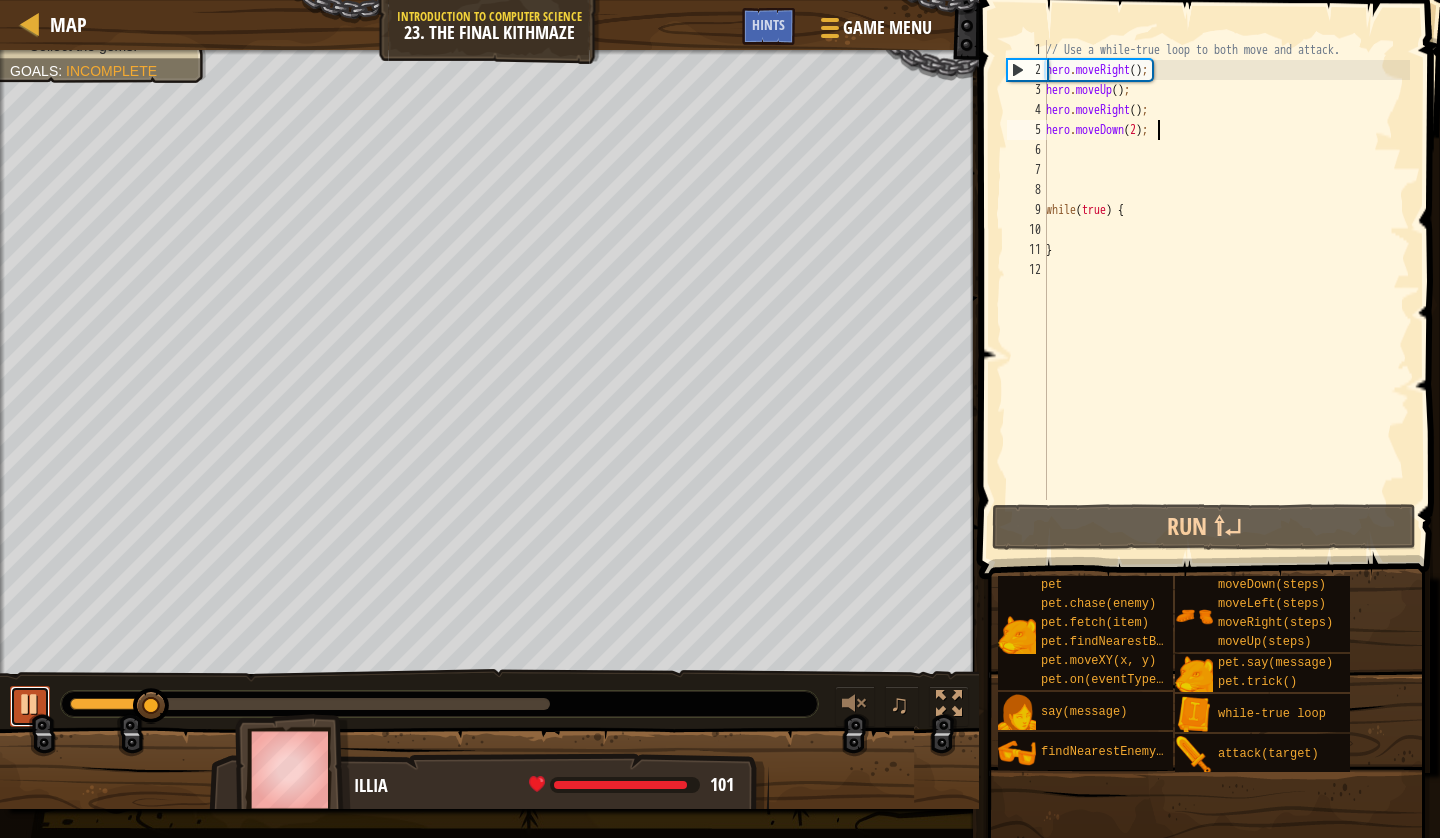 click at bounding box center [30, 704] 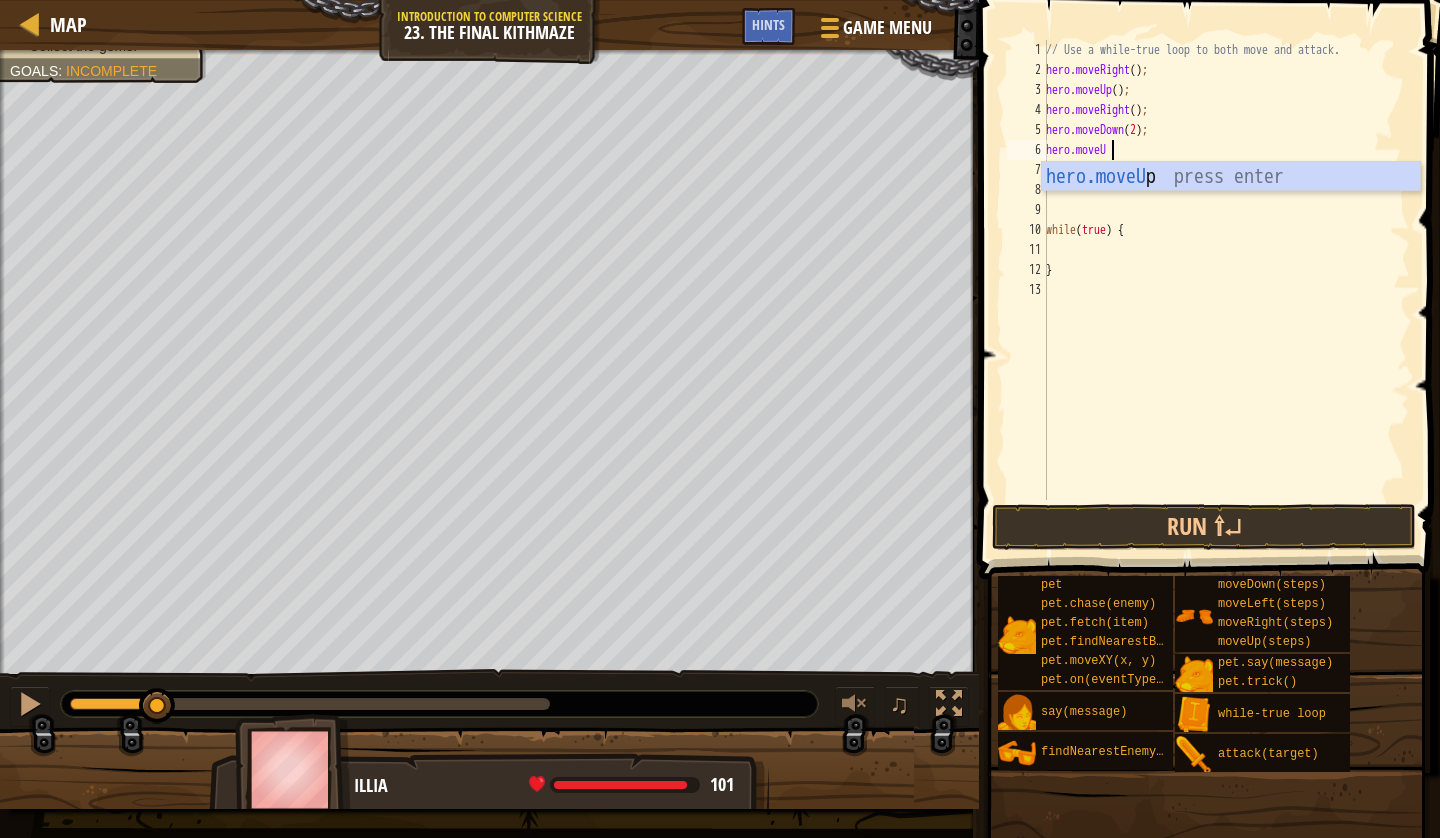 type on "hero.moveUp" 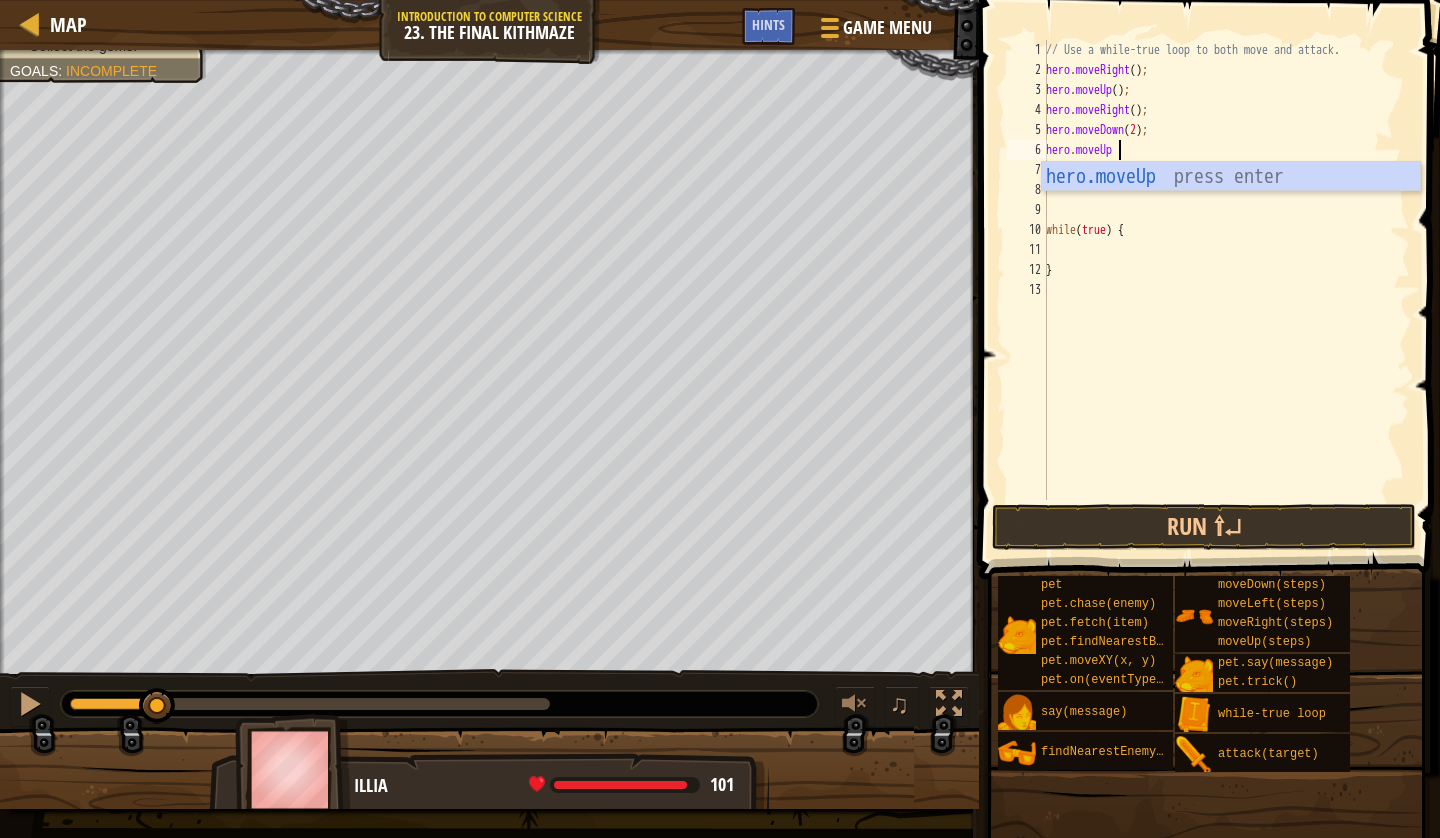 scroll, scrollTop: 9, scrollLeft: 0, axis: vertical 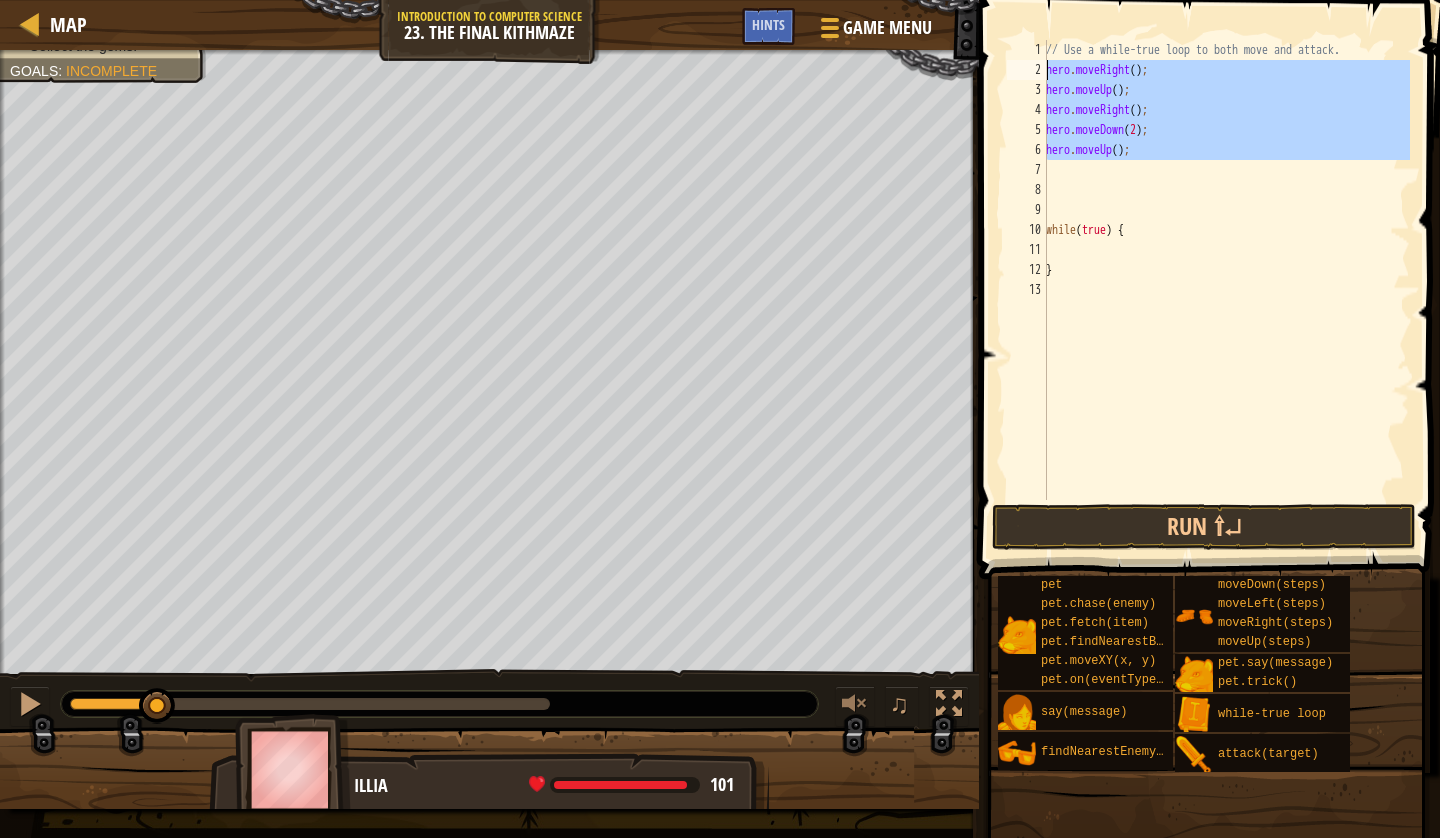 drag, startPoint x: 1164, startPoint y: 160, endPoint x: 1045, endPoint y: 74, distance: 146.82303 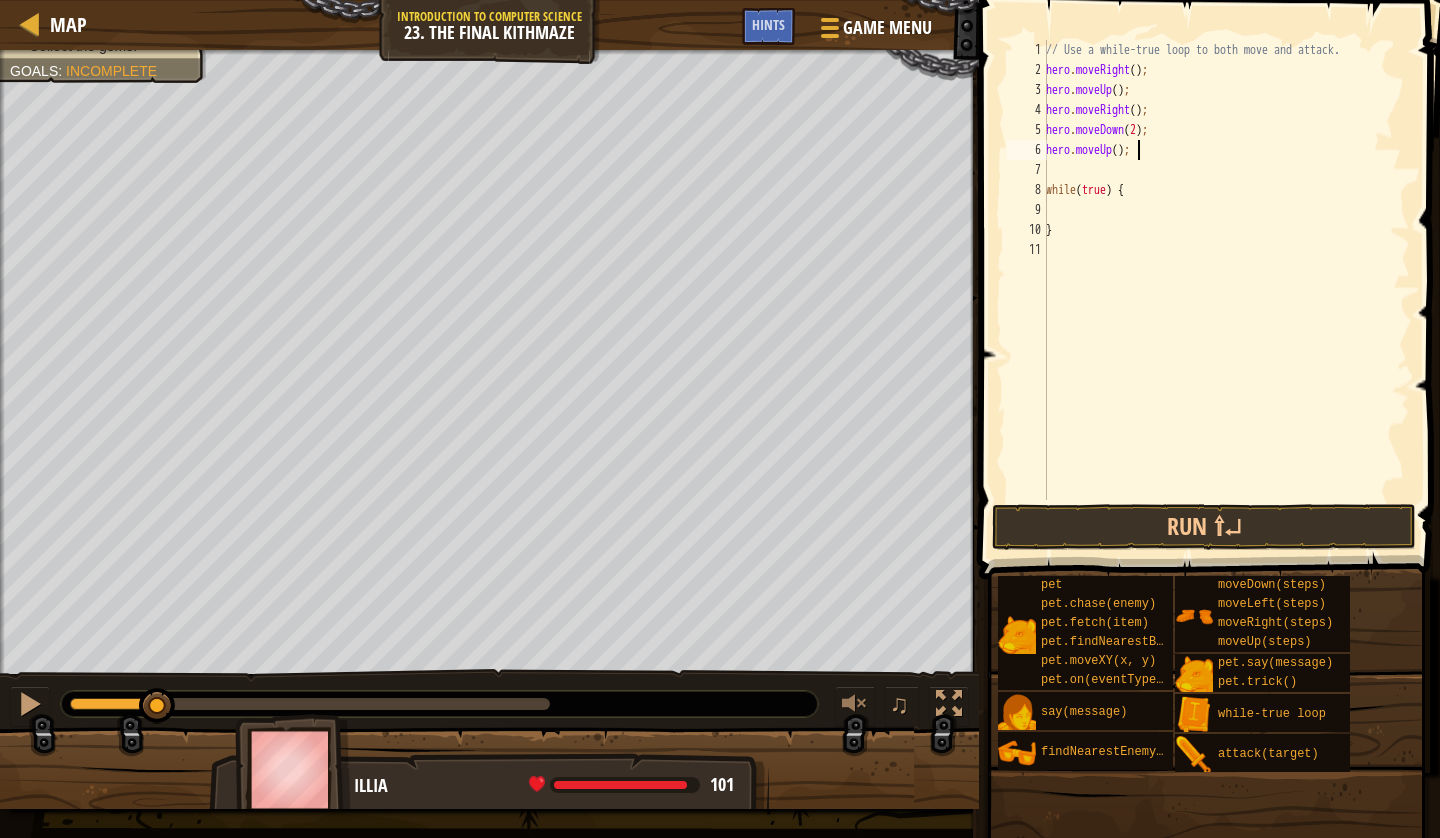 click on "// Use a while-true loop to both move and attack. hero . moveRight ( ) ; hero . moveUp ( ) ; hero . moveRight ( ) ; hero . moveDown ( 2 ) ; hero . moveUp ( ) ; while ( true )   {      }" at bounding box center [1226, 290] 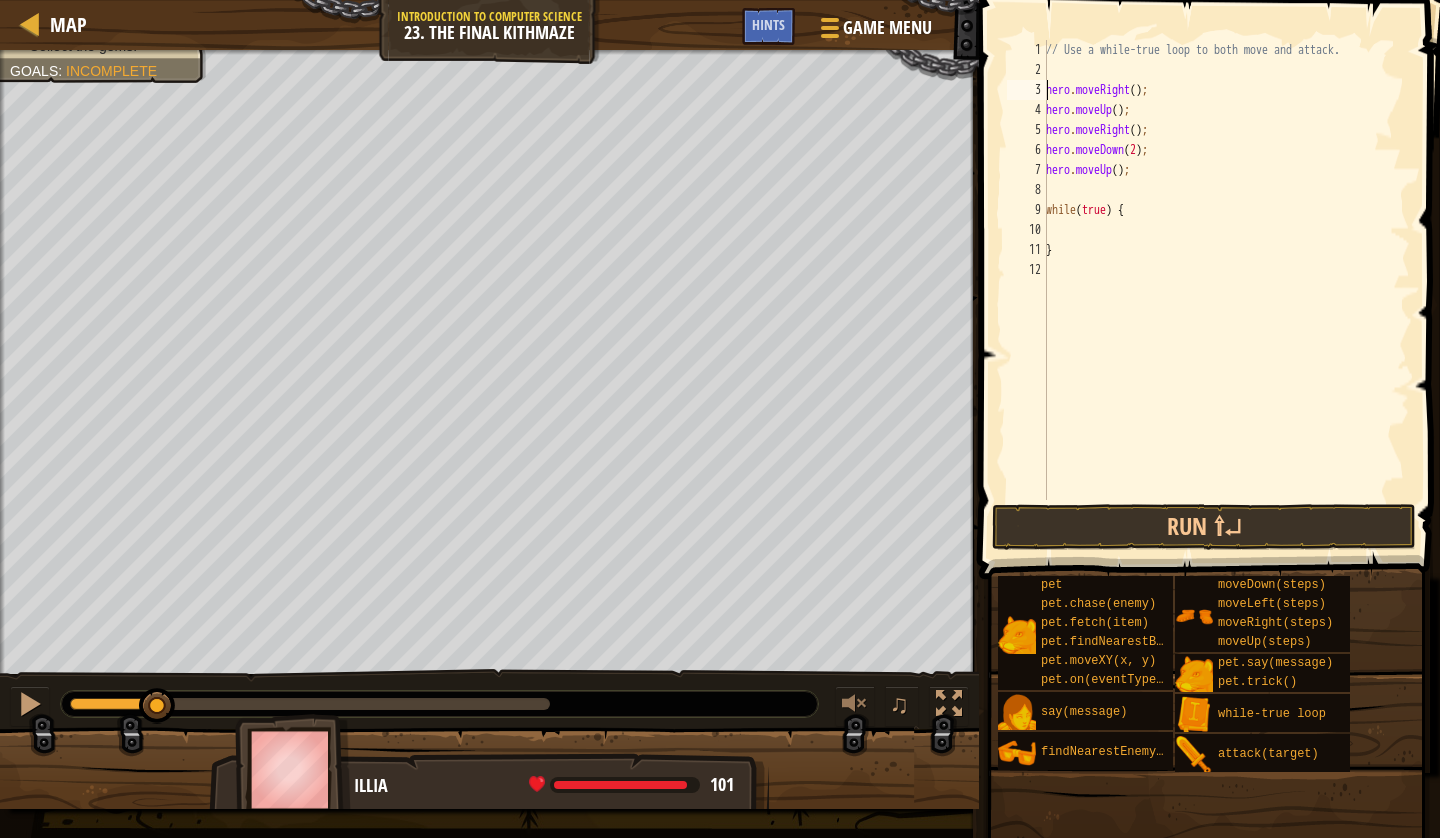 click on "// Use a while-true loop to both move and attack. hero . moveRight ( ) ; hero . moveUp ( ) ; hero . moveRight ( ) ; hero . moveDown ( 2 ) ; hero . moveUp ( ) ; while ( true )   {      }" at bounding box center [1226, 290] 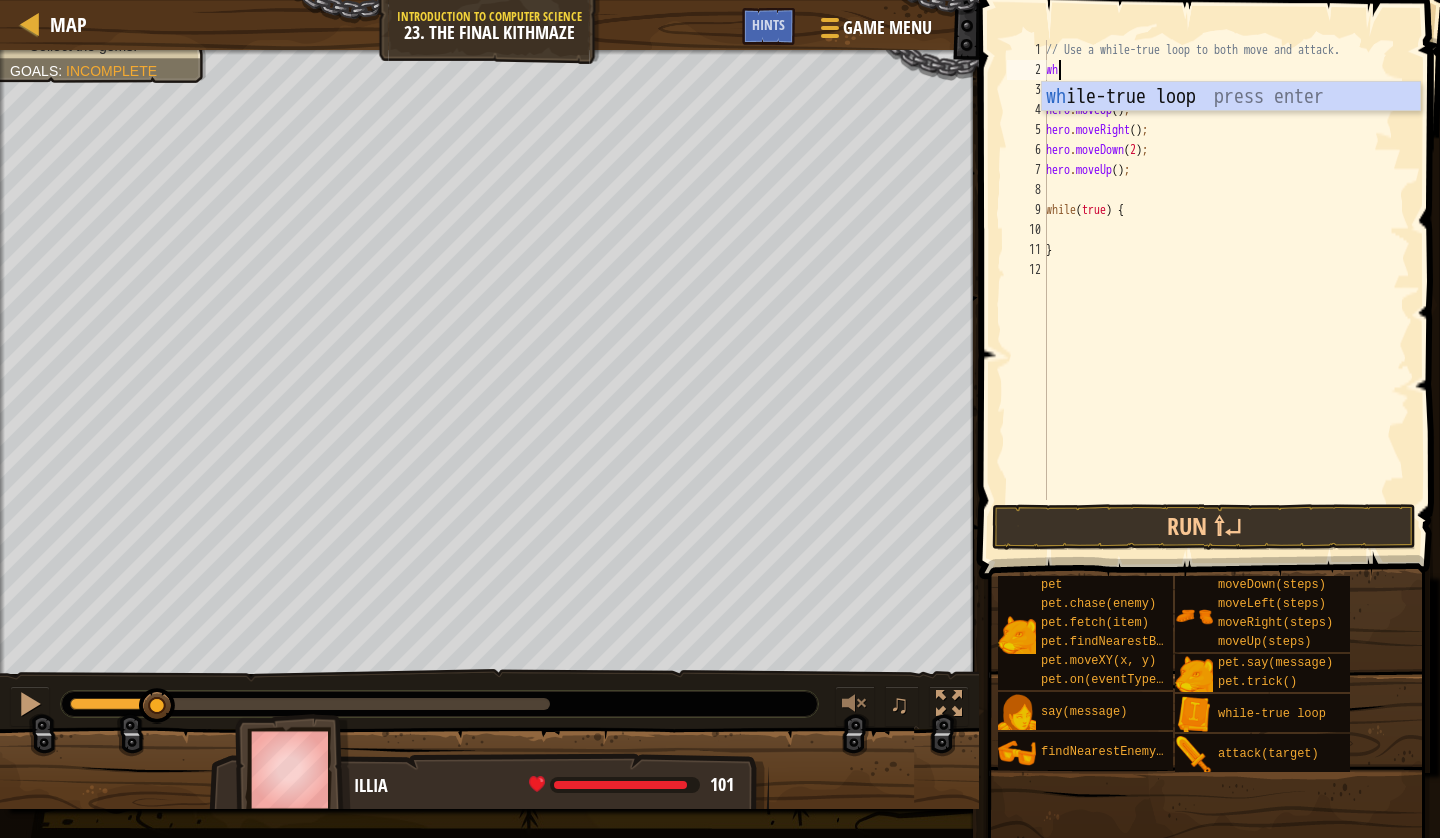 scroll, scrollTop: 9, scrollLeft: 0, axis: vertical 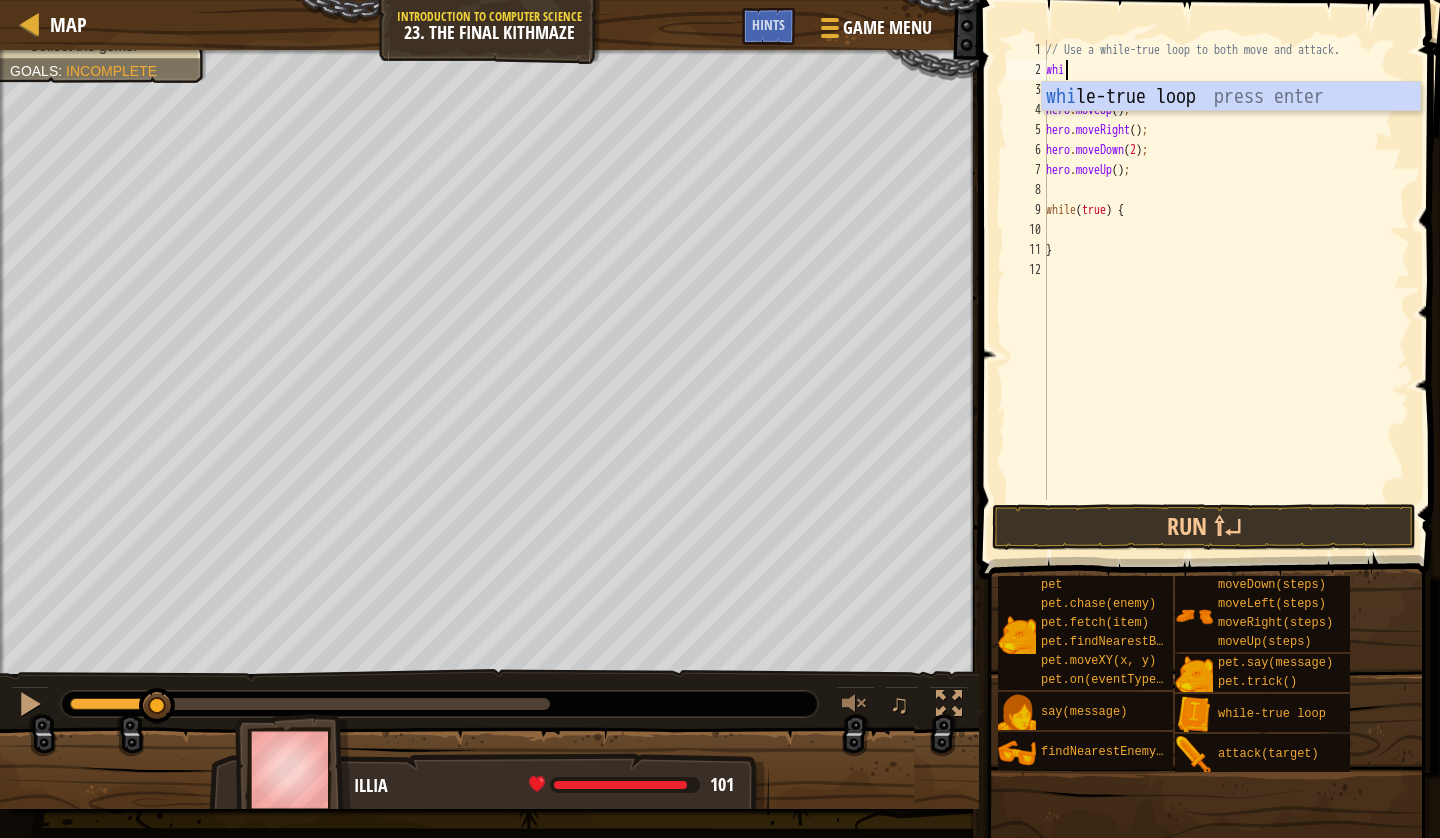 type on "whil" 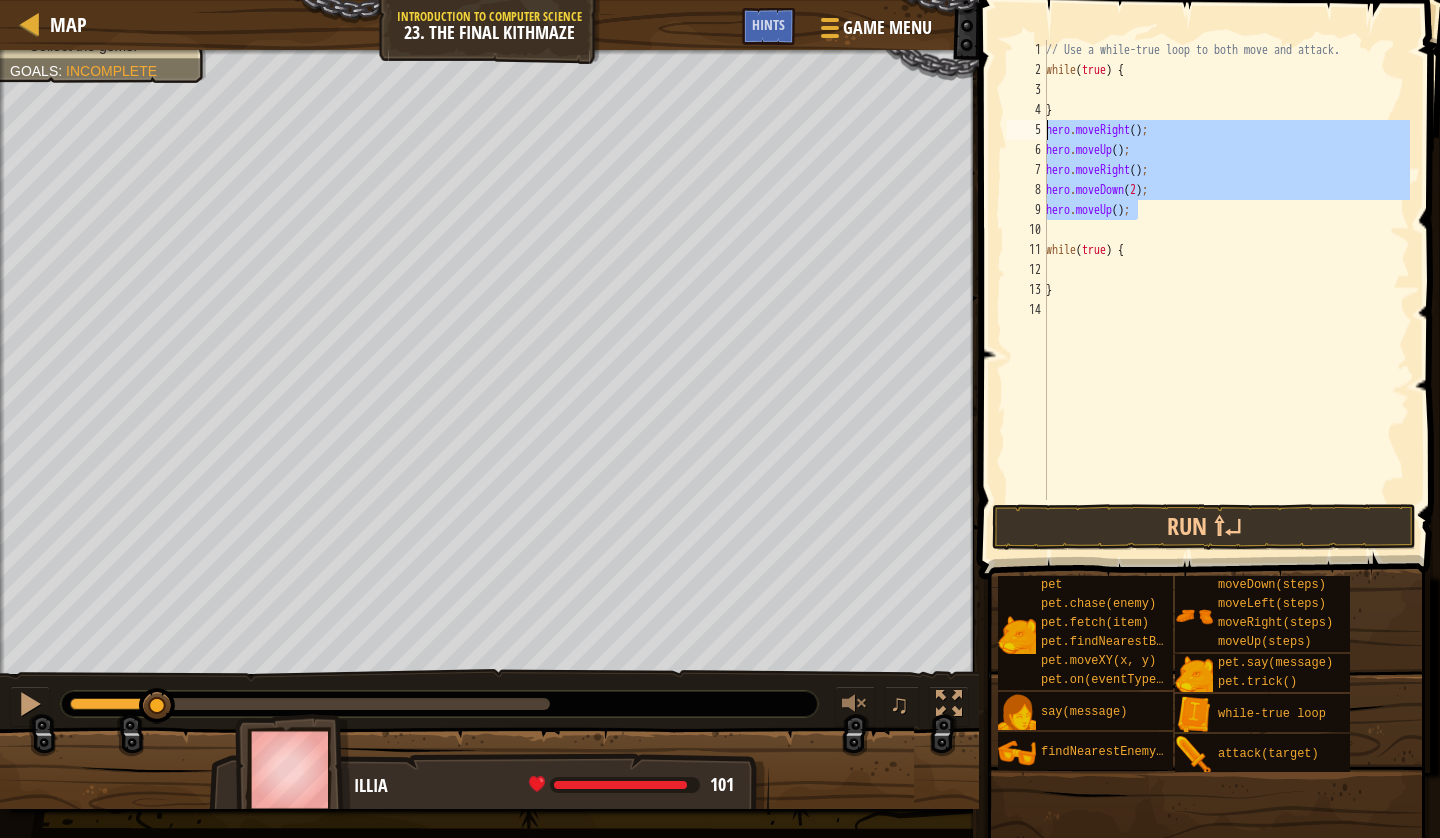 drag, startPoint x: 1157, startPoint y: 214, endPoint x: 1045, endPoint y: 133, distance: 138.22084 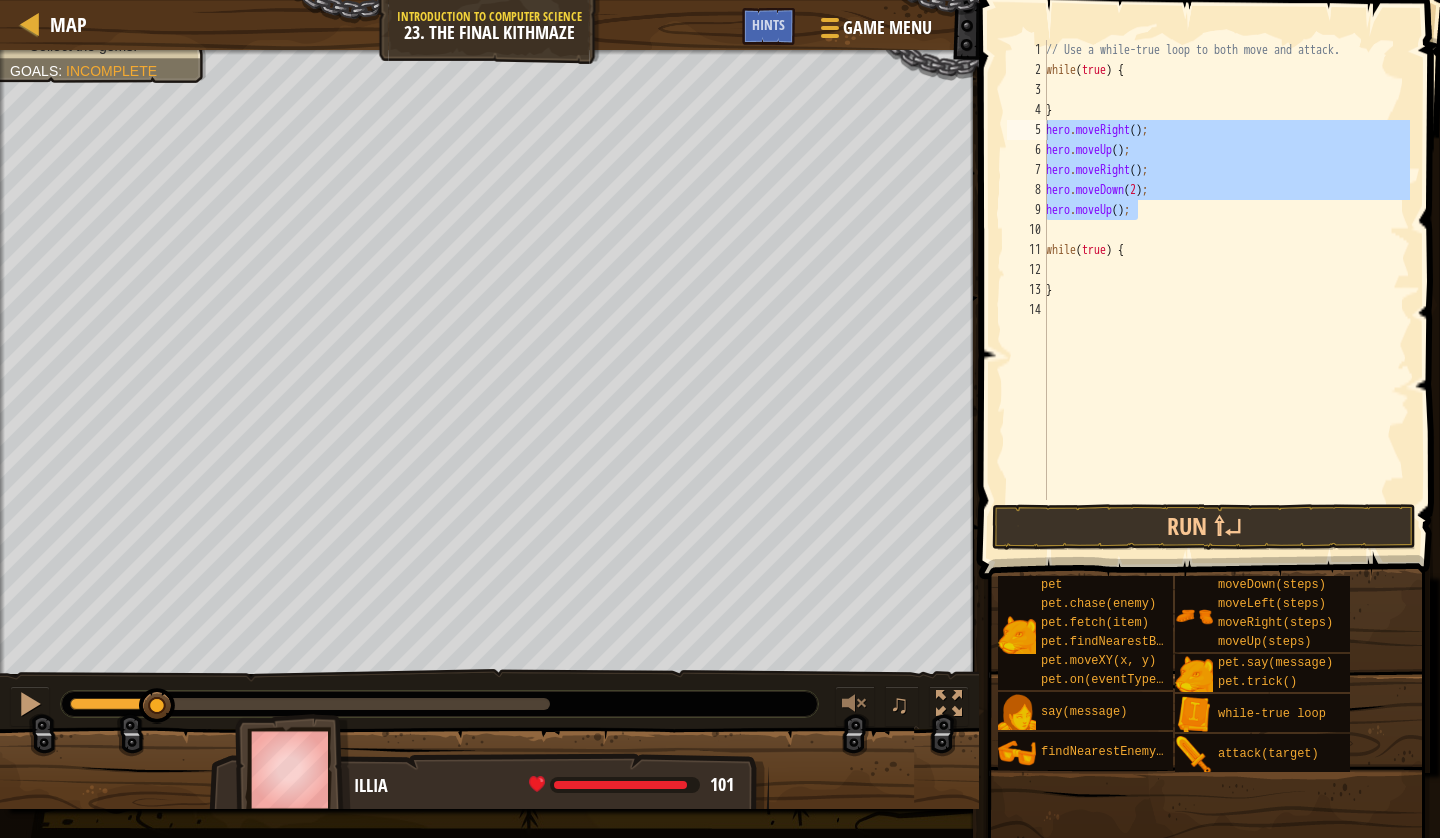type on "}" 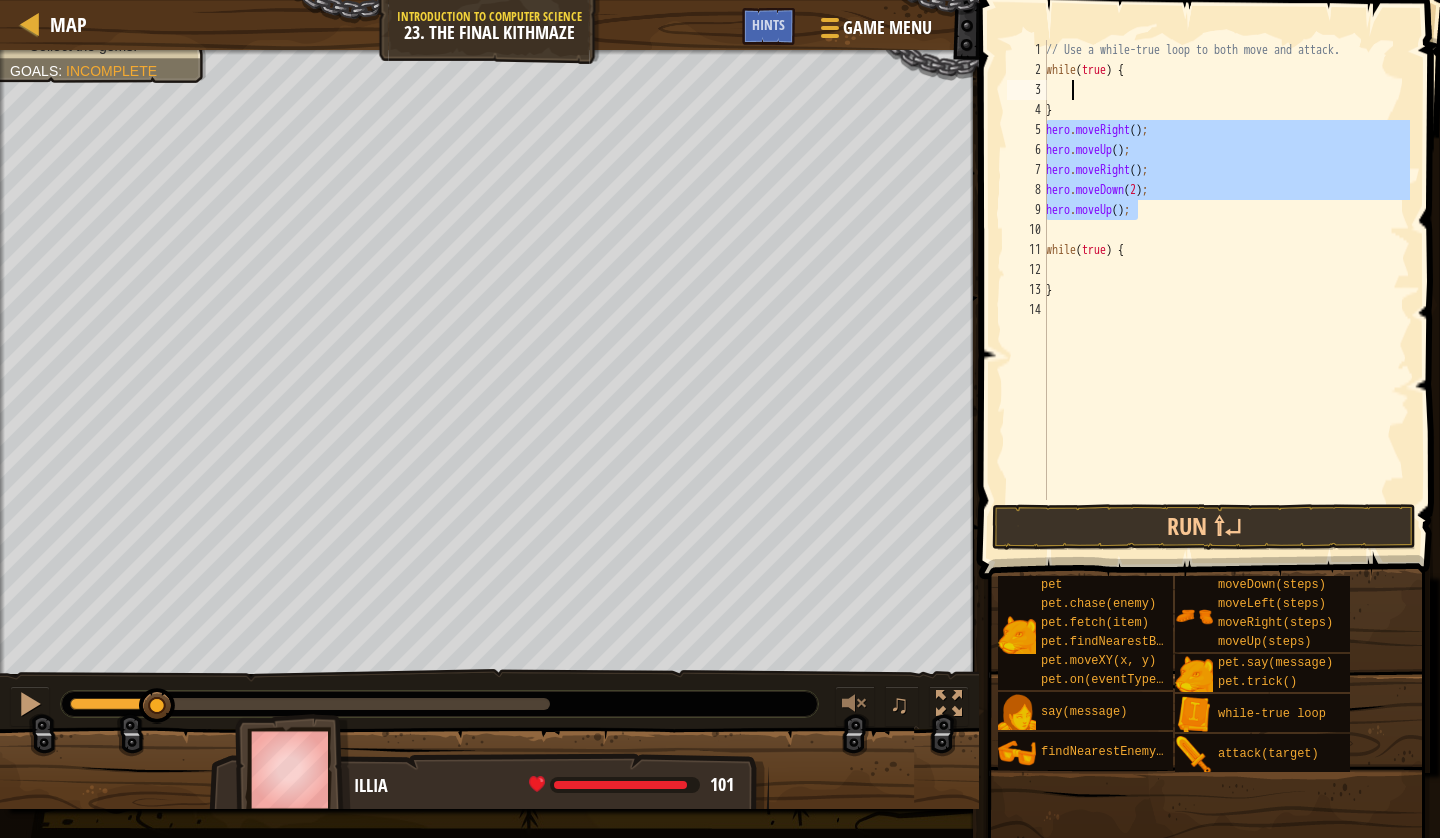 scroll, scrollTop: 9, scrollLeft: 0, axis: vertical 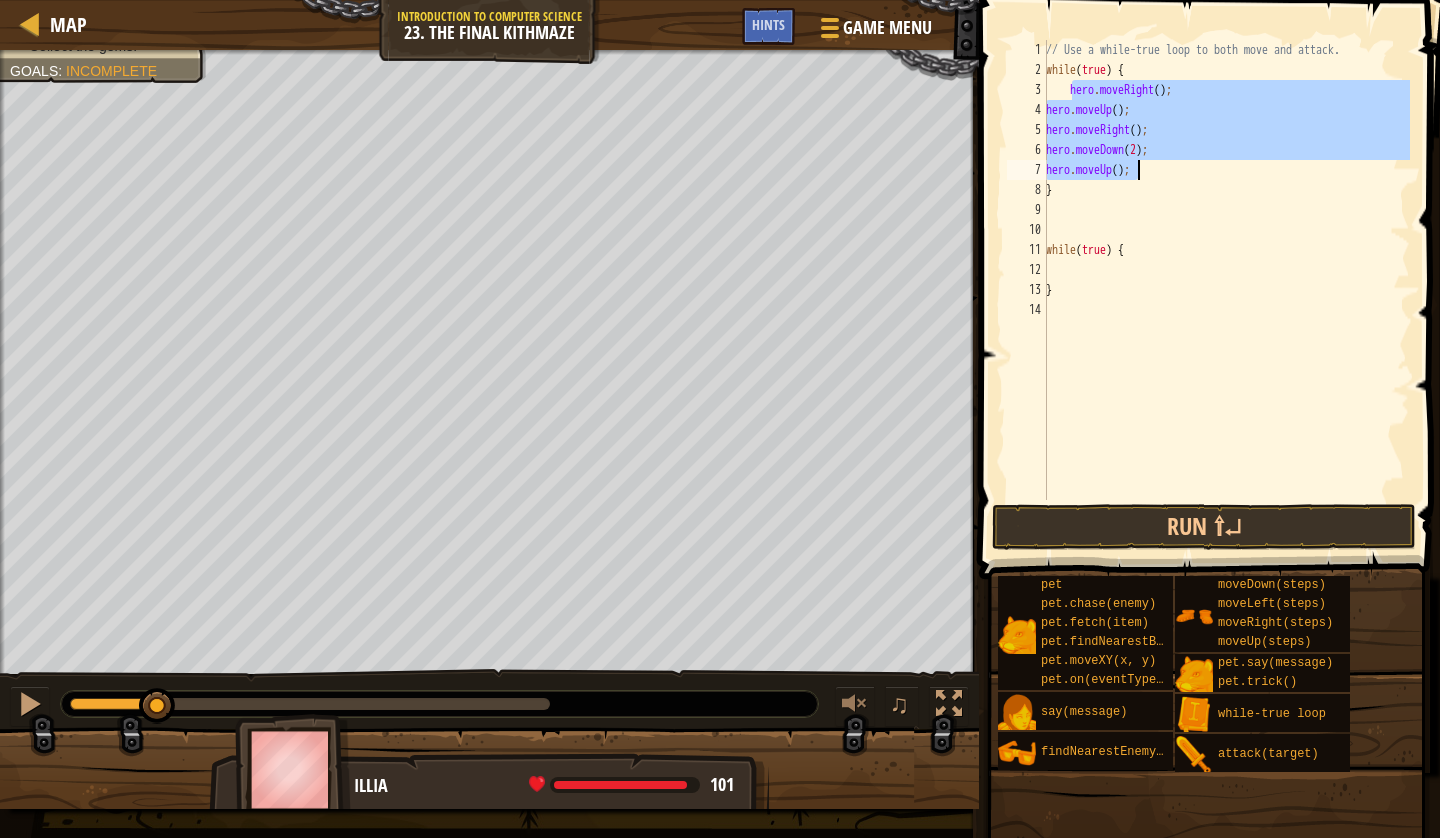 click on "// Use a while-true loop to both move and attack. while ( true )   {      hero . moveRight ( ) ; hero . moveUp ( ) ; hero . moveRight ( ) ; hero . moveDown ( 2 ) ; hero . moveUp ( ) ; } while ( true )   {      }" at bounding box center [1226, 290] 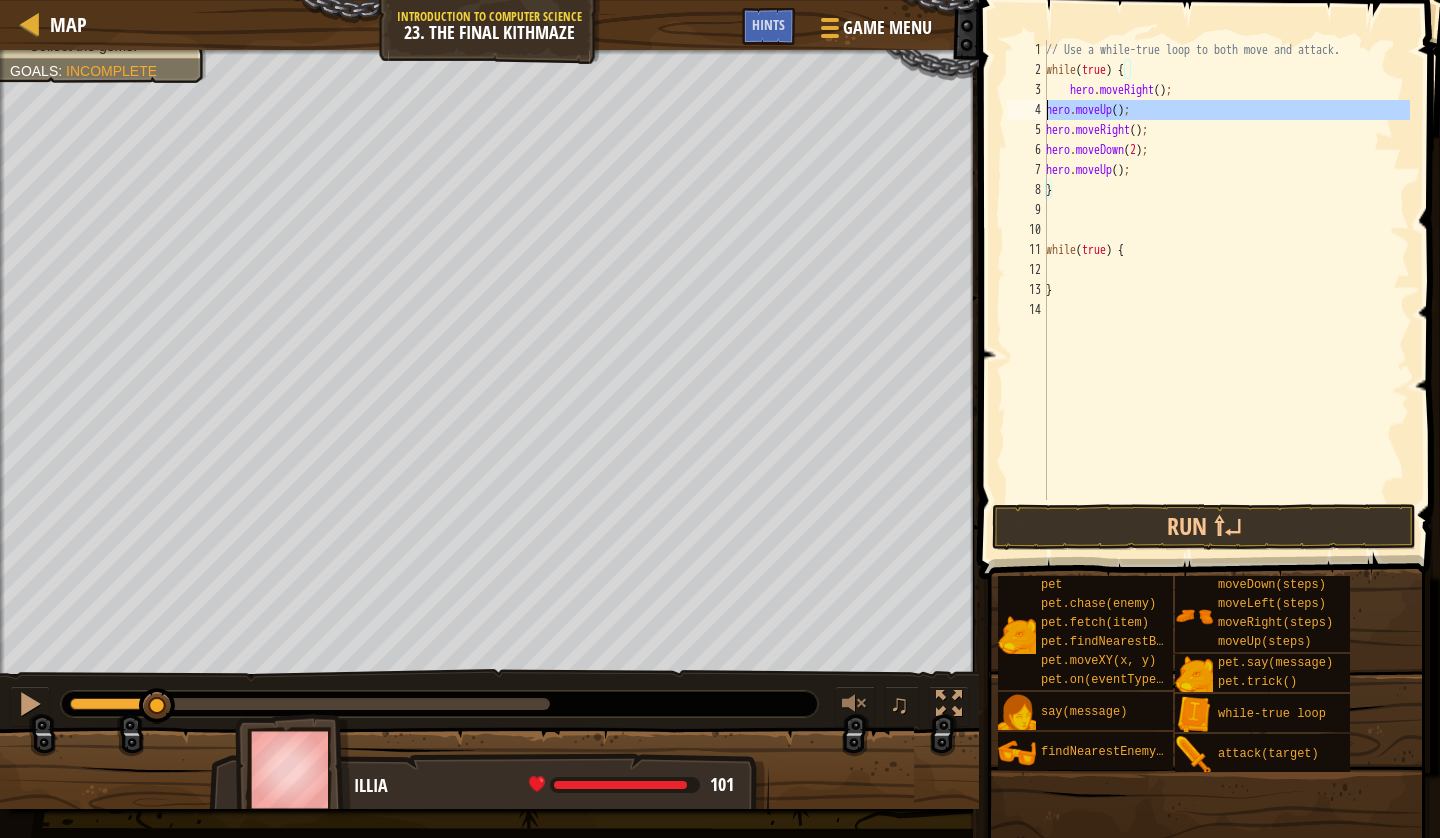 click on "4" at bounding box center (1027, 110) 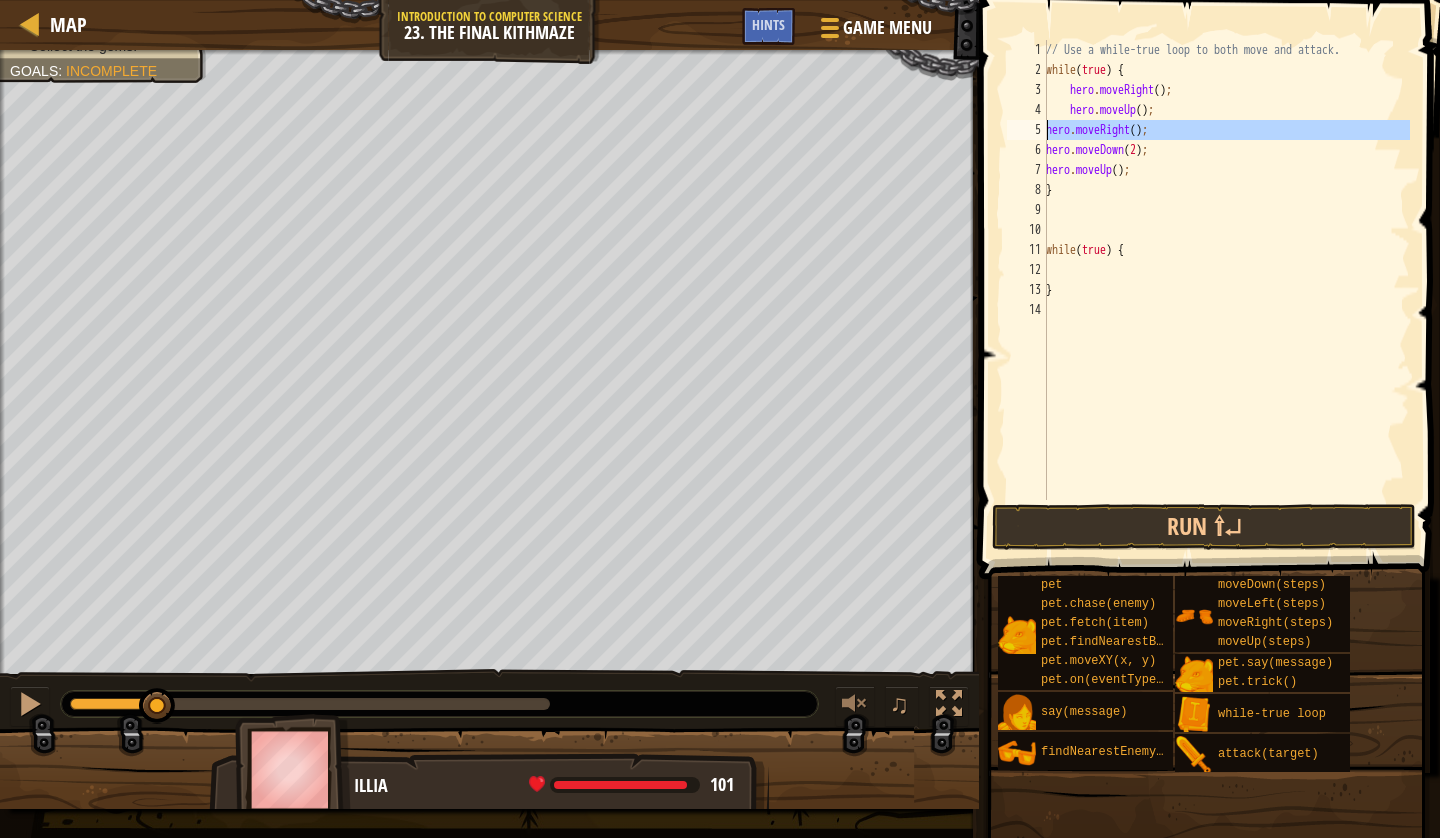 click on "5" at bounding box center (1027, 130) 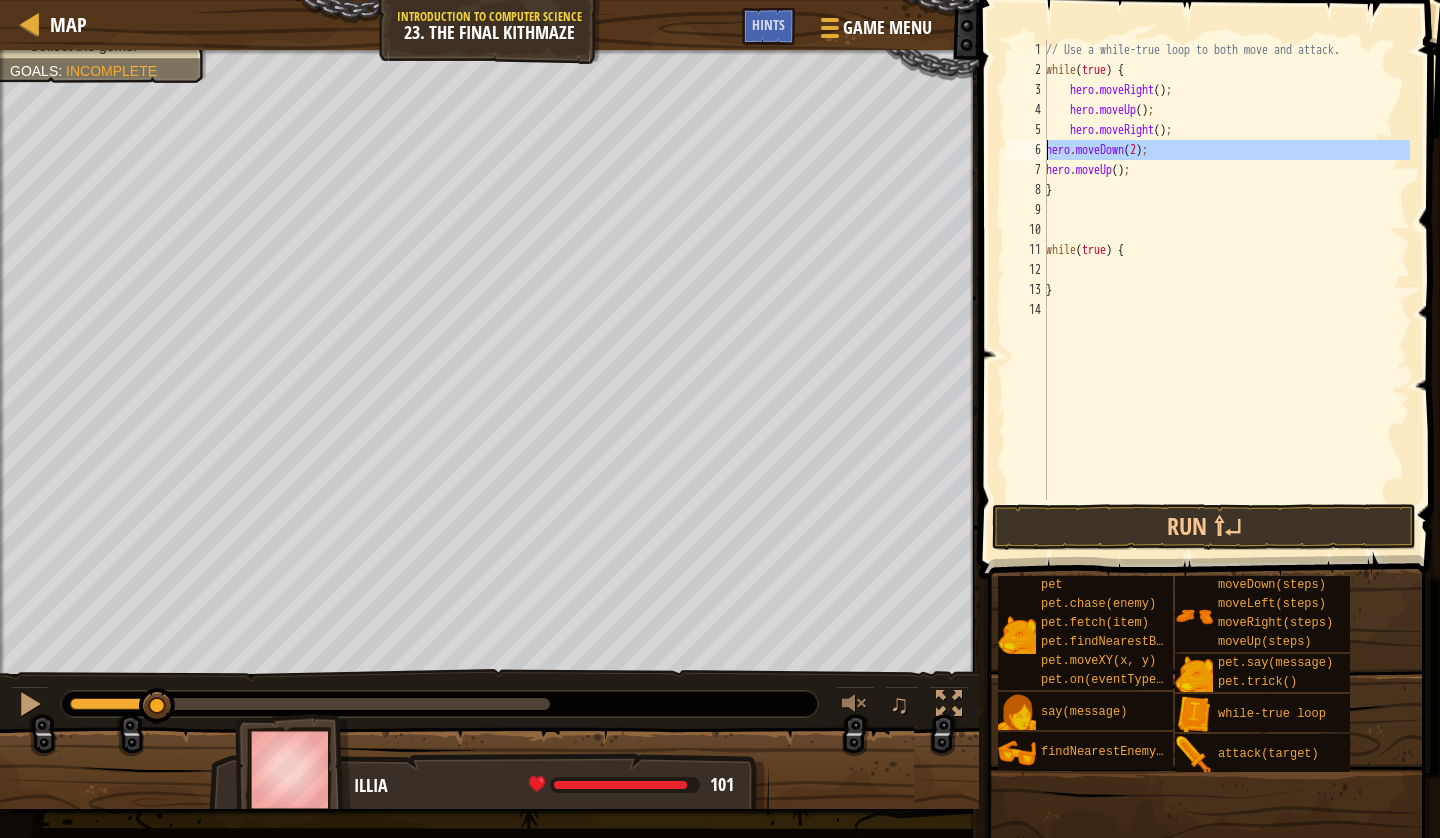 click on "6" at bounding box center [1027, 150] 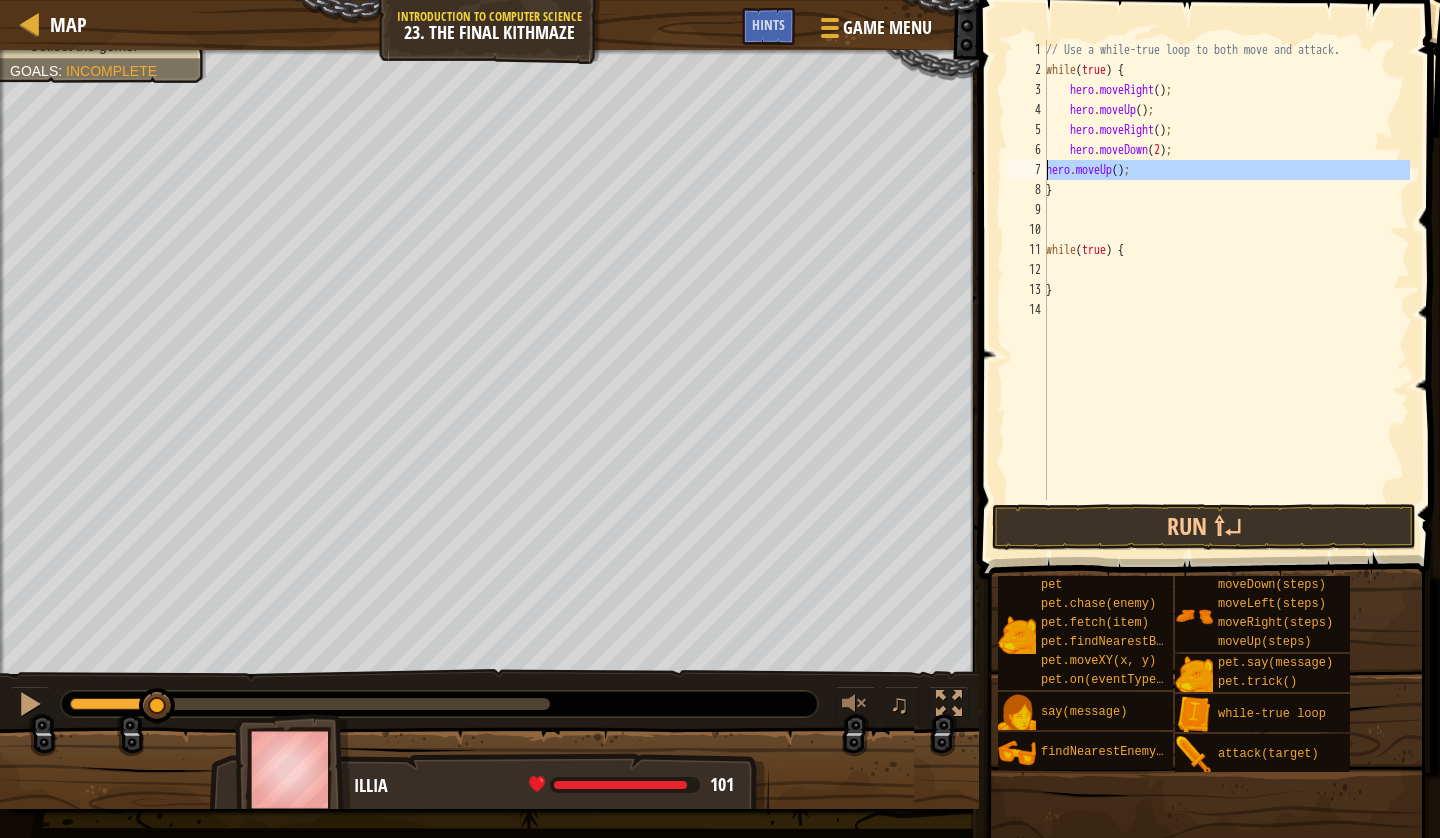 click on "7" at bounding box center [1027, 170] 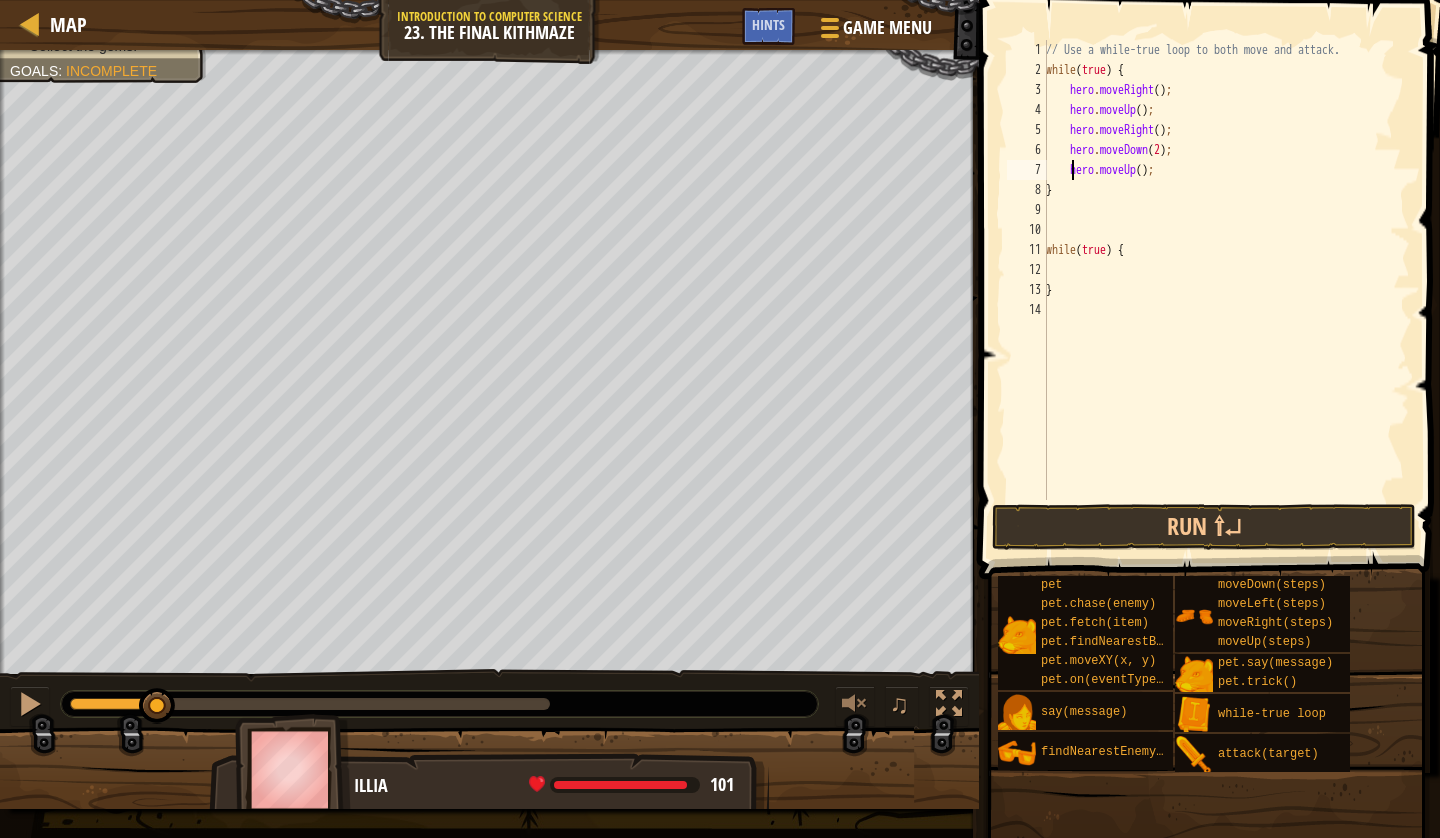 click on "// Use a while-true loop to both move and attack. while ( true )   {      hero . moveRight ( ) ;      hero . moveUp ( ) ;      hero . moveRight ( ) ;      hero . moveDown ( 2 ) ;      hero . moveUp ( ) ; } while ( true )   {      }" at bounding box center [1226, 290] 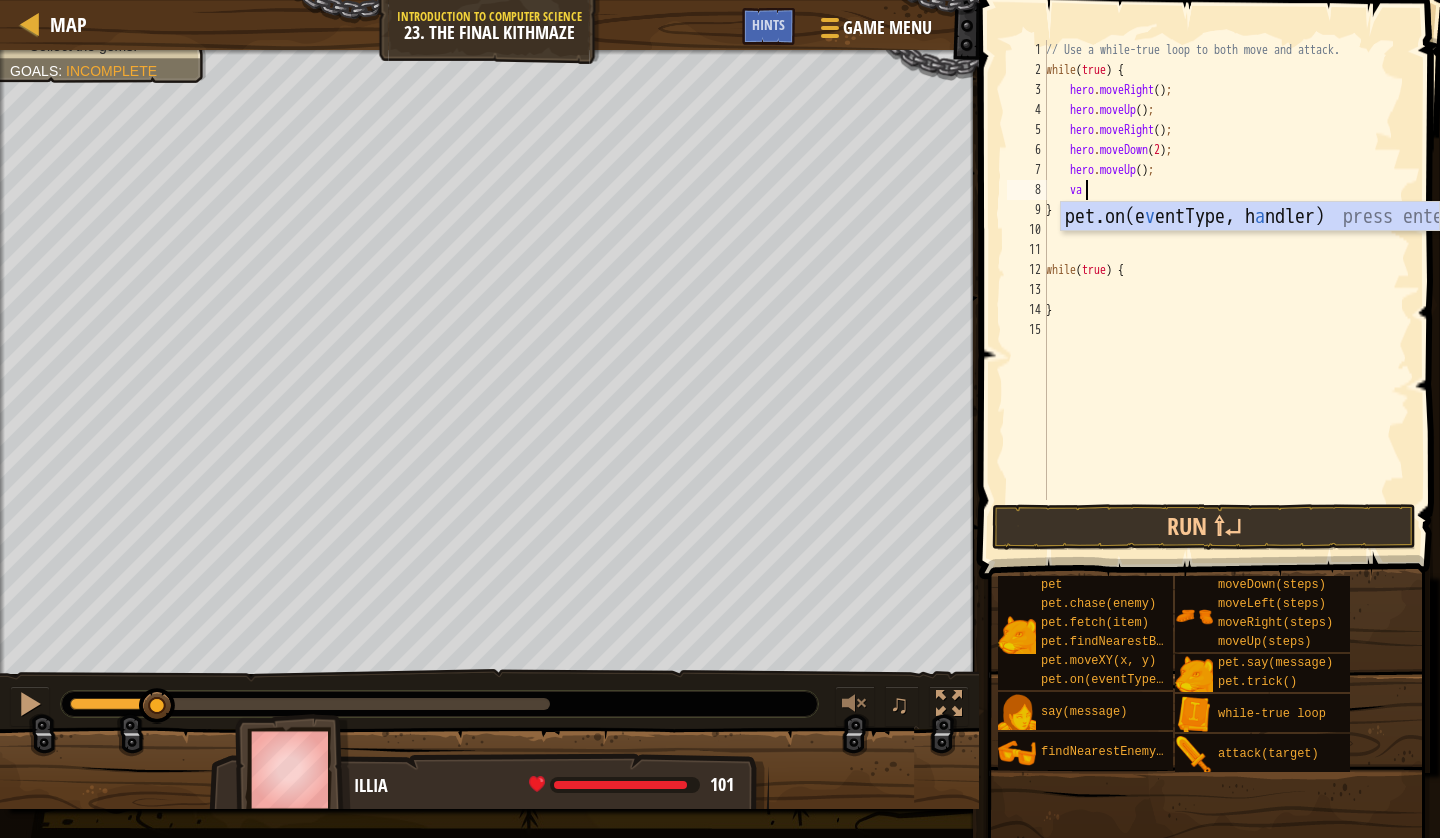 scroll, scrollTop: 9, scrollLeft: 2, axis: both 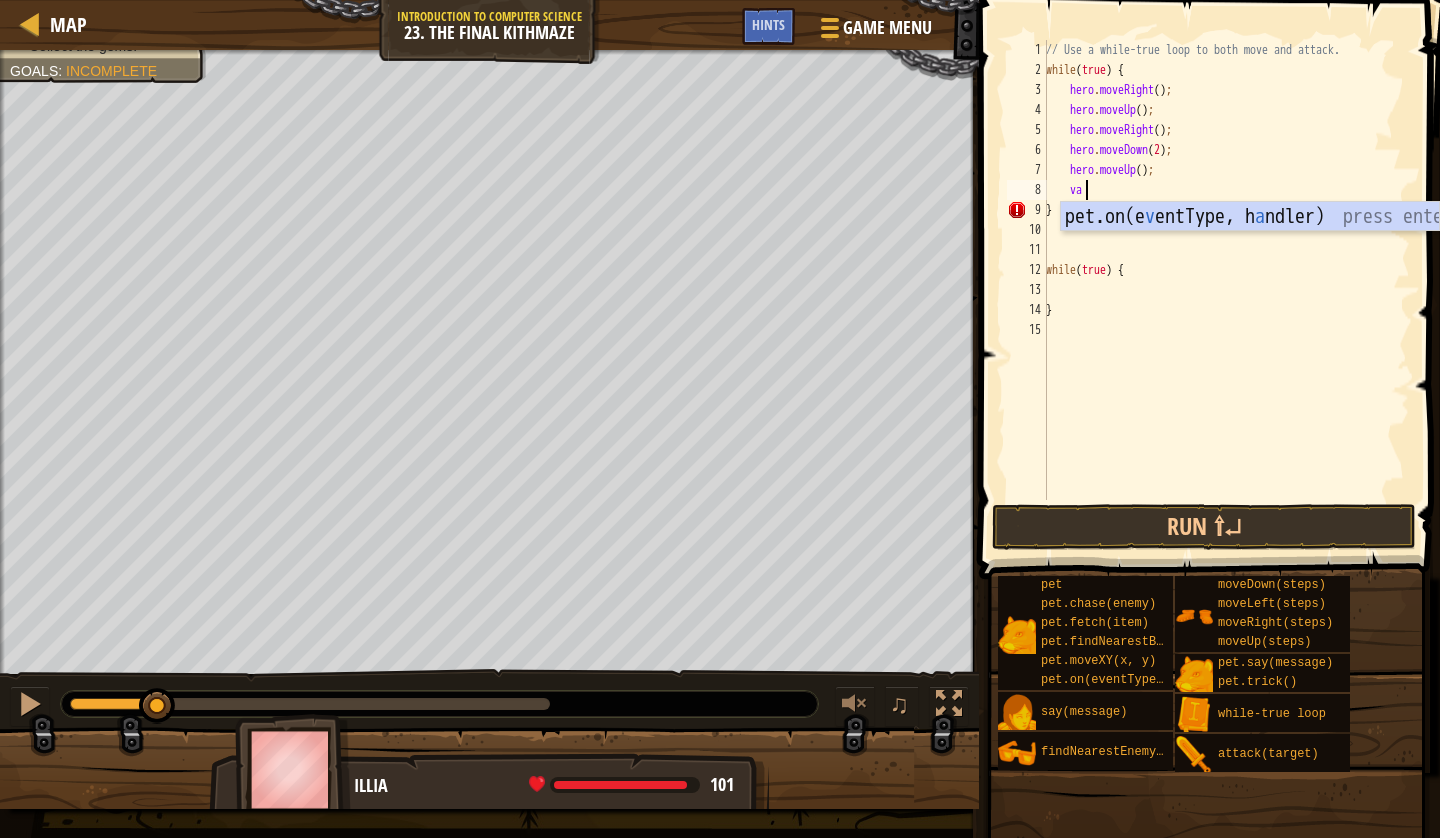 type on "v" 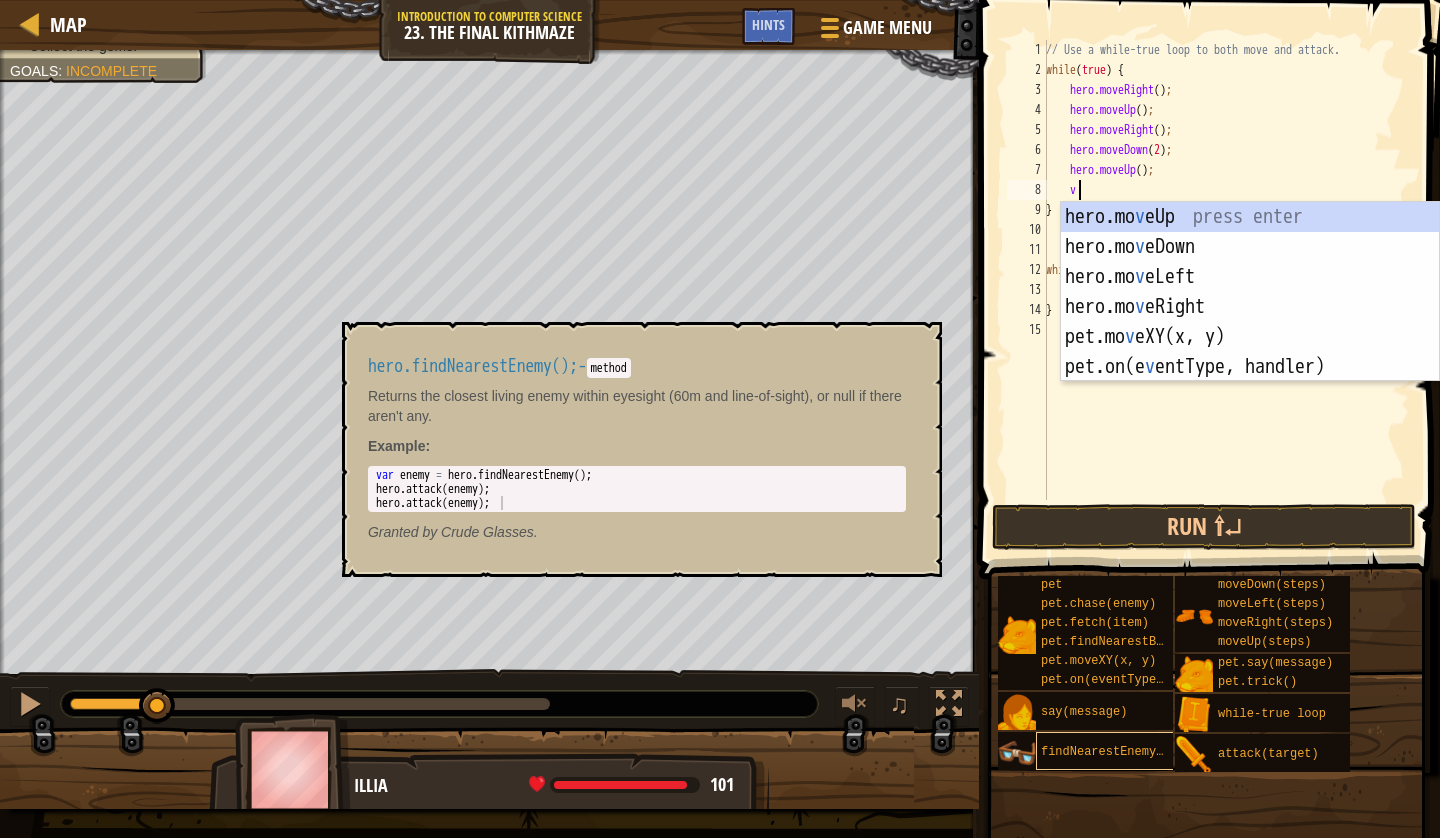 scroll, scrollTop: 9, scrollLeft: 2, axis: both 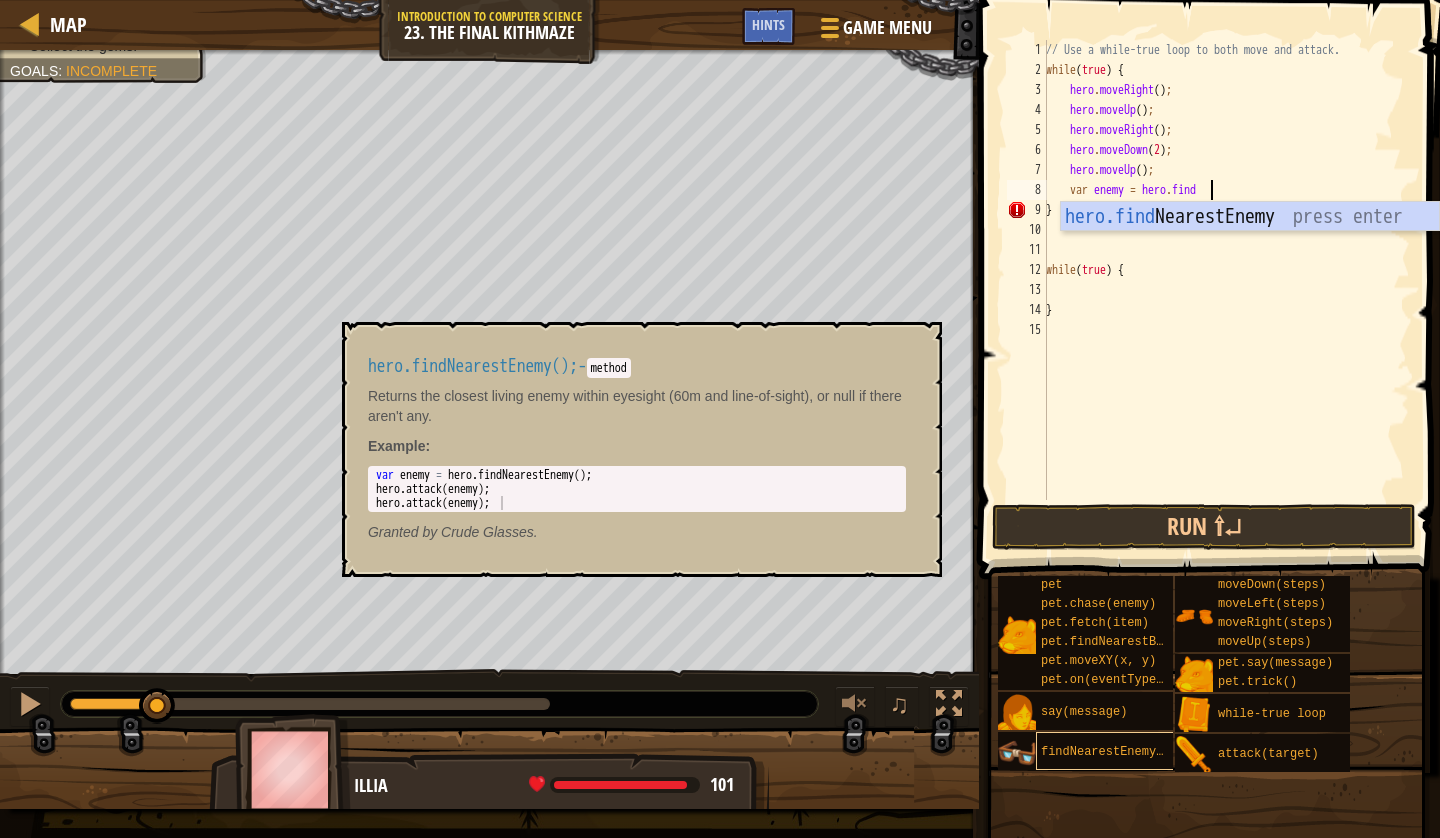 type on "var enemy = hero.findn" 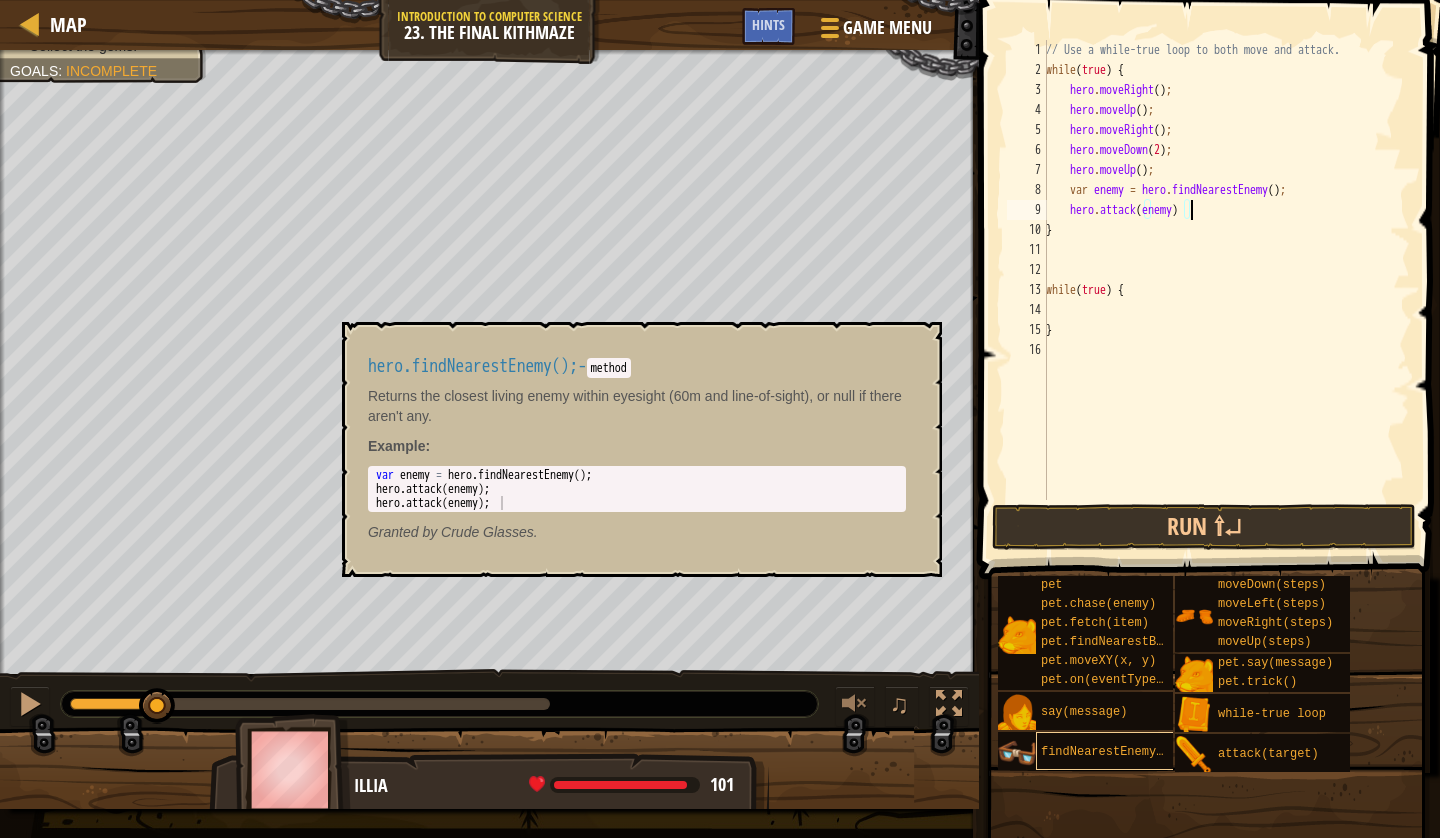 scroll, scrollTop: 9, scrollLeft: 11, axis: both 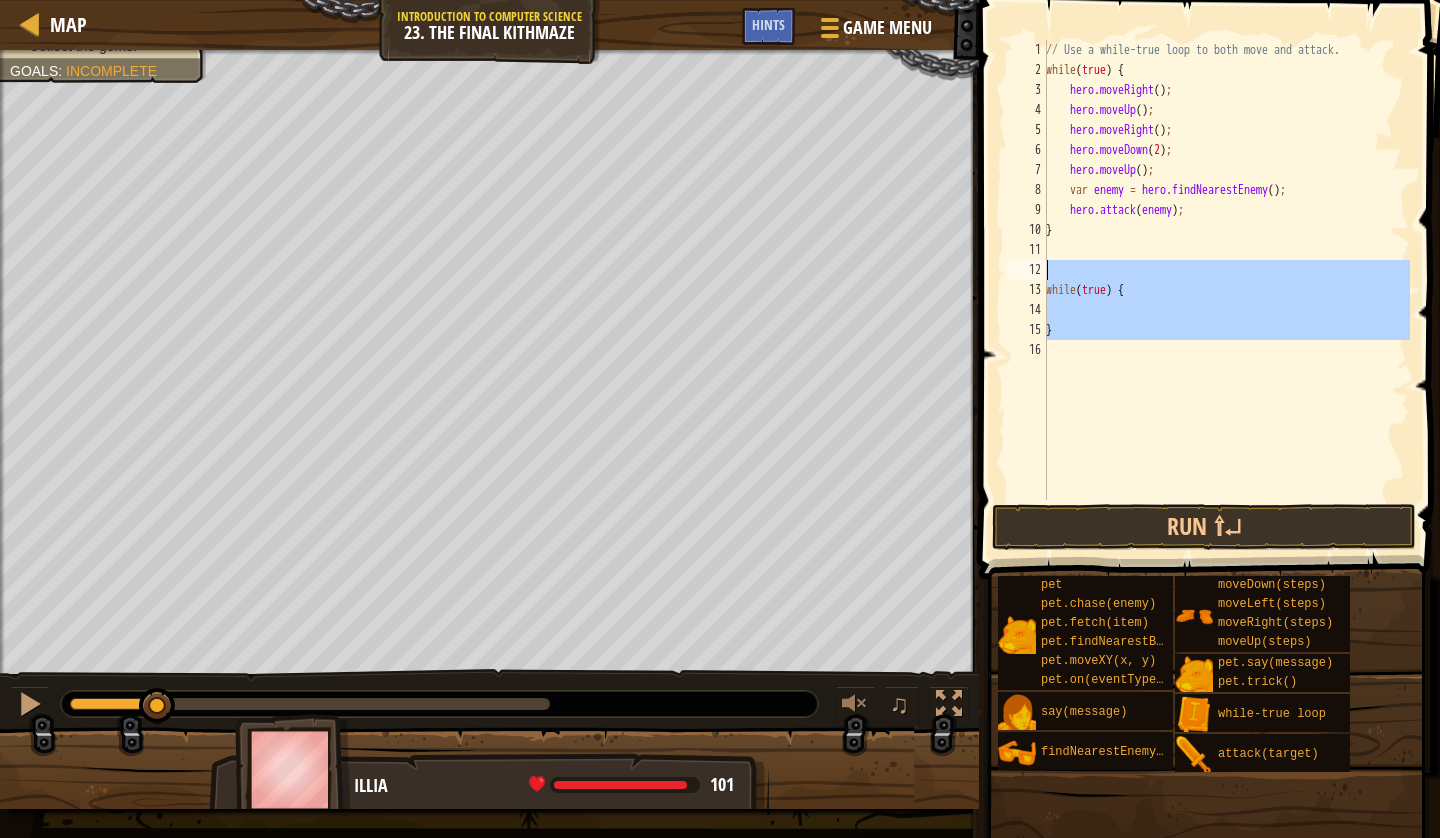 drag, startPoint x: 1085, startPoint y: 383, endPoint x: 1042, endPoint y: 260, distance: 130.29965 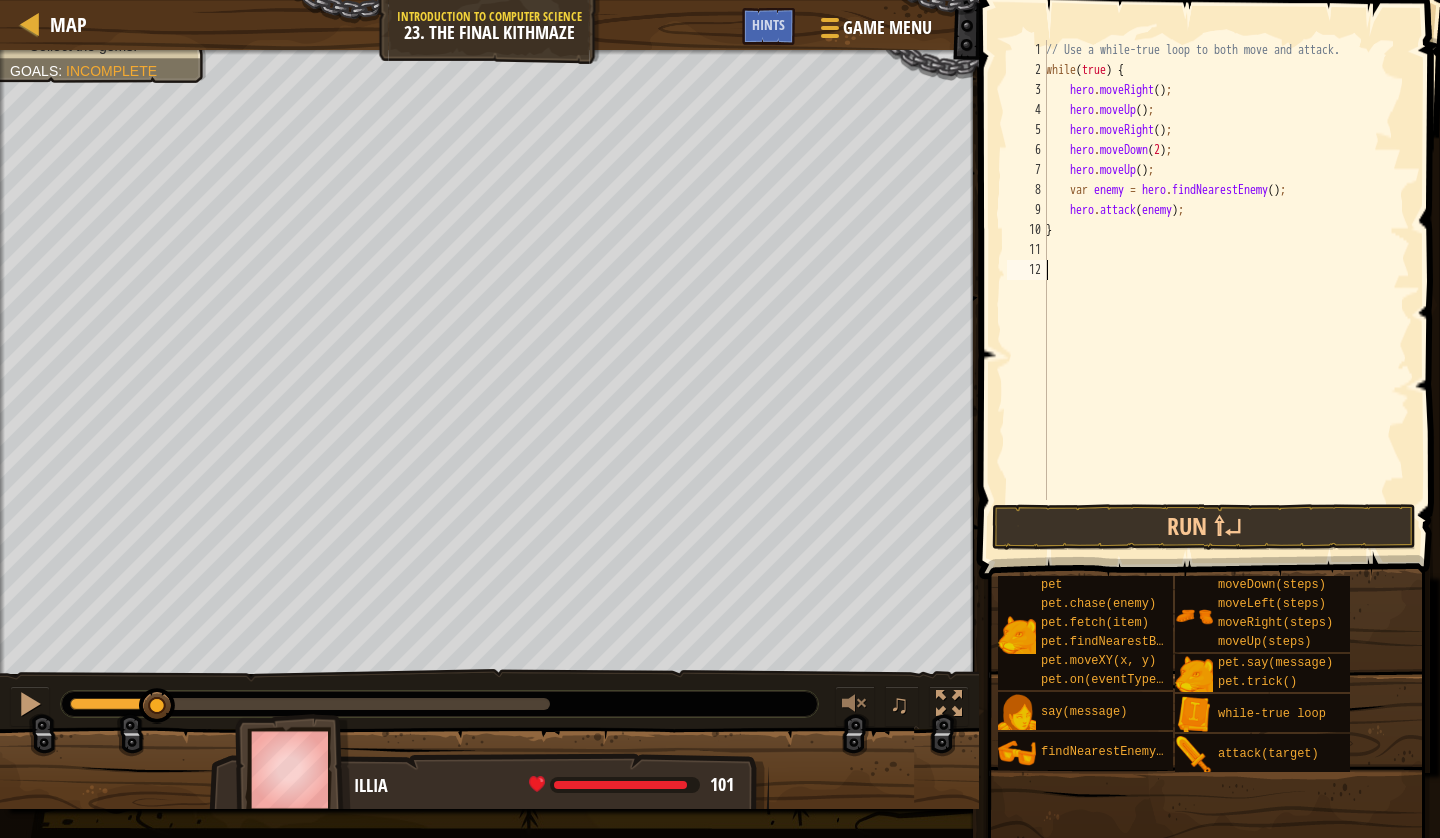 scroll, scrollTop: 9, scrollLeft: 0, axis: vertical 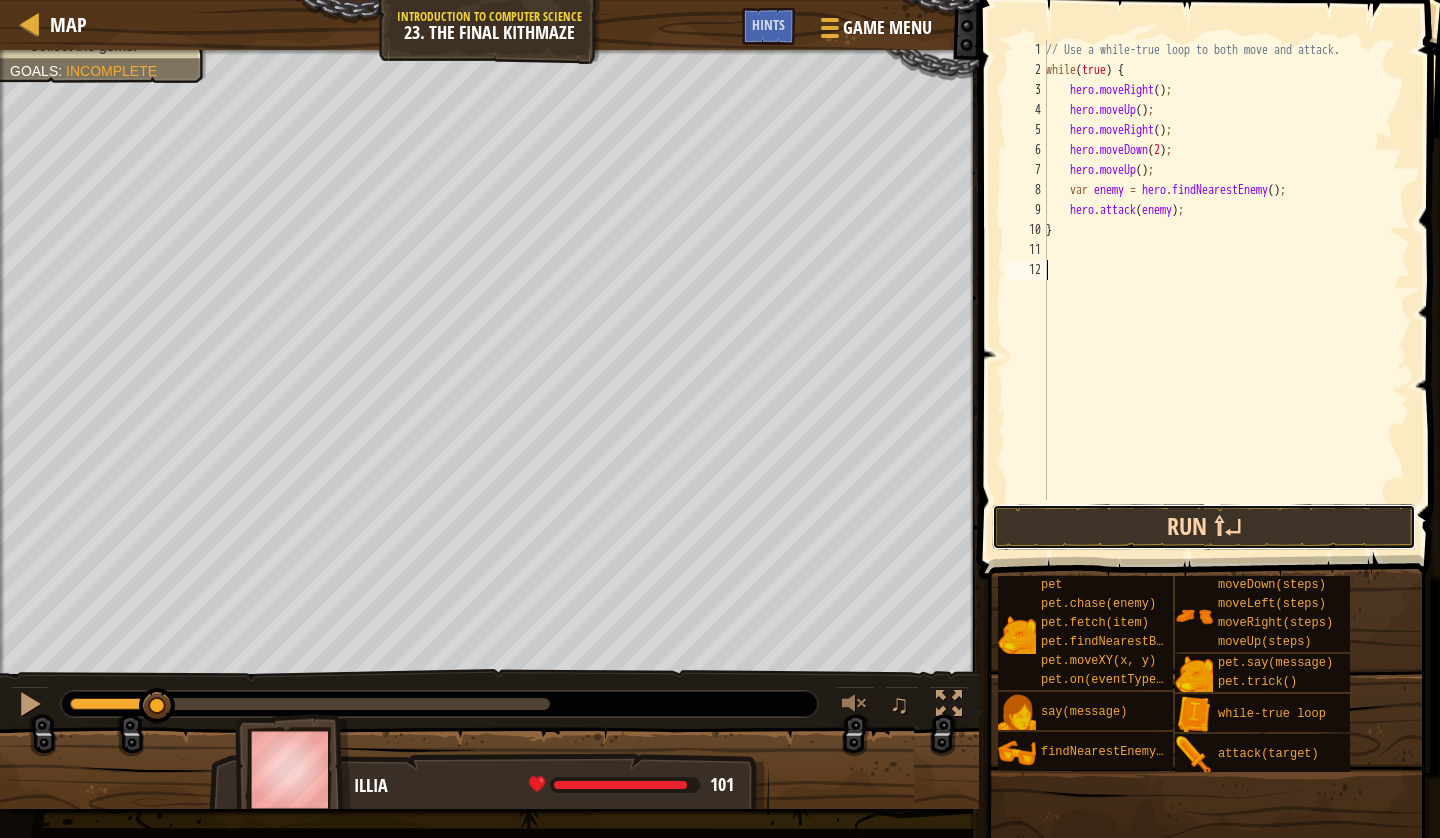 click on "Run ⇧↵" at bounding box center [1204, 527] 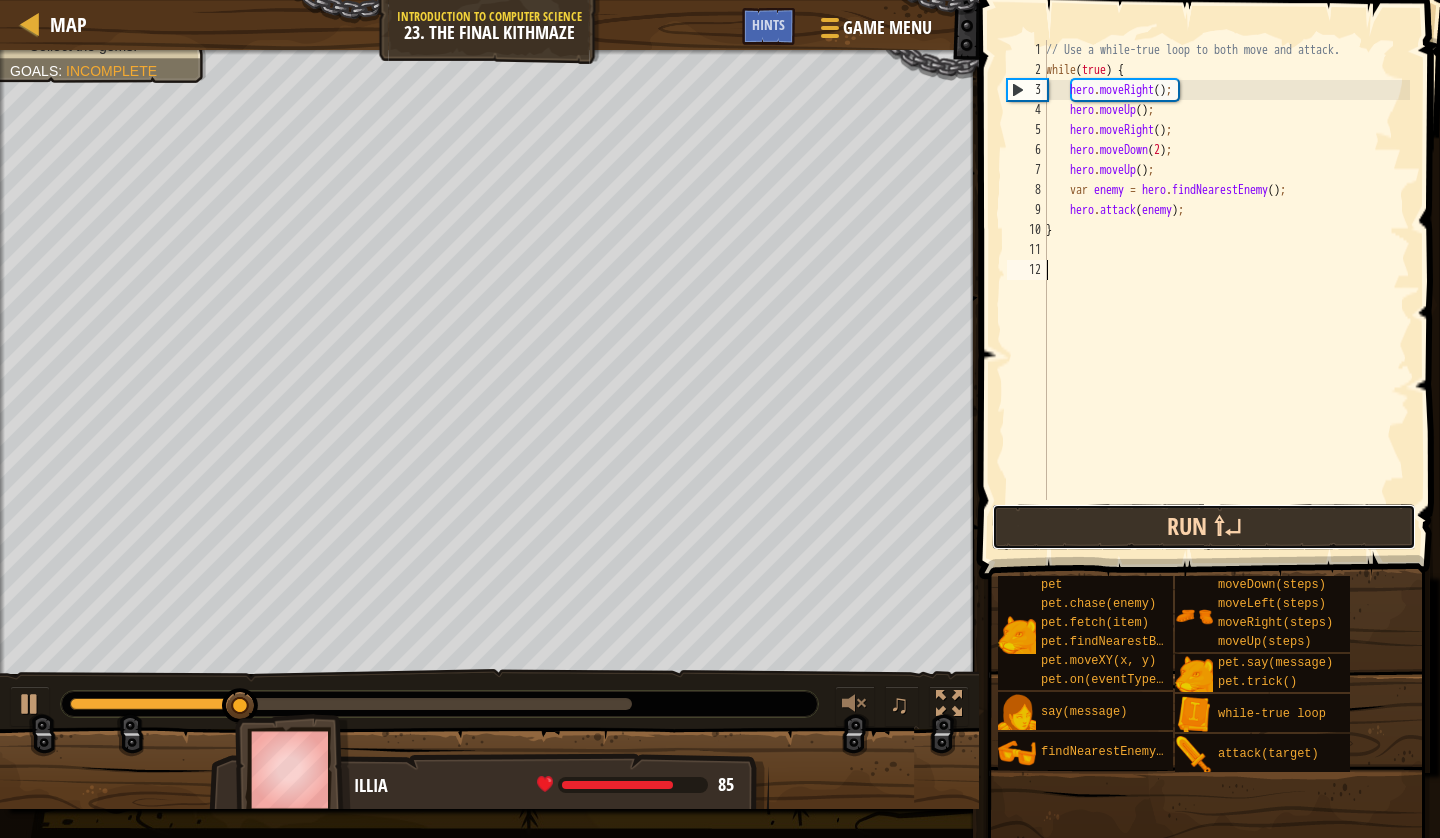 click on "Run ⇧↵" at bounding box center [1204, 527] 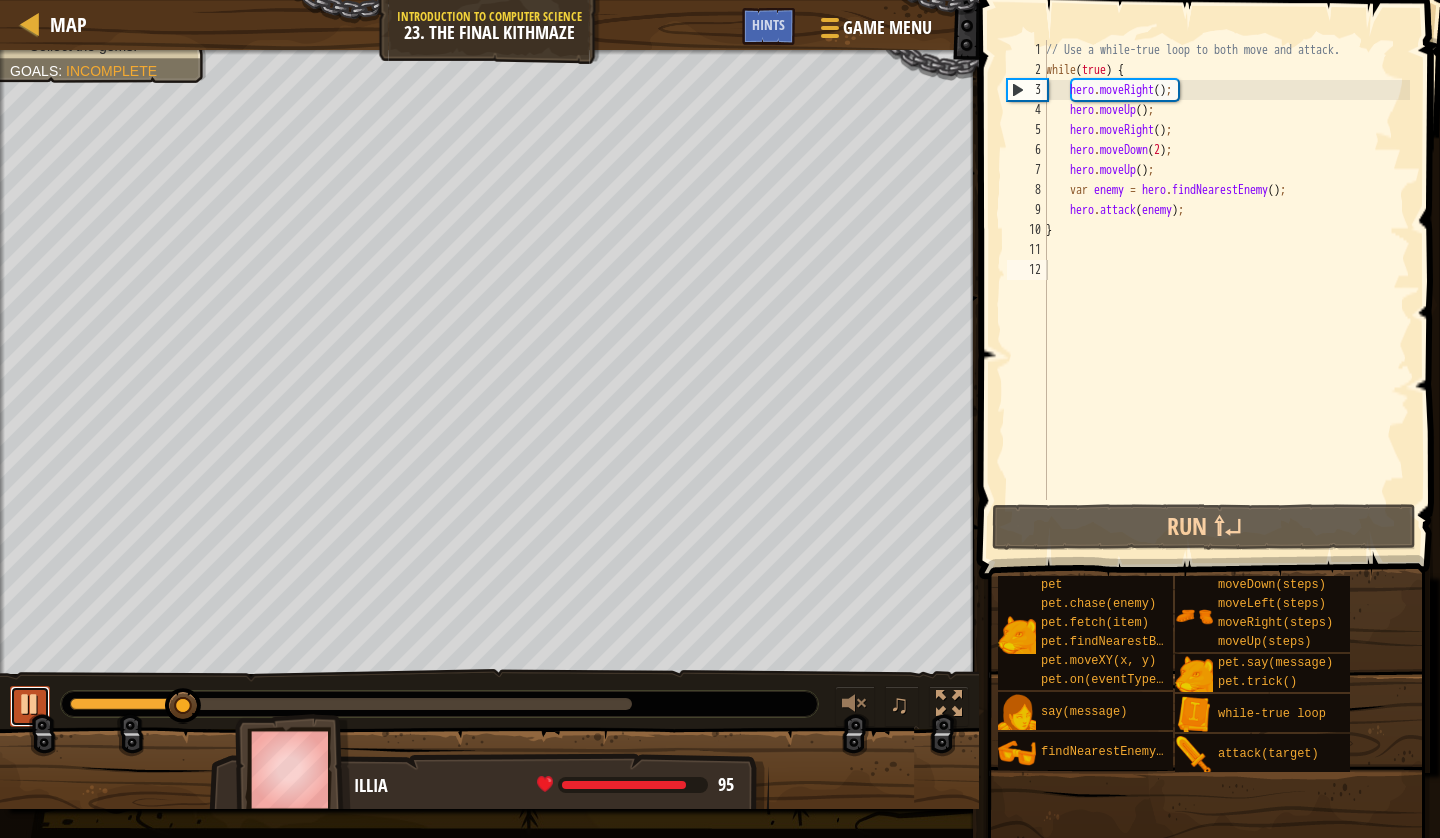 click at bounding box center (30, 704) 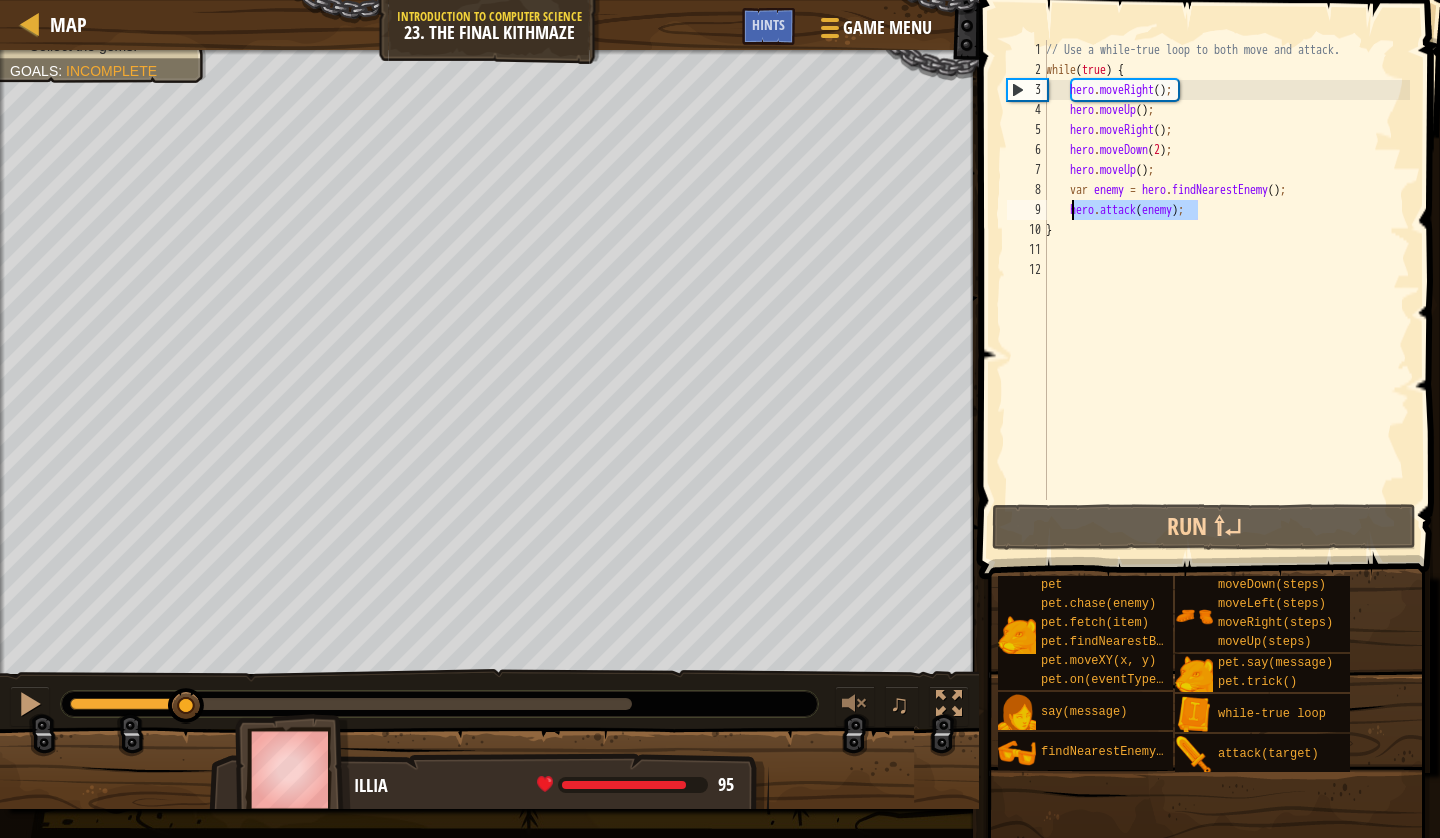 drag, startPoint x: 1239, startPoint y: 215, endPoint x: 1071, endPoint y: 217, distance: 168.0119 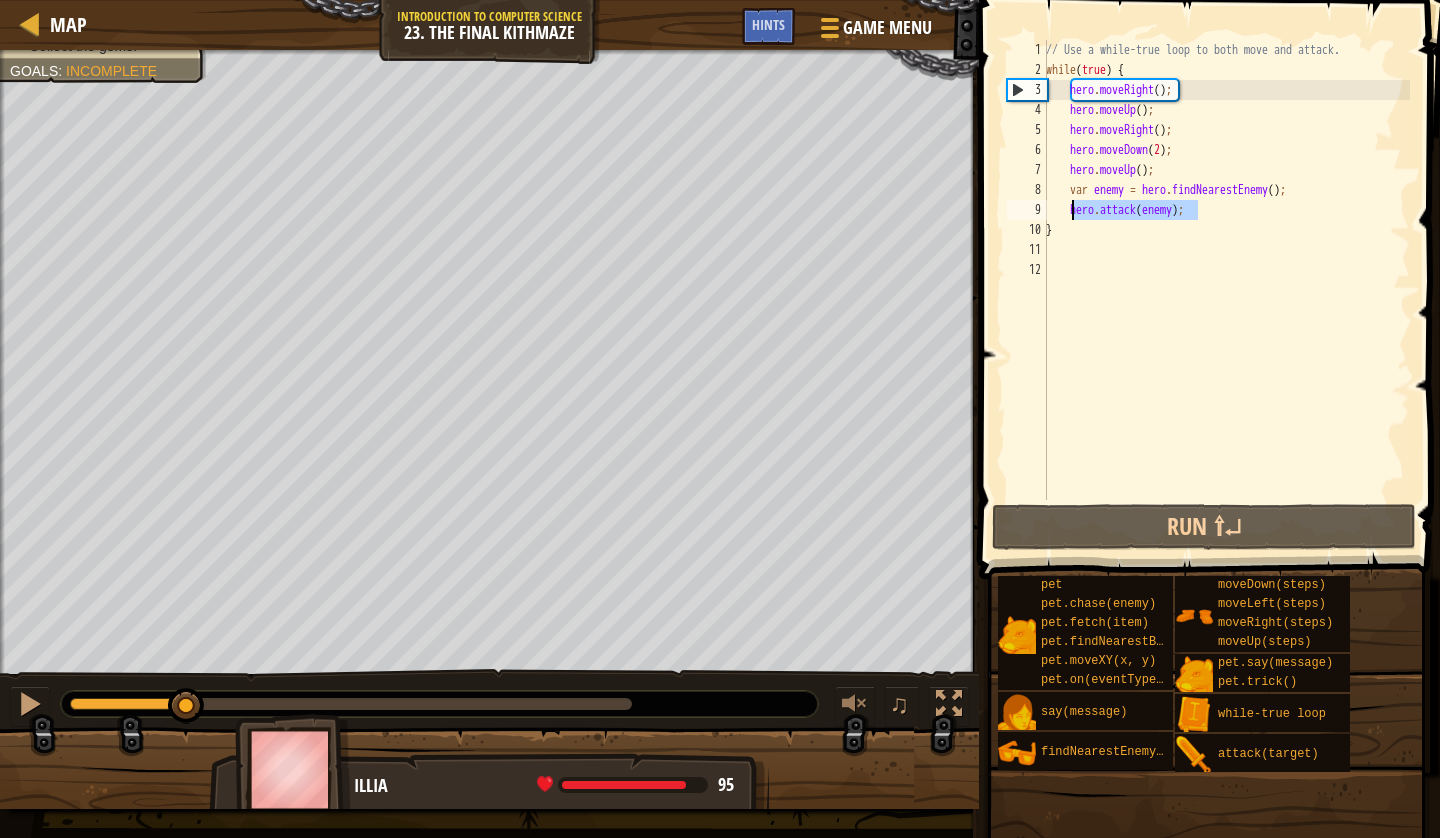 click on "// Use a while-true loop to both move and attack. while ( true )   {      hero . moveRight ( ) ;      hero . moveUp ( ) ;      hero . moveRight ( ) ;      hero . moveDown ( 2 ) ;      hero . moveUp ( ) ;      var   enemy   =   hero . findNearestEnemy ( ) ;      hero . attack ( enemy ) ; }" at bounding box center (1226, 270) 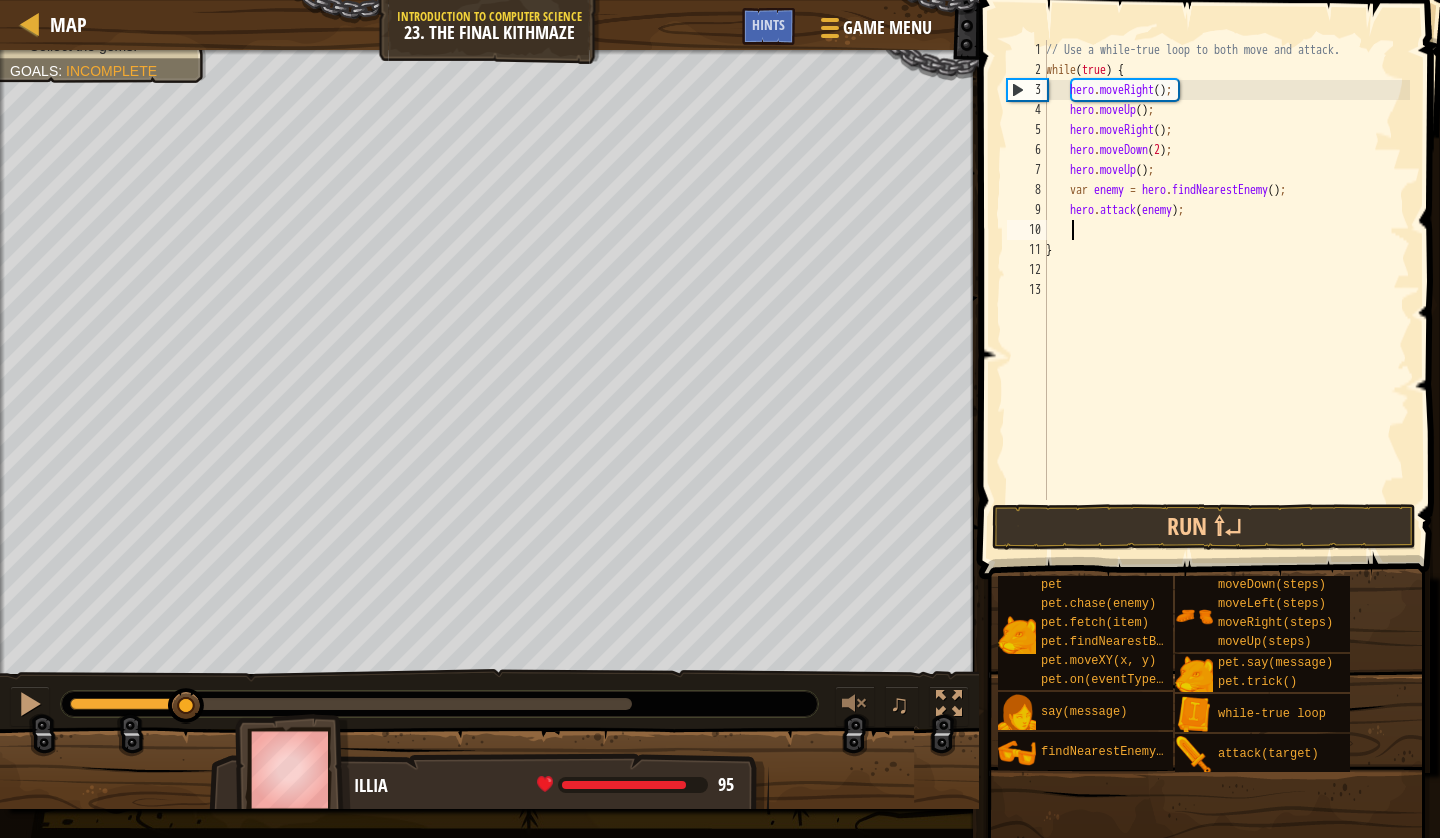 paste on "hero.attack(enemy);" 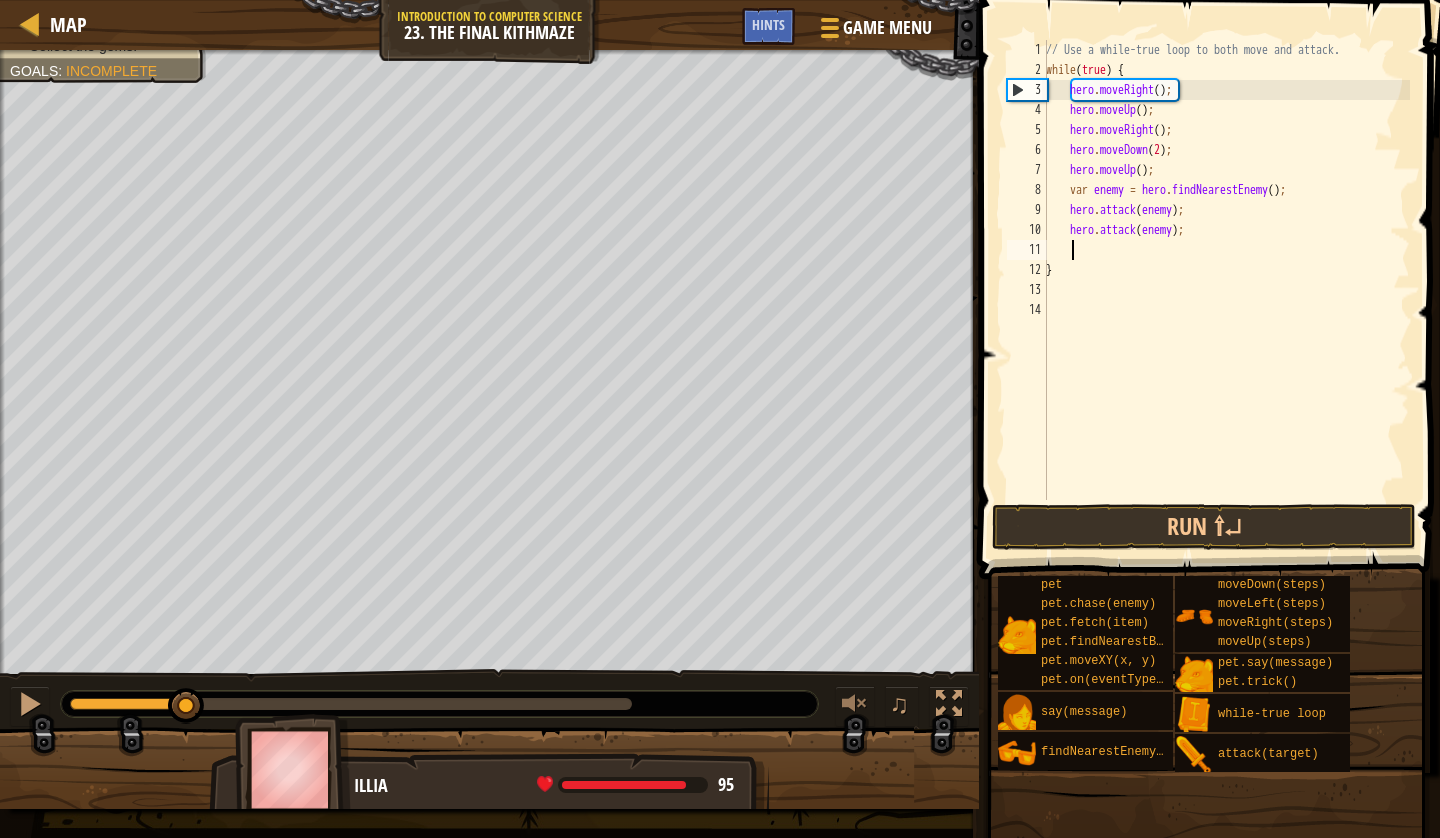 paste on "hero.attack(enemy);" 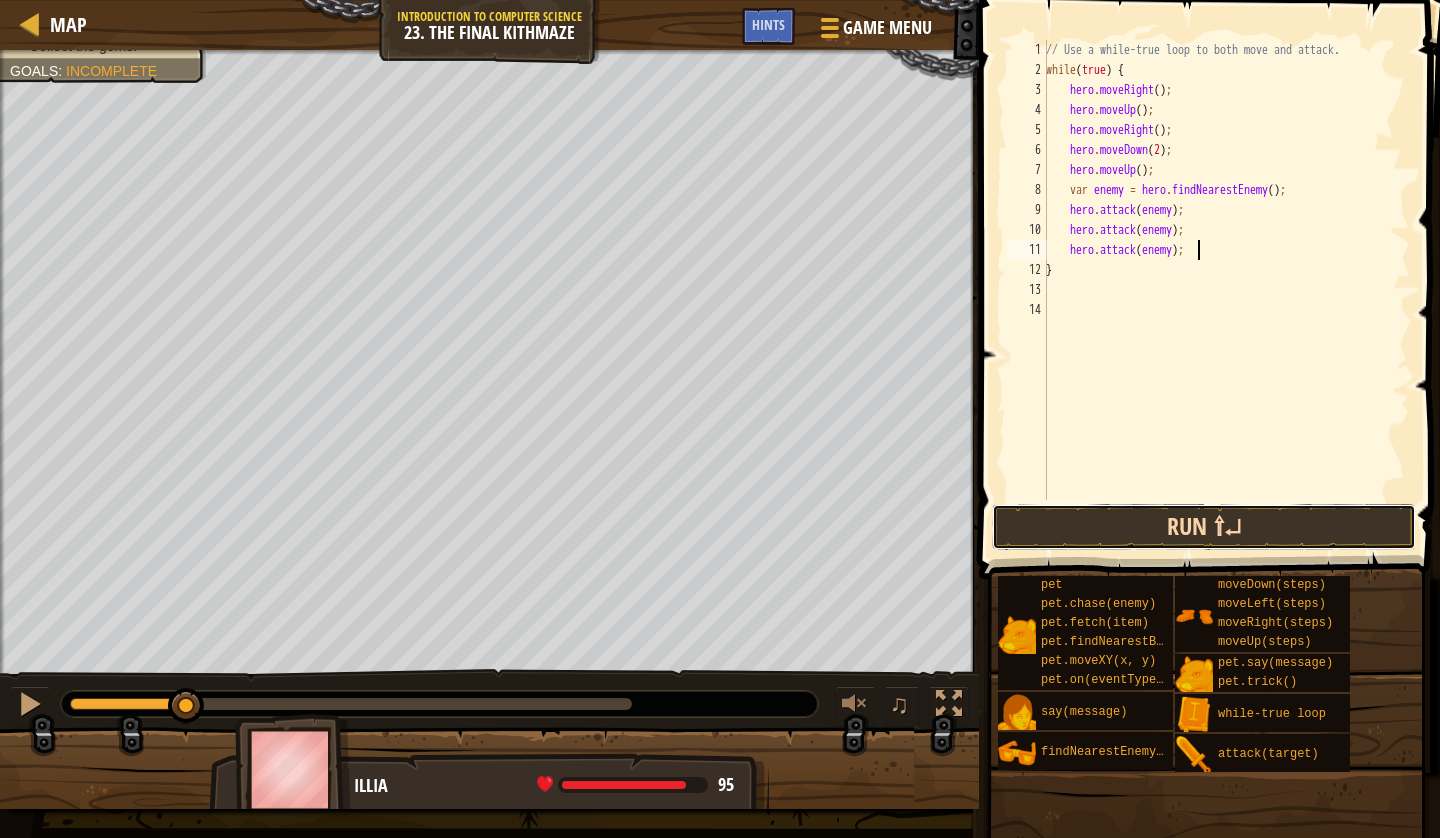 click on "Run ⇧↵" at bounding box center (1204, 527) 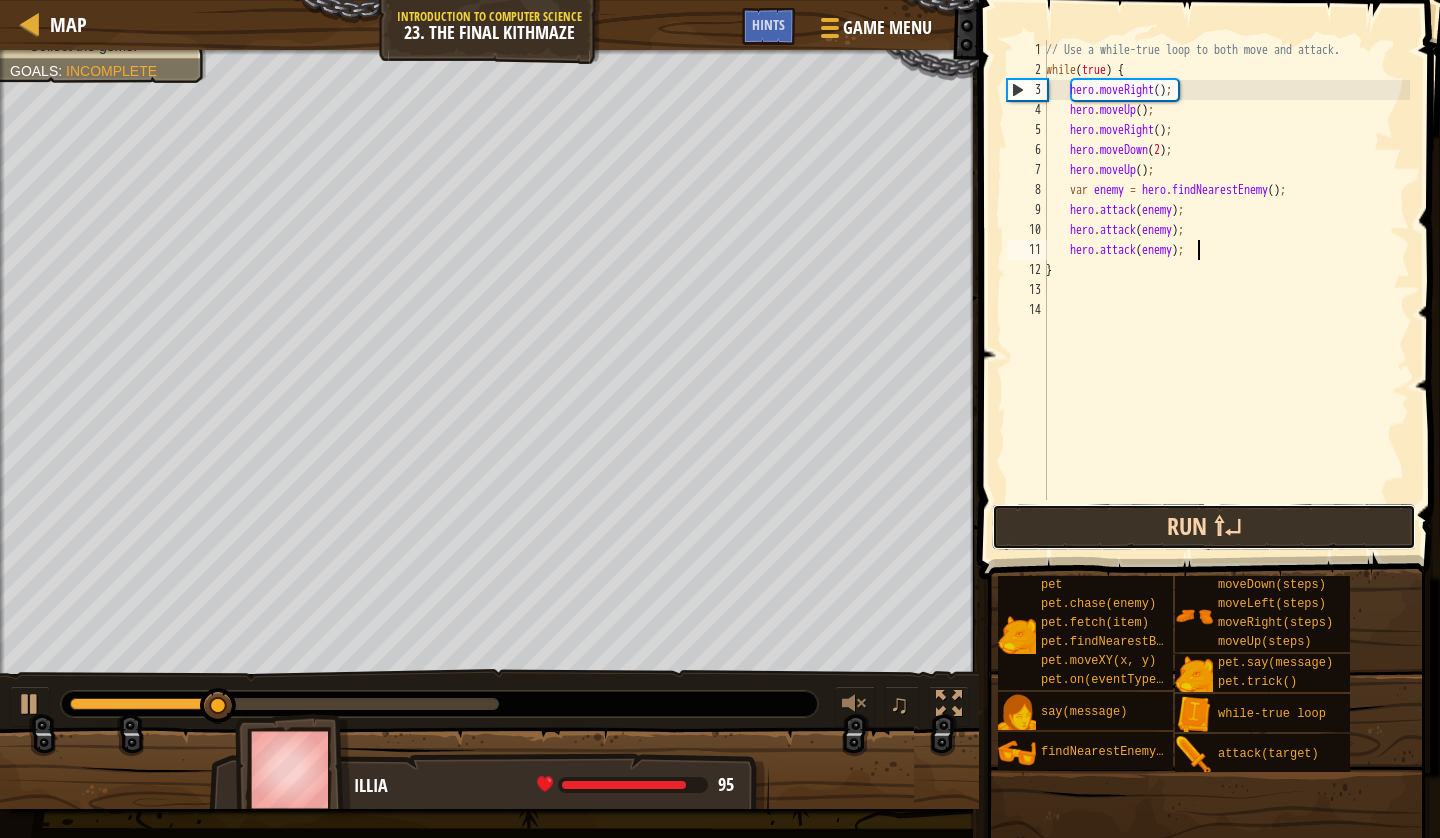 click on "Run ⇧↵" at bounding box center [1204, 527] 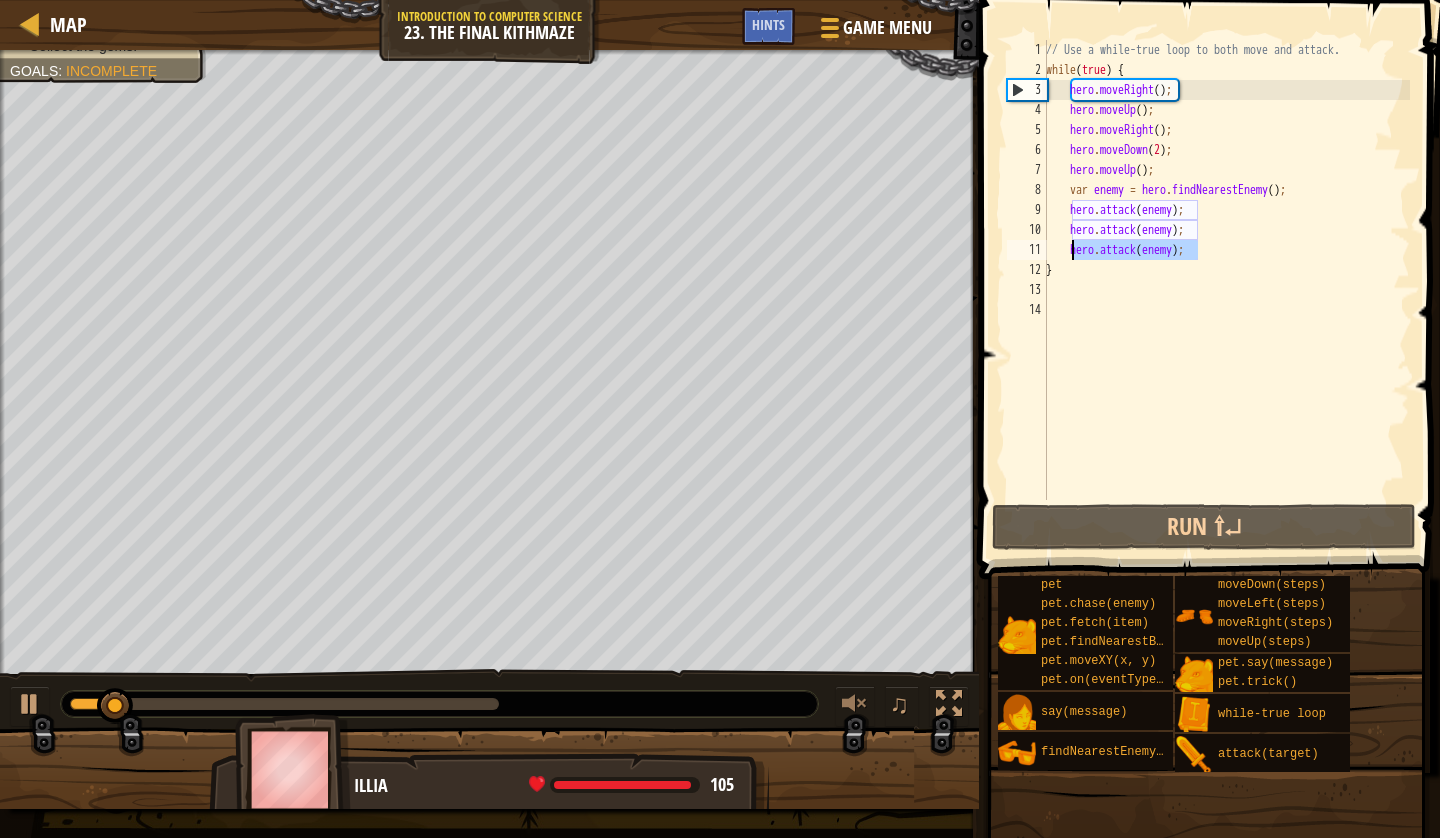 drag, startPoint x: 1202, startPoint y: 253, endPoint x: 1074, endPoint y: 258, distance: 128.09763 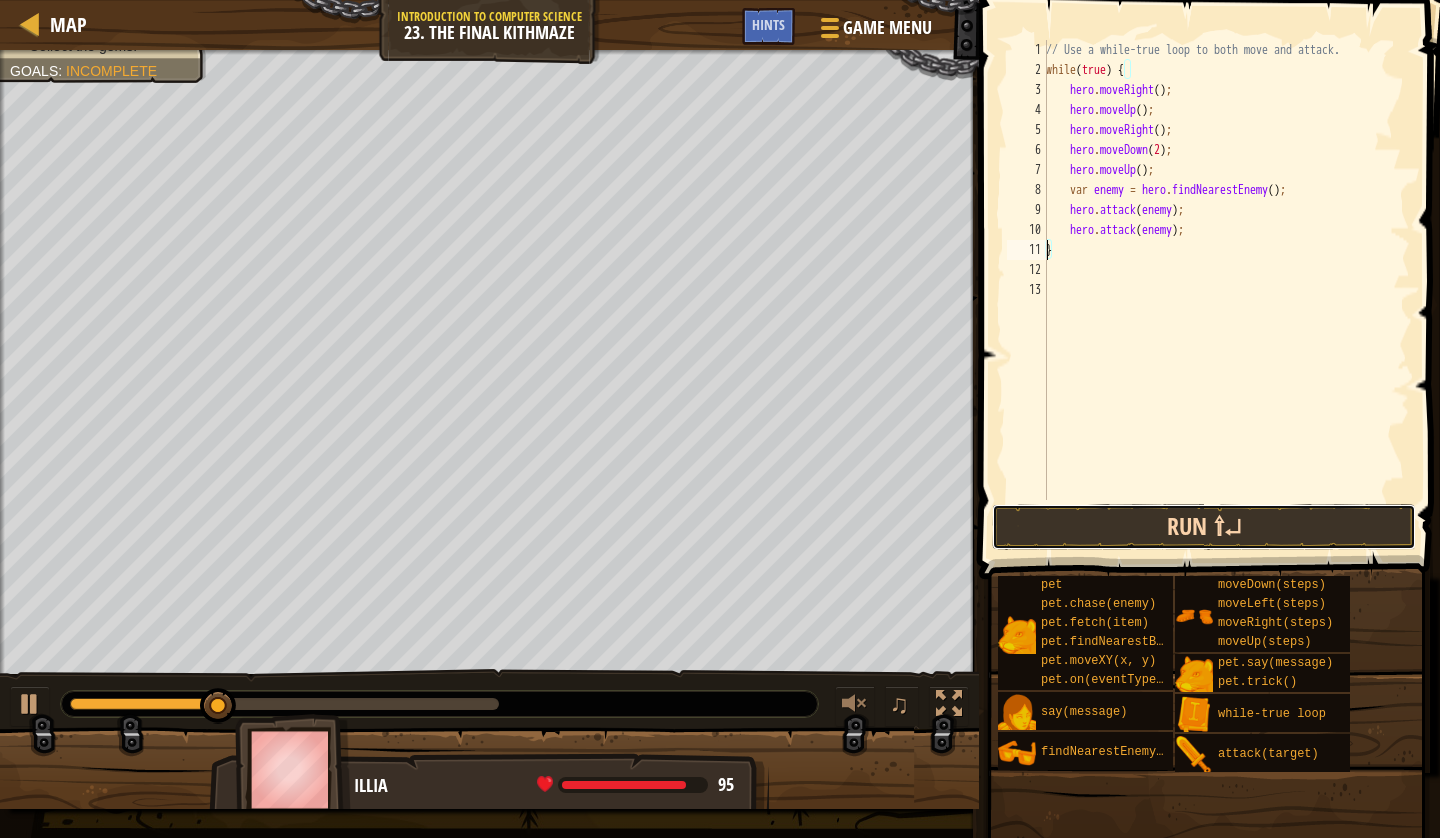 click on "Run ⇧↵" at bounding box center (1204, 527) 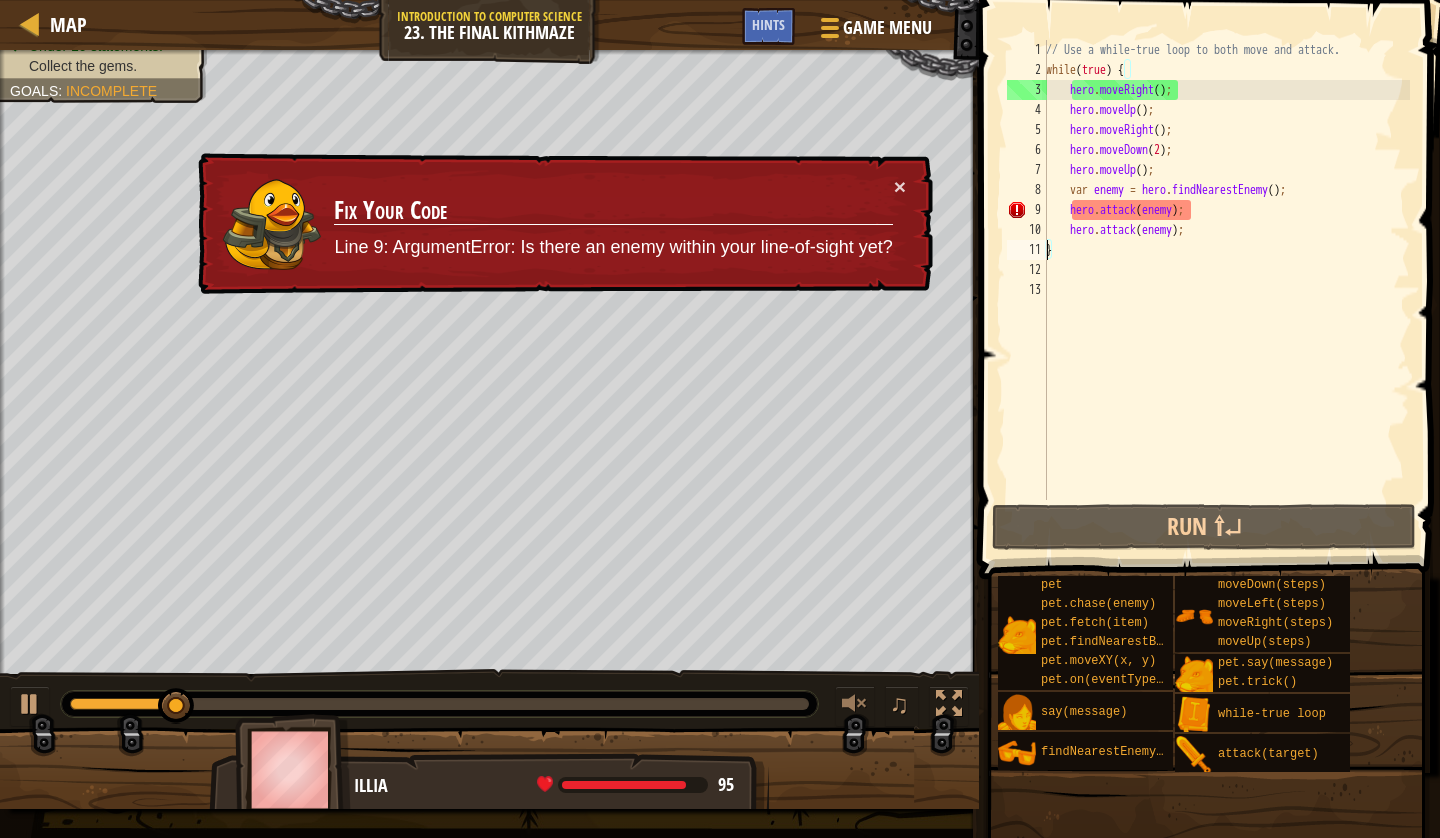 click on "× Fix Your Code Line 9: ArgumentError: Is there an enemy within your line-of-sight yet?" at bounding box center [563, 224] 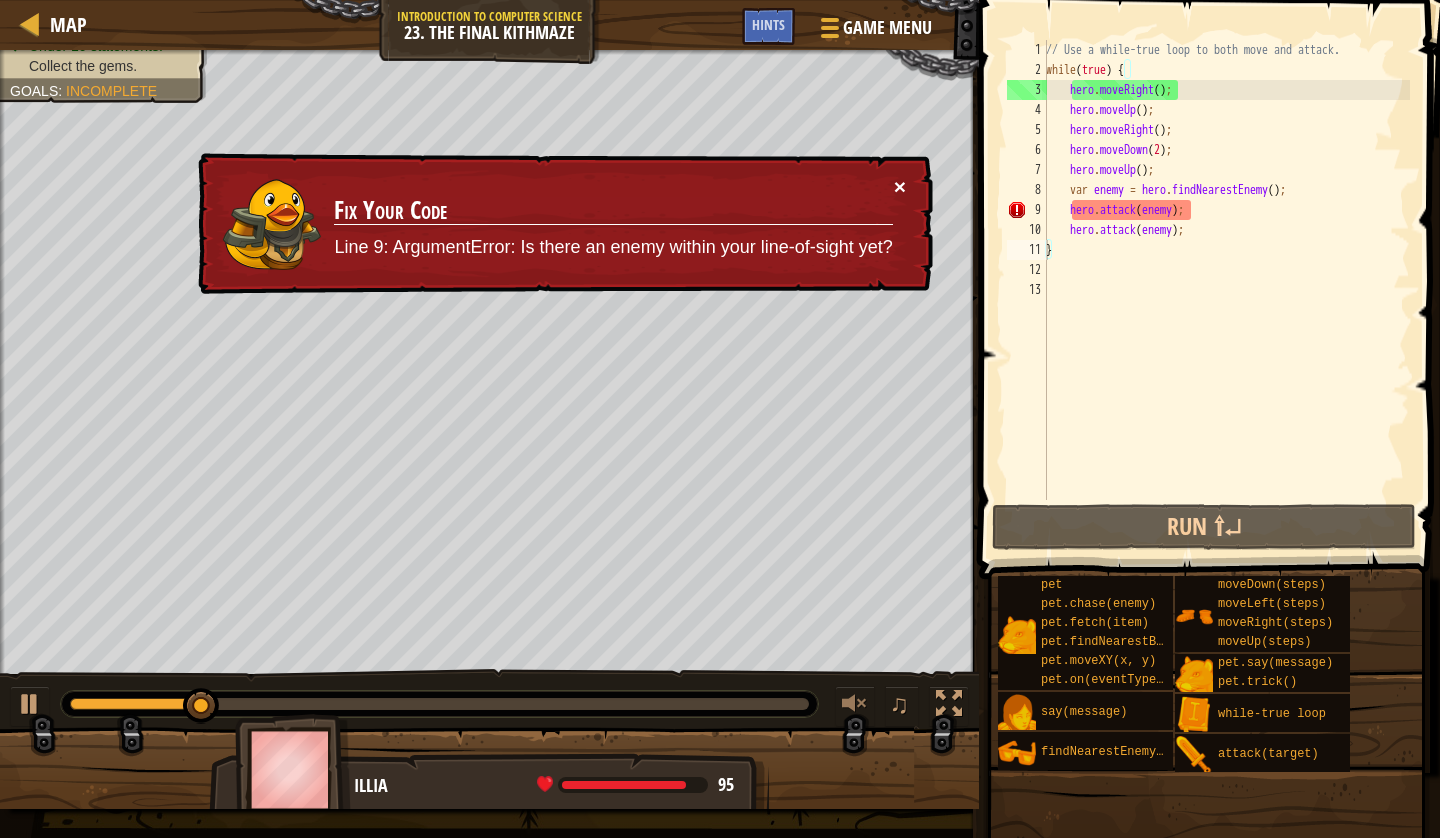 click on "×" at bounding box center (900, 186) 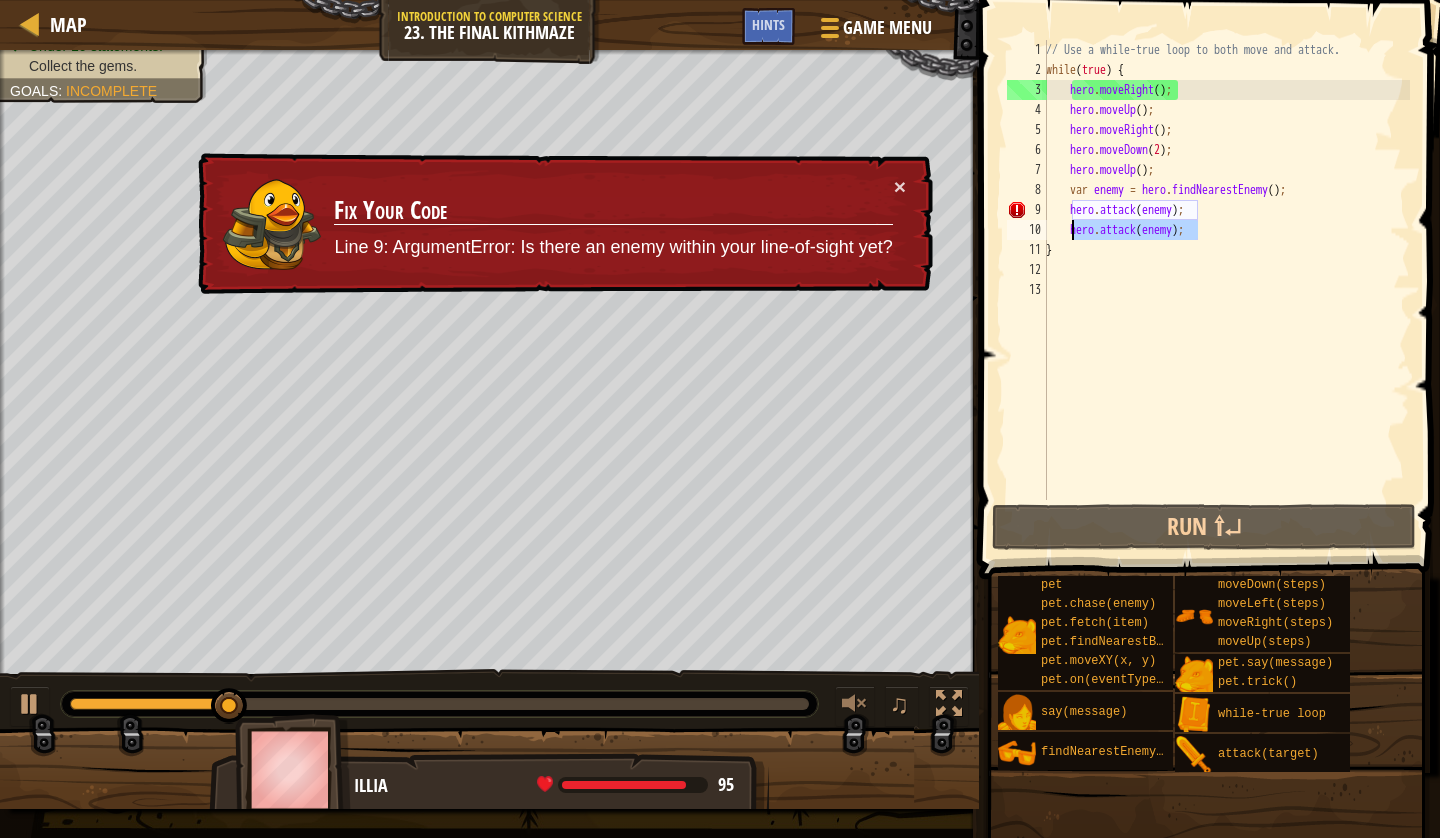 drag, startPoint x: 1211, startPoint y: 231, endPoint x: 1071, endPoint y: 231, distance: 140 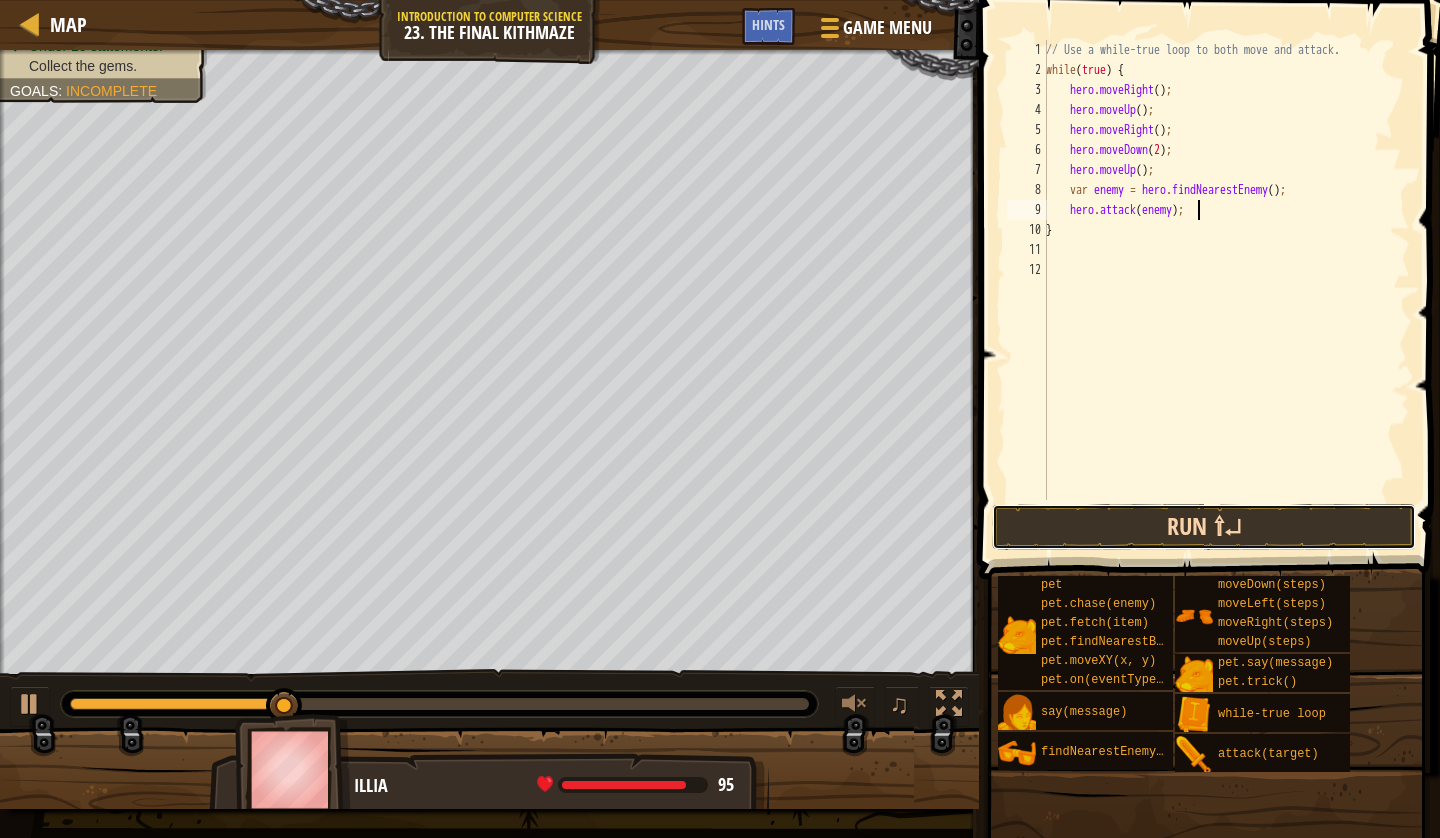 click on "Run ⇧↵" at bounding box center [1204, 527] 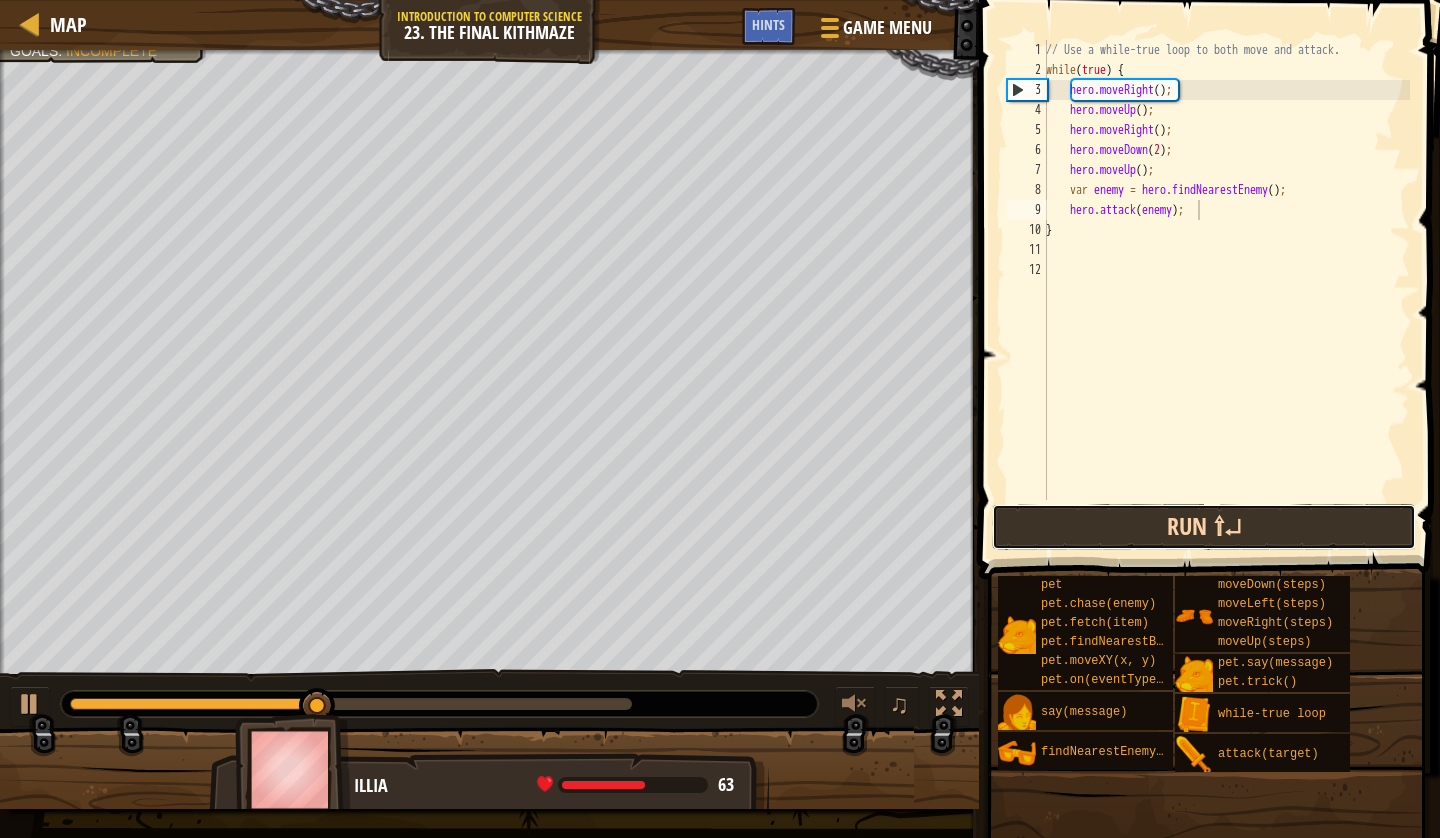 click on "Run ⇧↵" at bounding box center (1204, 527) 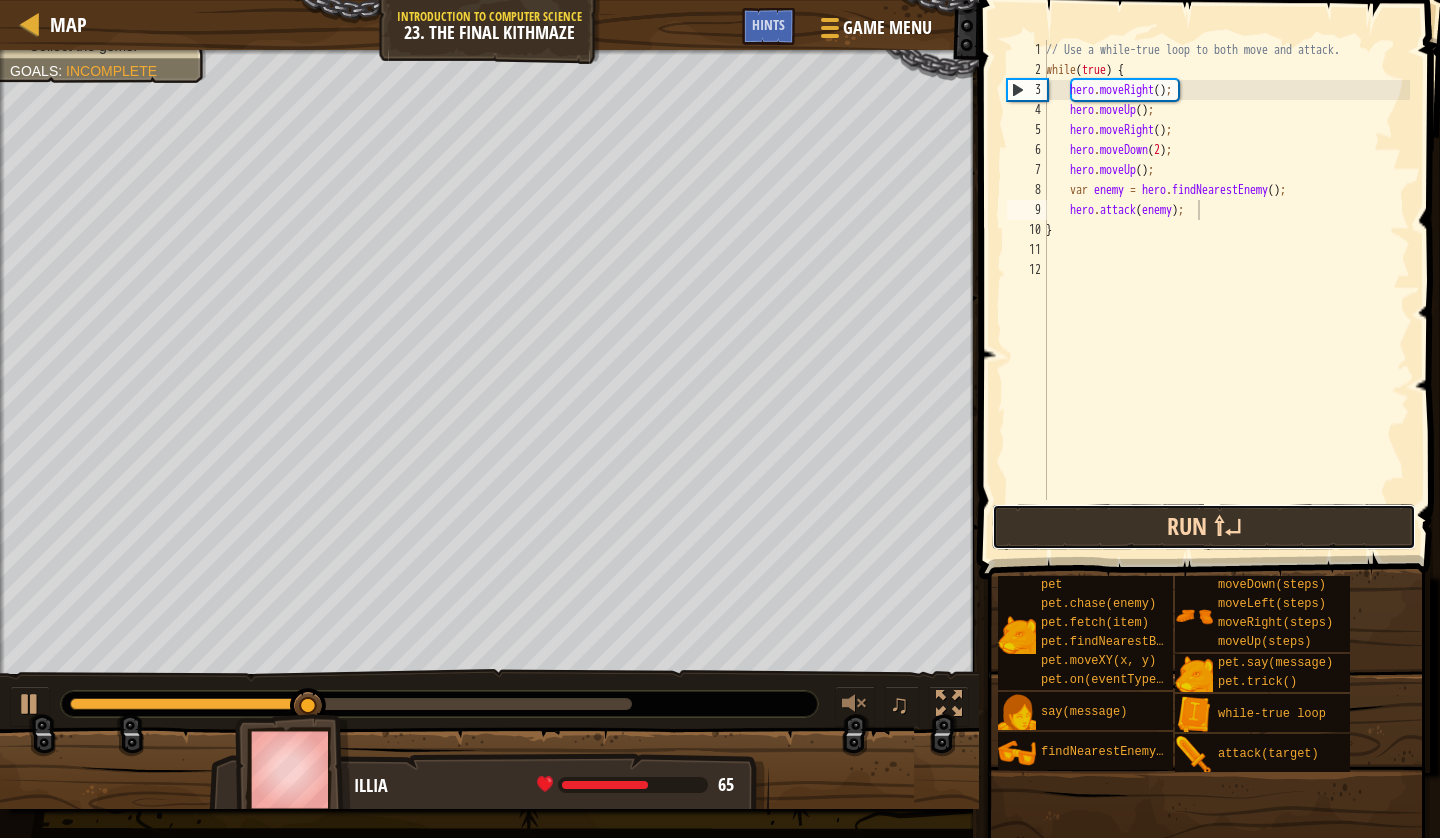 click on "Run ⇧↵" at bounding box center (1204, 527) 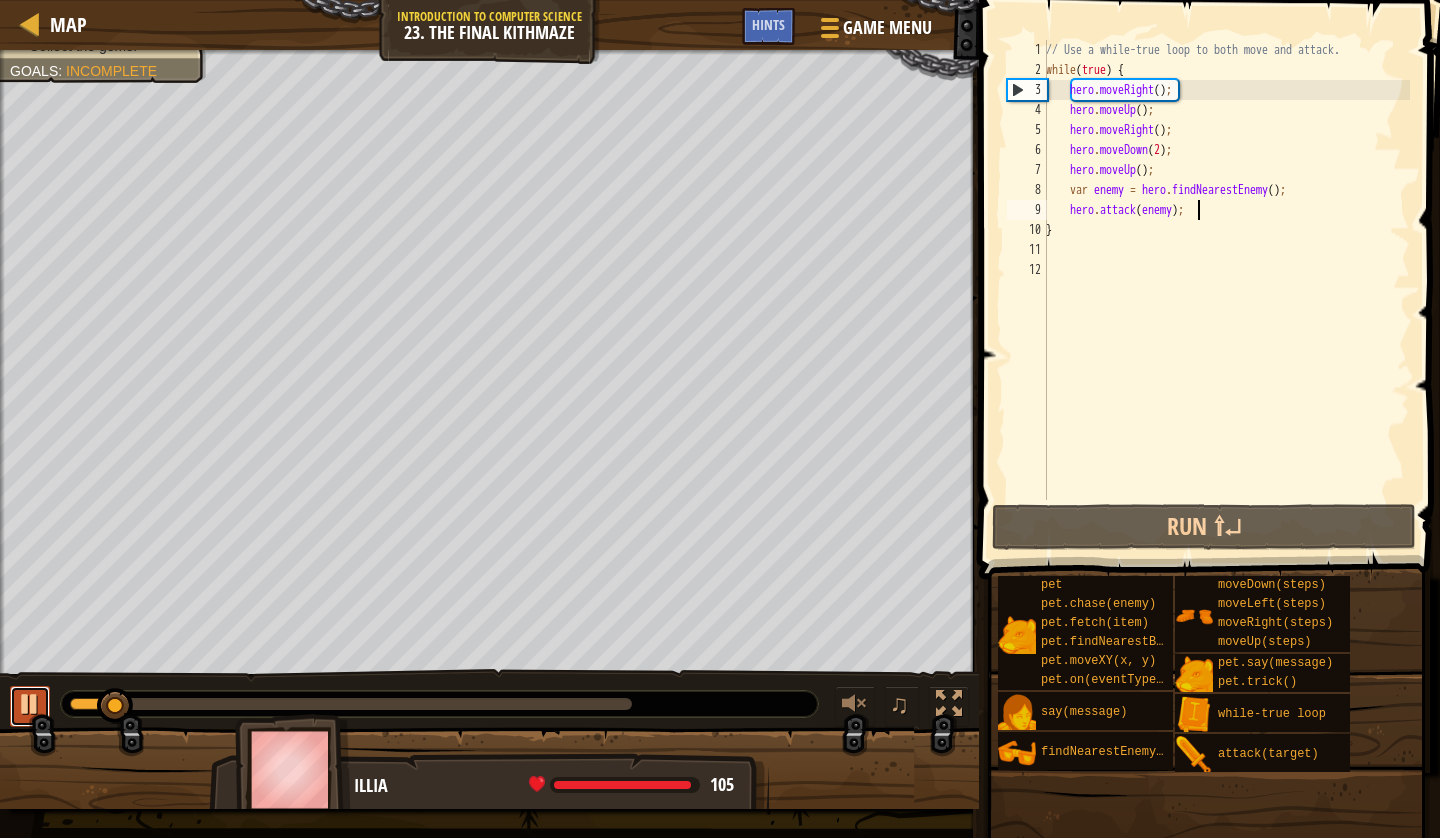 click at bounding box center [30, 704] 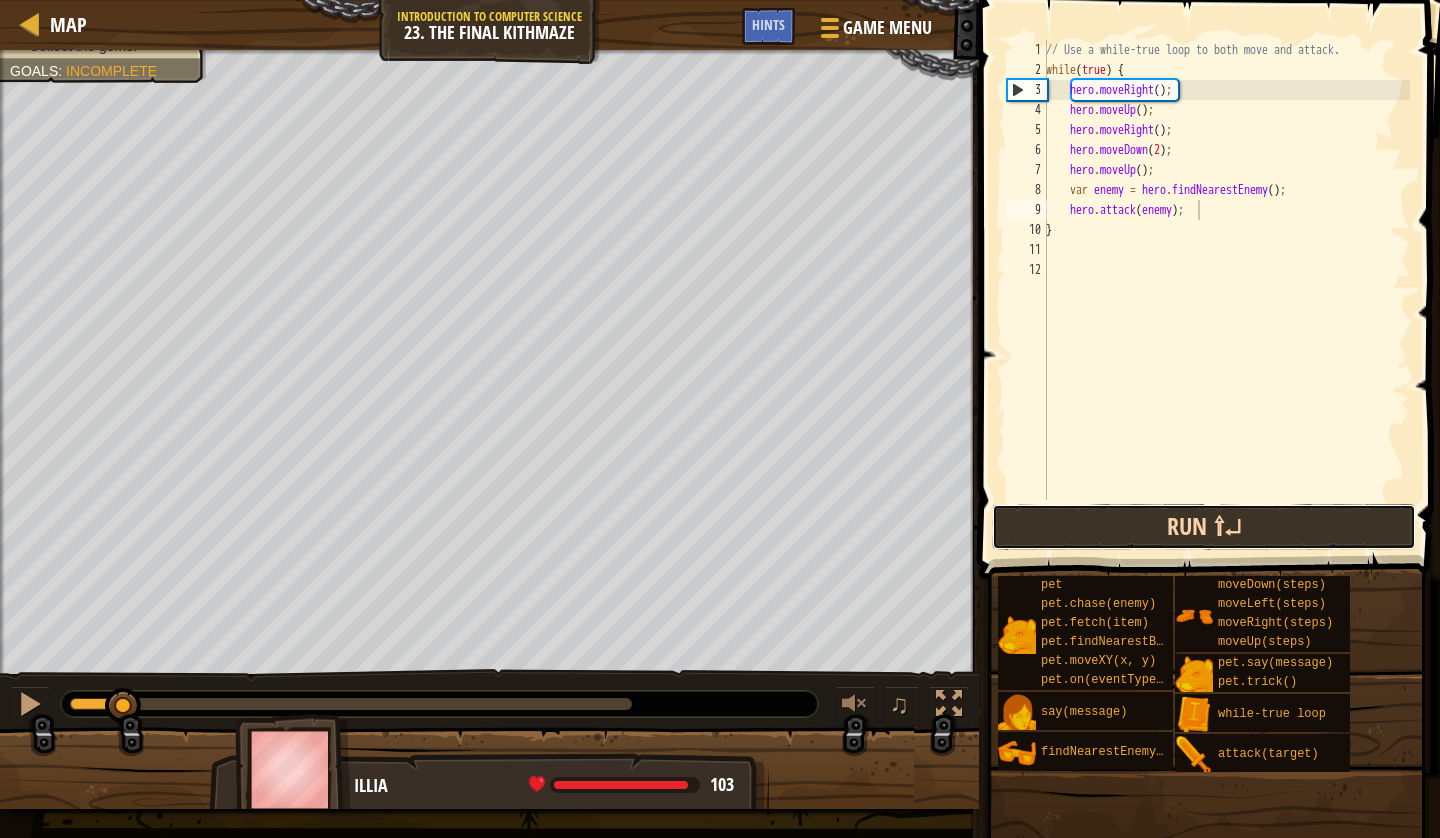 click on "Run ⇧↵" at bounding box center (1204, 527) 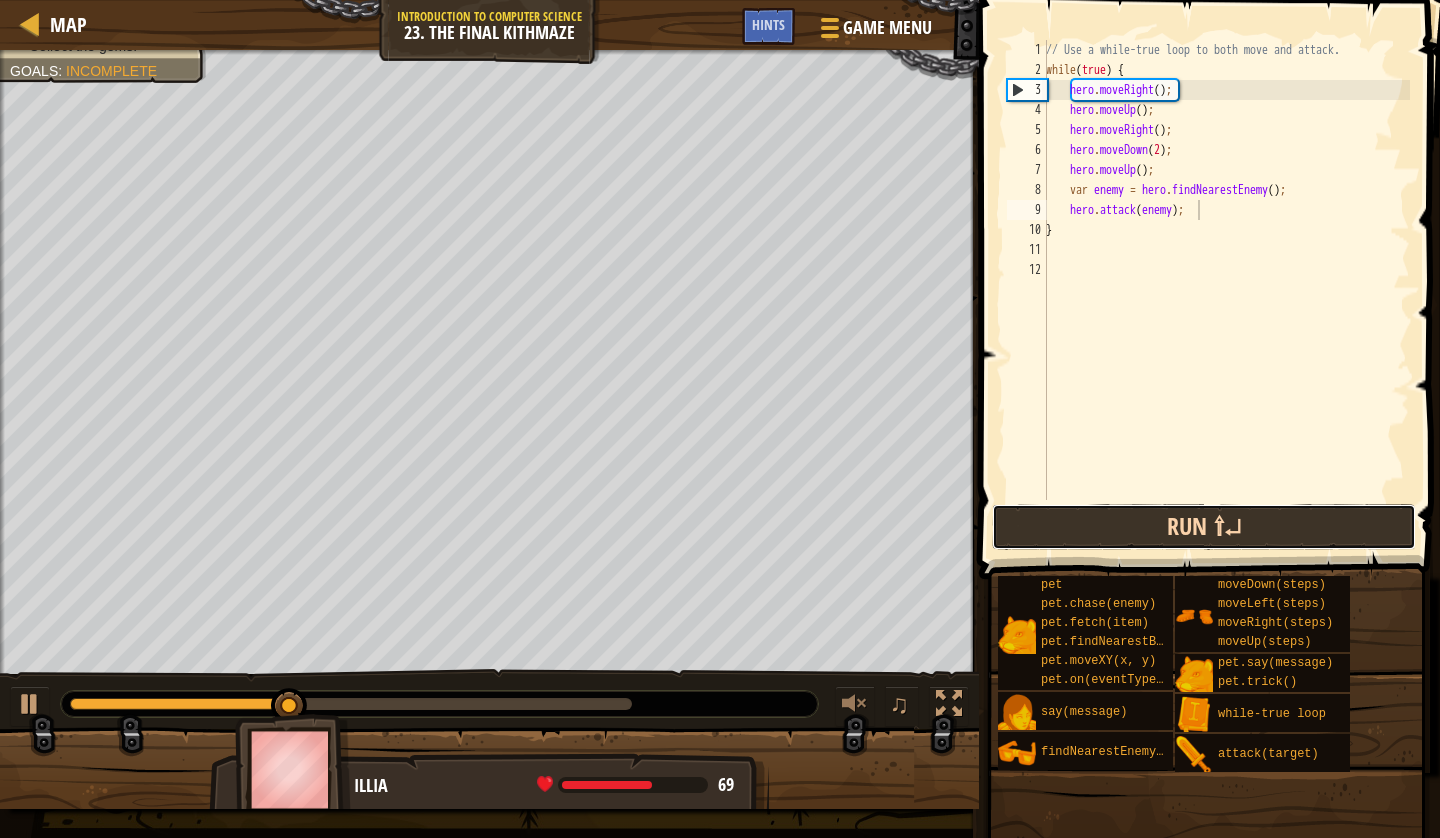 click on "Run ⇧↵" at bounding box center [1204, 527] 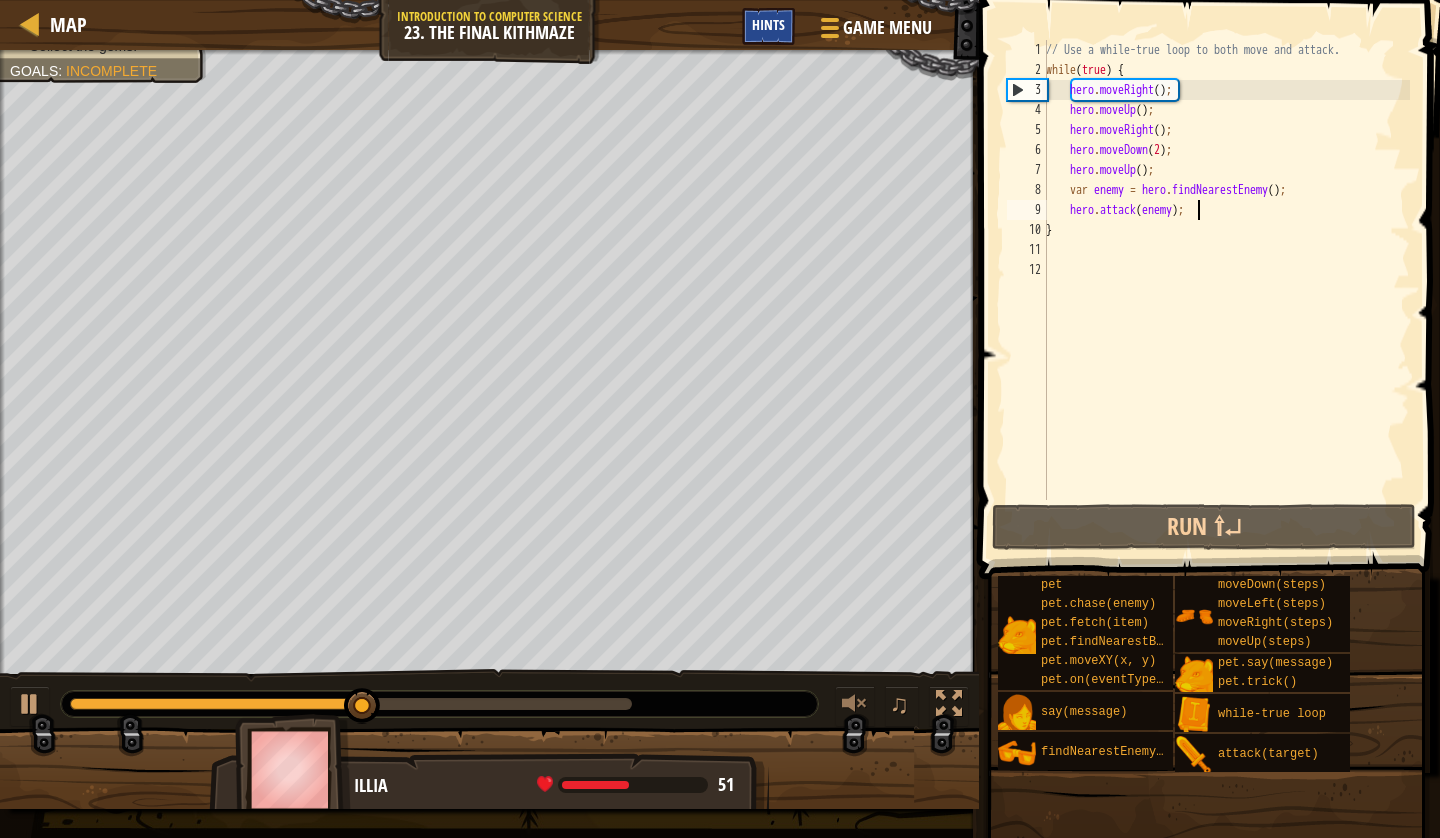 click on "Hints" at bounding box center (768, 26) 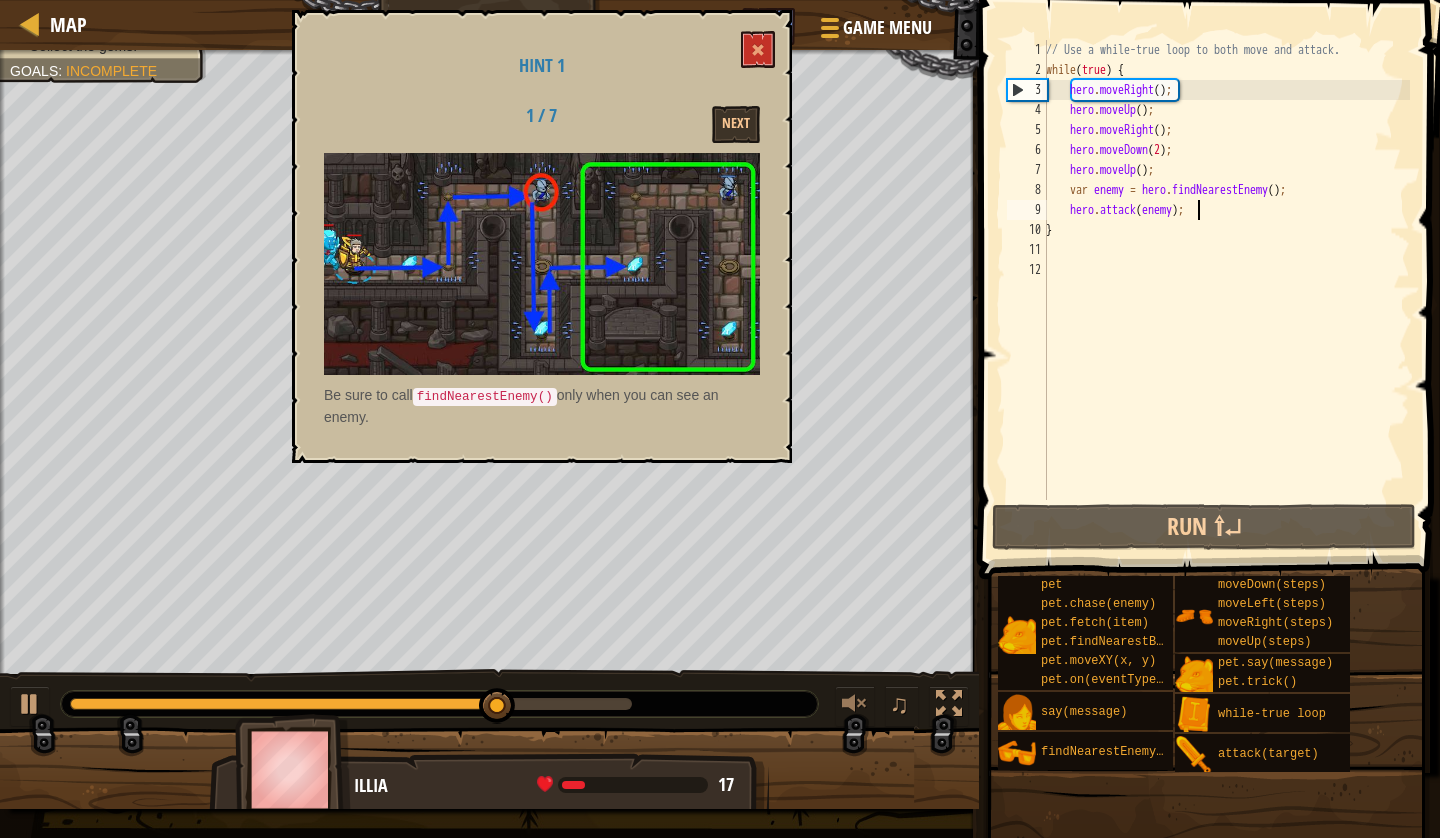 click on "Hint 1 1 / 7 Next
Be sure to call  findNearestEnemy()  only when you can see an enemy." at bounding box center [542, 236] 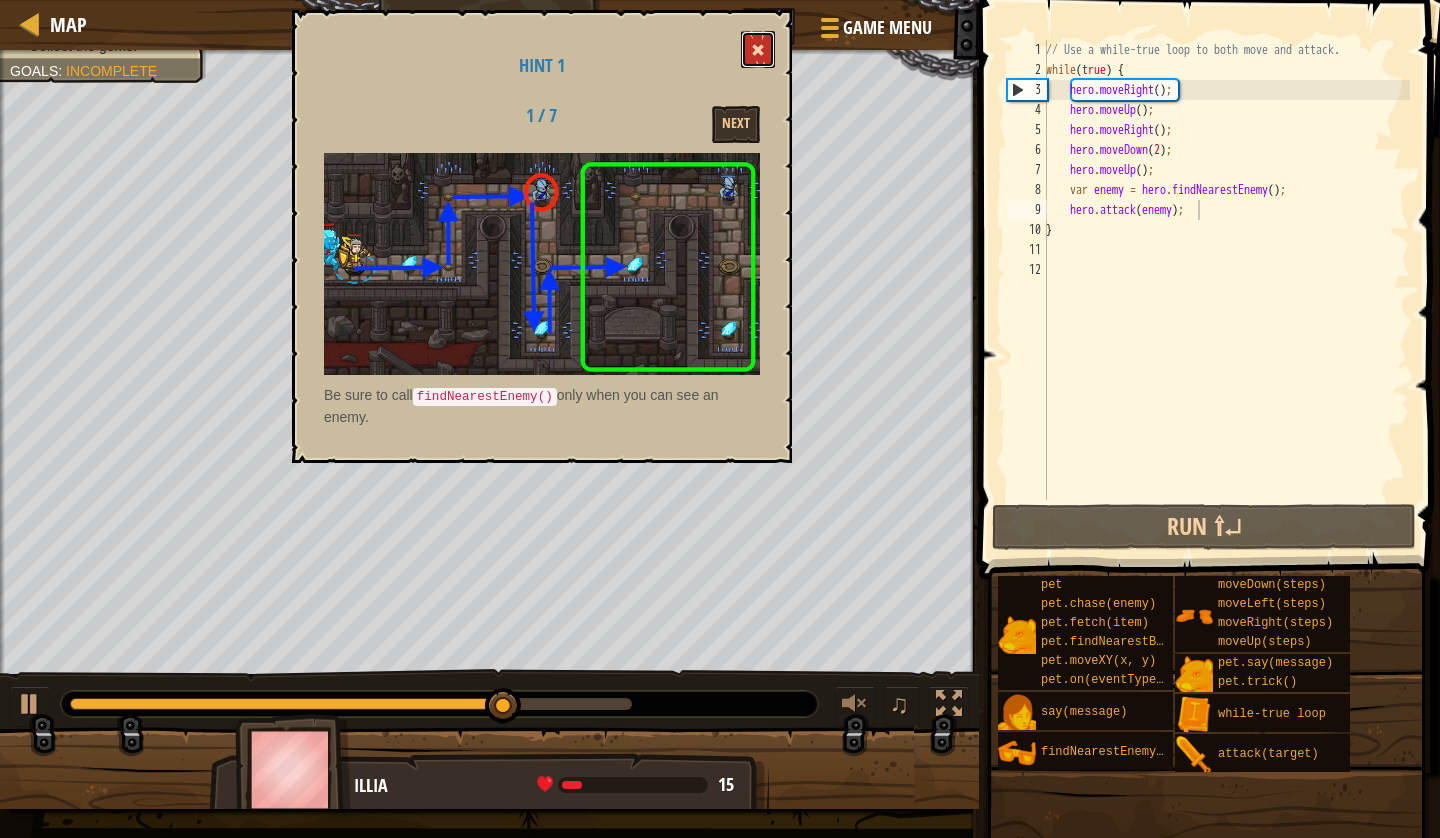 click at bounding box center (758, 50) 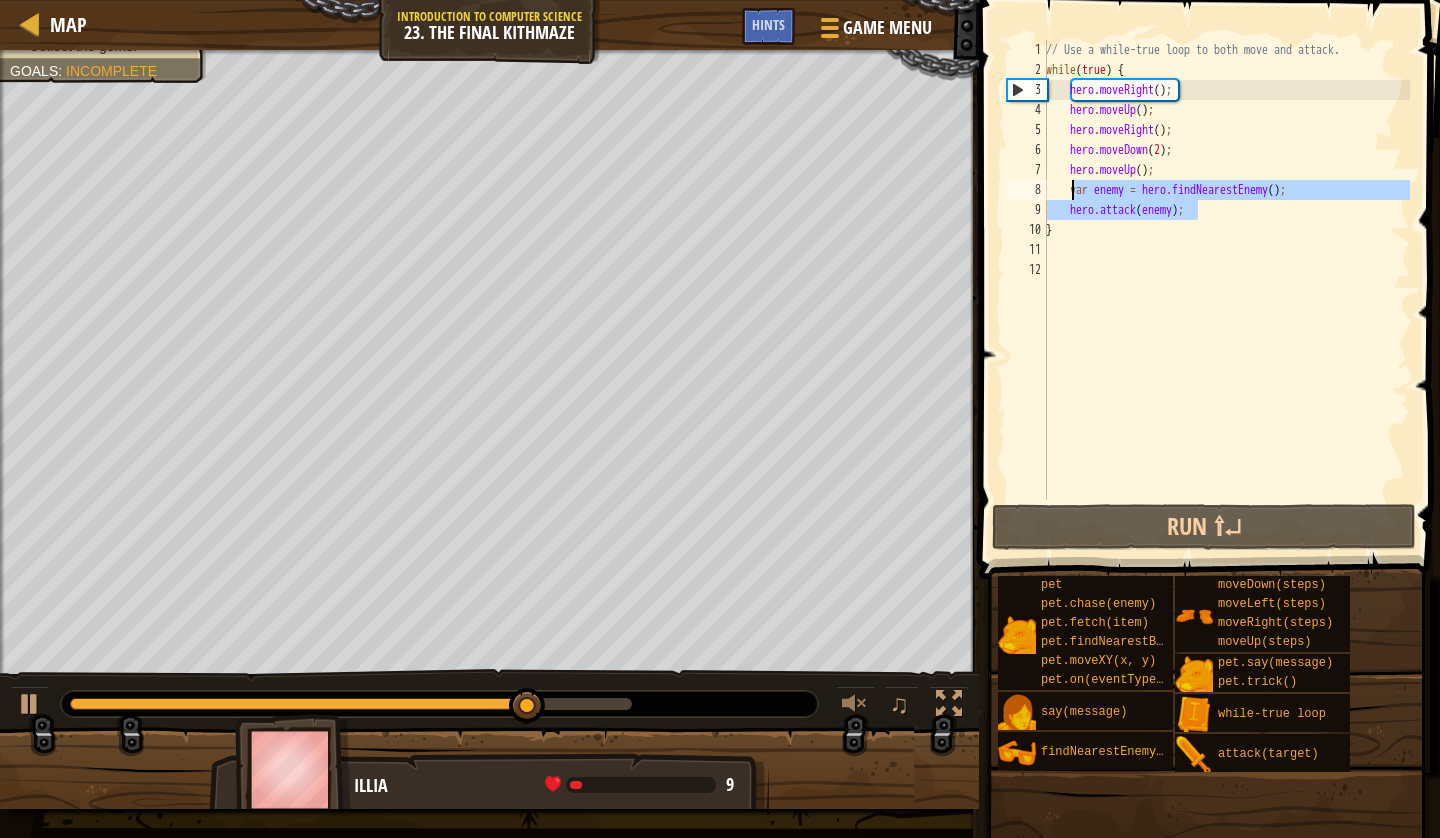 drag, startPoint x: 1224, startPoint y: 217, endPoint x: 1075, endPoint y: 196, distance: 150.4726 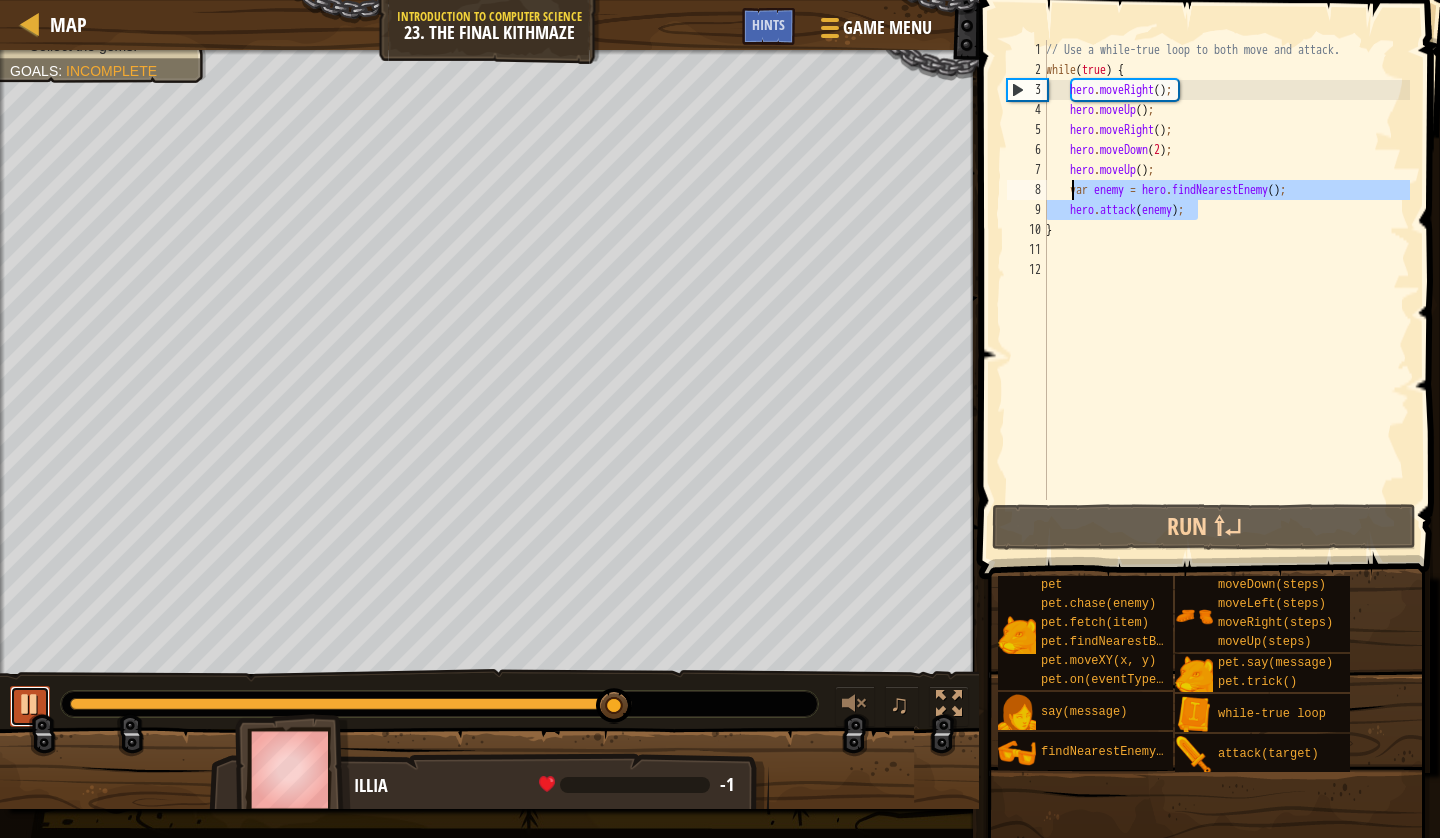 click at bounding box center [30, 704] 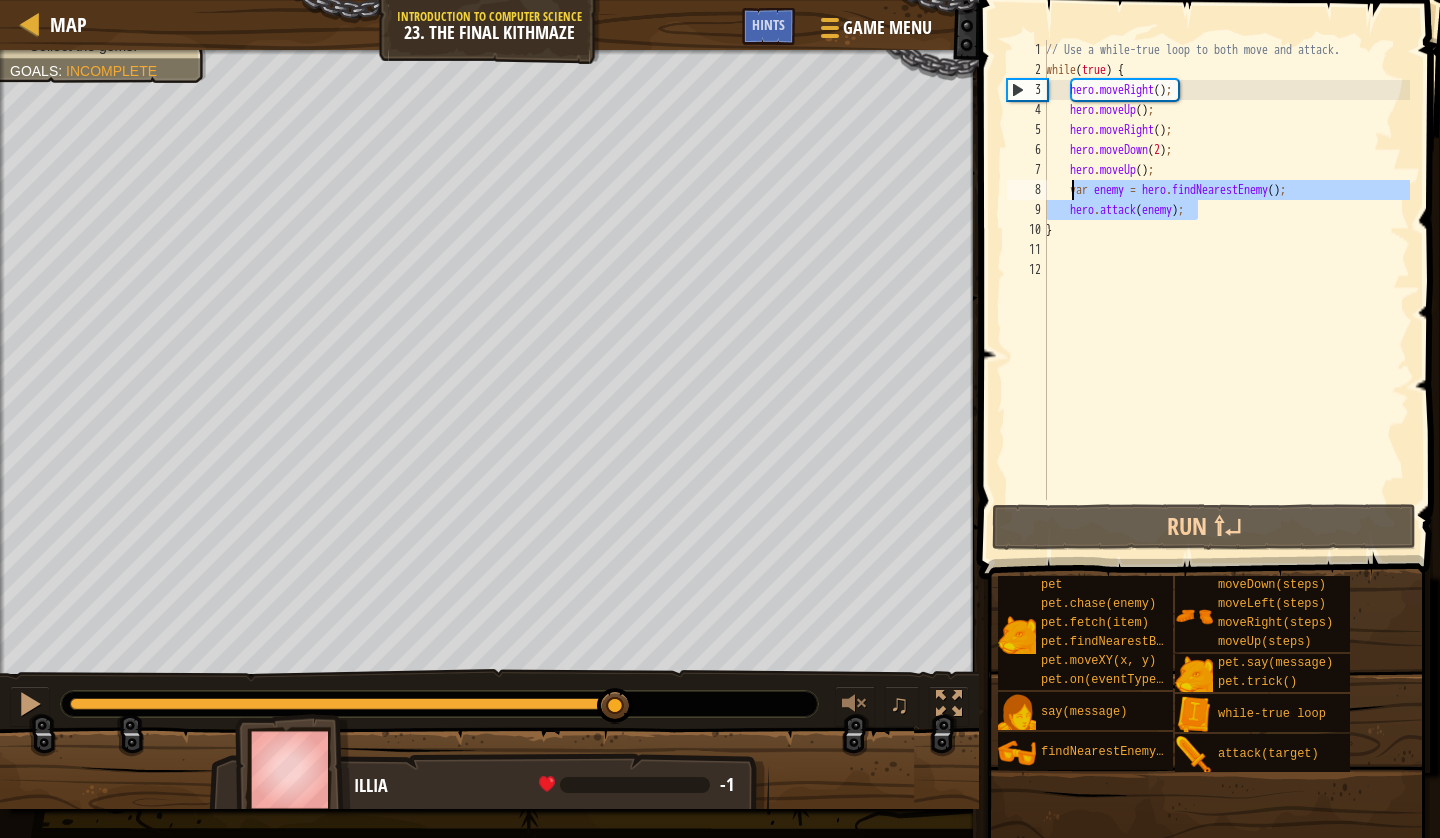 drag, startPoint x: 1240, startPoint y: 213, endPoint x: 1071, endPoint y: 193, distance: 170.17932 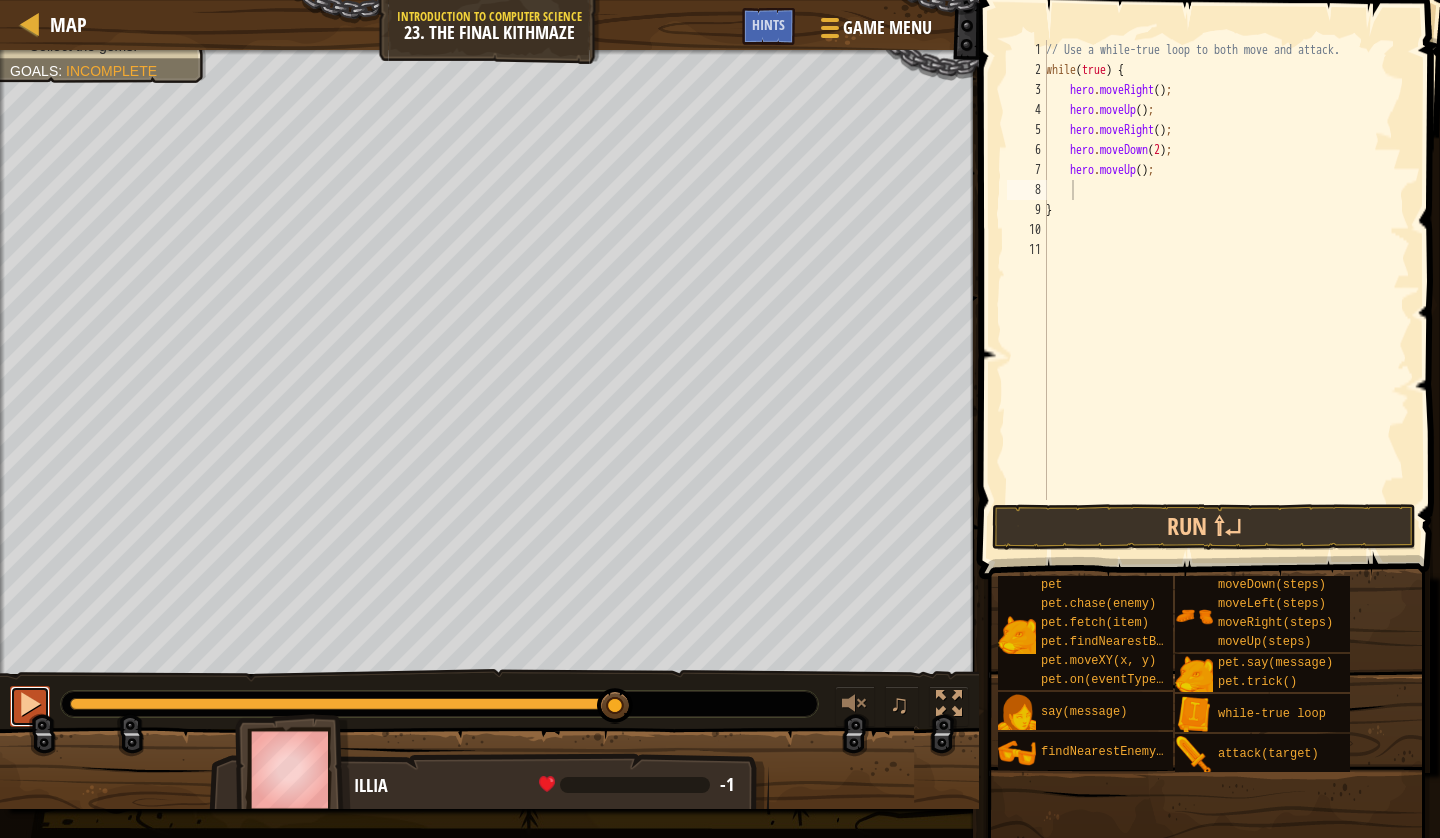 click at bounding box center (30, 704) 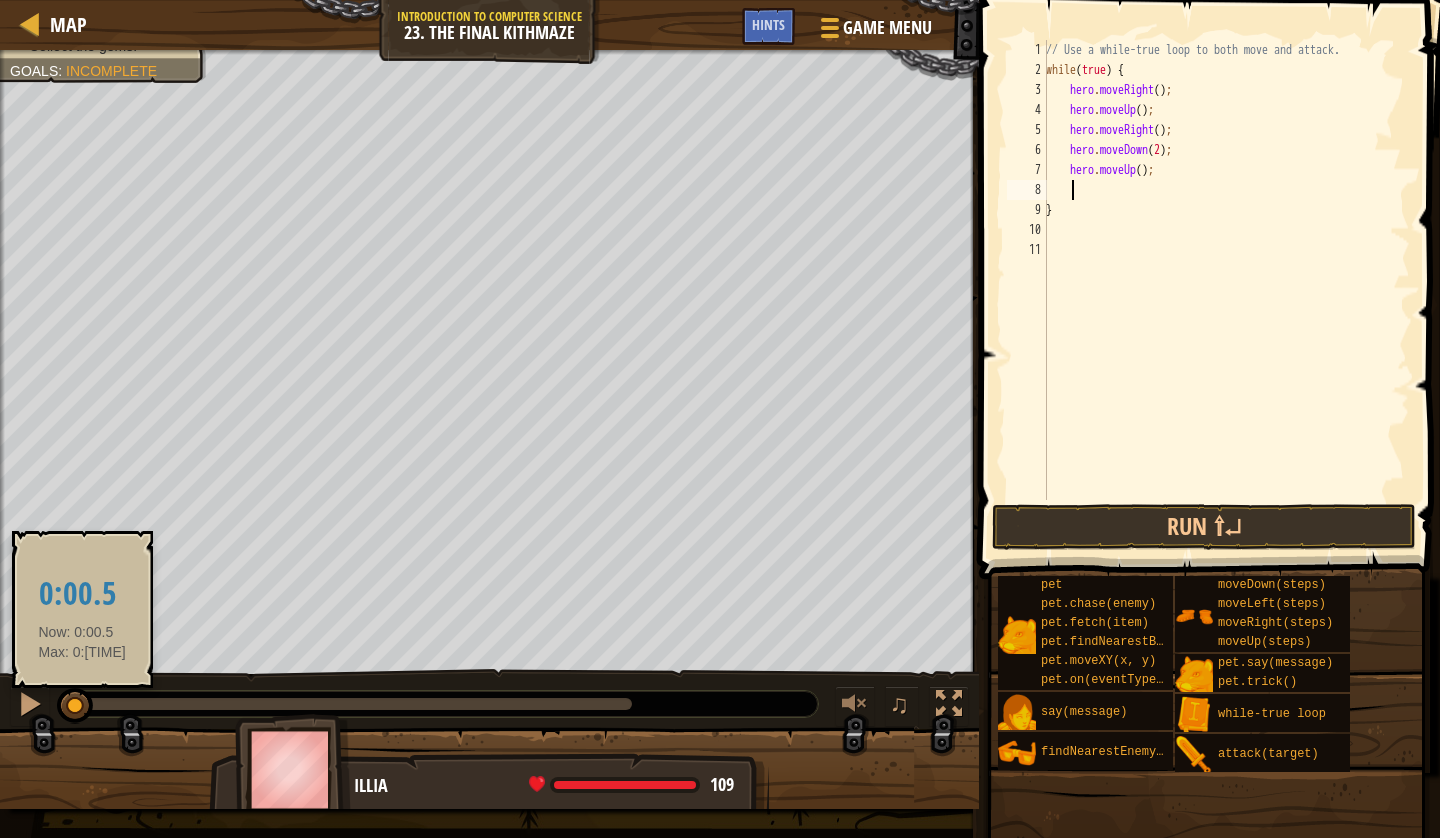drag, startPoint x: 636, startPoint y: 694, endPoint x: 76, endPoint y: 689, distance: 560.02234 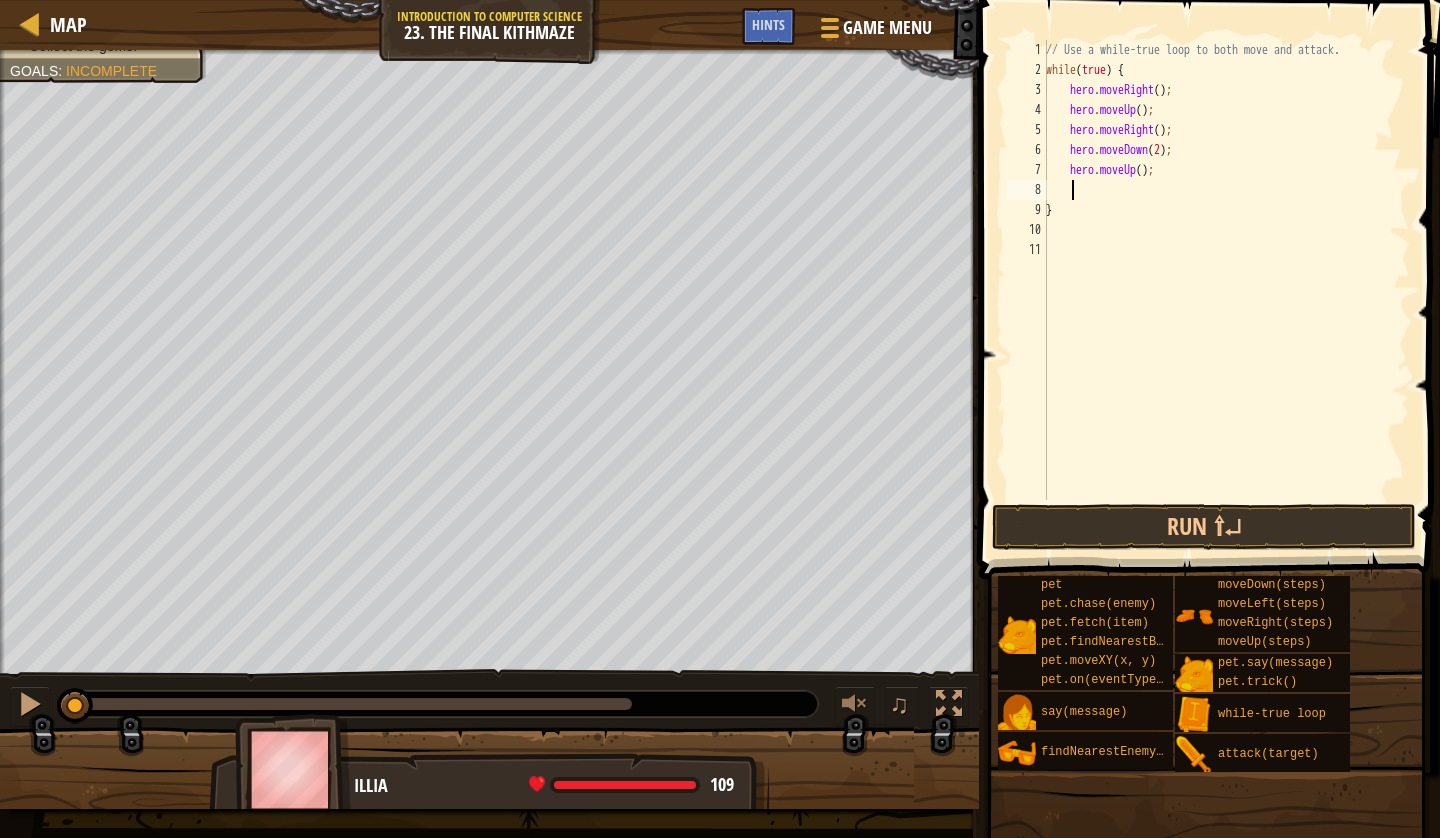 click on "// Use a while-true loop to both move and attack. while ( true )   {      hero . moveRight ( ) ;      hero . moveUp ( ) ;      hero . moveRight ( ) ;      hero . moveDown ( 2 ) ;      hero . moveUp ( ) ;      }" at bounding box center [1226, 290] 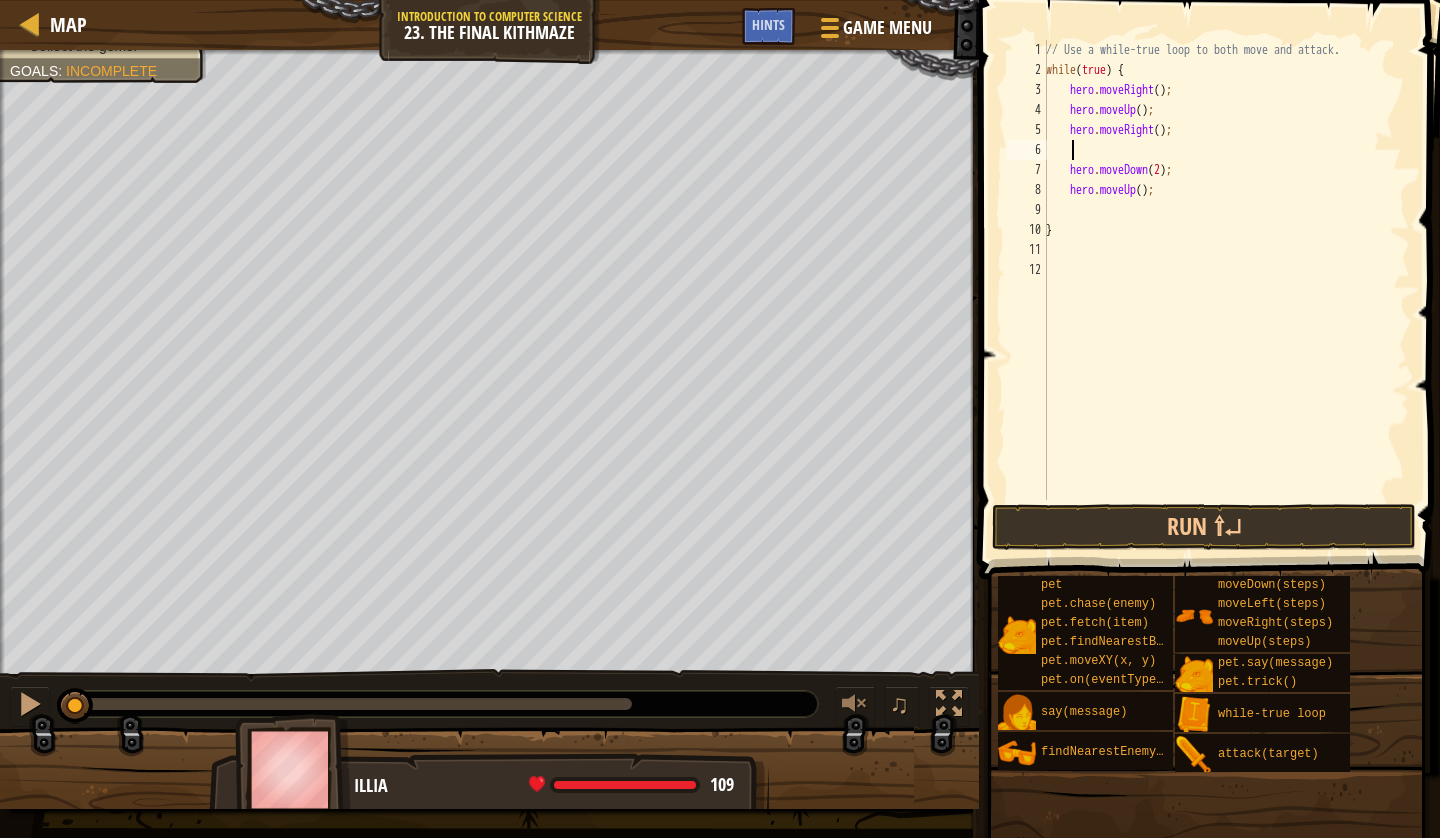 paste on "hero.attack(enemy);" 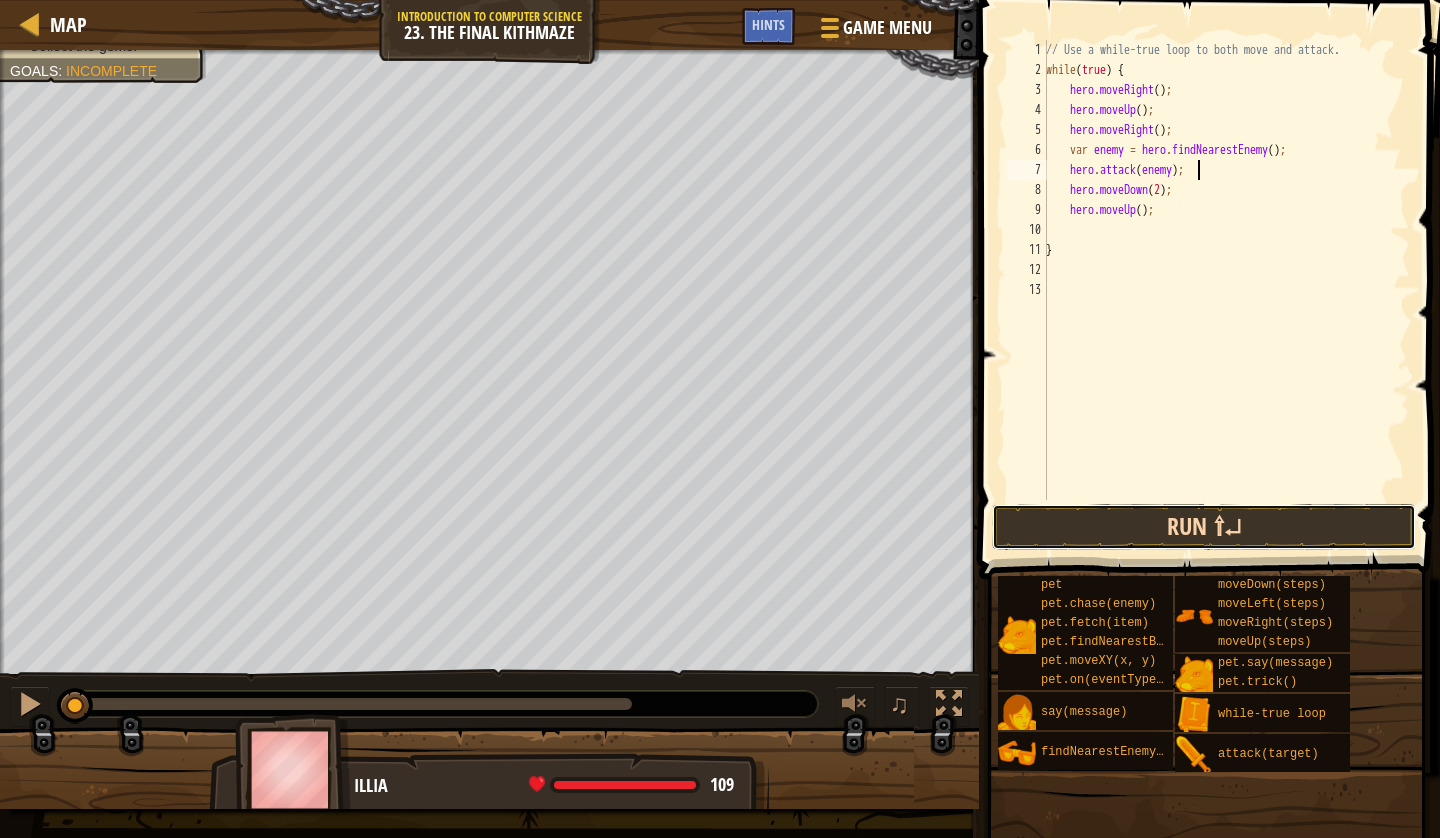 click on "Run ⇧↵" at bounding box center (1204, 527) 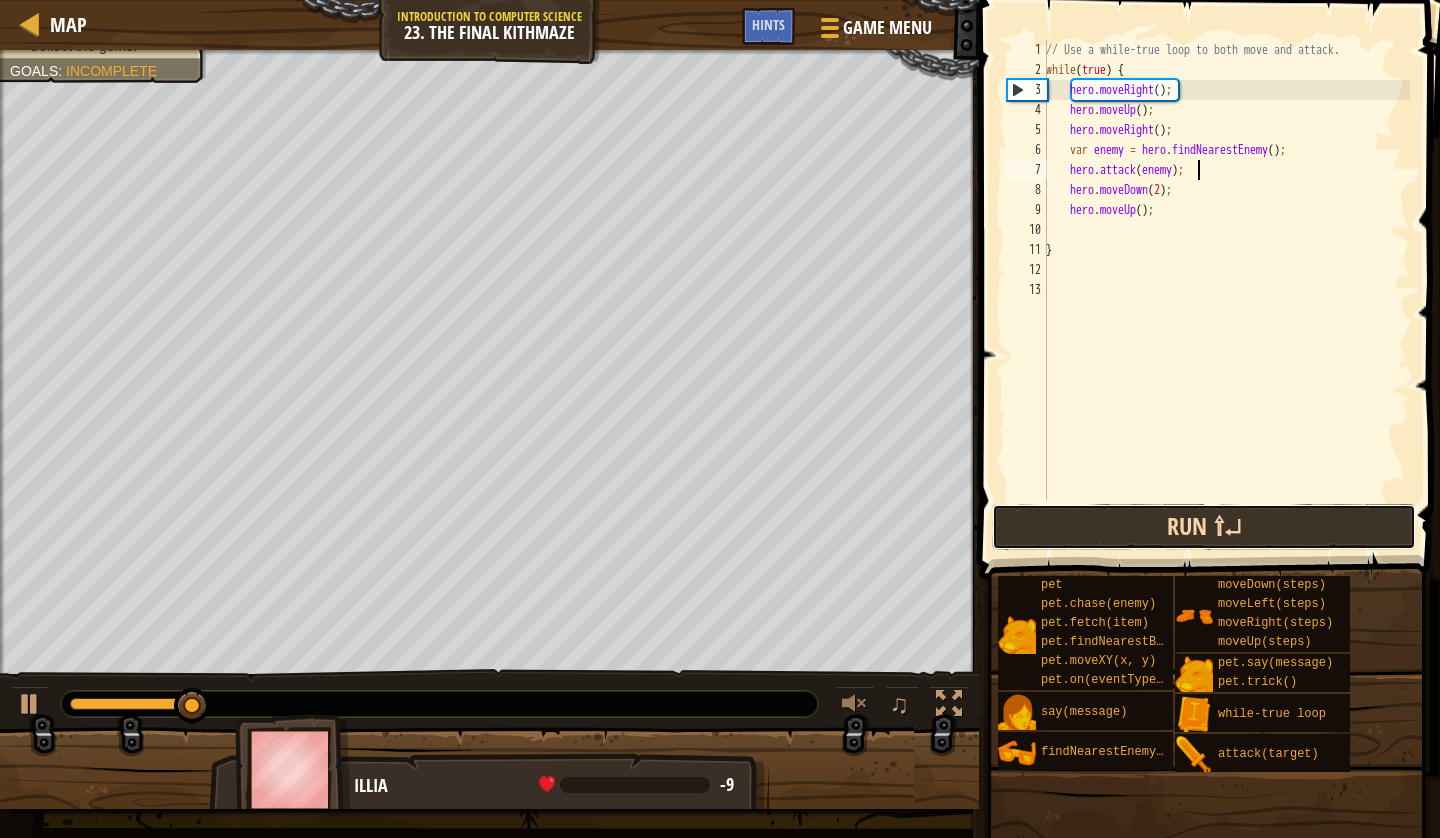 click on "Run ⇧↵" at bounding box center [1204, 527] 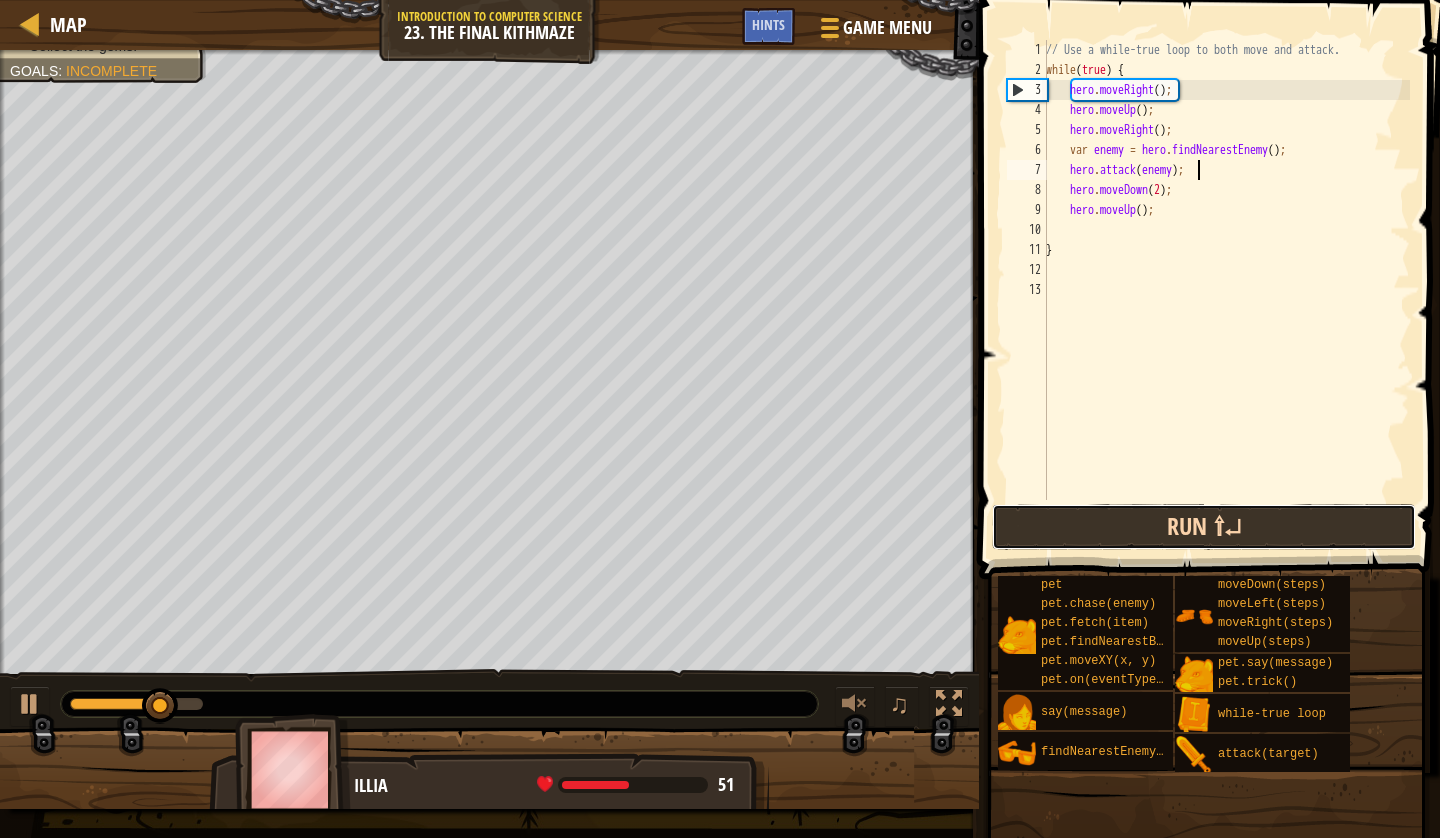 click on "Run ⇧↵" at bounding box center [1204, 527] 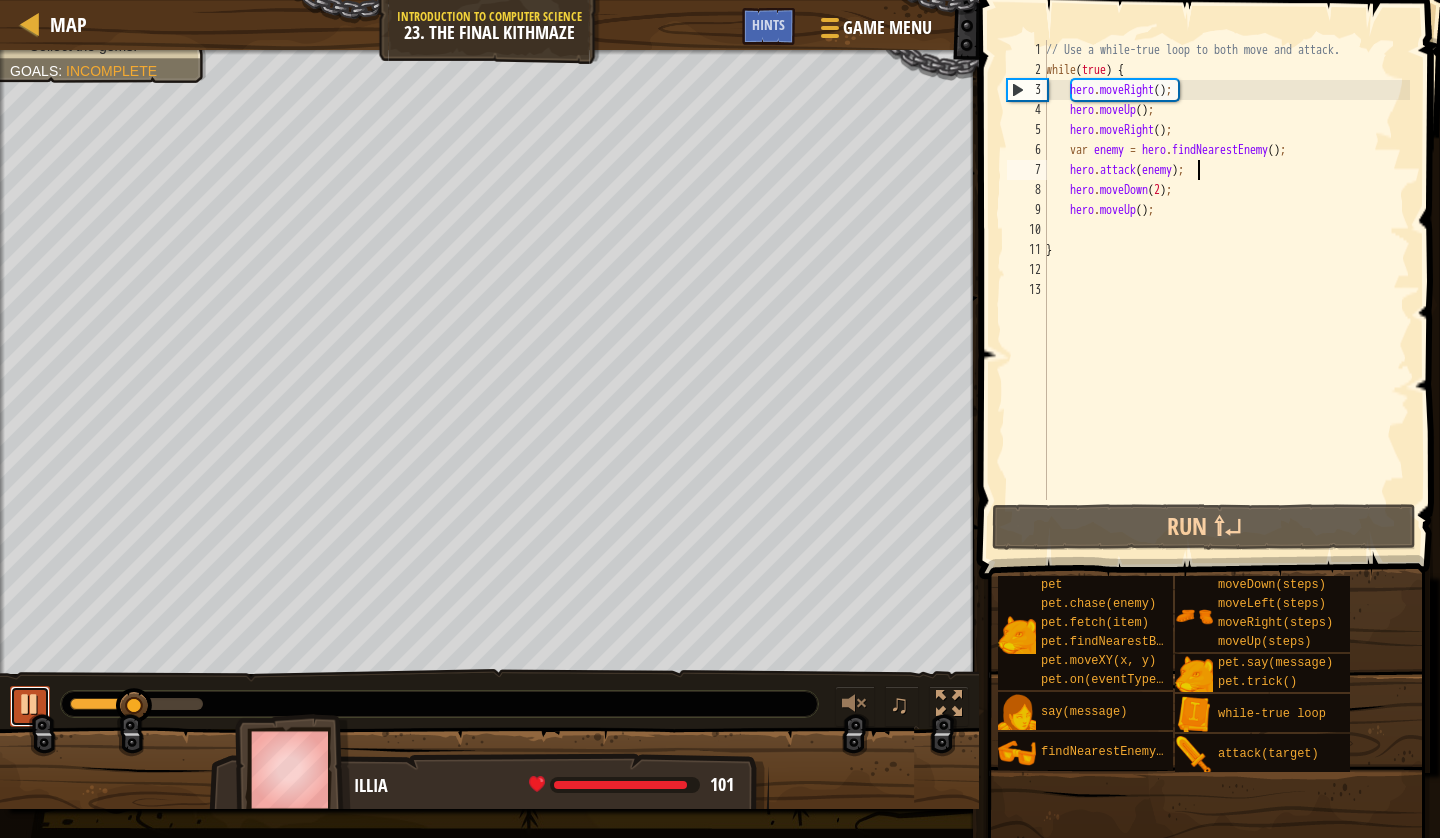 click at bounding box center (30, 704) 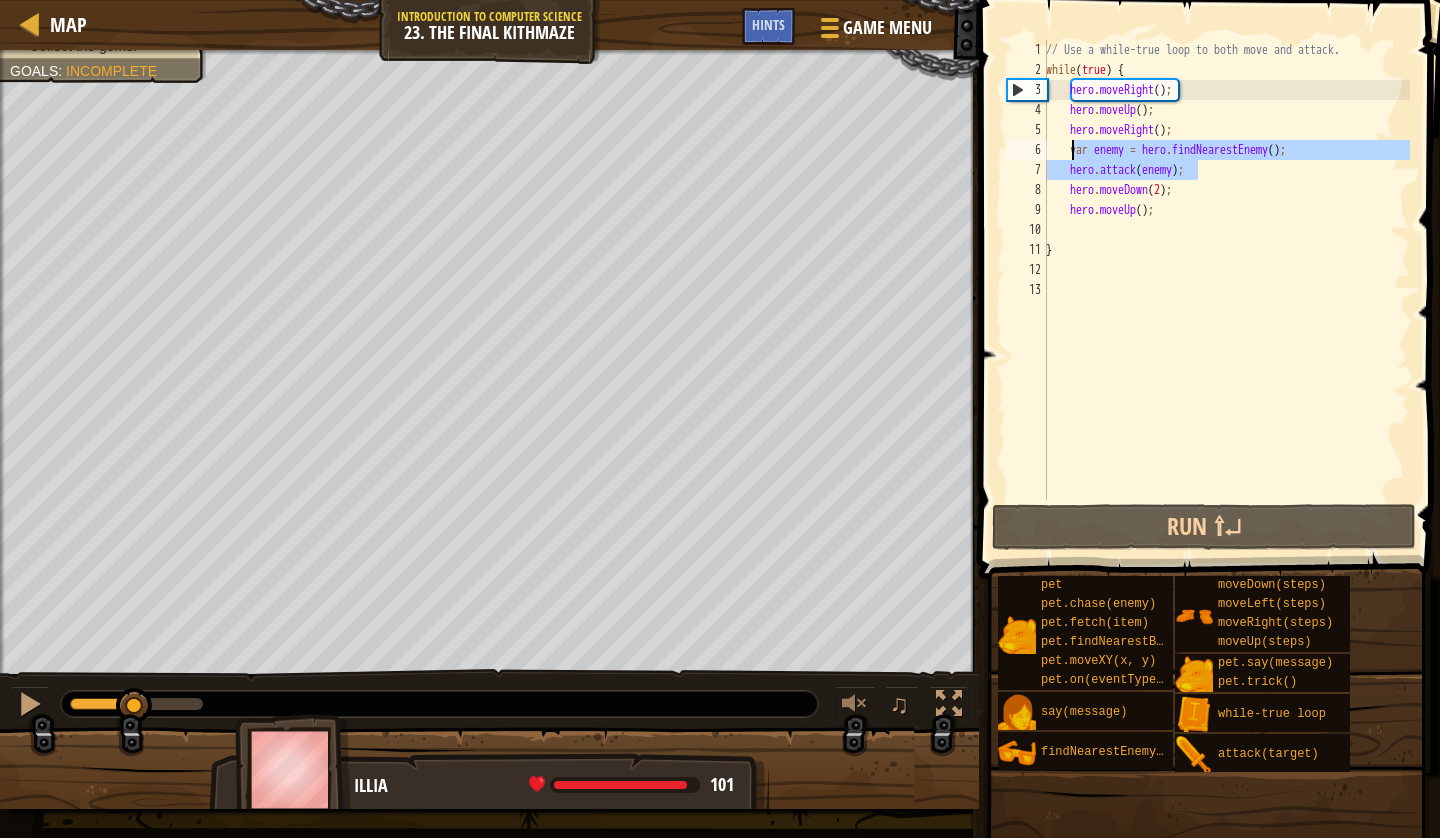 drag, startPoint x: 1223, startPoint y: 172, endPoint x: 1072, endPoint y: 143, distance: 153.75955 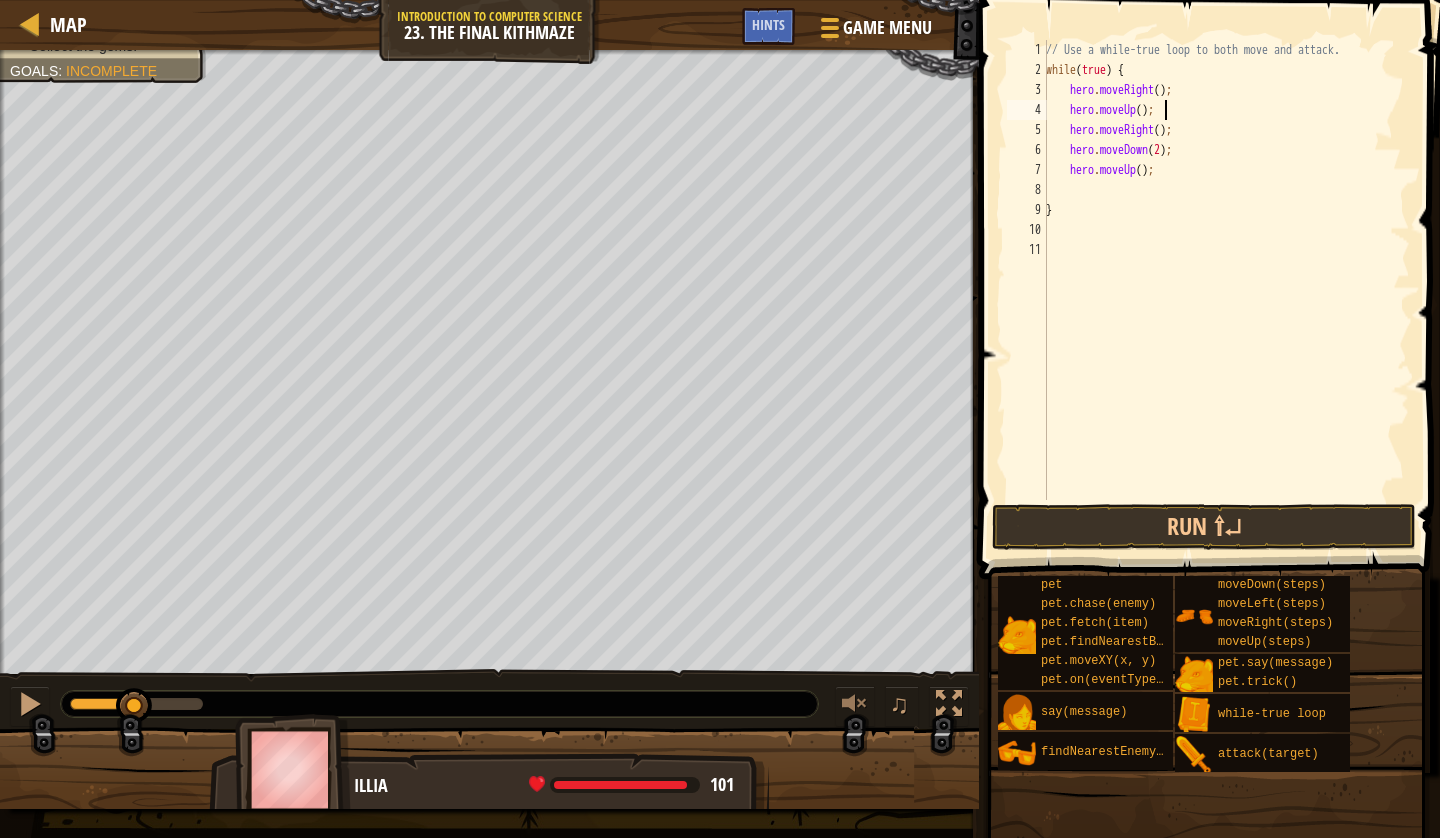 click on "// Use a while-true loop to both move and attack. while ( true )   {      hero . moveRight ( ) ;      hero . moveUp ( ) ;      hero . moveRight ( ) ;      hero . moveDown ( 2 ) ;      hero . moveUp ( ) ;      }" at bounding box center [1226, 290] 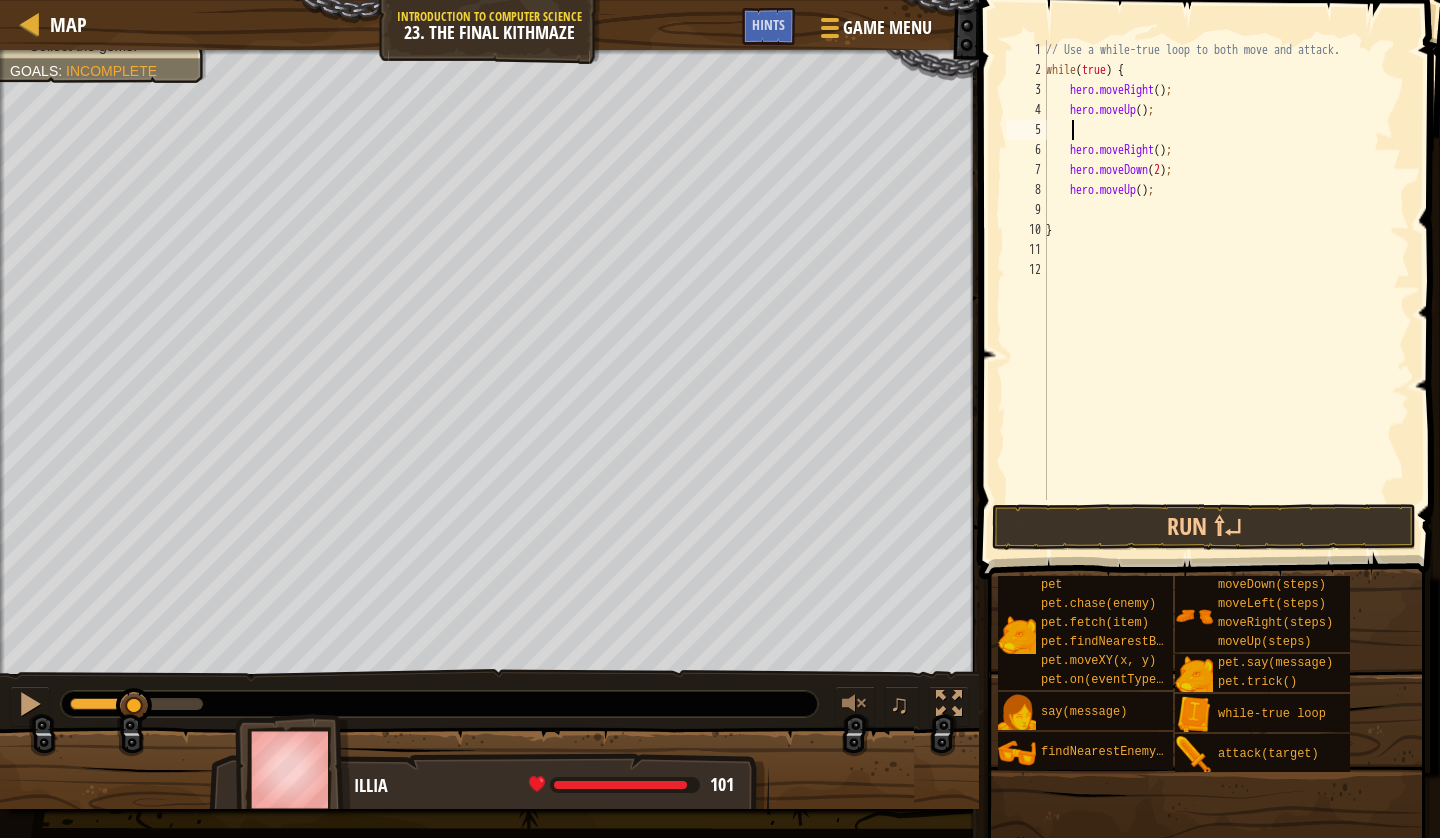 paste on "hero.attack(enemy);" 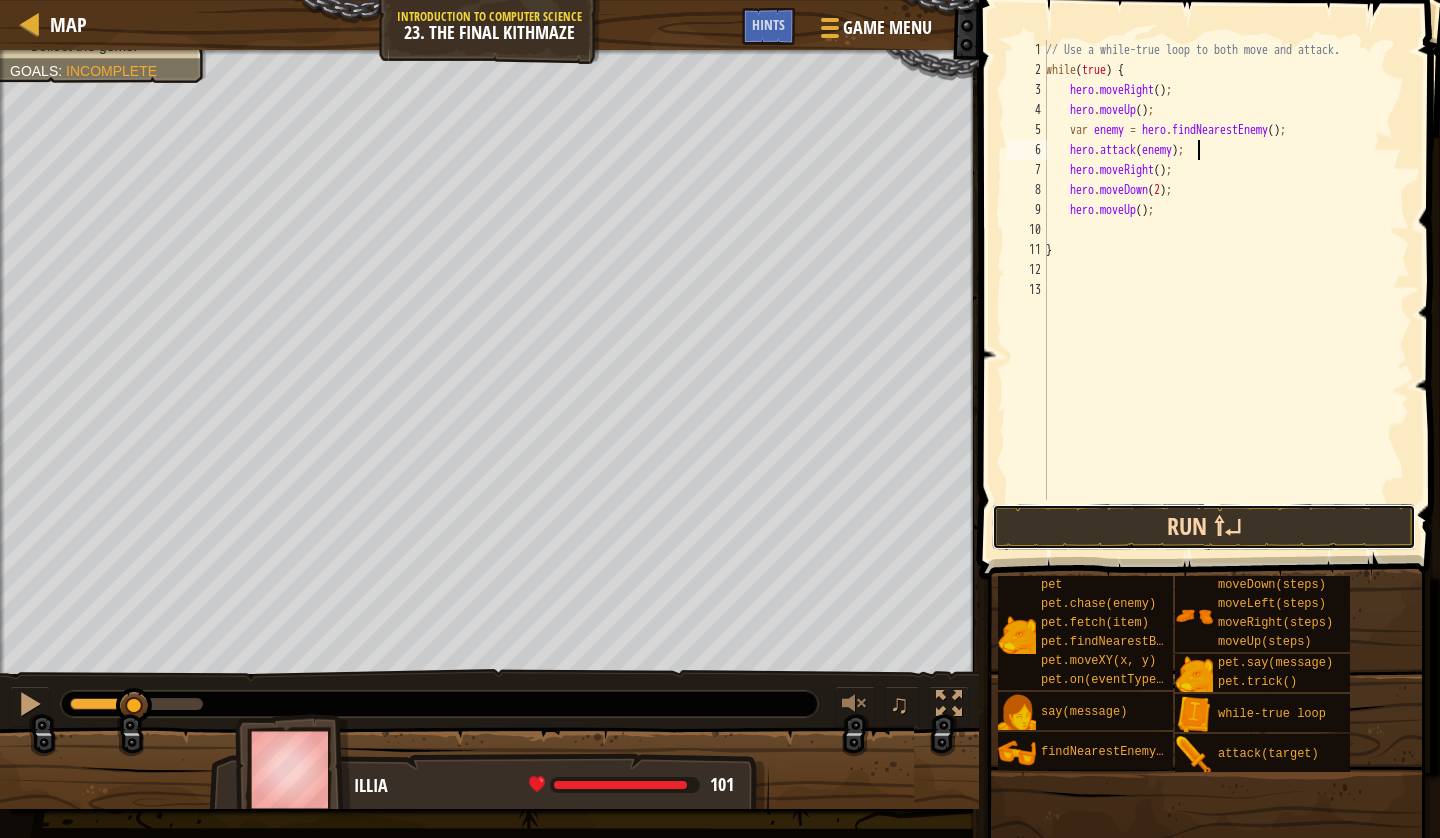click on "Run ⇧↵" at bounding box center (1204, 527) 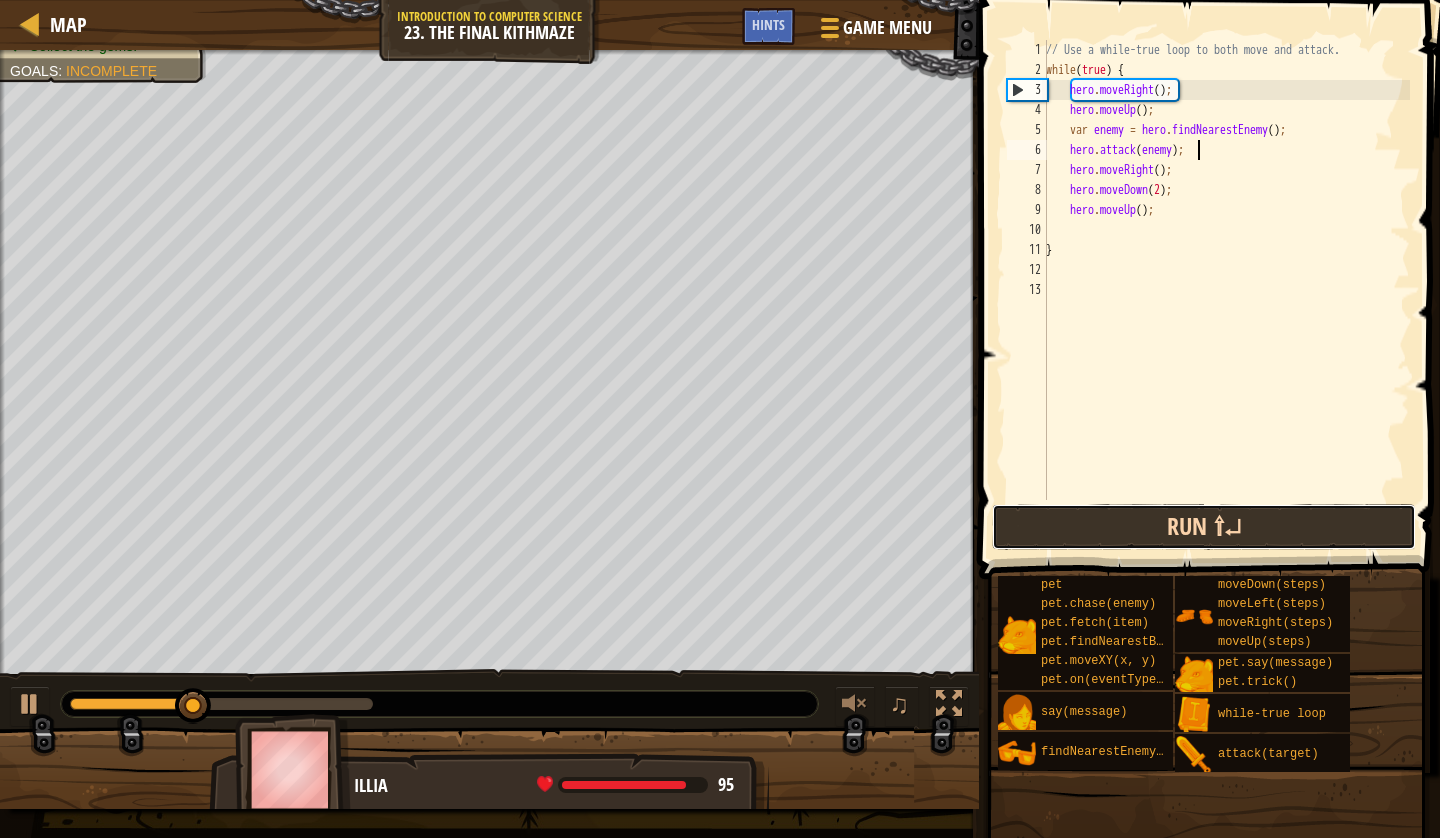 click on "Run ⇧↵" at bounding box center [1204, 527] 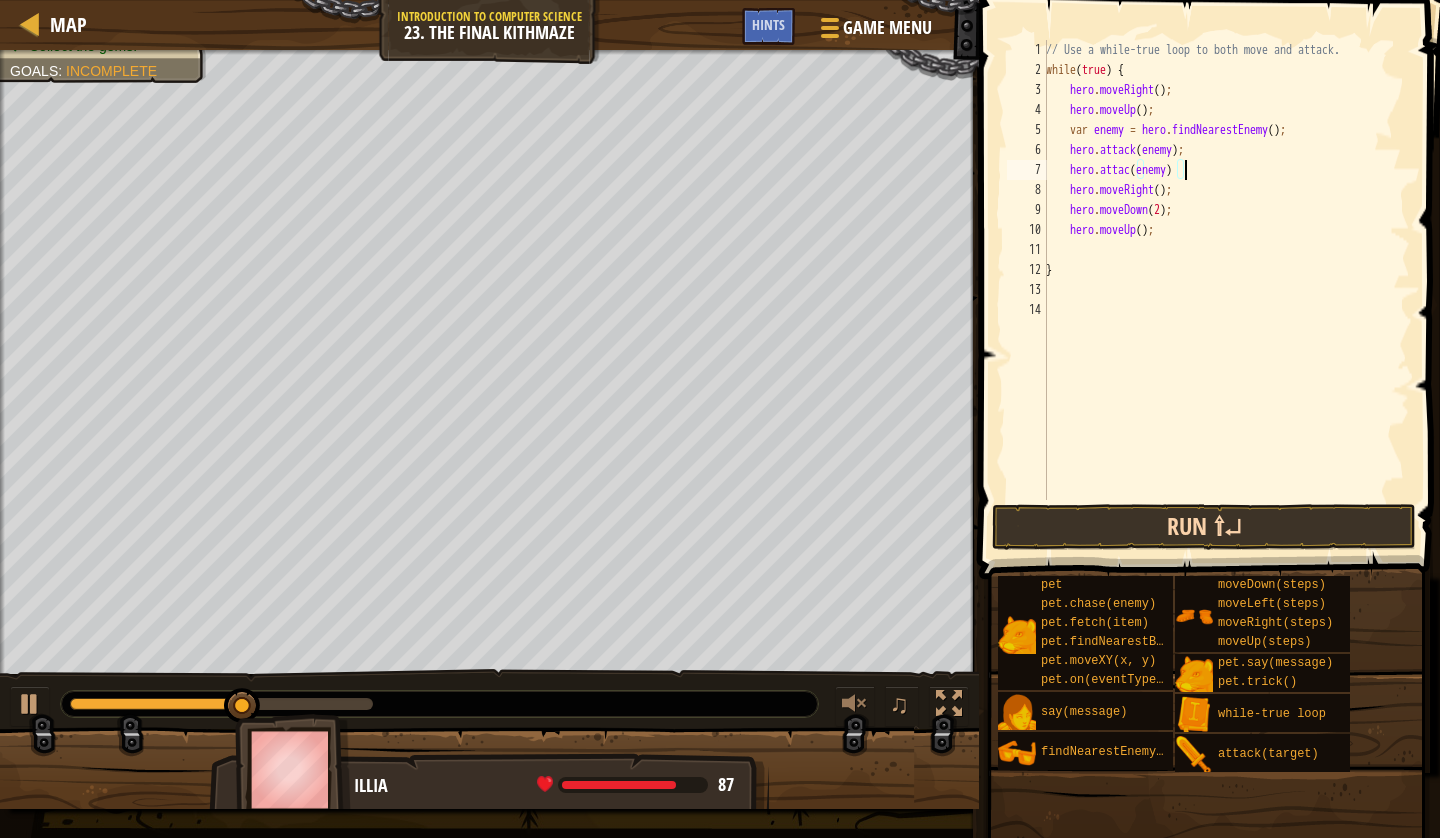 type on "hero.attac(enemy);" 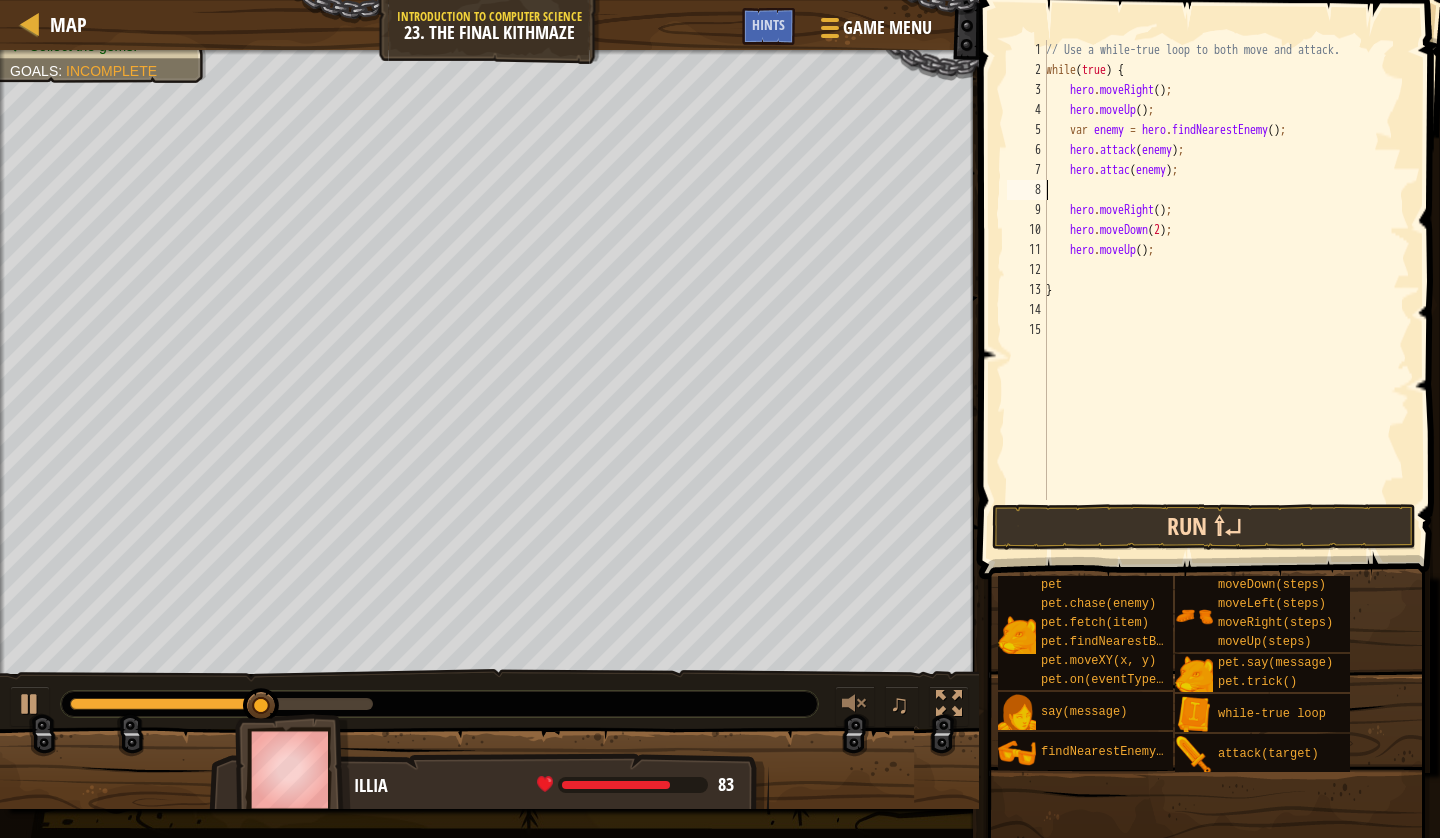 scroll, scrollTop: 9, scrollLeft: 0, axis: vertical 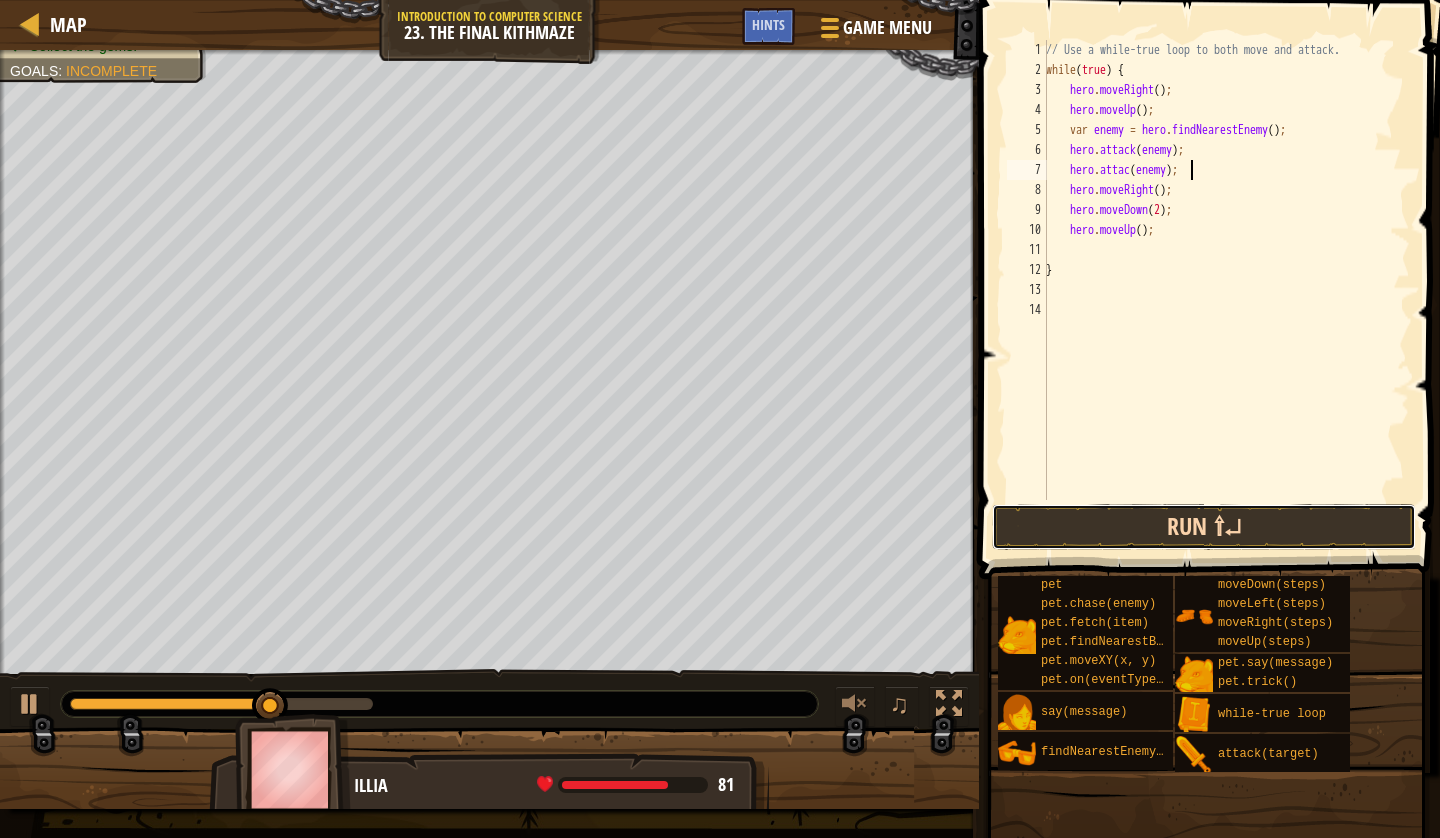 click on "Run ⇧↵" at bounding box center [1204, 527] 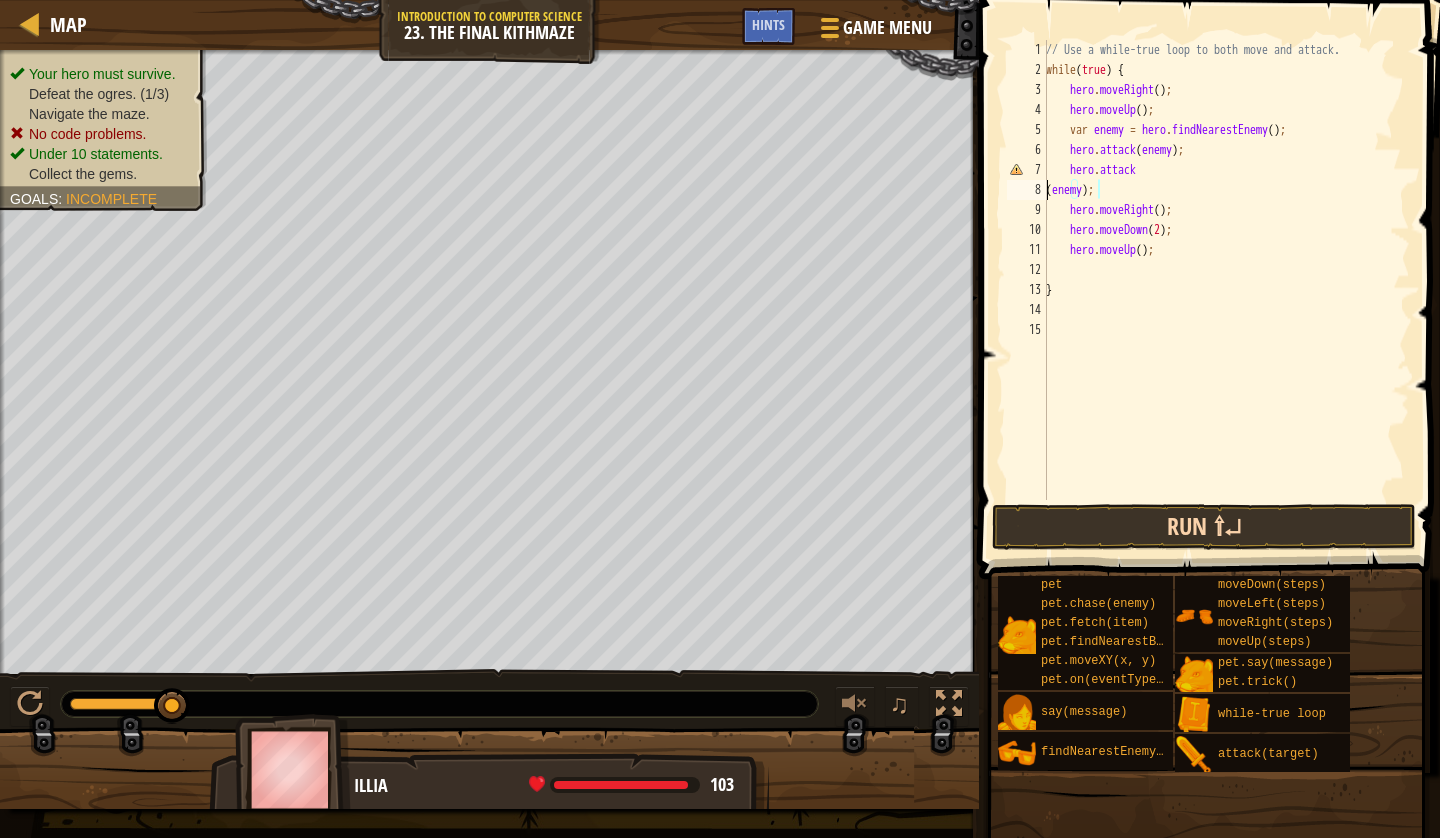 scroll, scrollTop: 9, scrollLeft: 3, axis: both 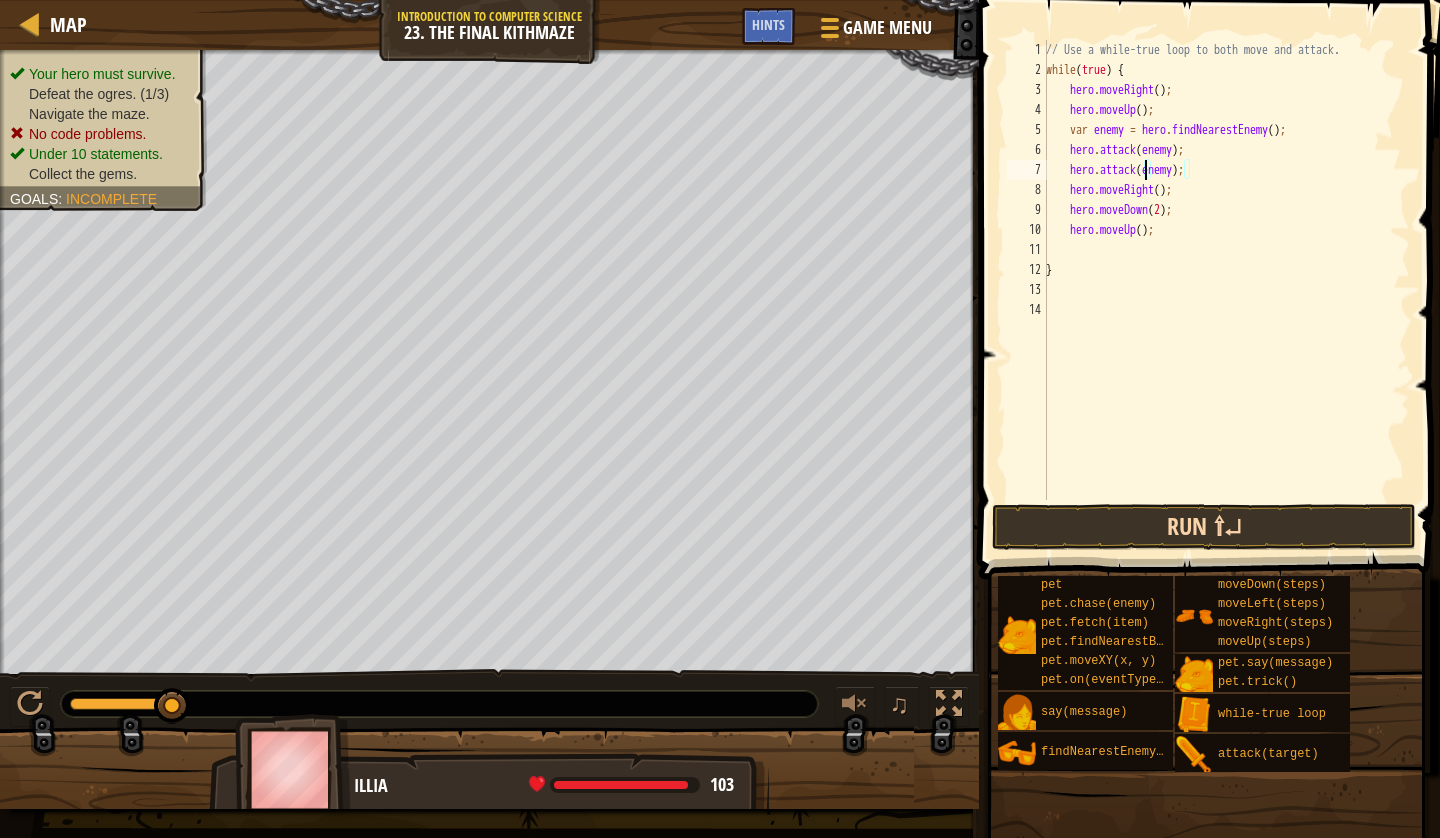 type on "hero.attack(enemy);" 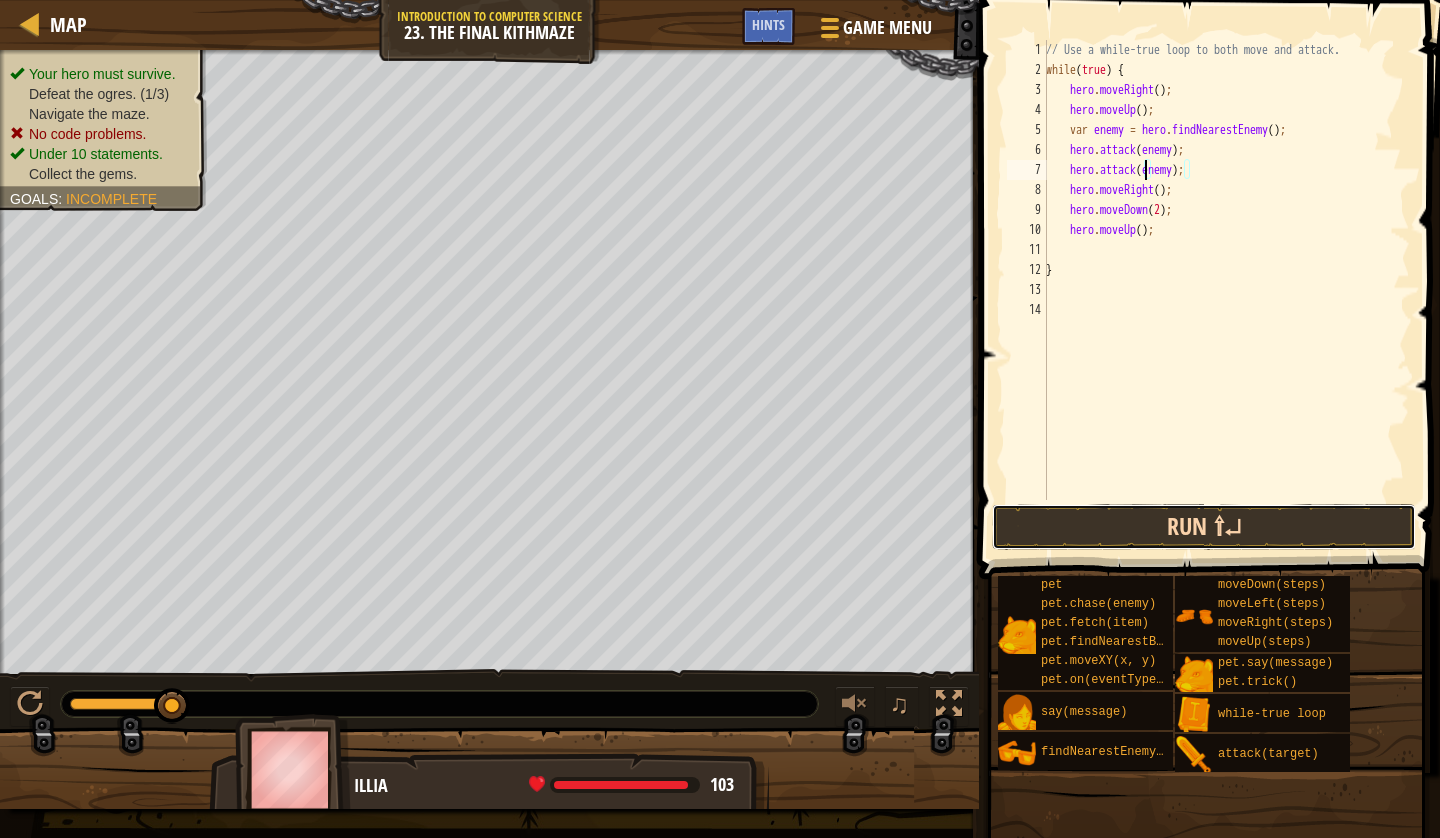 click on "Run ⇧↵" at bounding box center (1204, 527) 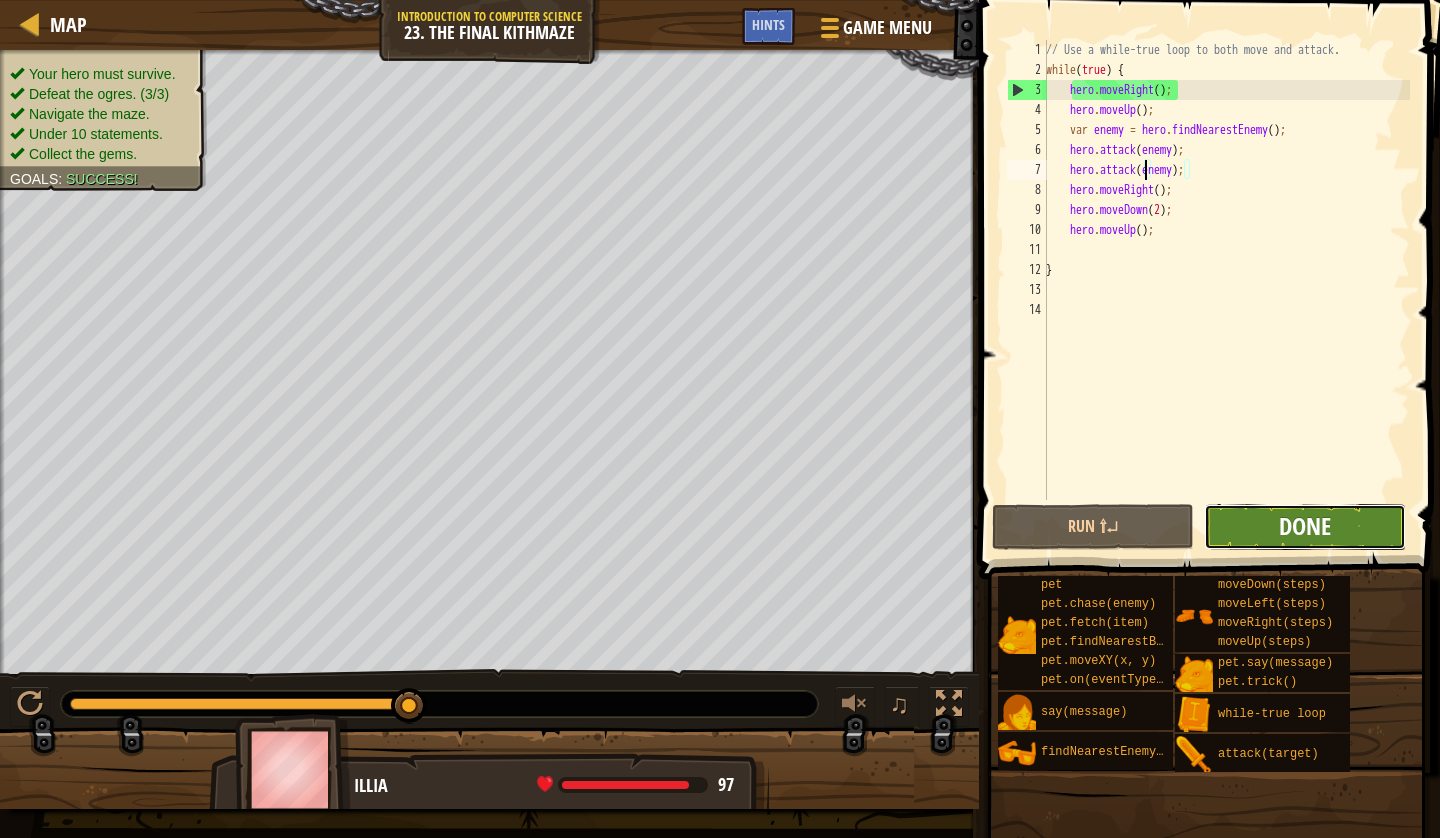 click on "Done" at bounding box center [1305, 526] 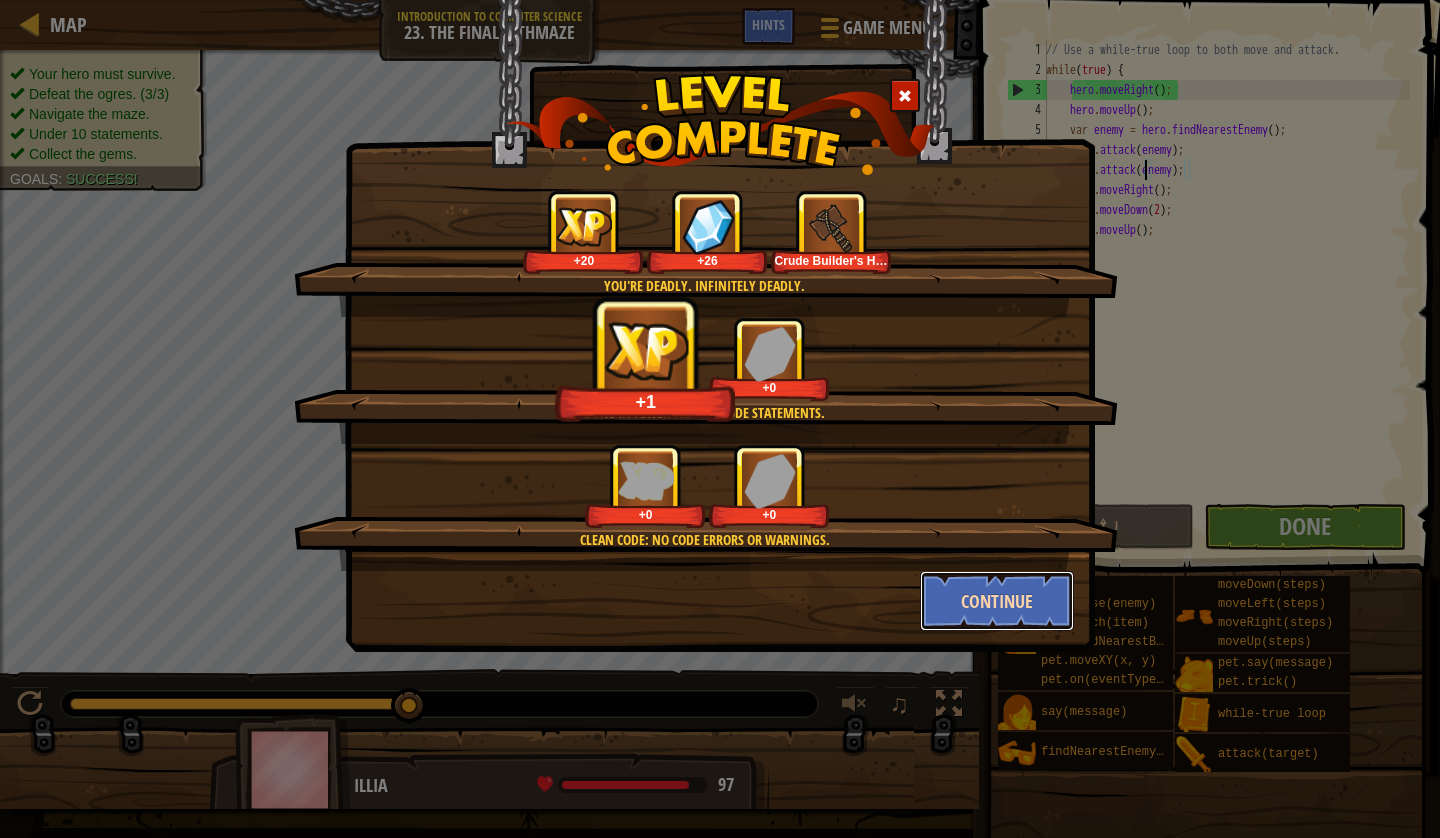 click on "Continue" at bounding box center (997, 601) 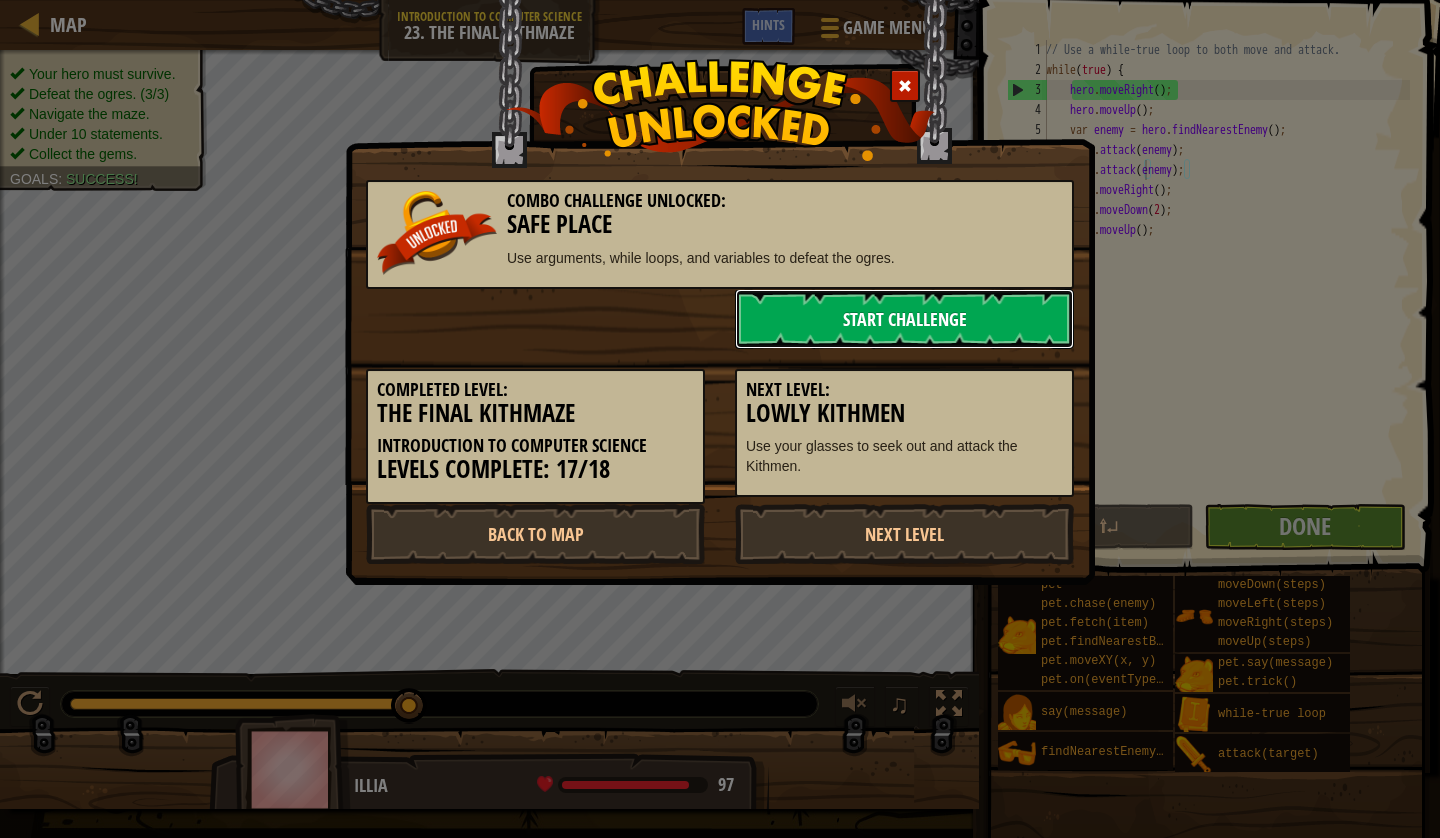 click on "Start Challenge" at bounding box center [904, 319] 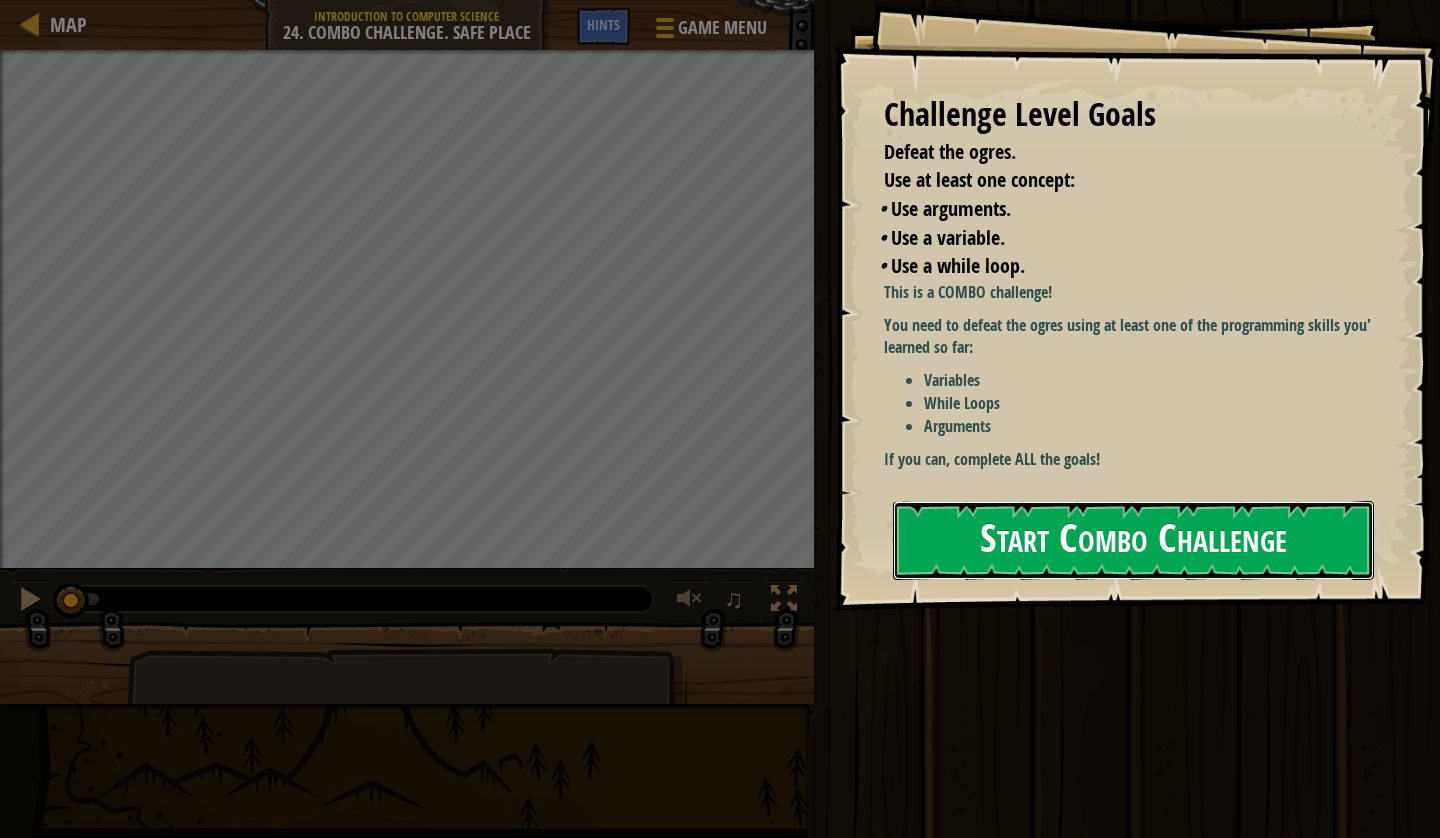 click on "Start Combo Challenge" at bounding box center (1133, 540) 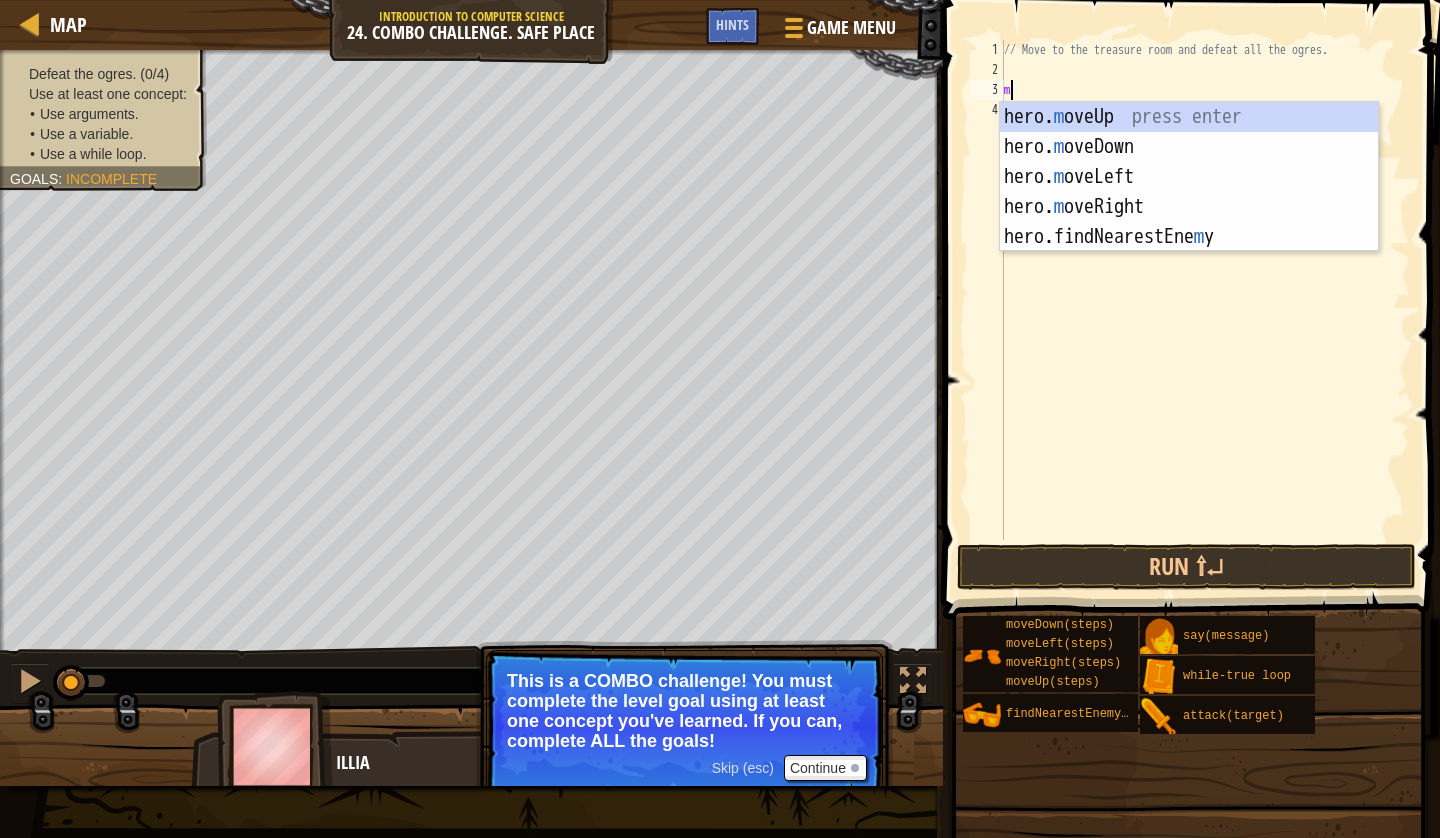 scroll, scrollTop: 9, scrollLeft: 0, axis: vertical 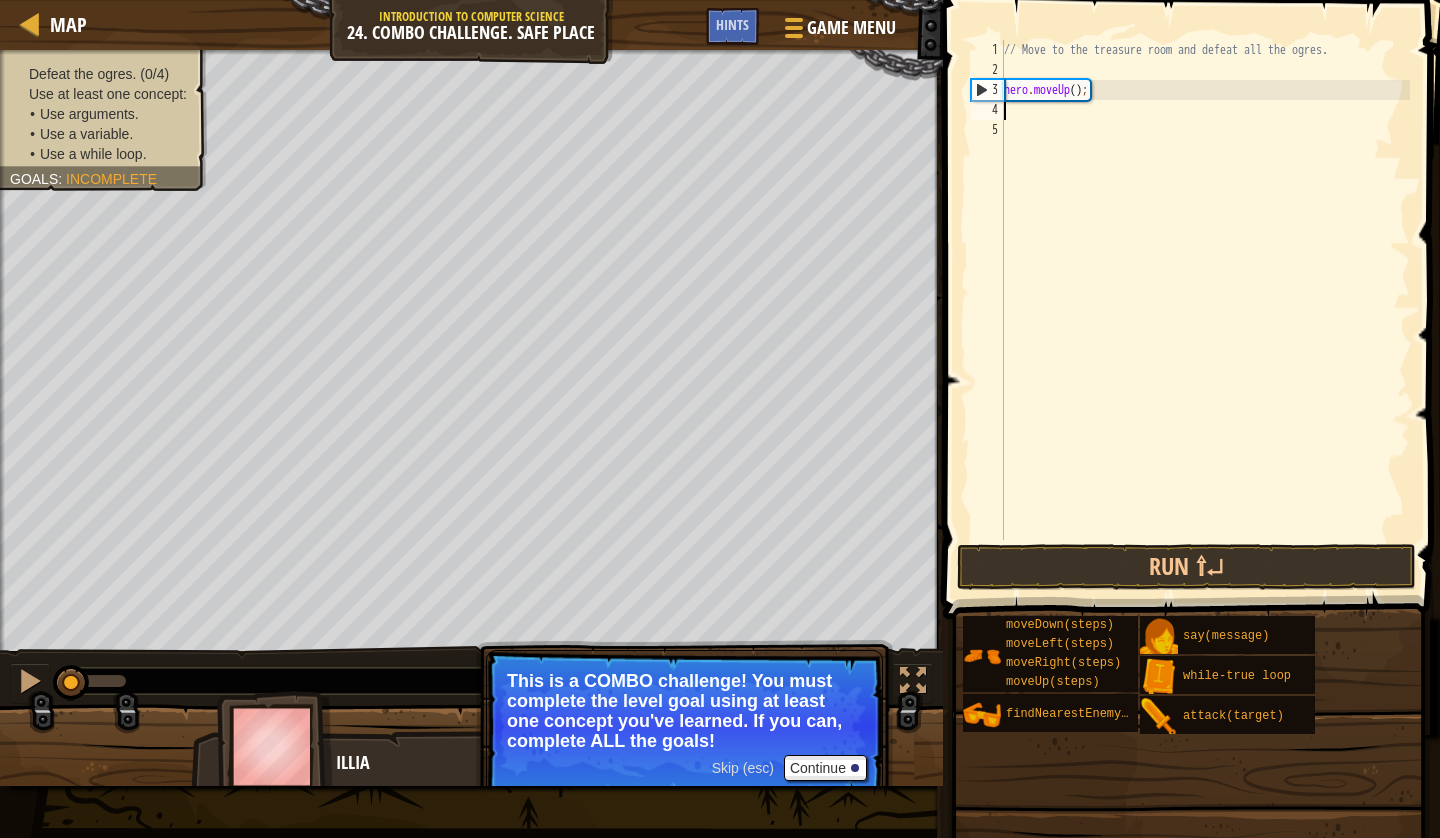 click on "Use a while loop." at bounding box center (93, 154) 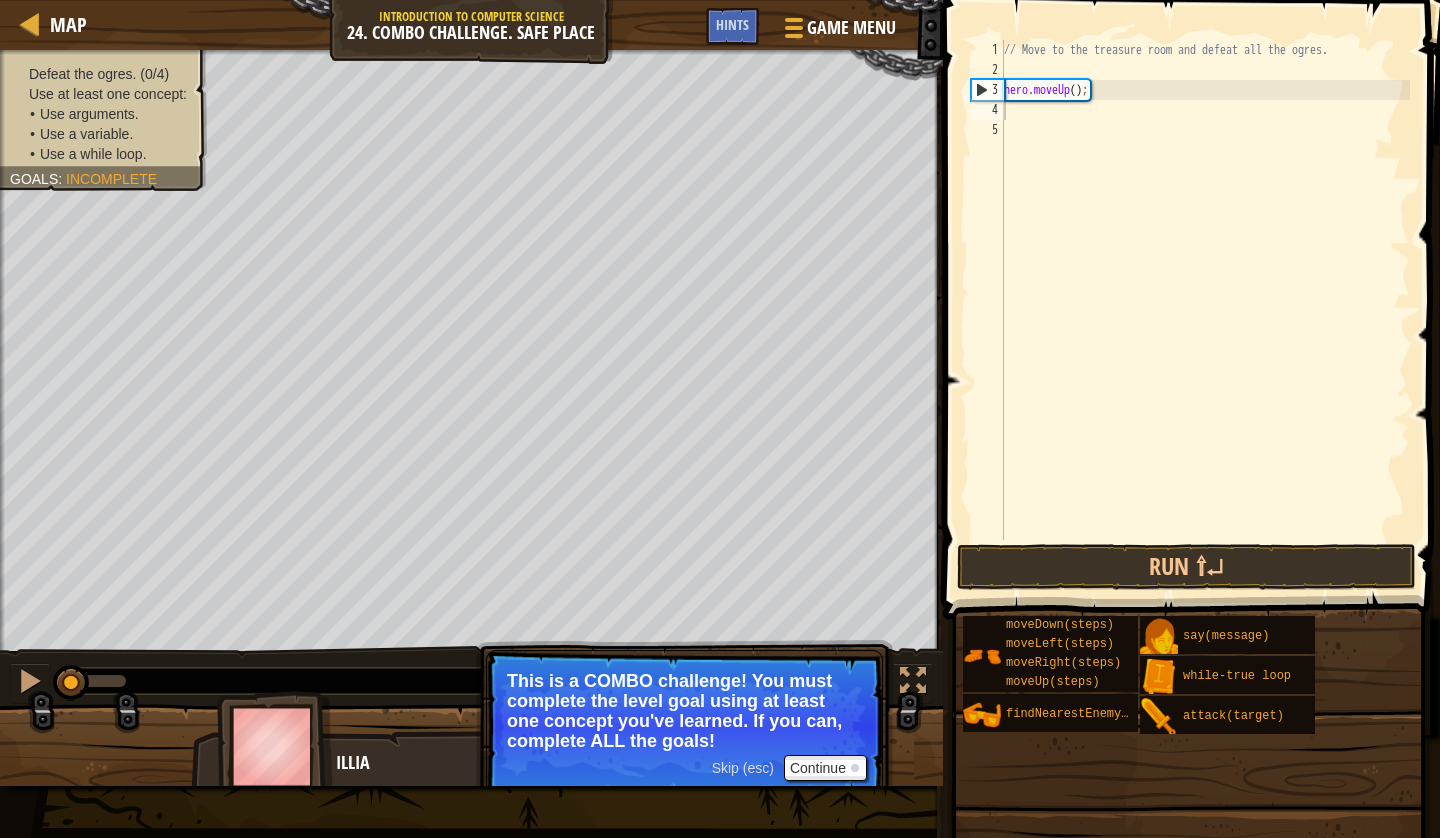 click on "Goals" at bounding box center (34, 179) 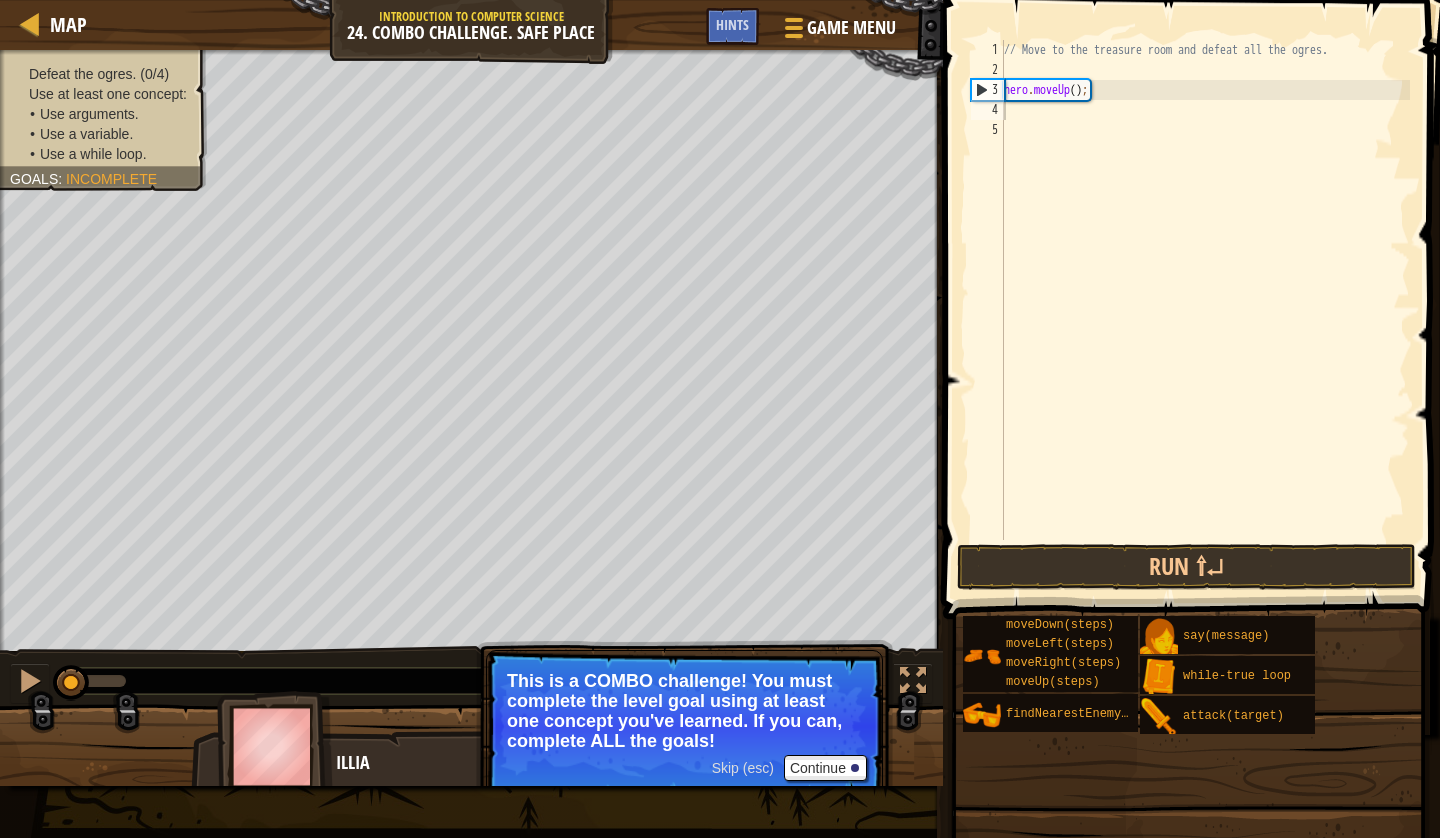 click on "Incomplete" at bounding box center (111, 179) 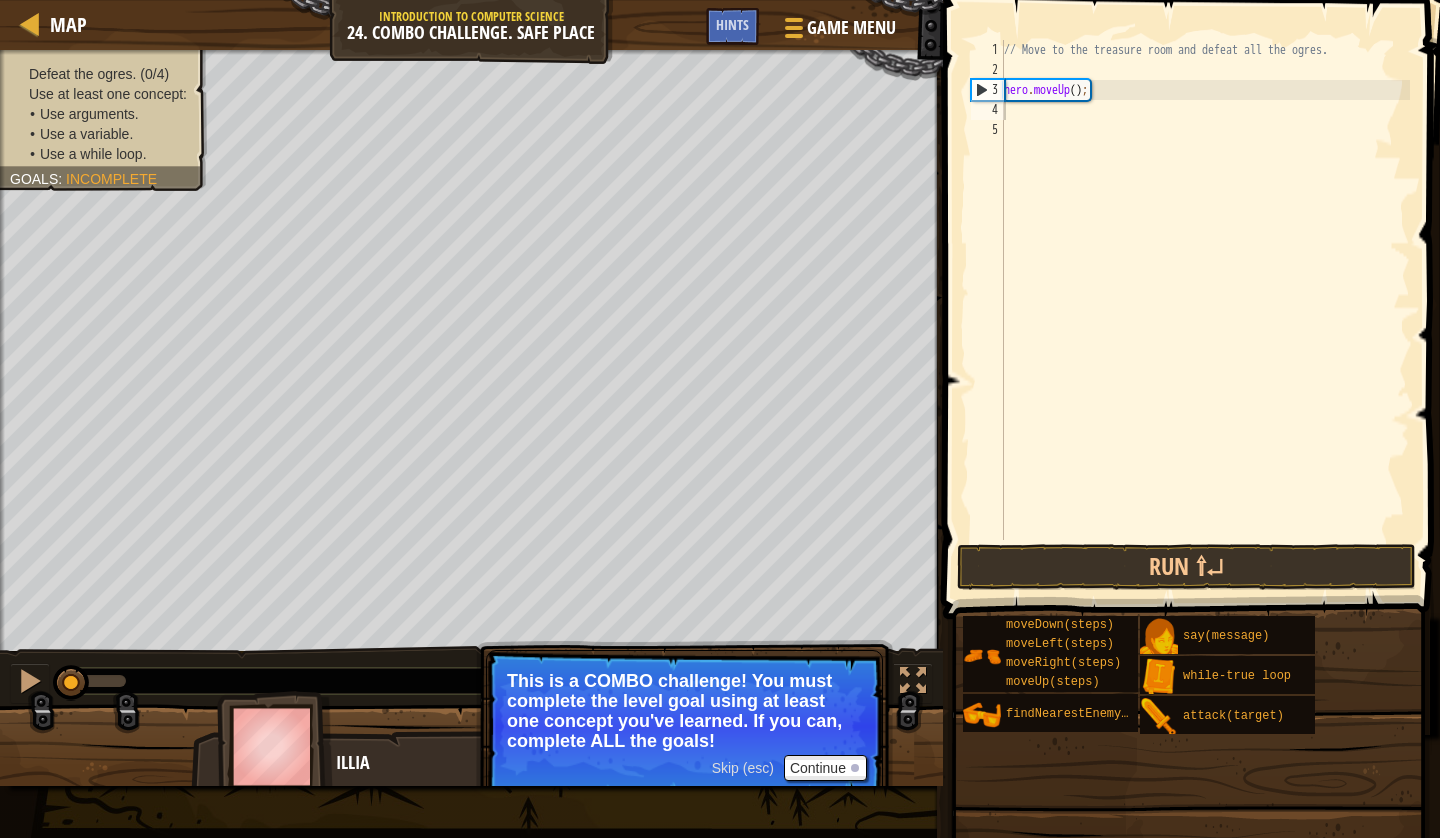 click on "Incomplete" at bounding box center (111, 179) 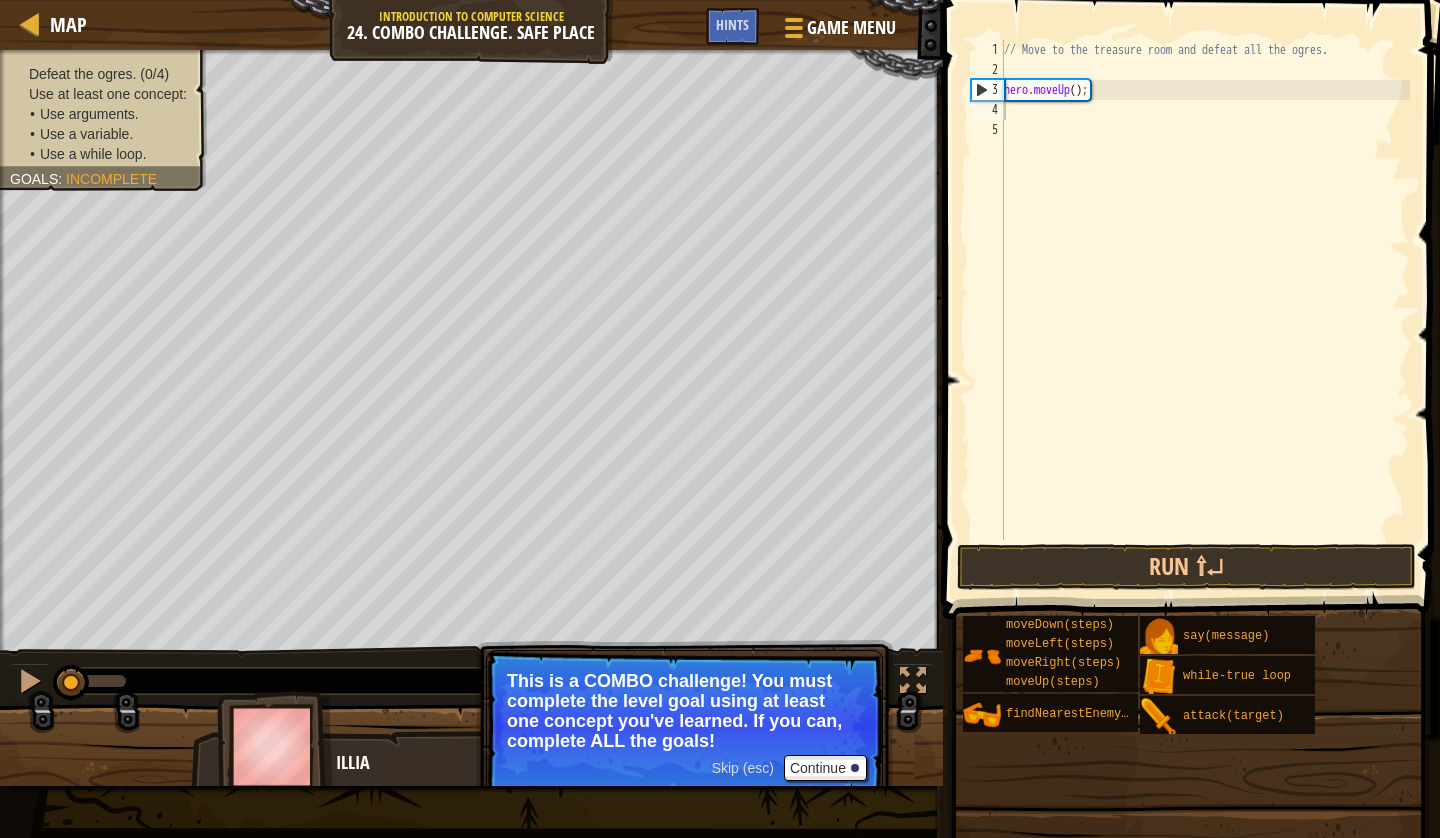 click on "Incomplete" at bounding box center (111, 179) 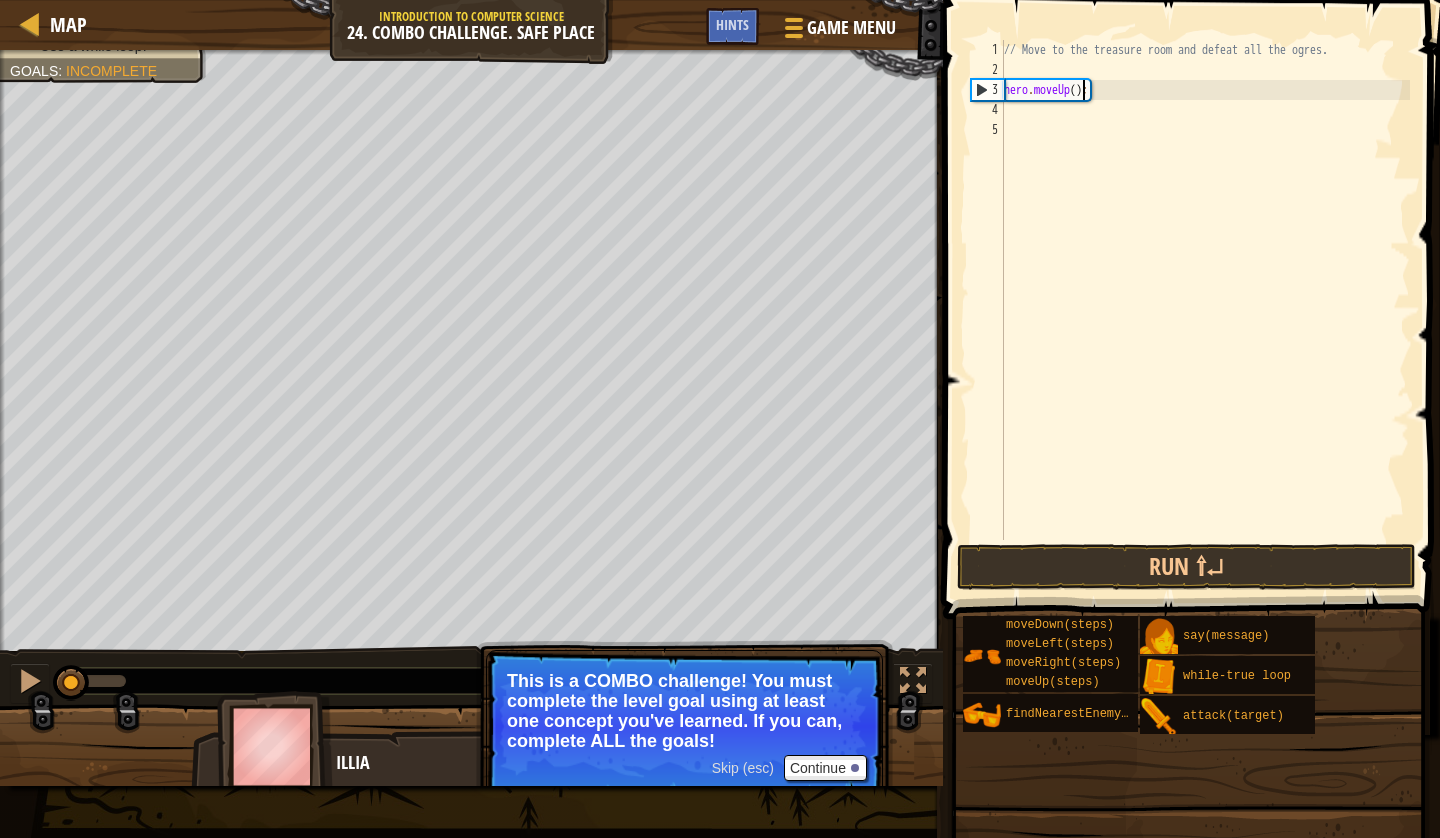click on "// Move to the treasure room and defeat all the ogres. hero . moveUp ( ) ;" at bounding box center (1205, 310) 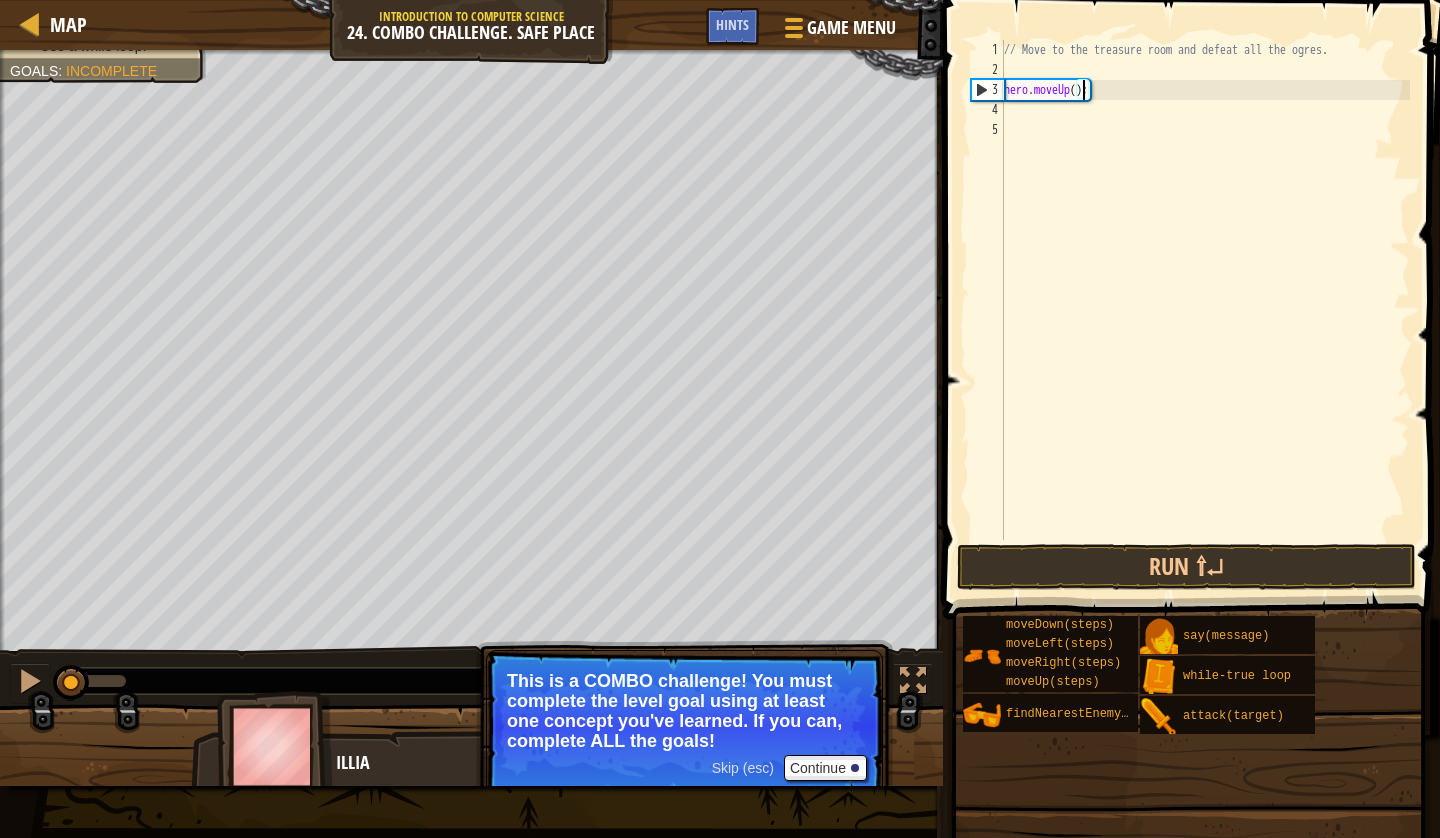 type on "hero.moveUp(4);" 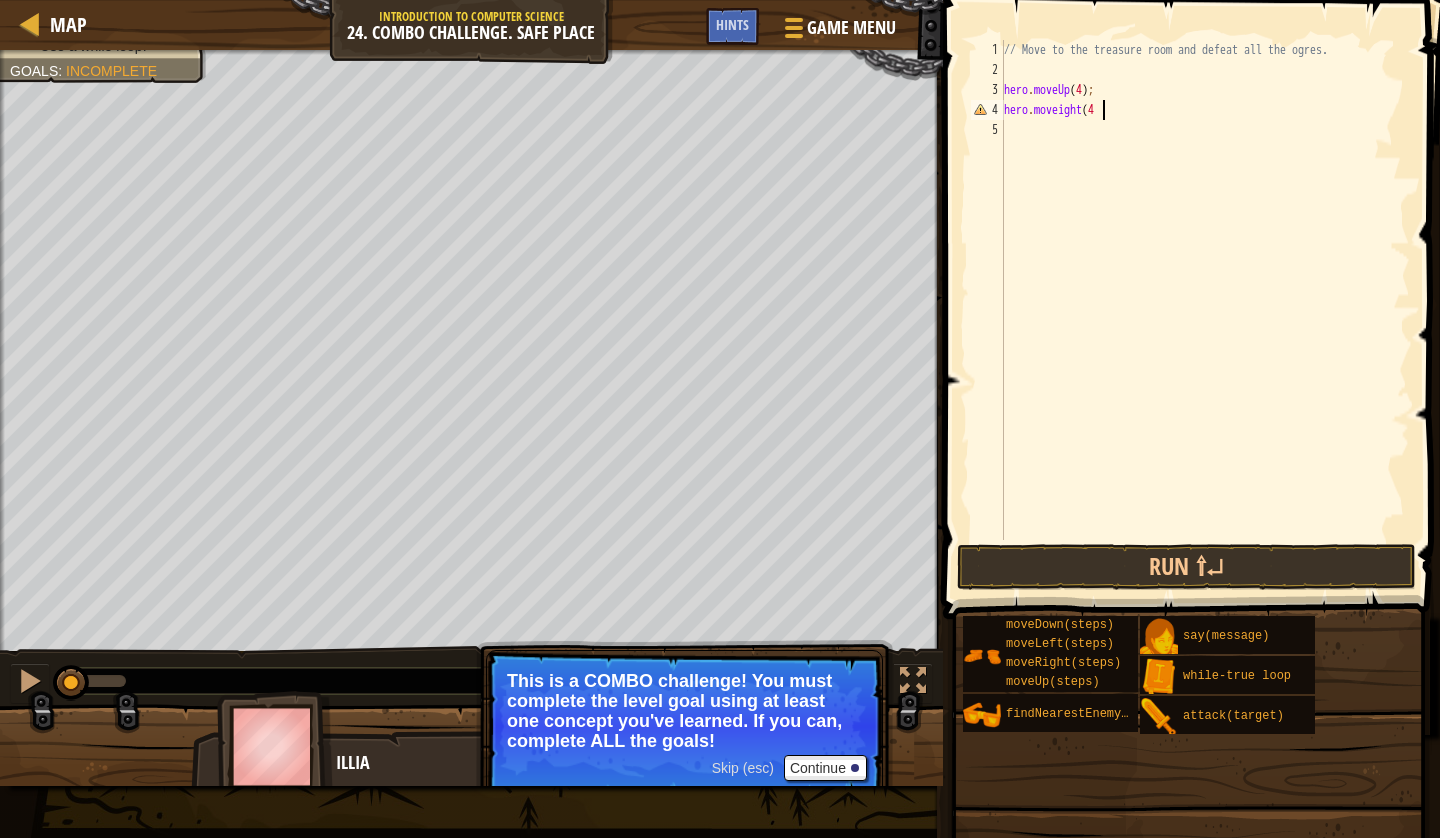 scroll, scrollTop: 9, scrollLeft: 7, axis: both 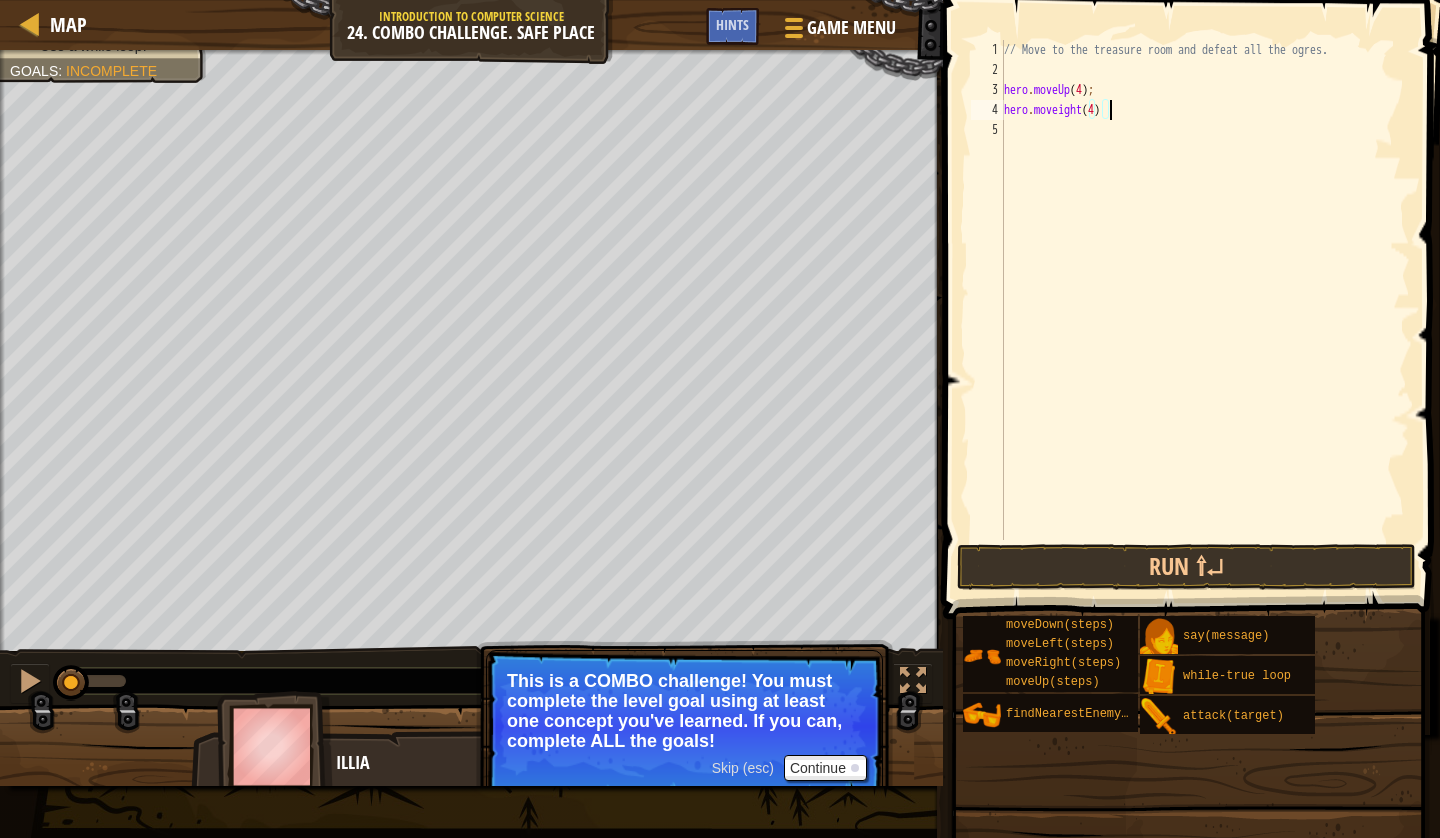 type on "hero.moveight(4);" 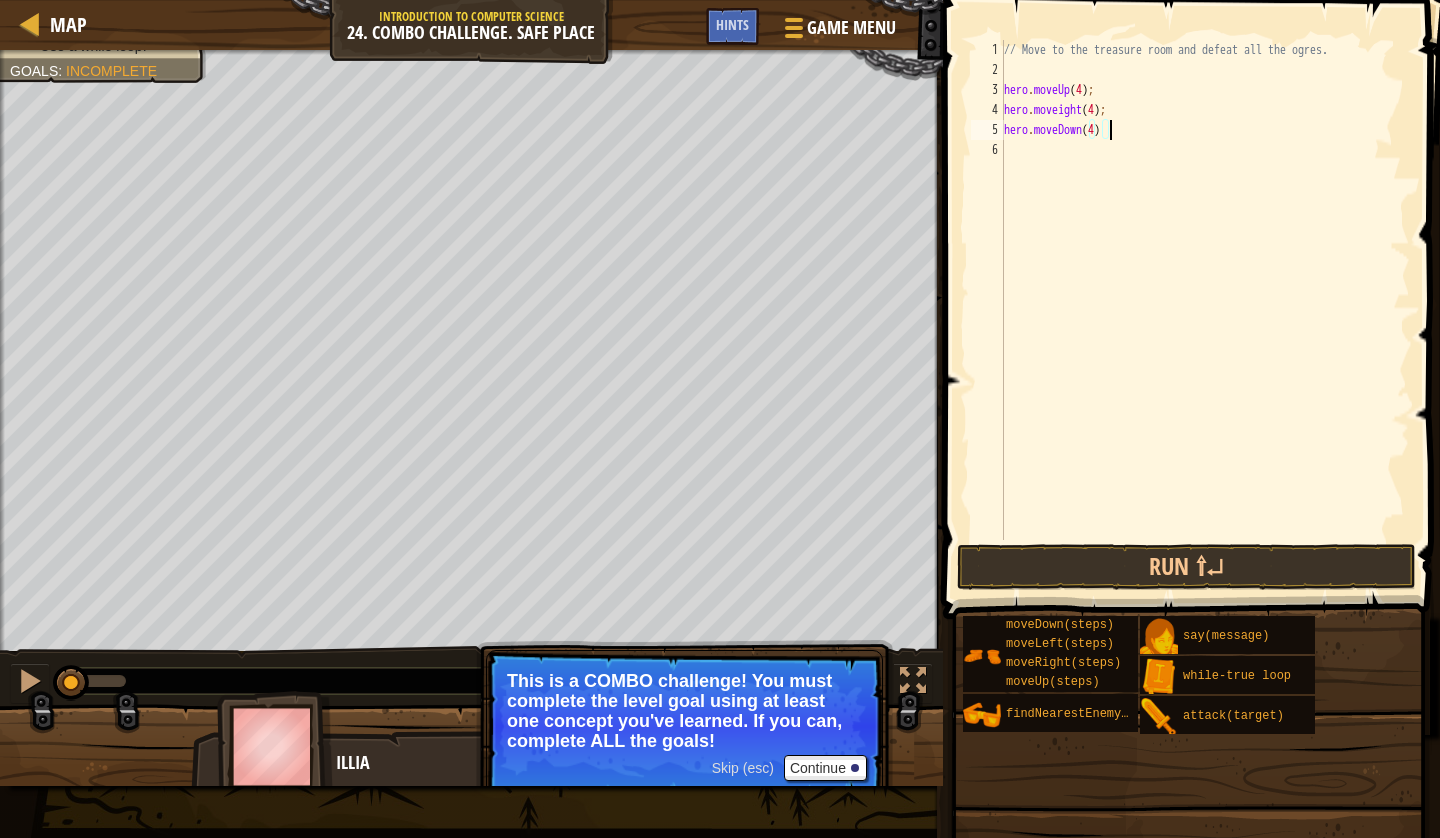 scroll, scrollTop: 9, scrollLeft: 8, axis: both 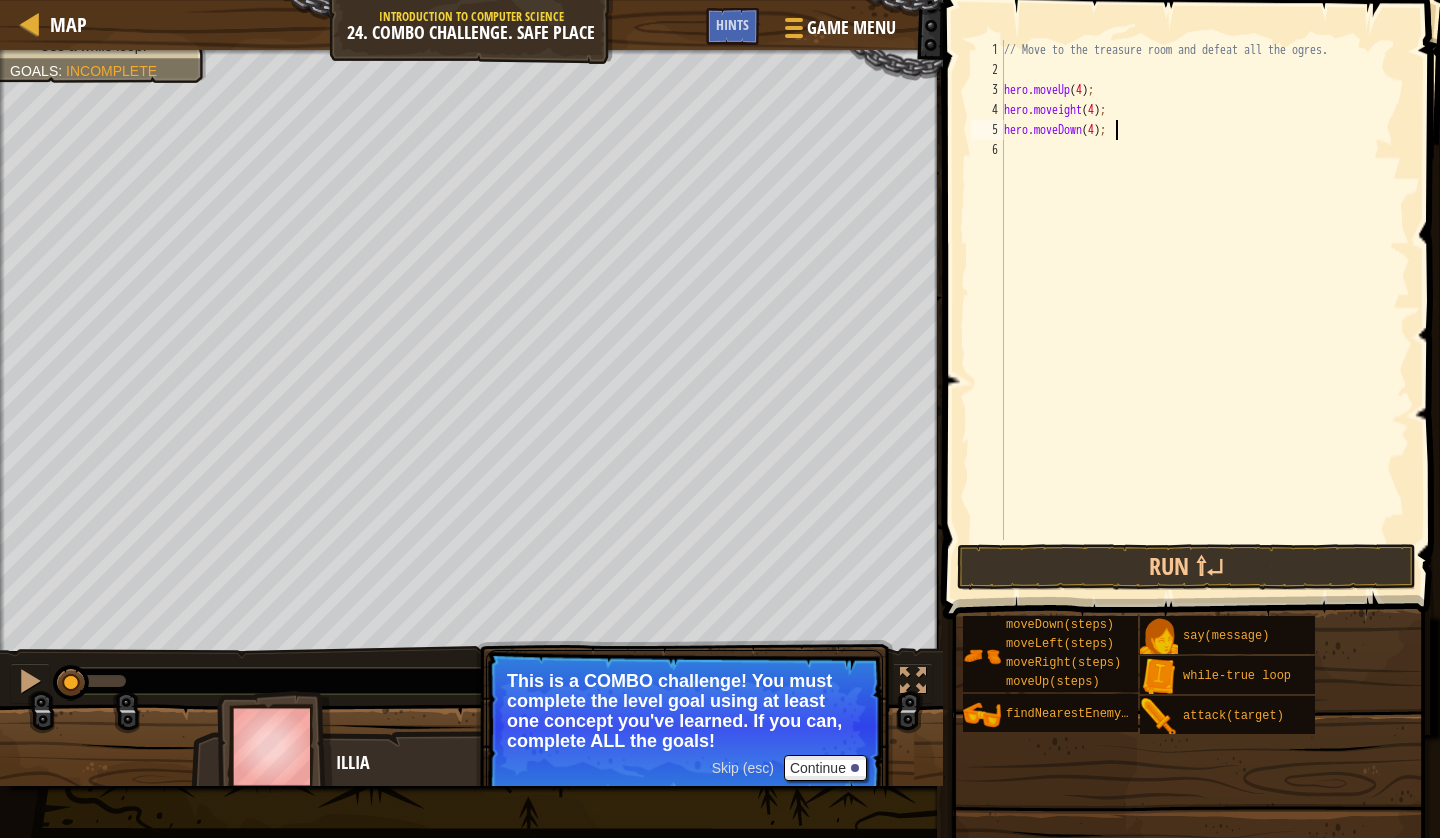 click at bounding box center (2, 365) 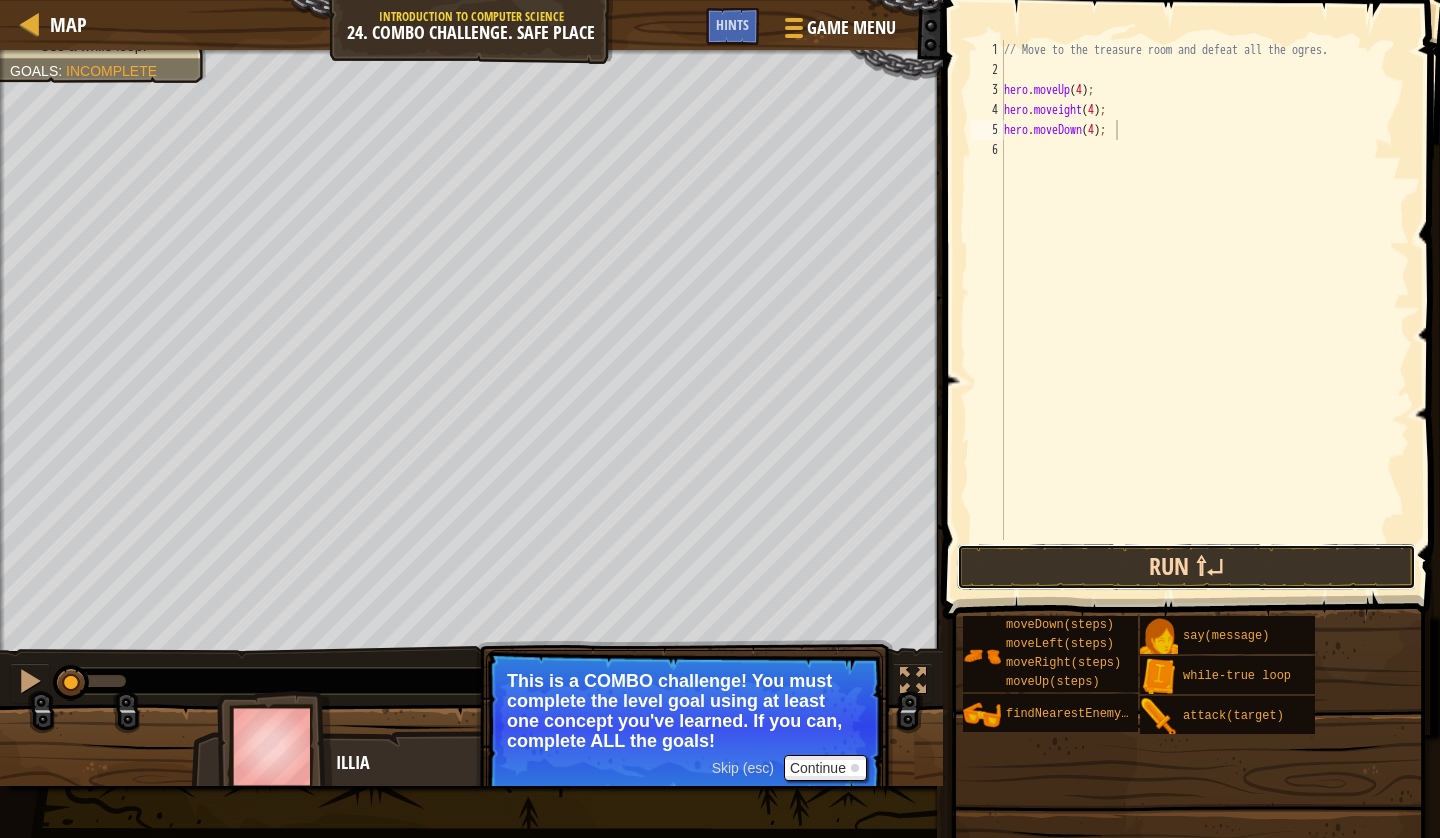 click on "Run ⇧↵" at bounding box center [1186, 567] 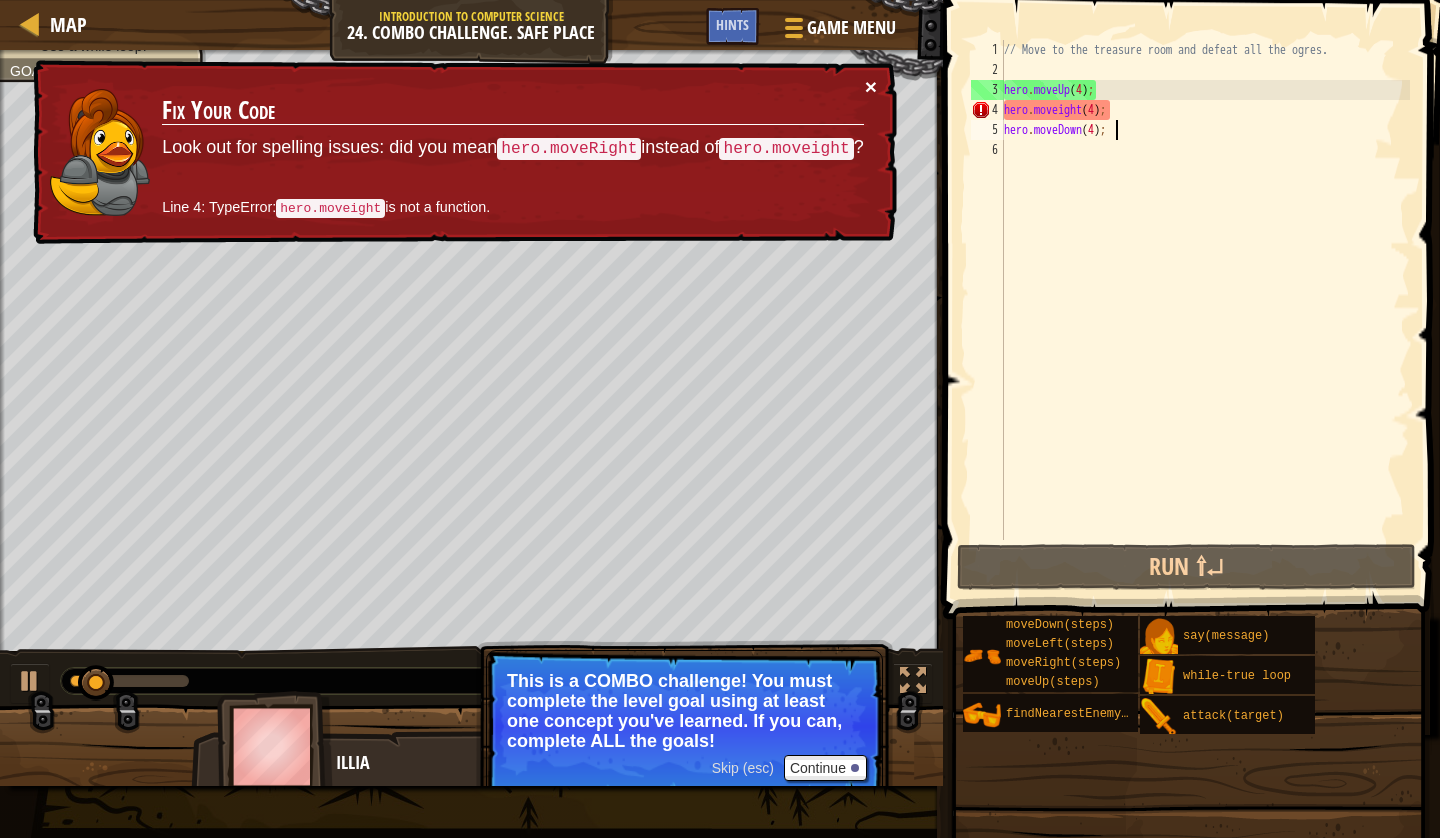click on "×" at bounding box center [871, 86] 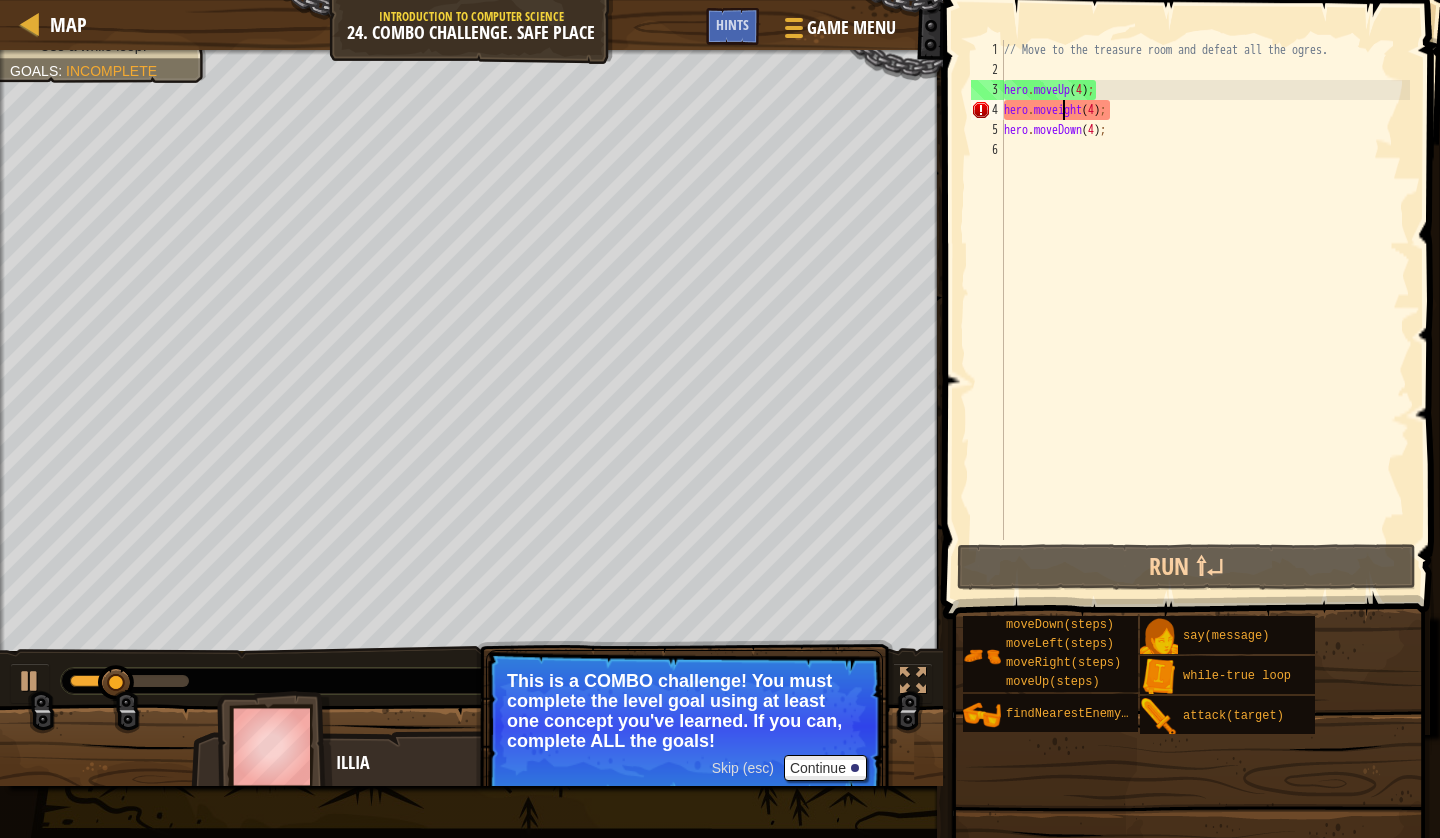 click on "// Move to the treasure room and defeat all the ogres. hero . moveUp ( 4 ) ; hero . moveight ( 4 ) ; hero . moveDown ( 4 ) ;" at bounding box center (1205, 310) 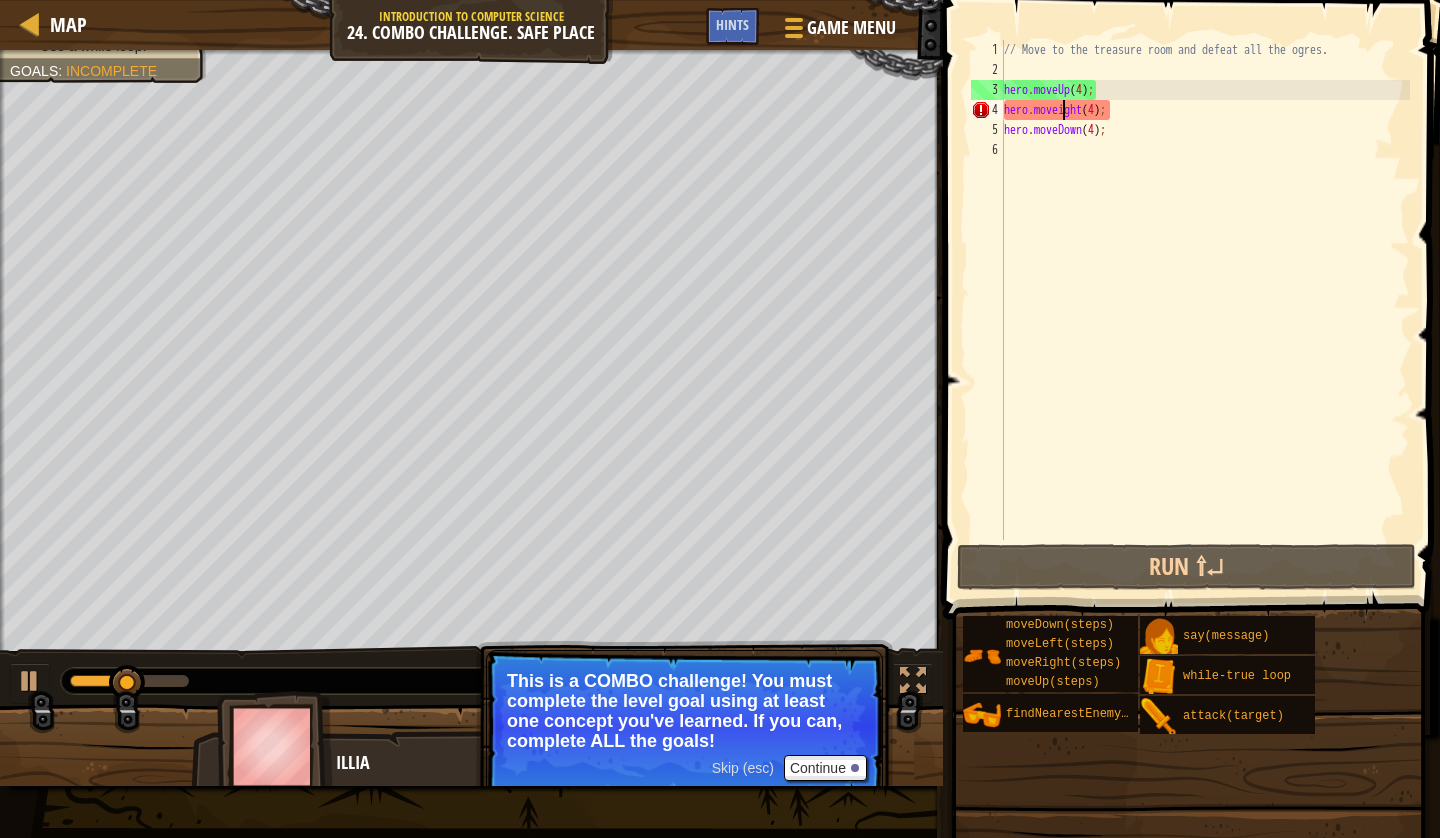 scroll, scrollTop: 9, scrollLeft: 5, axis: both 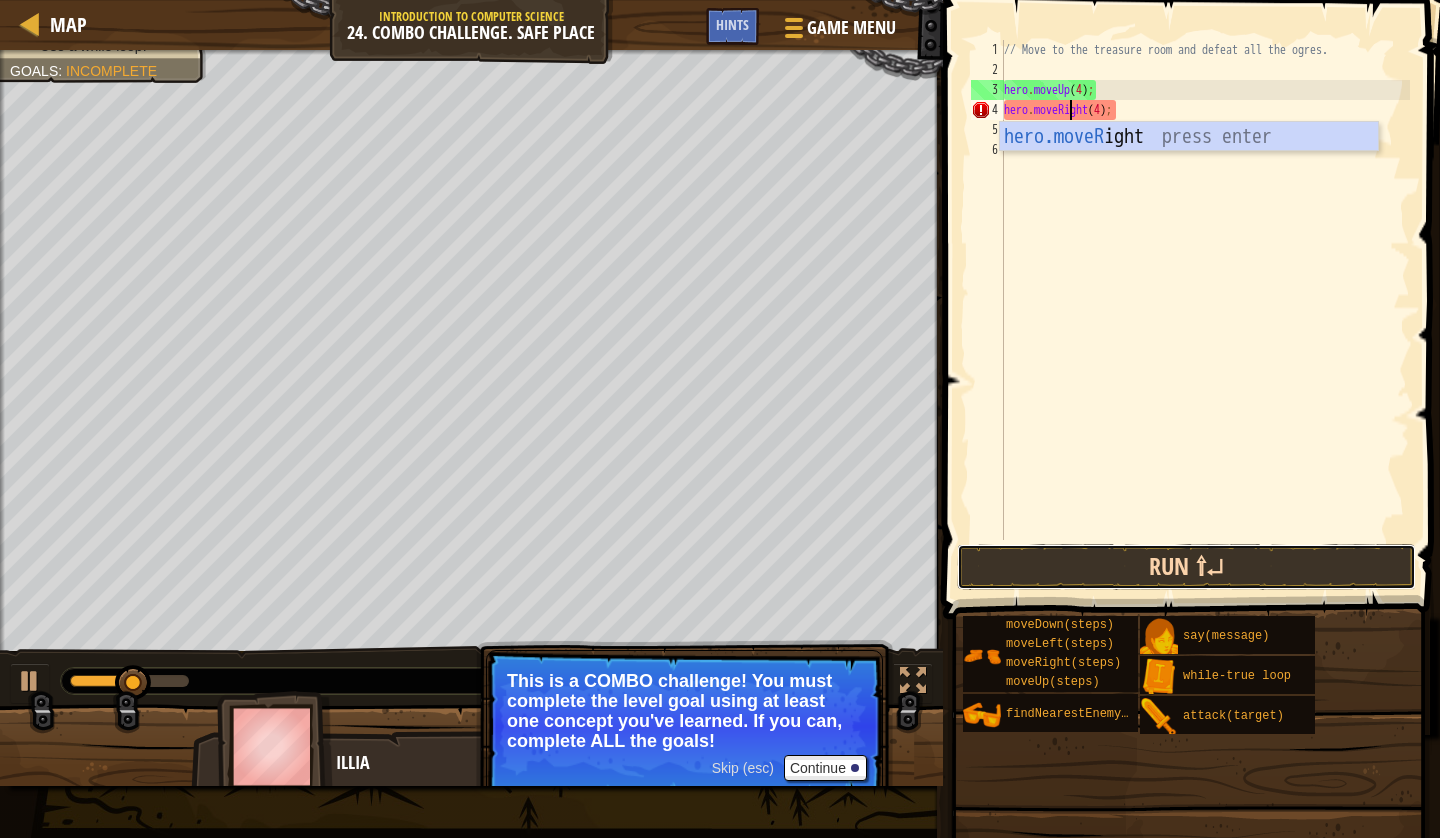 click on "Run ⇧↵" at bounding box center (1186, 567) 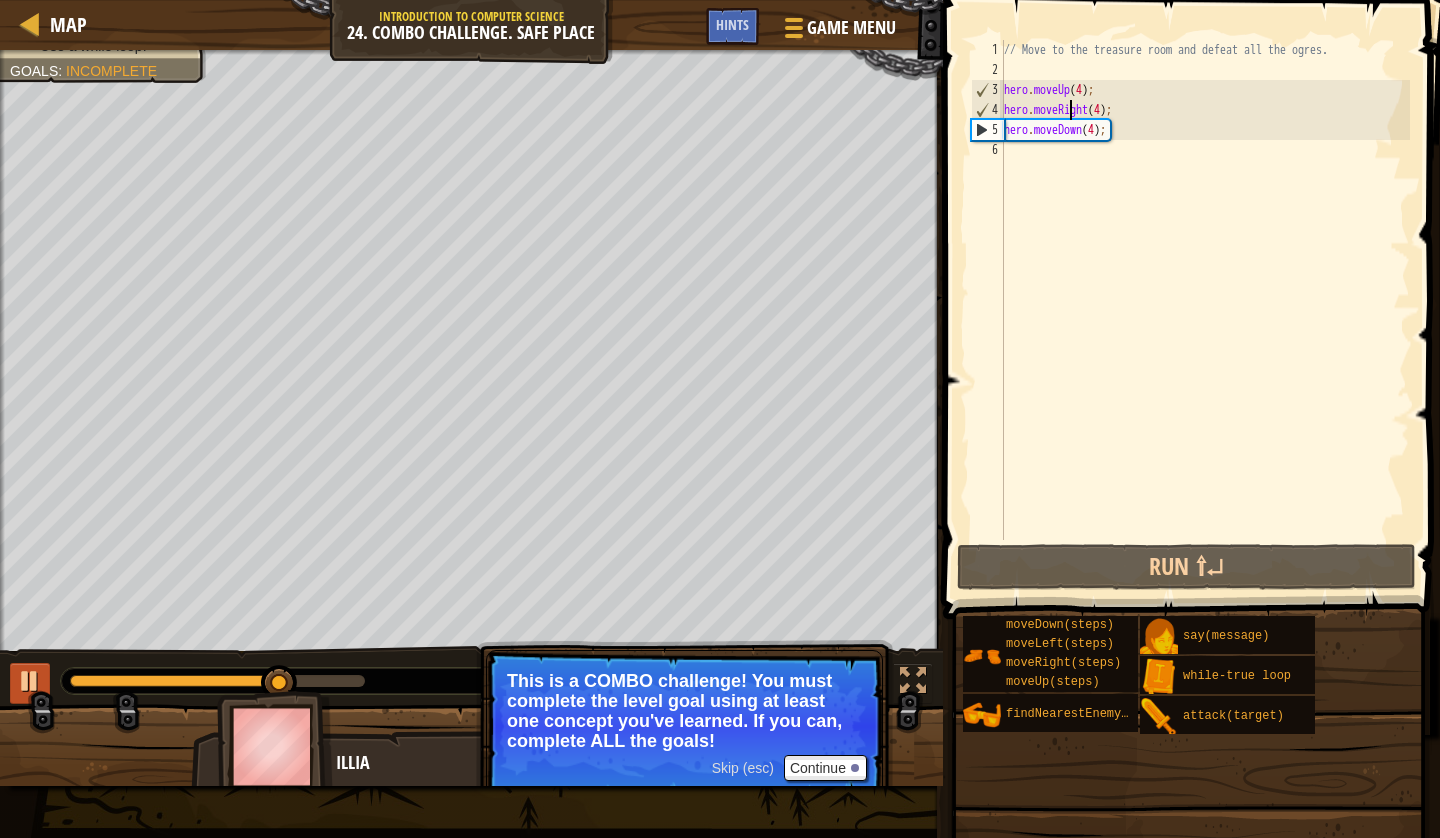 click at bounding box center (30, 681) 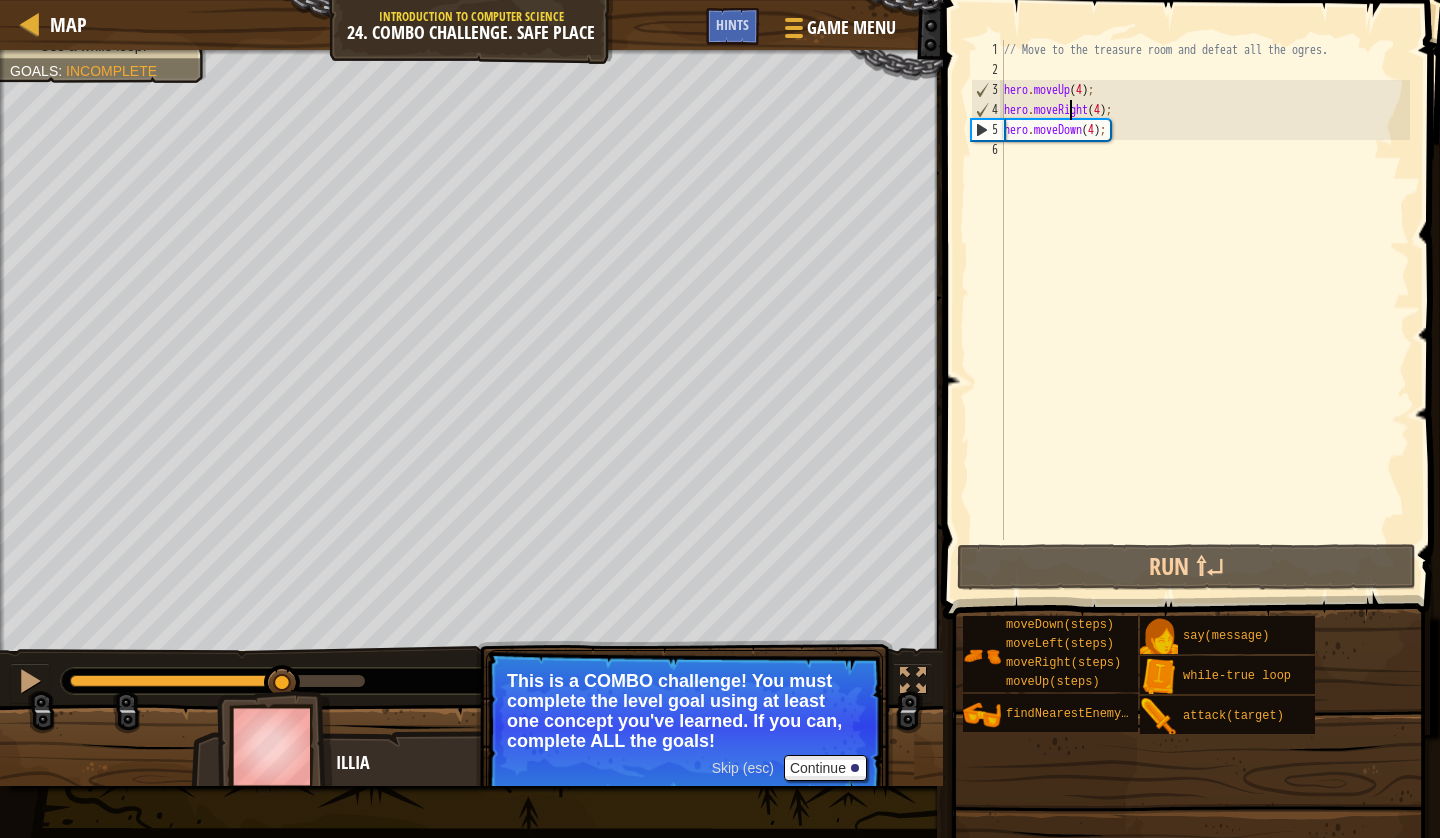click on "// Move to the treasure room and defeat all the ogres. hero . moveUp ( 4 ) ; hero . moveRight ( 4 ) ; hero . moveDown ( 4 ) ;" at bounding box center (1205, 310) 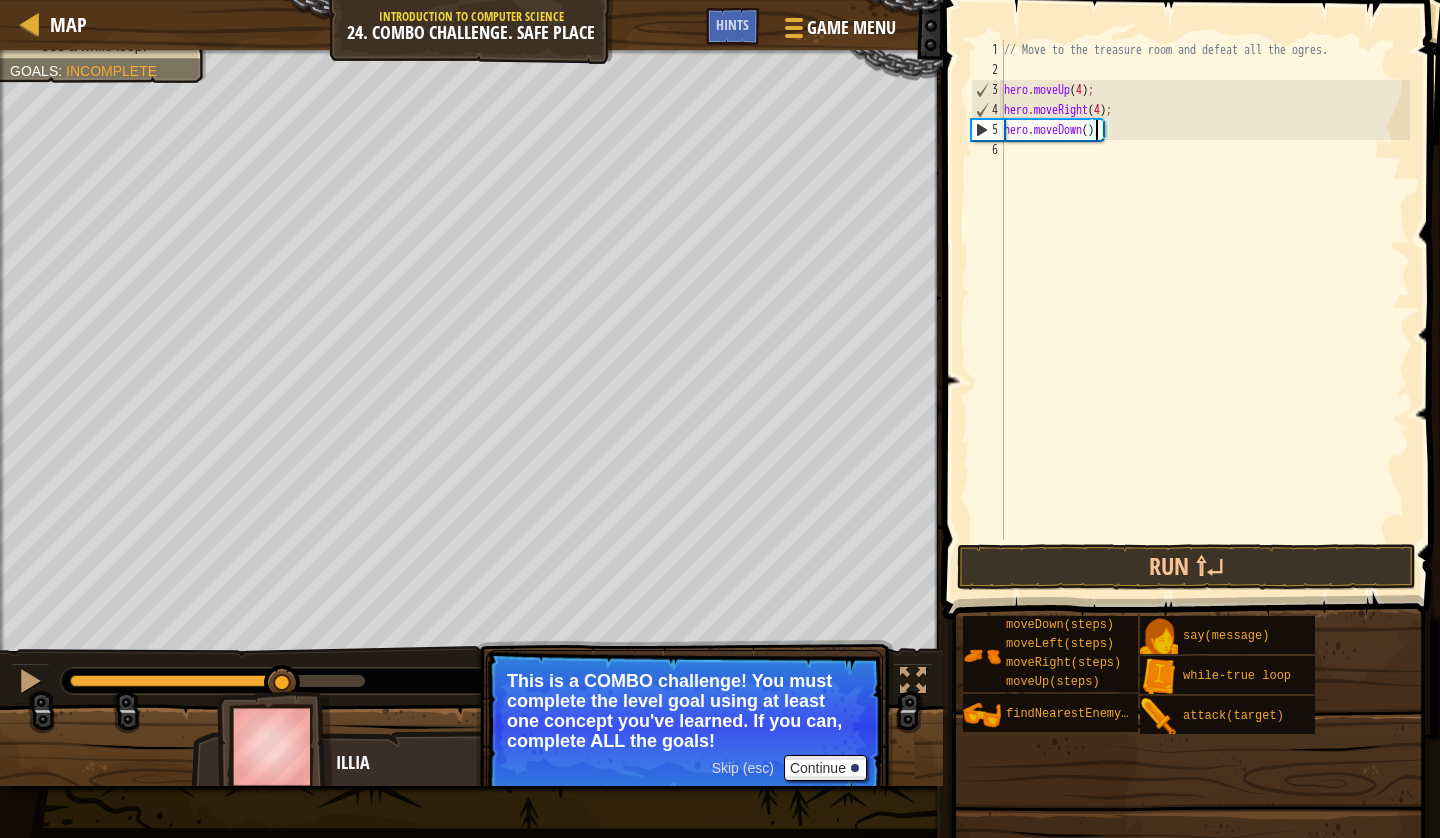 type on "hero.moveDown(3);" 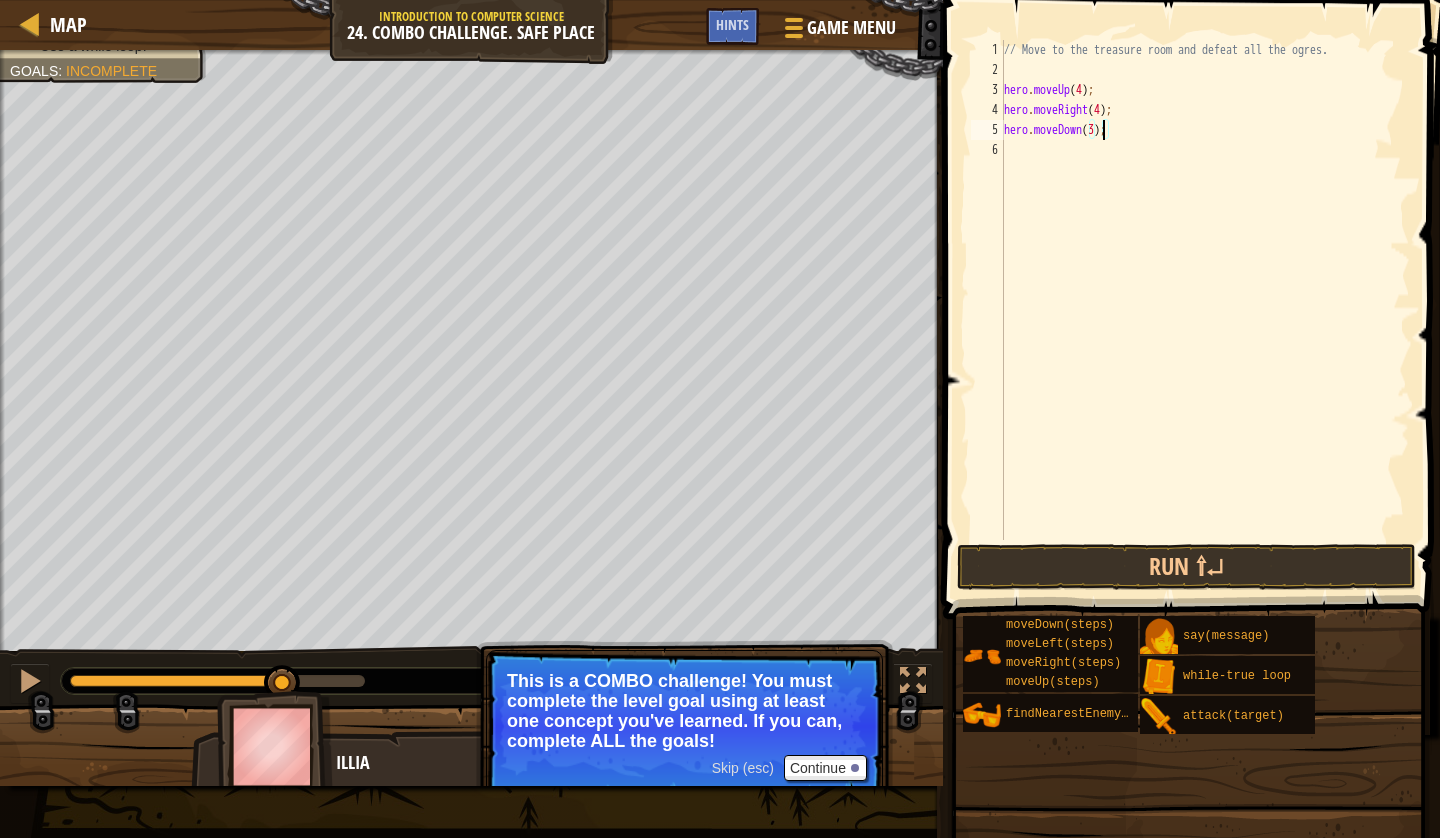 click on "// Move to the treasure room and defeat all the ogres. hero . moveUp ( 4 ) ; hero . moveRight ( 4 ) ; hero . moveDown ( 3 ) ;" at bounding box center [1205, 310] 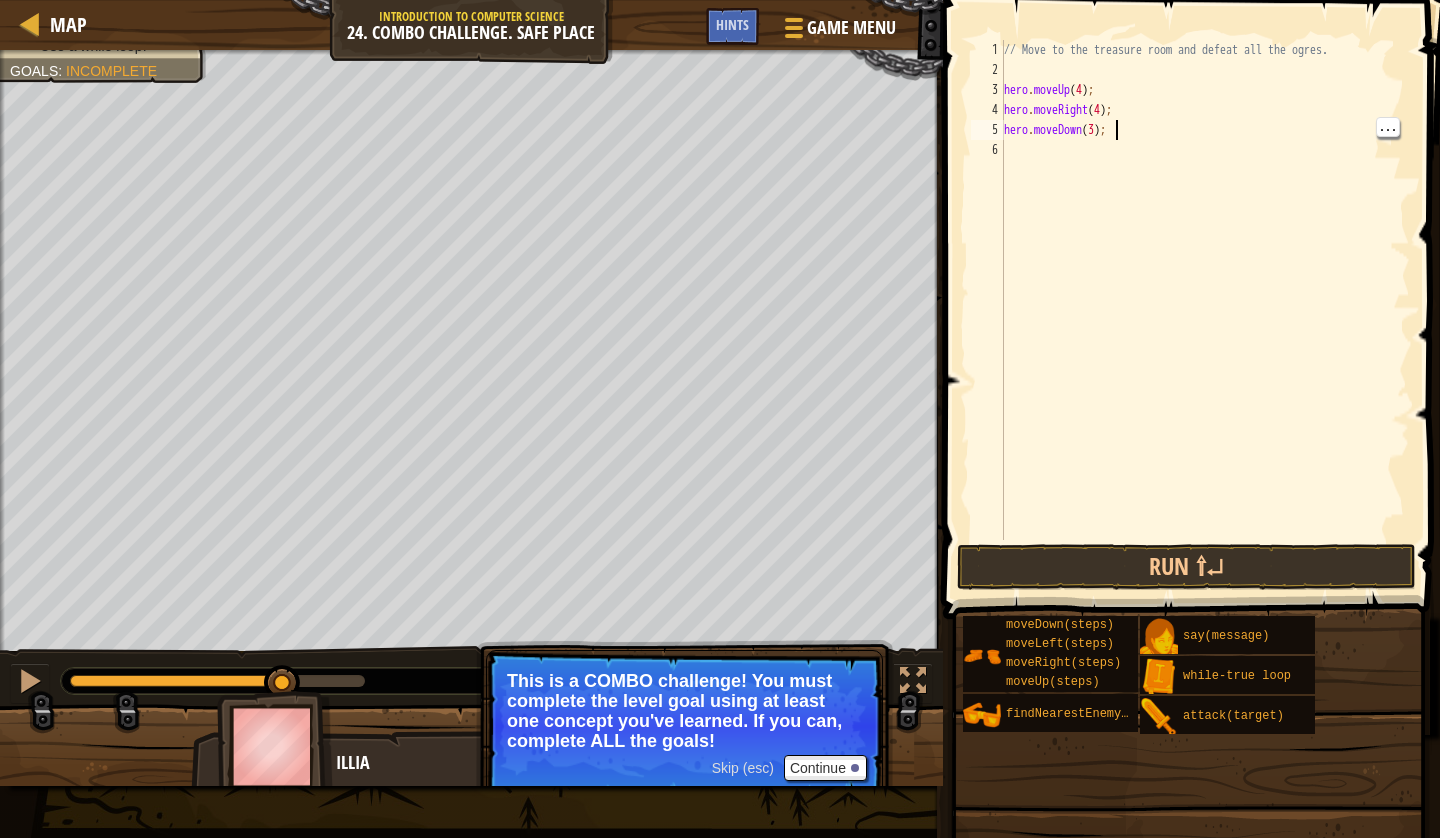 scroll, scrollTop: 9, scrollLeft: 0, axis: vertical 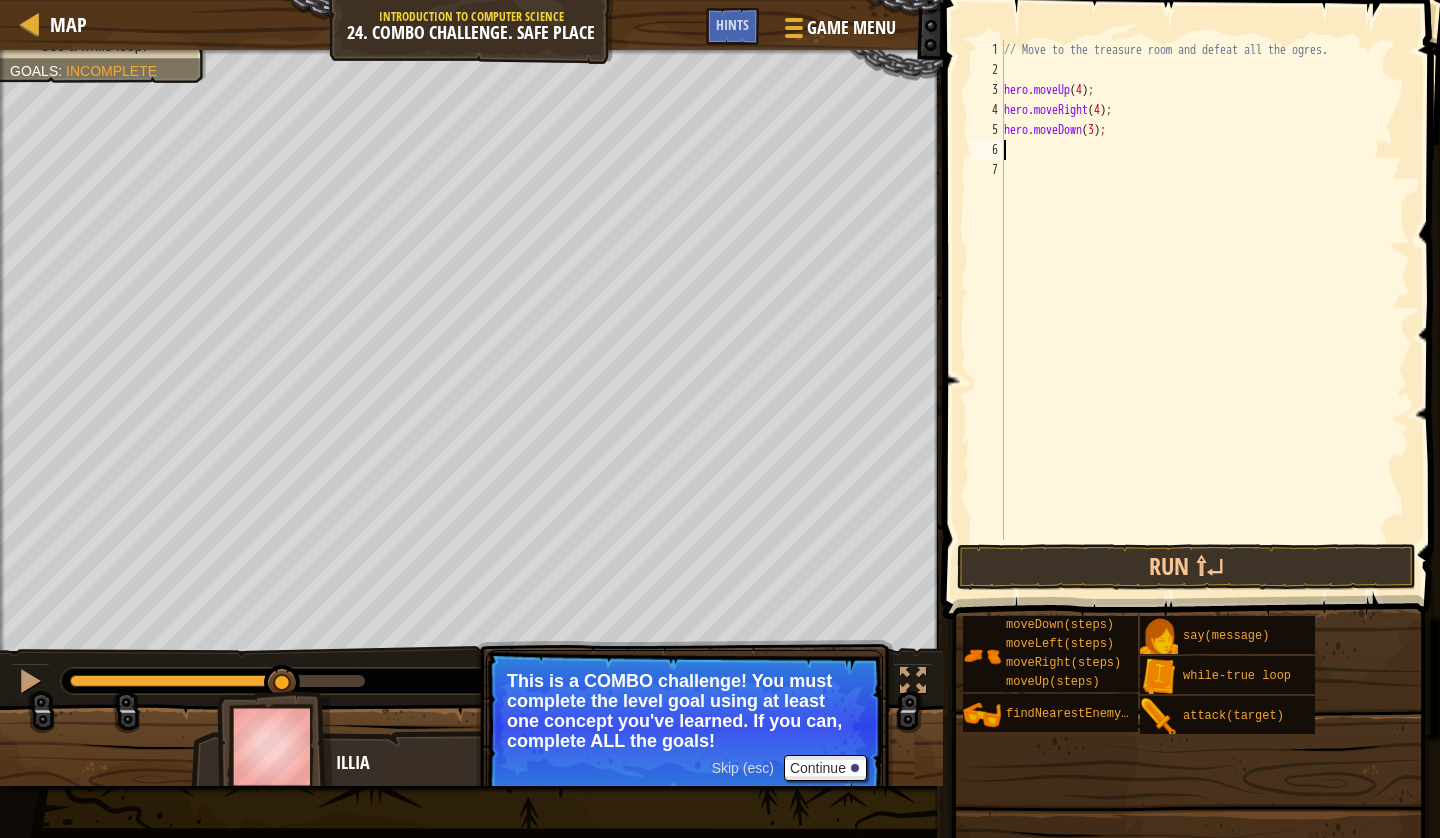 click on "Incomplete" at bounding box center [111, 71] 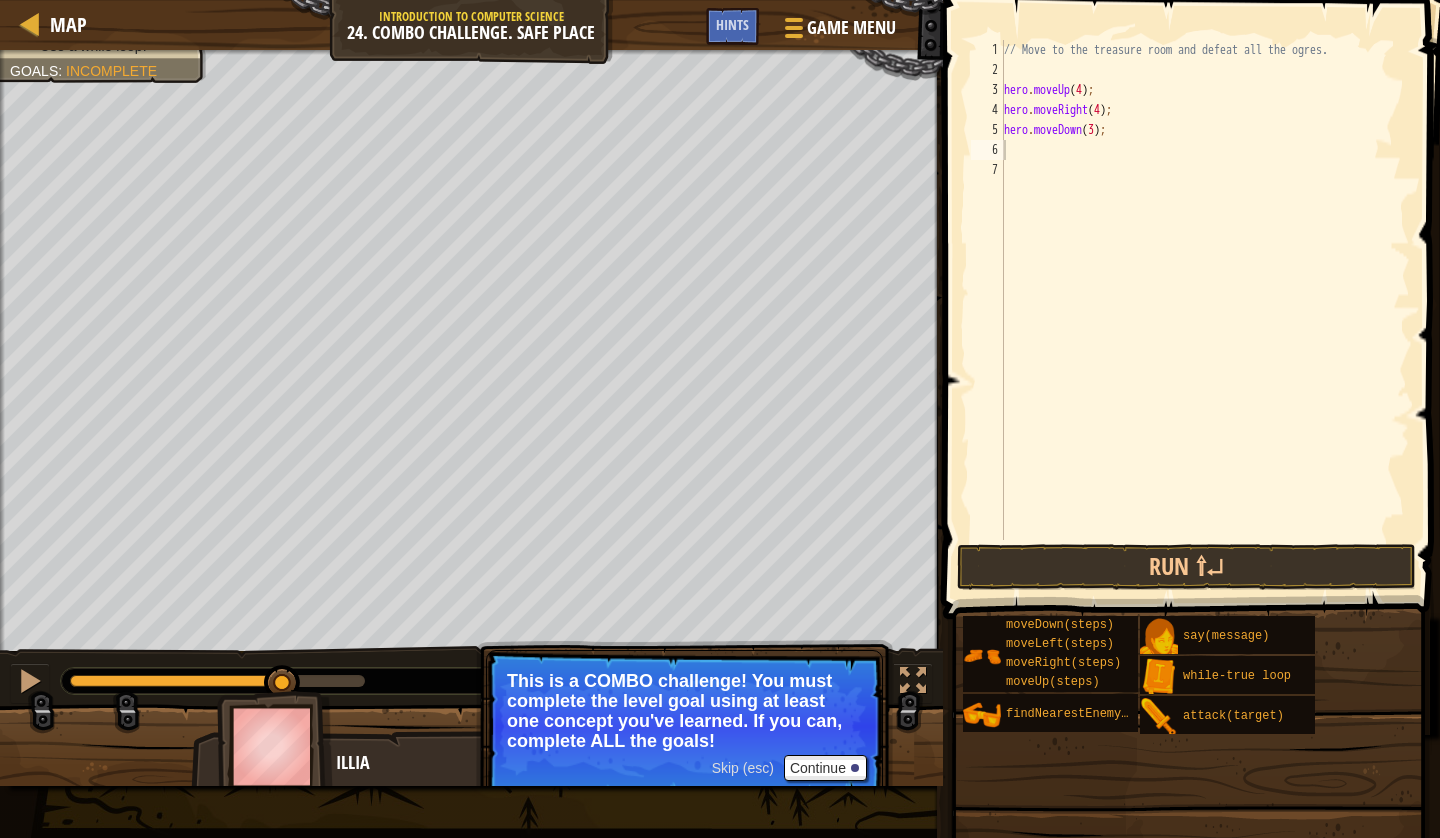 click on "// Move to the treasure room and defeat all the ogres. hero . moveUp ( 4 ) ; hero . moveRight ( 4 ) ; hero . moveDown ( 3 ) ;" at bounding box center [1205, 310] 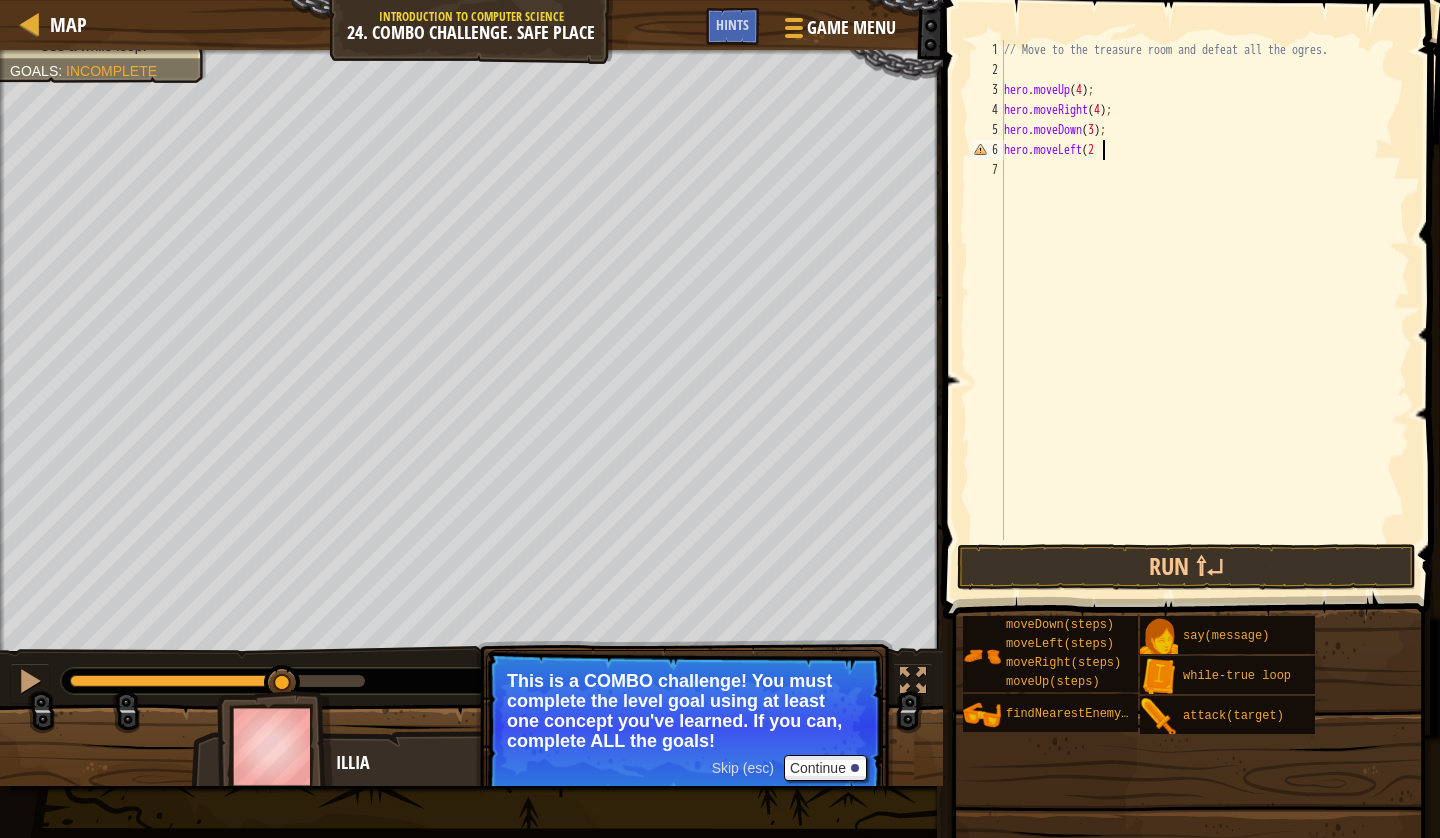 scroll, scrollTop: 9, scrollLeft: 7, axis: both 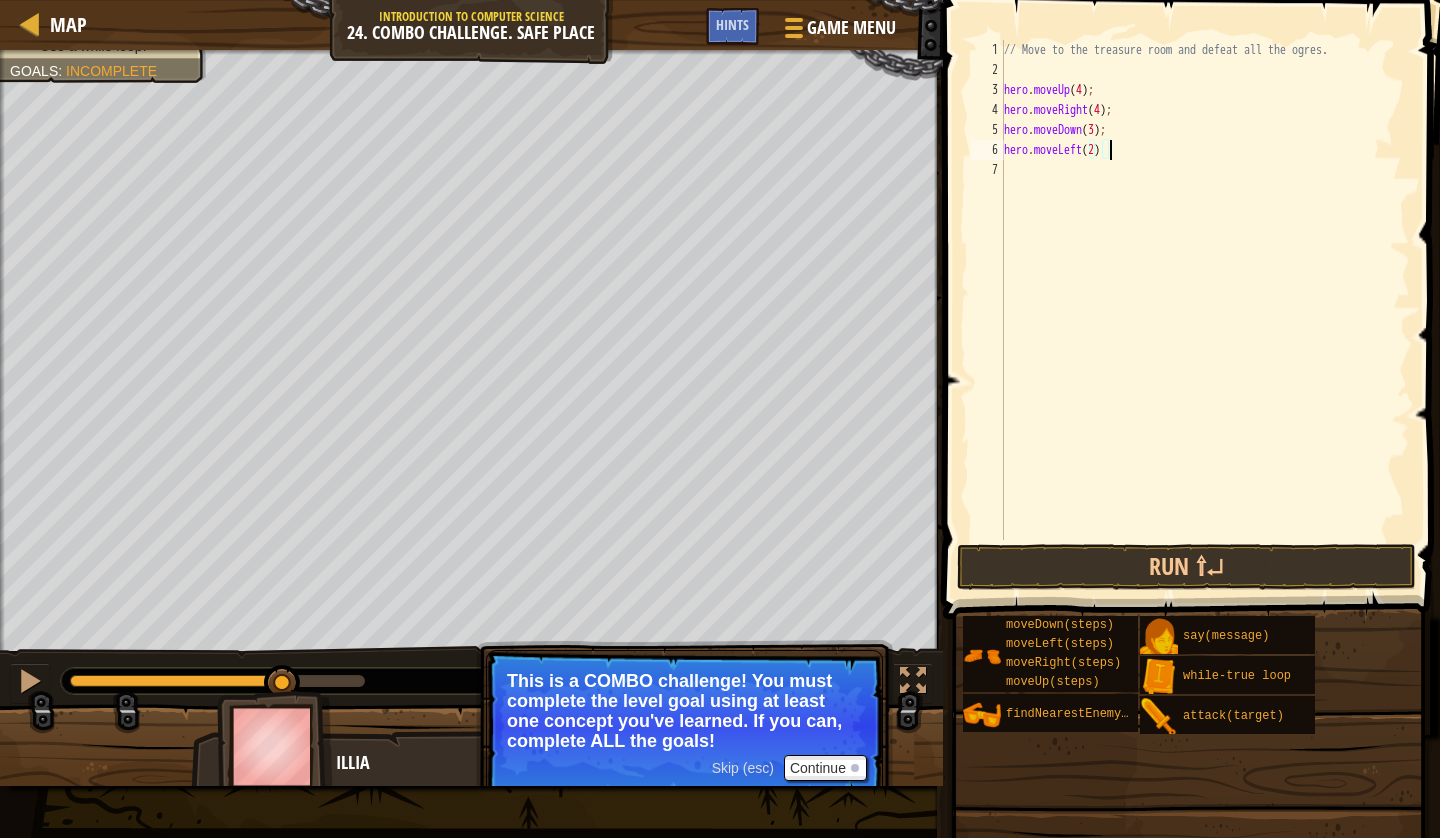 type on "hero.moveLeft(2);" 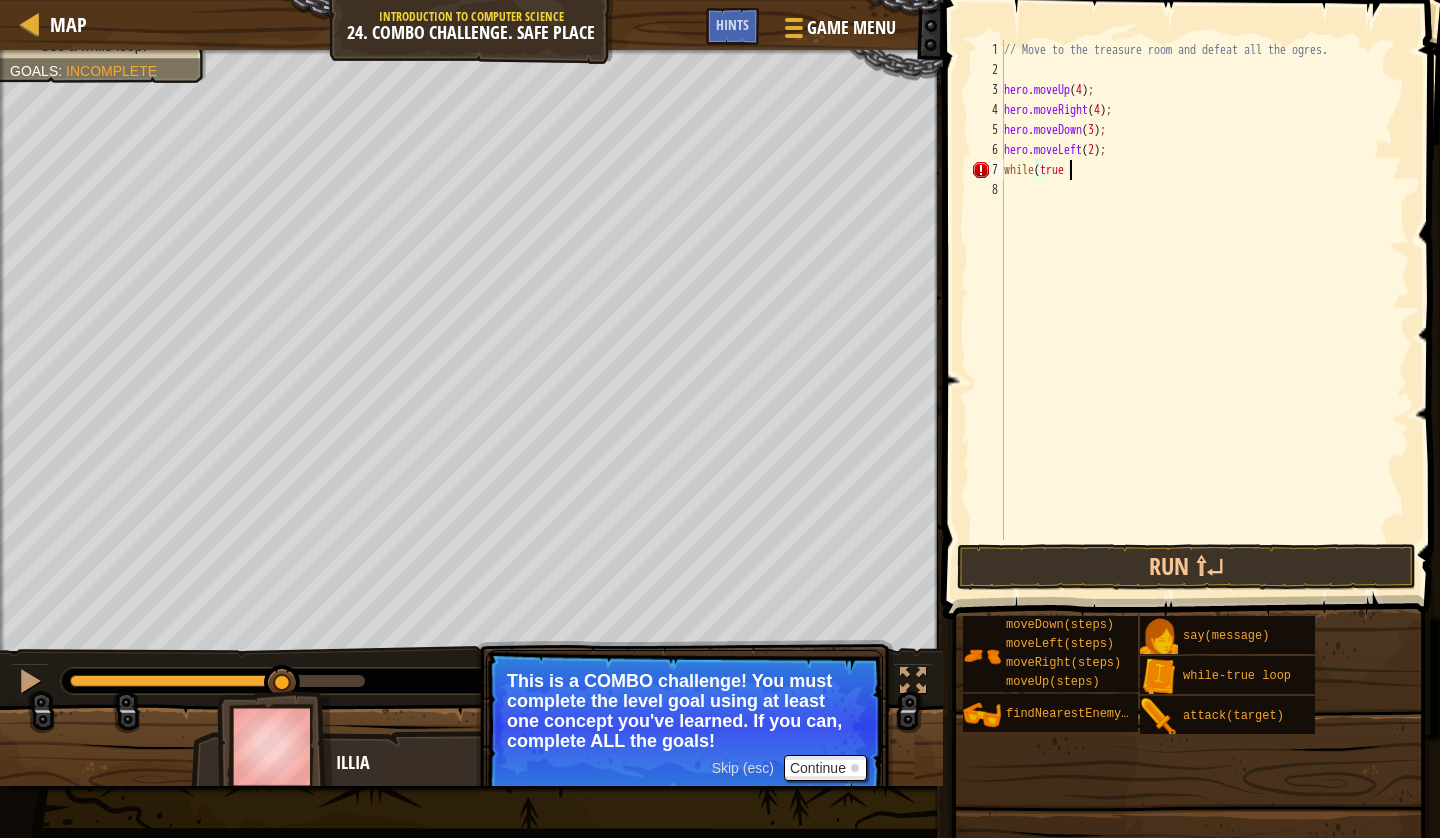 scroll, scrollTop: 9, scrollLeft: 4, axis: both 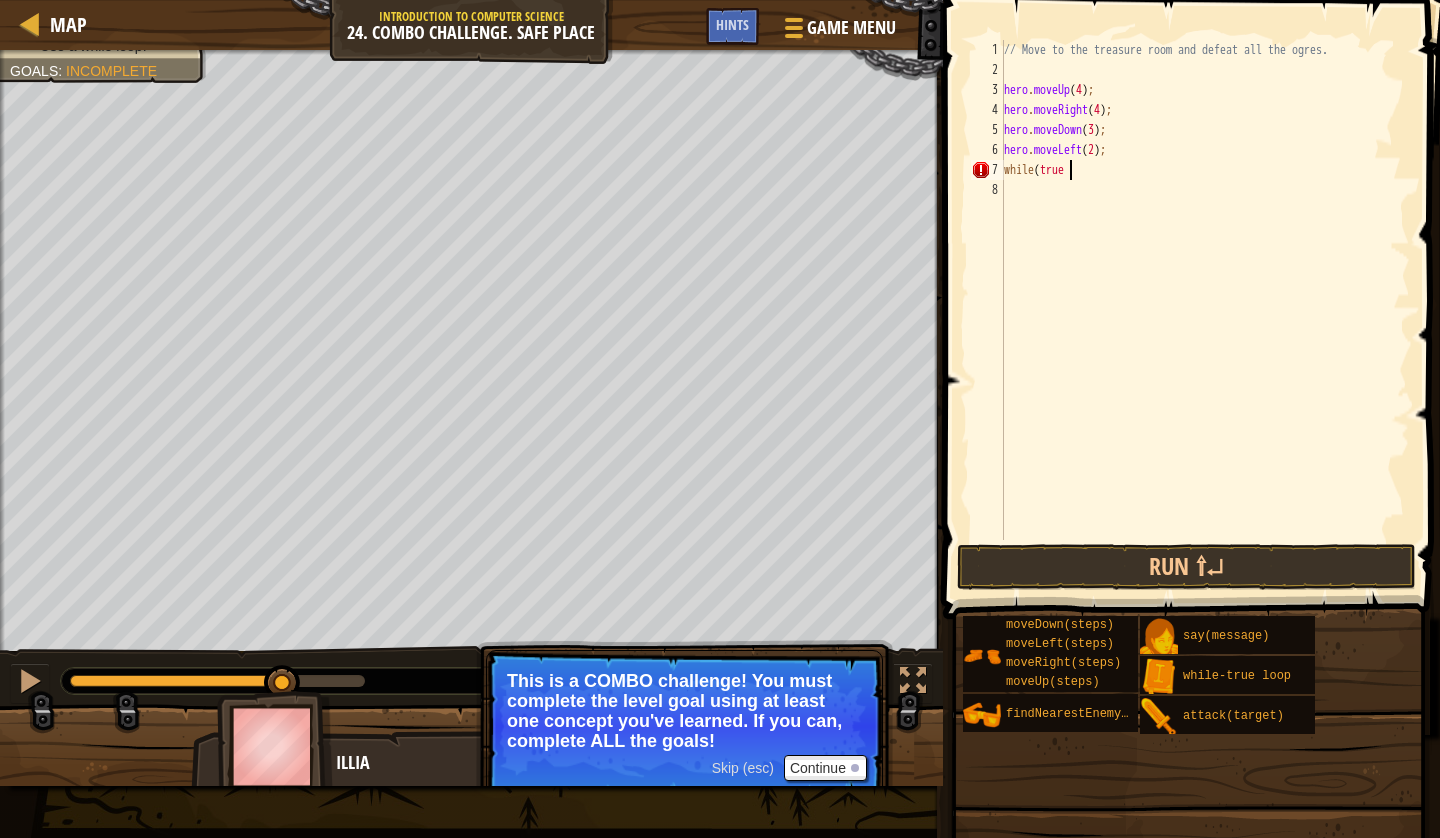 type on "while(true)" 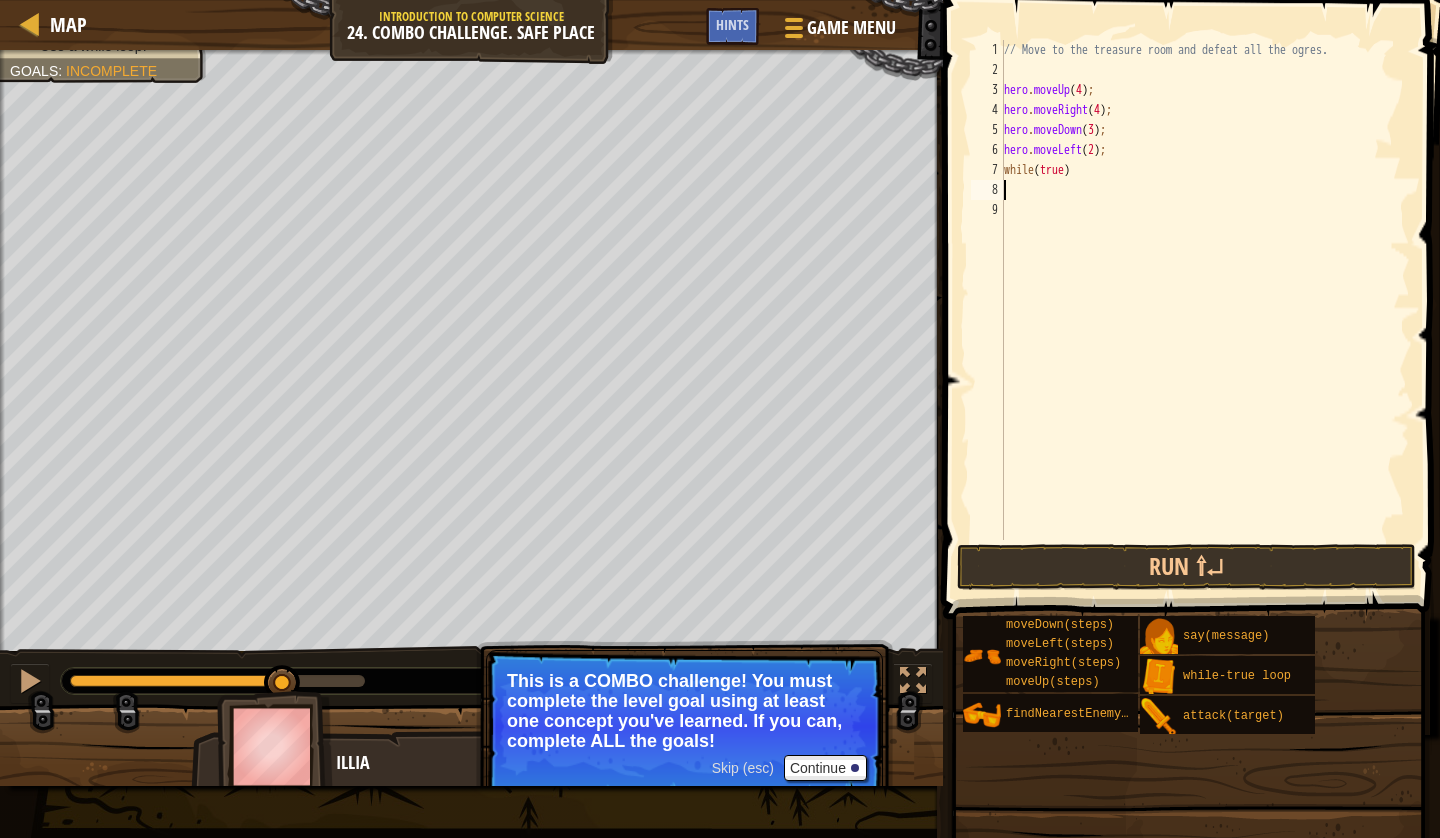 scroll, scrollTop: 9, scrollLeft: 0, axis: vertical 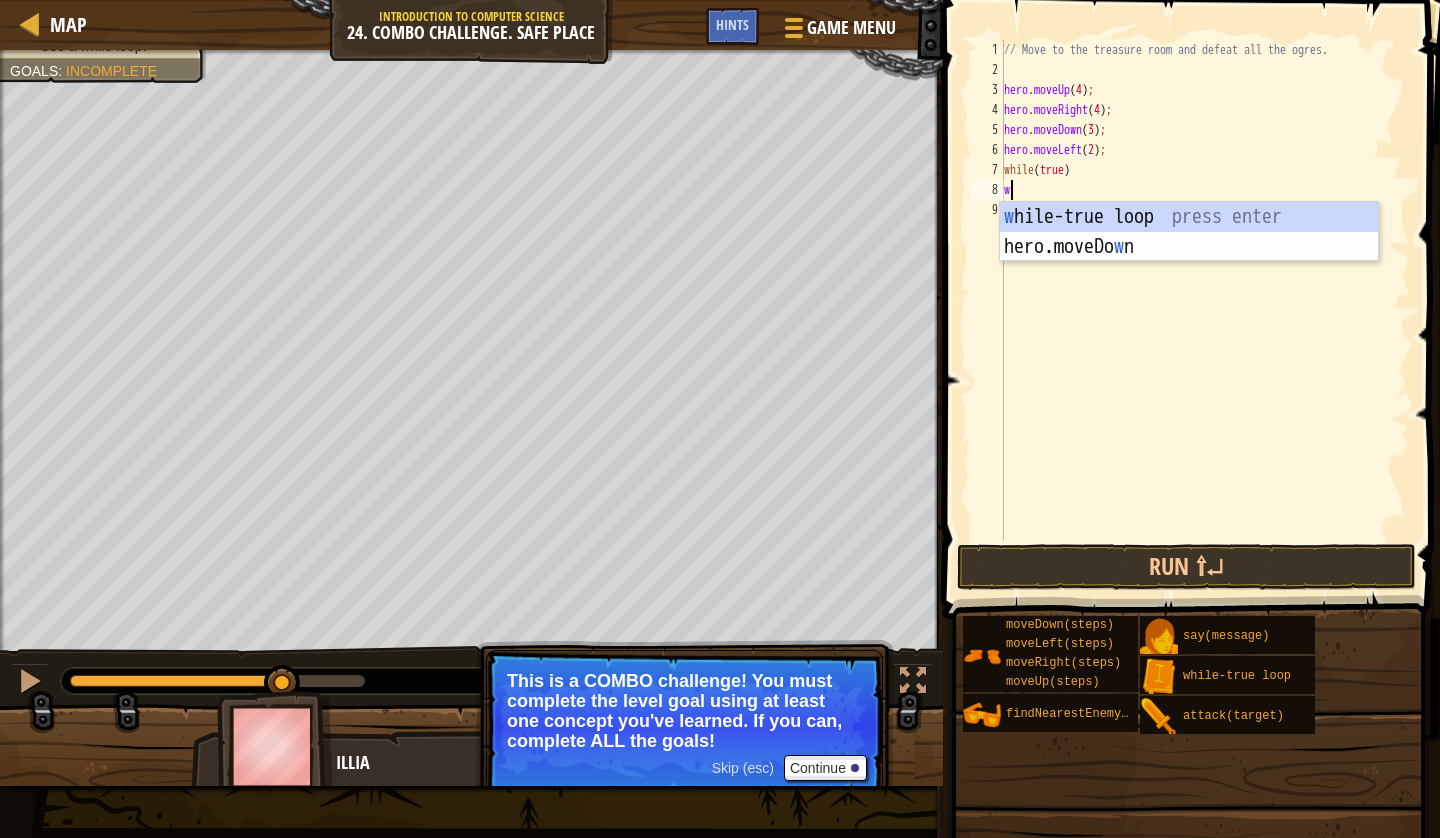 type on "wh" 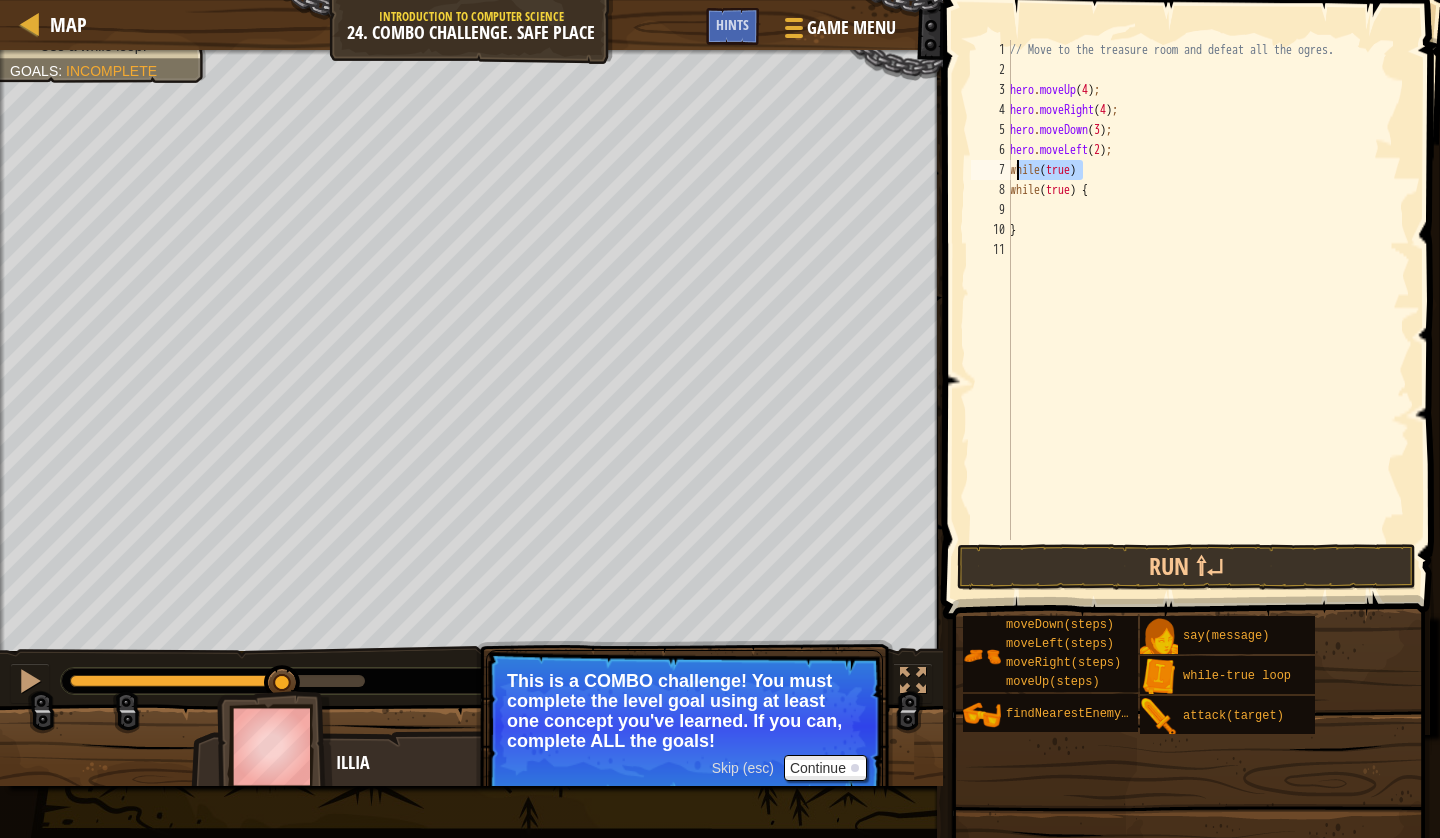 drag, startPoint x: 1094, startPoint y: 172, endPoint x: 1016, endPoint y: 170, distance: 78.025635 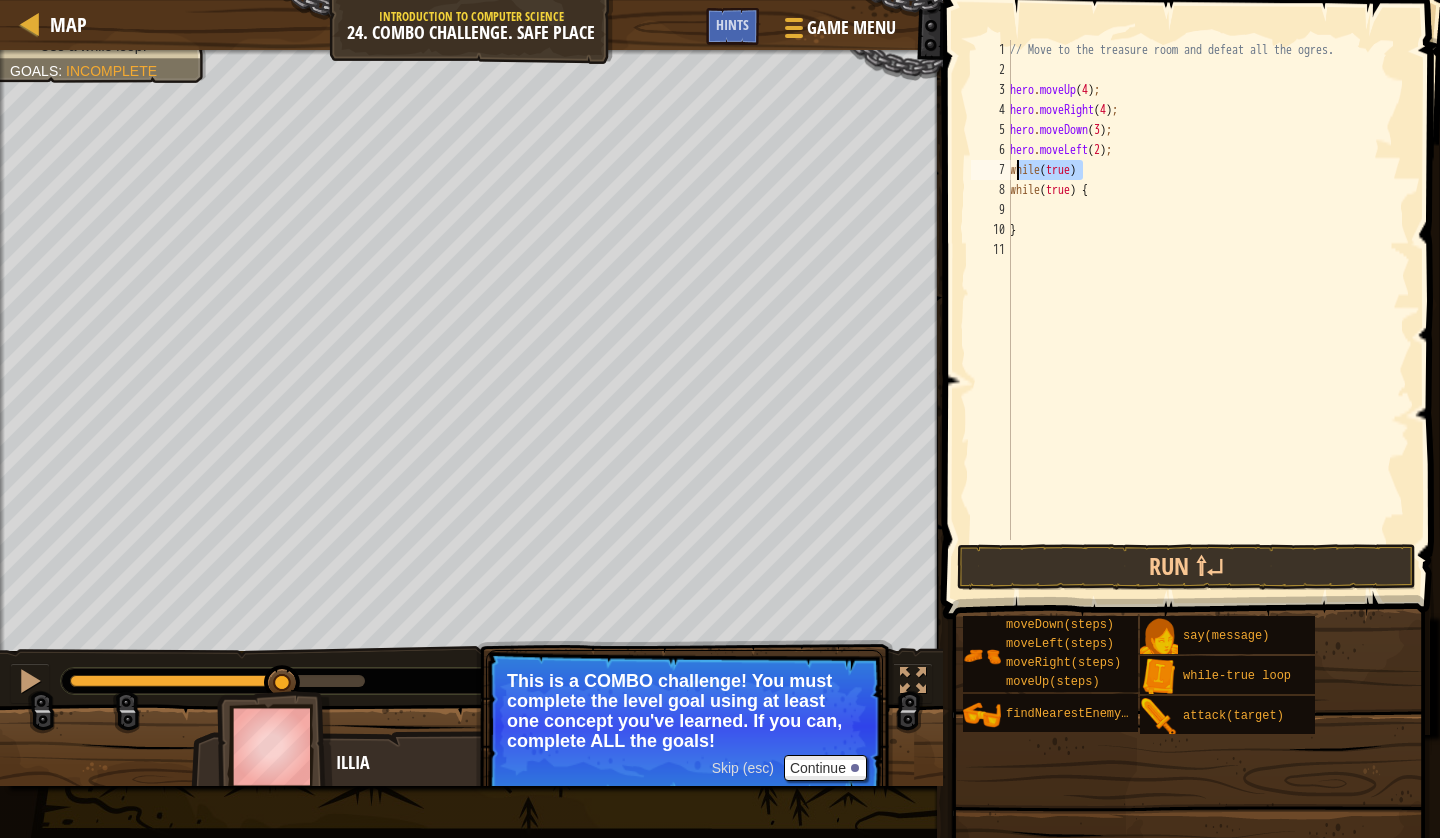 type on "w" 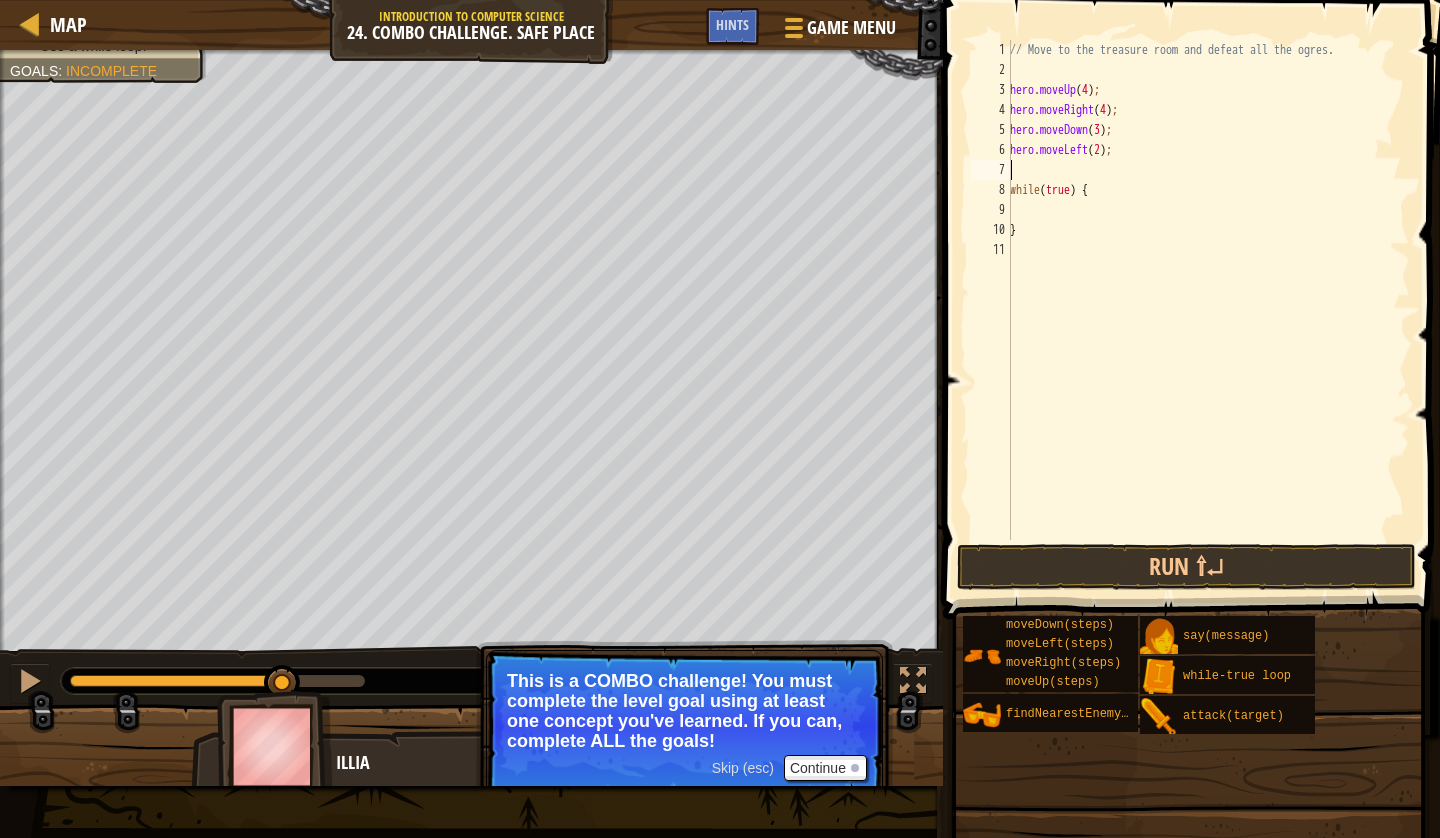 type on "hero.moveLeft(2);" 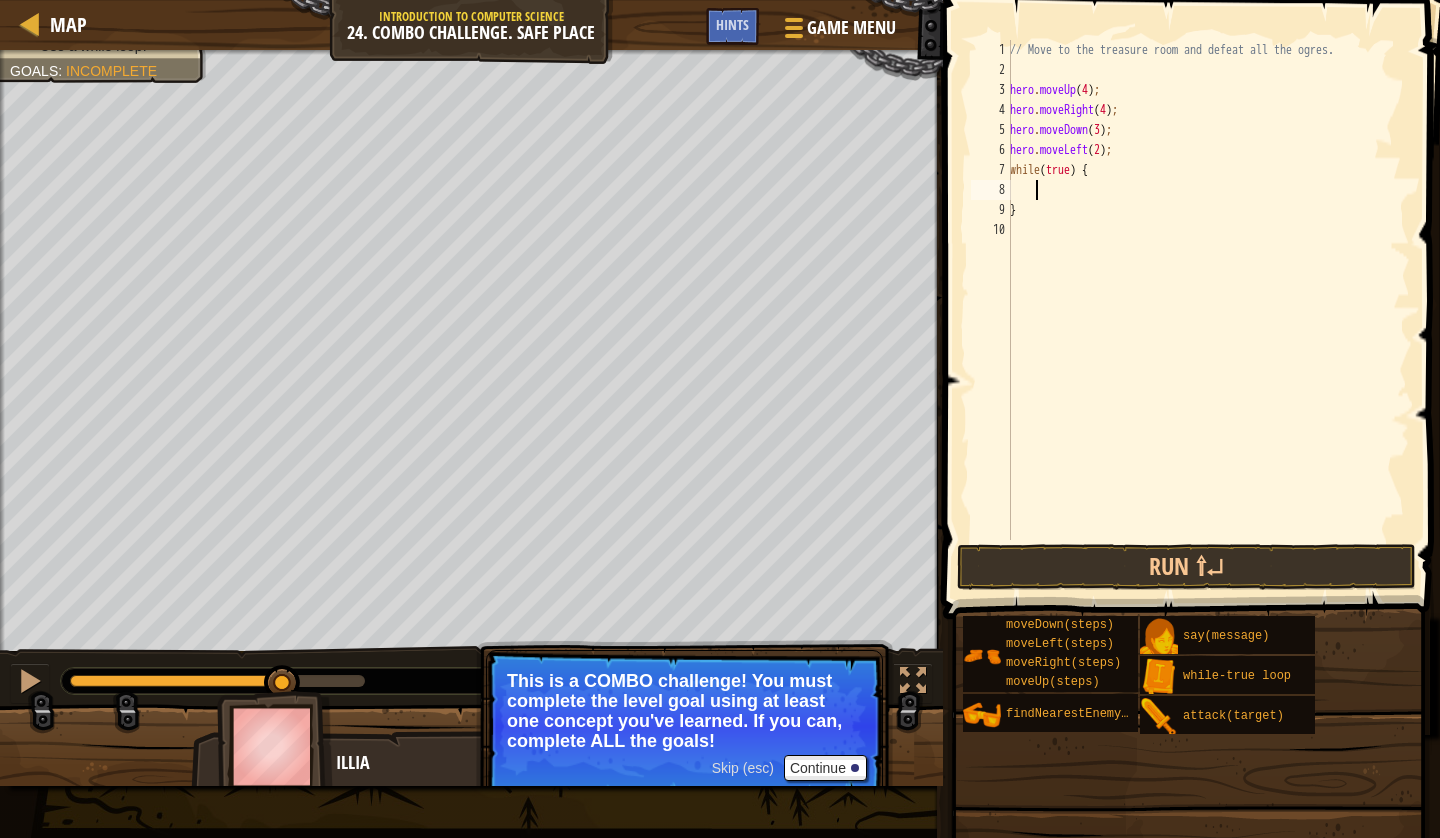 click on "// Move to the treasure room and defeat all the ogres. hero . moveUp ( 4 ) ; hero . moveRight ( 4 ) ; hero . moveDown ( 3 ) ; hero . moveLeft ( 2 ) ; while ( true )   {      }" at bounding box center (1208, 310) 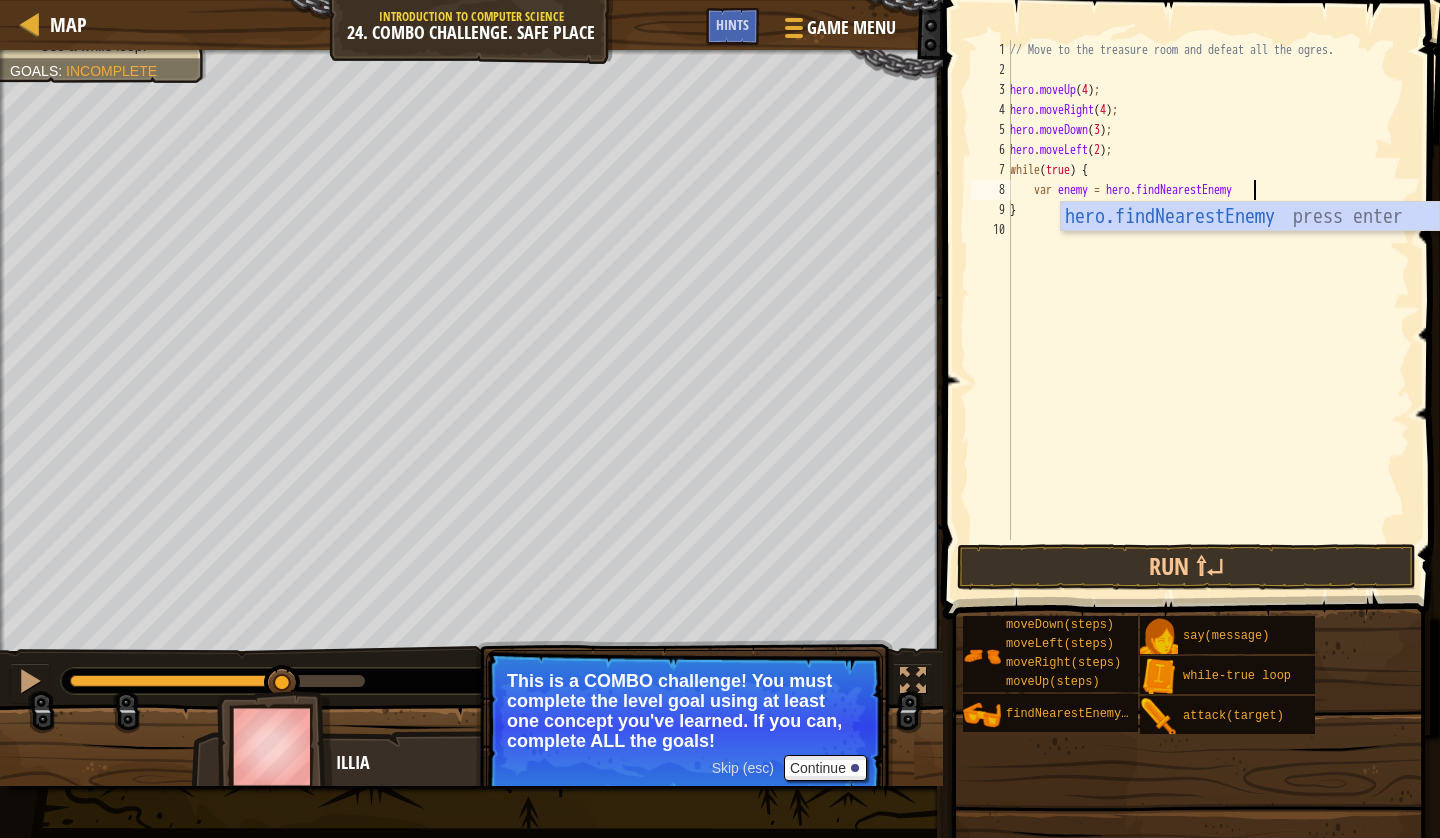 scroll, scrollTop: 9, scrollLeft: 19, axis: both 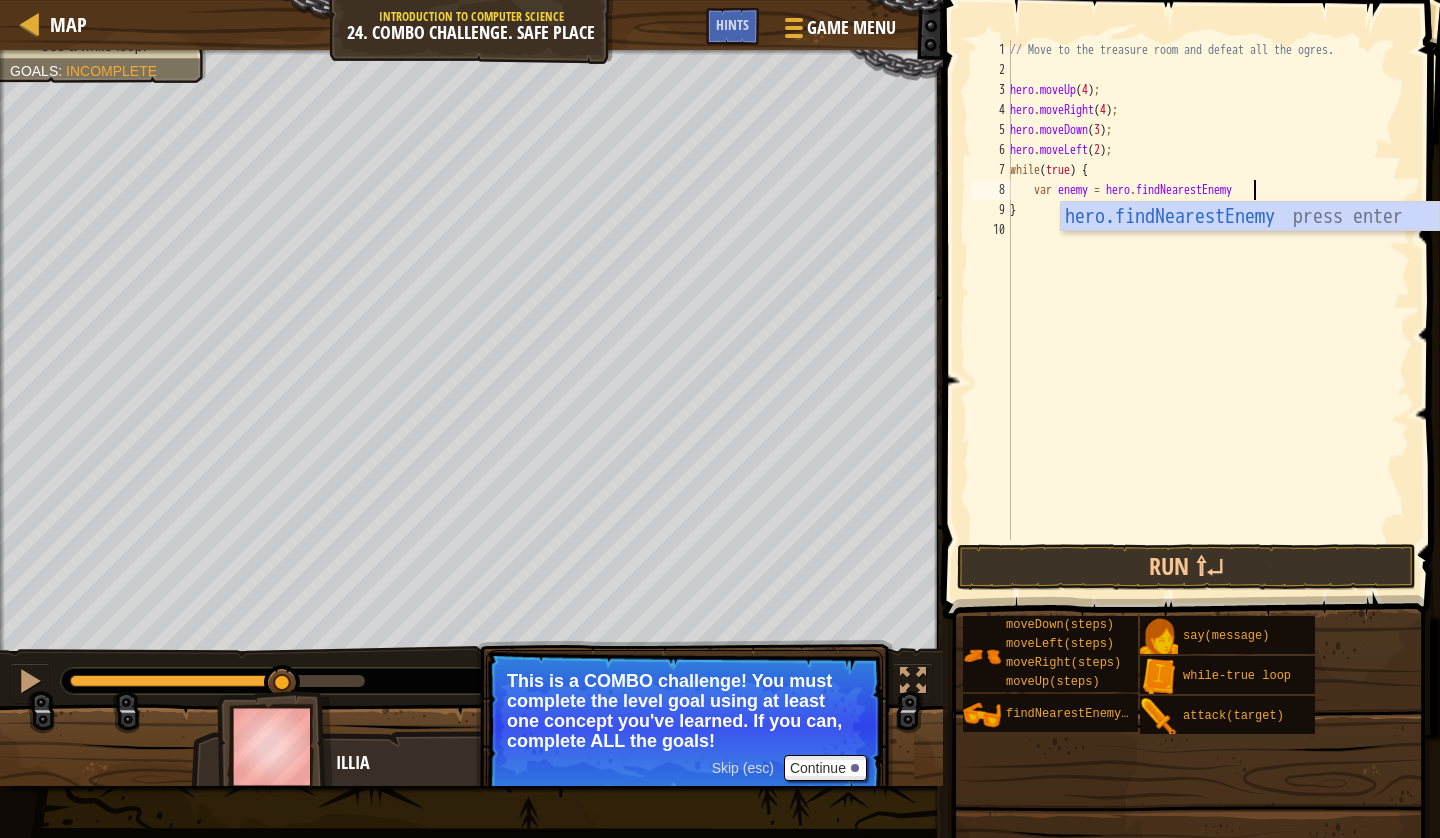 type on "var enemy = hero.findNearestEnemy;" 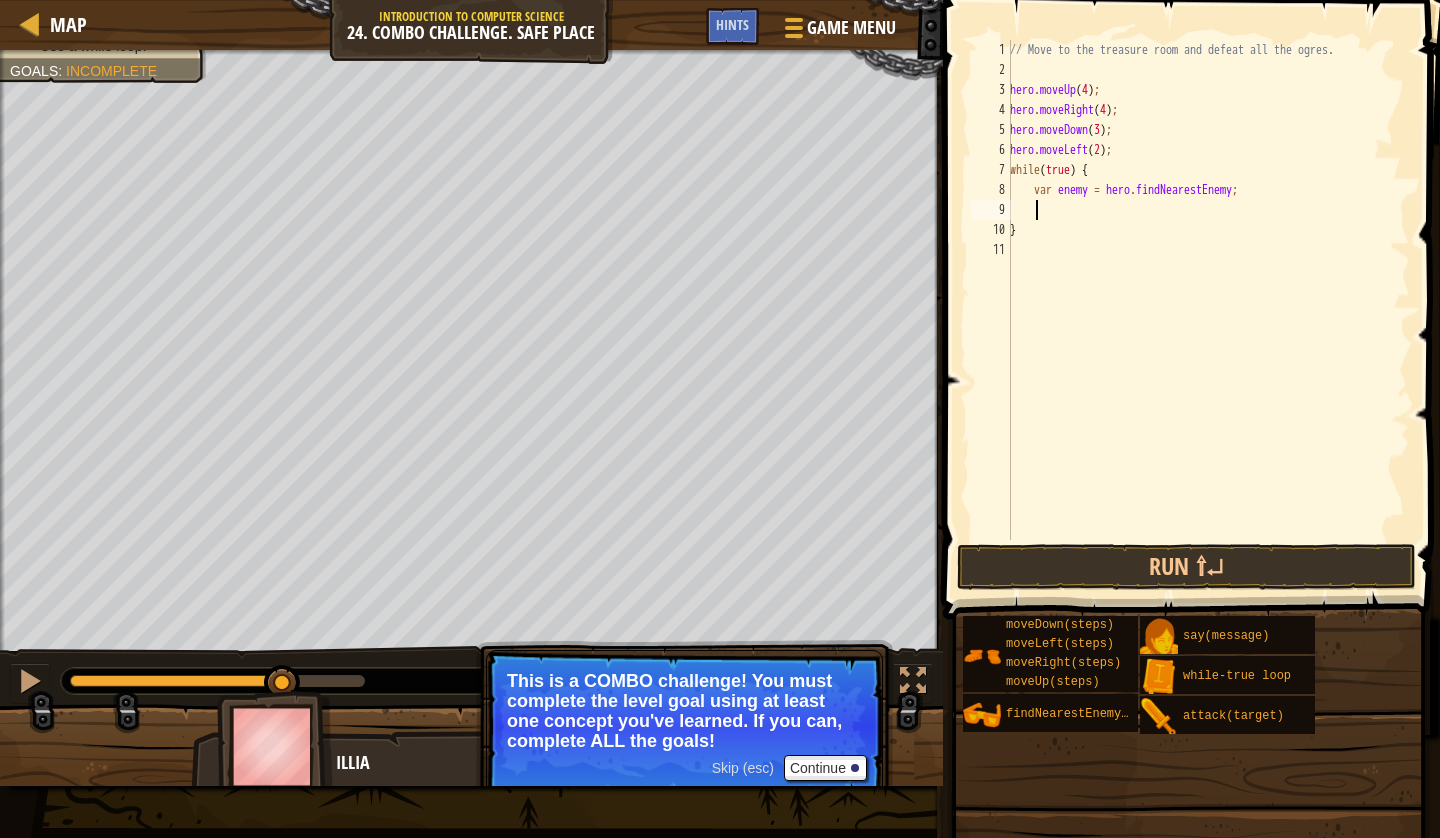 scroll, scrollTop: 9, scrollLeft: 1, axis: both 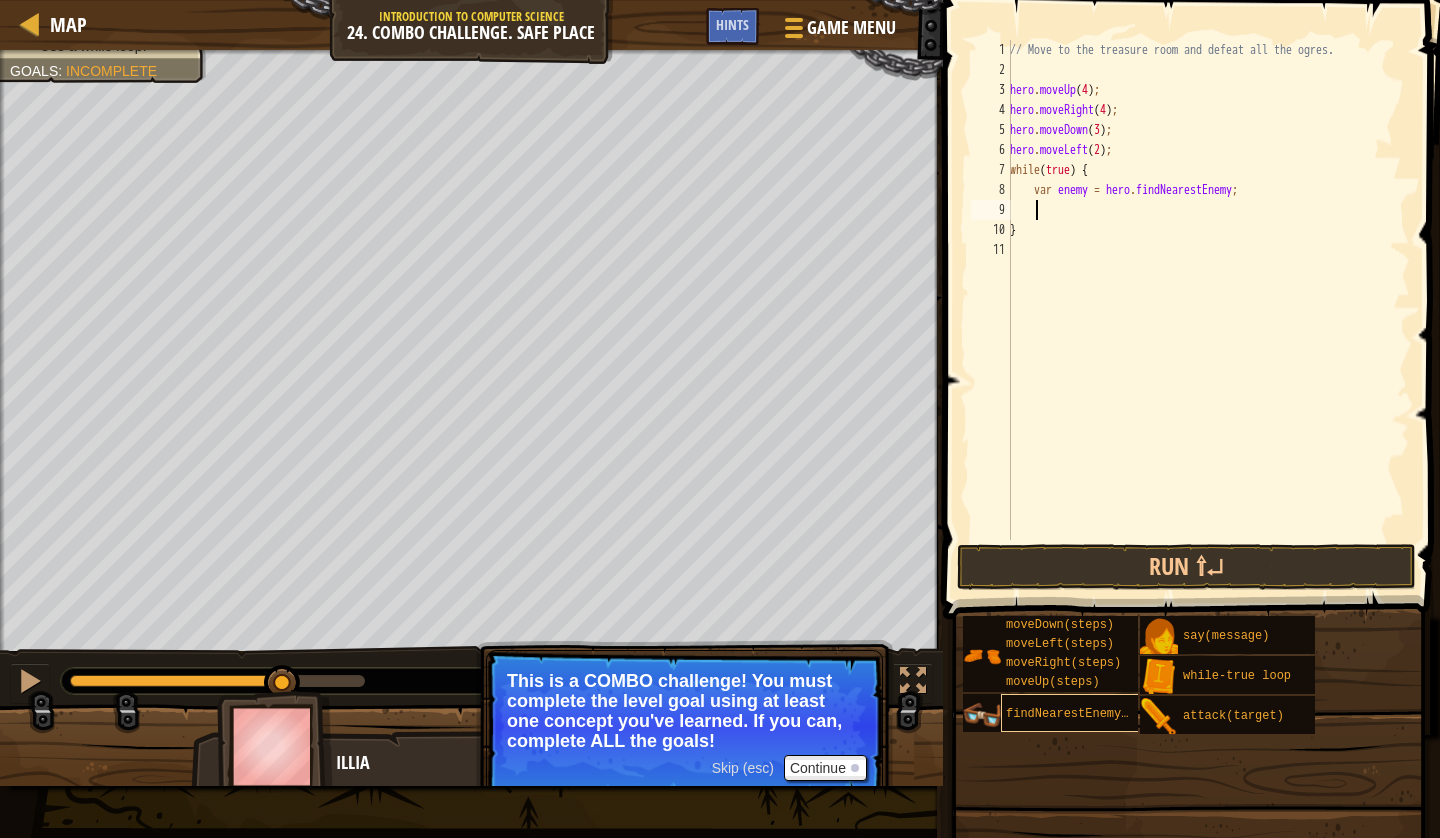 click on "findNearestEnemy()" at bounding box center (1073, 713) 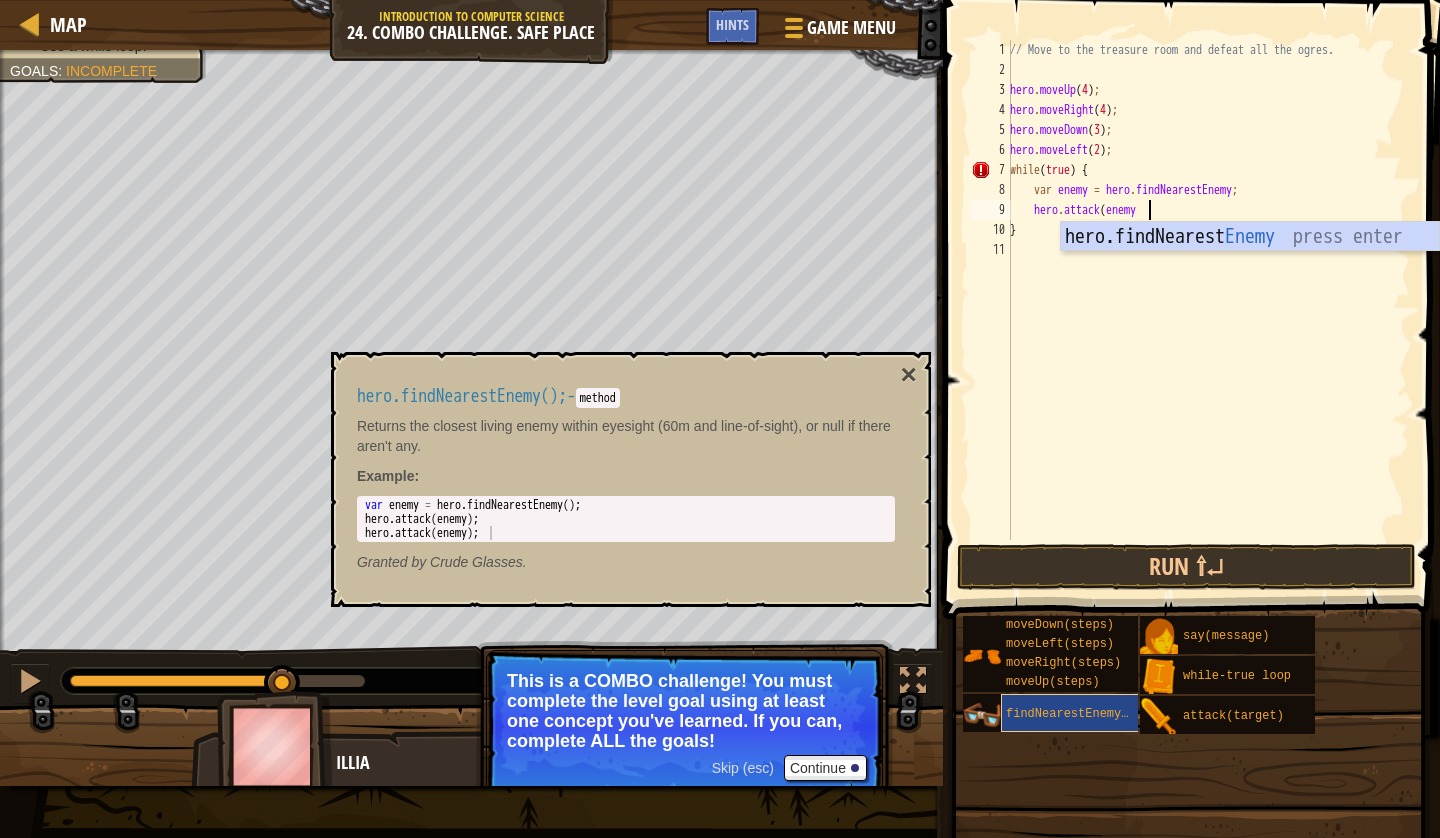 scroll, scrollTop: 9, scrollLeft: 11, axis: both 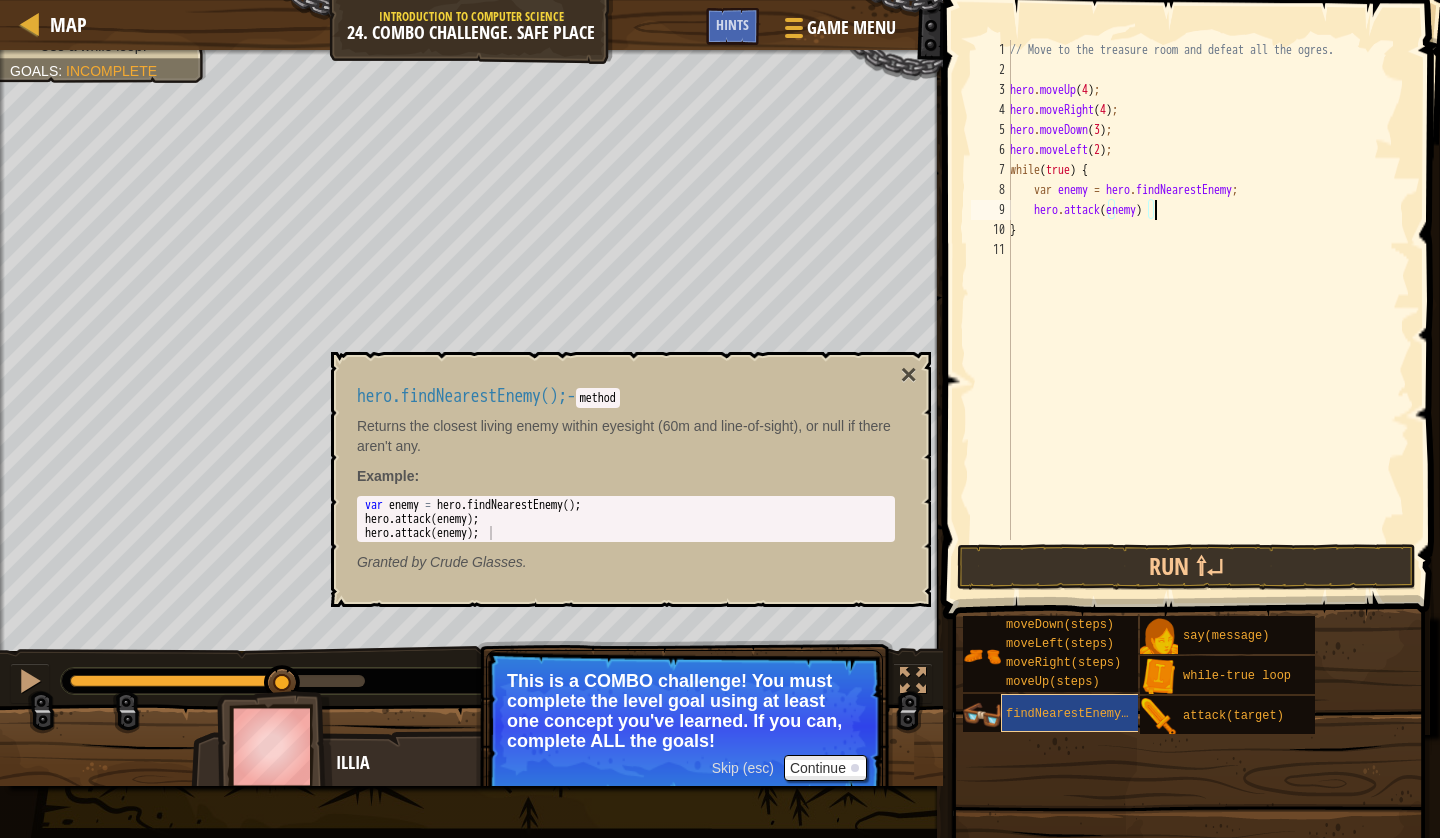 type on "hero.attack(enemy);" 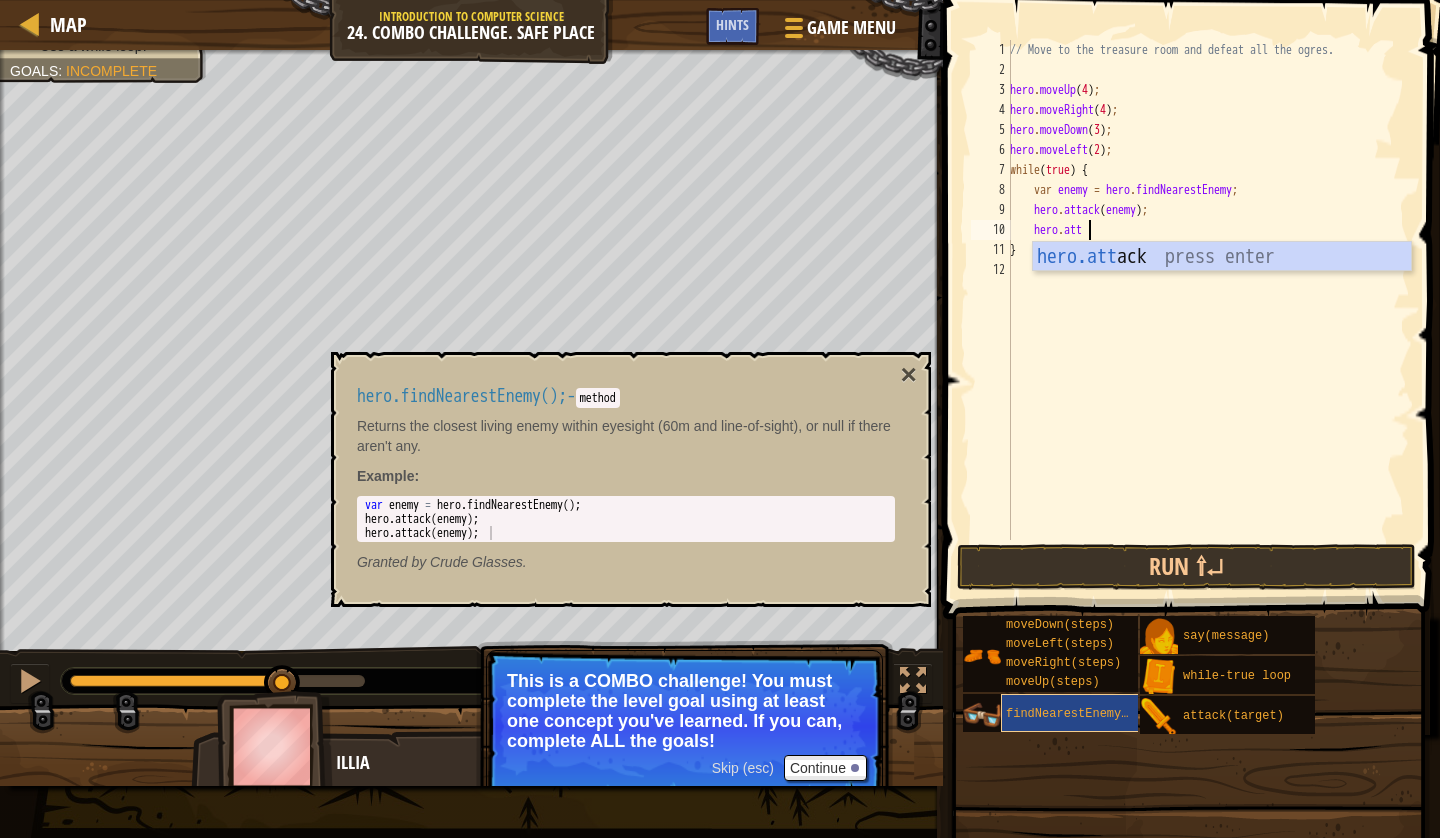 scroll, scrollTop: 9, scrollLeft: 5, axis: both 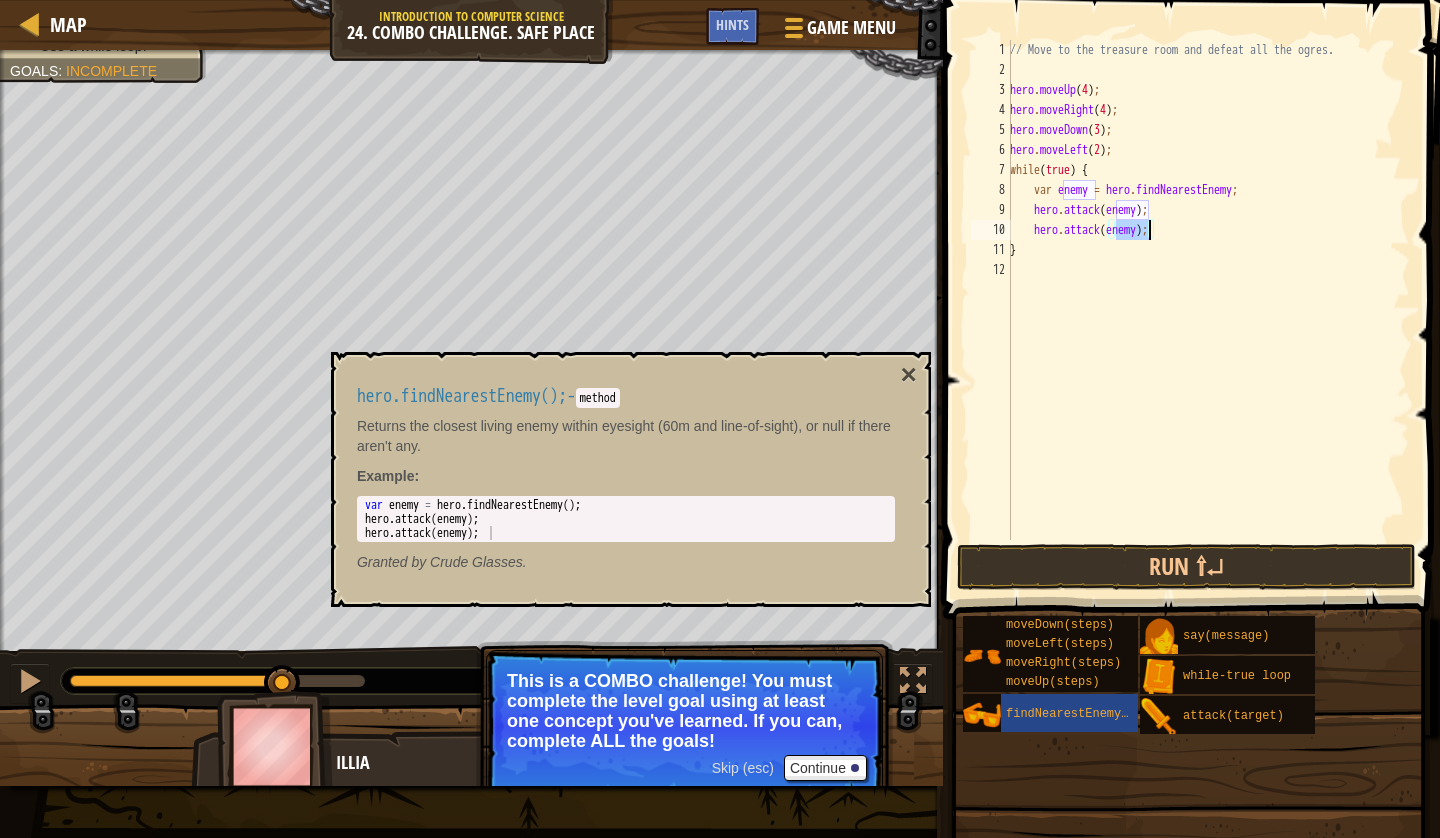 click on "// Move to the treasure room and defeat all the ogres. hero . moveUp ( 4 ) ; hero . moveRight ( 4 ) ; hero . moveDown ( 3 ) ; hero . moveLeft ( 2 ) ; while ( true )   {      var   enemy   =   hero . findNearestEnemy ;      hero . attack ( enemy ) ;      hero . attack ( enemy ) ; }" at bounding box center (1208, 310) 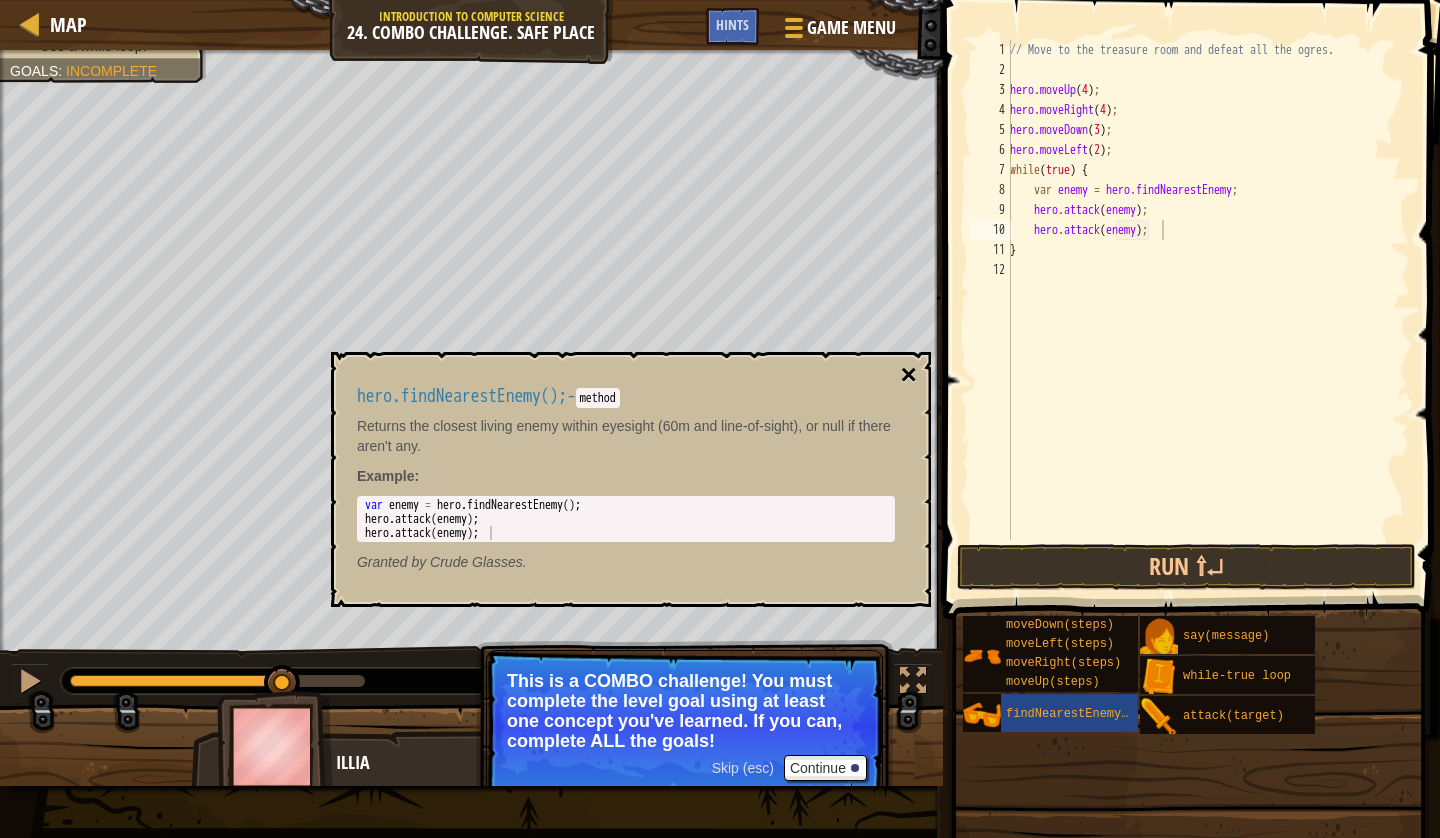 click on "×" at bounding box center (909, 375) 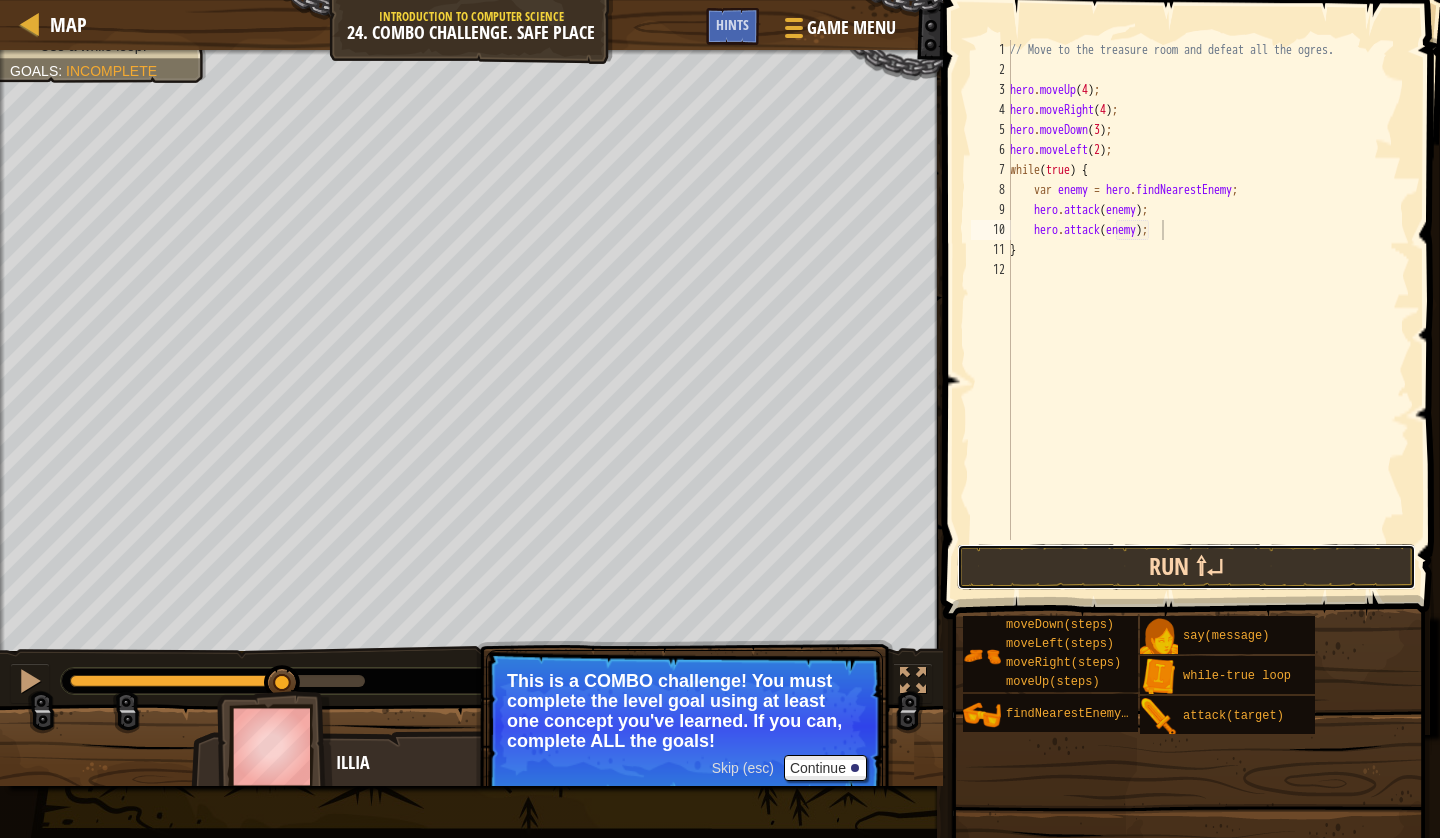 click on "Run ⇧↵" at bounding box center (1186, 567) 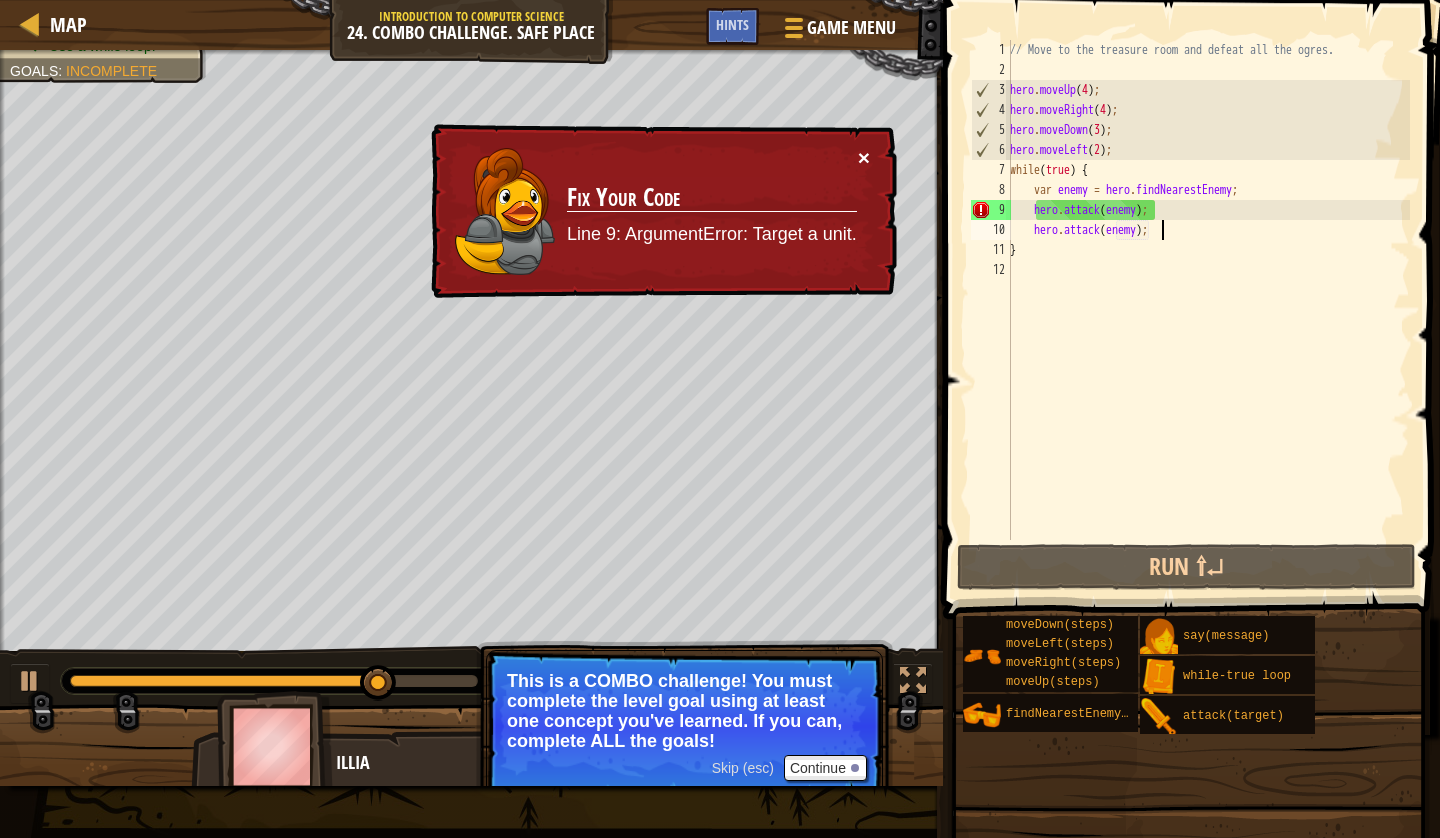click on "×" at bounding box center (864, 157) 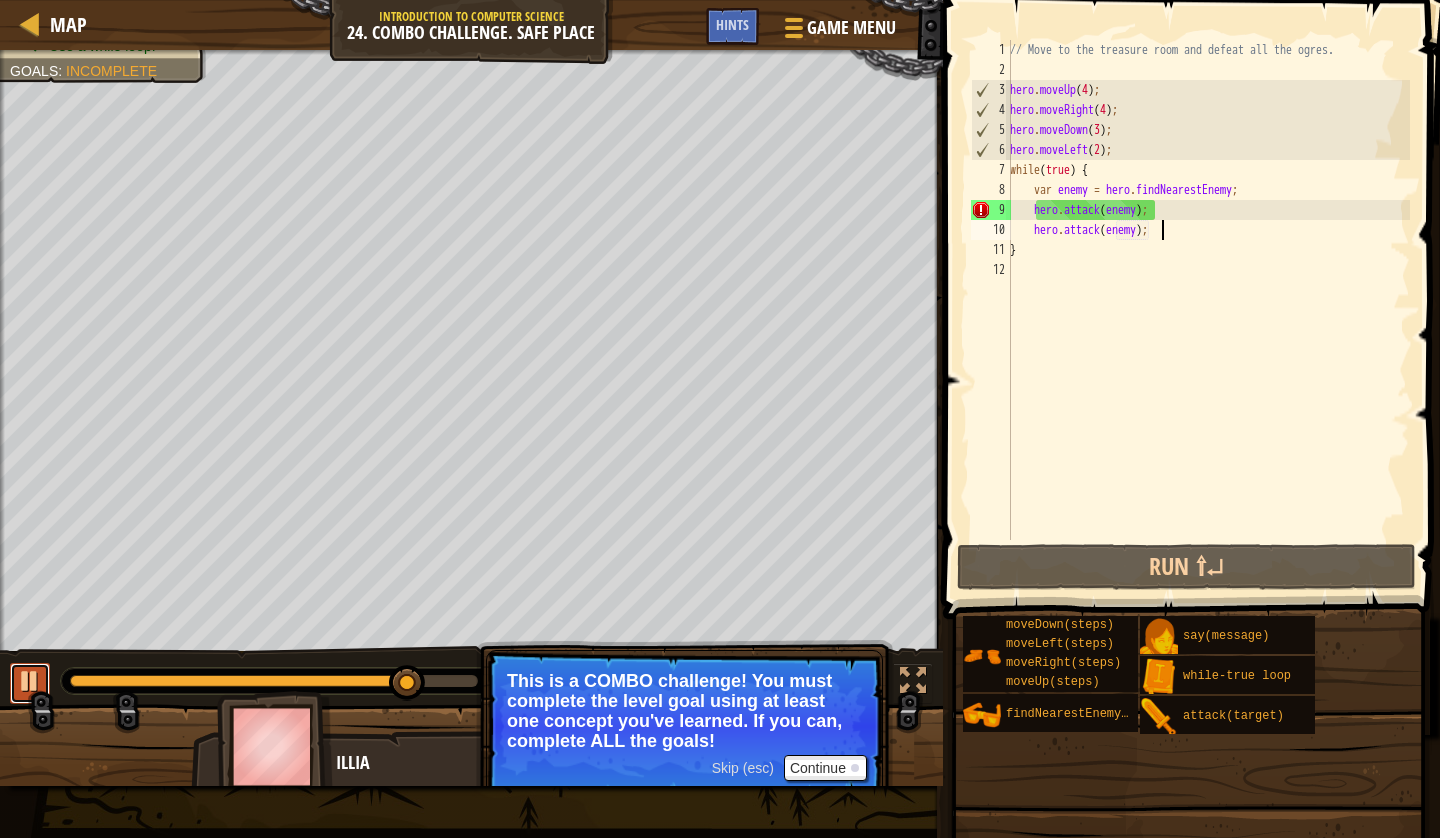 click at bounding box center [30, 681] 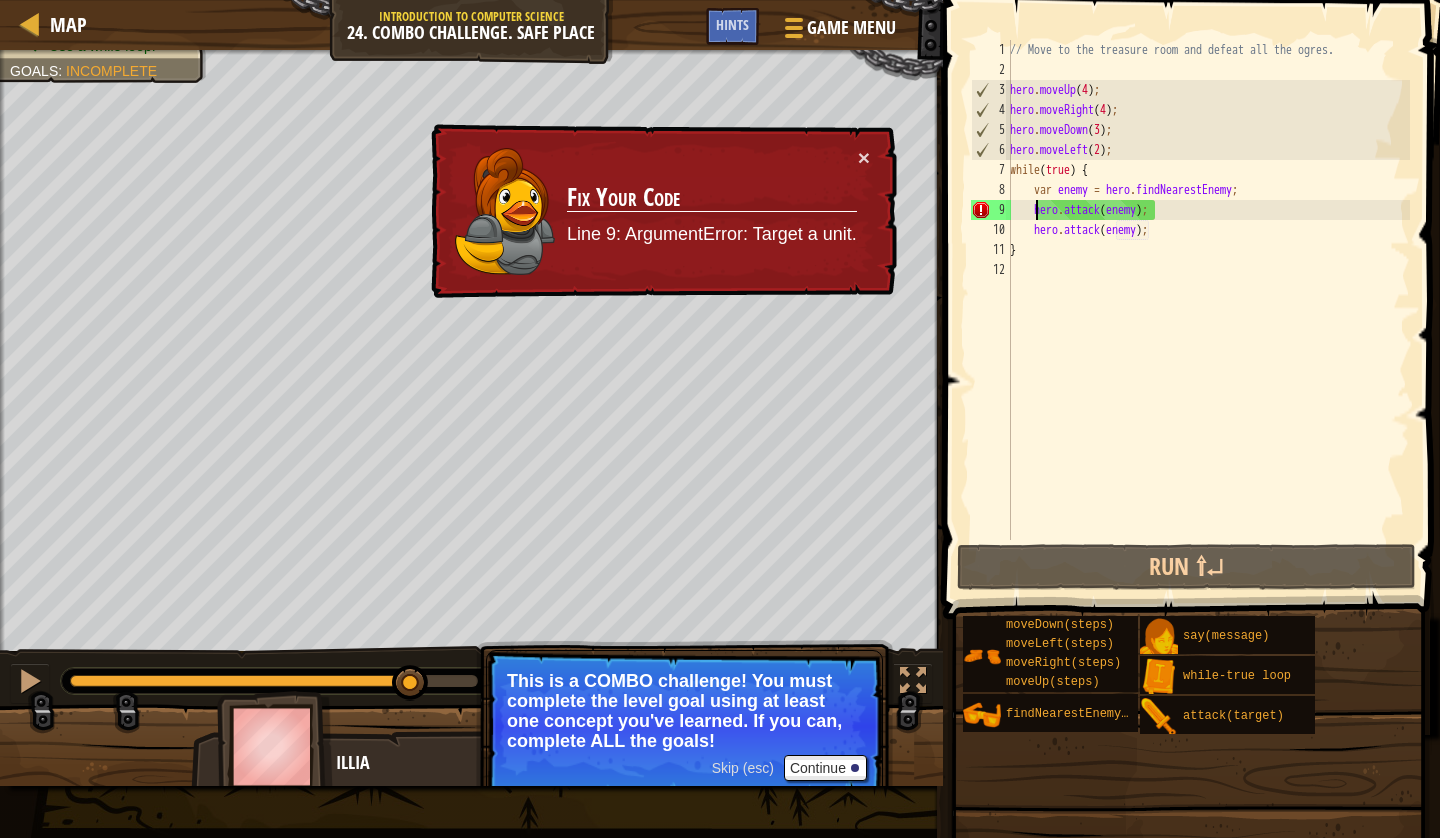 click on "// Move to the treasure room and defeat all the ogres. hero . moveUp ( 4 ) ; hero . moveRight ( 4 ) ; hero . moveDown ( 3 ) ; hero . moveLeft ( 2 ) ; while ( true )   {      var   enemy   =   hero . findNearestEnemy ;      hero . attack ( enemy ) ;      hero . attack ( enemy ) ; }" at bounding box center (1208, 310) 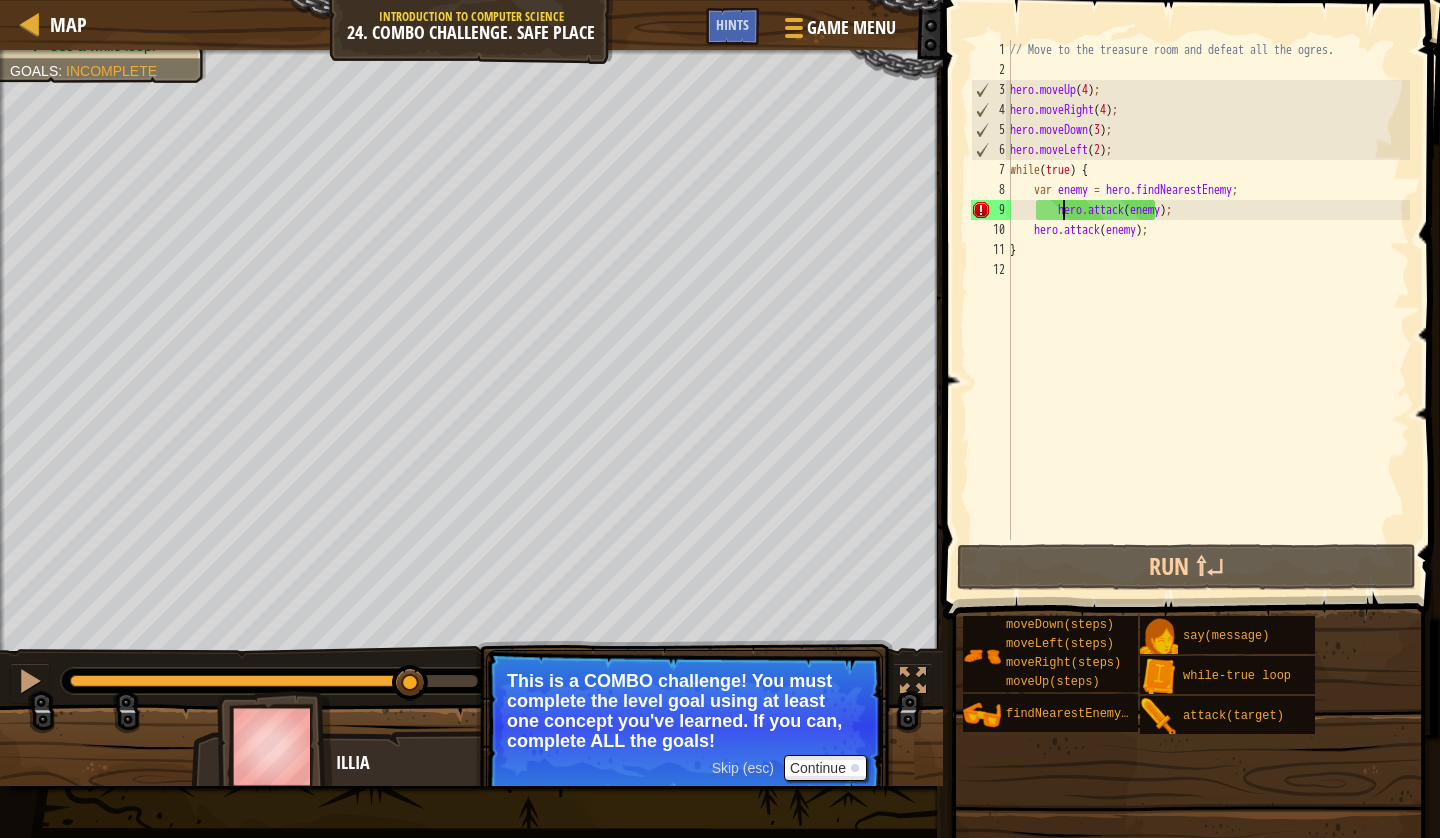 click on "// Move to the treasure room and defeat all the ogres. hero . moveUp ( 4 ) ; hero . moveRight ( 4 ) ; hero . moveDown ( 3 ) ; hero . moveLeft ( 2 ) ; while ( true )   {      var   enemy   =   hero . findNearestEnemy ;          hero . attack ( enemy ) ;      hero . attack ( enemy ) ; }" at bounding box center (1208, 310) 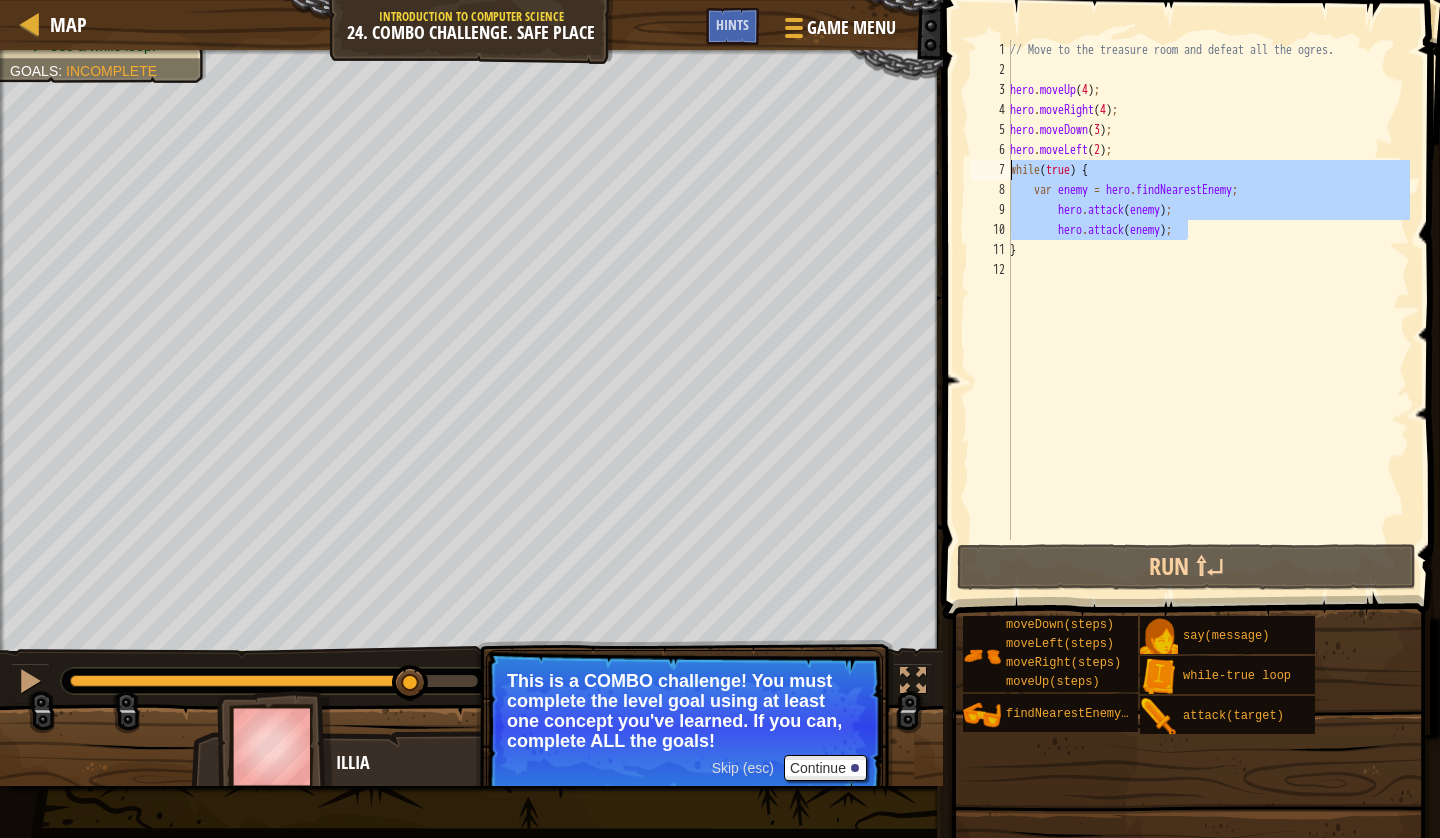 drag, startPoint x: 1219, startPoint y: 237, endPoint x: 1007, endPoint y: 169, distance: 222.63872 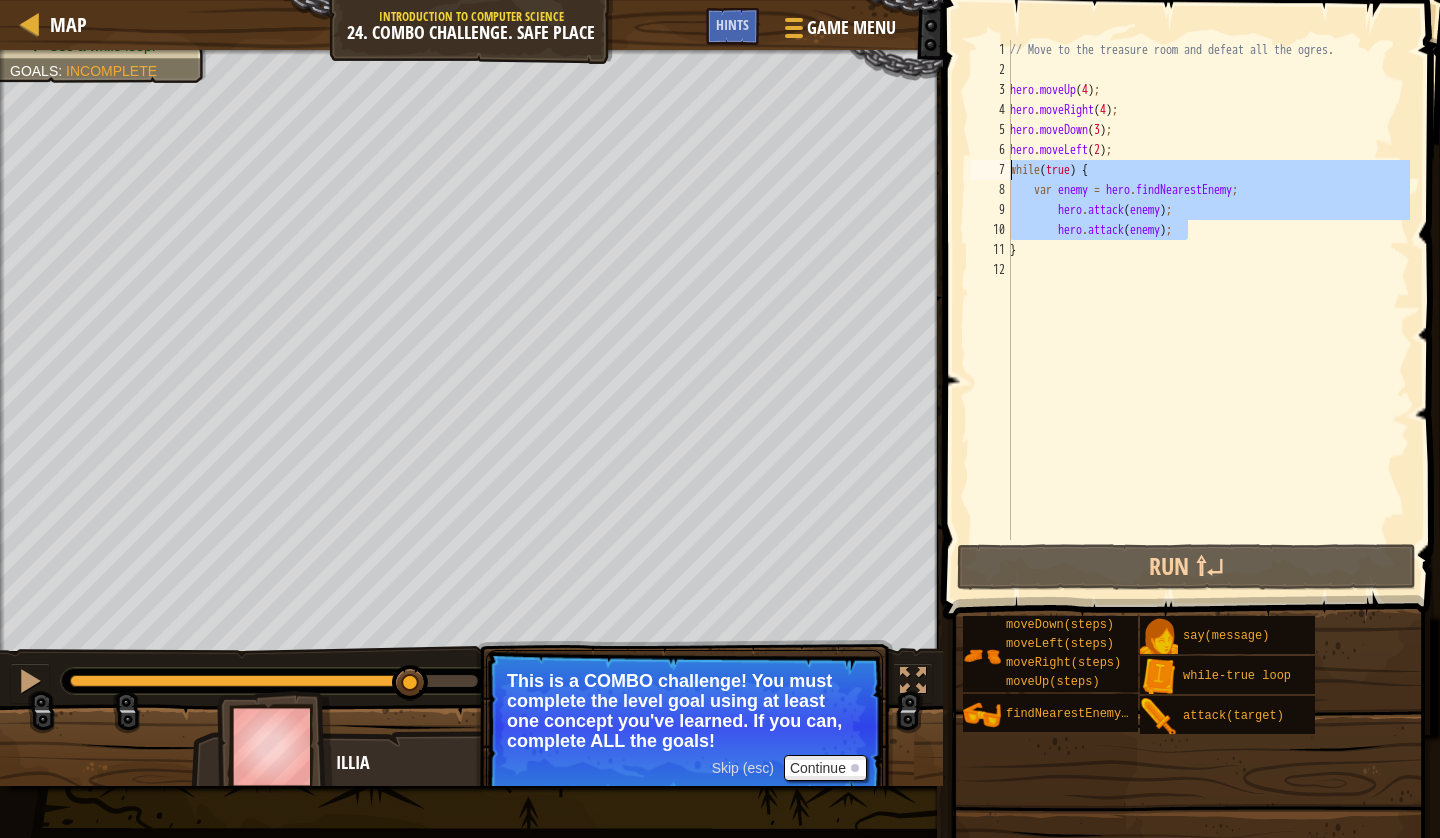 click on "// Move to the treasure room and defeat all the ogres. hero . moveUp ( 4 ) ; hero . moveRight ( 4 ) ; hero . moveDown ( 3 ) ; hero . moveLeft ( 2 ) ; while ( true )   {      var   enemy   =   hero . findNearestEnemy ;          hero . attack ( enemy ) ;          hero . attack ( enemy ) ; }" at bounding box center [1208, 310] 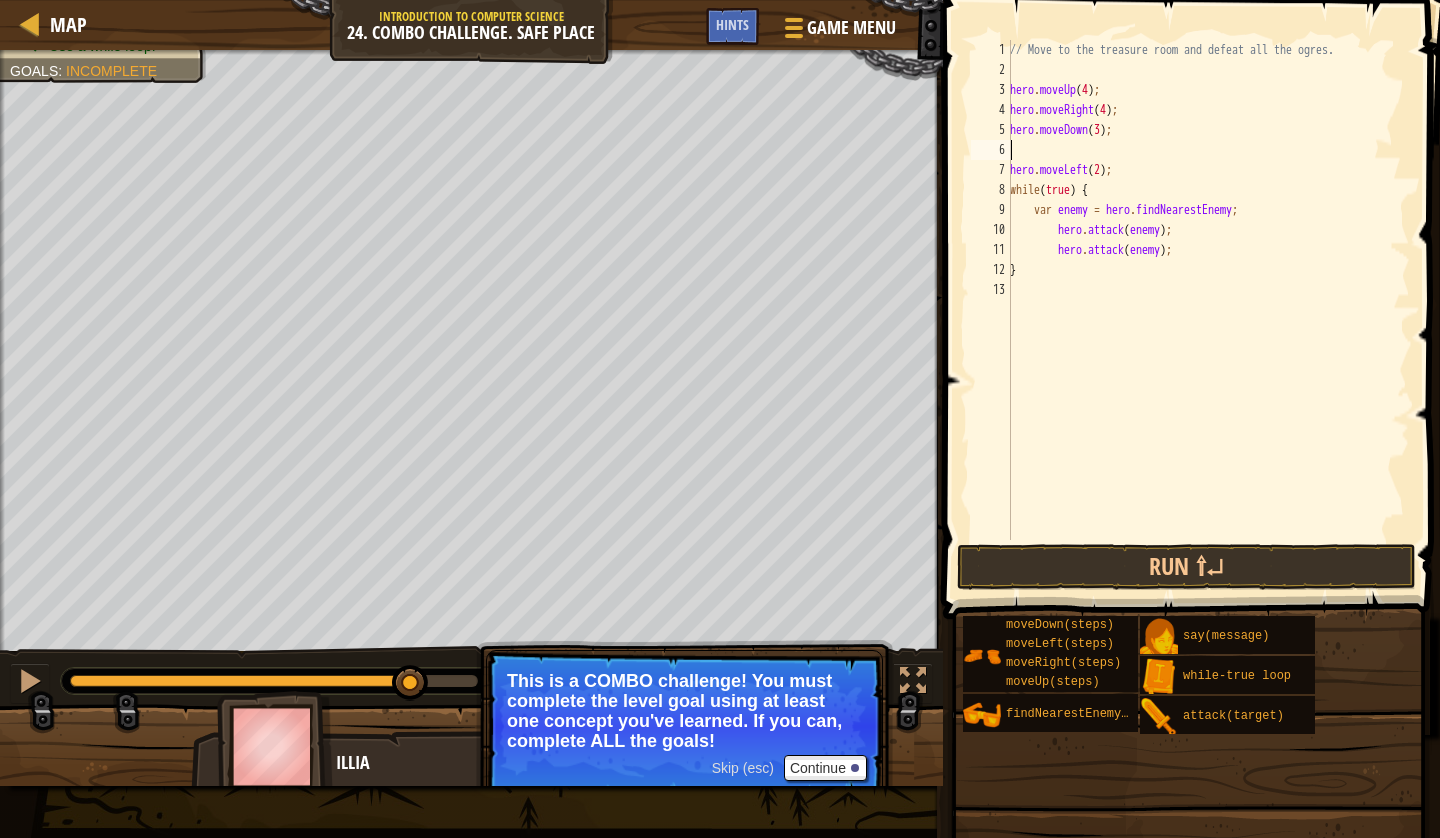 scroll, scrollTop: 9, scrollLeft: 0, axis: vertical 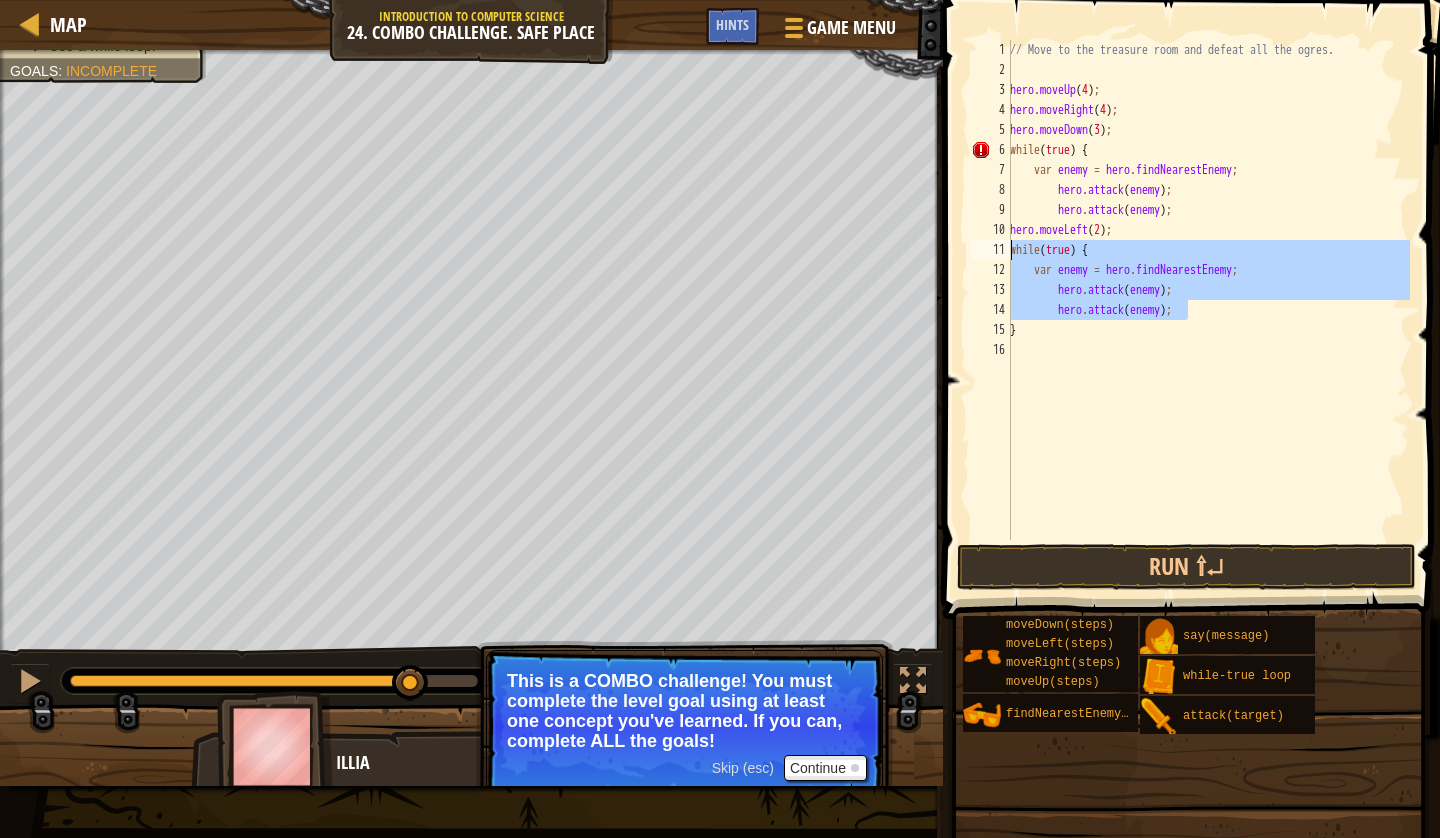 drag, startPoint x: 1205, startPoint y: 316, endPoint x: 1004, endPoint y: 252, distance: 210.94312 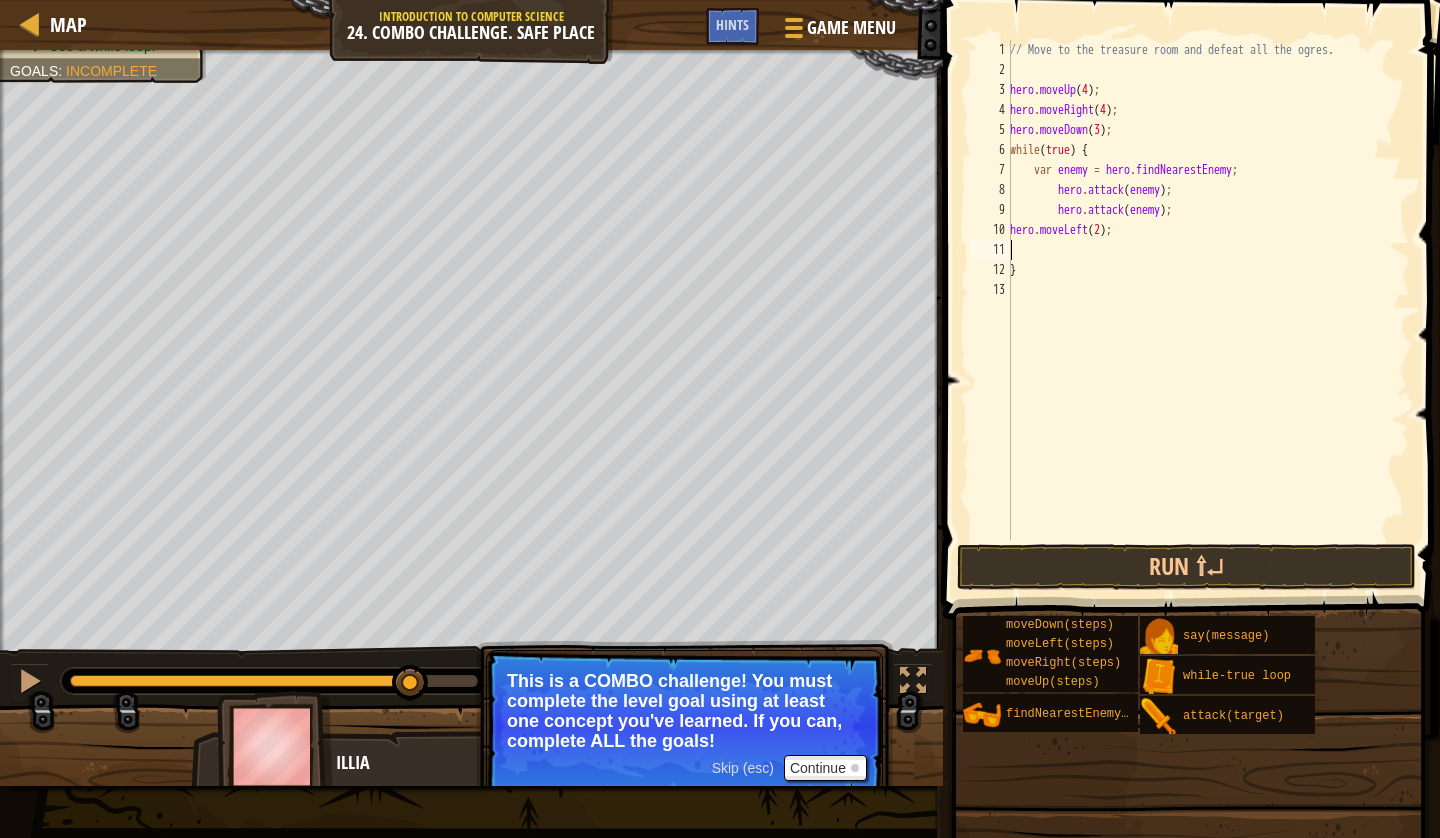 type on "}" 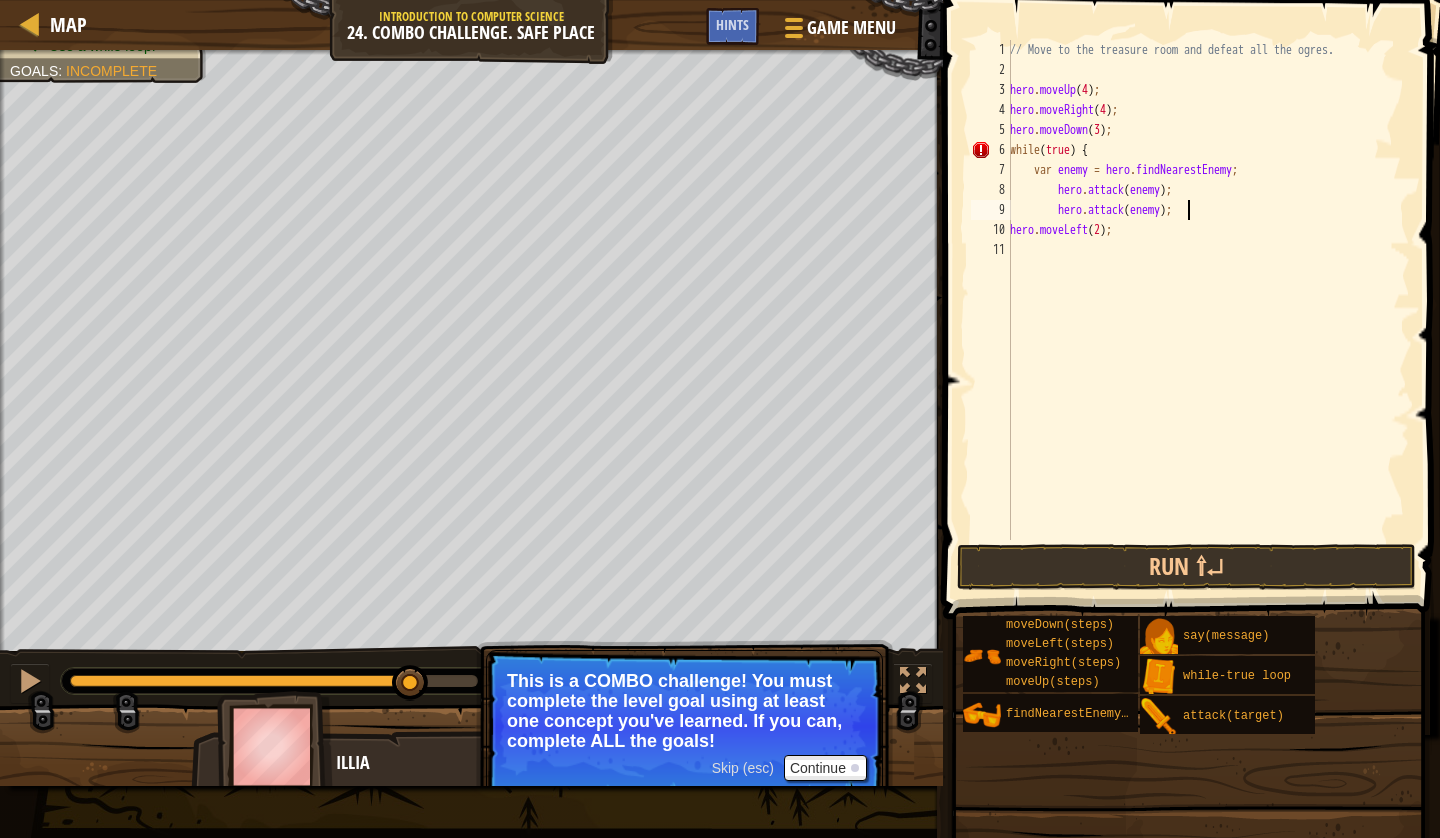 click on "// Move to the treasure room and defeat all the ogres. hero . moveUp ( 4 ) ; hero . moveRight ( 4 ) ; hero . moveDown ( 3 ) ; while ( true )   {      var   enemy   =   hero . findNearestEnemy ;          hero . attack ( enemy ) ;          hero . attack ( enemy ) ; hero . moveLeft ( 2 ) ;" at bounding box center (1208, 310) 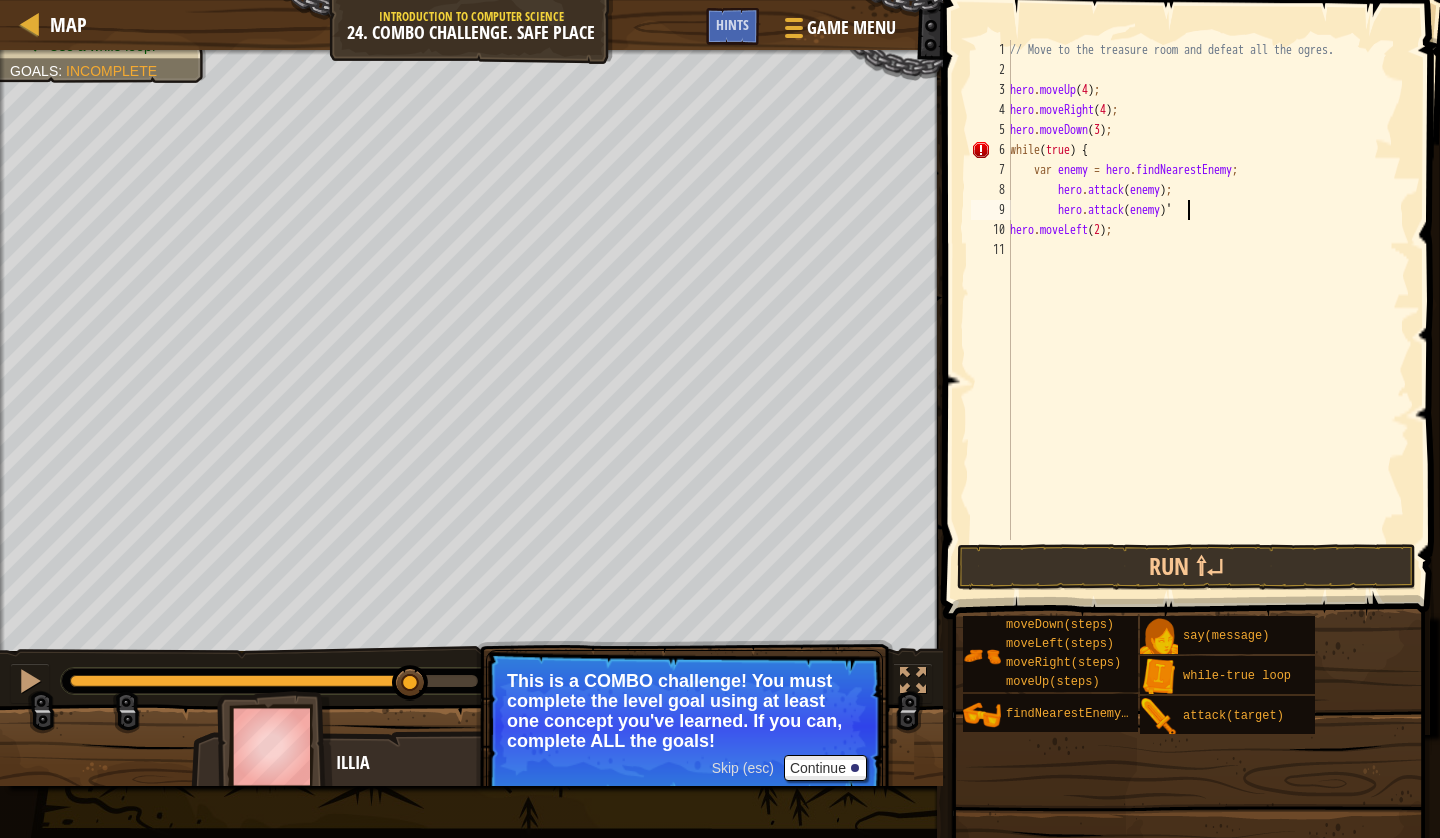 type on "hero.attack(enemy);" 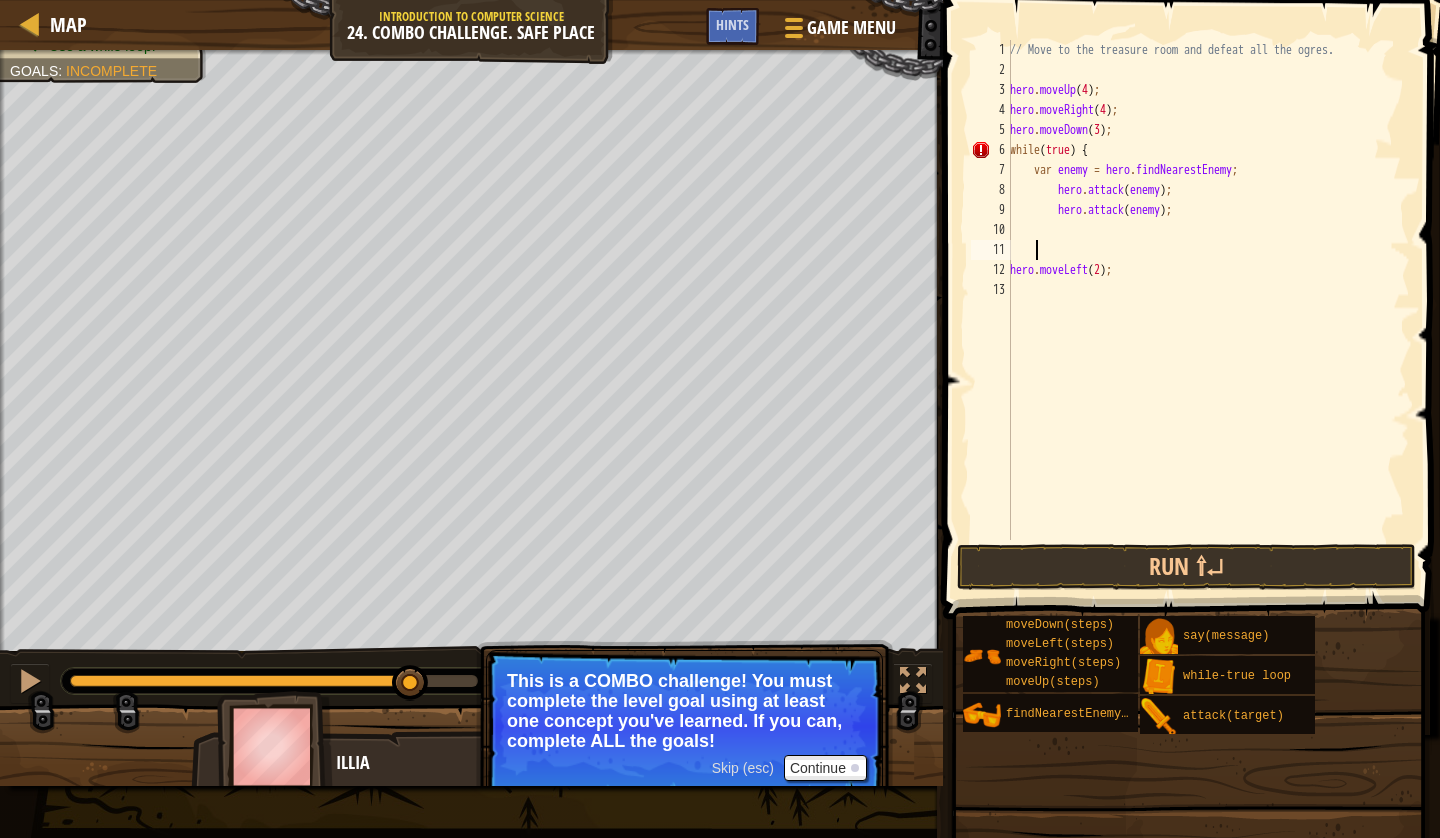 scroll, scrollTop: 9, scrollLeft: 0, axis: vertical 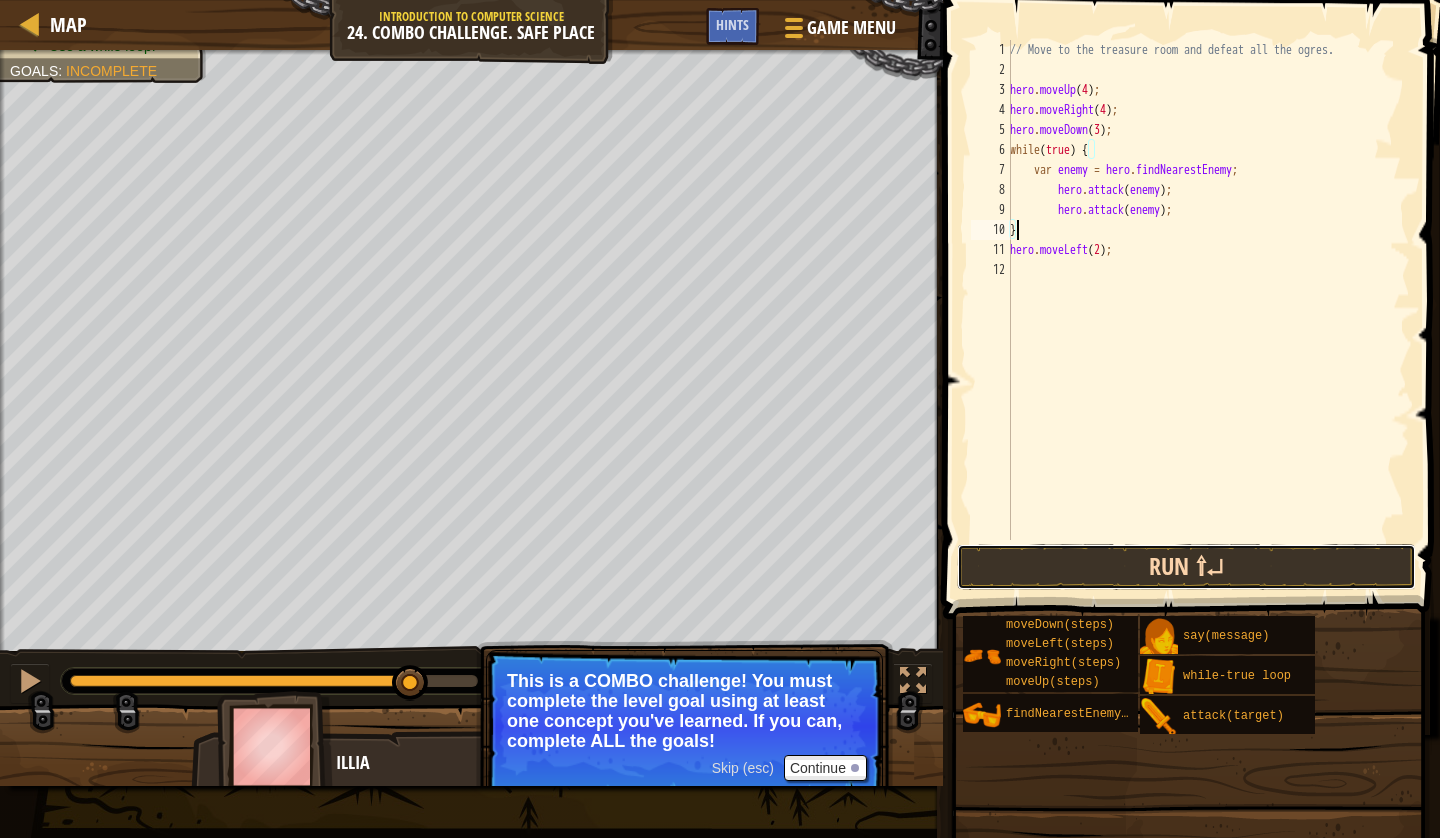 click on "Run ⇧↵" at bounding box center [1186, 567] 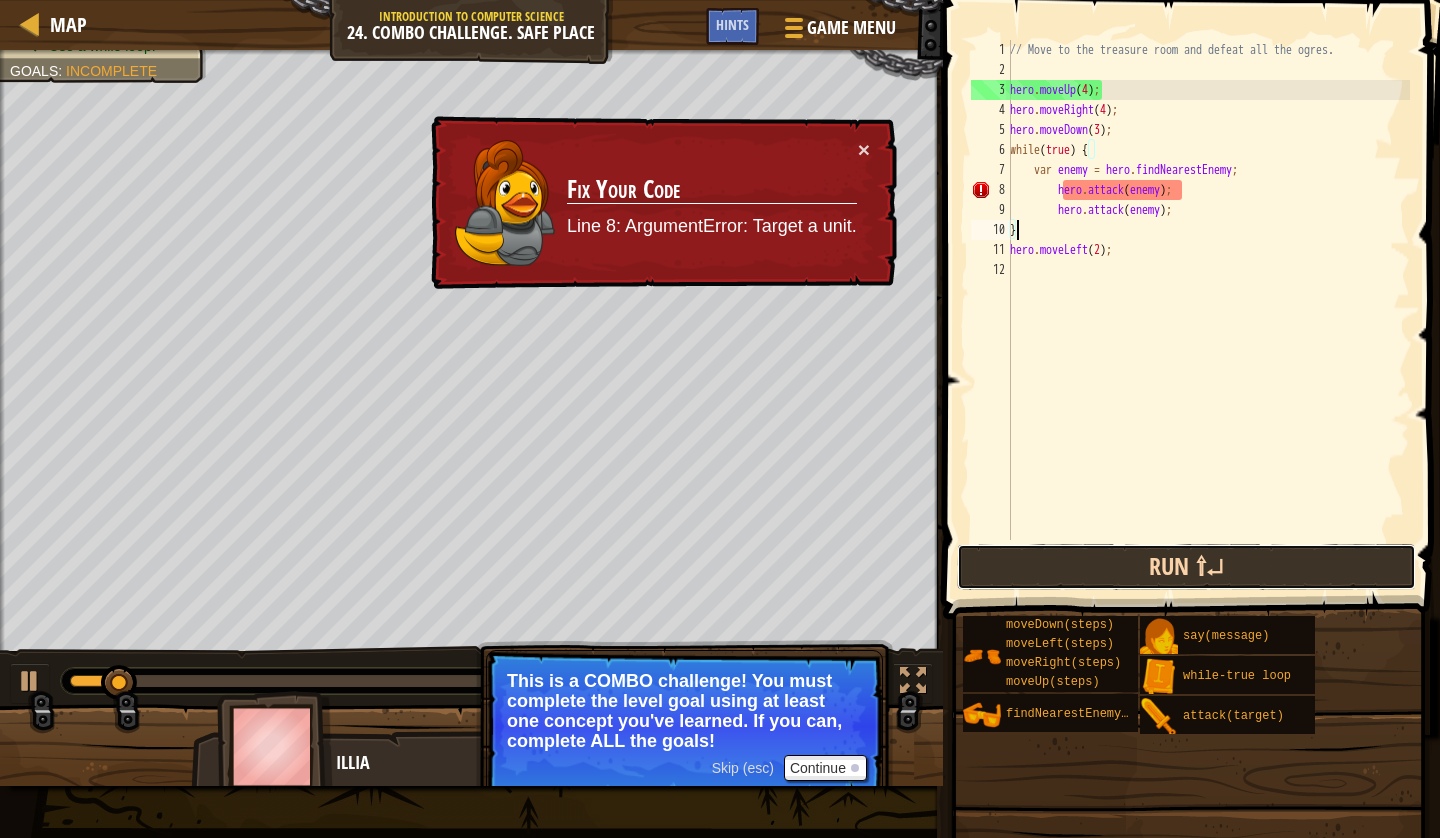 click on "Run ⇧↵" at bounding box center (1186, 567) 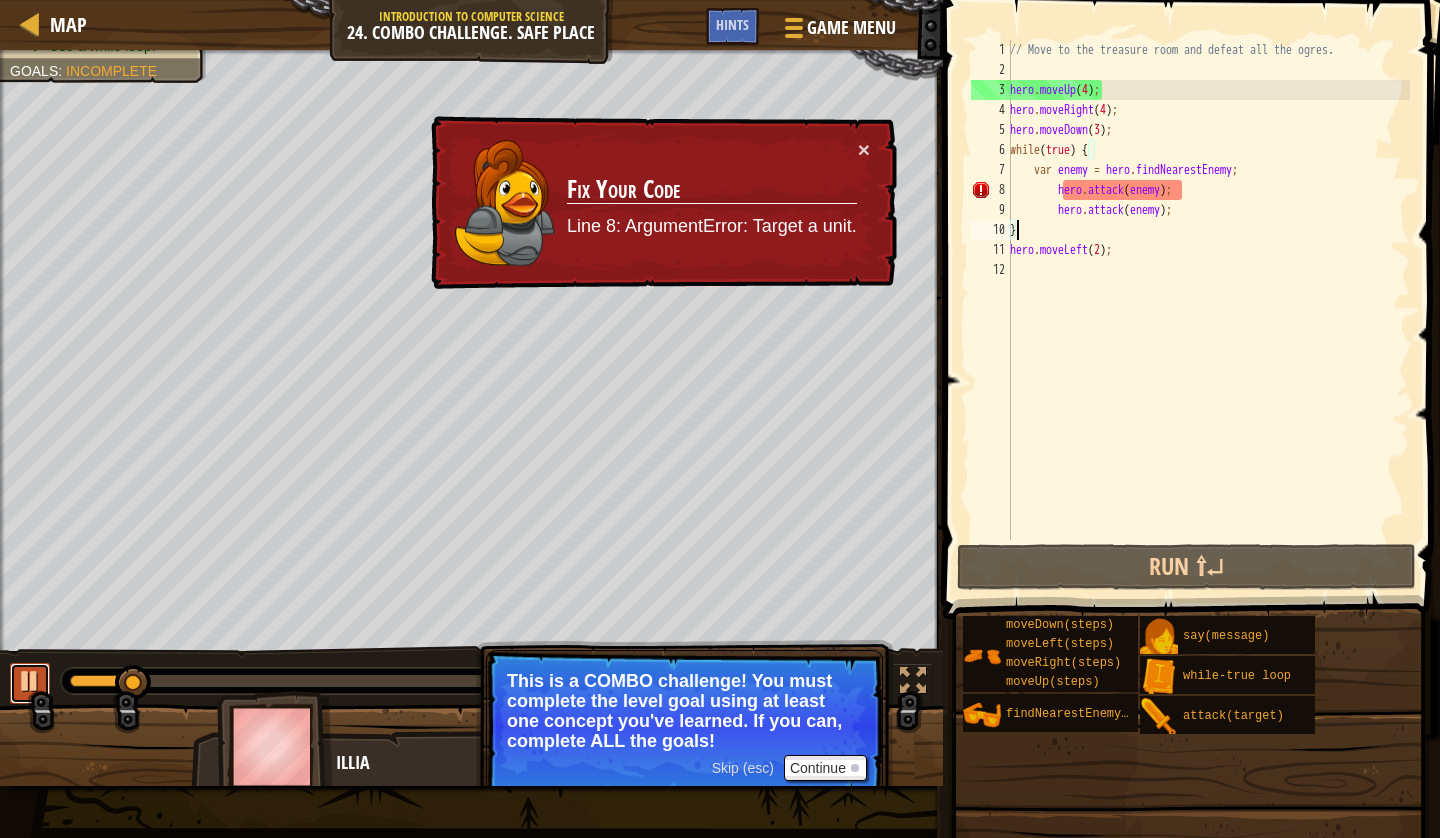 click at bounding box center (30, 683) 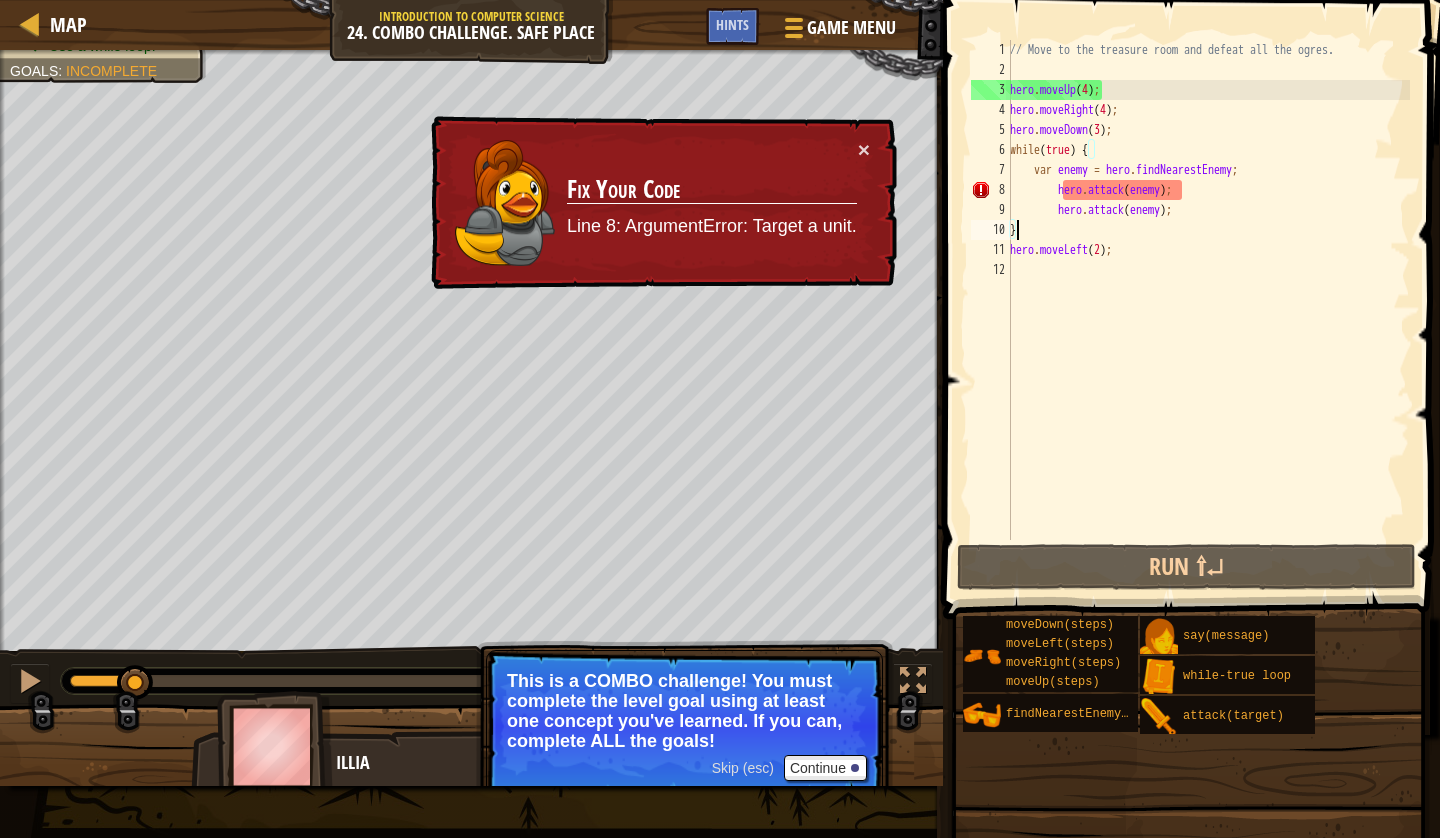 click on "// Move to the treasure room and defeat all the ogres. hero . moveUp ( 4 ) ; hero . moveRight ( 4 ) ; hero . moveDown ( 3 ) ; while ( true )   {      var   enemy   =   hero . findNearestEnemy ;          hero . attack ( enemy ) ;          hero . attack ( enemy ) ; } hero . moveLeft ( 2 ) ;" at bounding box center (1208, 310) 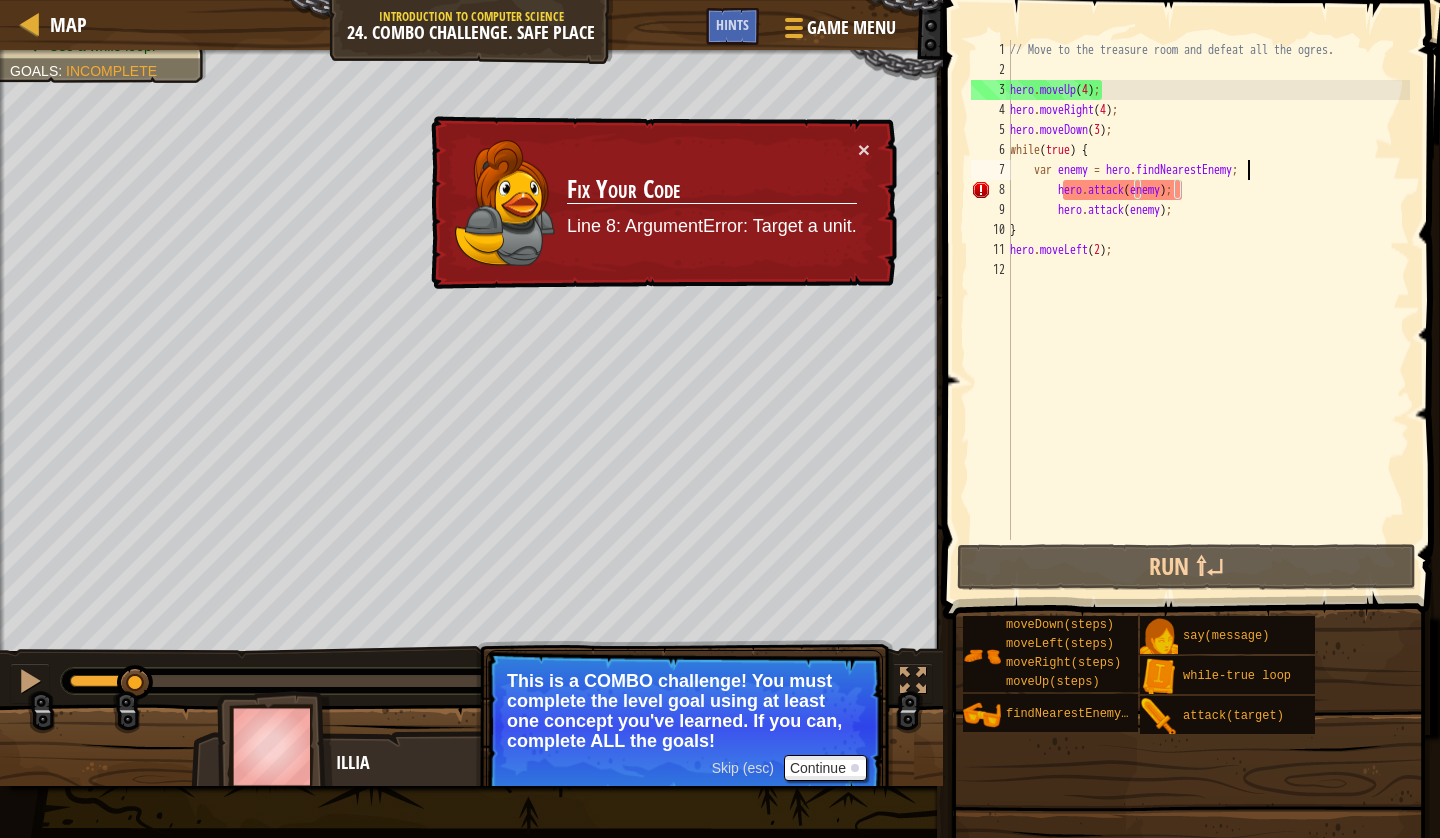 click on "// Move to the treasure room and defeat all the ogres. hero . moveUp ( 4 ) ; hero . moveRight ( 4 ) ; hero . moveDown ( 3 ) ; while ( true )   {      var   enemy   =   hero . findNearestEnemy ;          hero . attack ( enemy ) ;          hero . attack ( enemy ) ; } hero . moveLeft ( 2 ) ;" at bounding box center (1208, 310) 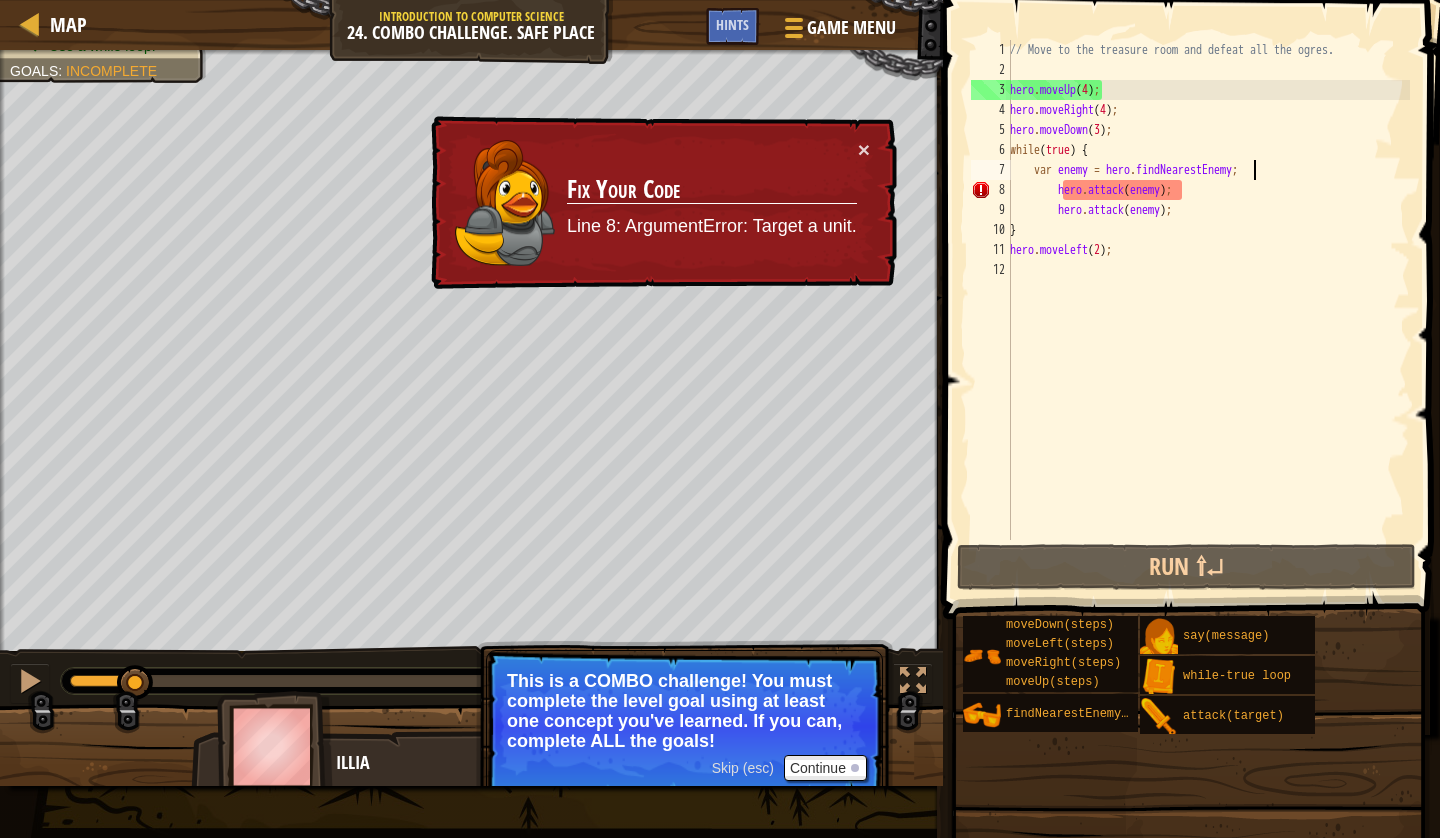 scroll, scrollTop: 9, scrollLeft: 20, axis: both 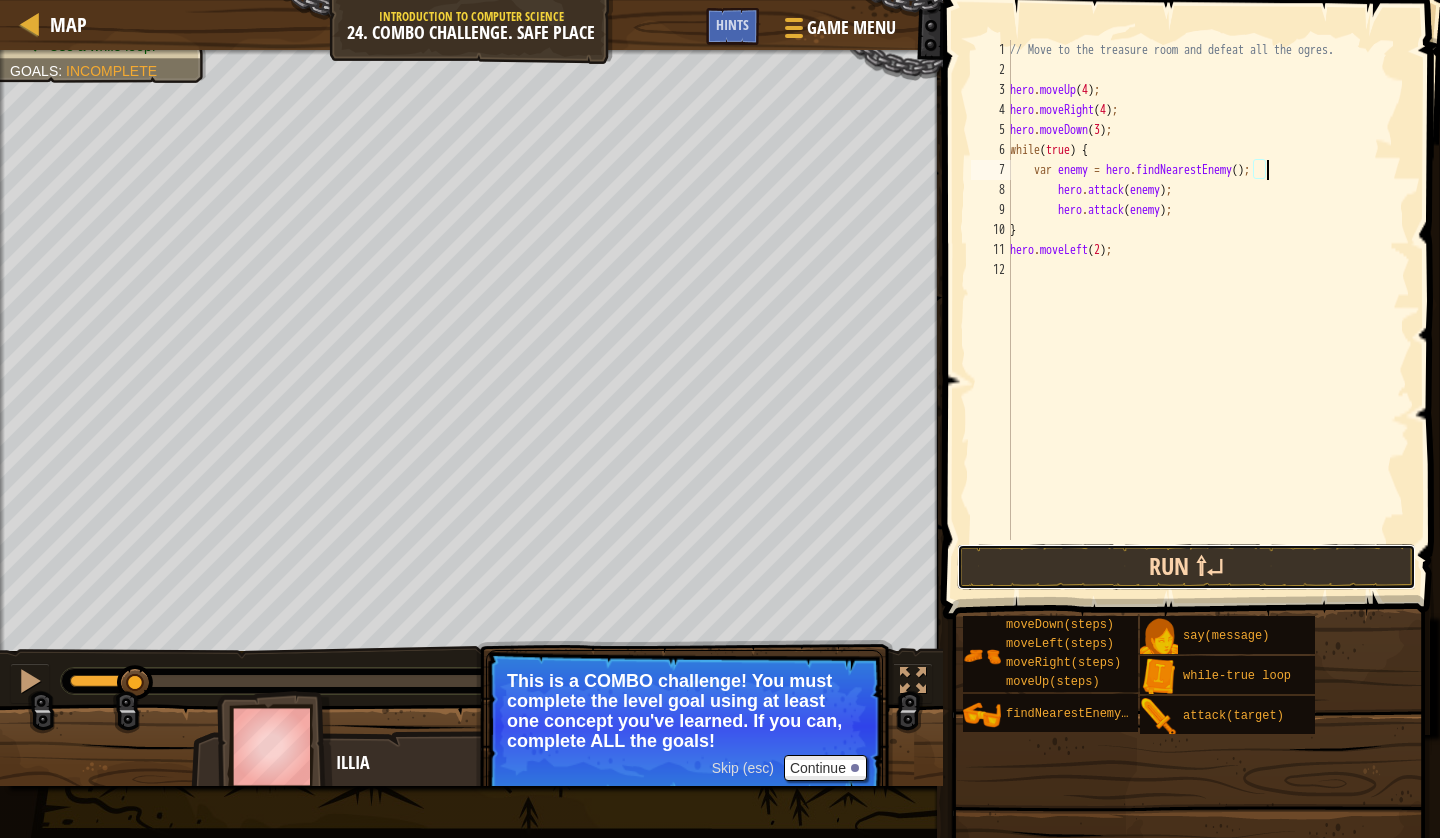 click on "Run ⇧↵" at bounding box center (1186, 567) 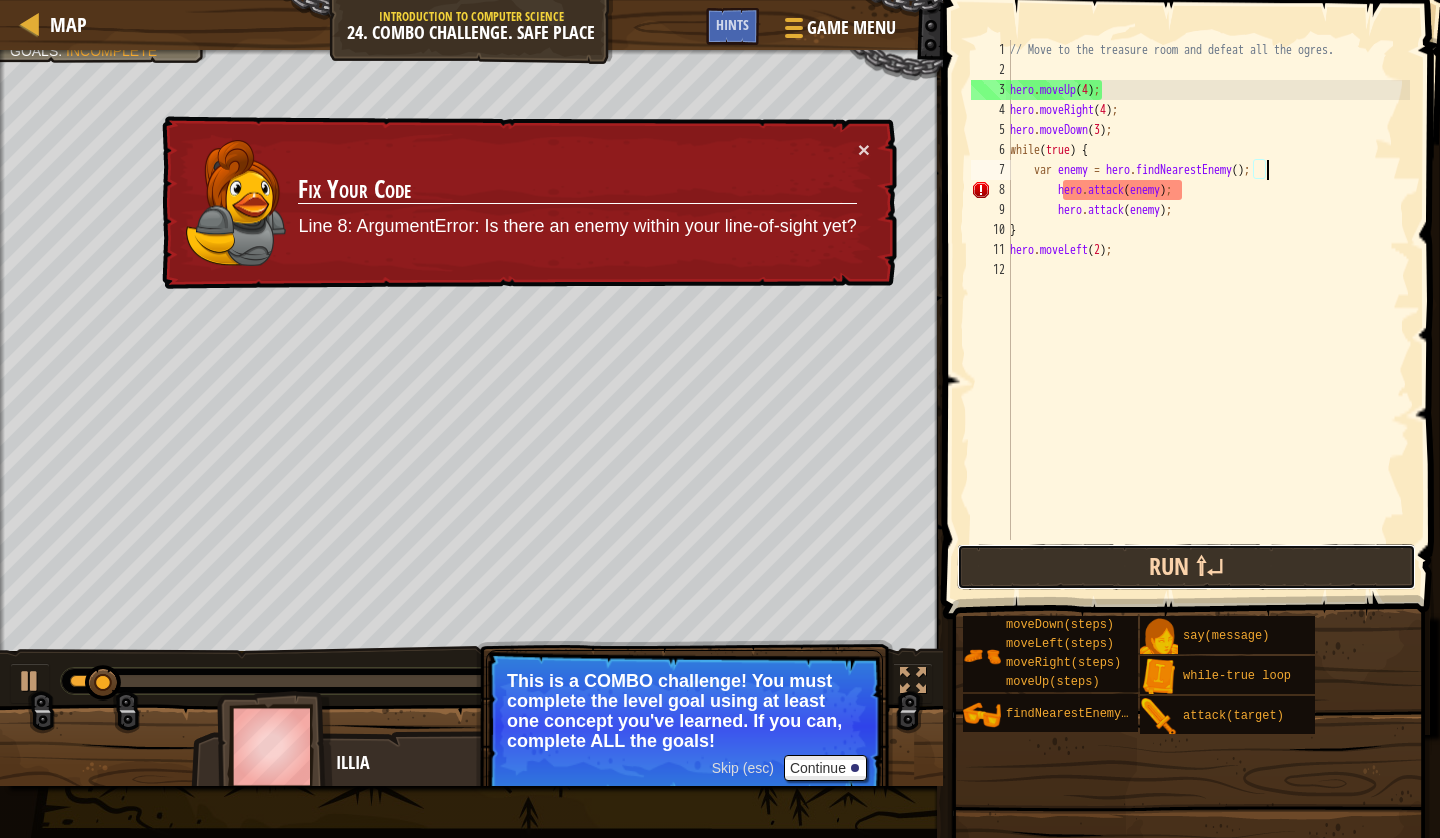 click on "Run ⇧↵" at bounding box center [1186, 567] 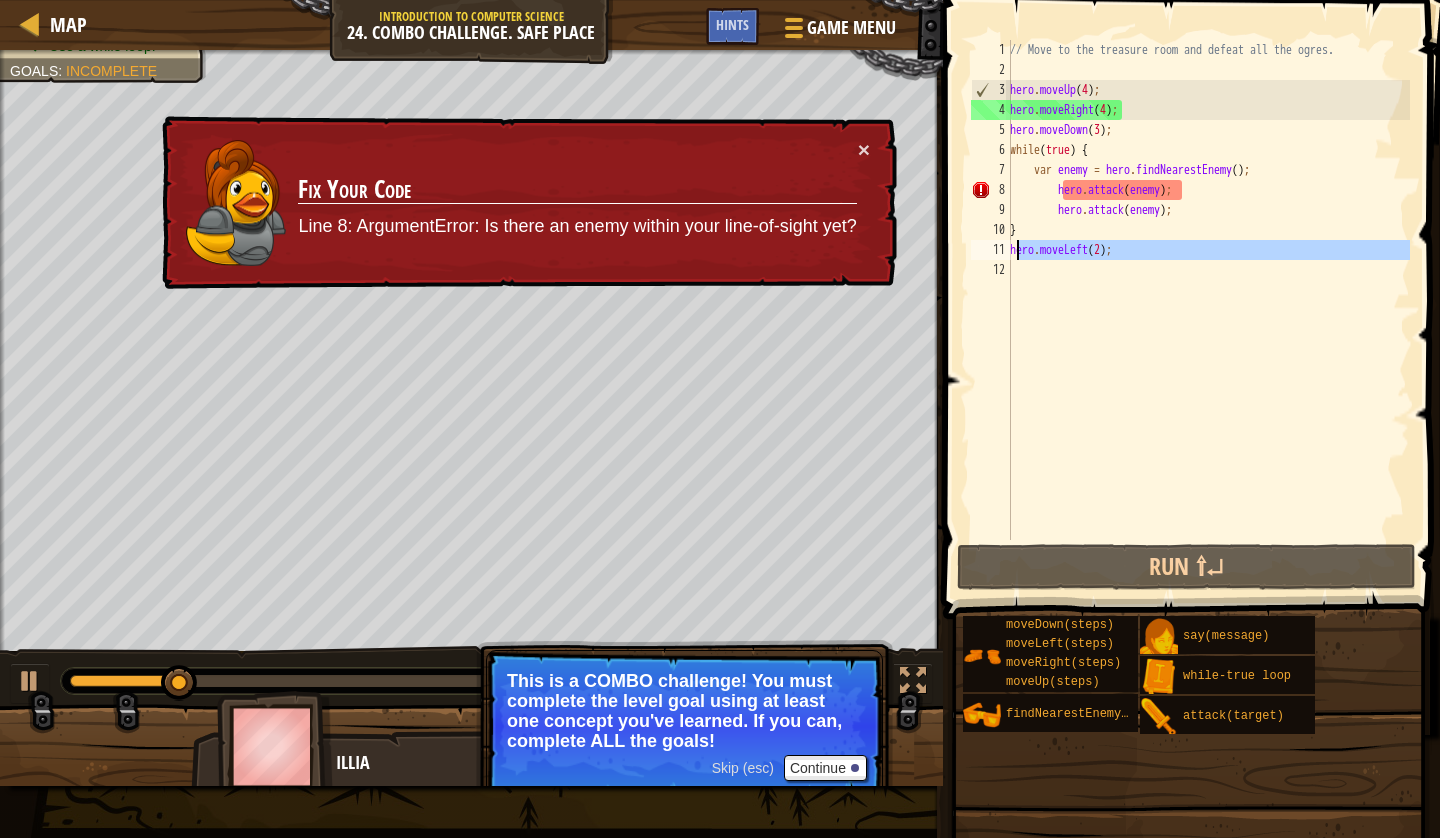 drag, startPoint x: 1166, startPoint y: 261, endPoint x: 1015, endPoint y: 248, distance: 151.55856 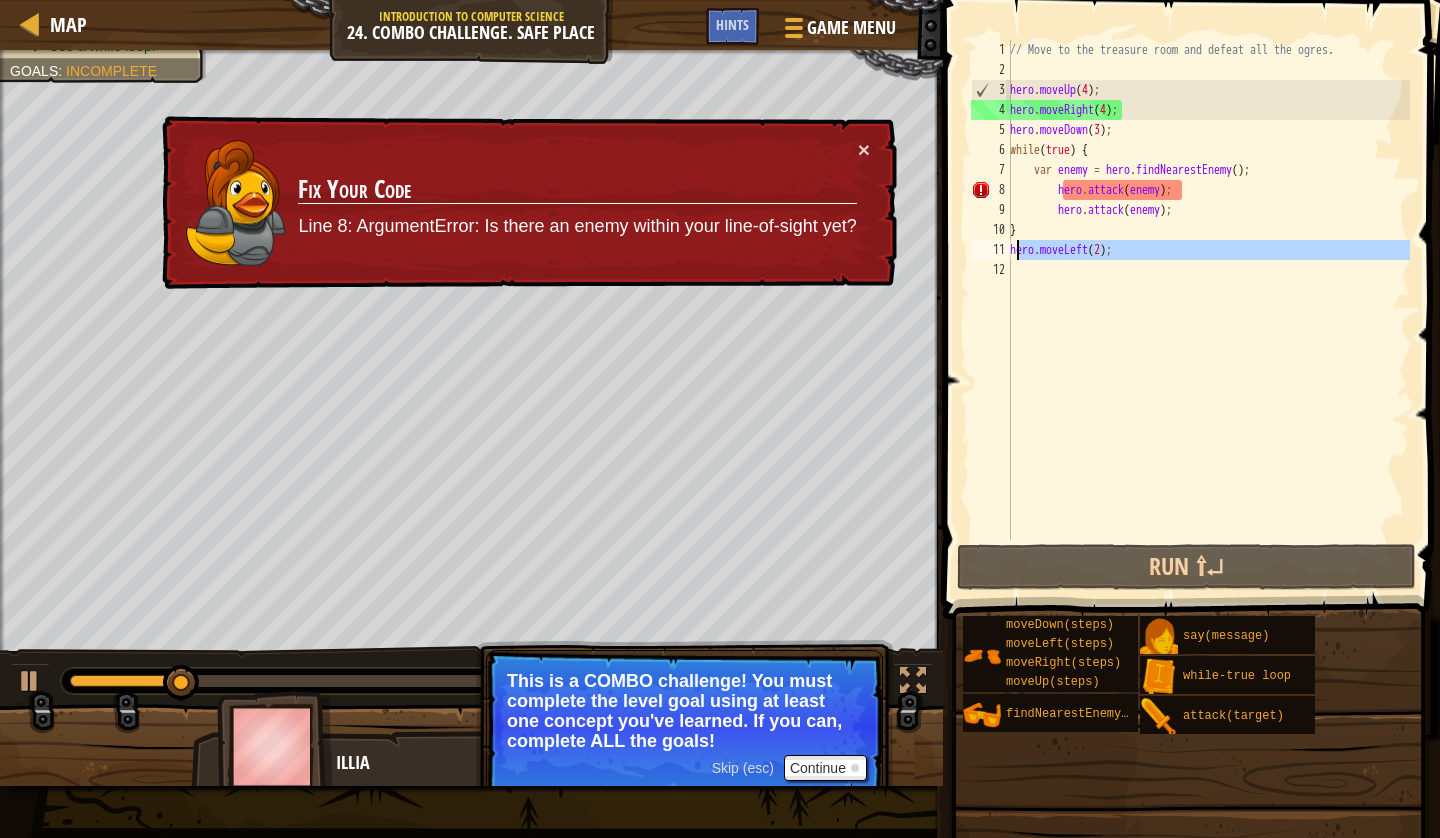 scroll, scrollTop: 9, scrollLeft: 8, axis: both 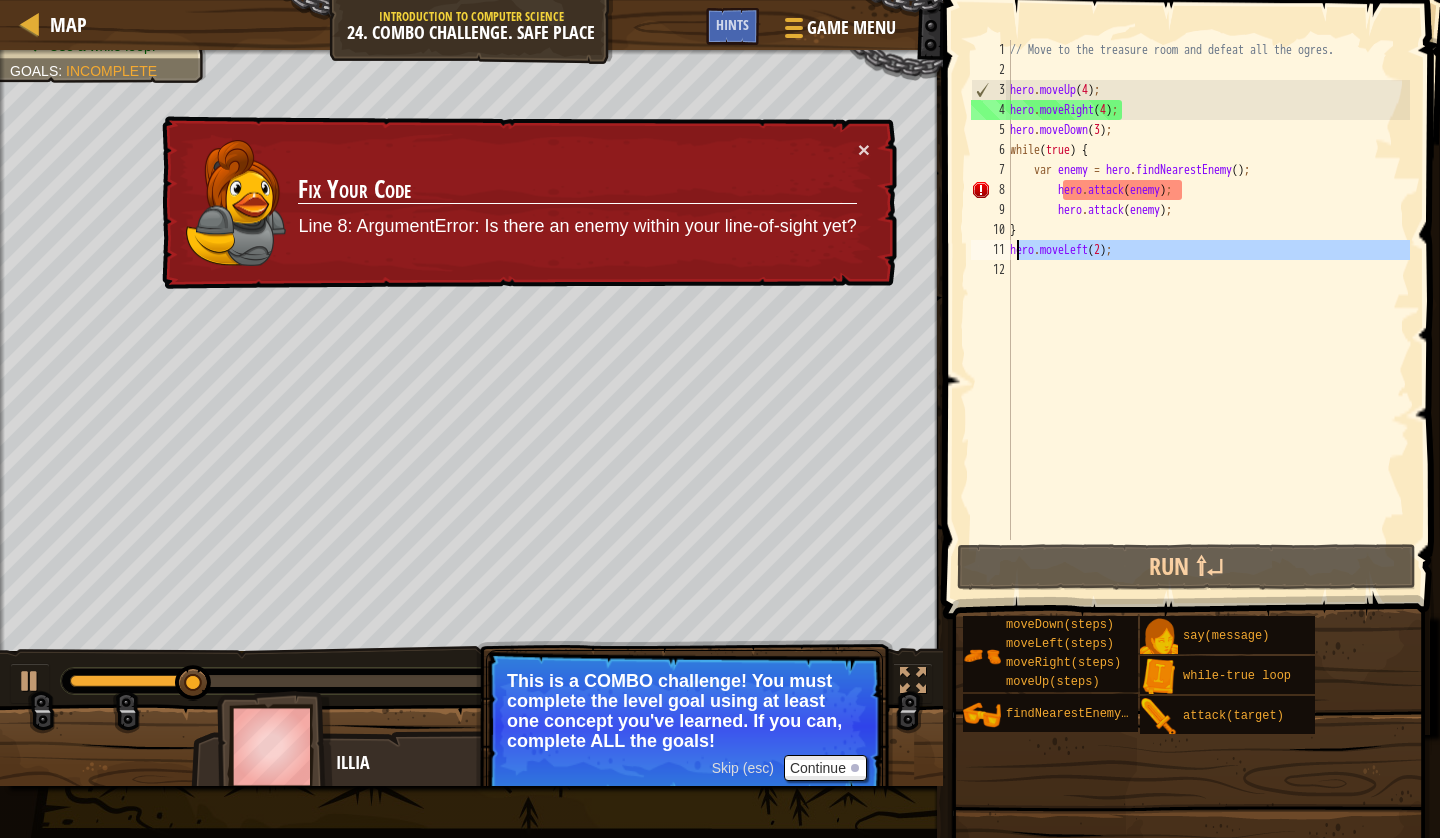 click on "// Move to the treasure room and defeat all the ogres. hero . moveUp ( 4 ) ; hero . moveRight ( 4 ) ; hero . moveDown ( 3 ) ; while ( true )   {      var   enemy   =   hero . findNearestEnemy ( ) ;          hero . attack ( enemy ) ;          hero . attack ( enemy ) ; } hero . moveLeft ( 2 ) ;" at bounding box center [1208, 310] 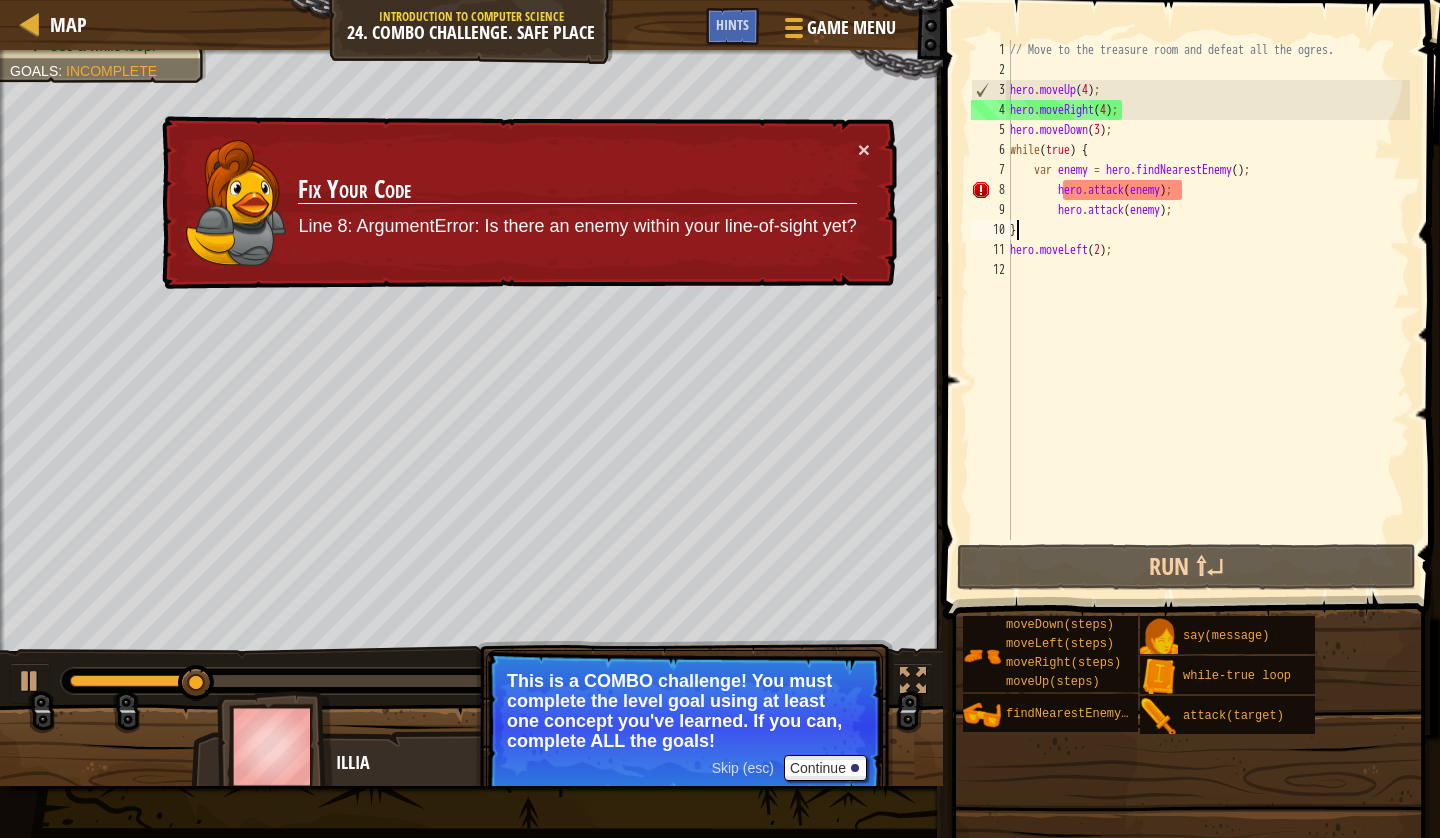scroll, scrollTop: 9, scrollLeft: 0, axis: vertical 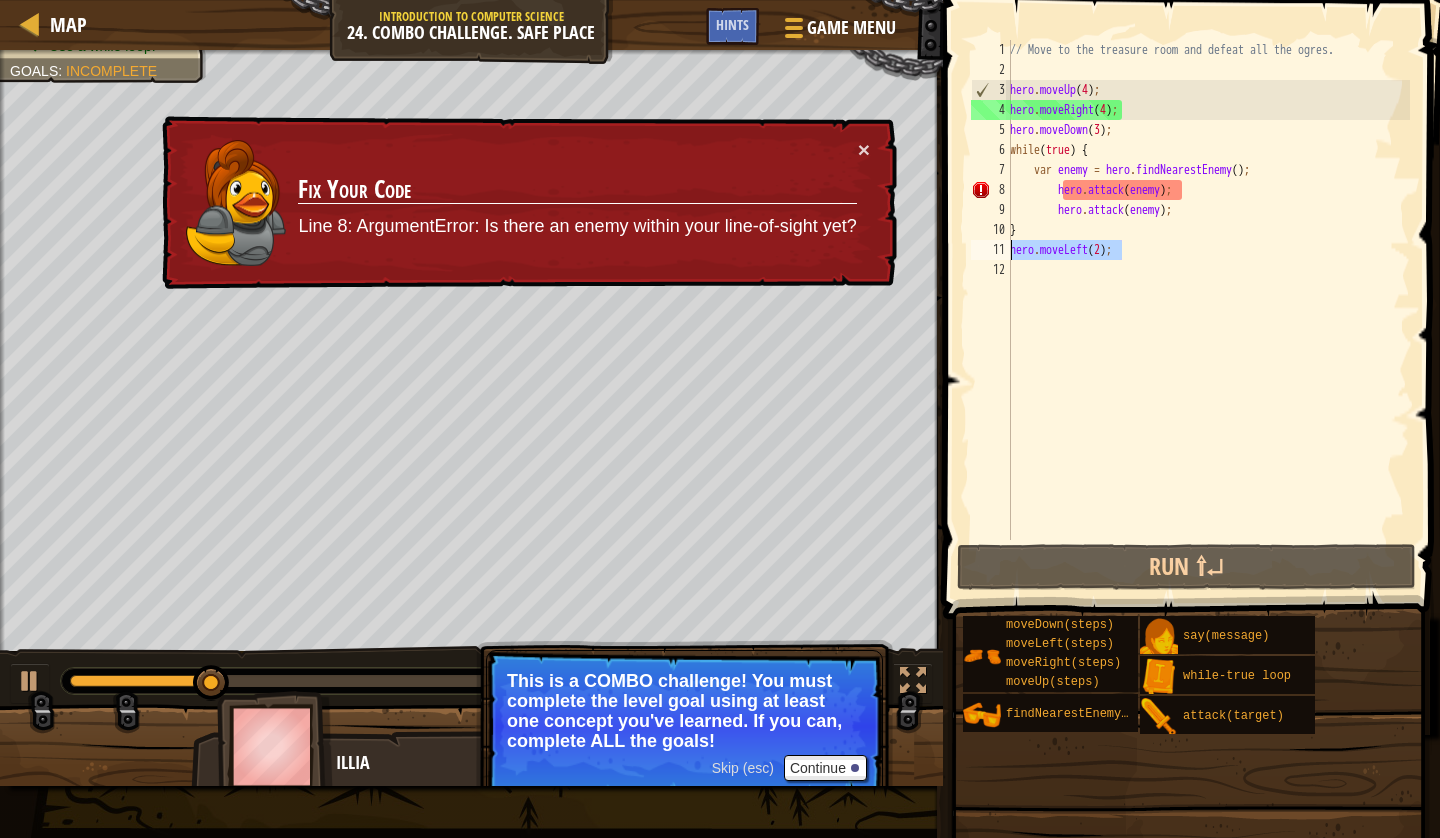 drag, startPoint x: 1126, startPoint y: 253, endPoint x: 1002, endPoint y: 251, distance: 124.01613 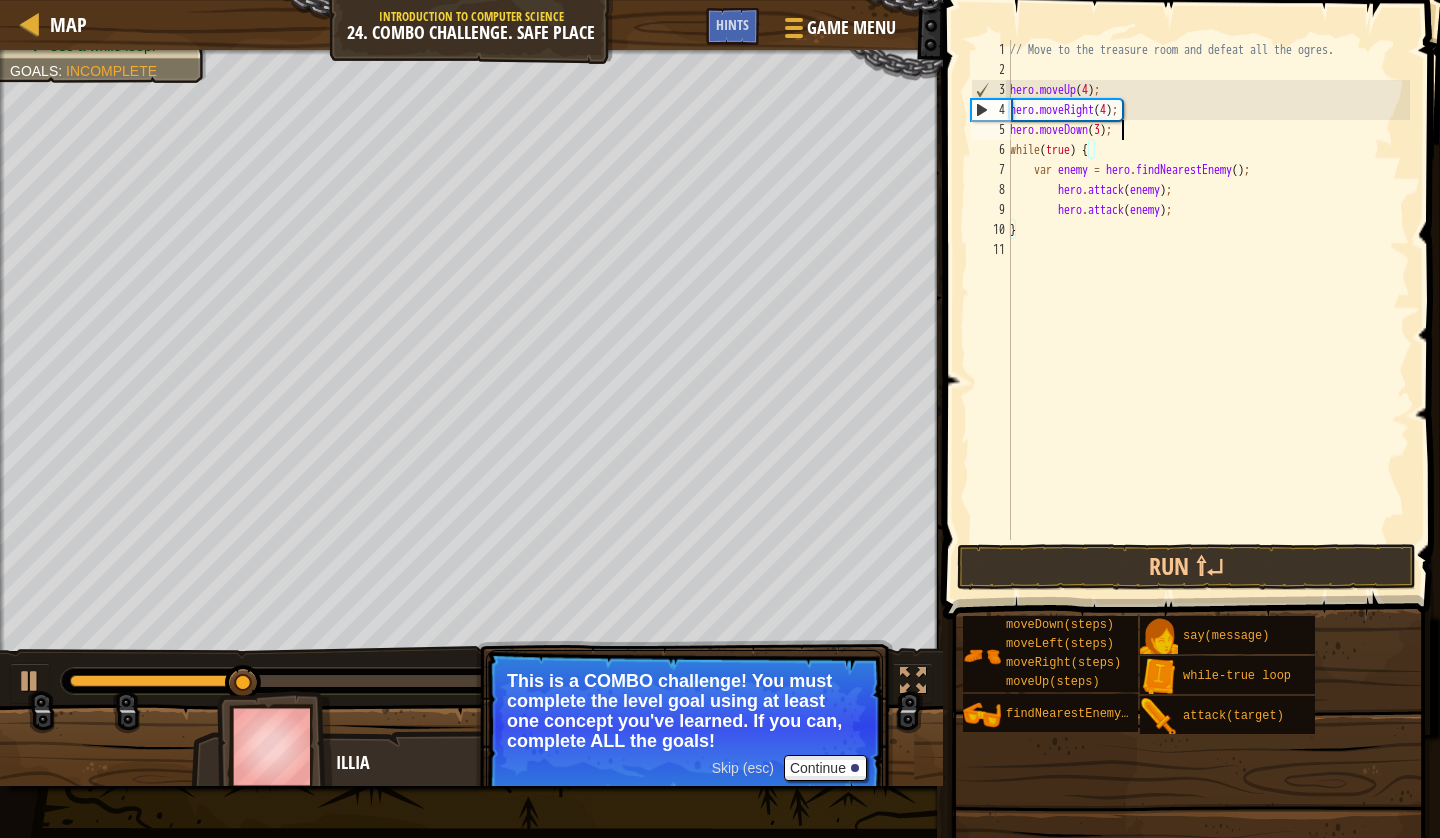 click on "// Move to the treasure room and defeat all the ogres. hero . moveUp ( 4 ) ; hero . moveRight ( 4 ) ; hero . moveDown ( 3 ) ; while ( true )   {      var   enemy   =   hero . findNearestEnemy ( ) ;          hero . attack ( enemy ) ;          hero . attack ( enemy ) ; }" at bounding box center (1208, 310) 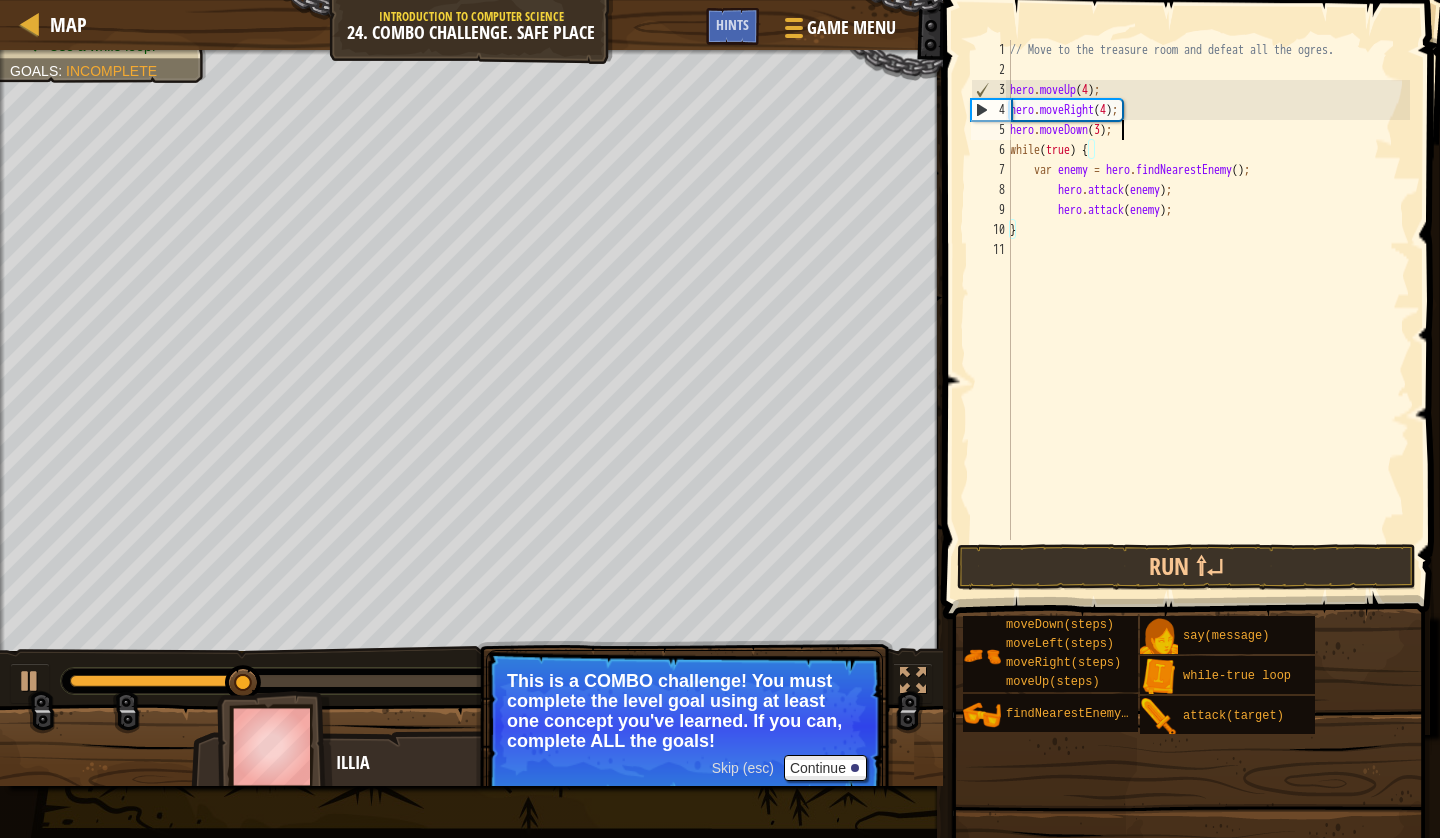type on "hero.moveDown(3);" 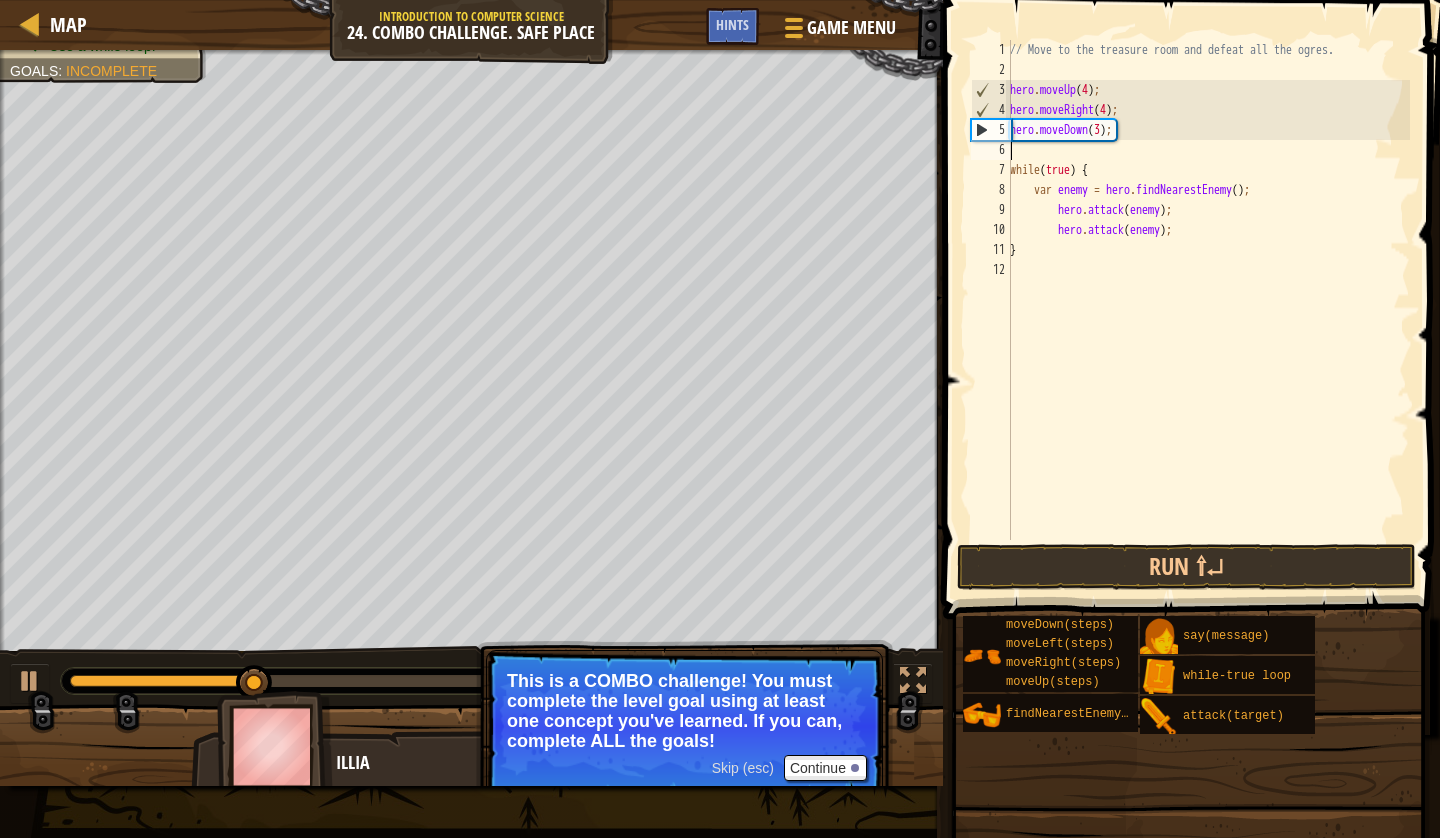 paste on "hero.moveLeft(2);" 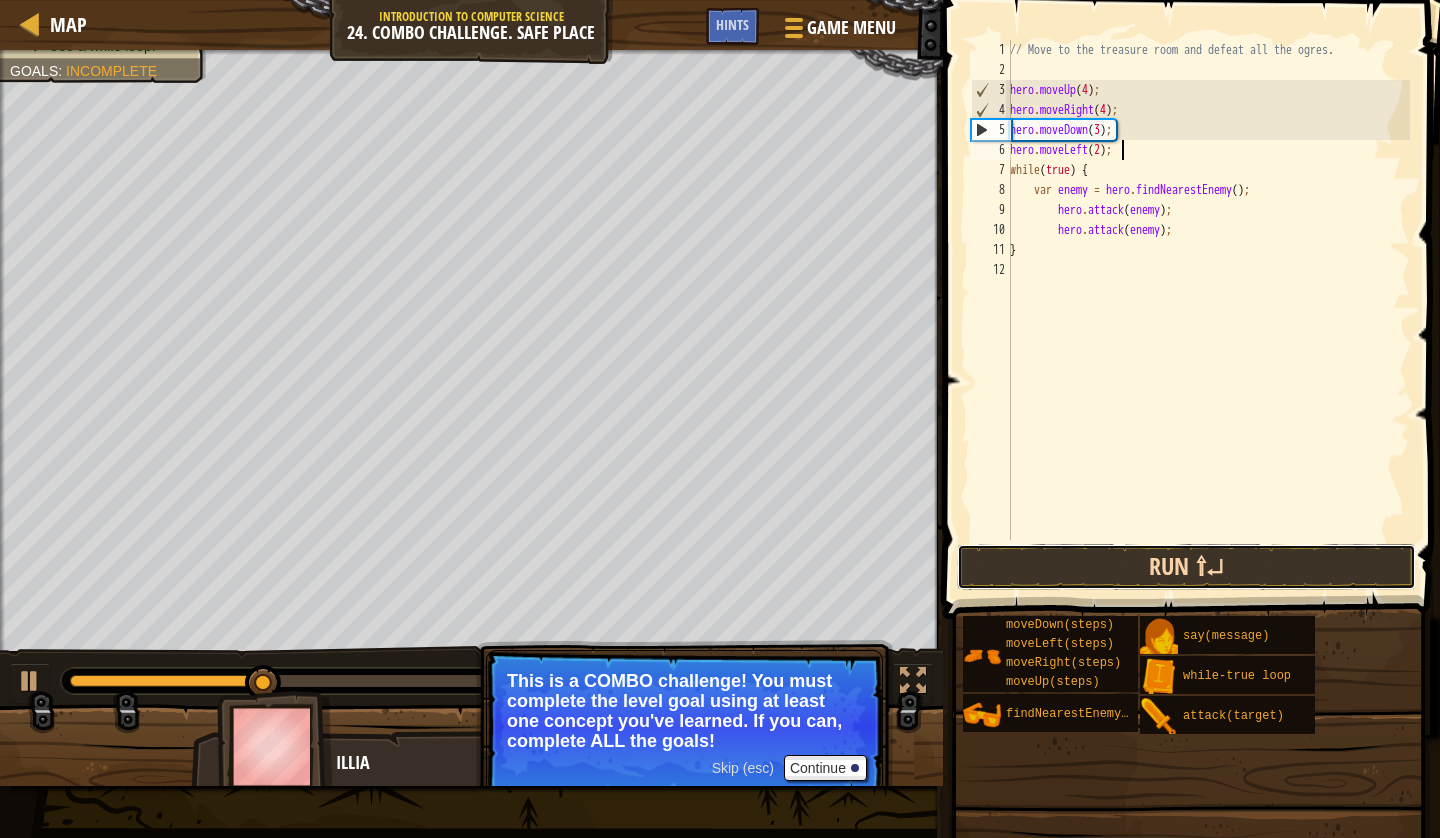click on "Run ⇧↵" at bounding box center [1186, 567] 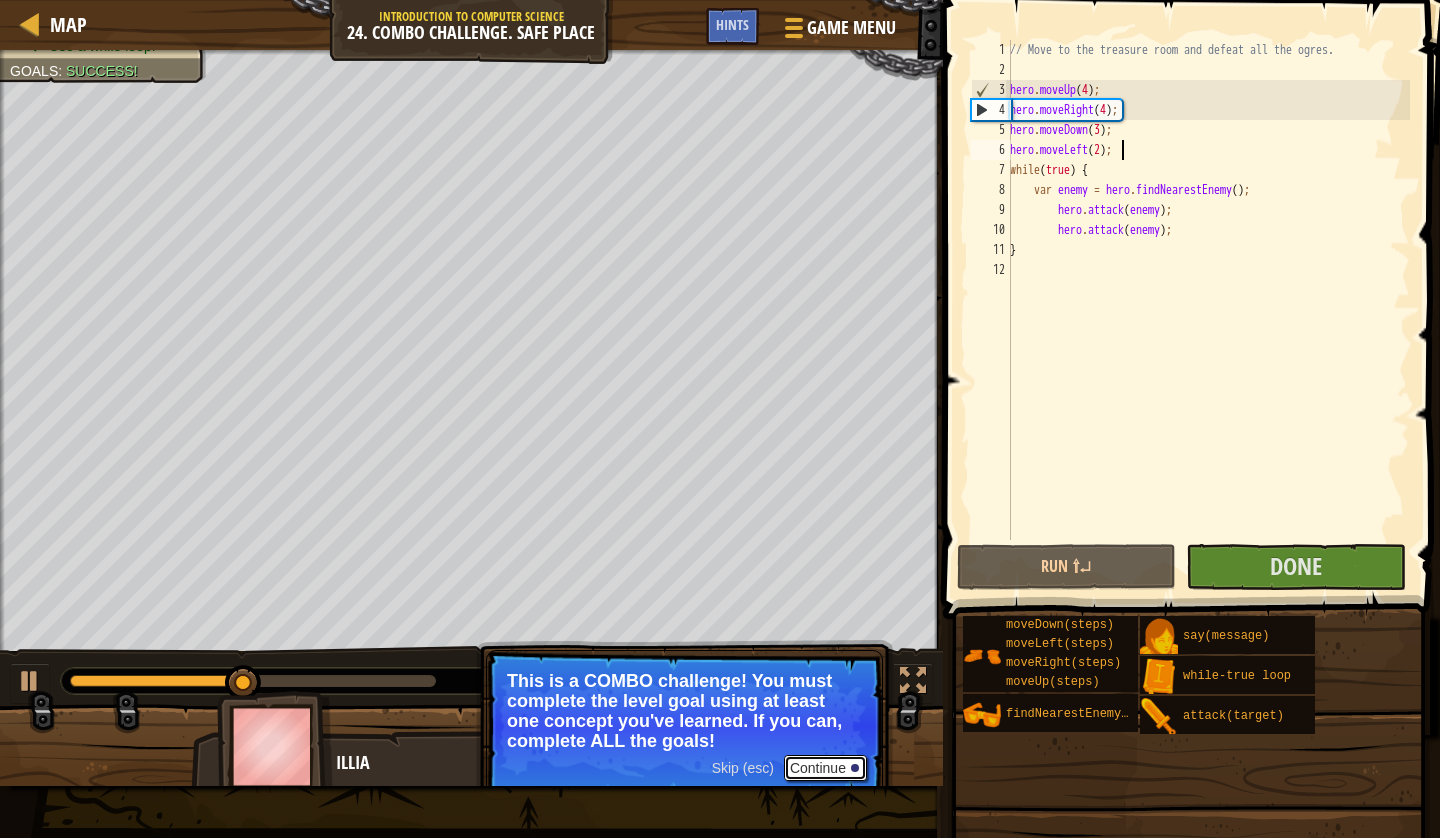 click on "Continue" at bounding box center (825, 768) 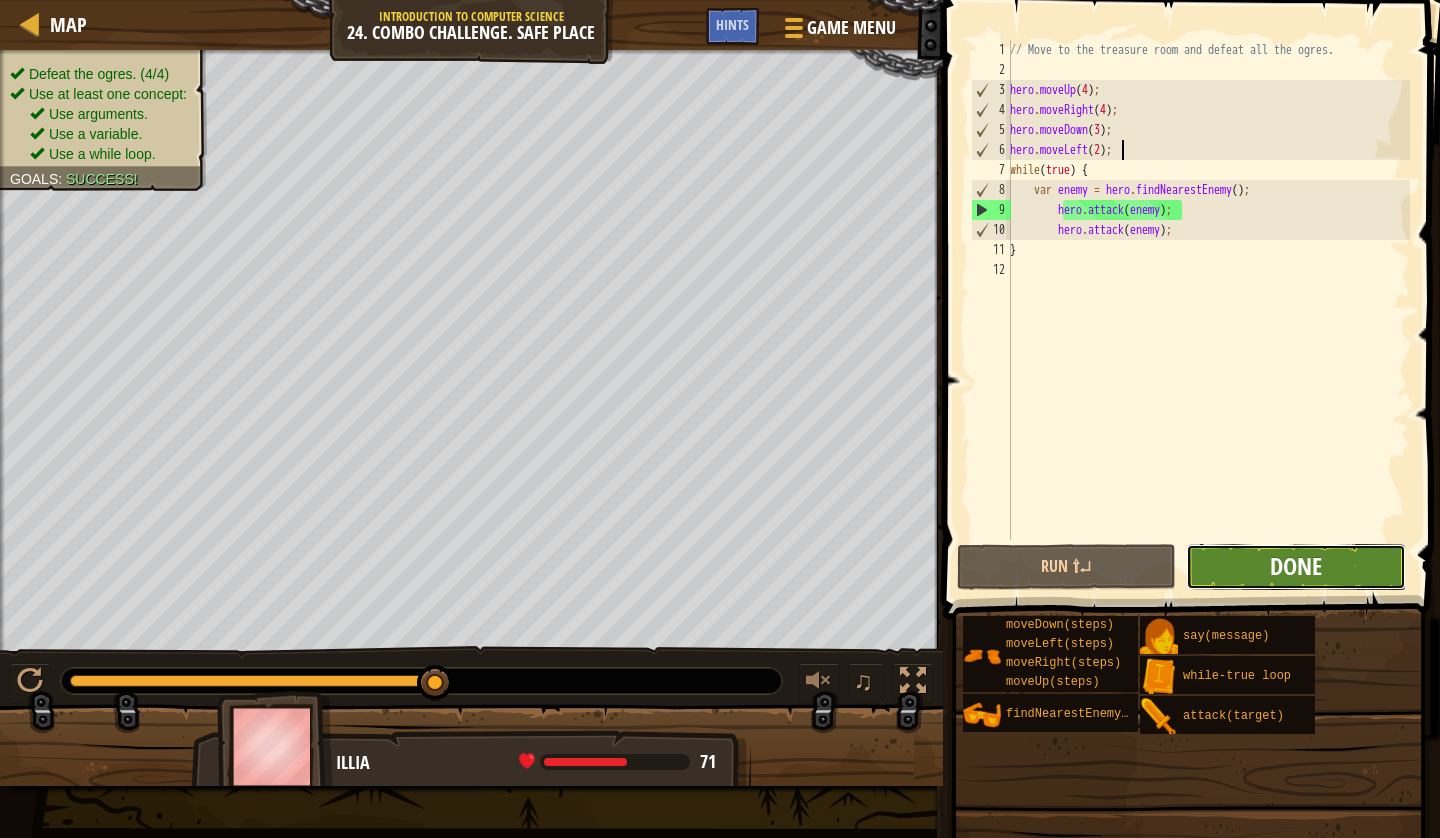 click on "Done" at bounding box center (1296, 566) 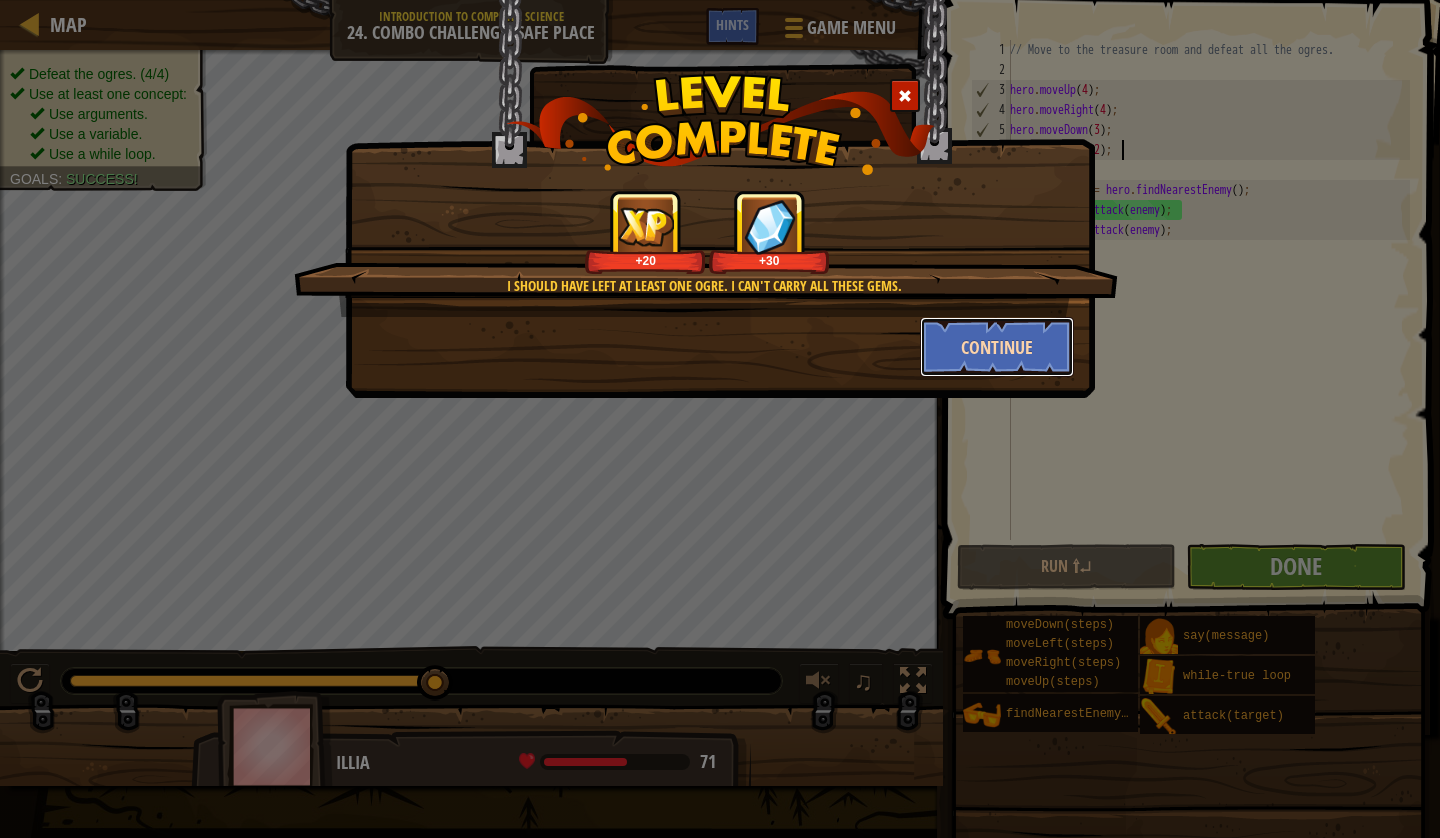 click on "Continue" at bounding box center (997, 347) 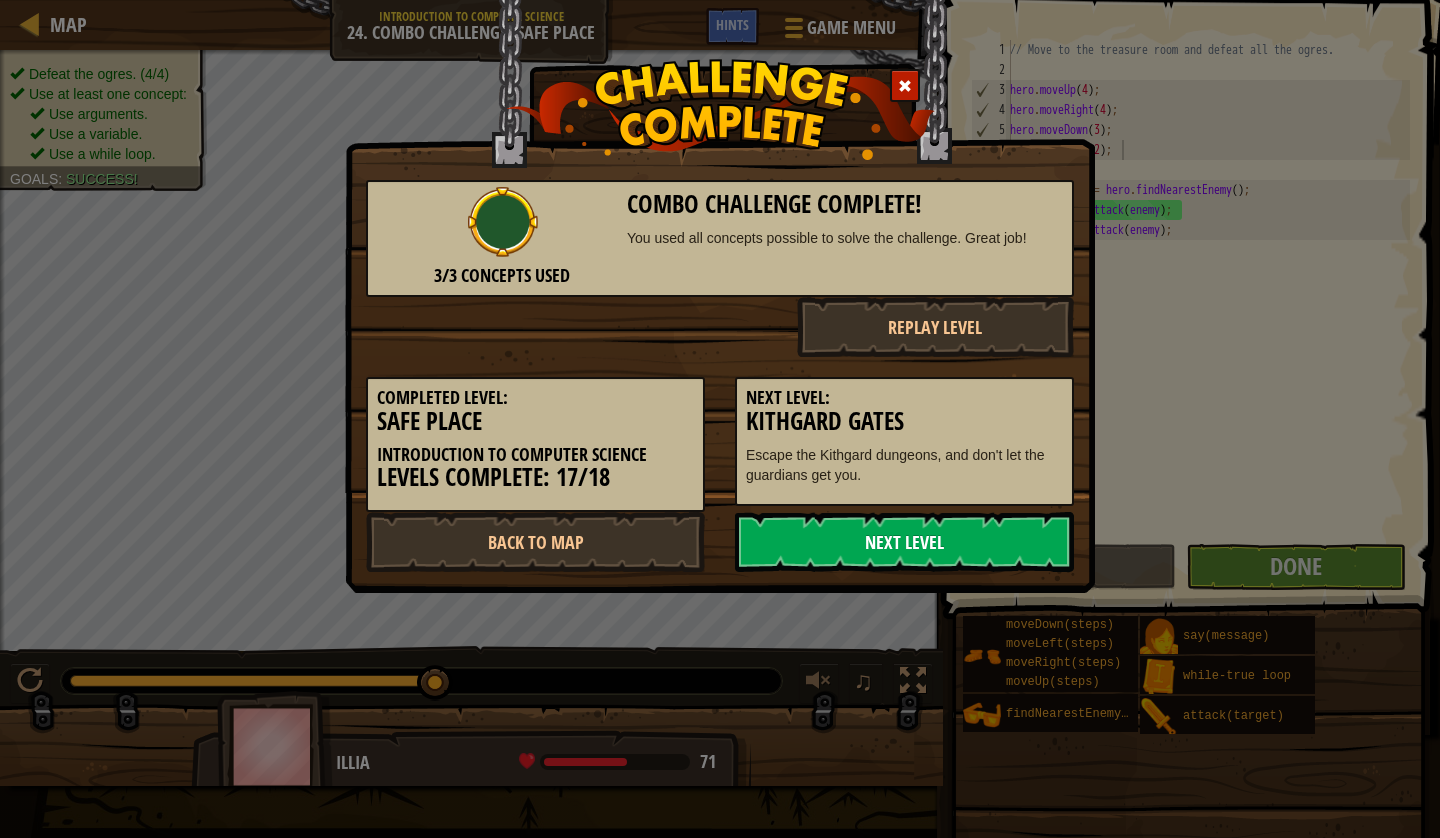 click on "Next Level" at bounding box center [904, 542] 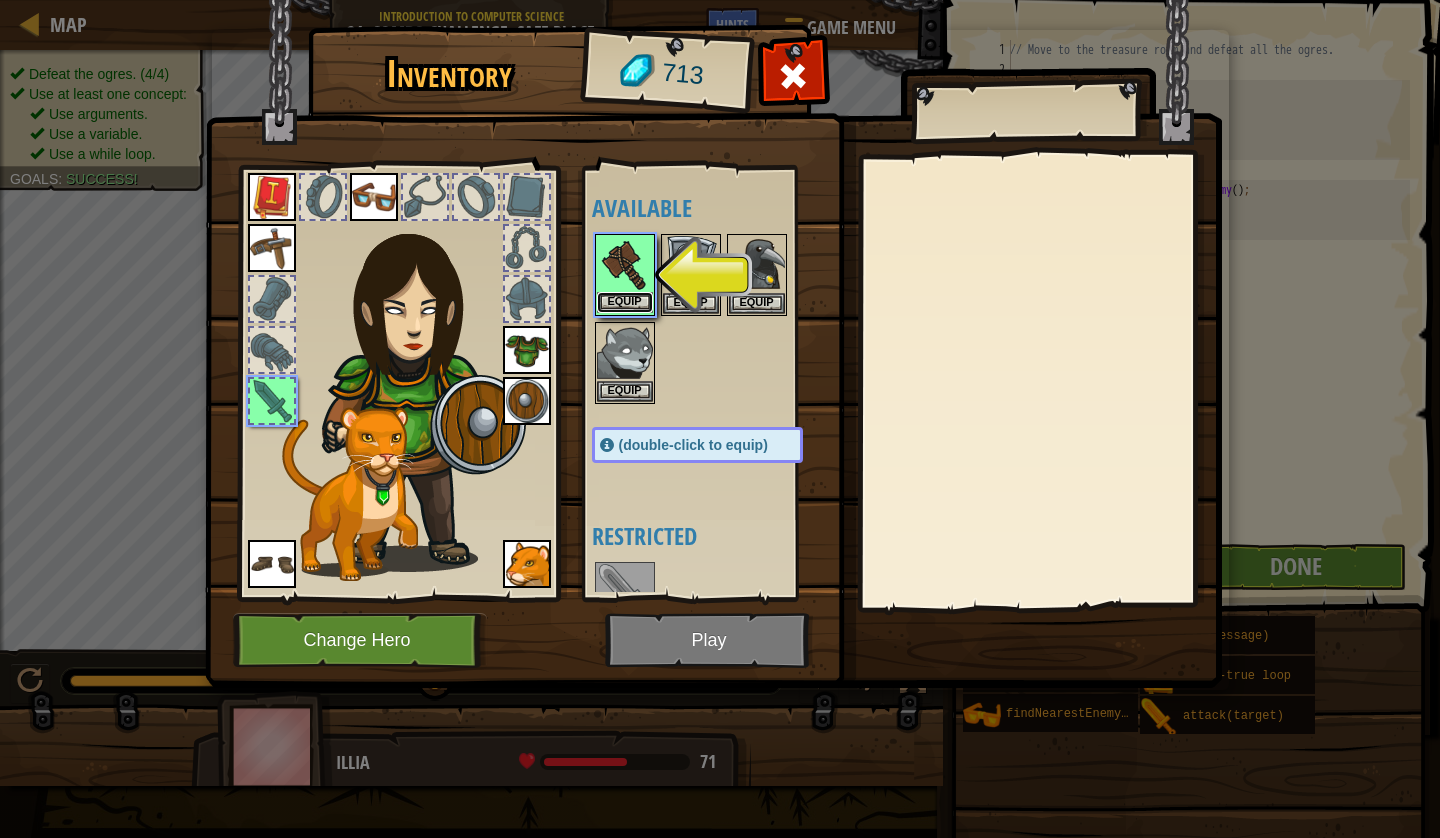 click on "Equip" at bounding box center (625, 302) 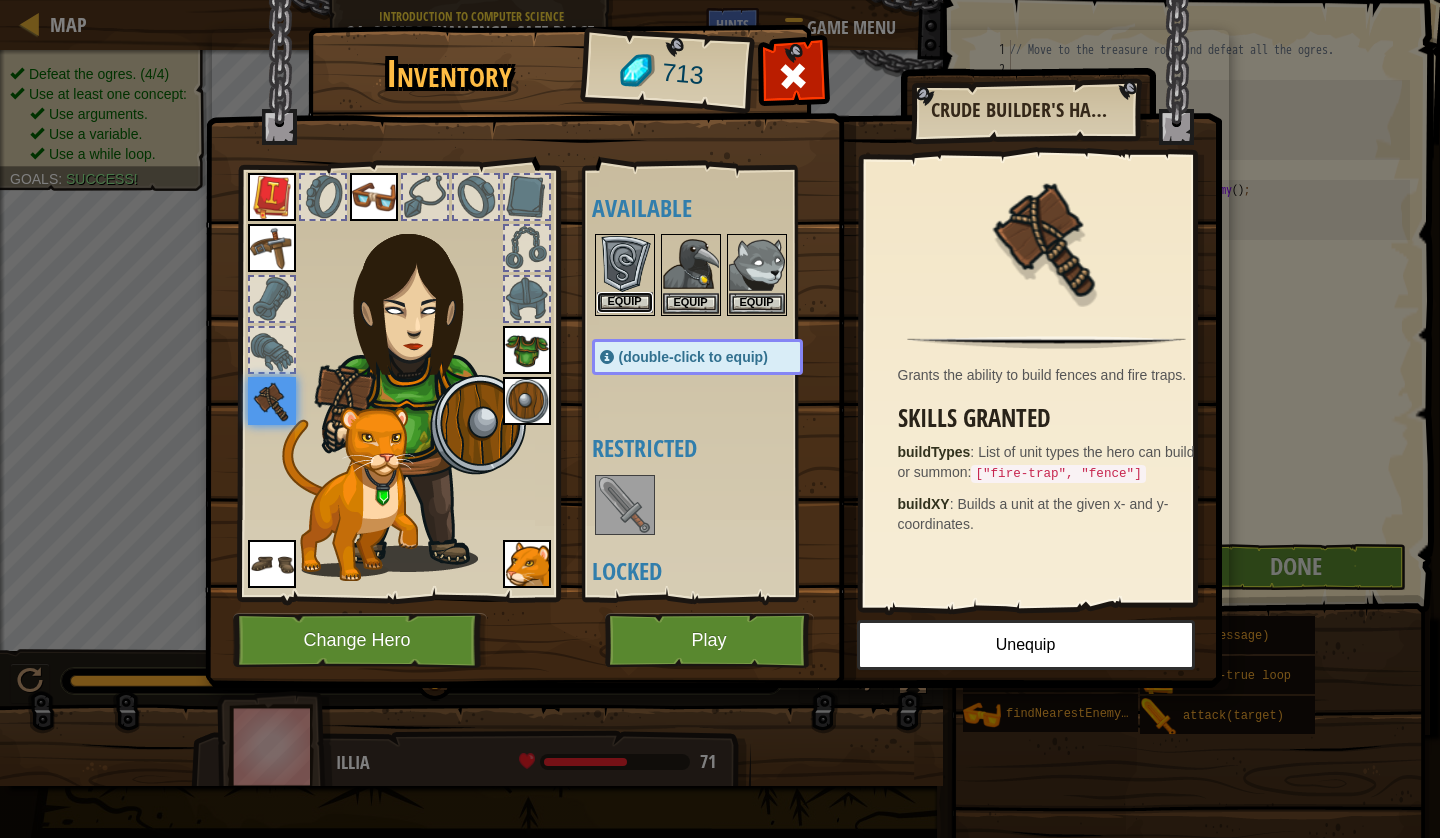 click on "Equip" at bounding box center [625, 302] 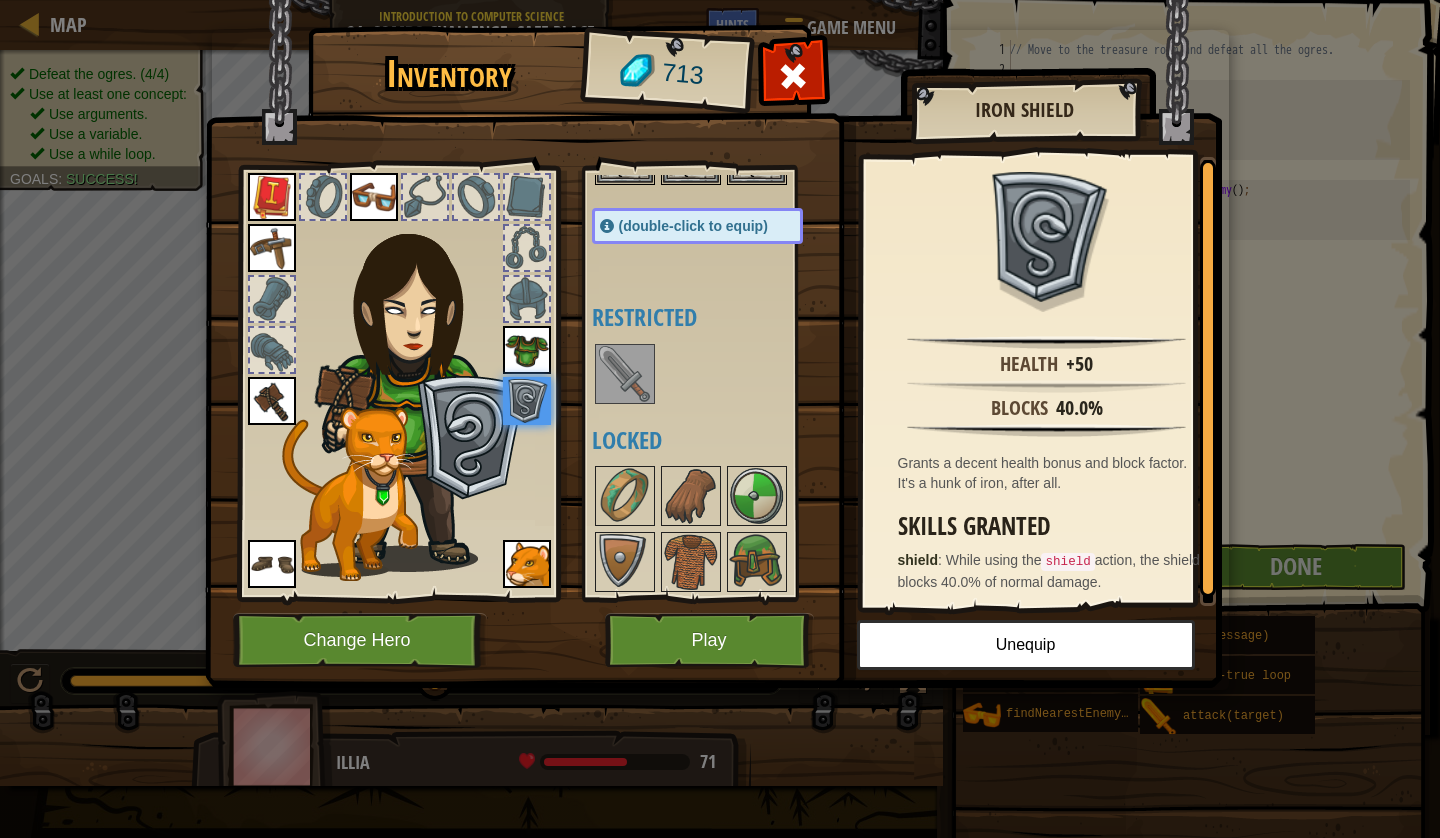 scroll, scrollTop: 126, scrollLeft: 0, axis: vertical 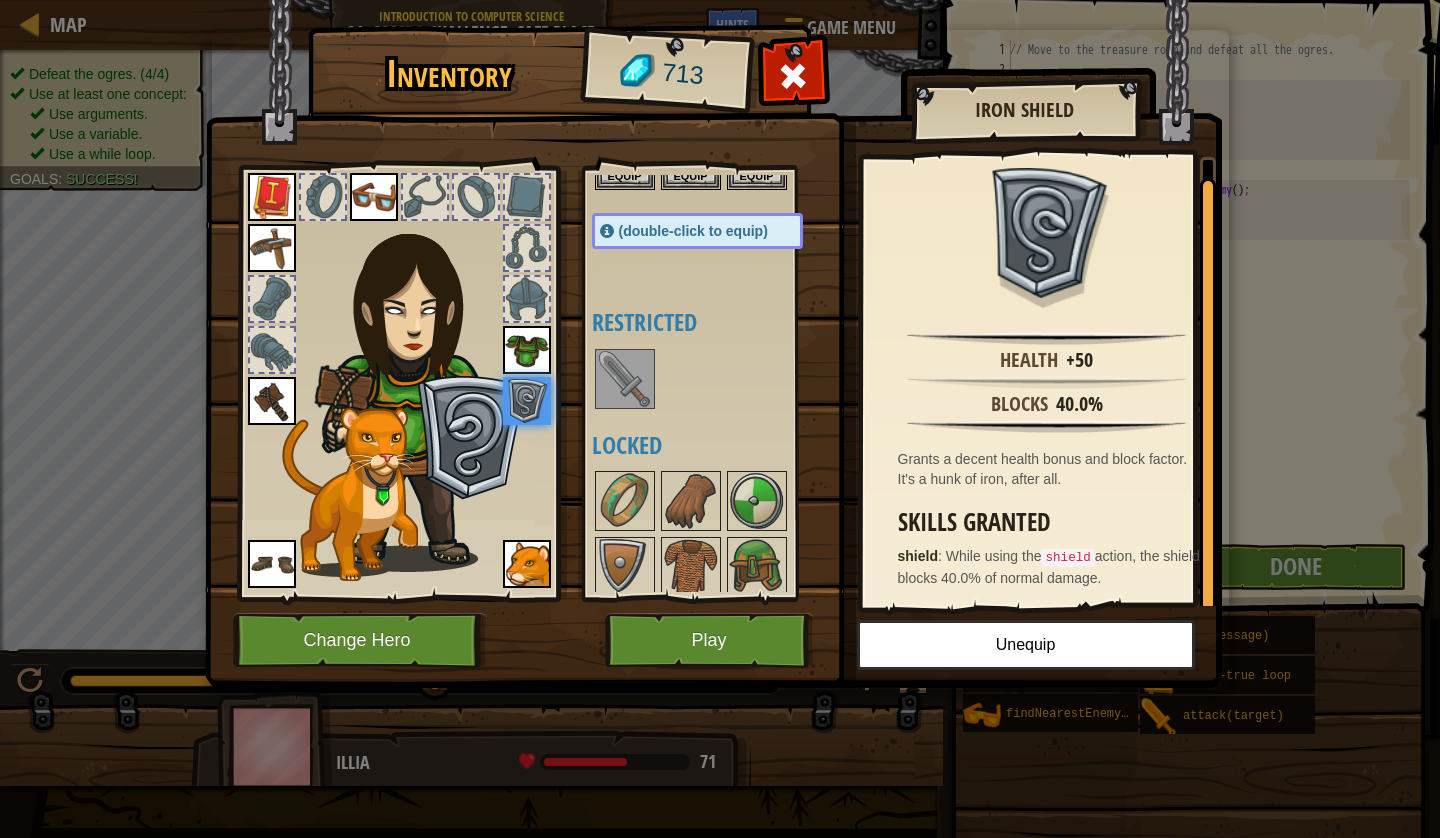 click at bounding box center (527, 564) 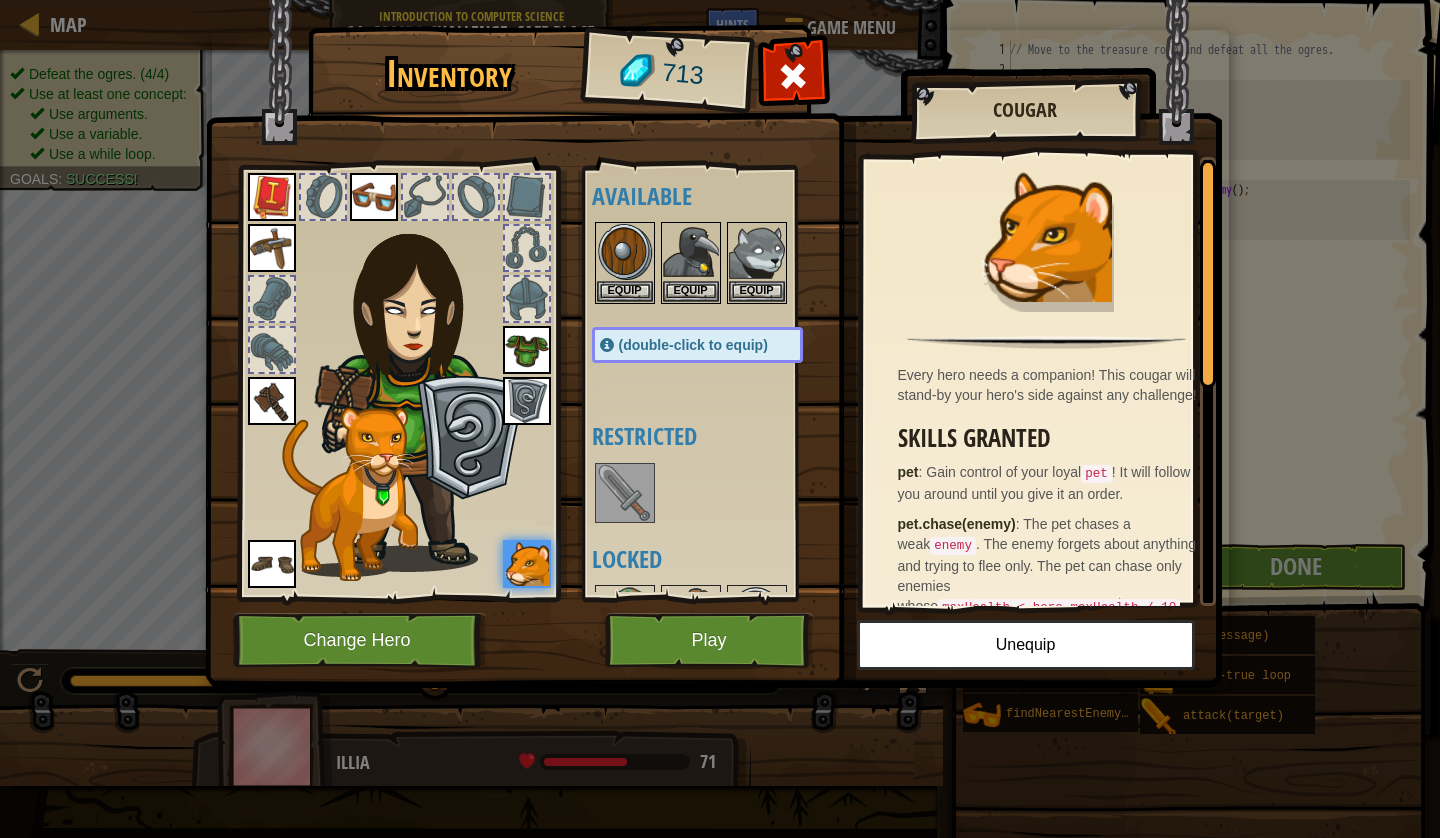 scroll, scrollTop: 14, scrollLeft: 0, axis: vertical 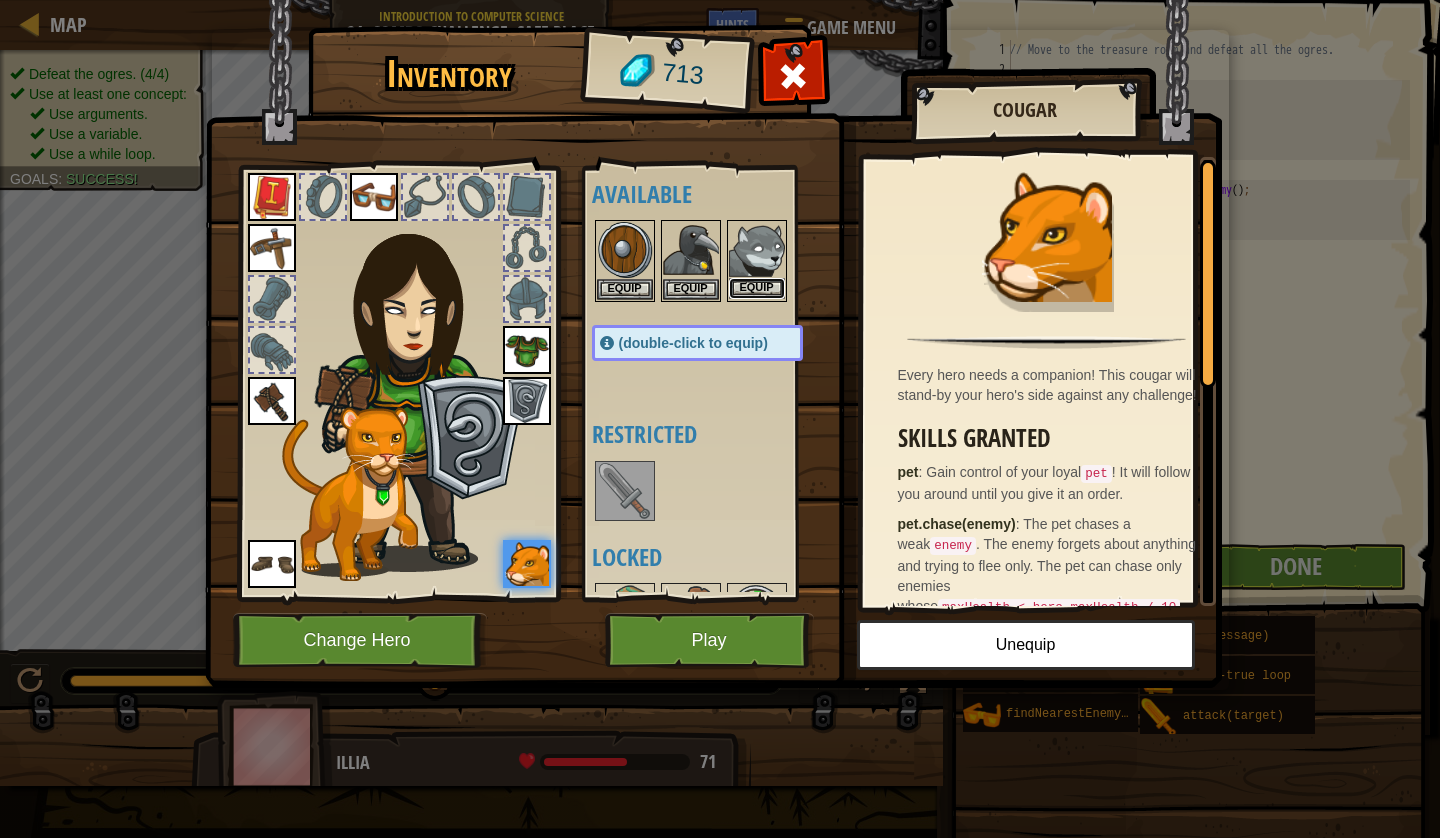 click on "Equip" at bounding box center [757, 288] 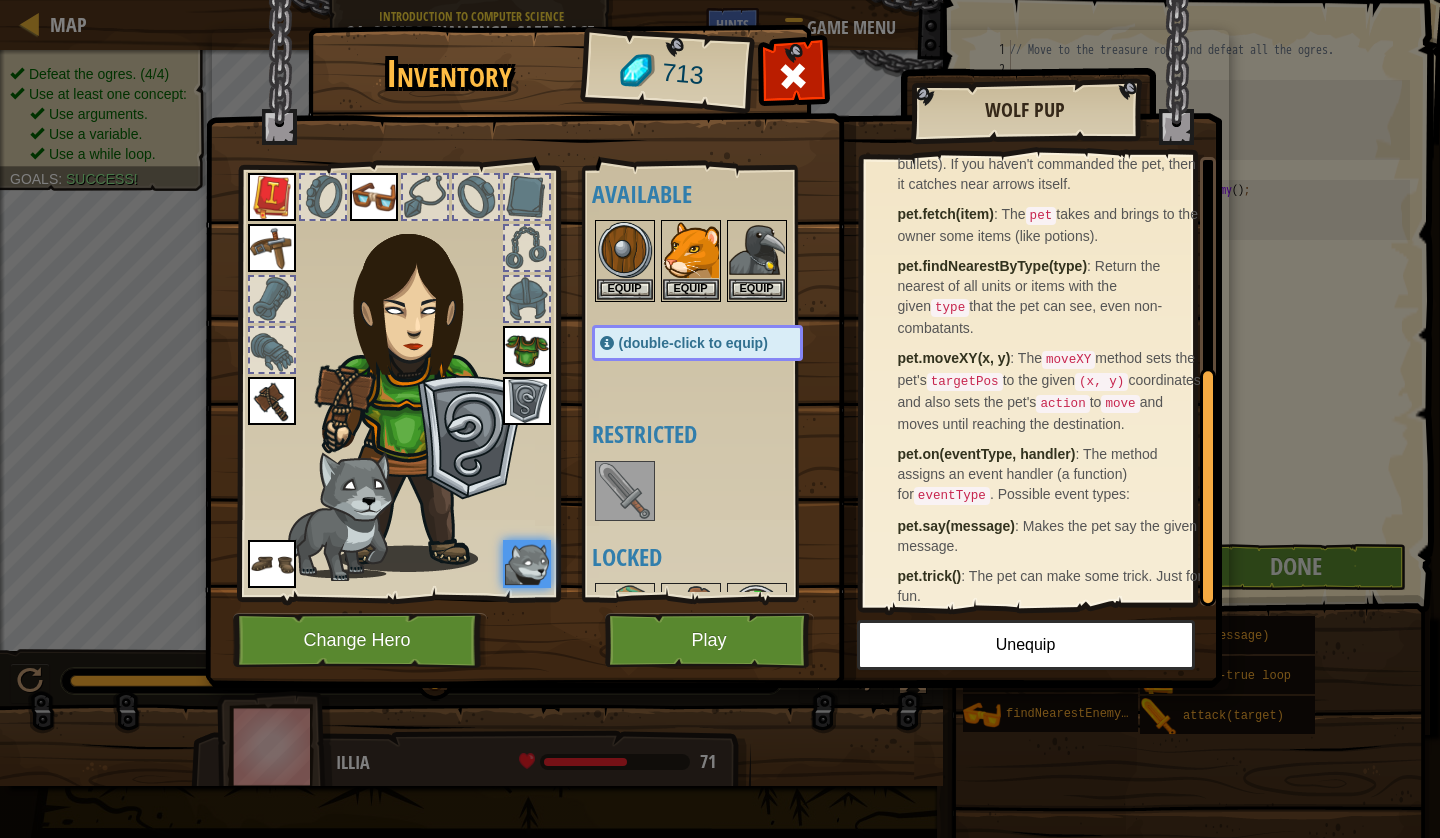 scroll, scrollTop: 406, scrollLeft: 0, axis: vertical 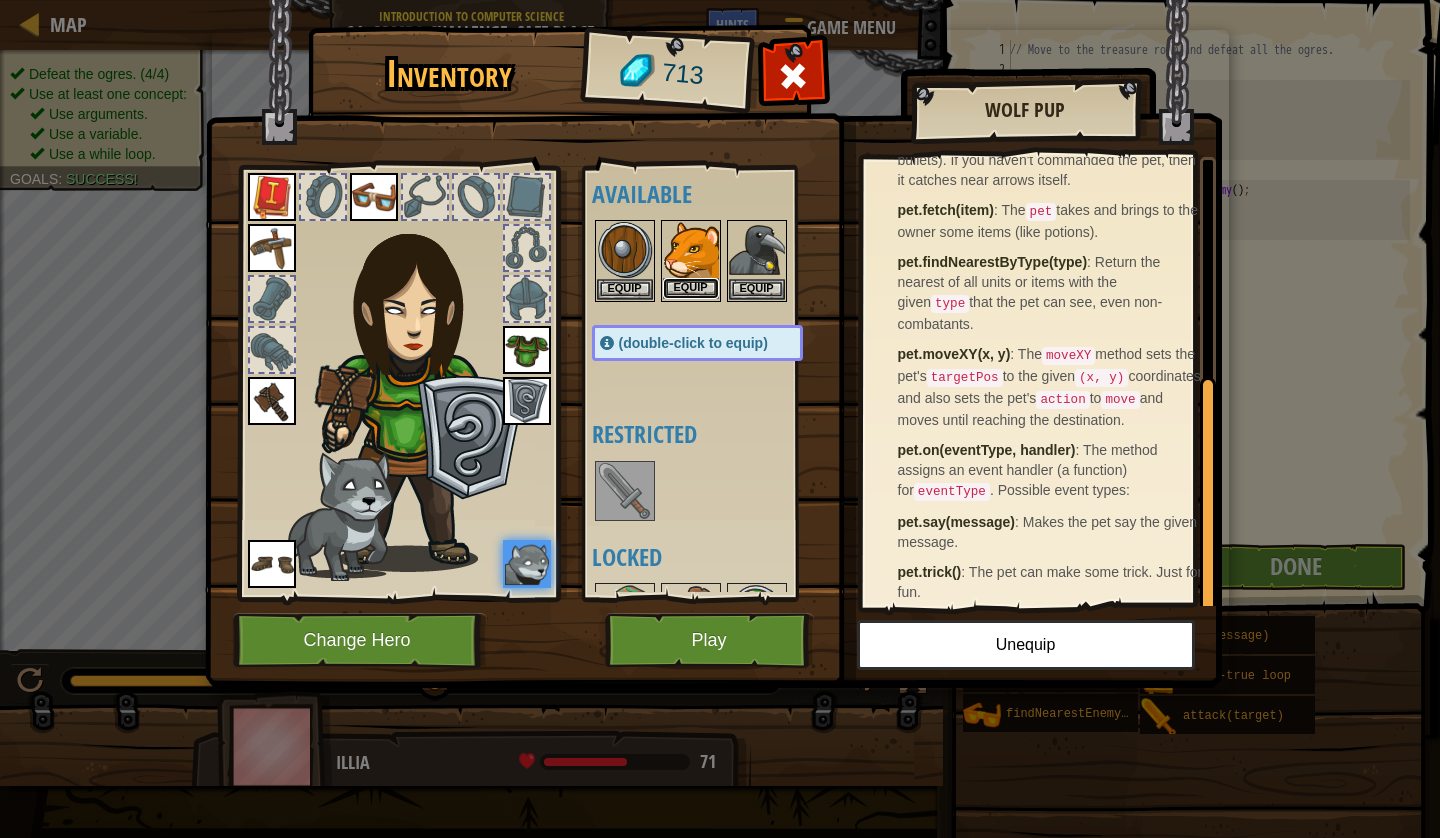click on "Equip" at bounding box center (691, 288) 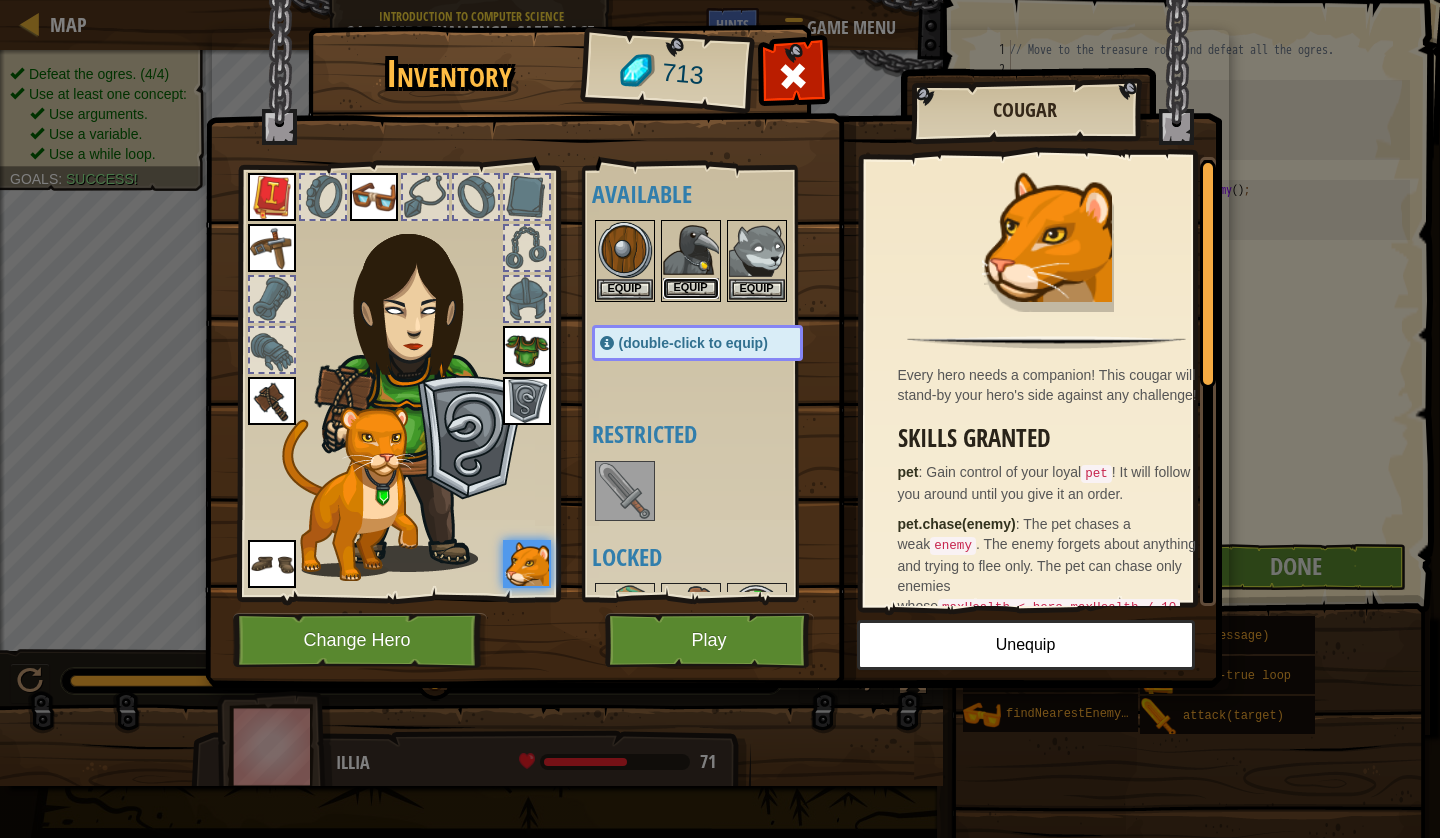click on "Equip" at bounding box center [691, 288] 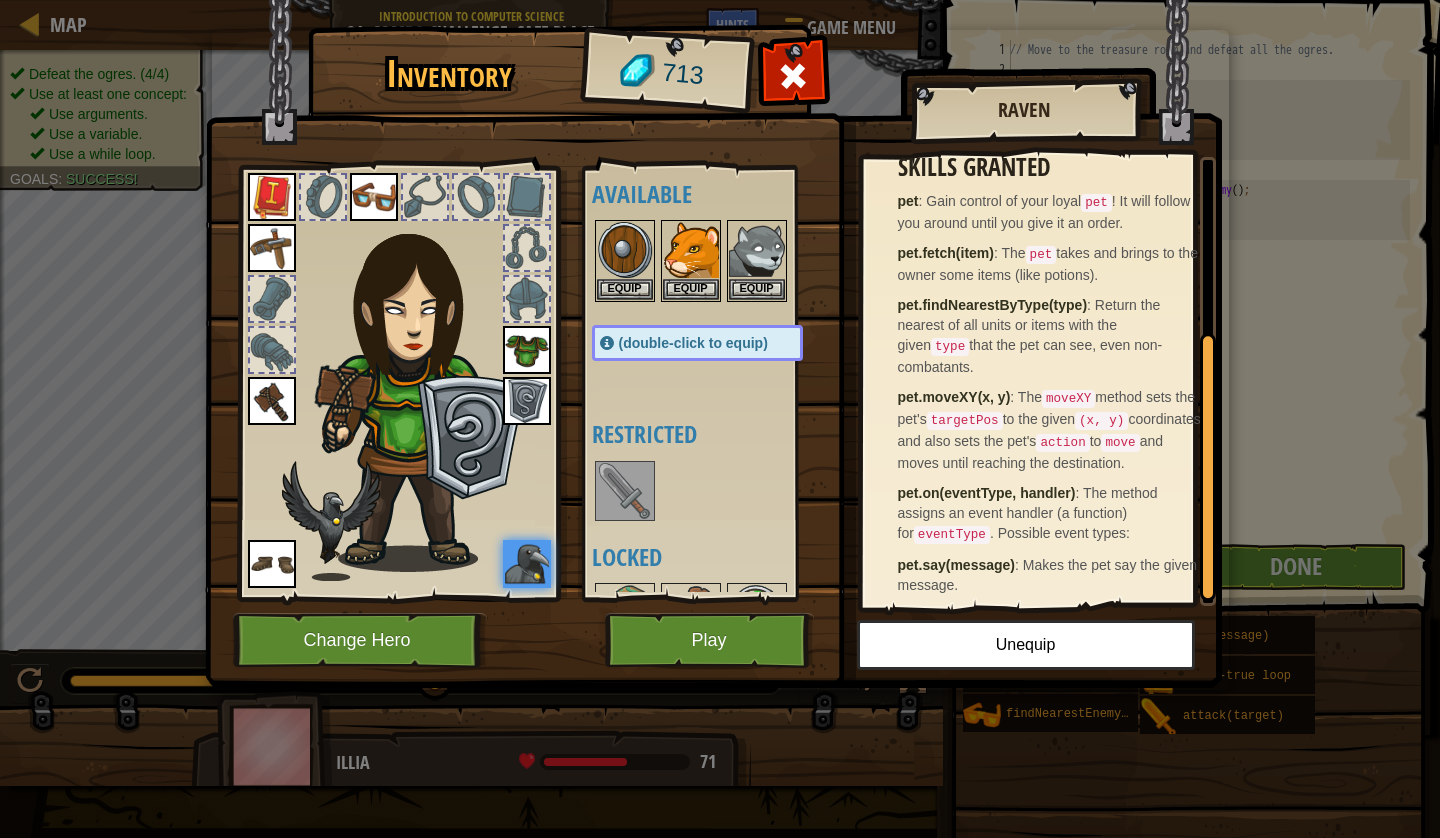 scroll, scrollTop: 306, scrollLeft: 0, axis: vertical 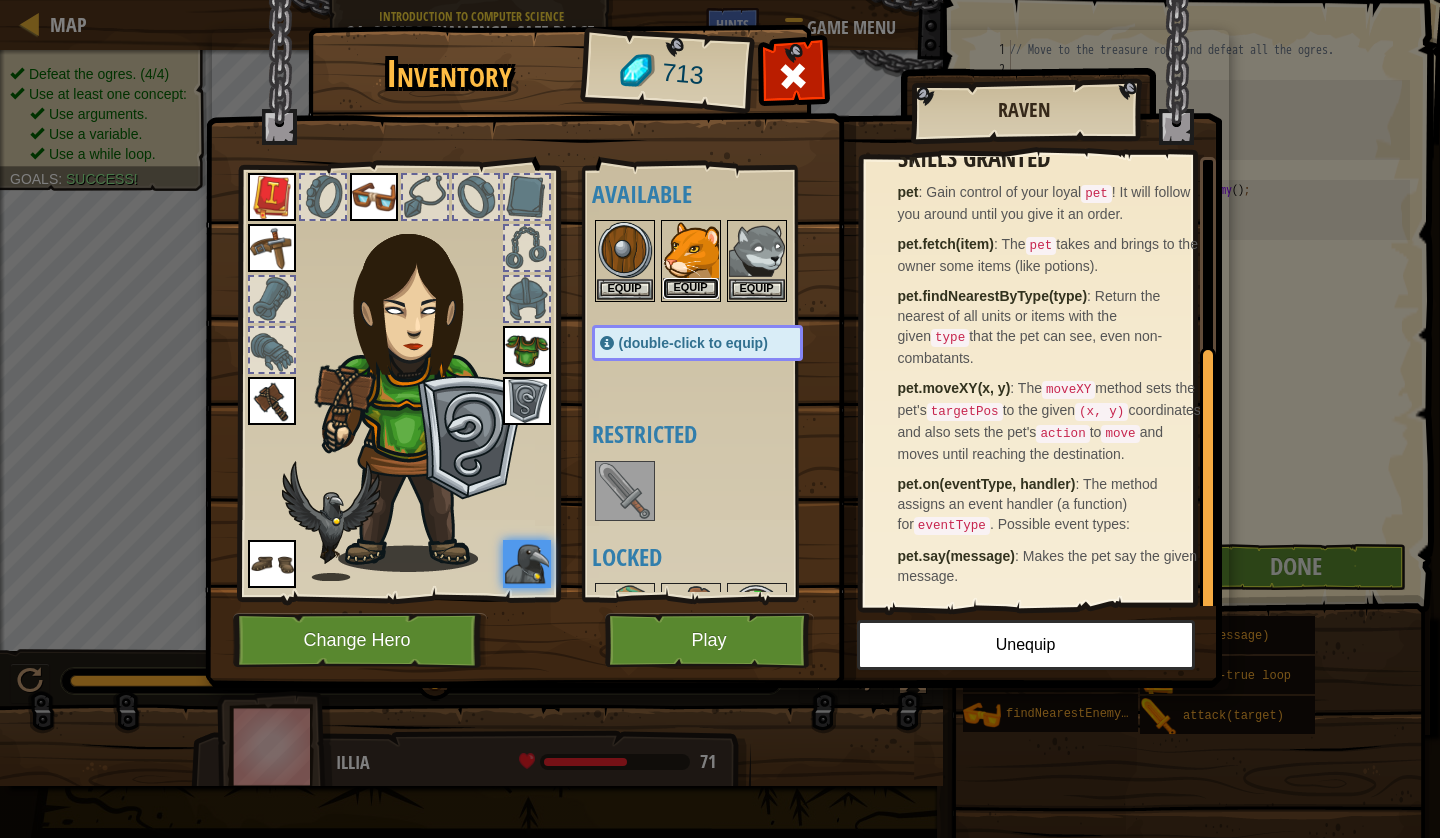 click on "Equip" at bounding box center [691, 288] 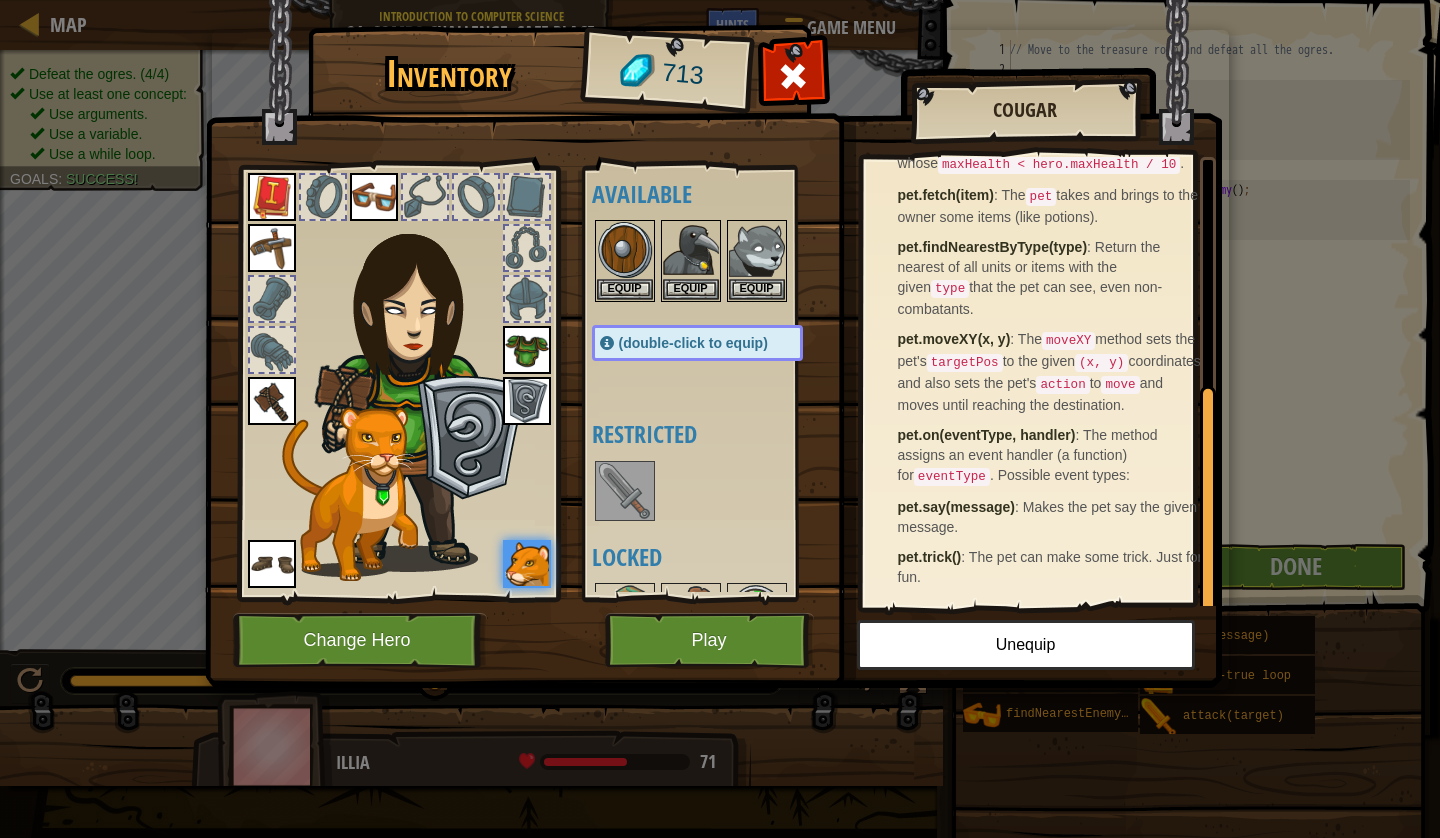 scroll, scrollTop: 446, scrollLeft: 0, axis: vertical 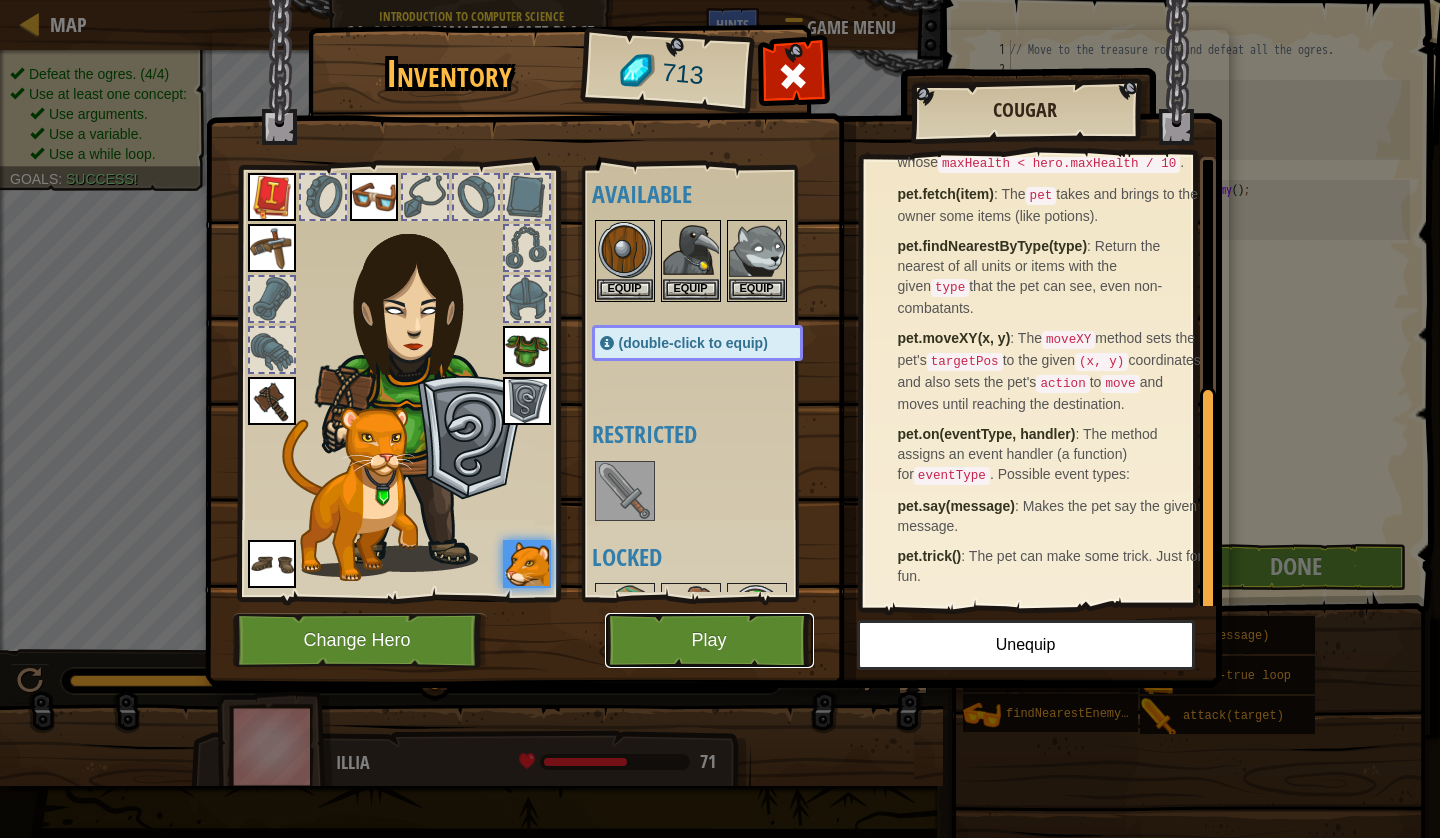 click on "Play" at bounding box center [709, 640] 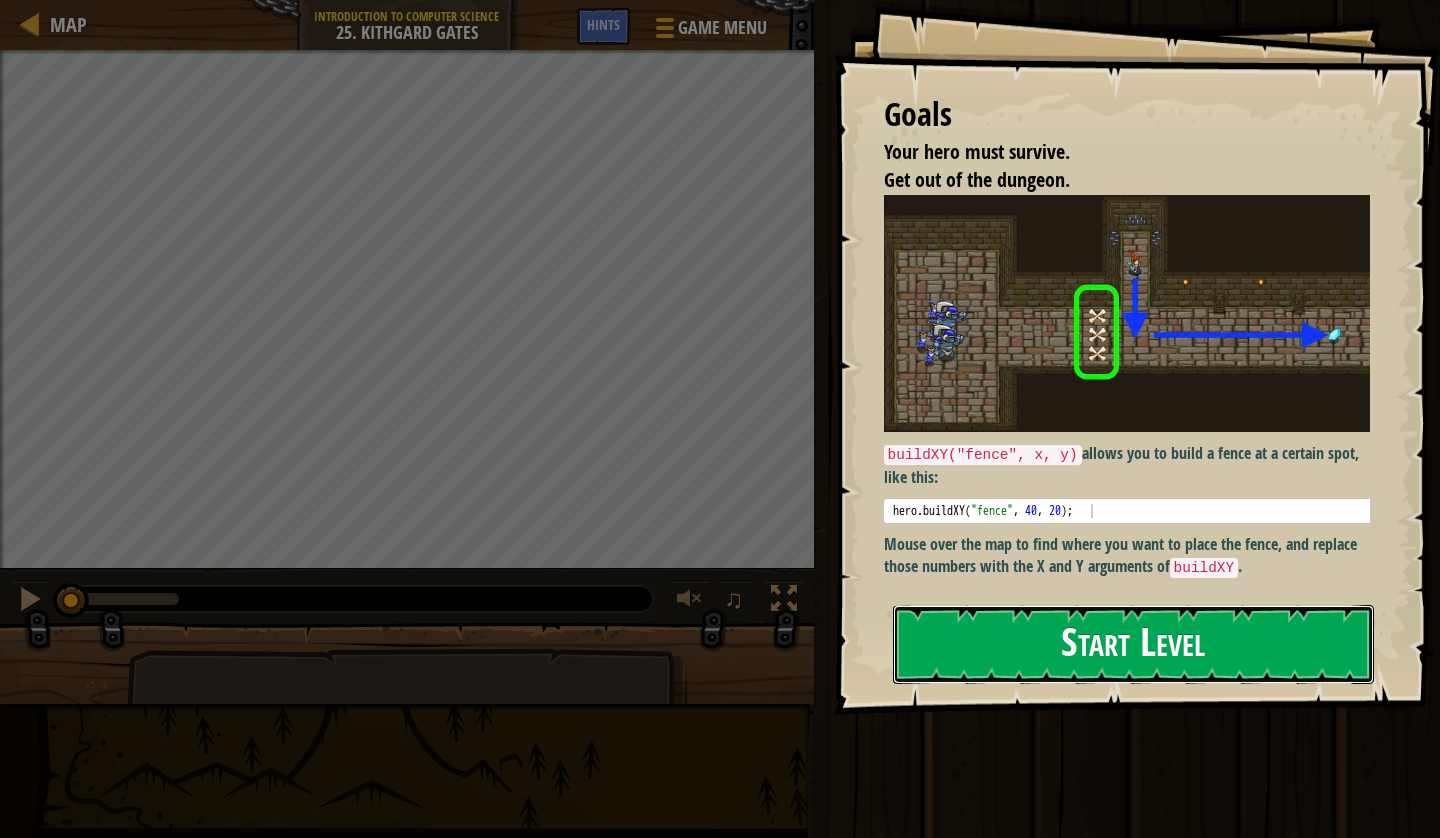 click on "Start Level" at bounding box center (1133, 644) 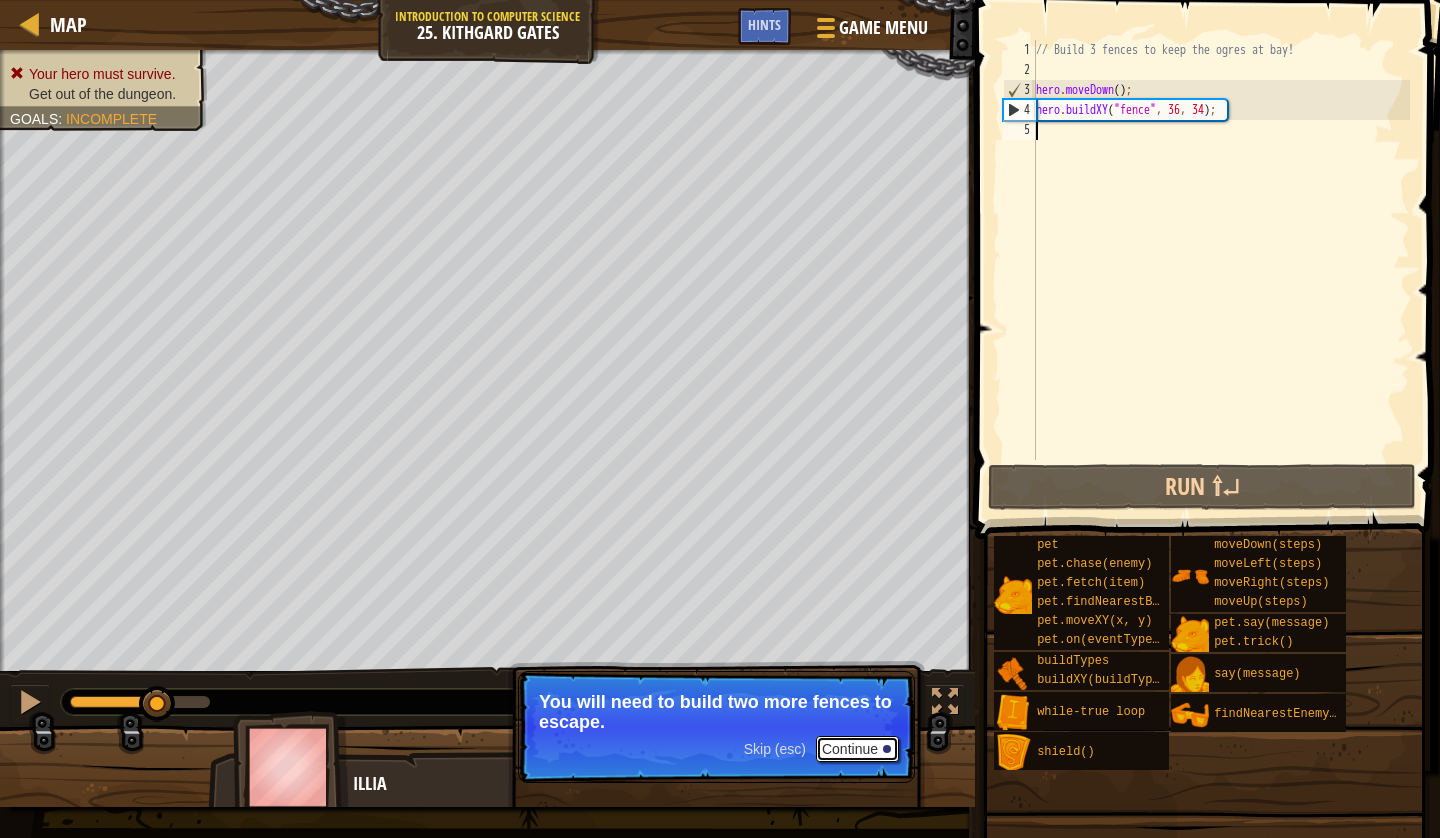 click on "Continue" at bounding box center (857, 749) 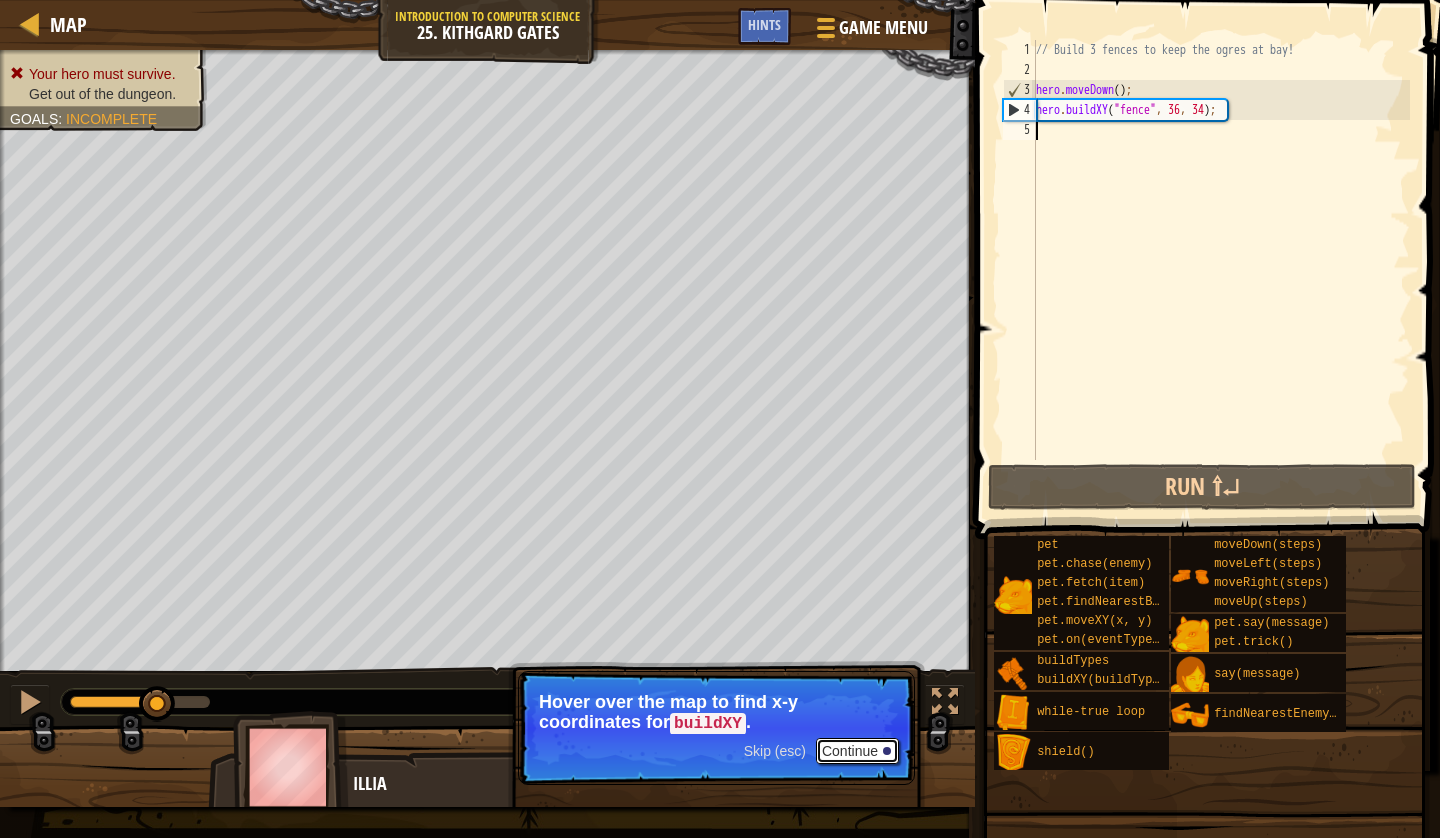 click on "Continue" at bounding box center [857, 751] 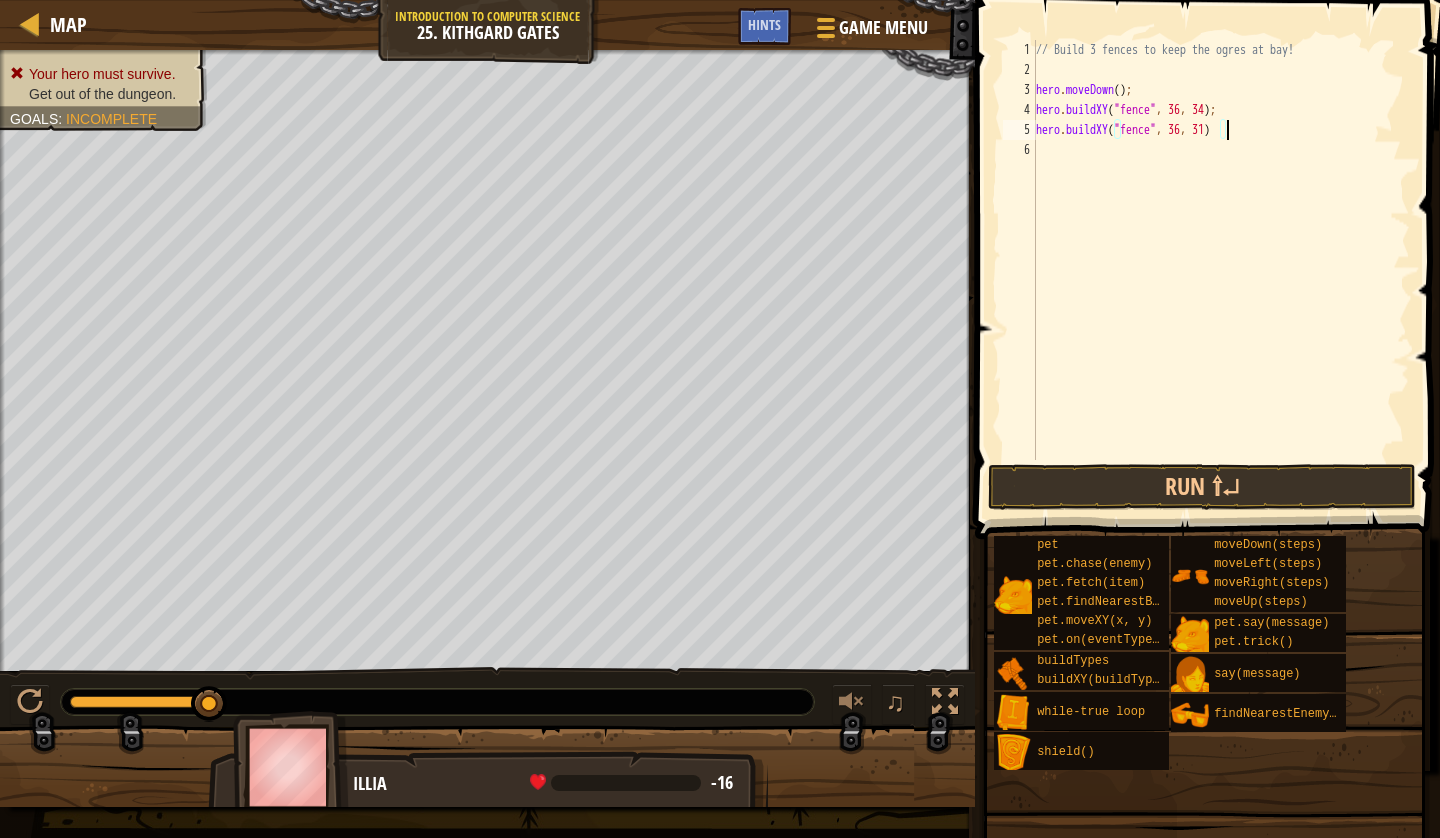 scroll, scrollTop: 9, scrollLeft: 14, axis: both 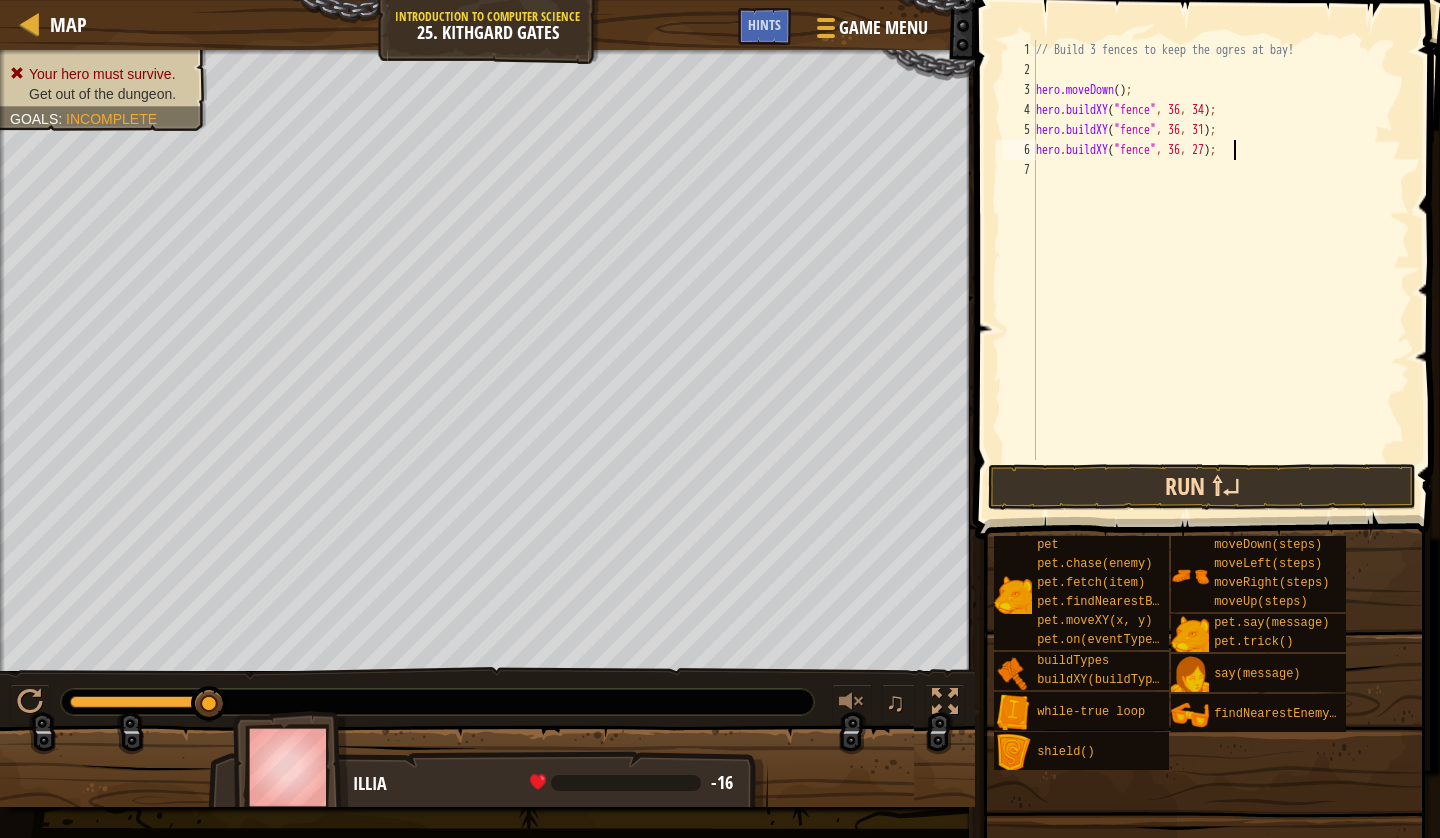 type on "hero.buildXY("fence", 36, 27);" 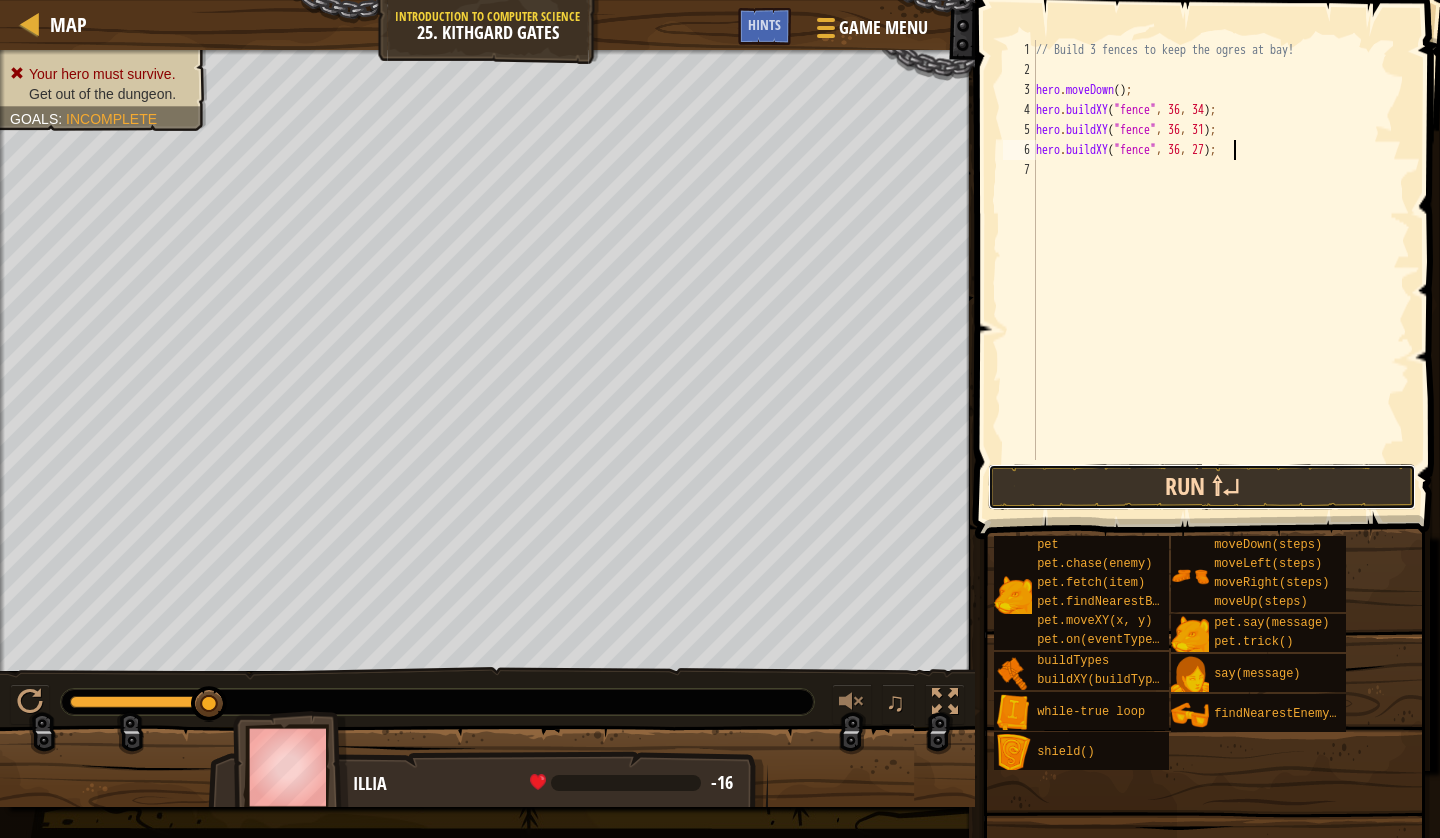 click on "Run ⇧↵" at bounding box center [1202, 487] 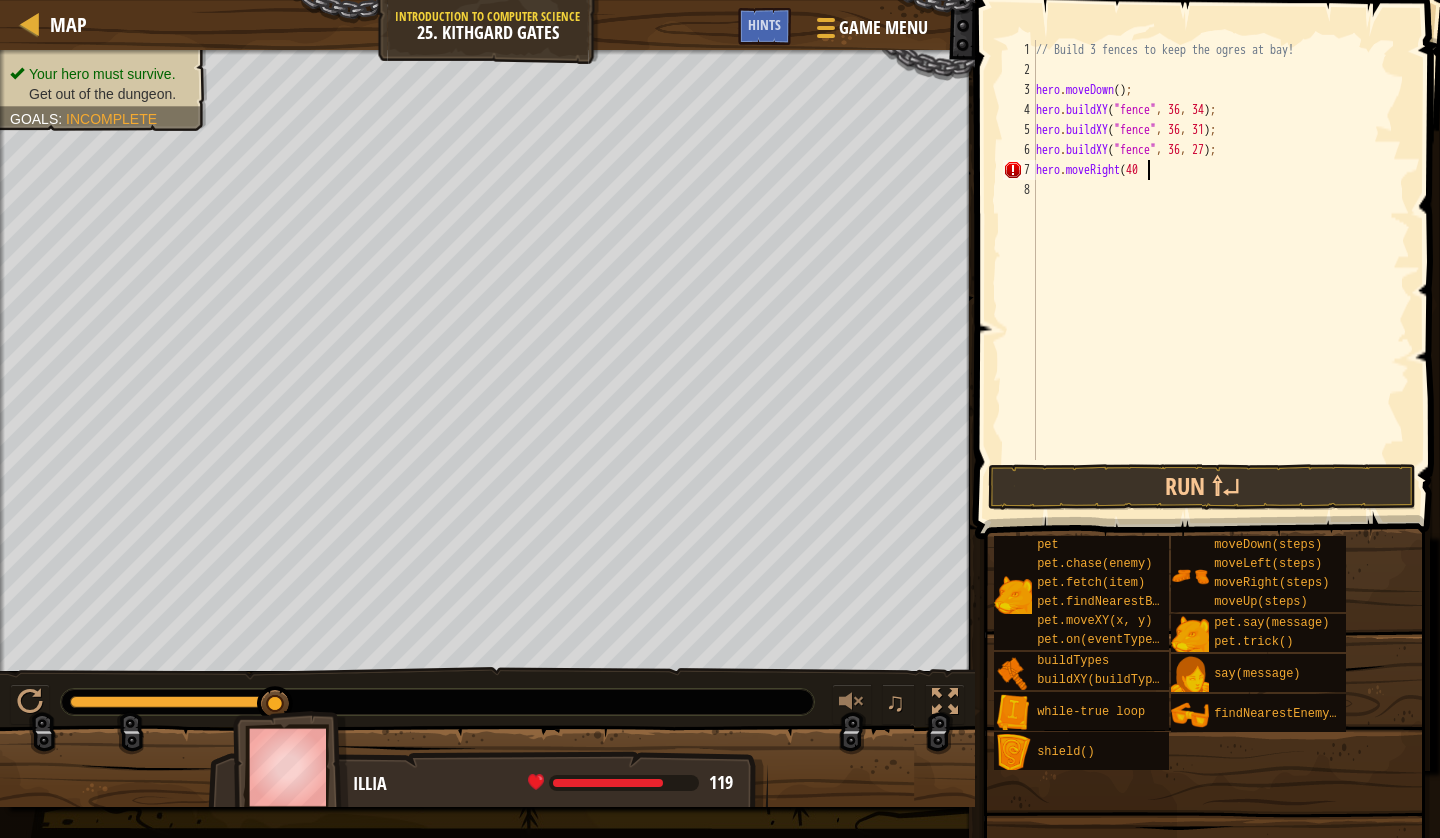 scroll, scrollTop: 9, scrollLeft: 8, axis: both 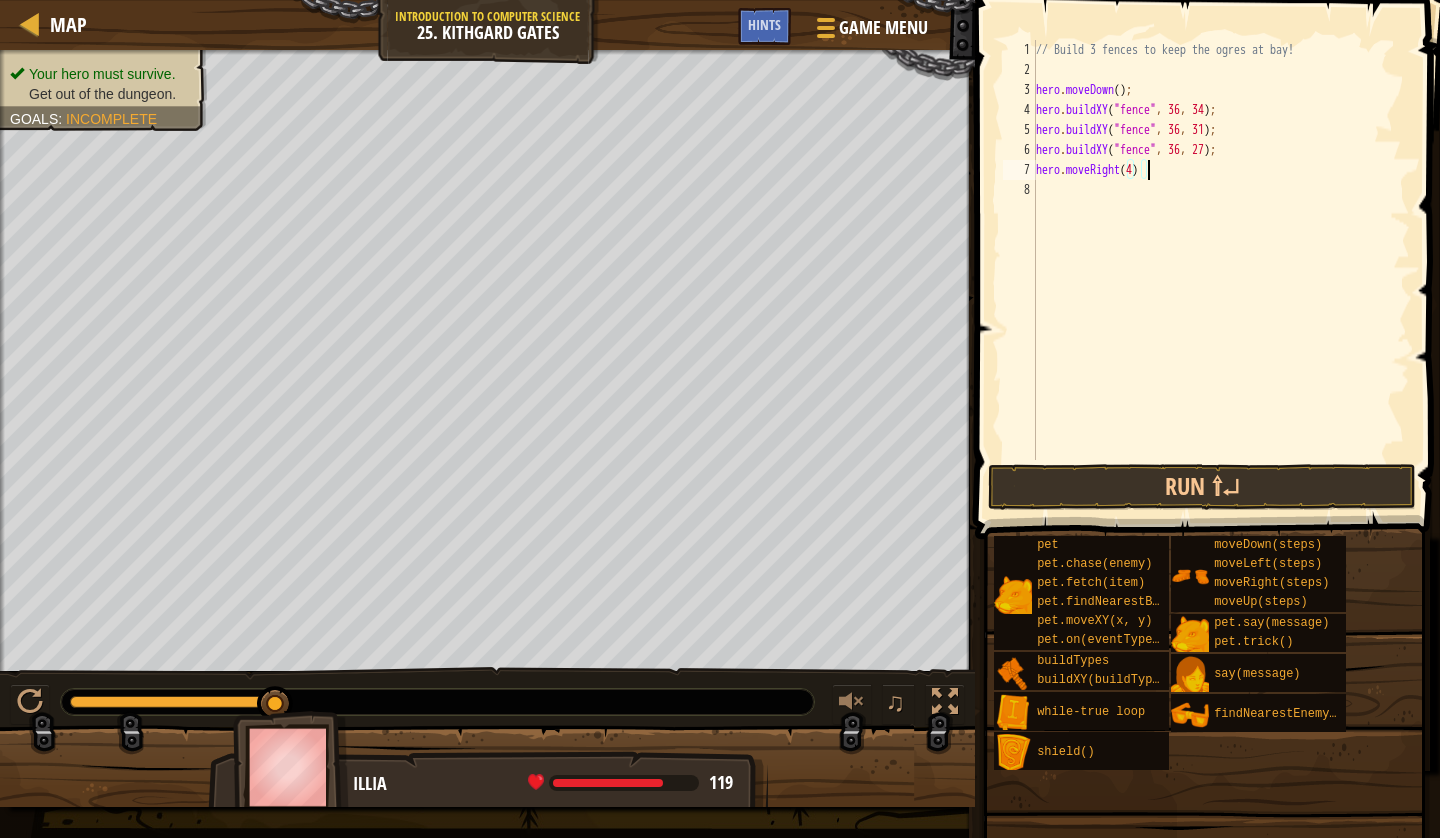 type on "hero.moveRight(4);" 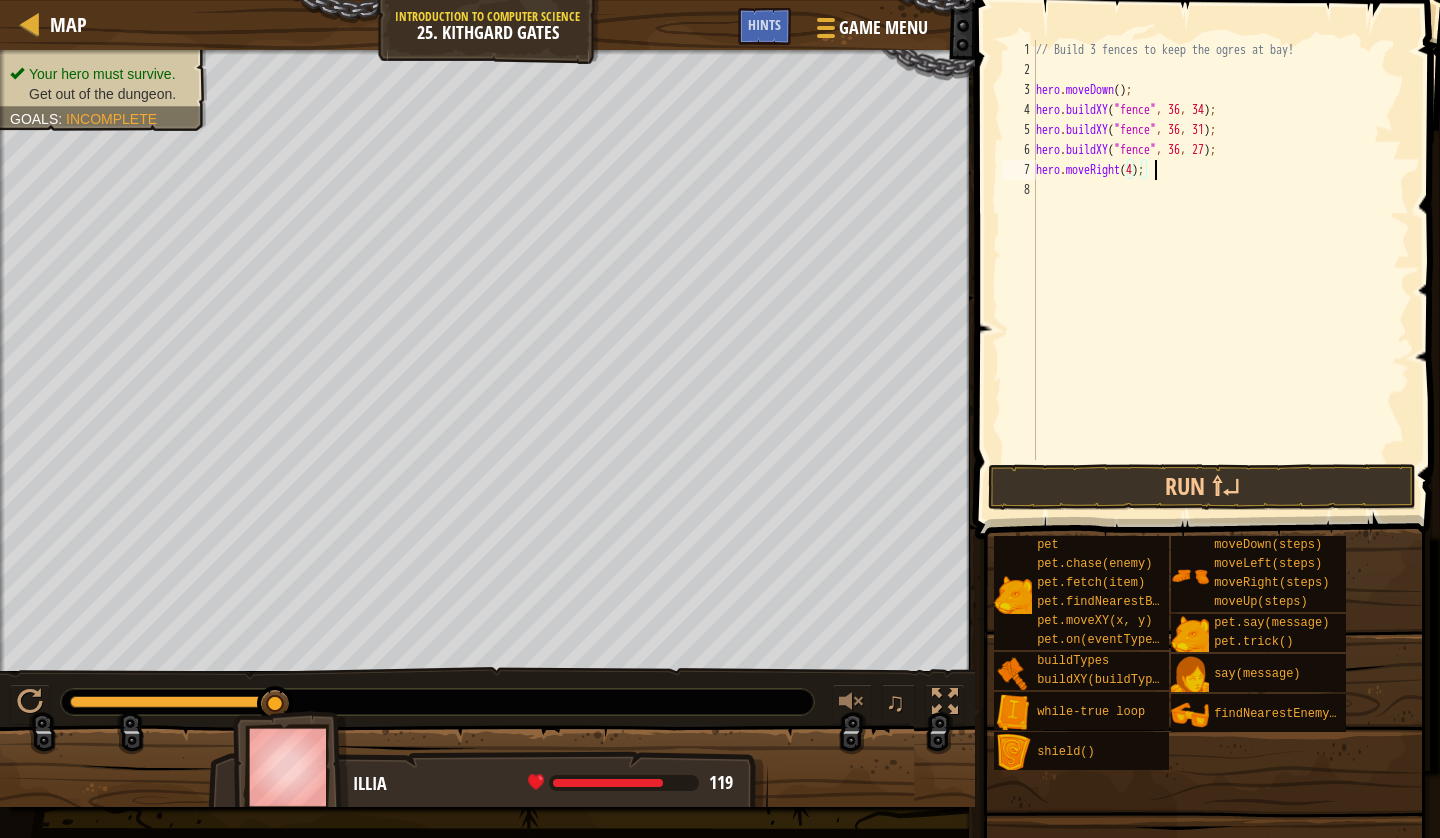 scroll, scrollTop: 9, scrollLeft: 8, axis: both 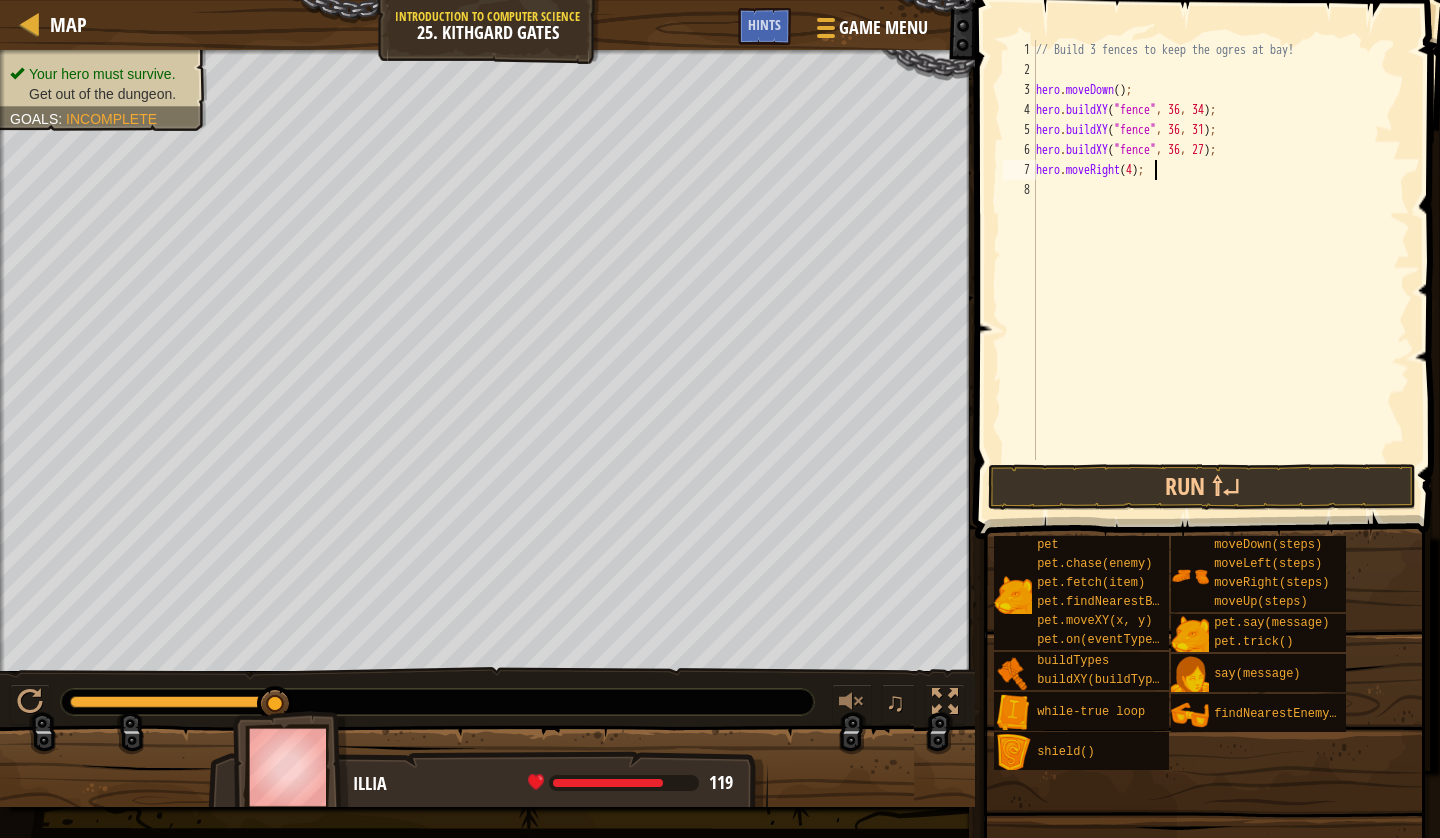 type 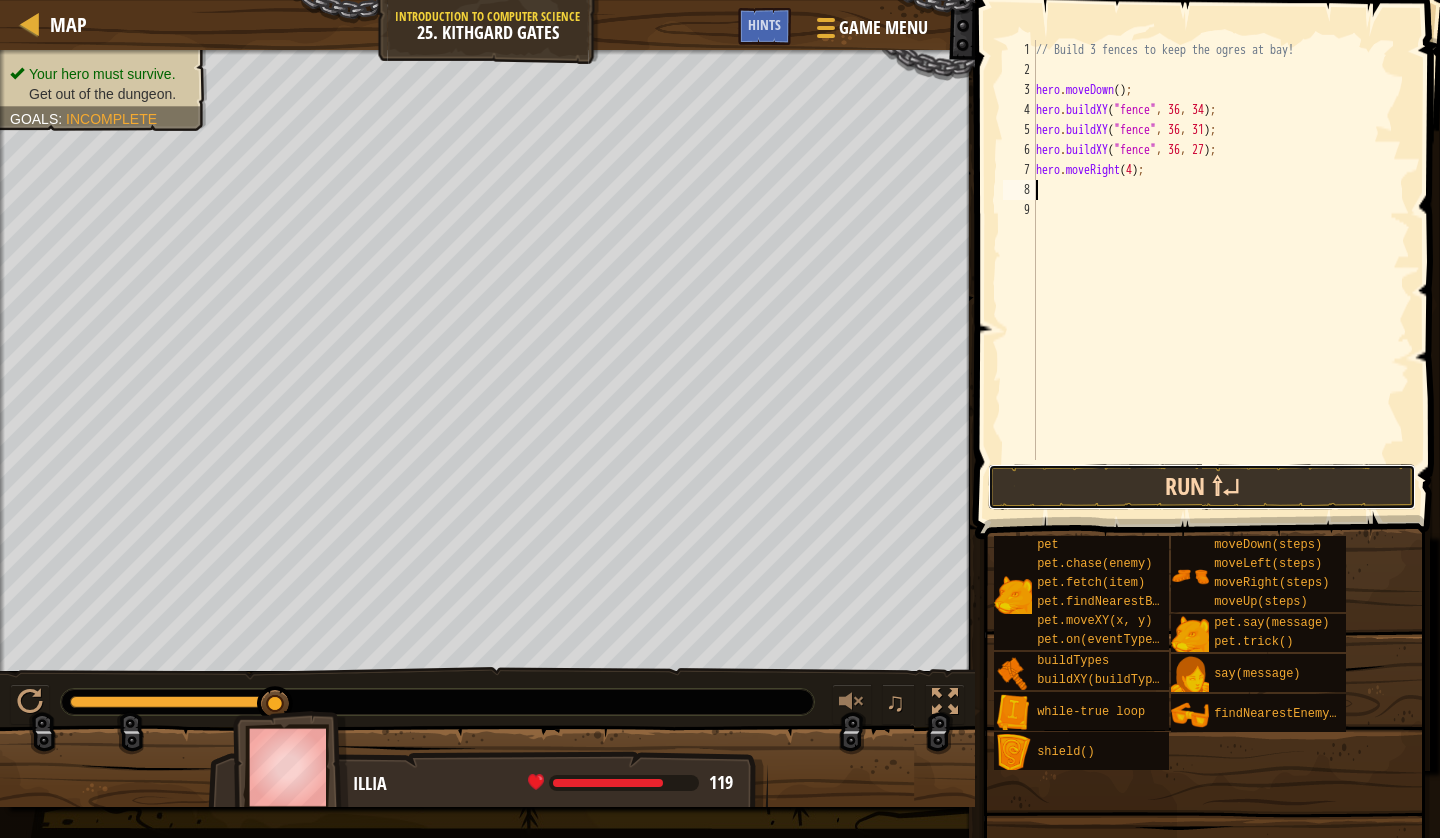 click on "Run ⇧↵" at bounding box center (1202, 487) 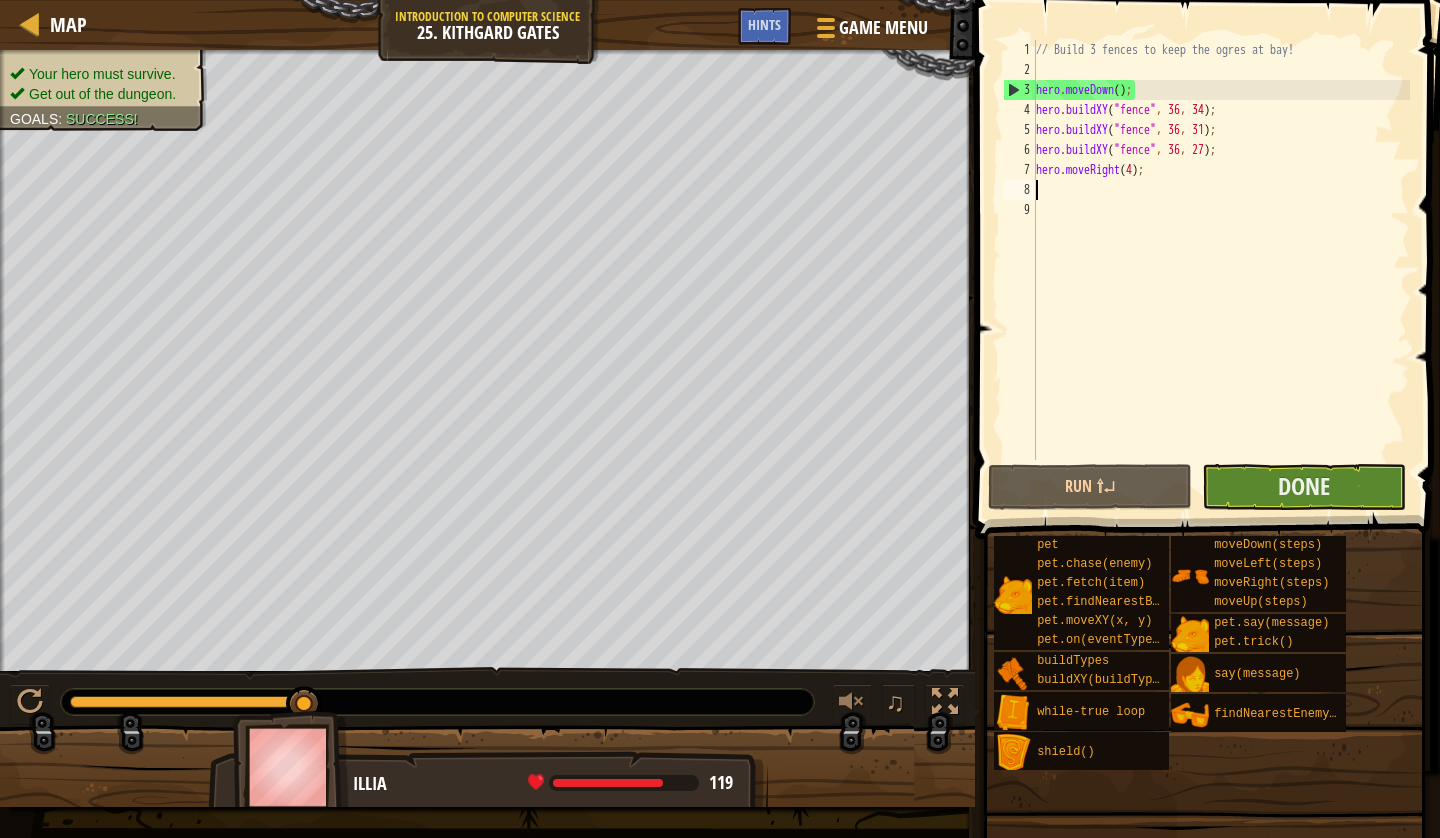 click on "Done" at bounding box center (1304, 487) 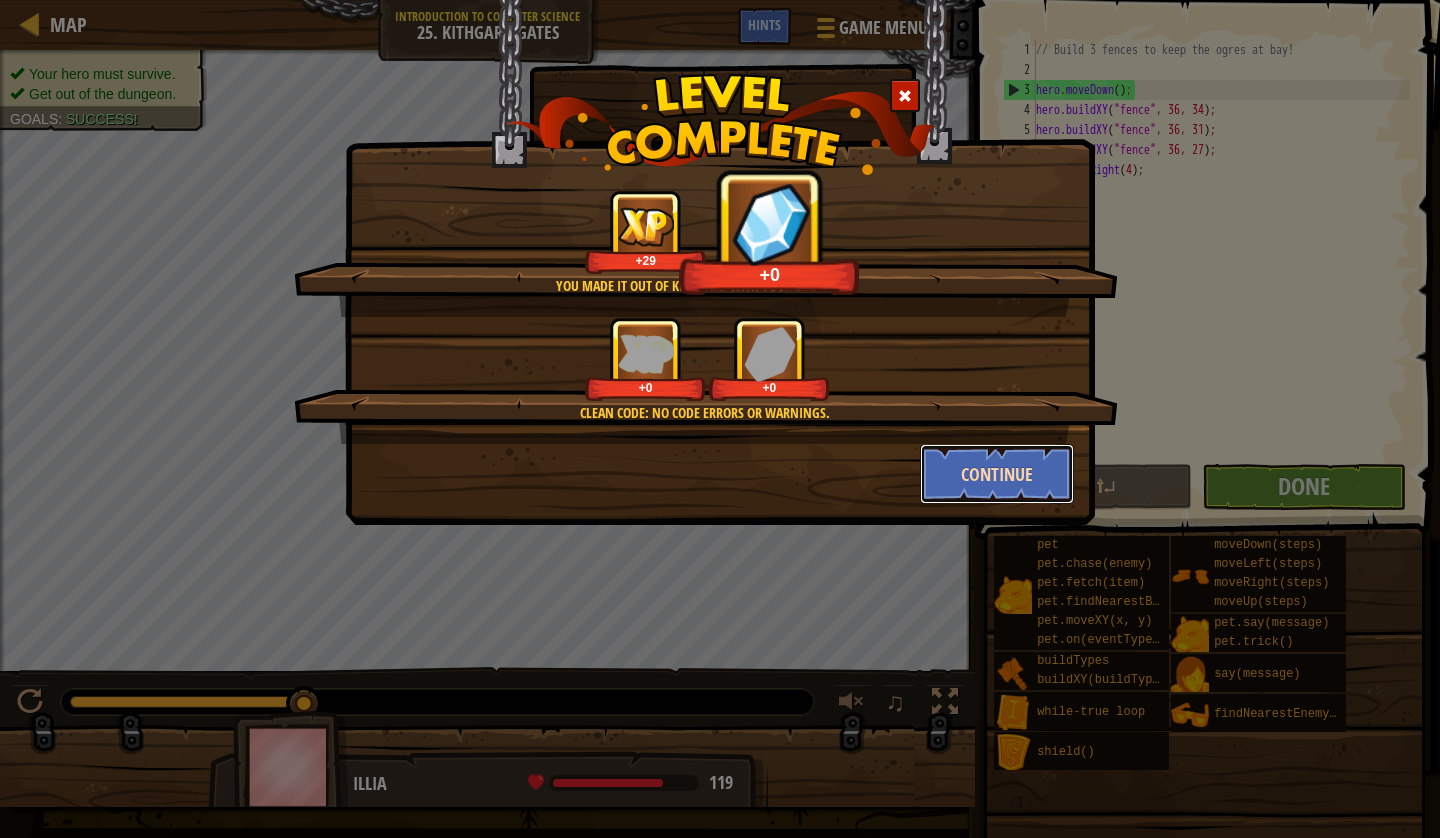 click on "Continue" at bounding box center (997, 474) 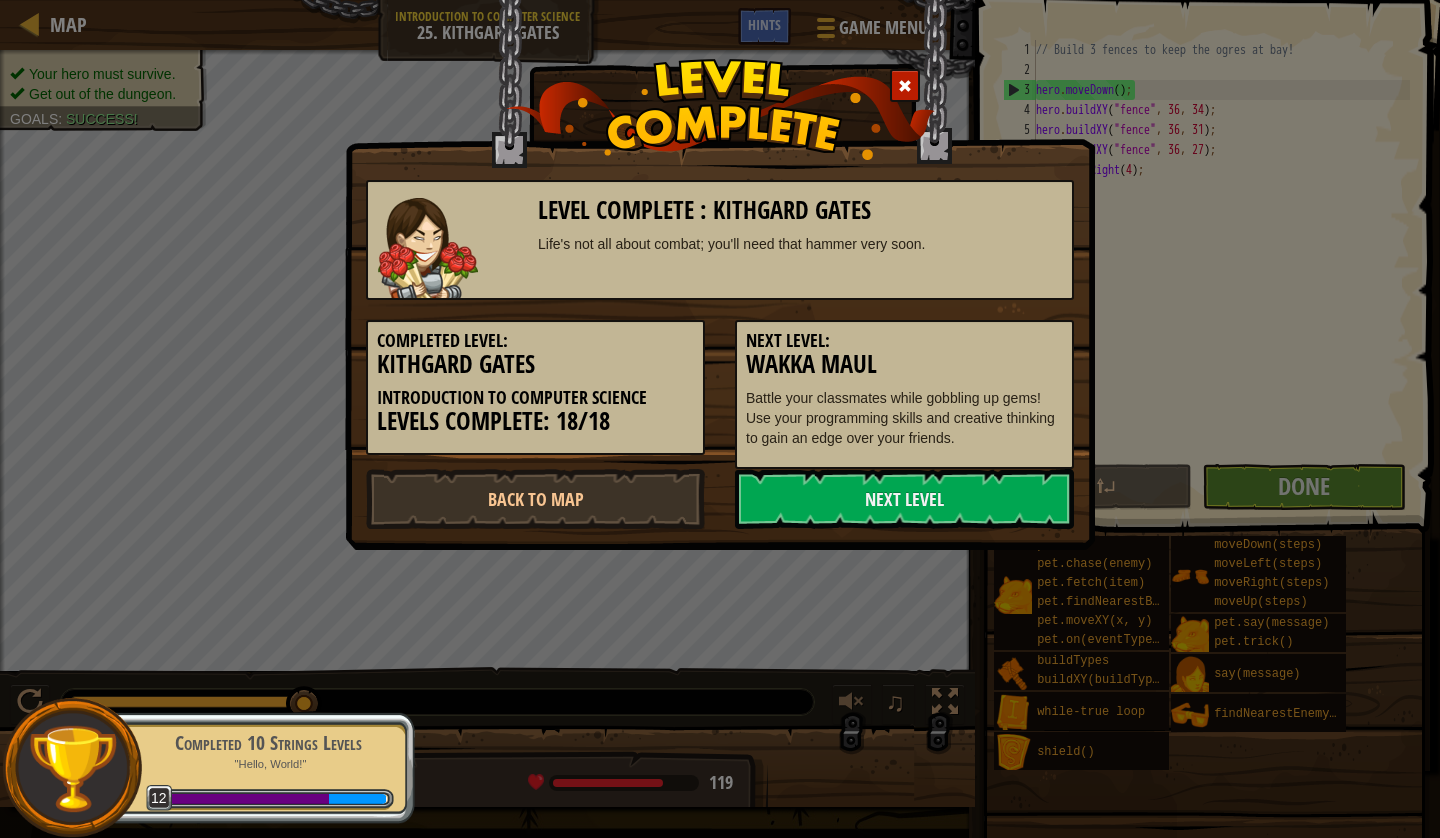 click on "Next Level" at bounding box center [904, 499] 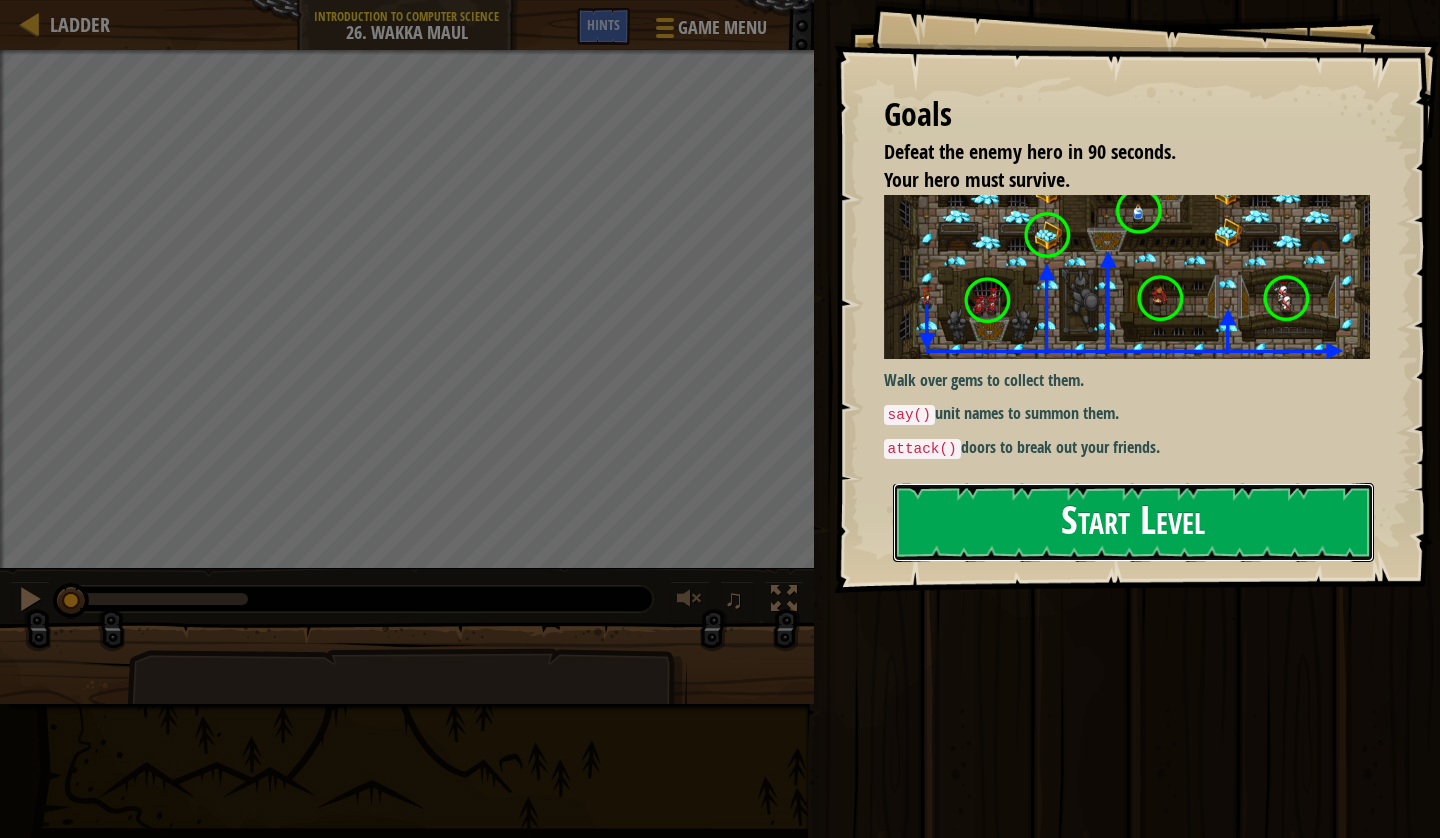 click on "Start Level" at bounding box center (1133, 522) 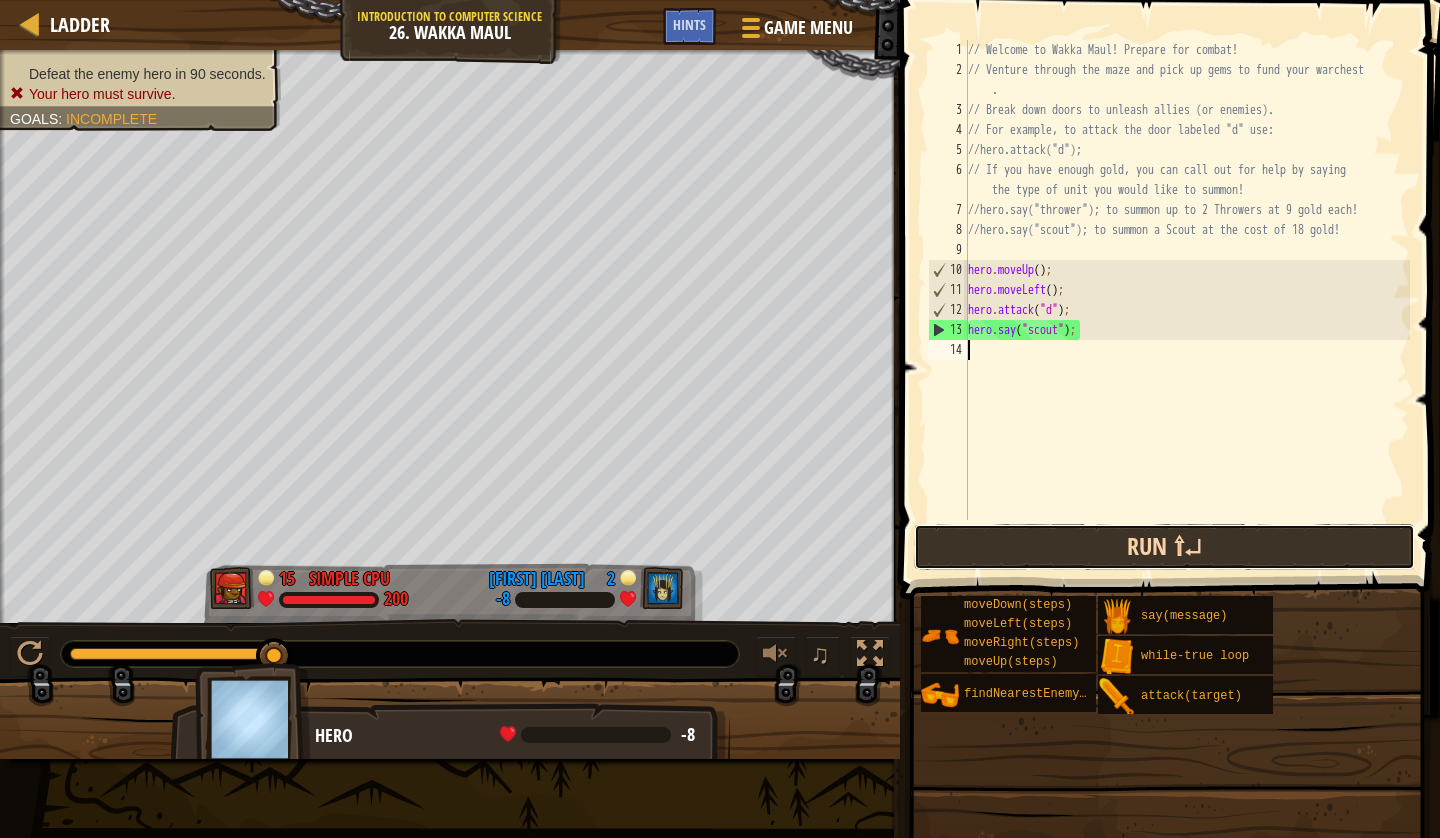 click on "Run ⇧↵" at bounding box center [1164, 547] 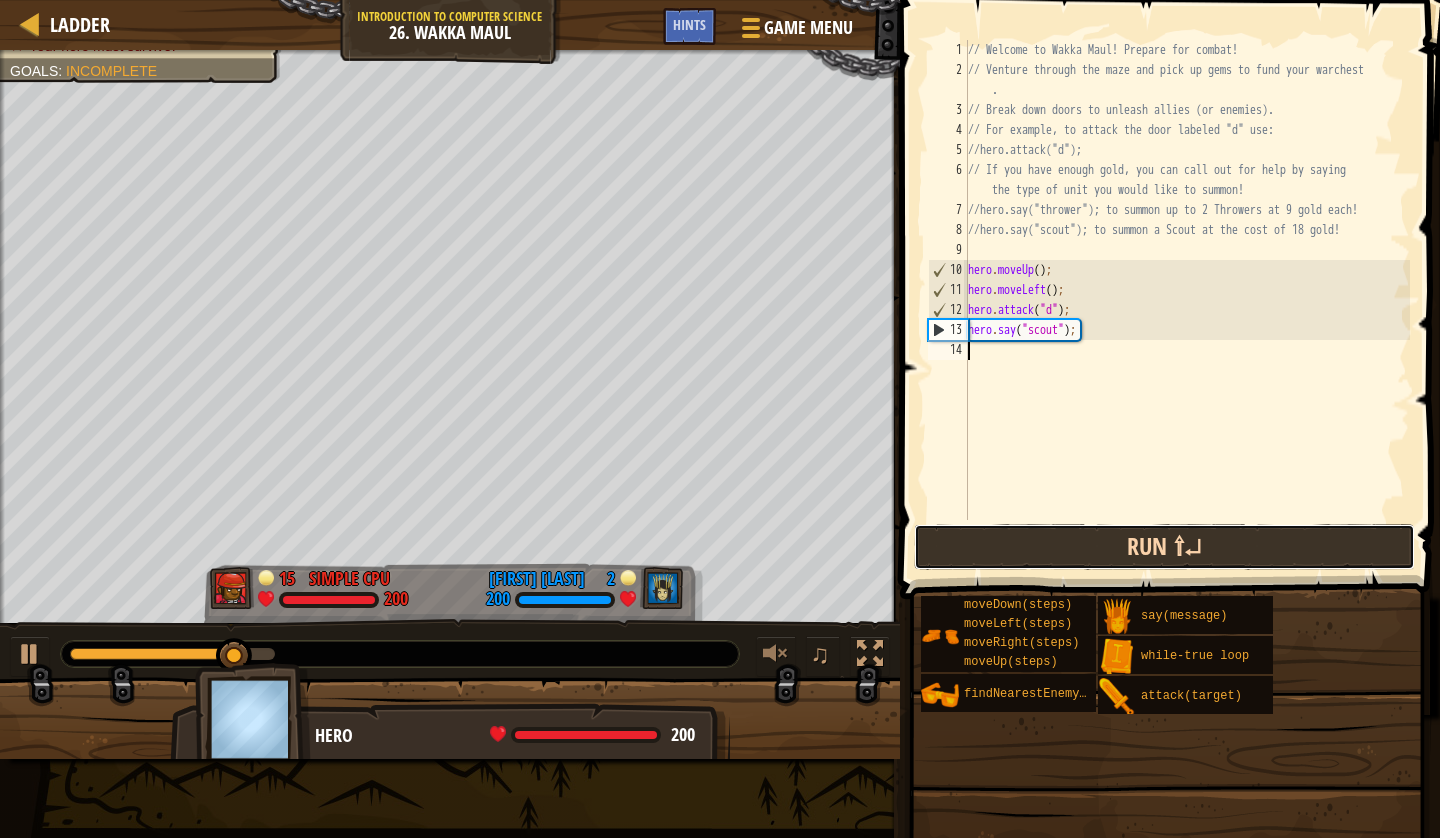 click on "Run ⇧↵" at bounding box center (1164, 547) 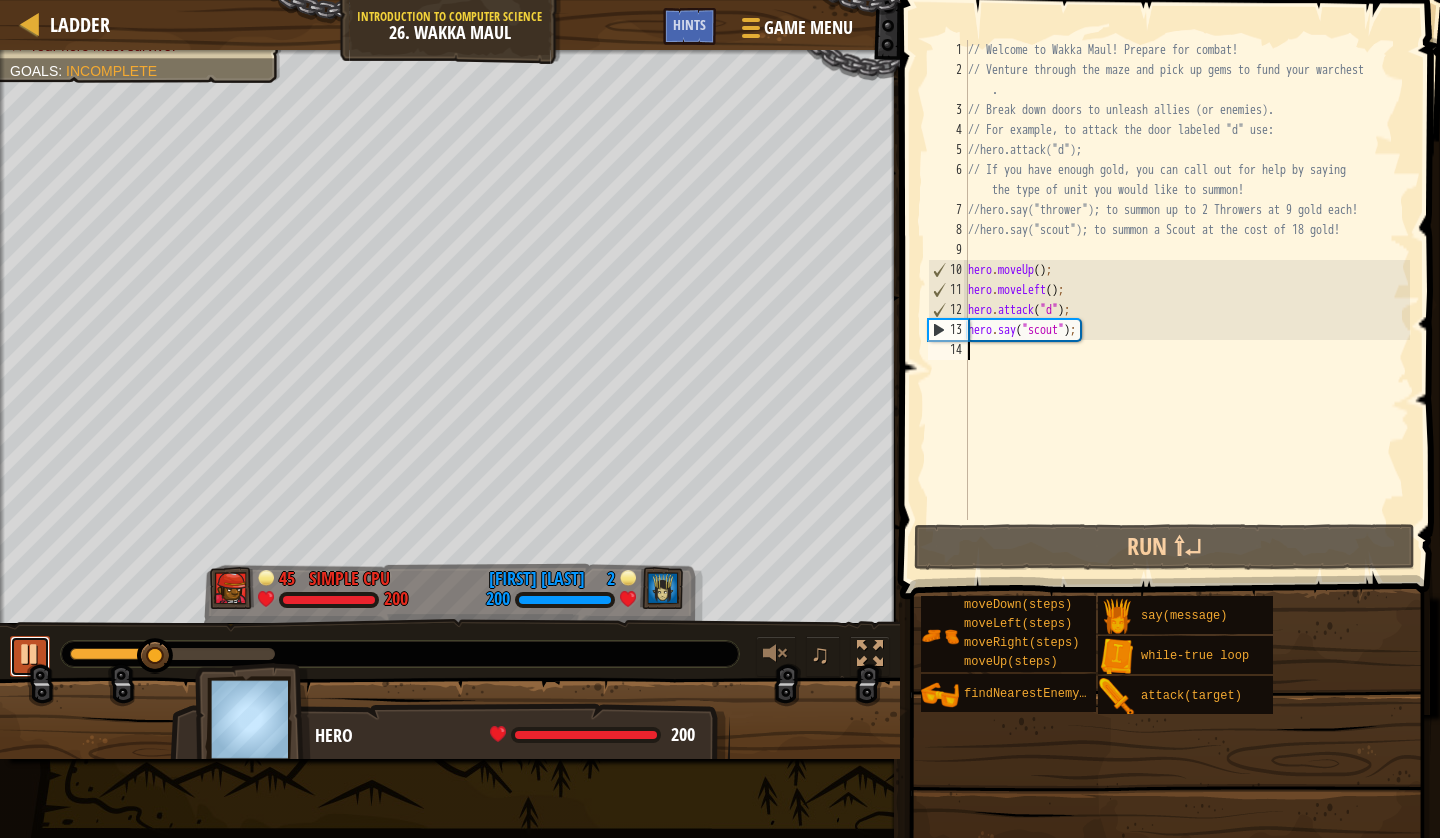 click at bounding box center (30, 654) 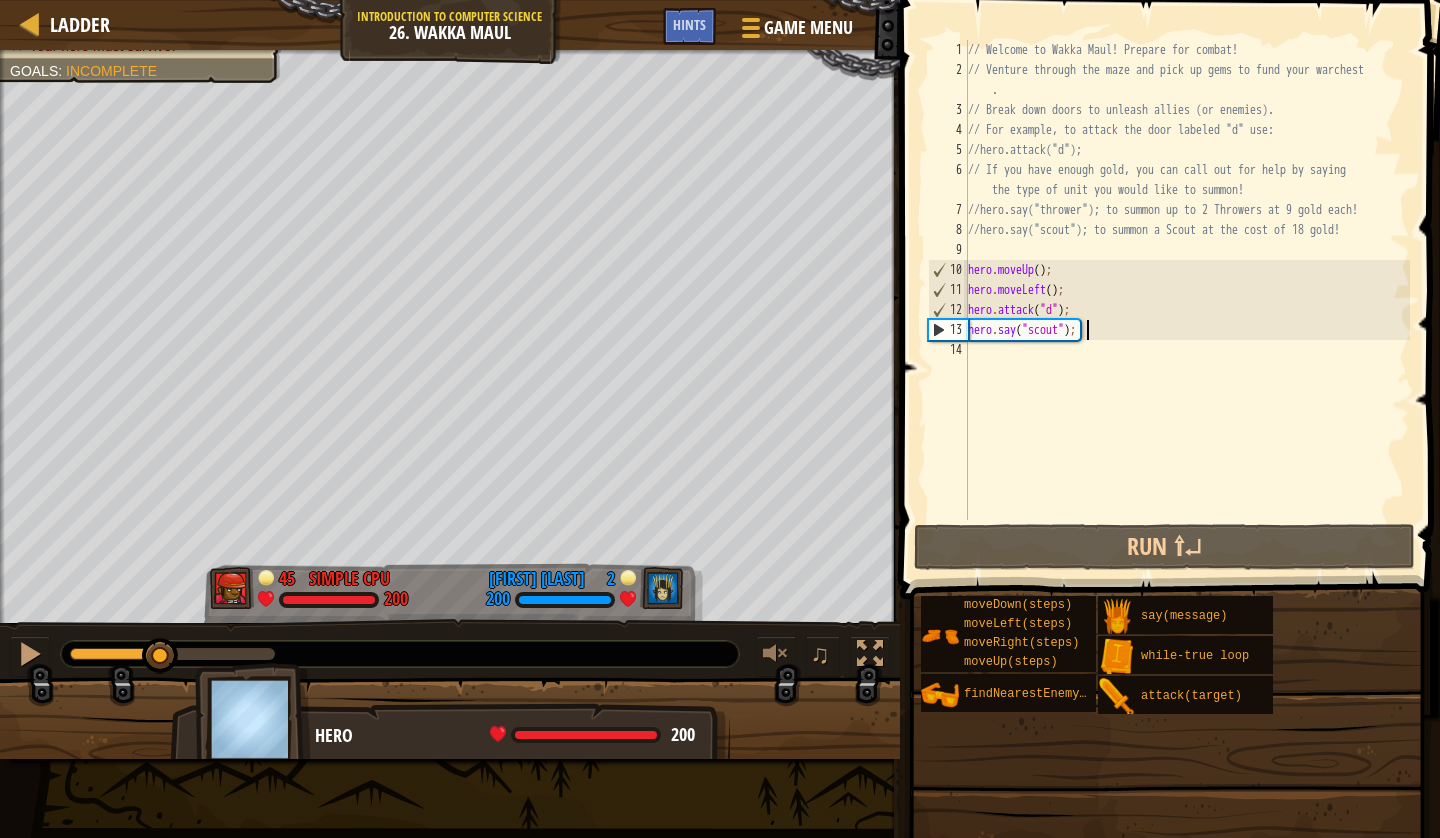 click on "// Welcome to Wakka Maul! Prepare for combat! // Venture through the maze and pick up gems to fund your warchest      . // Break down doors to unleash allies (or enemies). // For example, to attack the door labeled "d" use: //hero.attack("d"); // If you have enough gold, you can call out for help by saying       the type of unit you would like to summon! //hero.say("thrower"); to summon up to 2 Throwers at 9 gold each! //hero.say("scout"); to summon a Scout at the cost of 18 gold! hero . moveUp ( ) ; hero . moveLeft ( ) ; hero . attack ( "d" ) ; hero . say ( "scout" ) ;" at bounding box center (1187, 300) 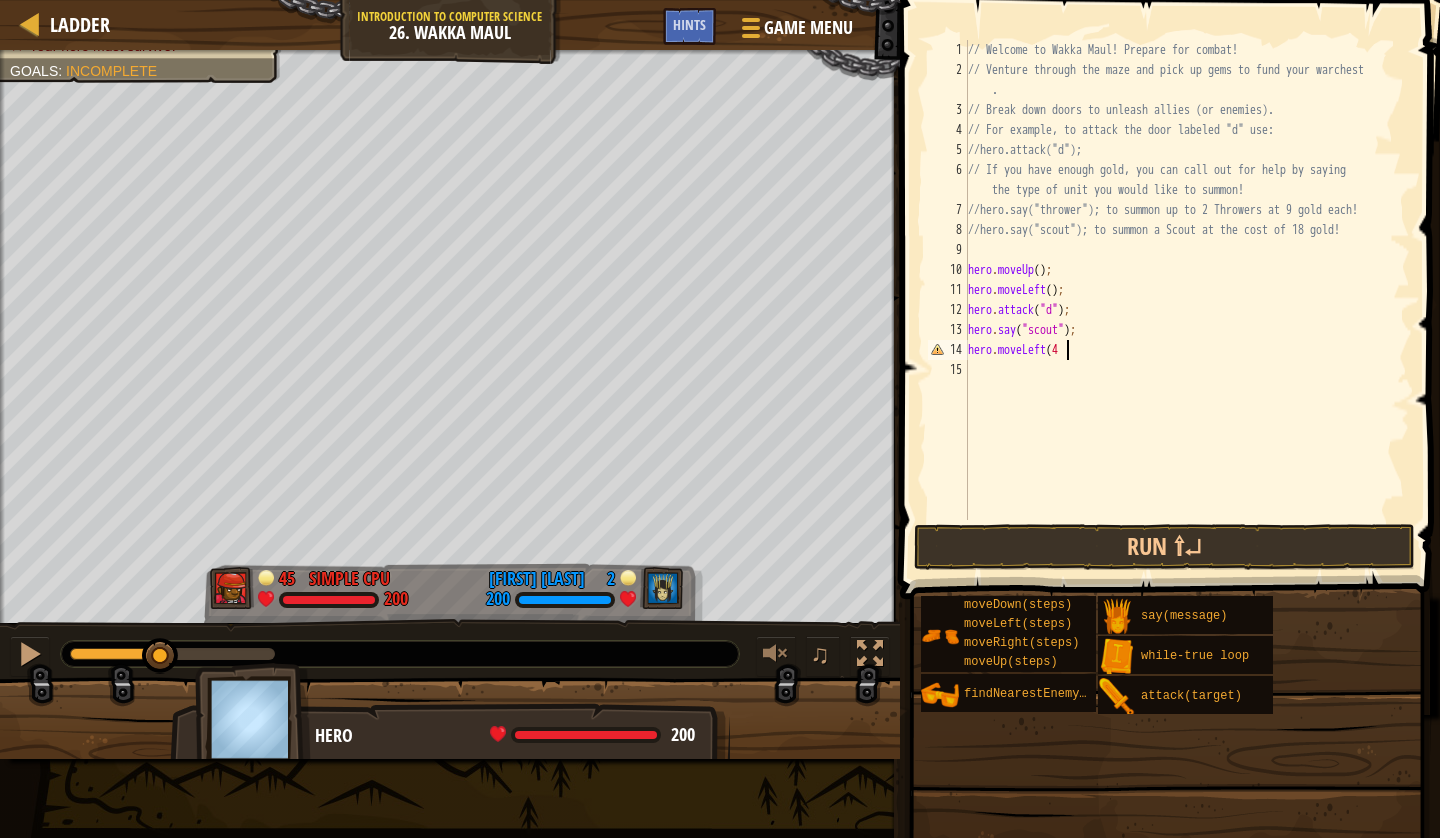 scroll, scrollTop: 9, scrollLeft: 8, axis: both 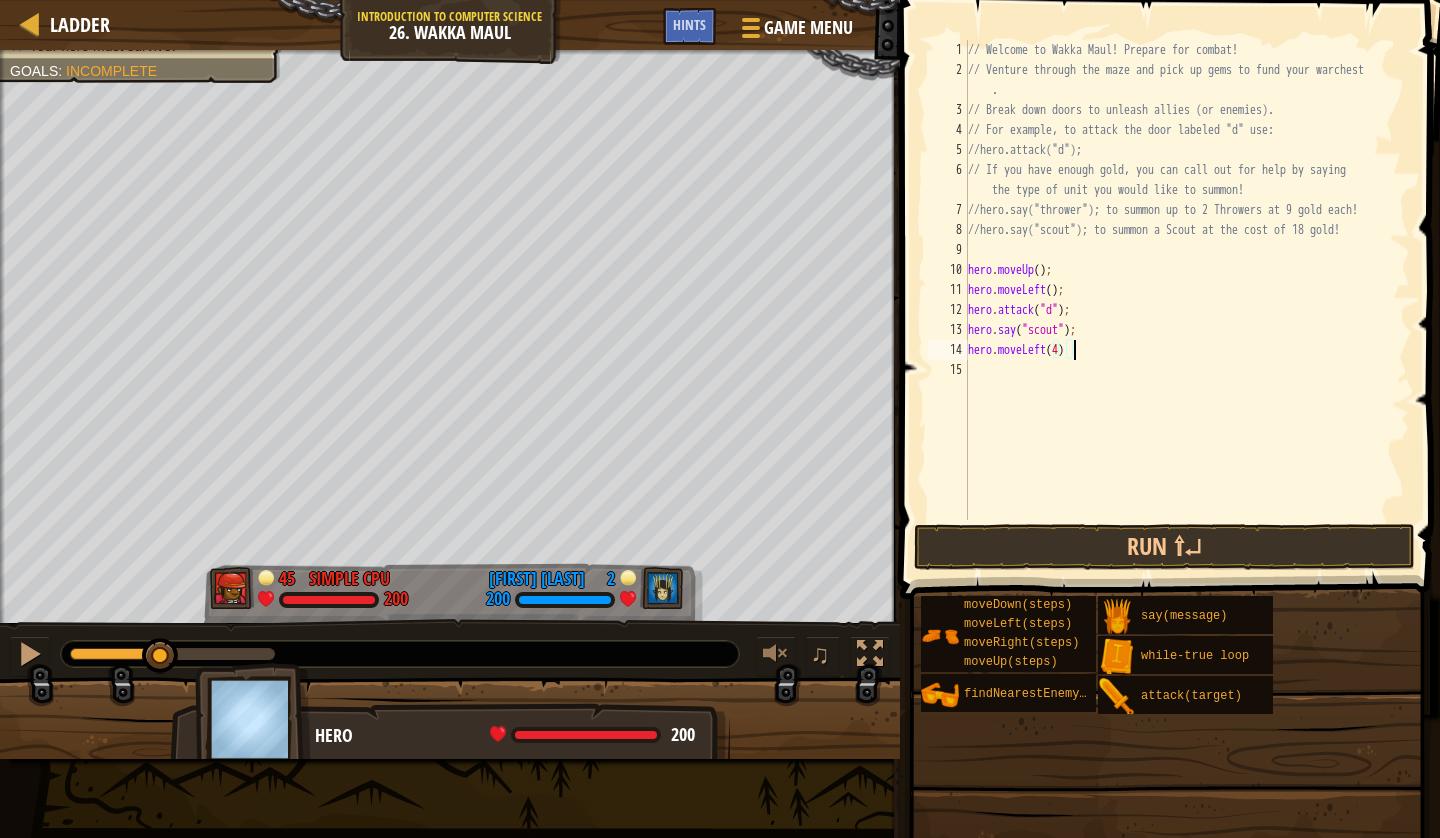 type on "hero.moveLeft(4);" 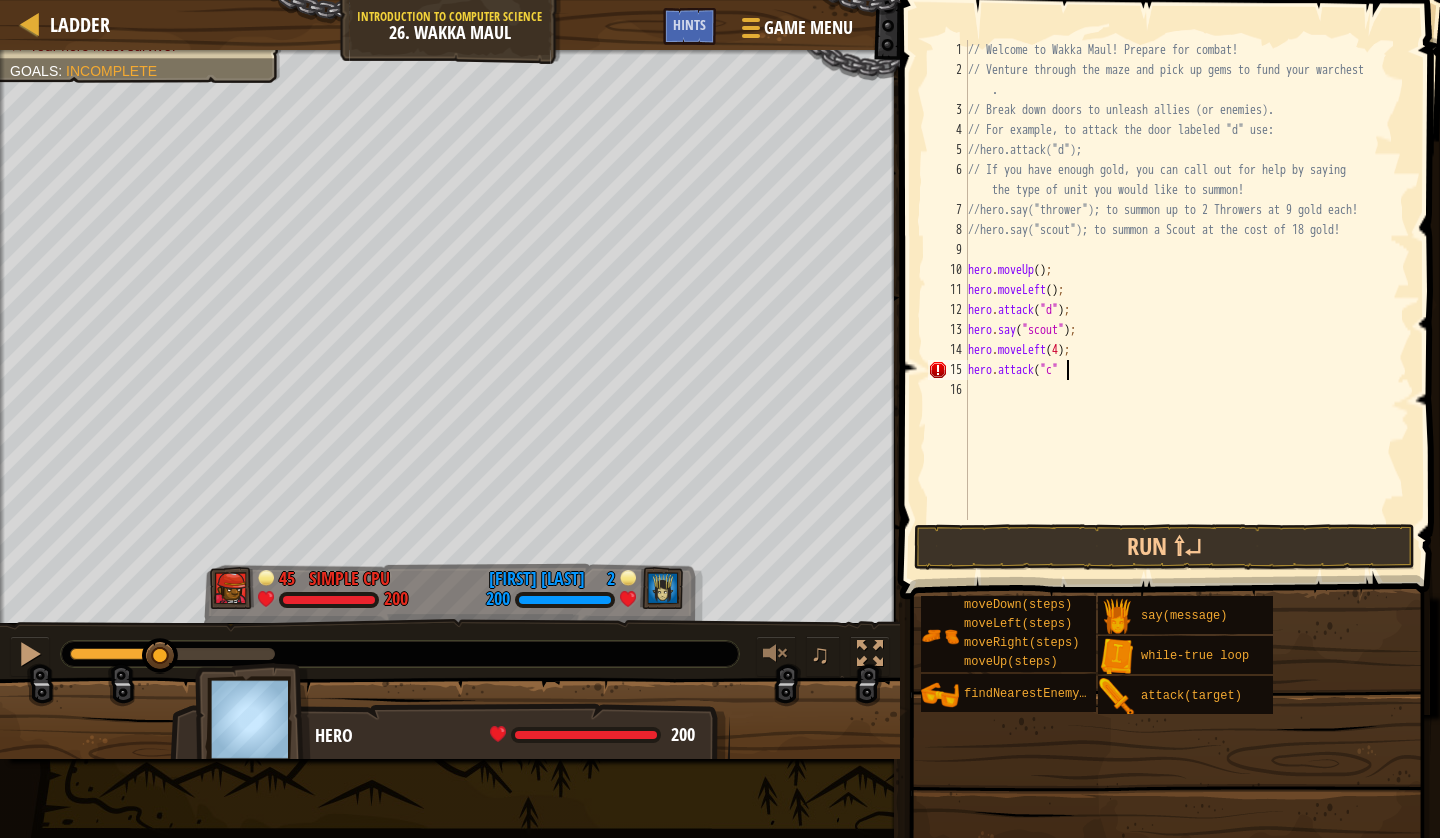 scroll, scrollTop: 9, scrollLeft: 8, axis: both 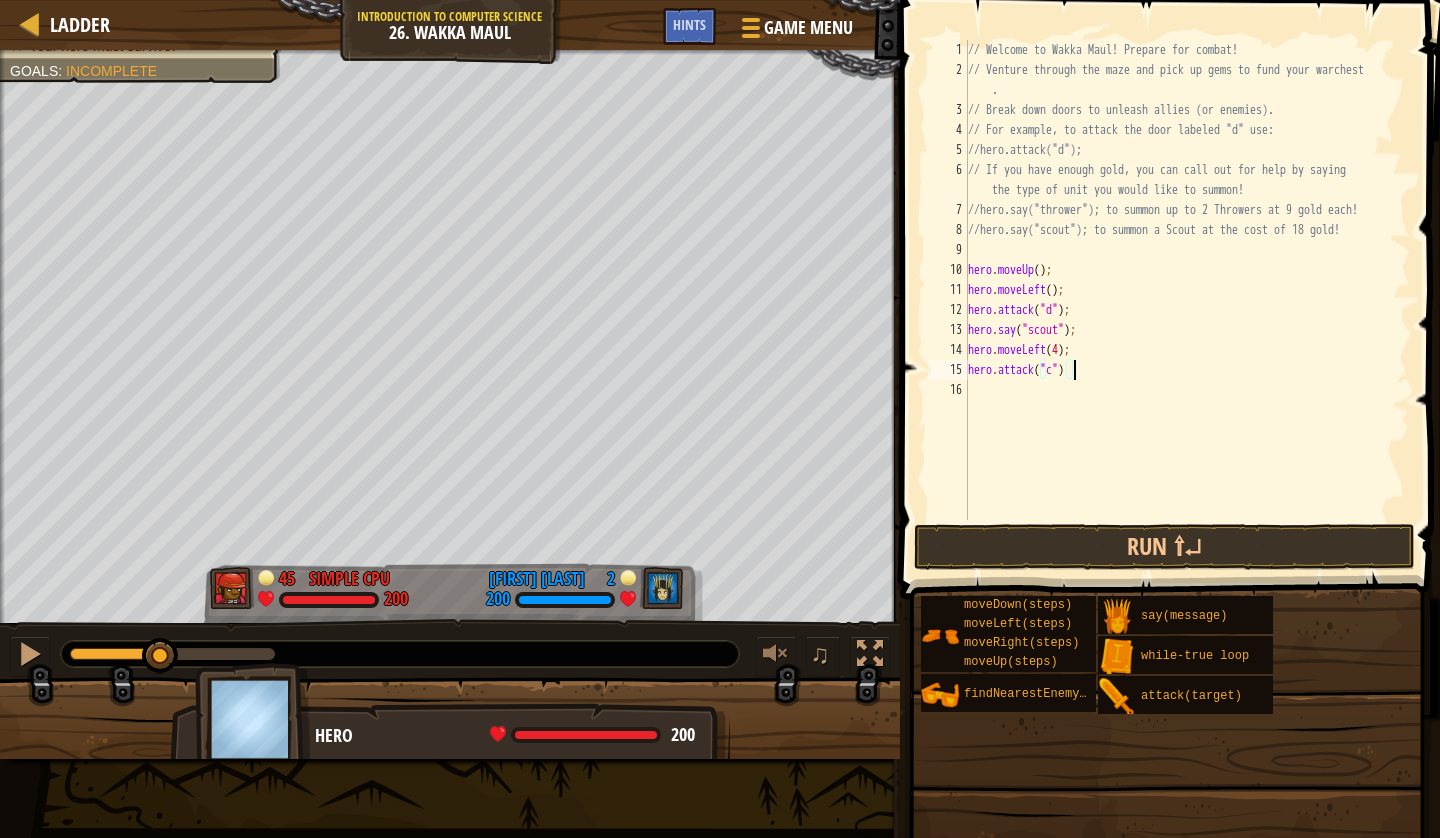 type on "hero.attack("c");" 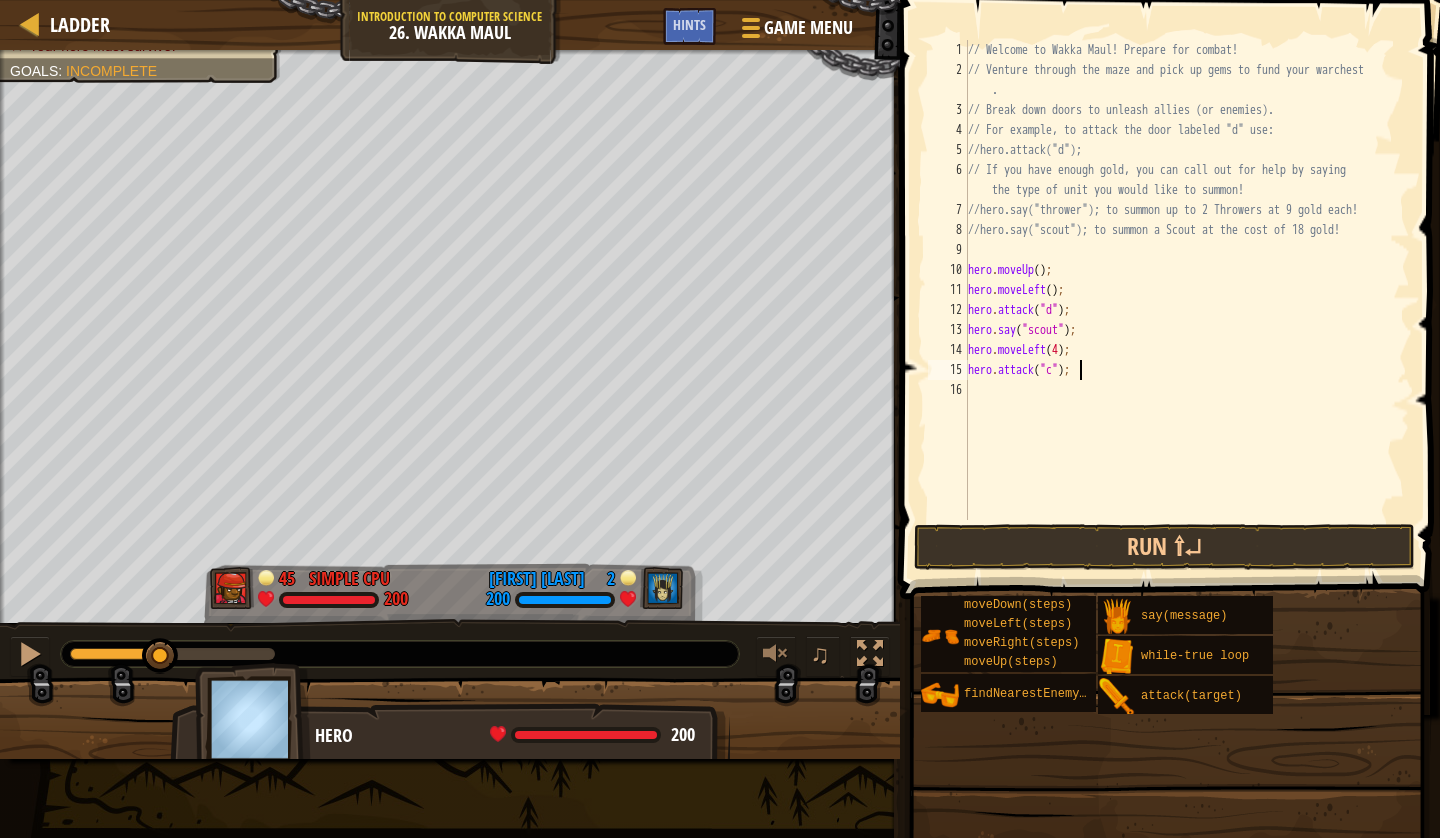 scroll, scrollTop: 9, scrollLeft: 0, axis: vertical 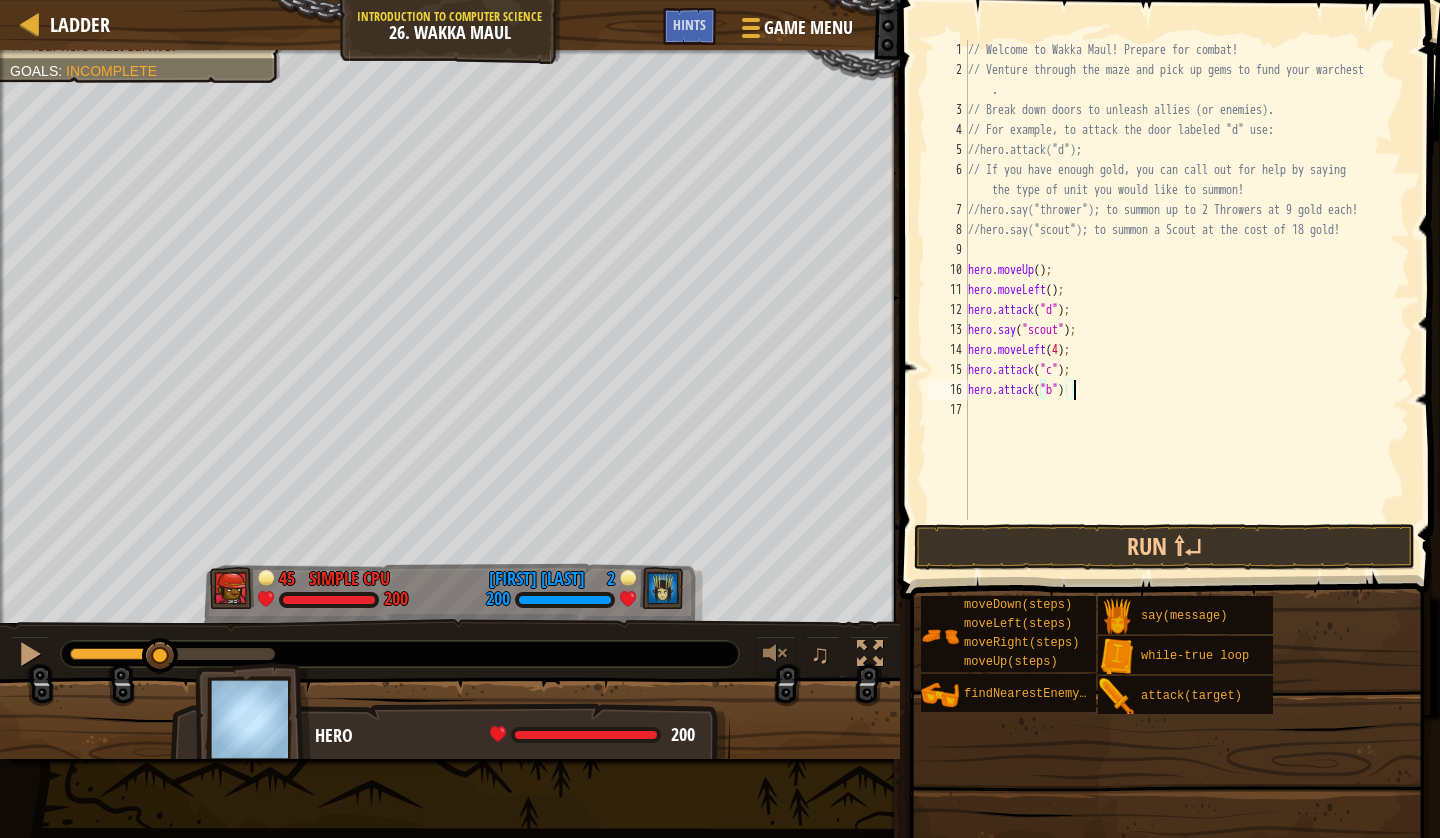type on "hero.attack("b");" 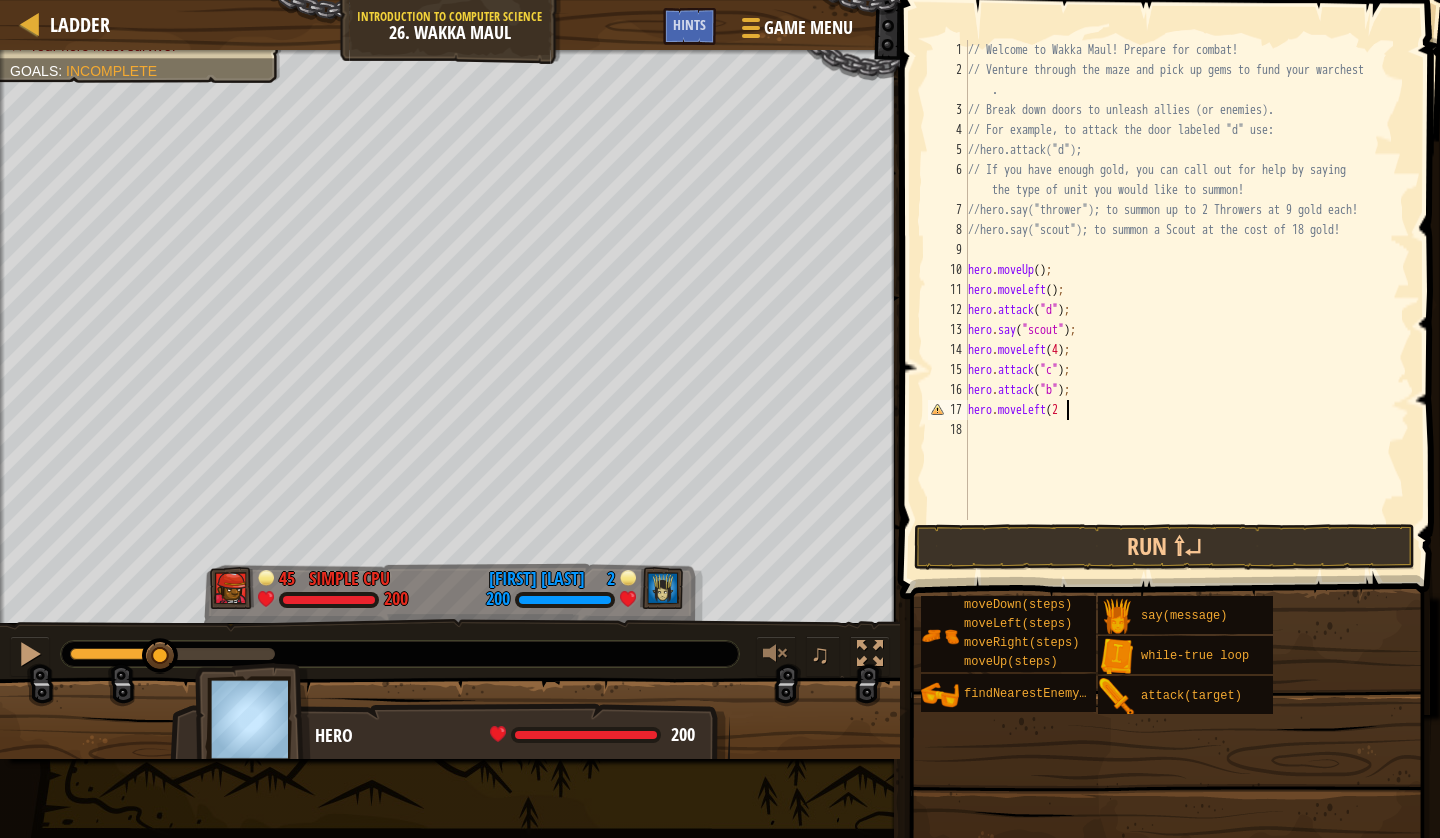 scroll, scrollTop: 9, scrollLeft: 8, axis: both 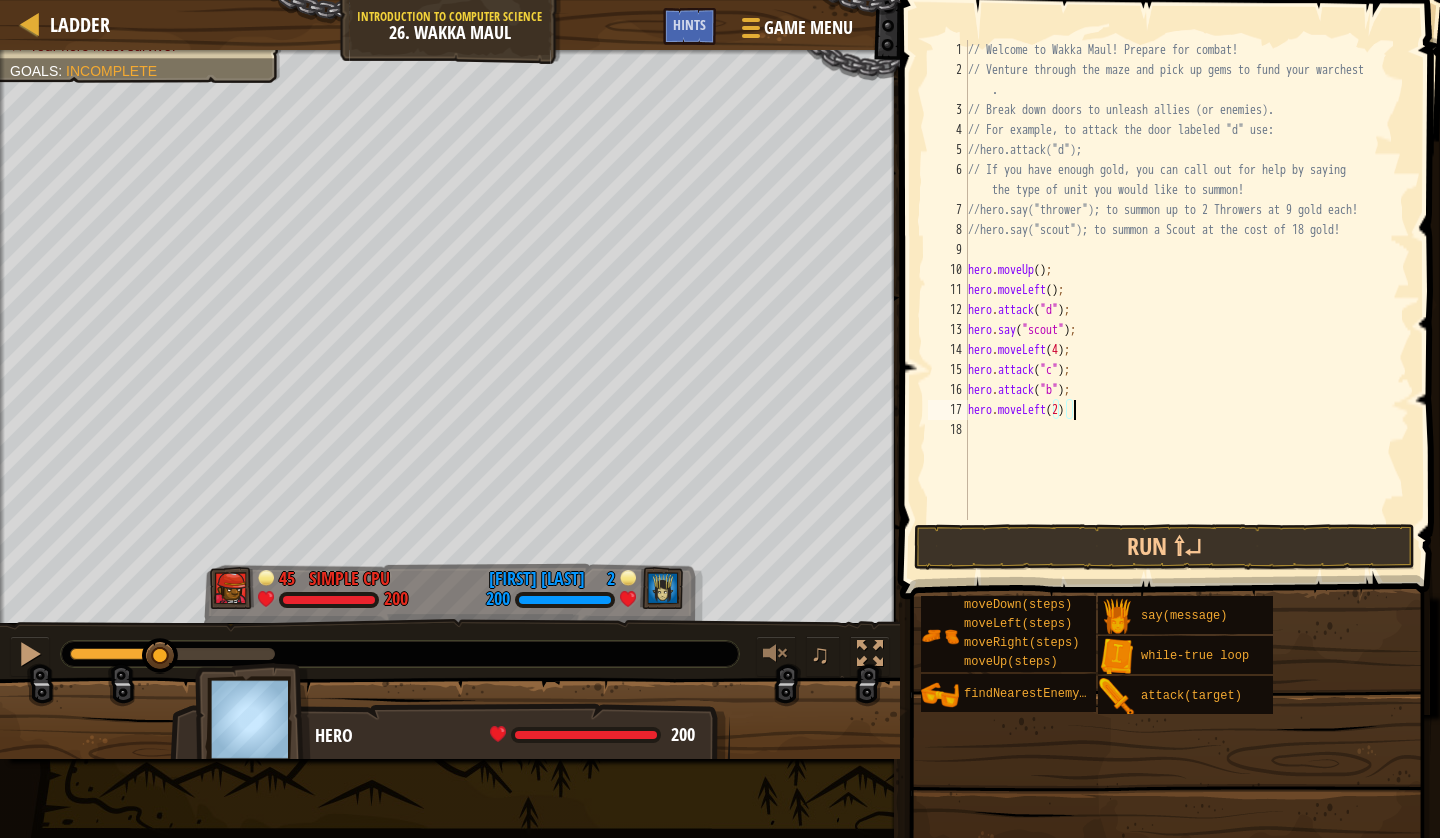 type on "hero.moveLeft(2);" 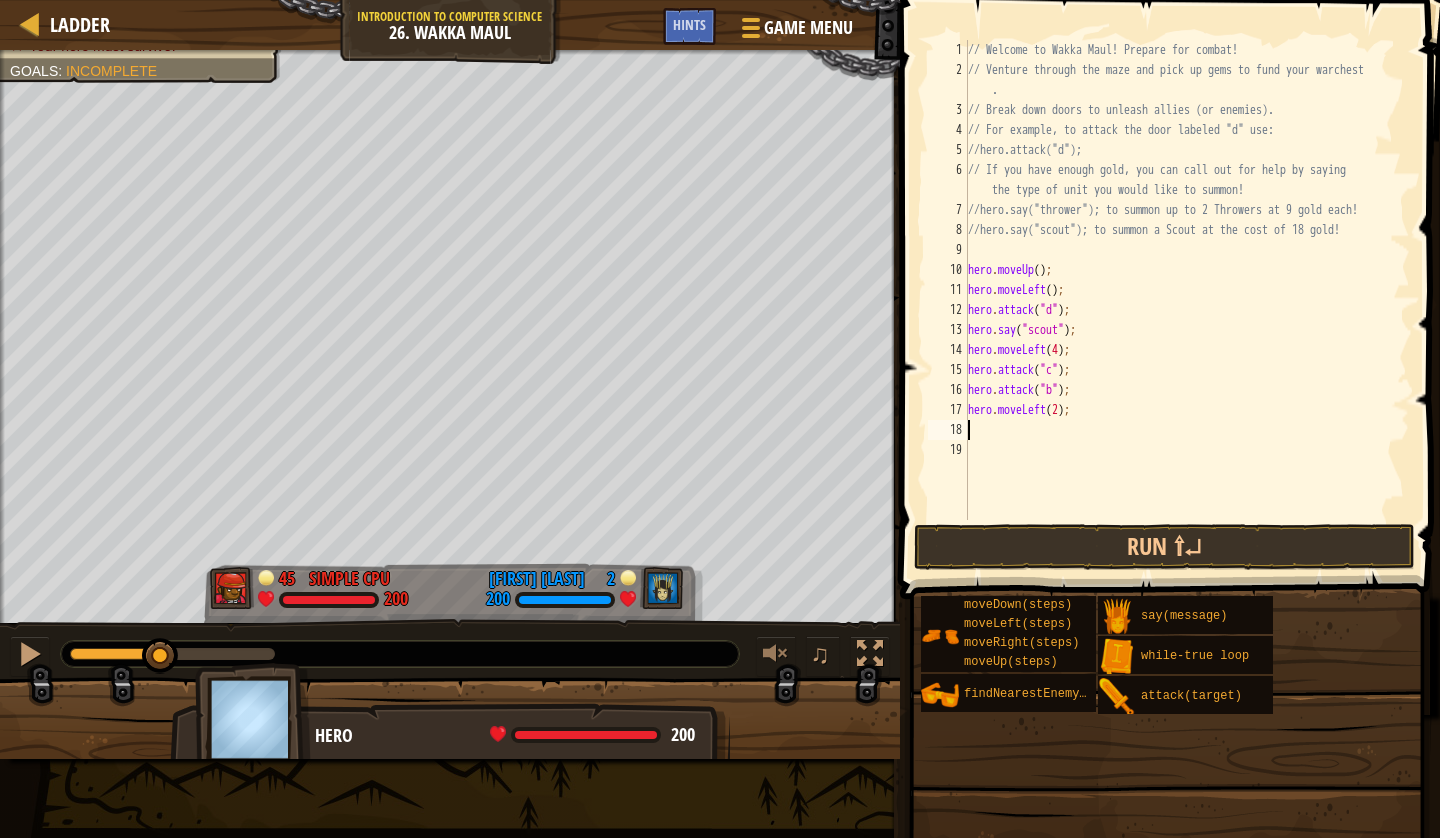 scroll, scrollTop: 9, scrollLeft: 0, axis: vertical 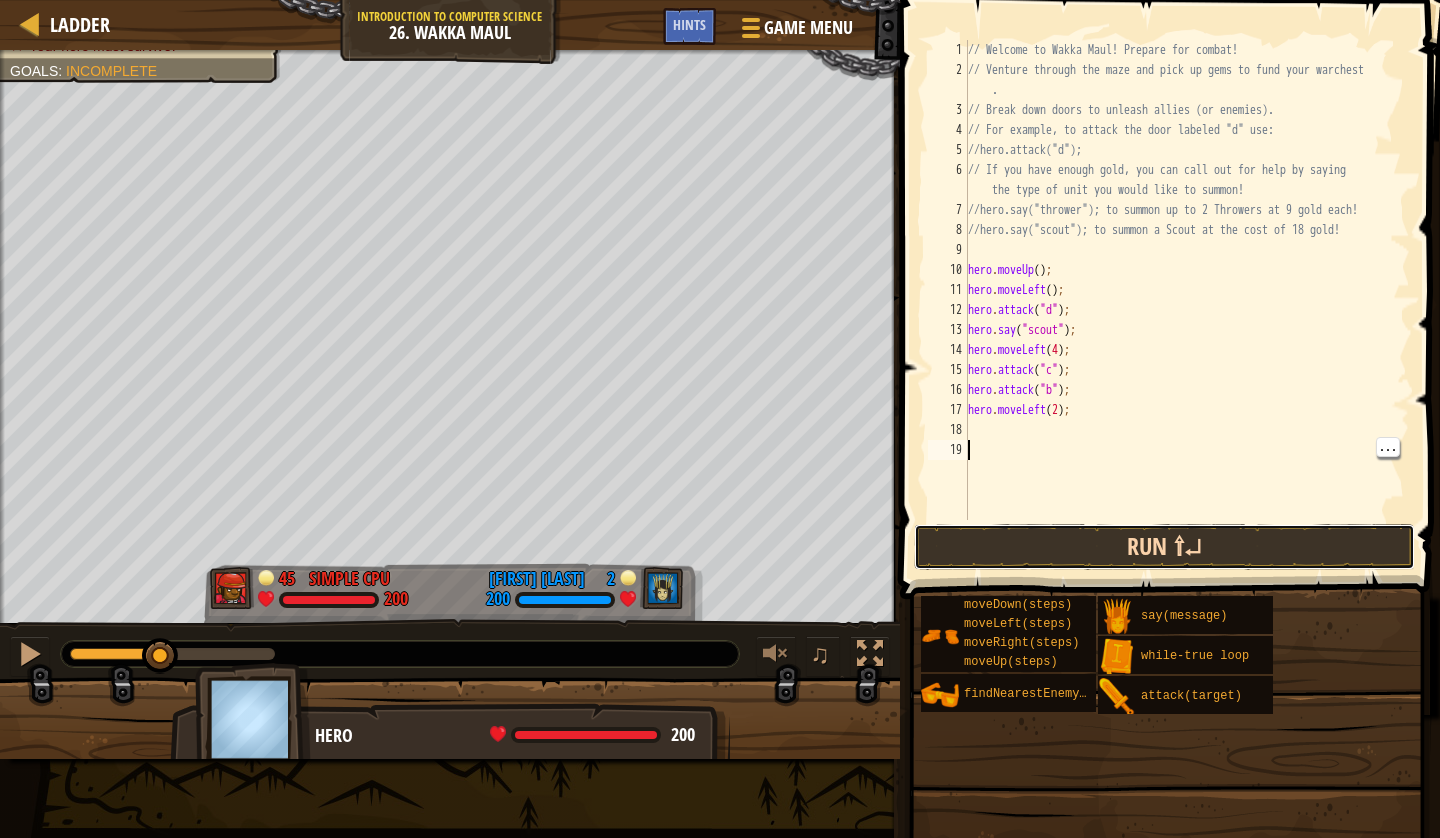 click on "Run ⇧↵" at bounding box center [1164, 547] 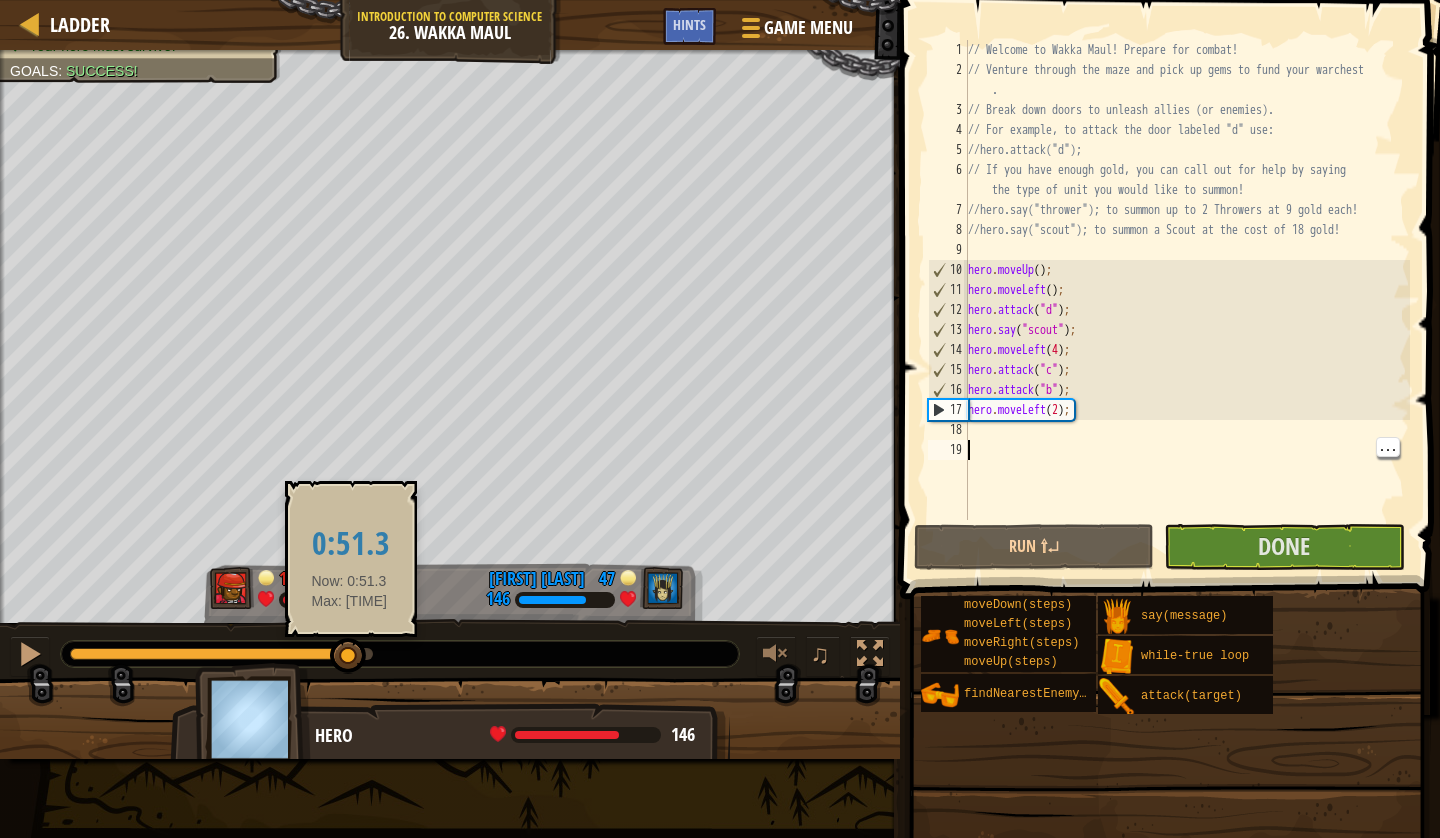 drag, startPoint x: 263, startPoint y: 653, endPoint x: 349, endPoint y: 657, distance: 86.09297 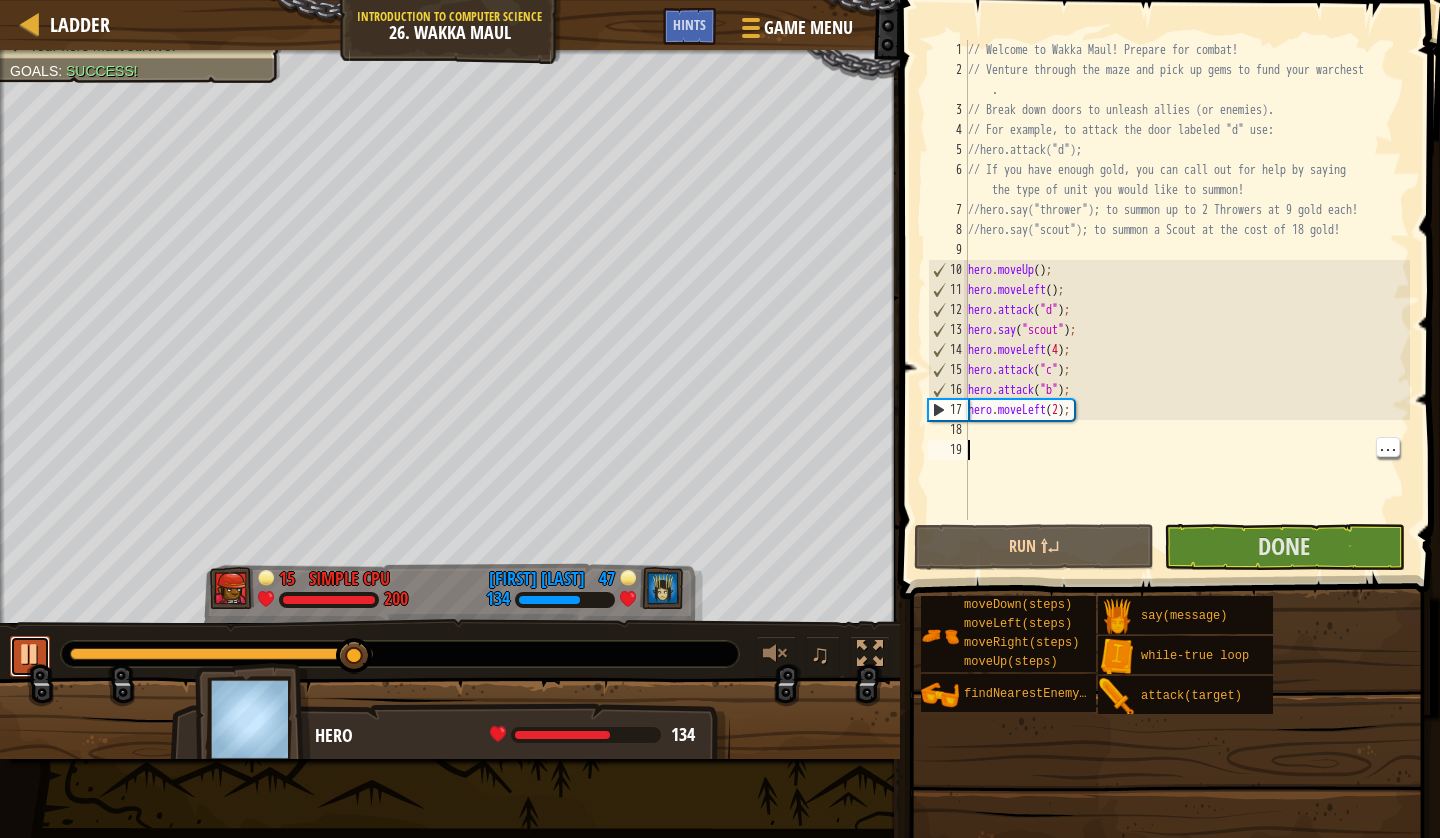 click at bounding box center [30, 654] 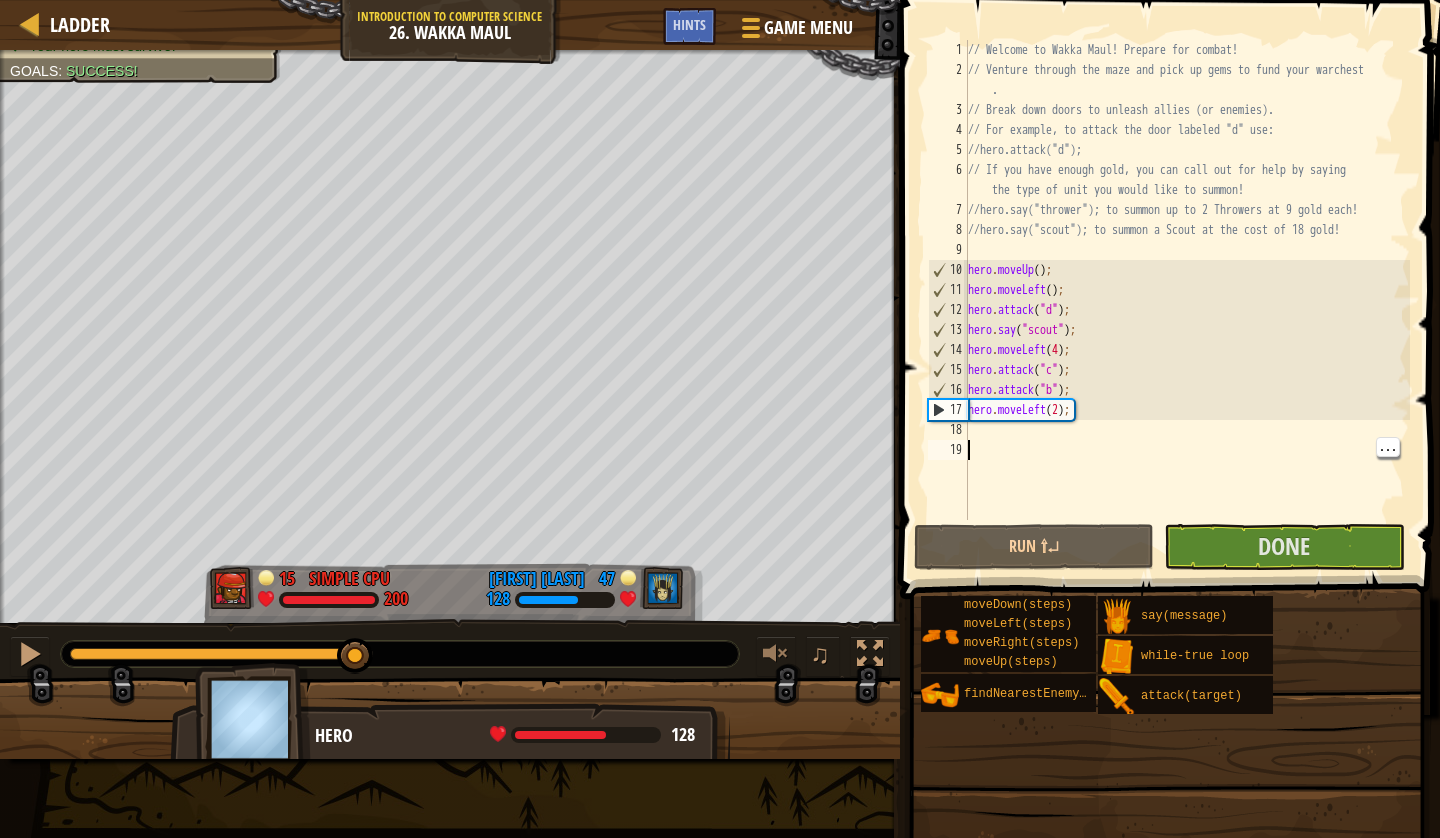 click on "// Welcome to Wakka Maul! Prepare for combat! // Venture through the maze and pick up gems to fund your warchest      . // Break down doors to unleash allies (or enemies). // For example, to attack the door labeled "d" use: //hero.attack("d"); // If you have enough gold, you can call out for help by saying       the type of unit you would like to summon! //hero.say("thrower"); to summon up to 2 Throwers at 9 gold each! //hero.say("scout"); to summon a Scout at the cost of 18 gold! hero . moveUp ( ) ; hero . moveLeft ( ) ; hero . attack ( "d" ) ; hero . say ( "scout" ) ; hero . moveLeft ( 4 ) ; hero . attack ( "c" ) ; hero . attack ( "b" ) ; hero . moveLeft ( 2 ) ;" at bounding box center [1187, 300] 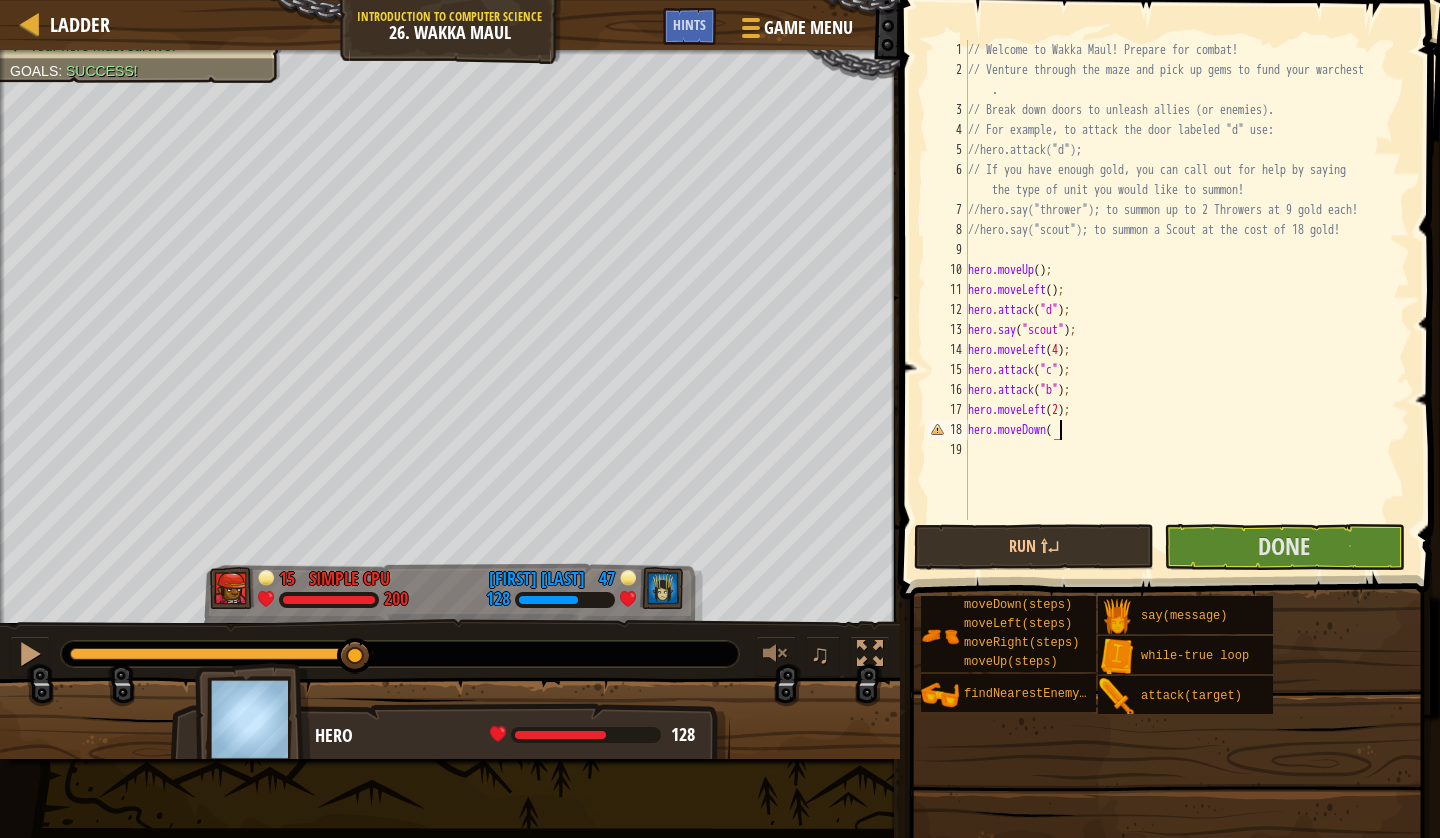 scroll, scrollTop: 9, scrollLeft: 6, axis: both 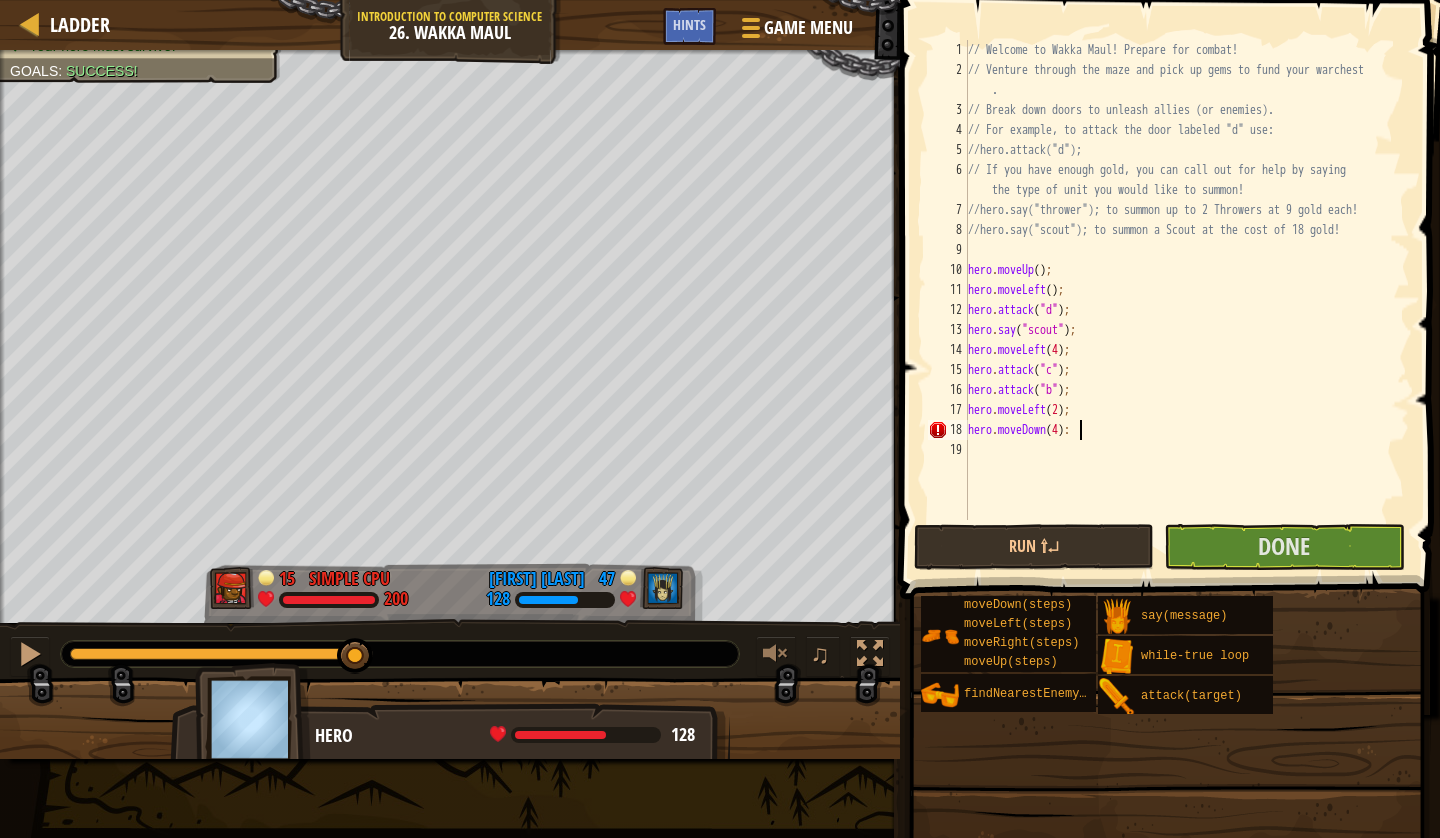 type on "hero.moveDown(4);" 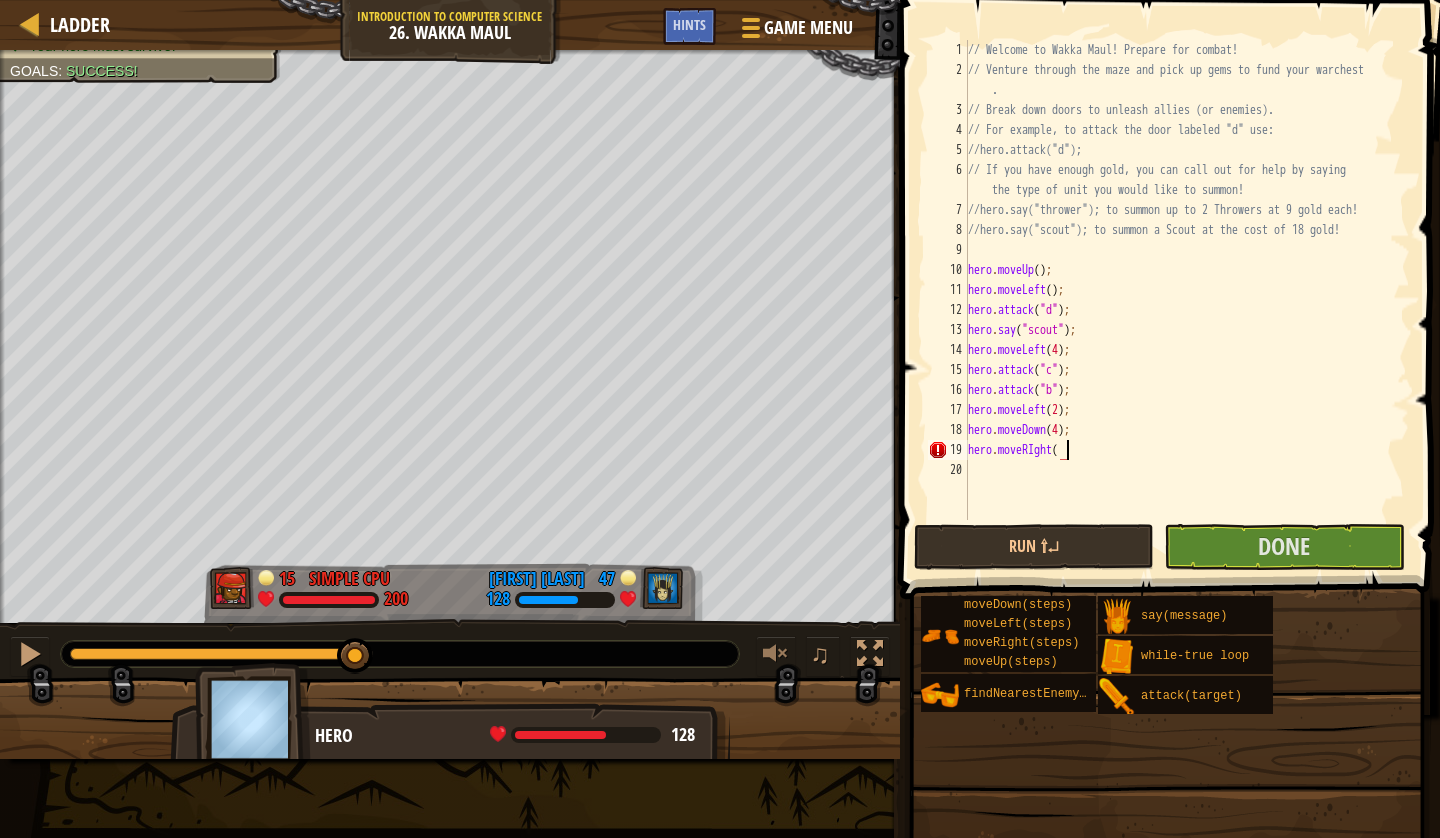 scroll, scrollTop: 9, scrollLeft: 8, axis: both 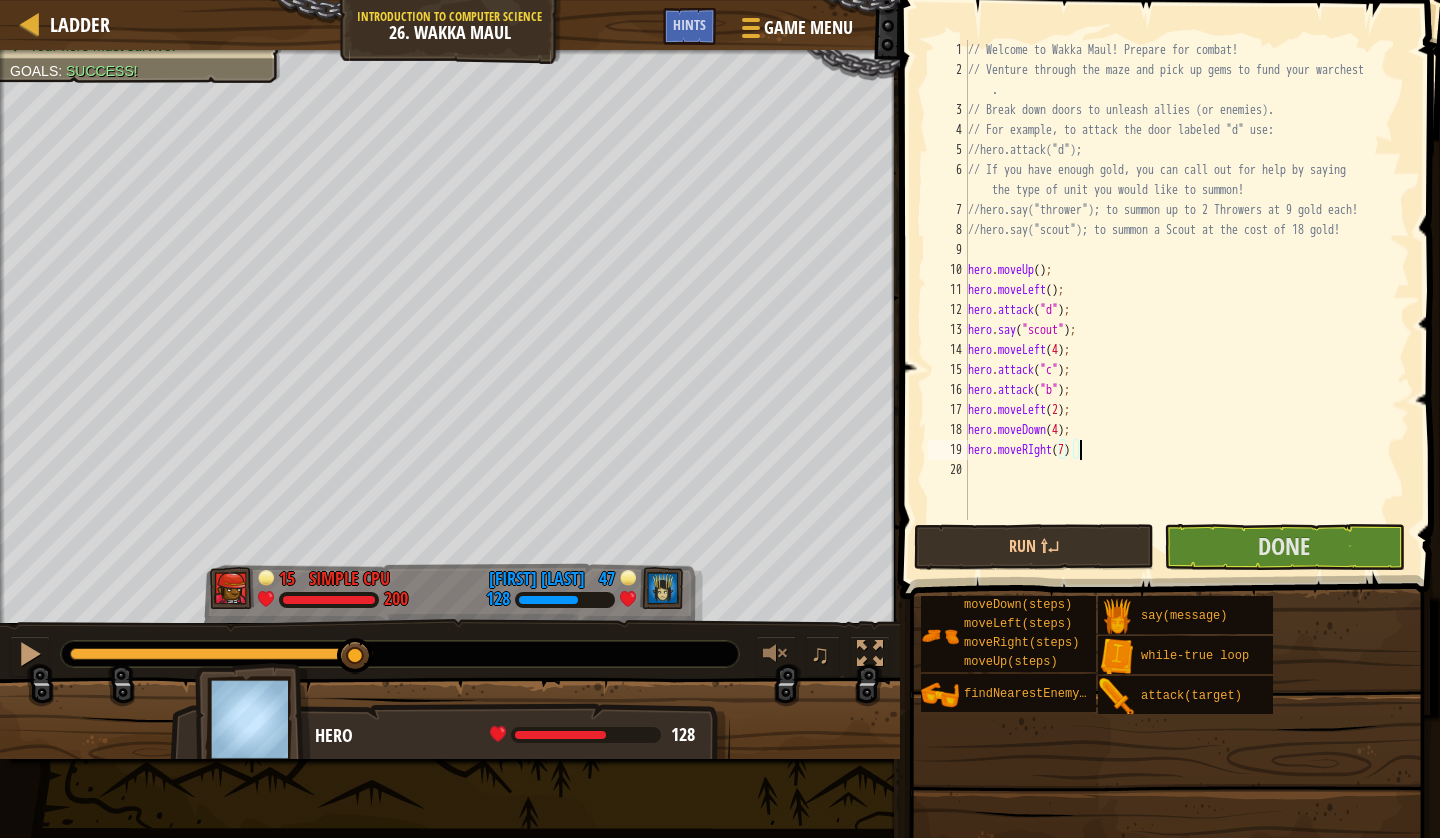 type on "hero.moveRIght(7);" 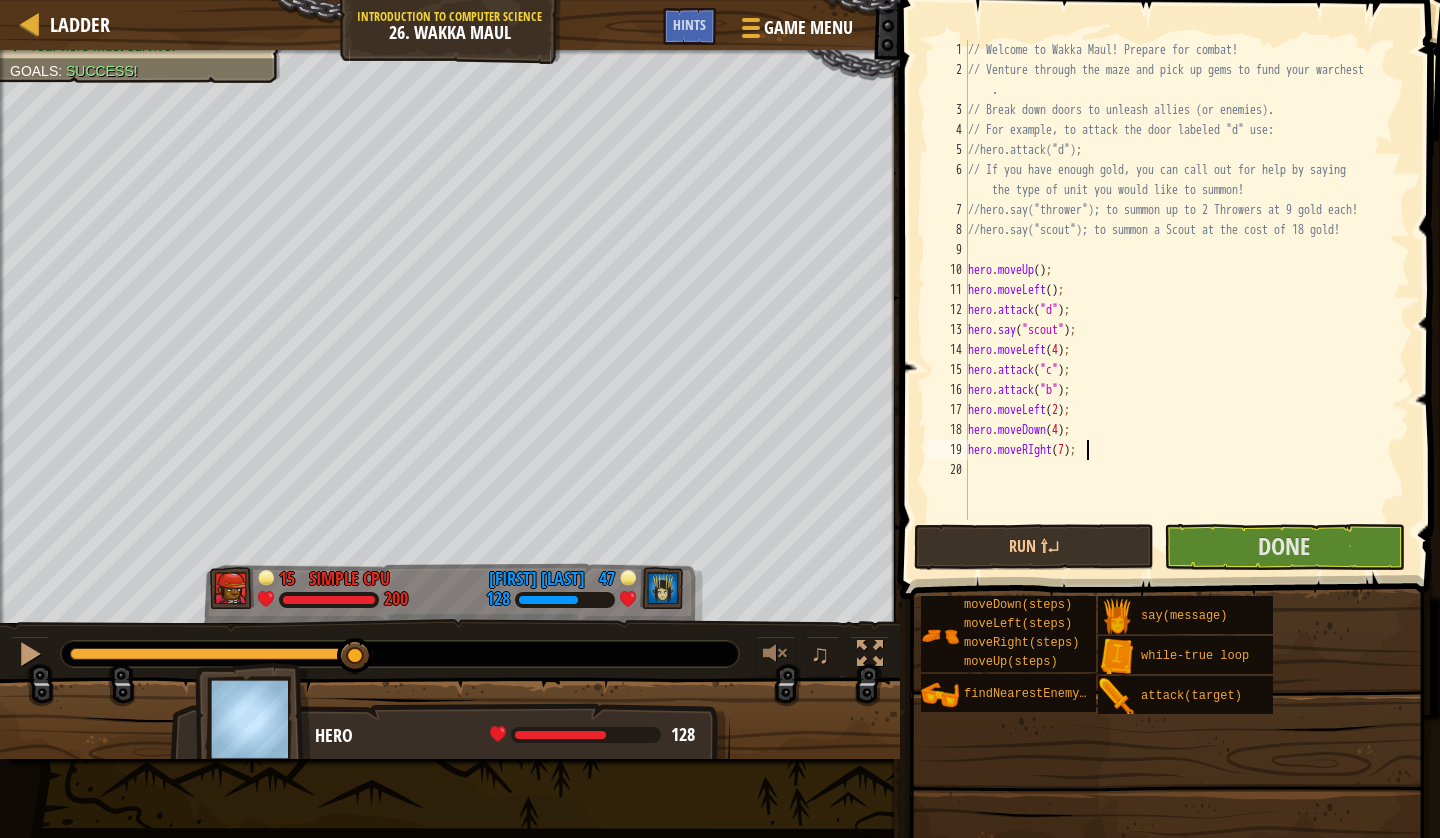scroll, scrollTop: 9, scrollLeft: 0, axis: vertical 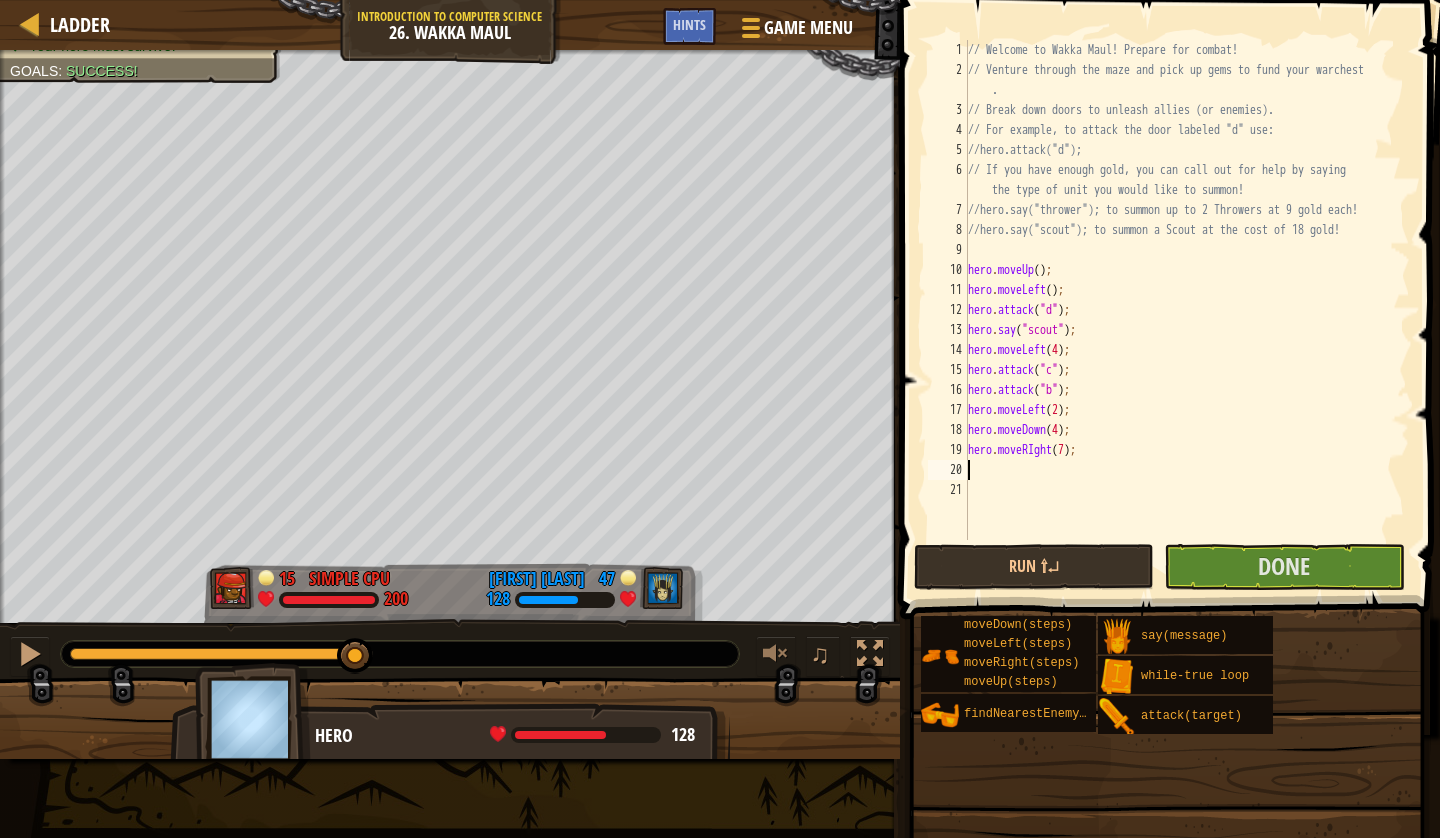 click on "// Welcome to Wakka Maul! Prepare for combat! // Venture through the maze and pick up gems to fund your warchest      . // Break down doors to unleash allies (or enemies). // For example, to attack the door labeled "d" use: //hero.attack("d"); // If you have enough gold, you can call out for help by saying       the type of unit you would like to summon! //hero.say("thrower"); to summon up to 2 Throwers at 9 gold each! //hero.say("scout"); to summon a Scout at the cost of 18 gold! hero . moveUp ( ) ; hero . moveLeft ( ) ; hero . attack ( "d" ) ; hero . say ( "scout" ) ; hero . moveLeft ( 4 ) ; hero . attack ( "c" ) ; hero . attack ( "b" ) ; hero . moveLeft ( 2 ) ; hero . moveDown ( 4 ) ; hero . moveRIght ( 7 ) ;" at bounding box center (1187, 310) 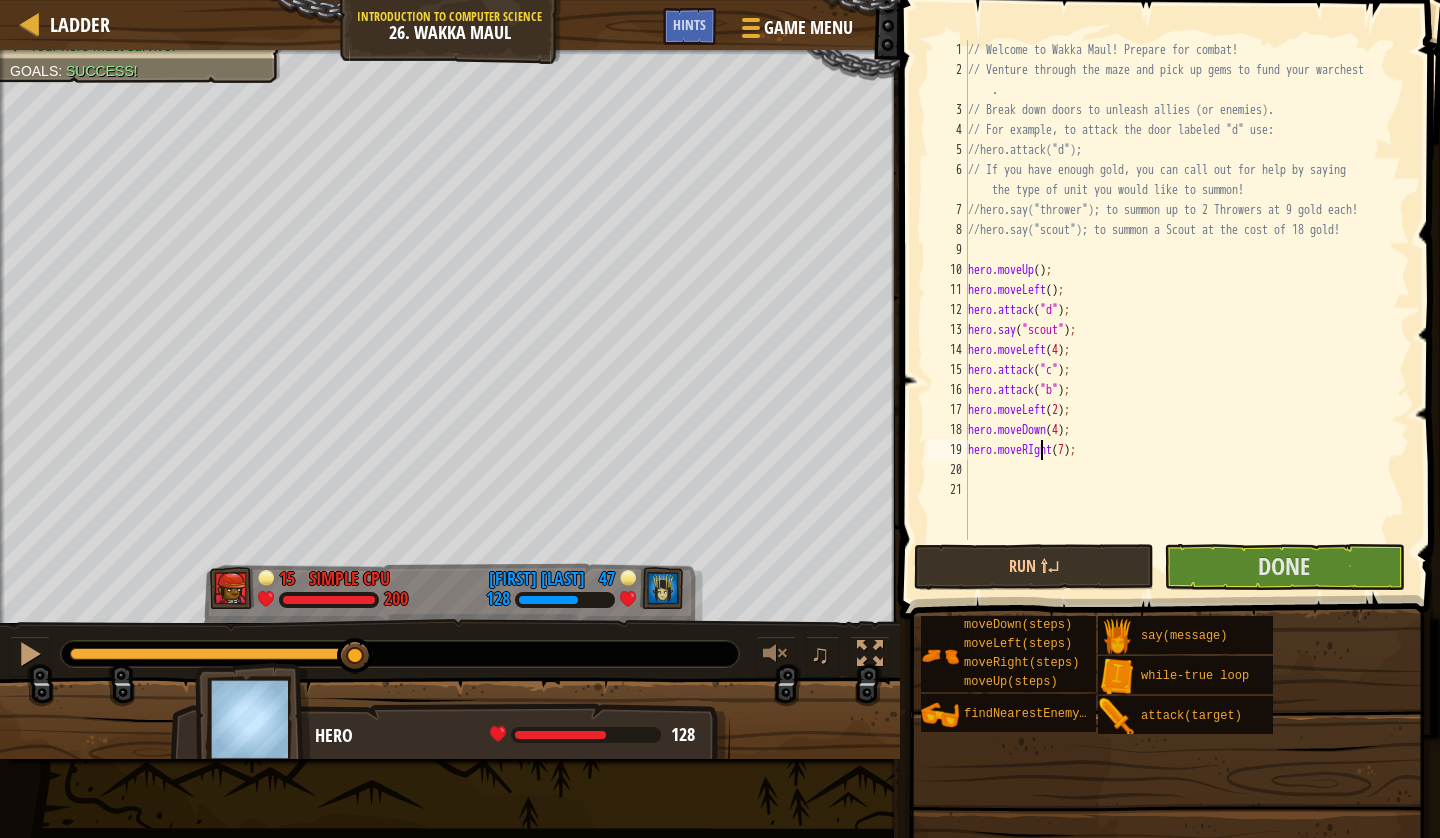 scroll, scrollTop: 9, scrollLeft: 6, axis: both 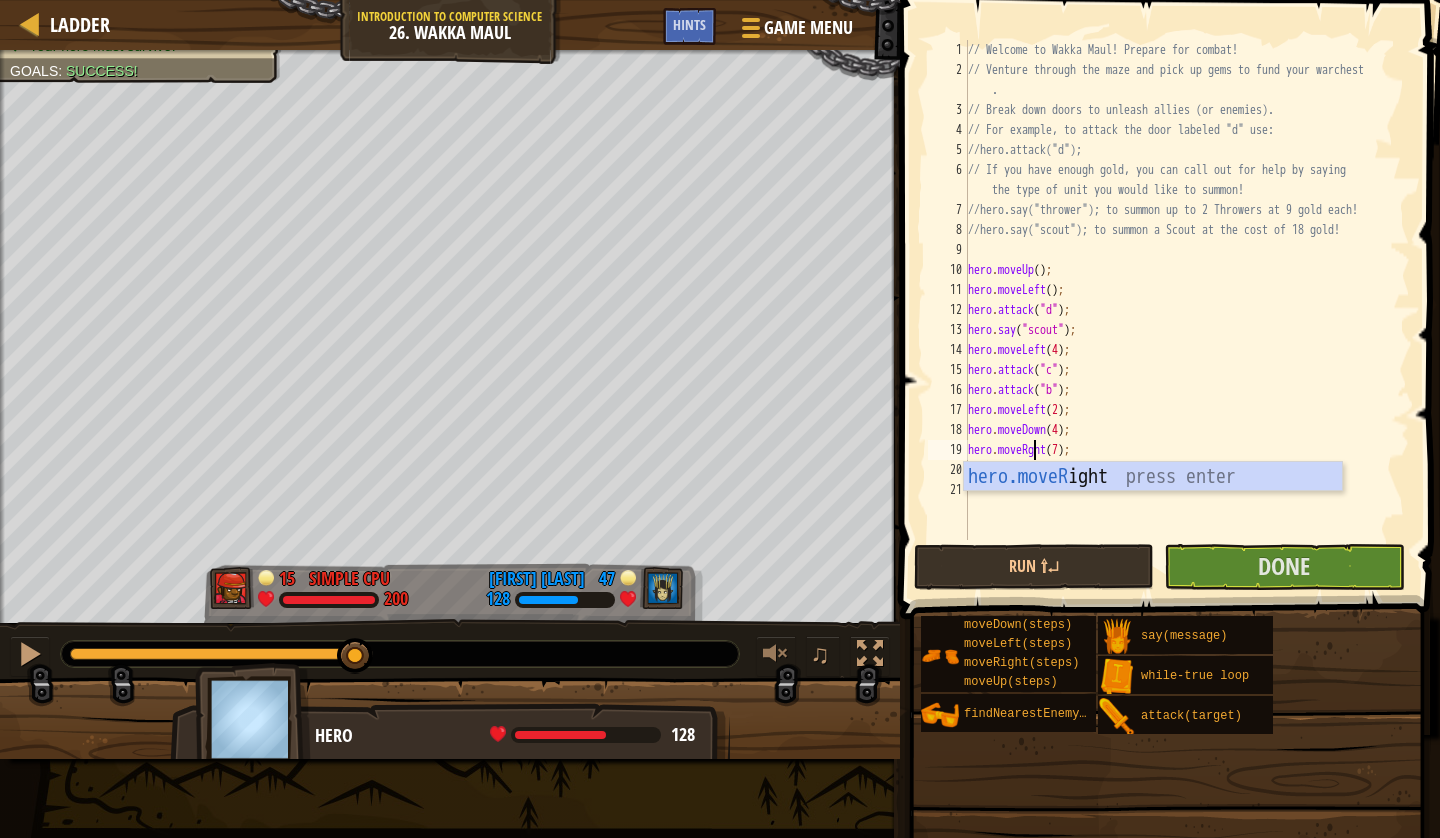 type on "hero.moveRight(7);" 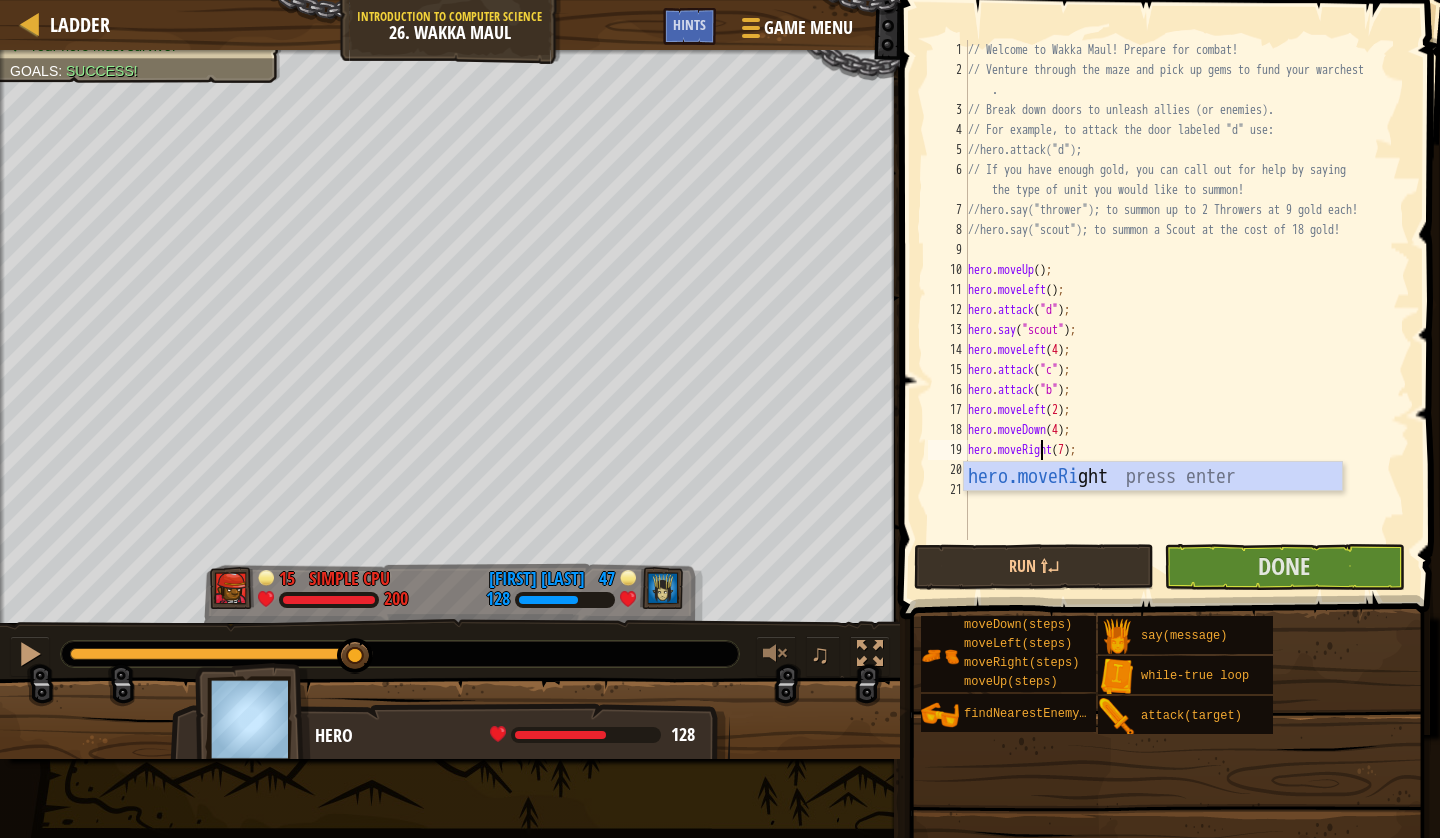 click on "// Welcome to Wakka Maul! Prepare for combat! // Venture through the maze and pick up gems to fund your warchest      . // Break down doors to unleash allies (or enemies). // For example, to attack the door labeled "d" use: //hero.attack("d"); // If you have enough gold, you can call out for help by saying       the type of unit you would like to summon! //hero.say("thrower"); to summon up to 2 Throwers at 9 gold each! //hero.say("scout"); to summon a Scout at the cost of 18 gold! hero . moveUp ( ) ; hero . moveLeft ( ) ; hero . attack ( "d" ) ; hero . say ( "scout" ) ; hero . moveLeft ( 4 ) ; hero . attack ( "c" ) ; hero . attack ( "b" ) ; hero . moveLeft ( 2 ) ; hero . moveDown ( 4 ) ; hero . moveRight ( 7 ) ;" at bounding box center [1187, 310] 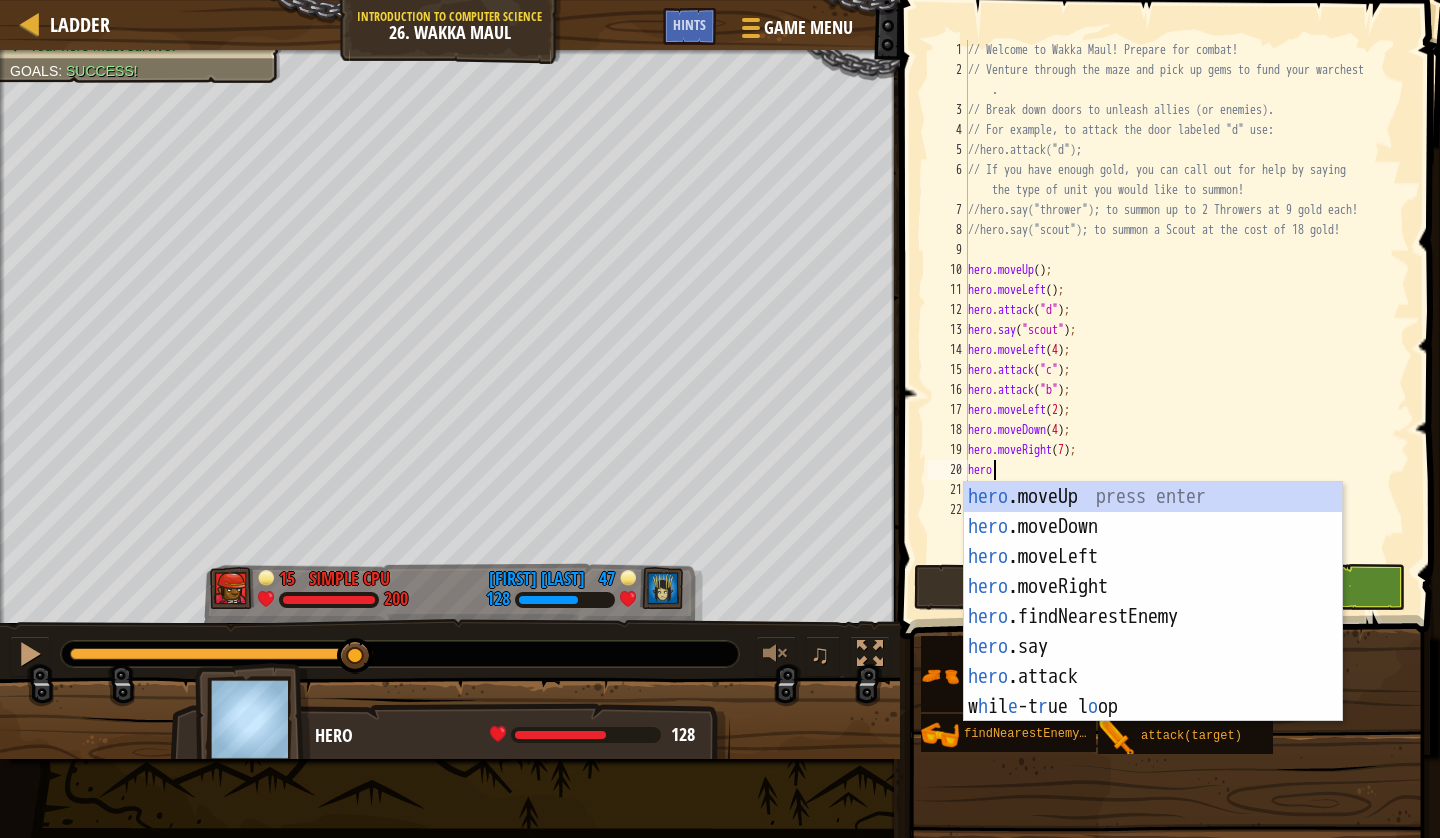 scroll, scrollTop: 9, scrollLeft: 2, axis: both 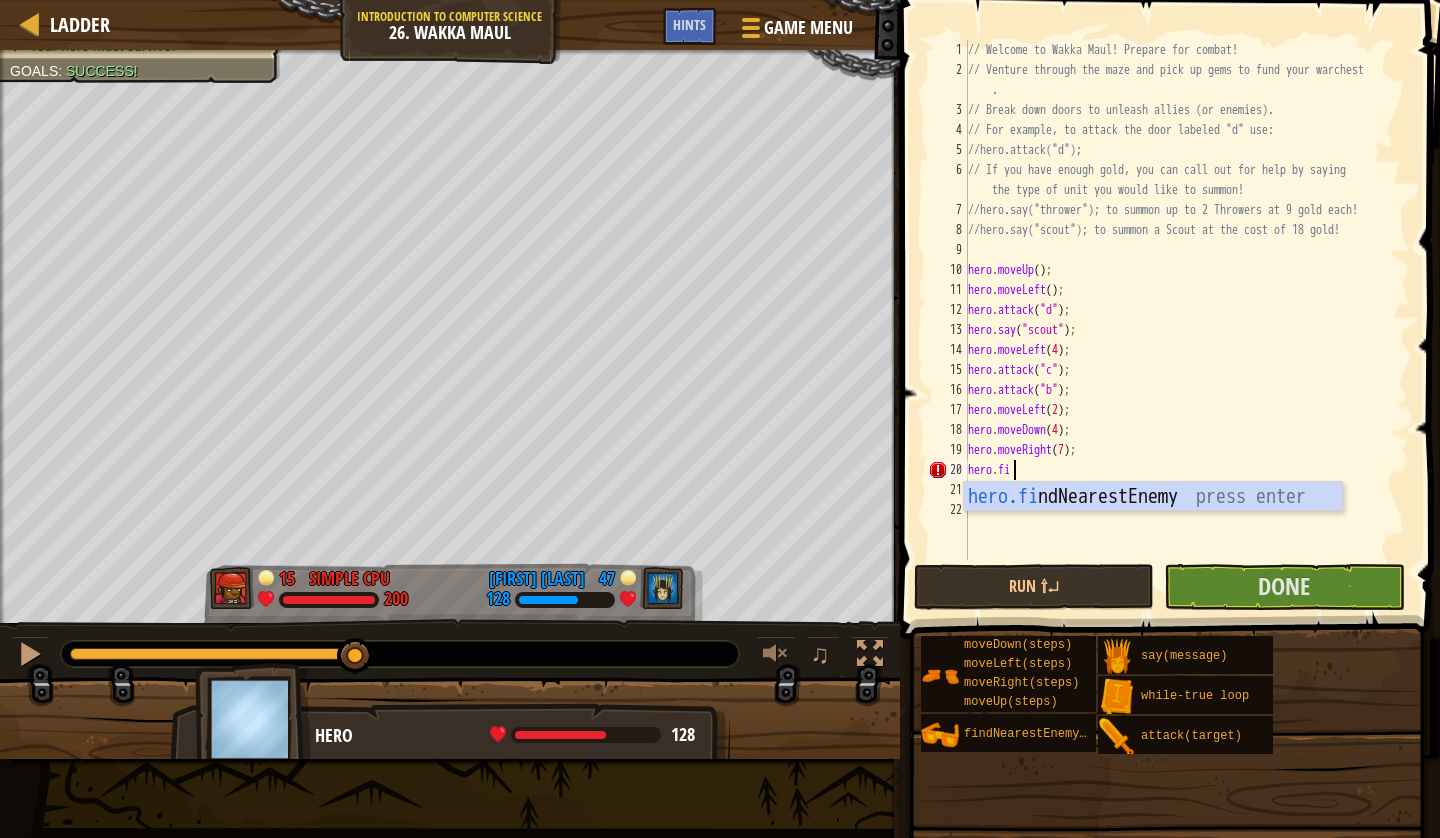 type on "hero.fin" 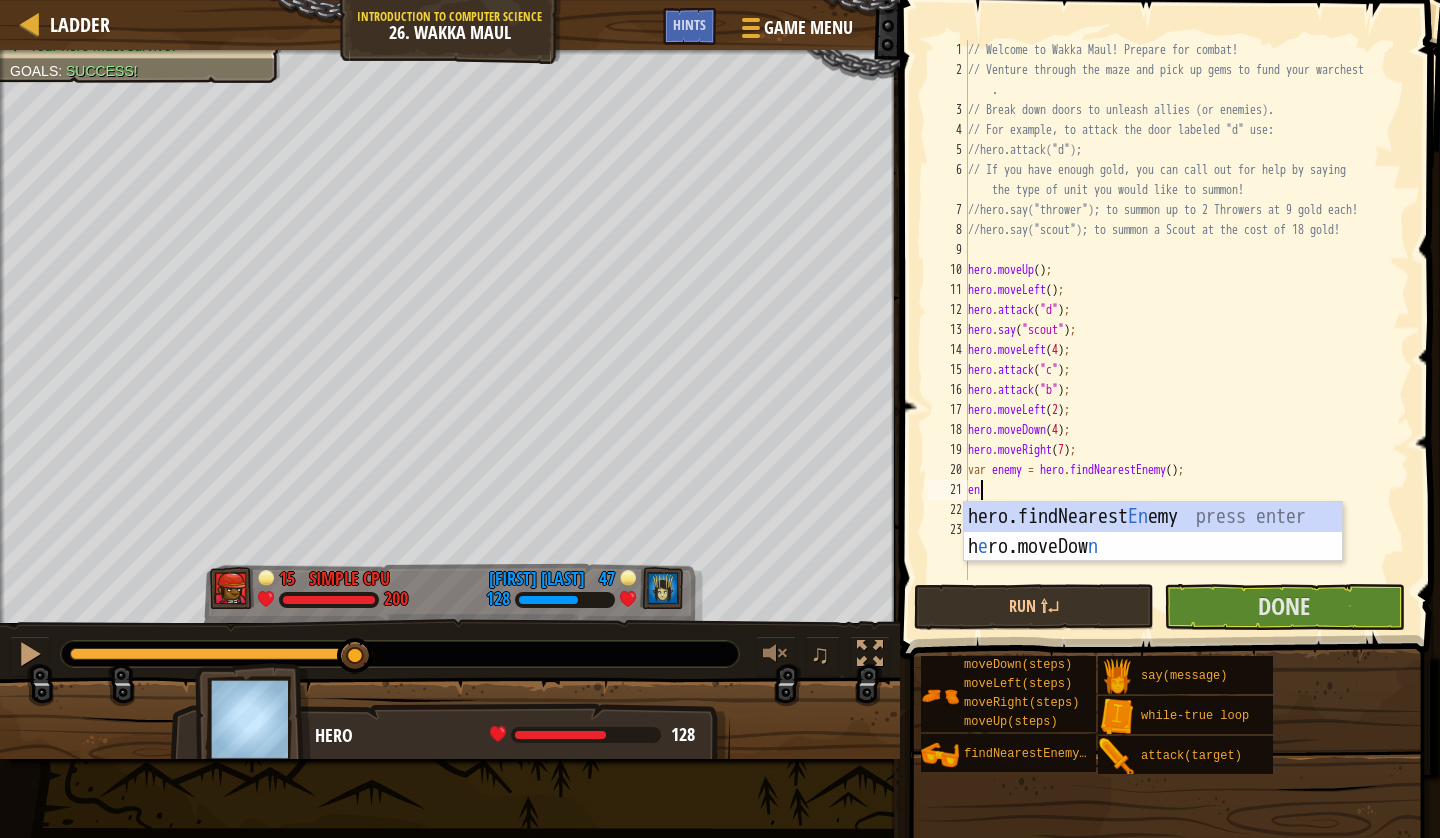scroll, scrollTop: 9, scrollLeft: 0, axis: vertical 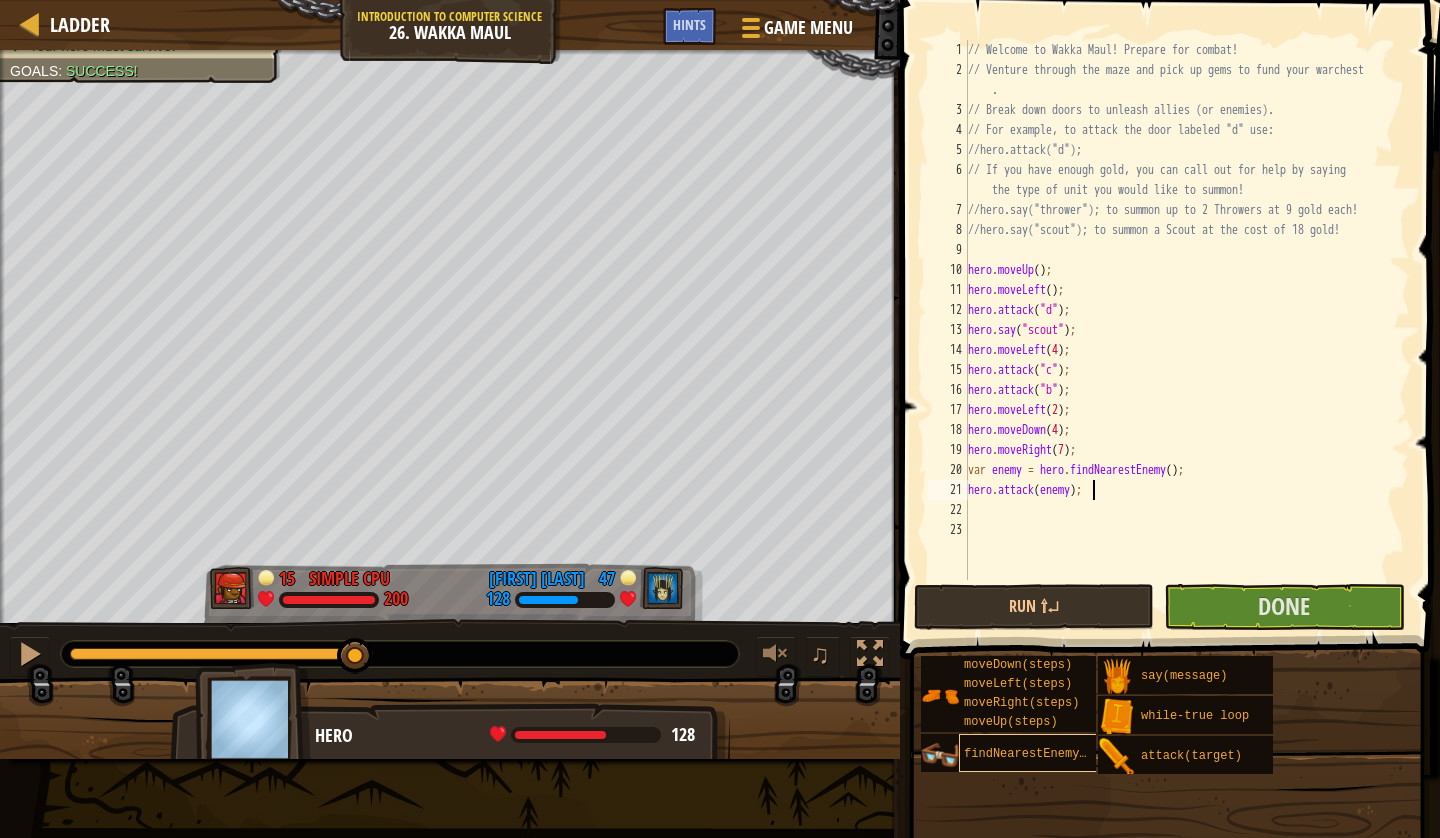 type on "hero.attack(enemy);" 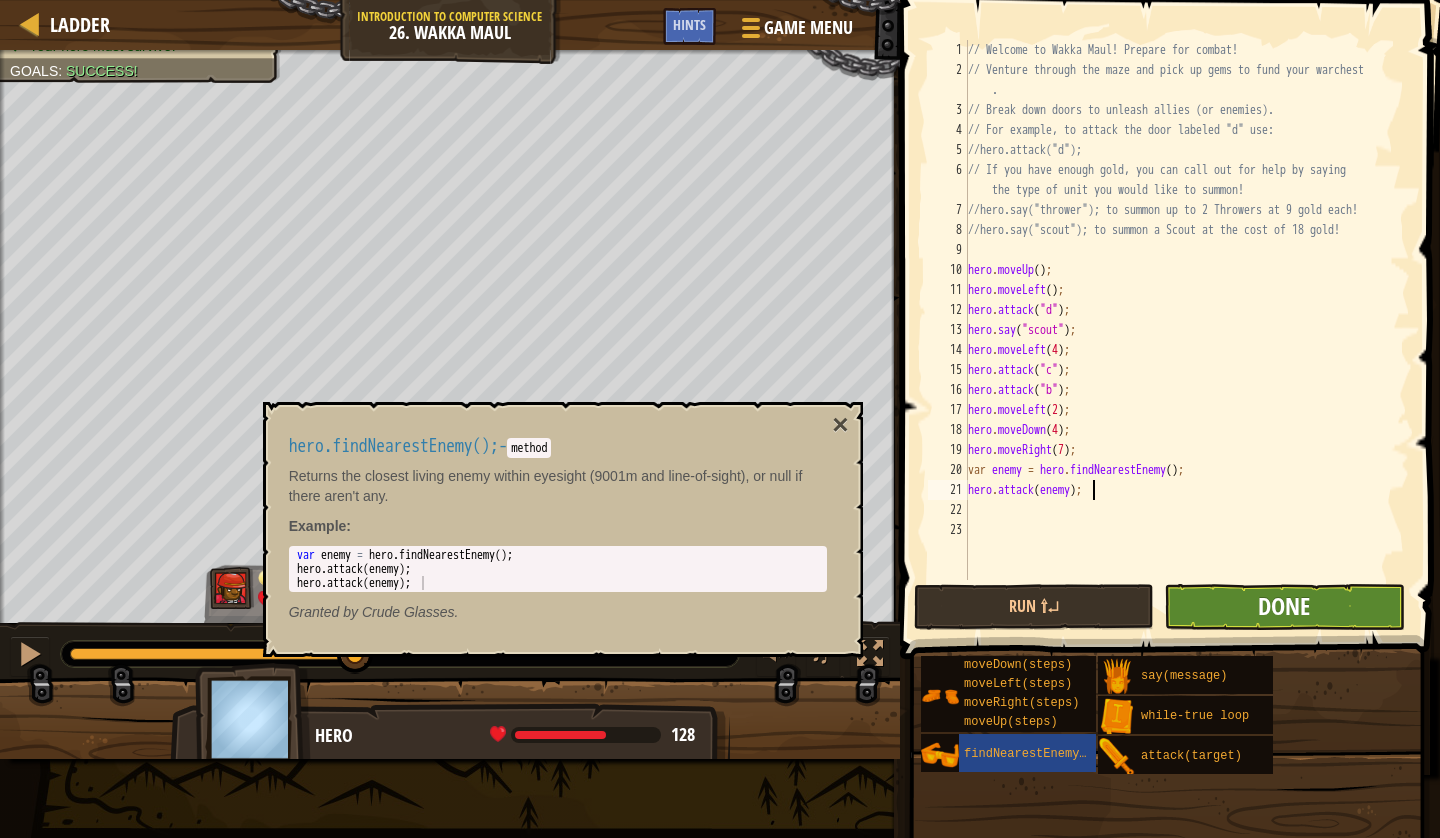 click on "Done" at bounding box center (1284, 606) 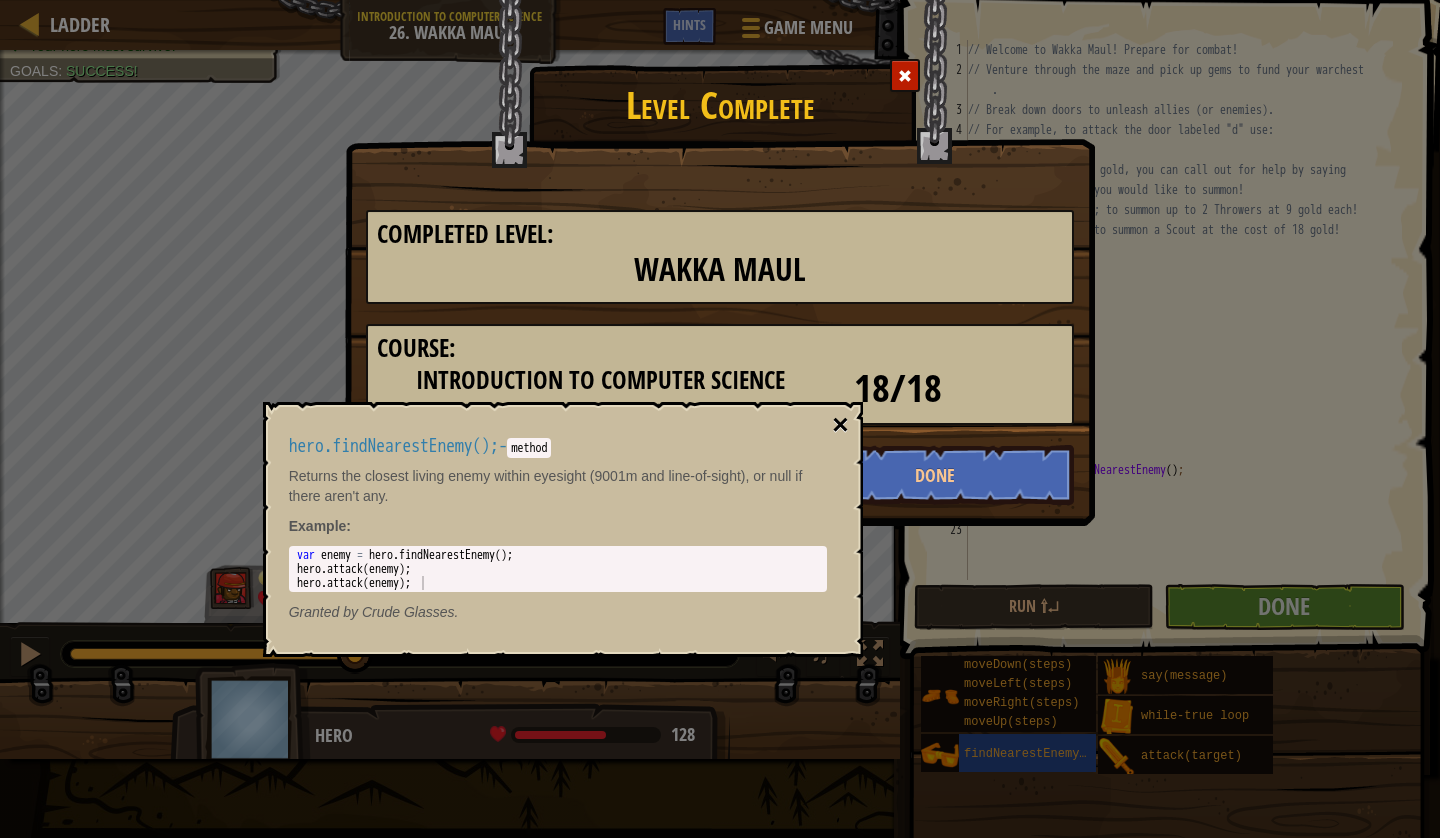 click on "×" at bounding box center [840, 425] 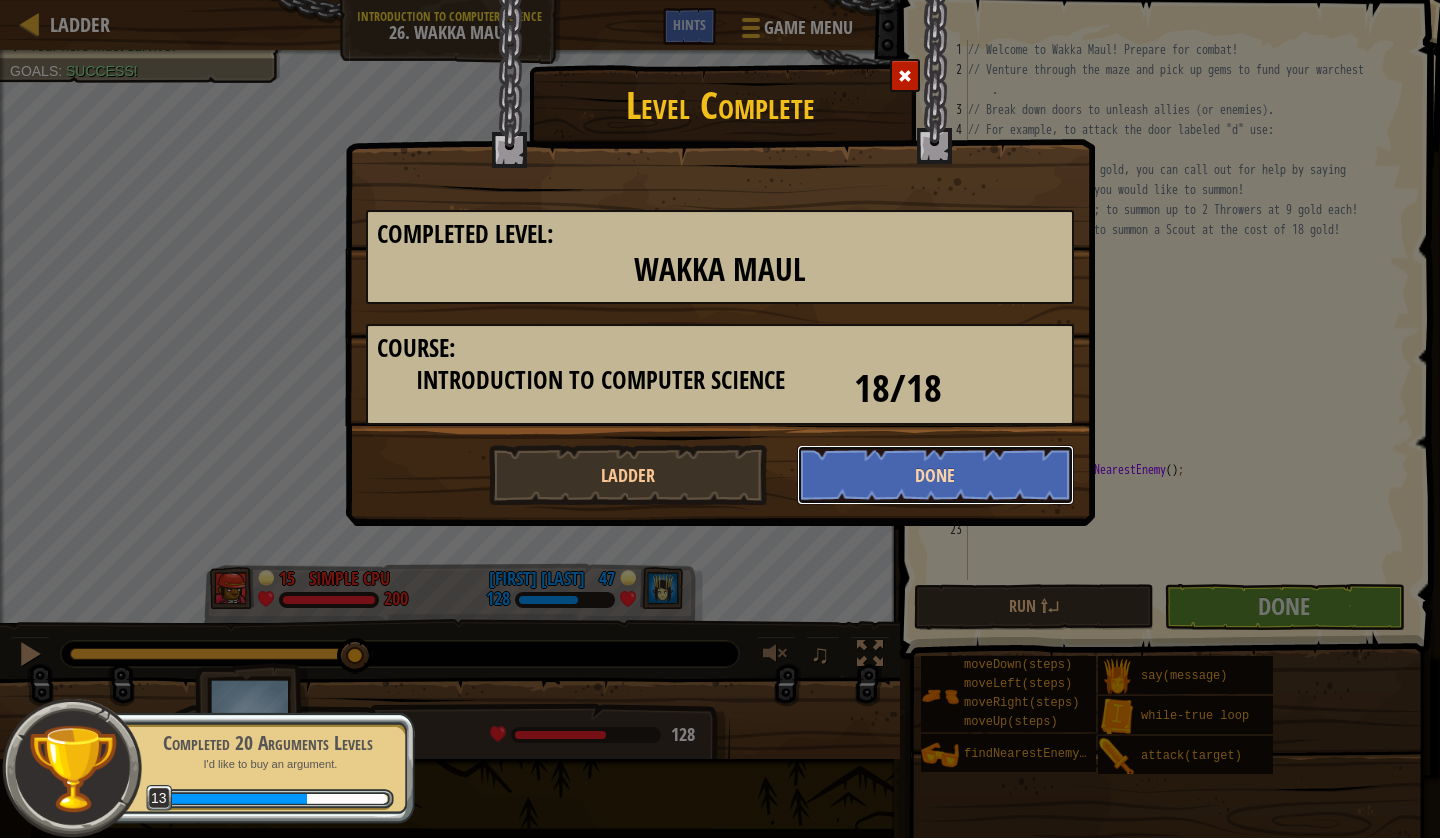 click on "Done" at bounding box center (936, 475) 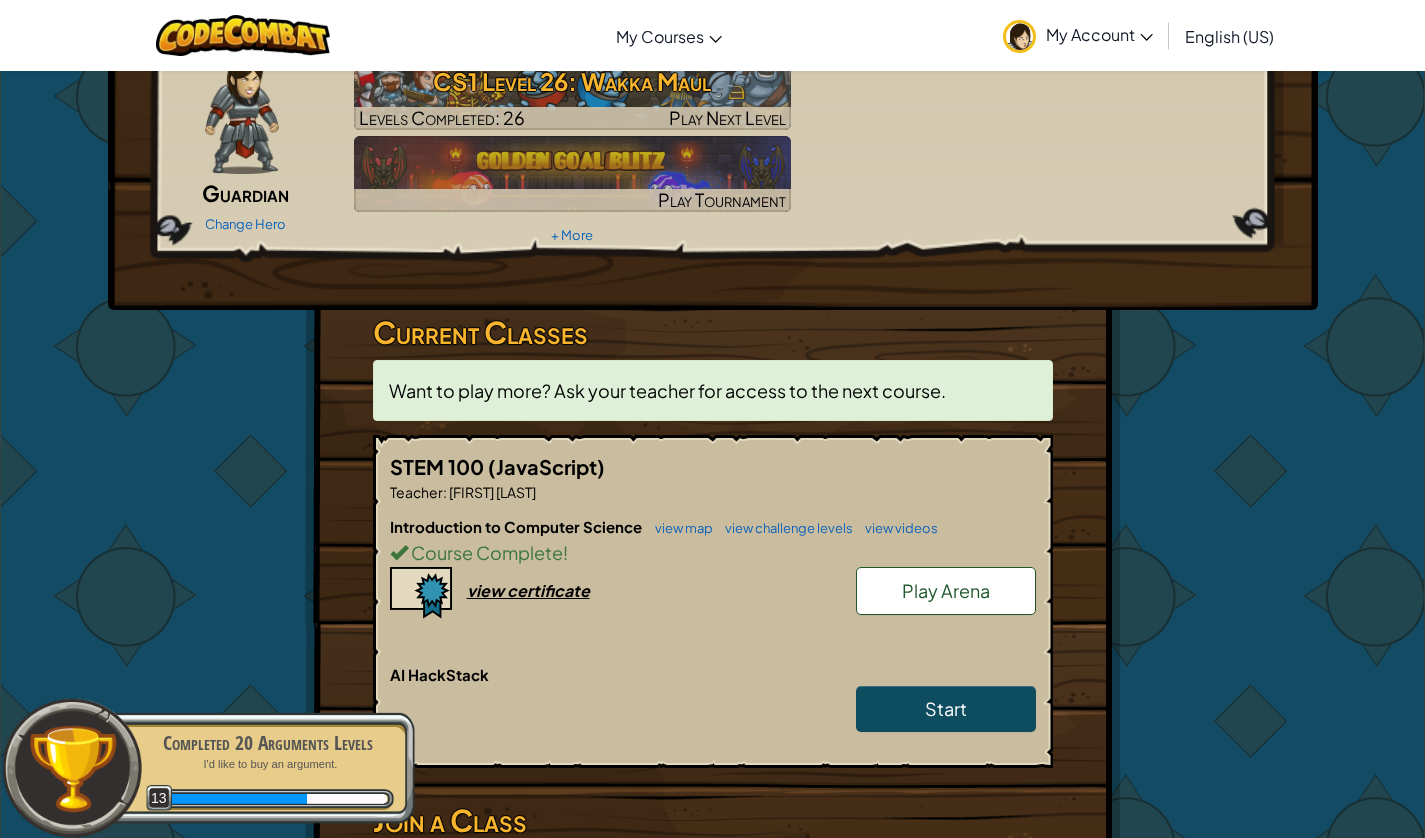 scroll, scrollTop: 0, scrollLeft: 0, axis: both 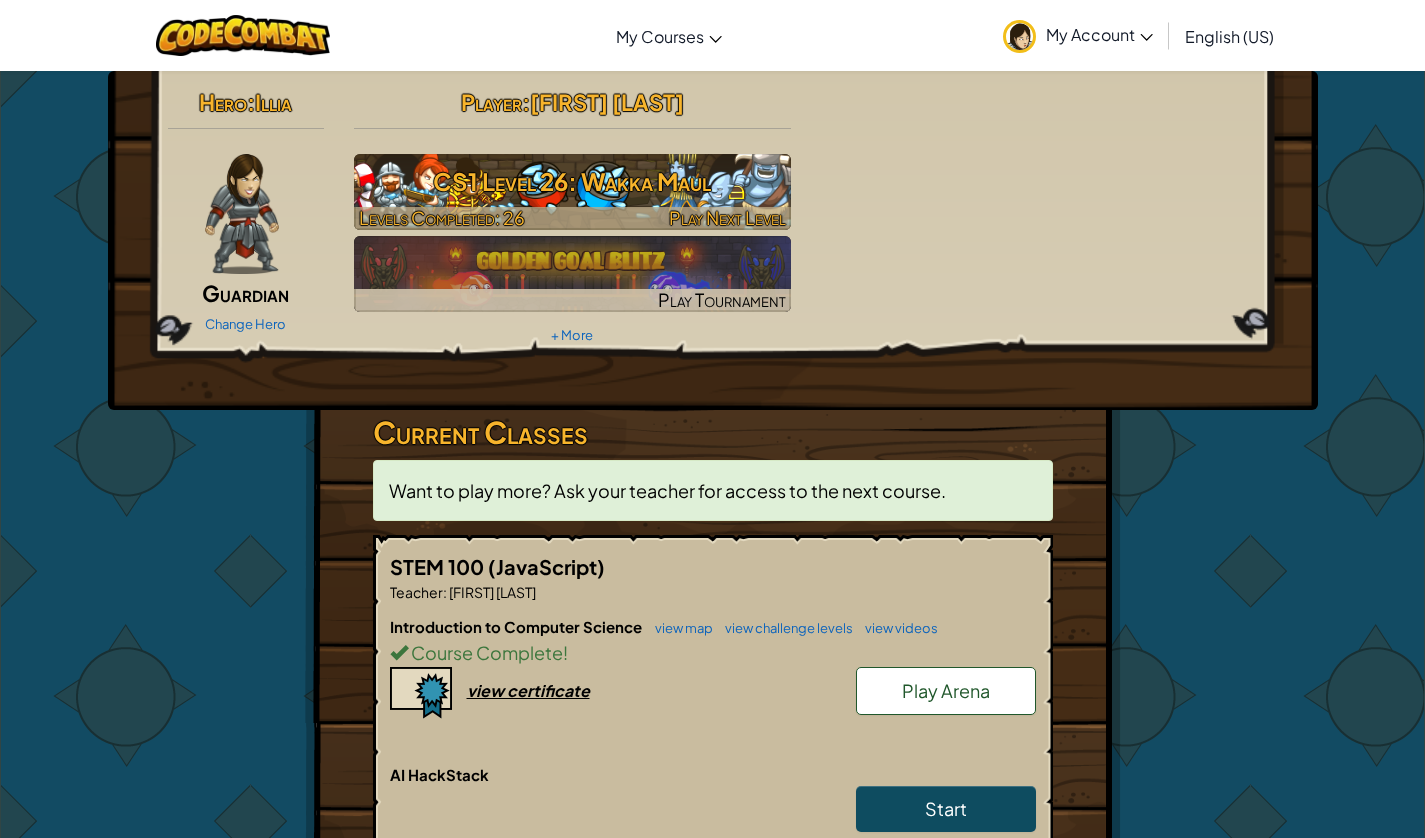 click on "CS1 Level 26: Wakka Maul" at bounding box center [572, 181] 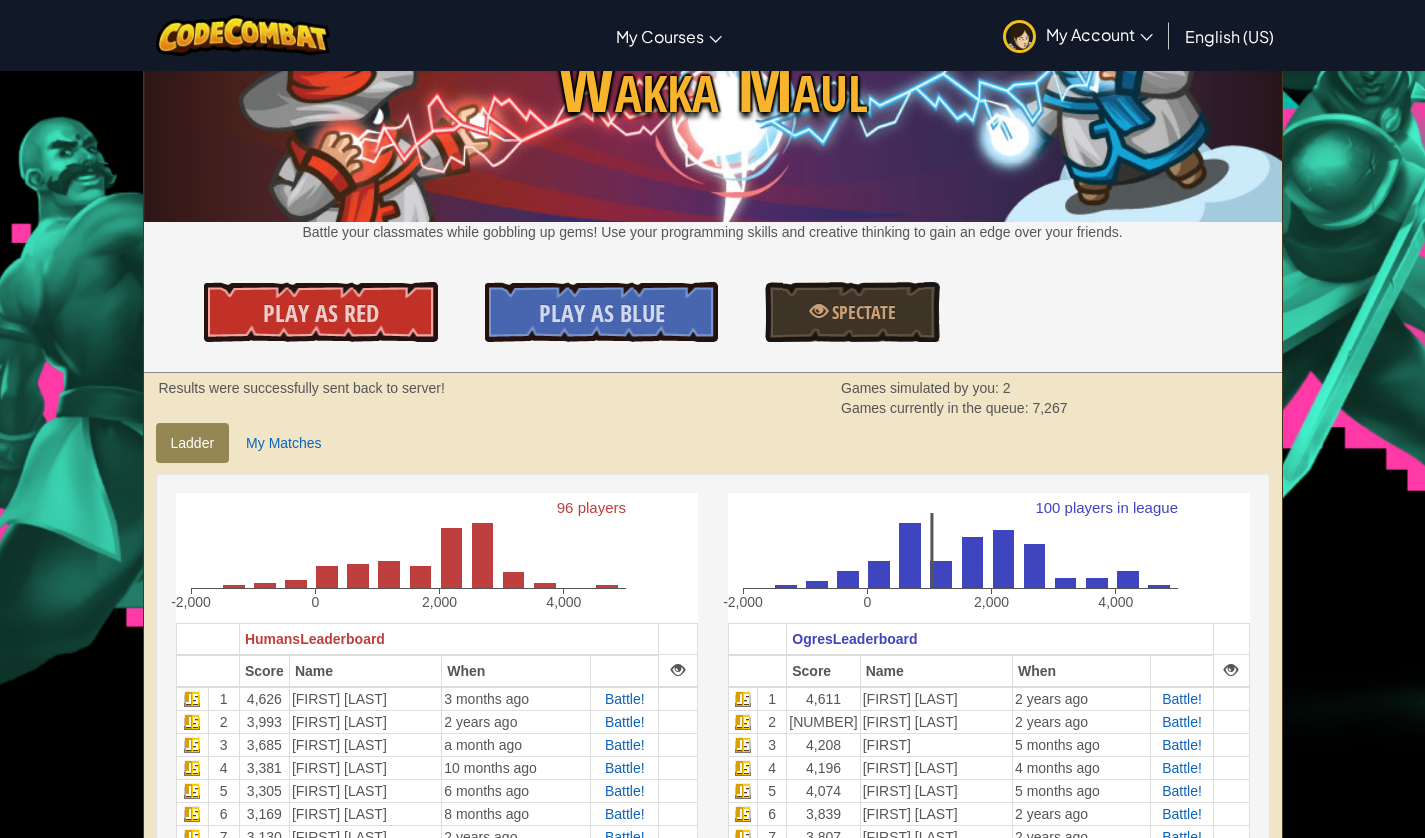 scroll, scrollTop: 0, scrollLeft: 0, axis: both 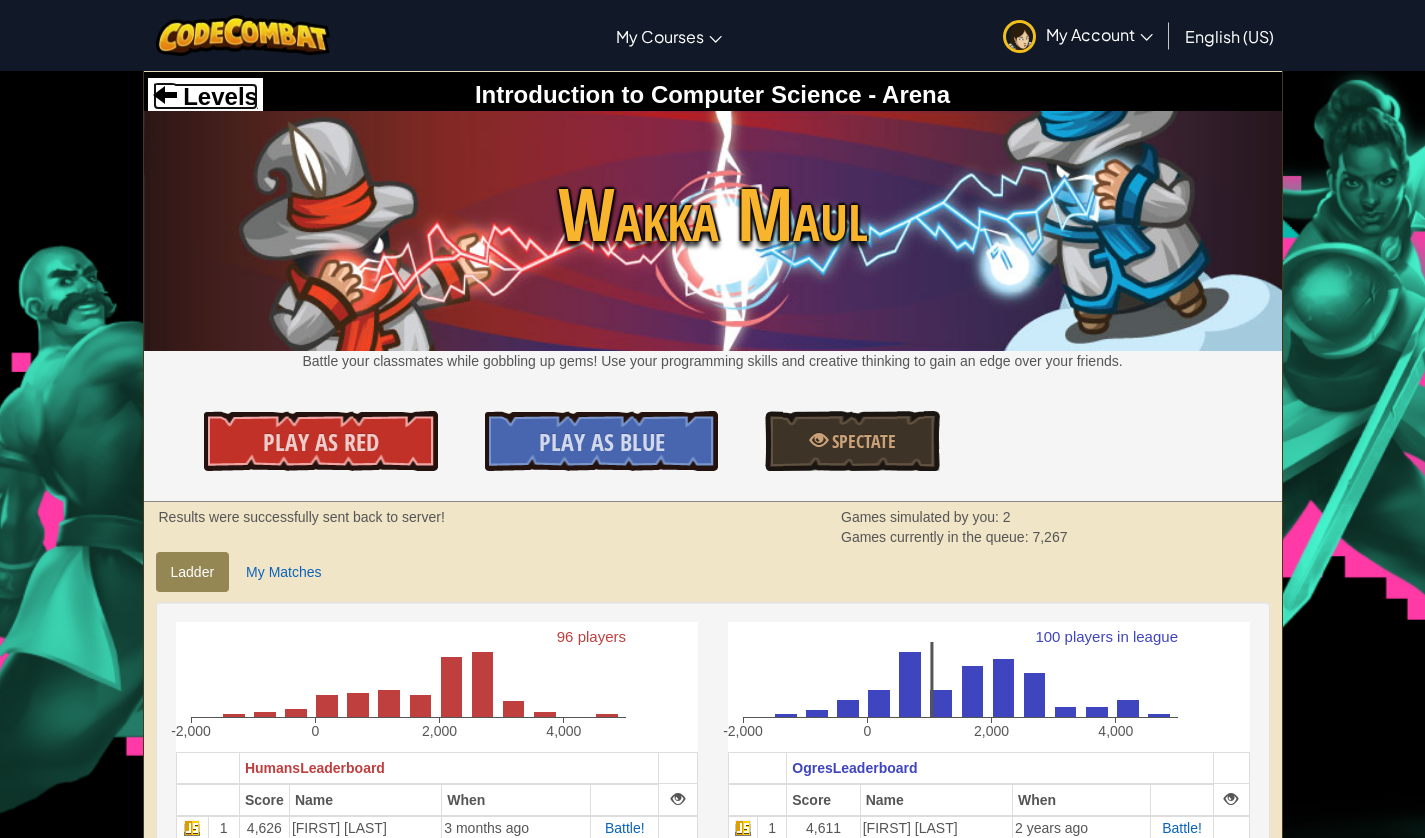click on "Levels" at bounding box center (217, 96) 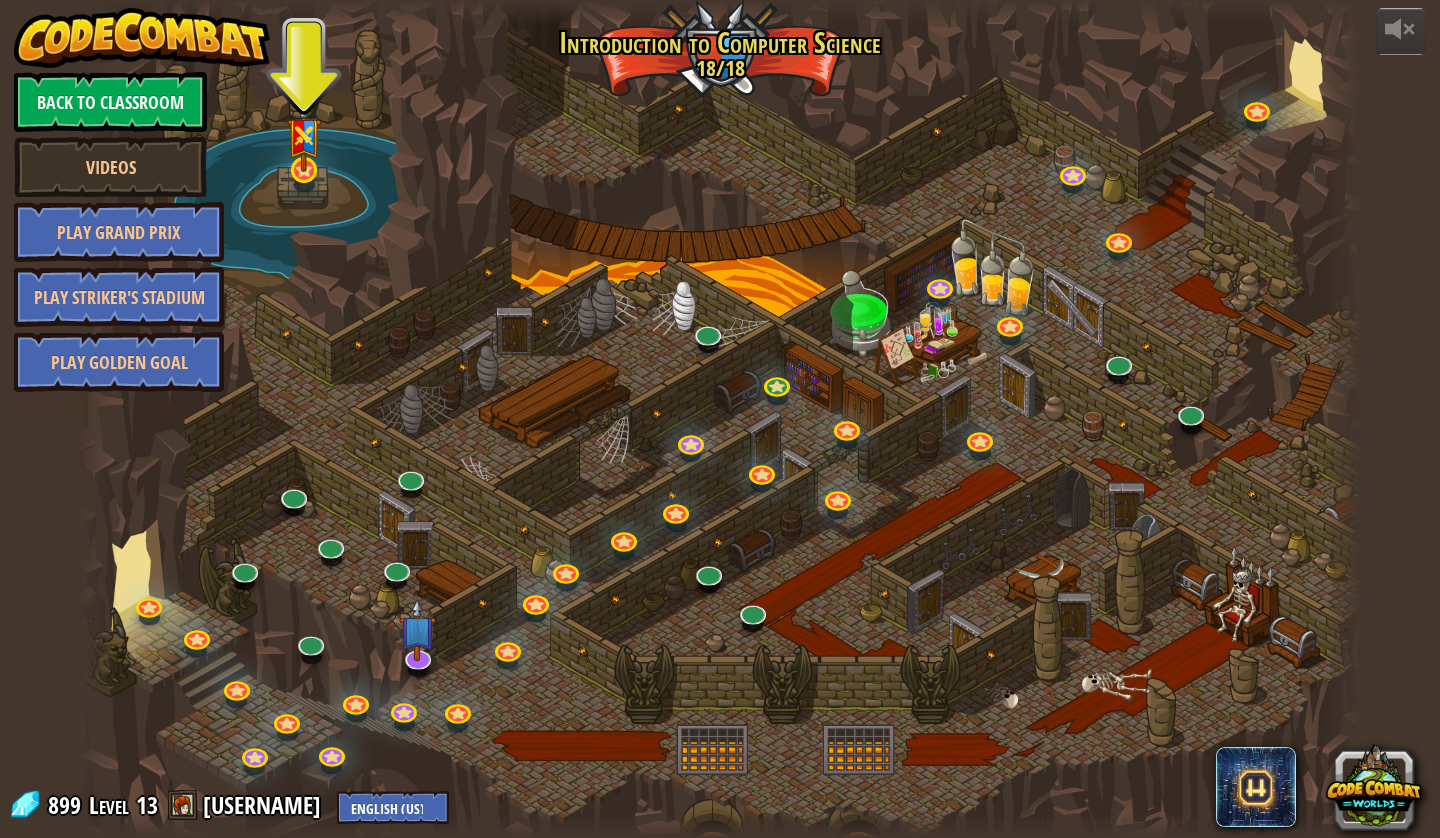 click at bounding box center [304, 170] 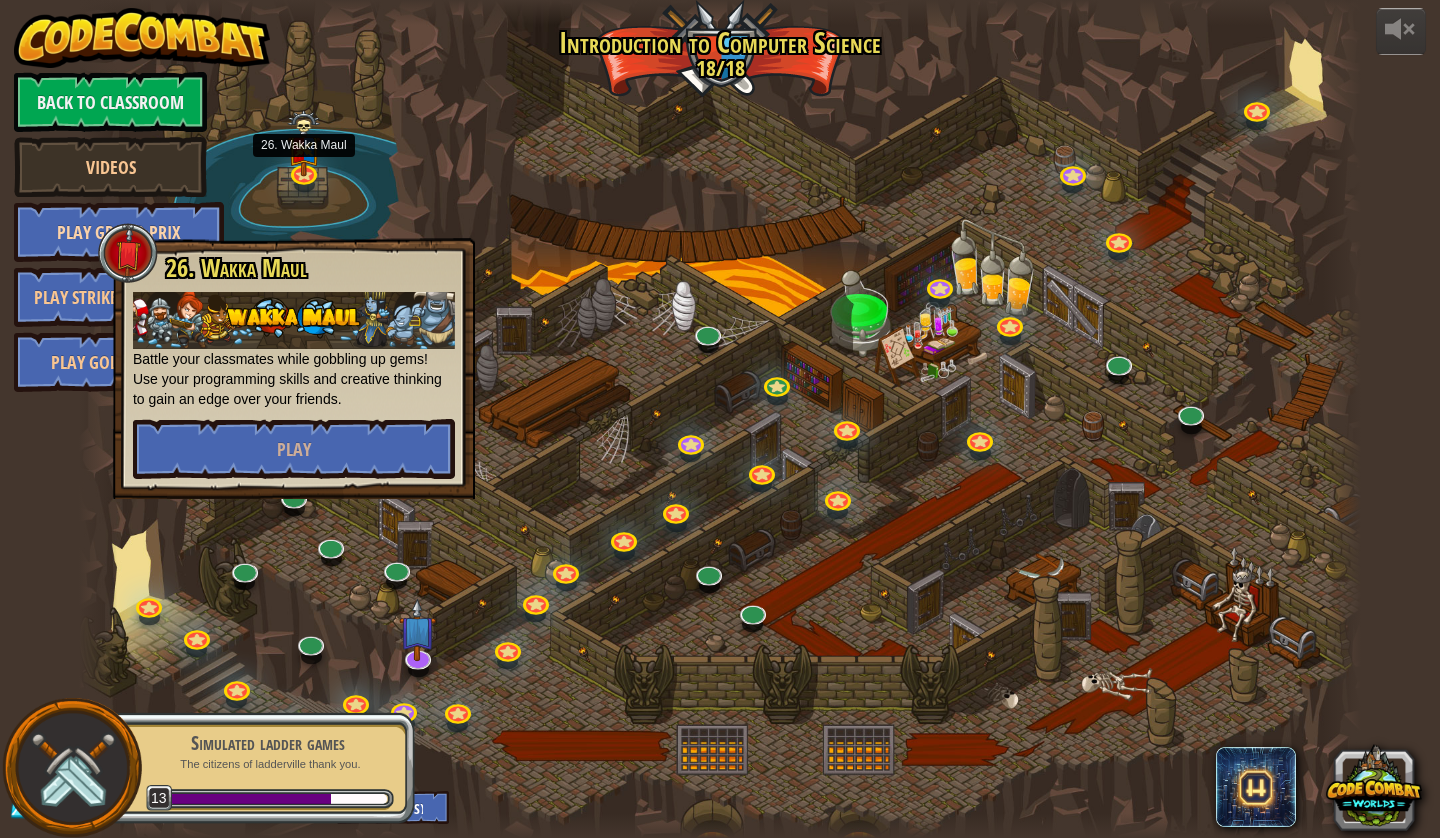click on "Play Grand Prix" at bounding box center (119, 232) 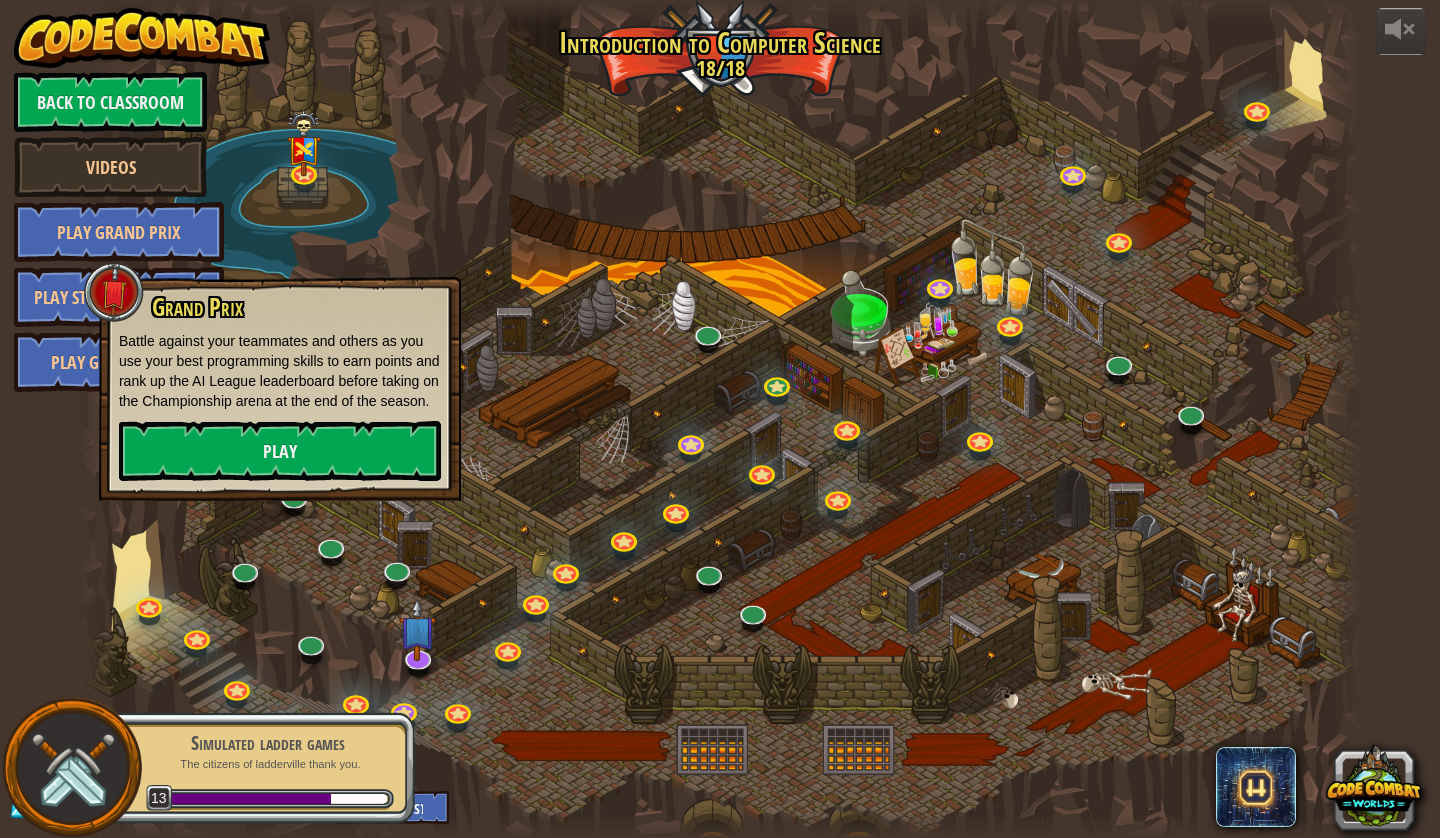 click on "powered by Back to Classroom Videos Play Grand Prix Play Striker's Stadium Play Golden Goal 25. Kithgard Gates Escape the Kithgard dungeons, and don't let the guardians get you.
Play 26. Wakka Maul  Battle your classmates while gobbling up gems! Use your programming skills and creative thinking to gain an edge over your friends.
Play 24. Combo Challenge. Safe Place Use arguments, while loops, and variables to defeat the ogres.
Play 23. The Final Kithmaze To escape you must find your way through an elder Kithman's maze.
Play 22. Concept Challenge. Master Of Names Debug Use your new coding powers to target nameless enemies.
Play 21. Master of Names Use your new coding powers to target nameless enemies.
Play 19b. Cupboards of Kithgard B (practice) Who knows what horrors lurk in the Cupboards of Kithgard?
Play 21a. Lowly Kithmen (practice) Use your glasses to seek out and attack the Kithmen.
Play 19a. Cupboards of Kithgard A (practice) Who knows what horrors lurk in the Cupboards of Kithgard?" at bounding box center (720, 419) 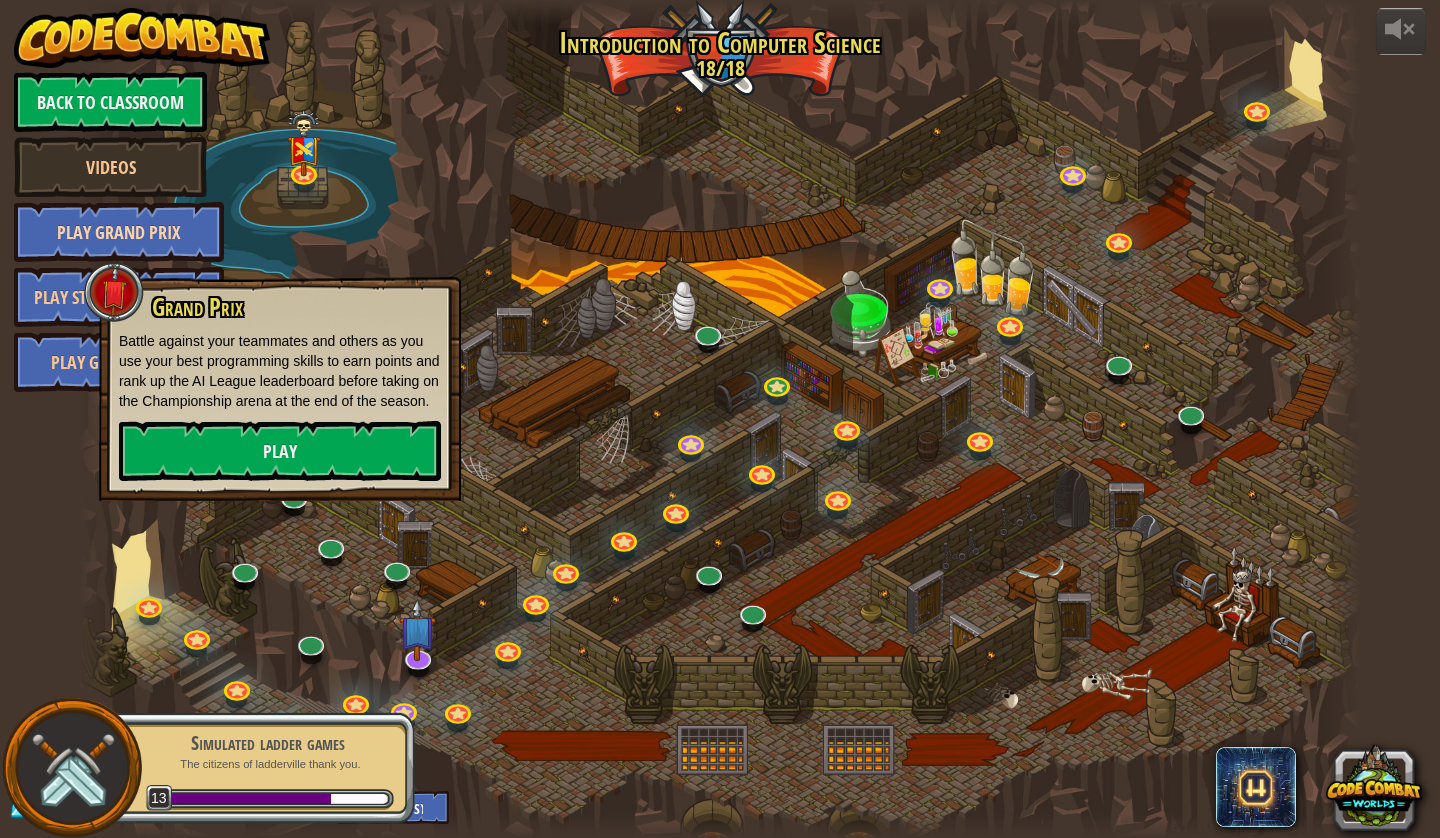 click on "Play Grand Prix" at bounding box center [119, 232] 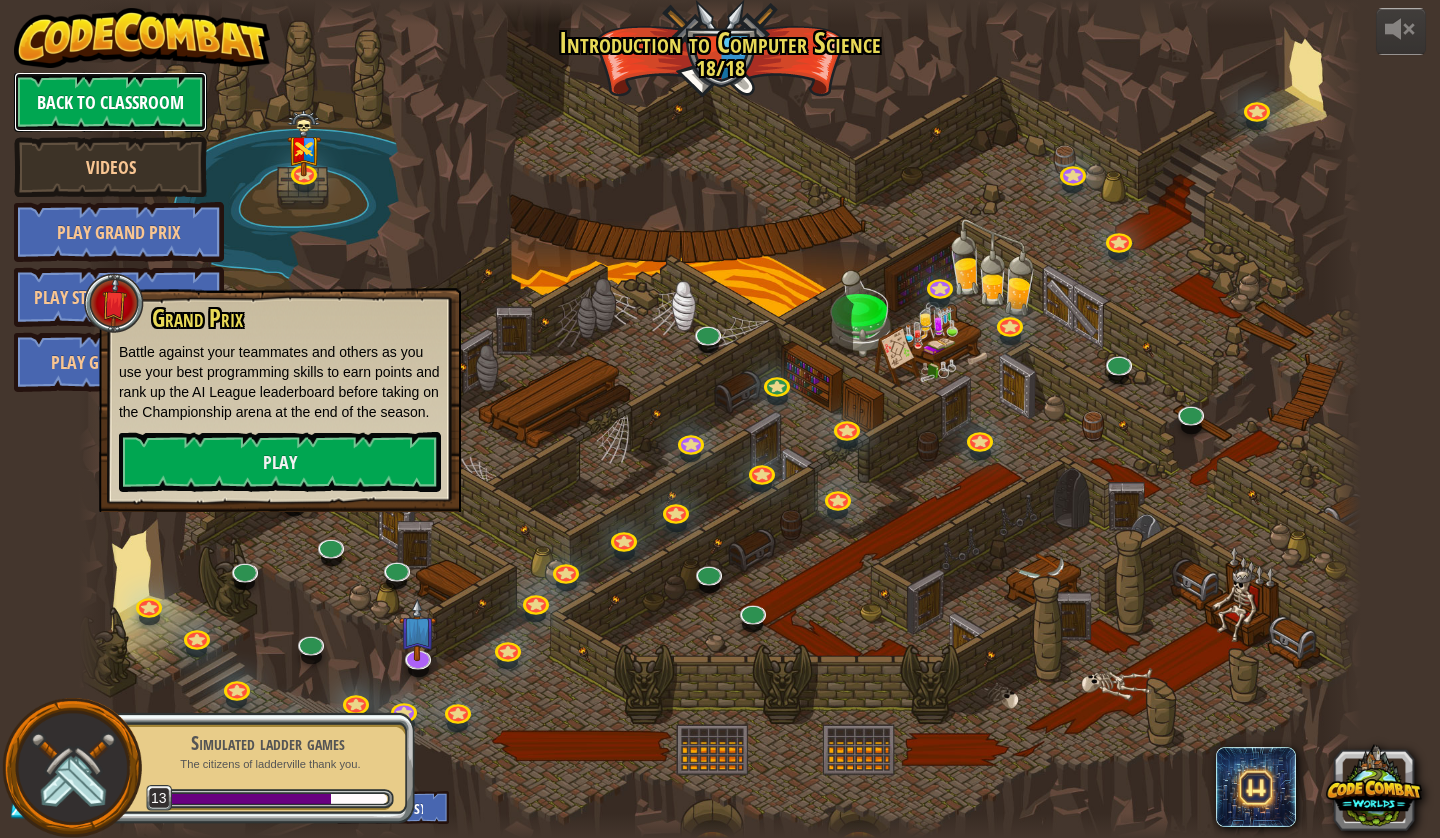 click on "Back to Classroom" at bounding box center (110, 102) 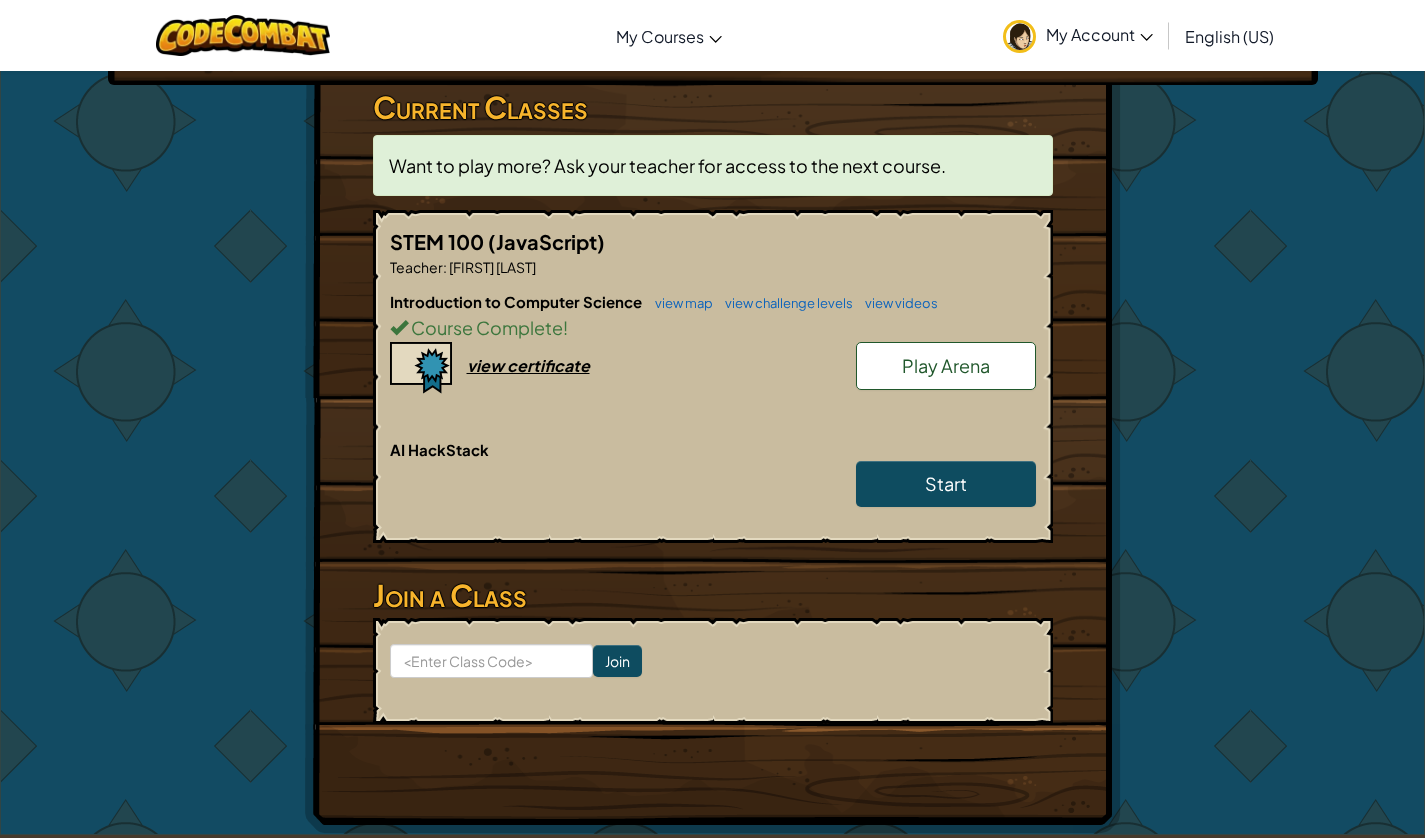 scroll, scrollTop: 324, scrollLeft: 0, axis: vertical 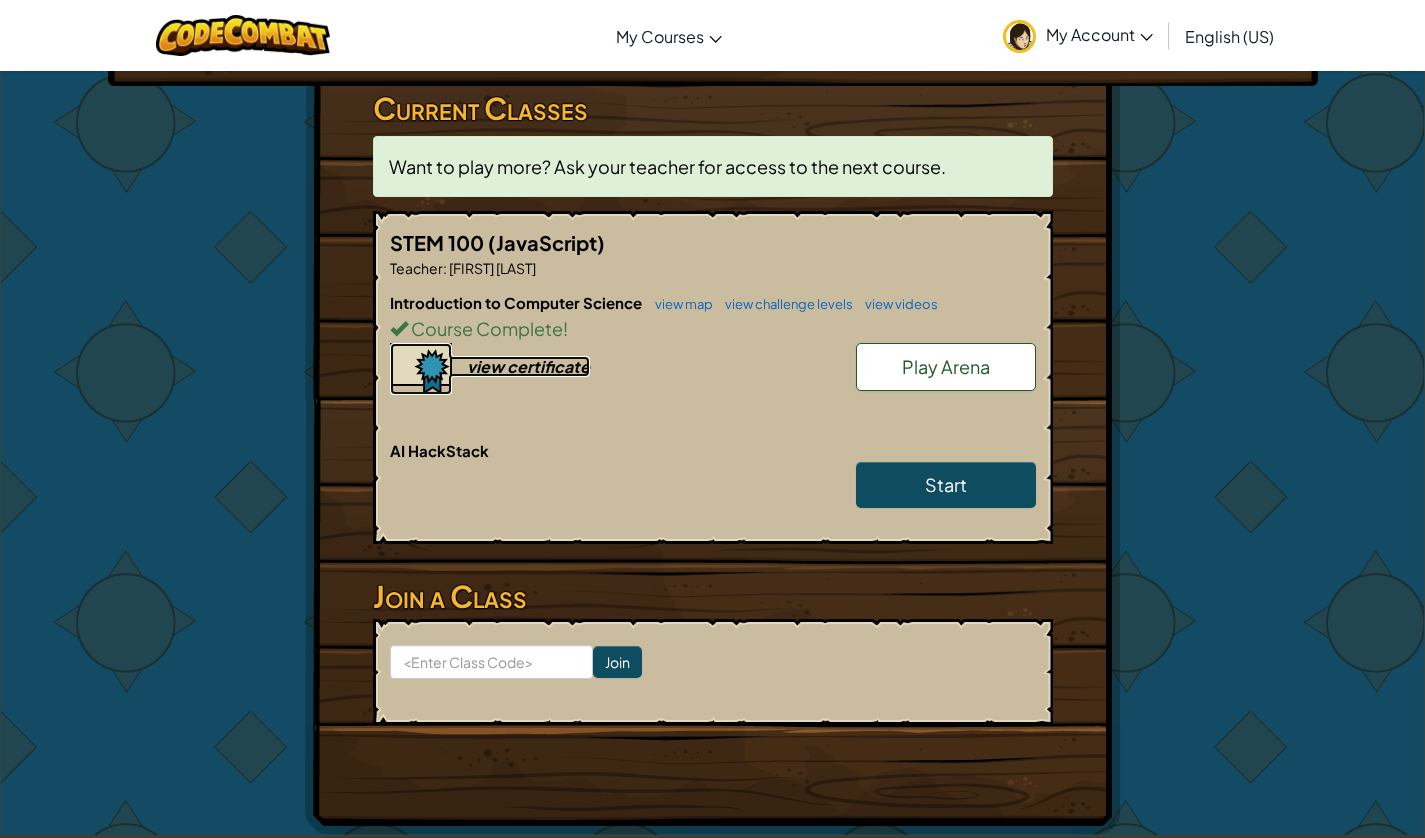 click on "view certificate" at bounding box center (528, 366) 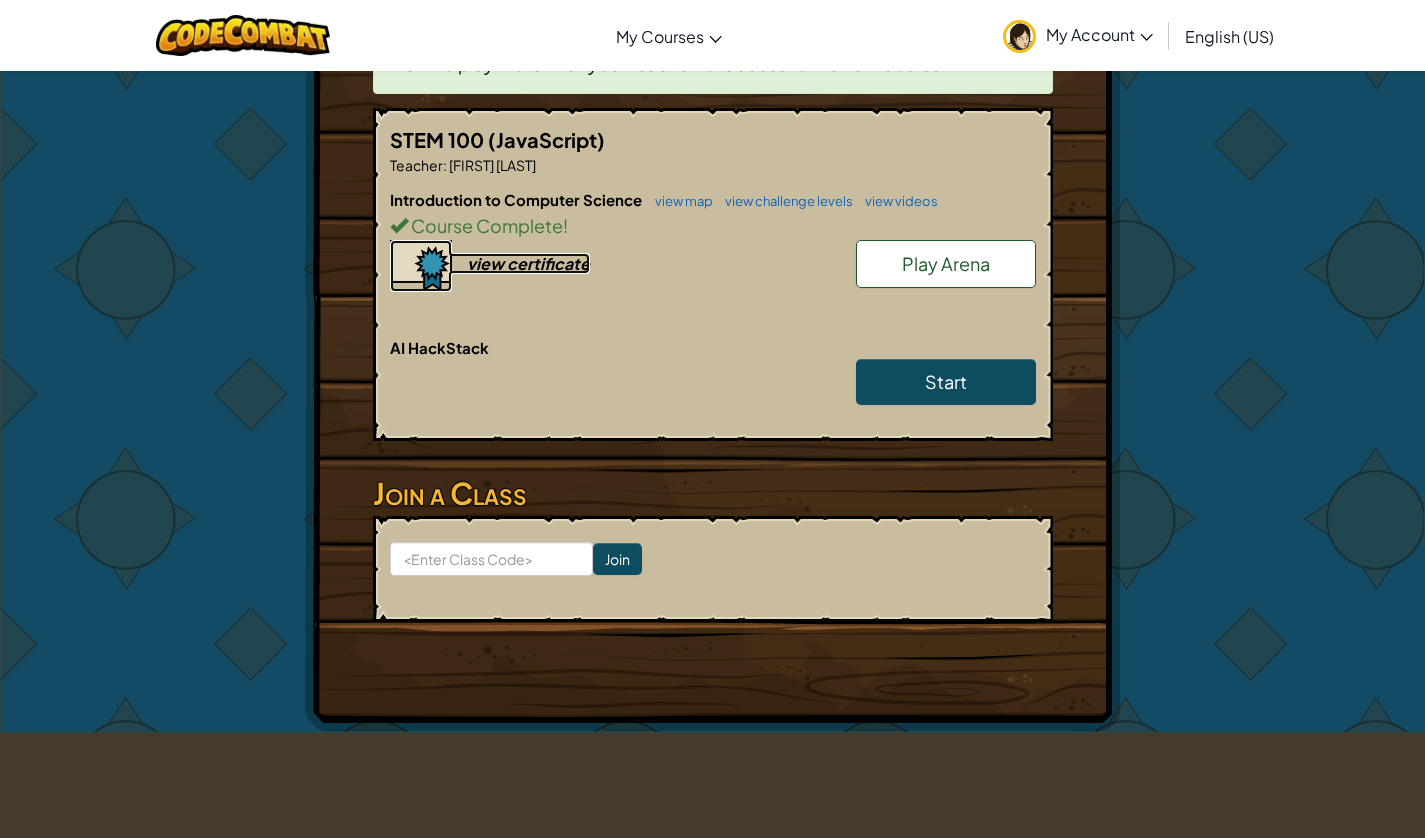 scroll, scrollTop: 430, scrollLeft: 0, axis: vertical 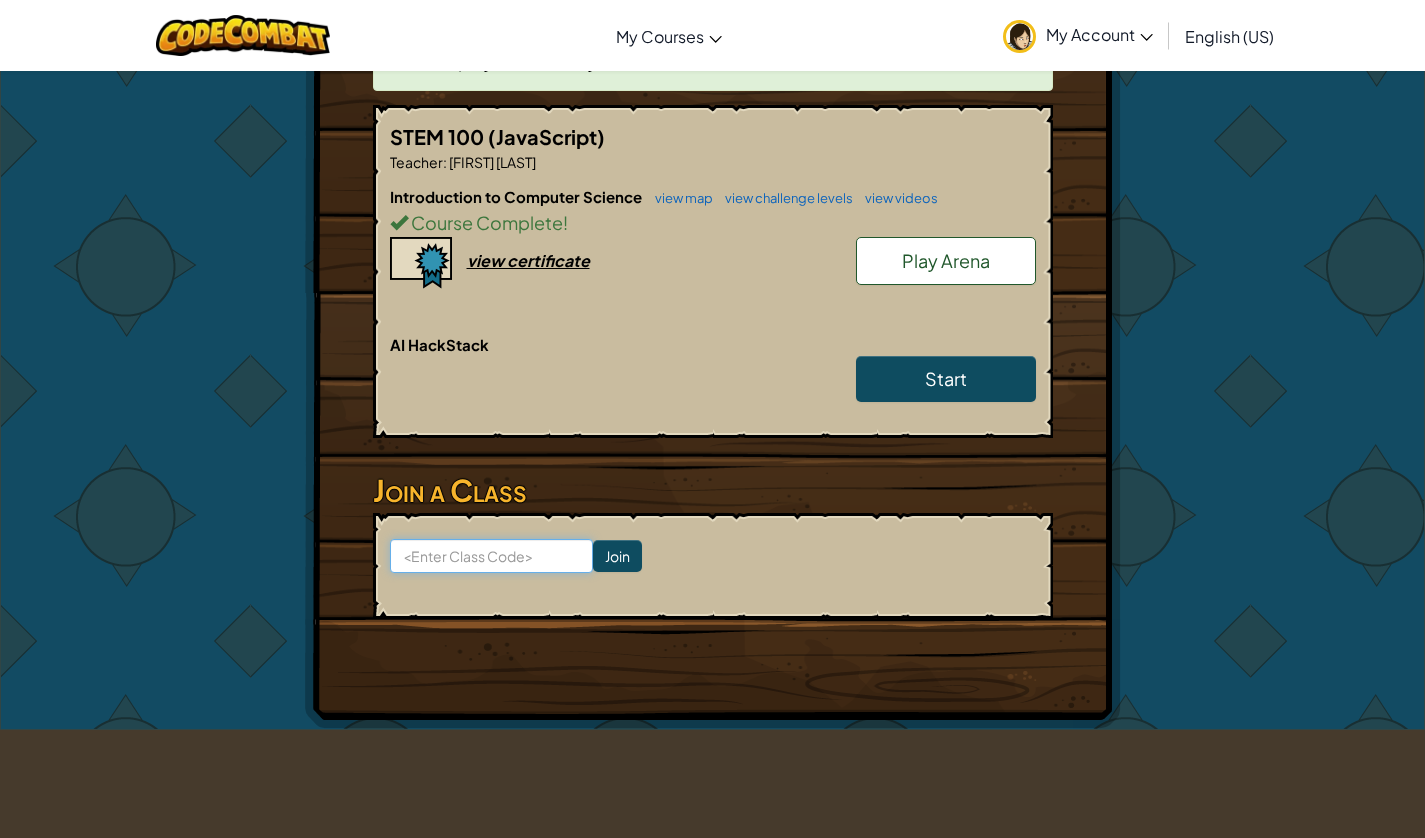 click at bounding box center [491, 556] 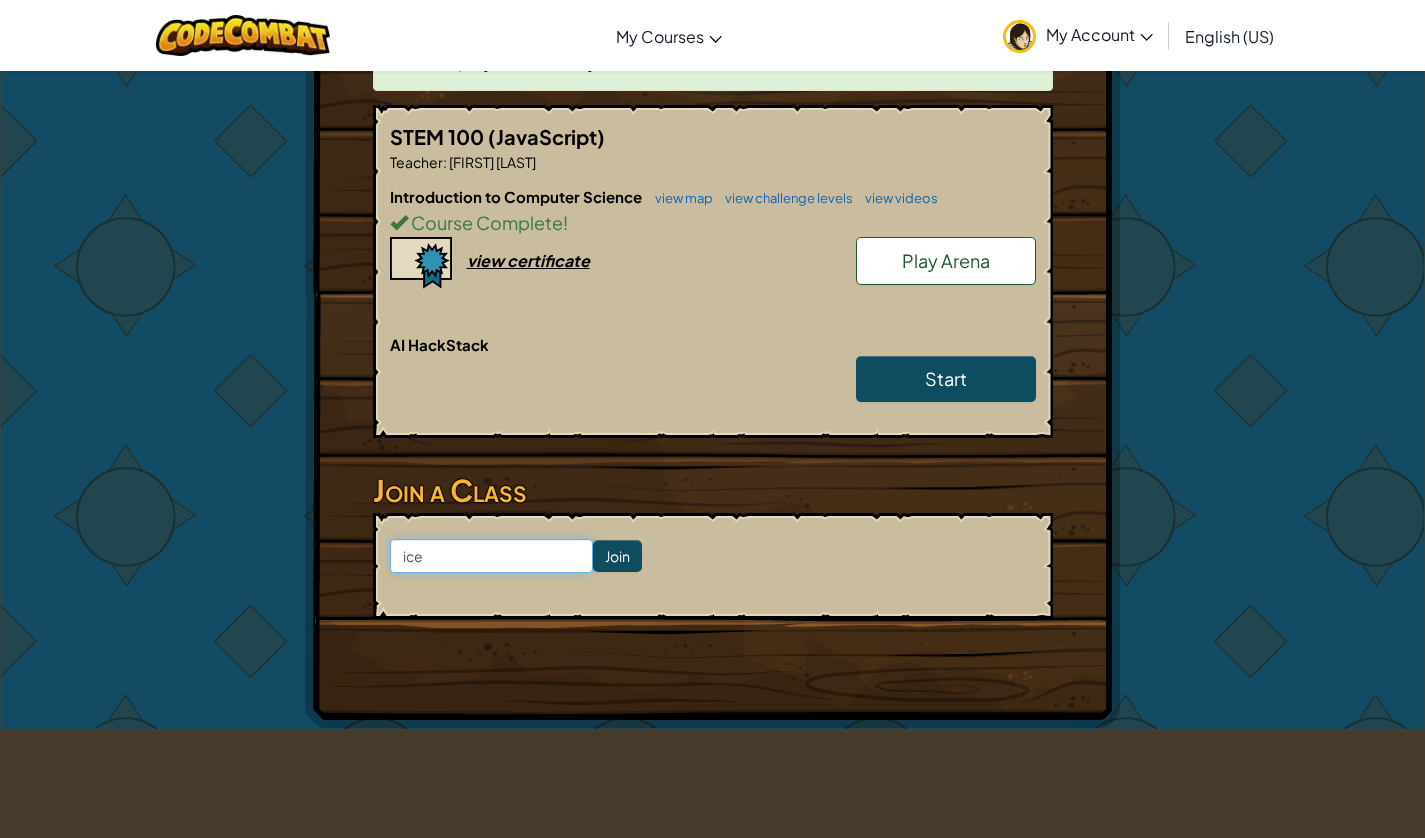 type on "ice" 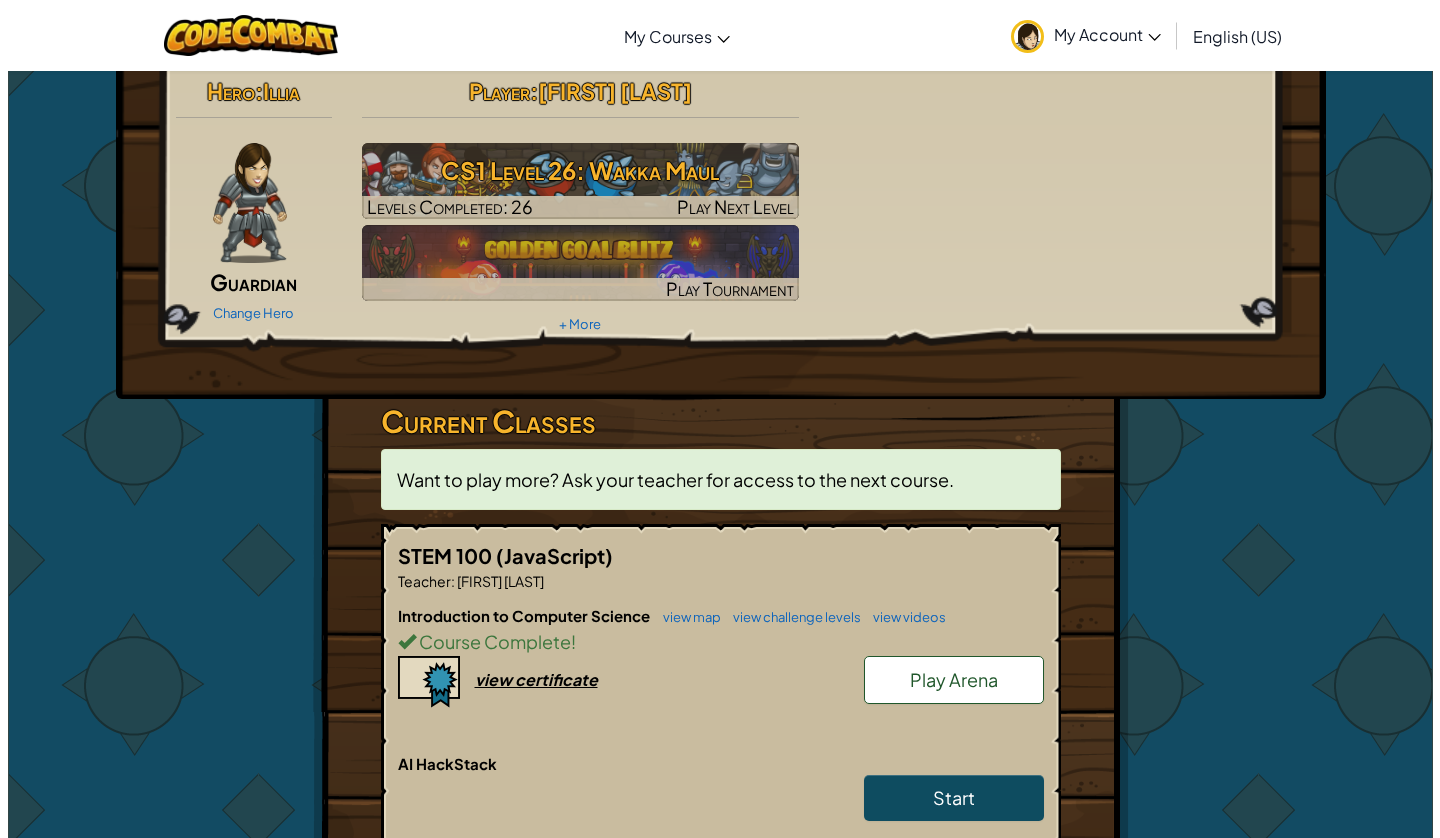 scroll, scrollTop: 0, scrollLeft: 0, axis: both 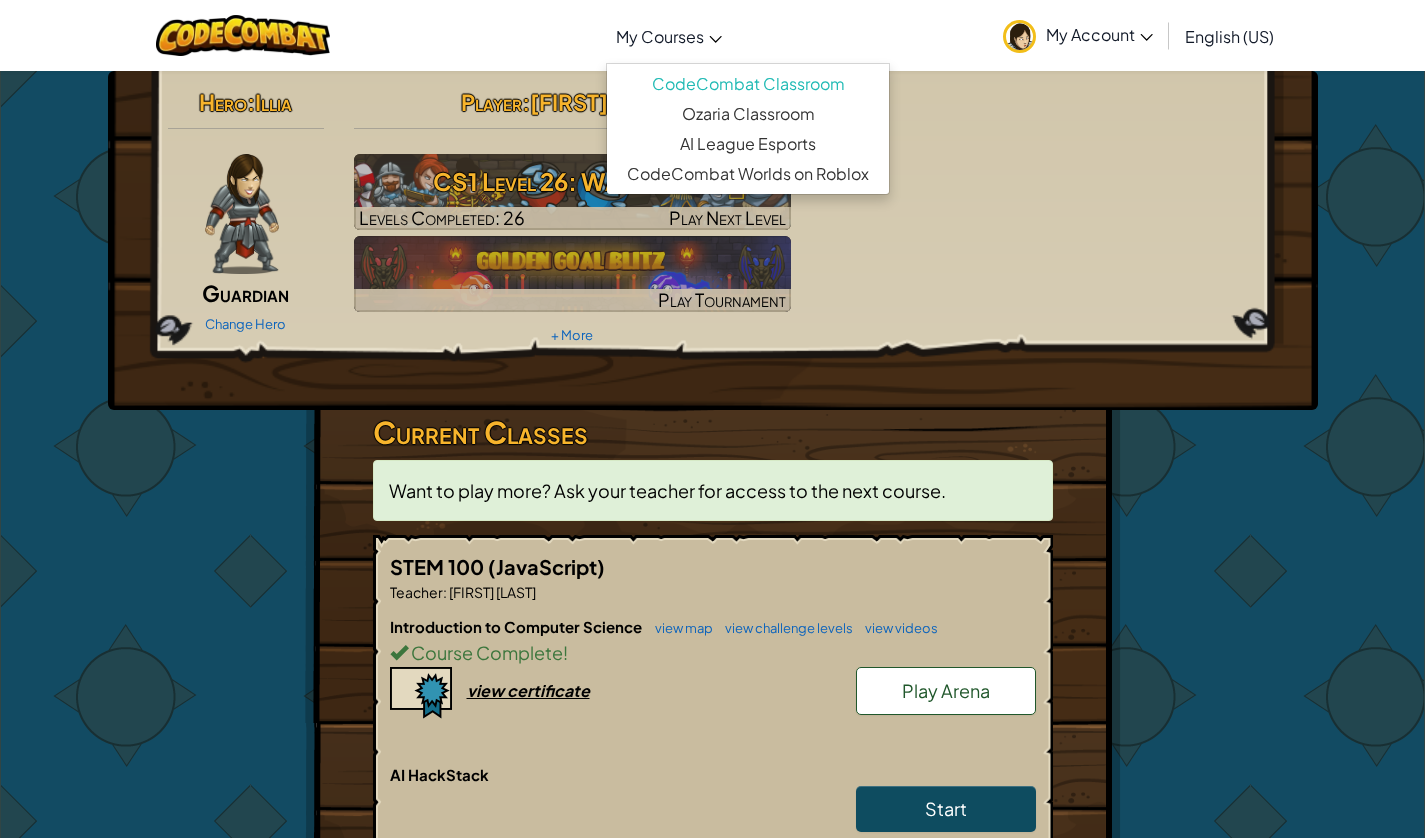 click on "My Courses" at bounding box center (669, 36) 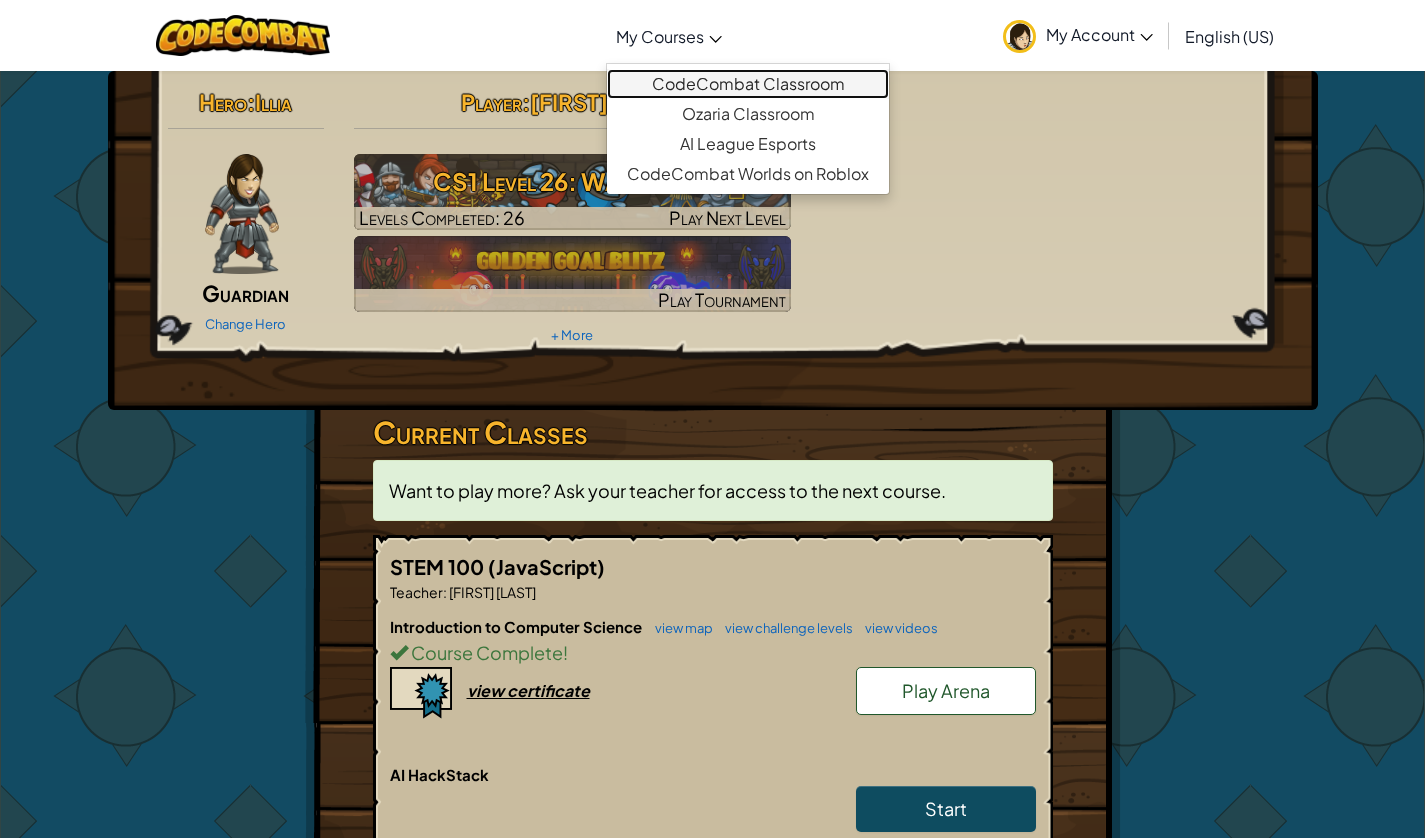 click on "CodeCombat Classroom" at bounding box center [748, 84] 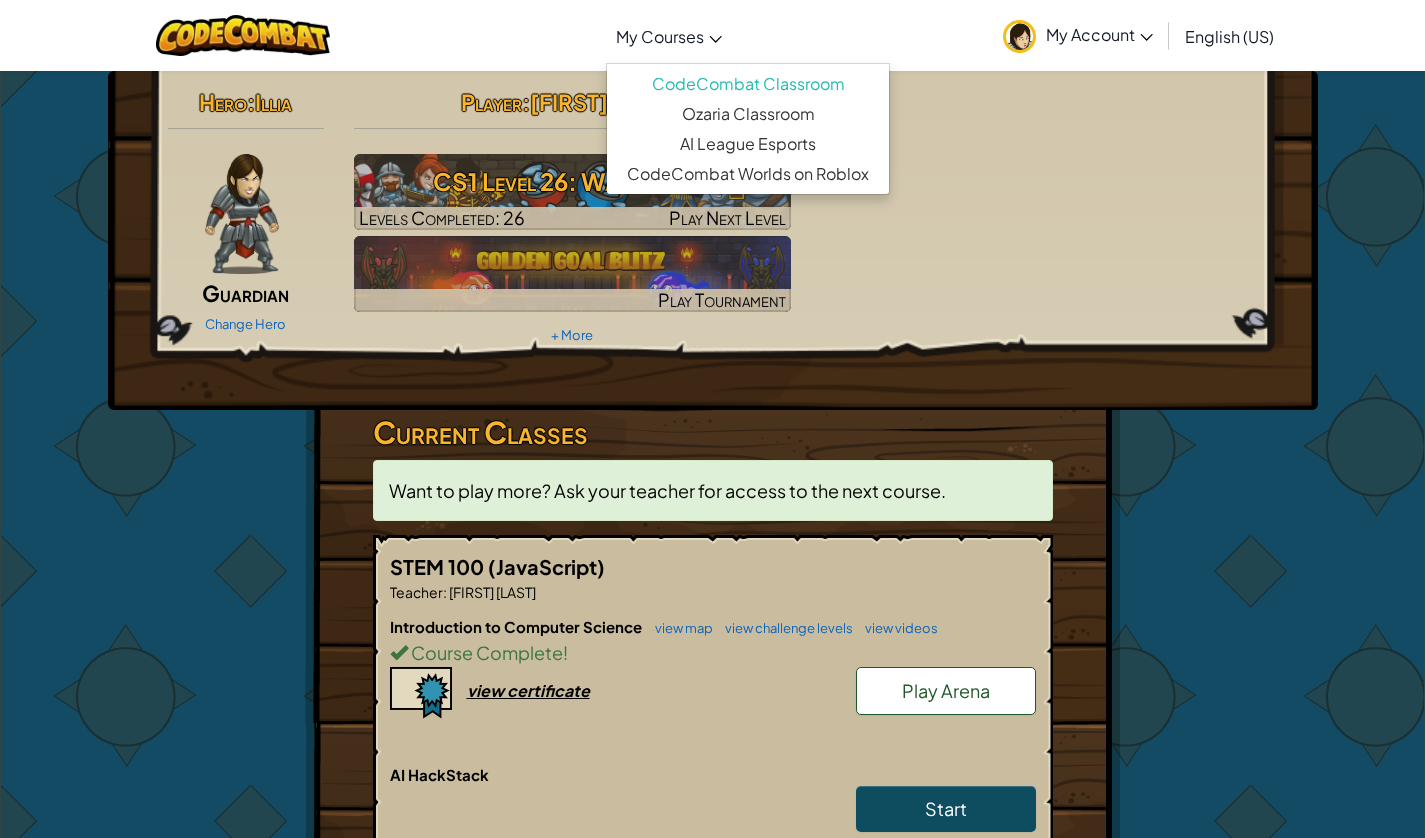 click on "Hero : Illia Guardian Change Hero Player : Brianna Pena CS1 Level 26: Wakka Maul Levels Completed: 26 Play Next Level Play Tournament + More" at bounding box center (713, 215) 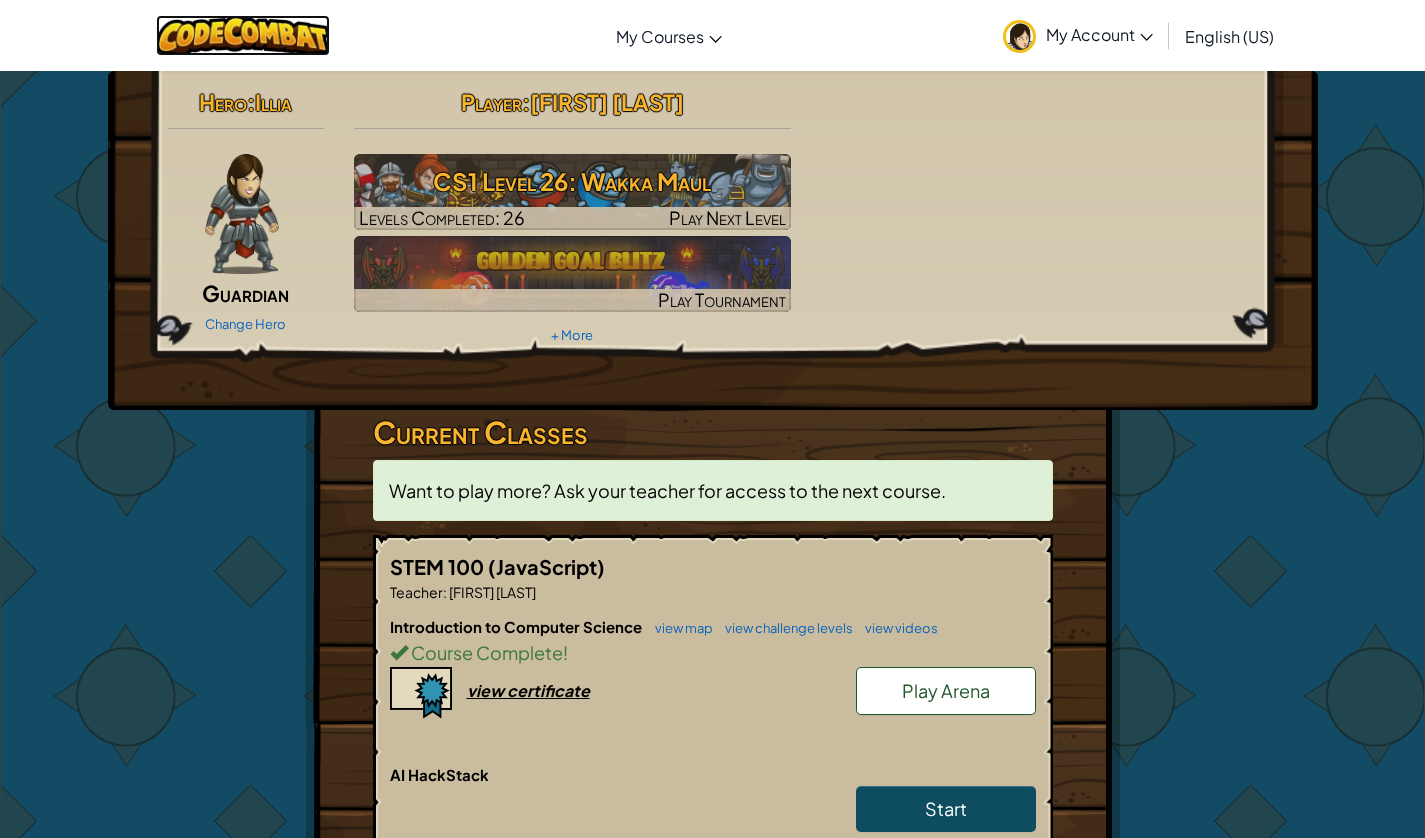click at bounding box center (243, 35) 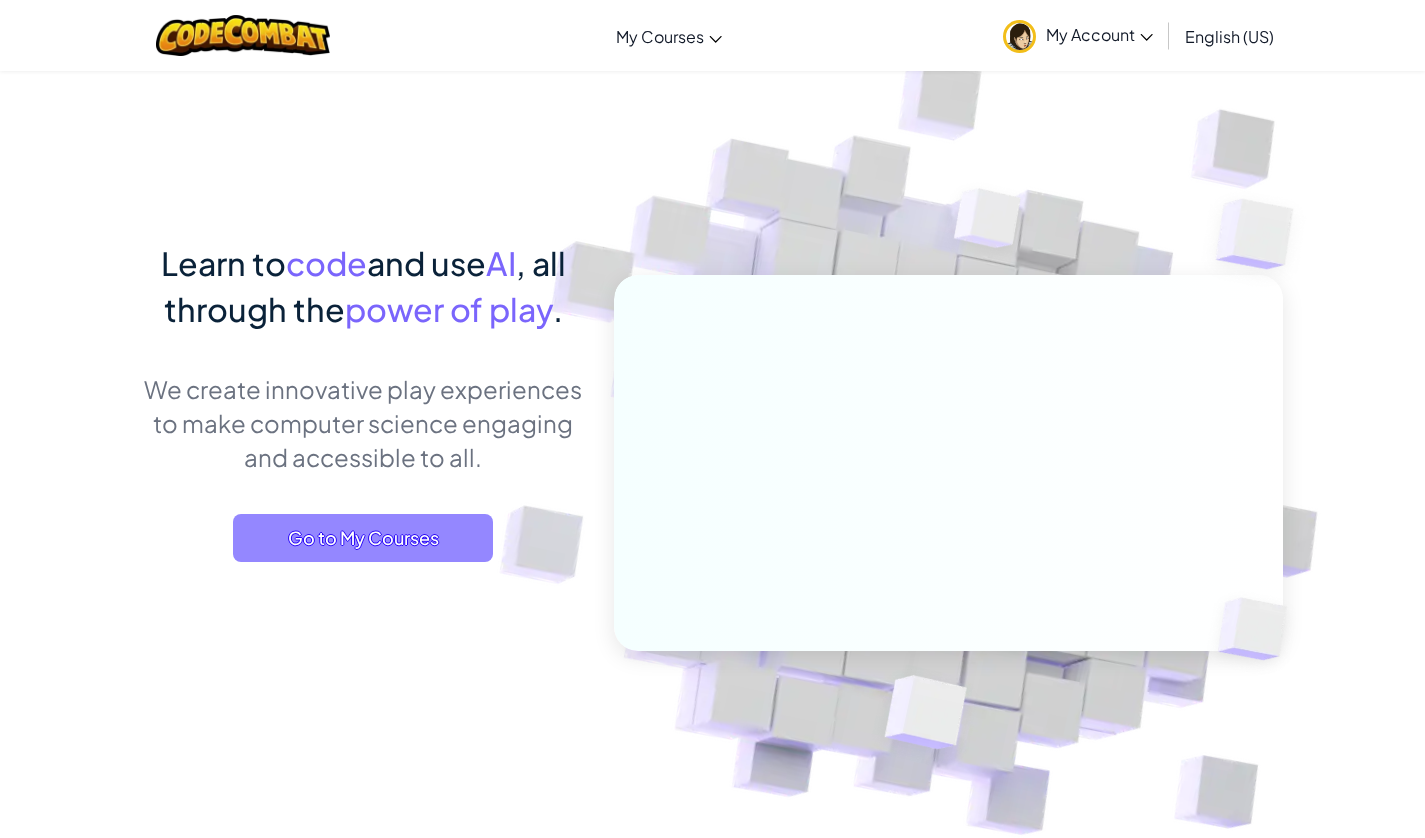 click on "Go to My Courses" at bounding box center [363, 538] 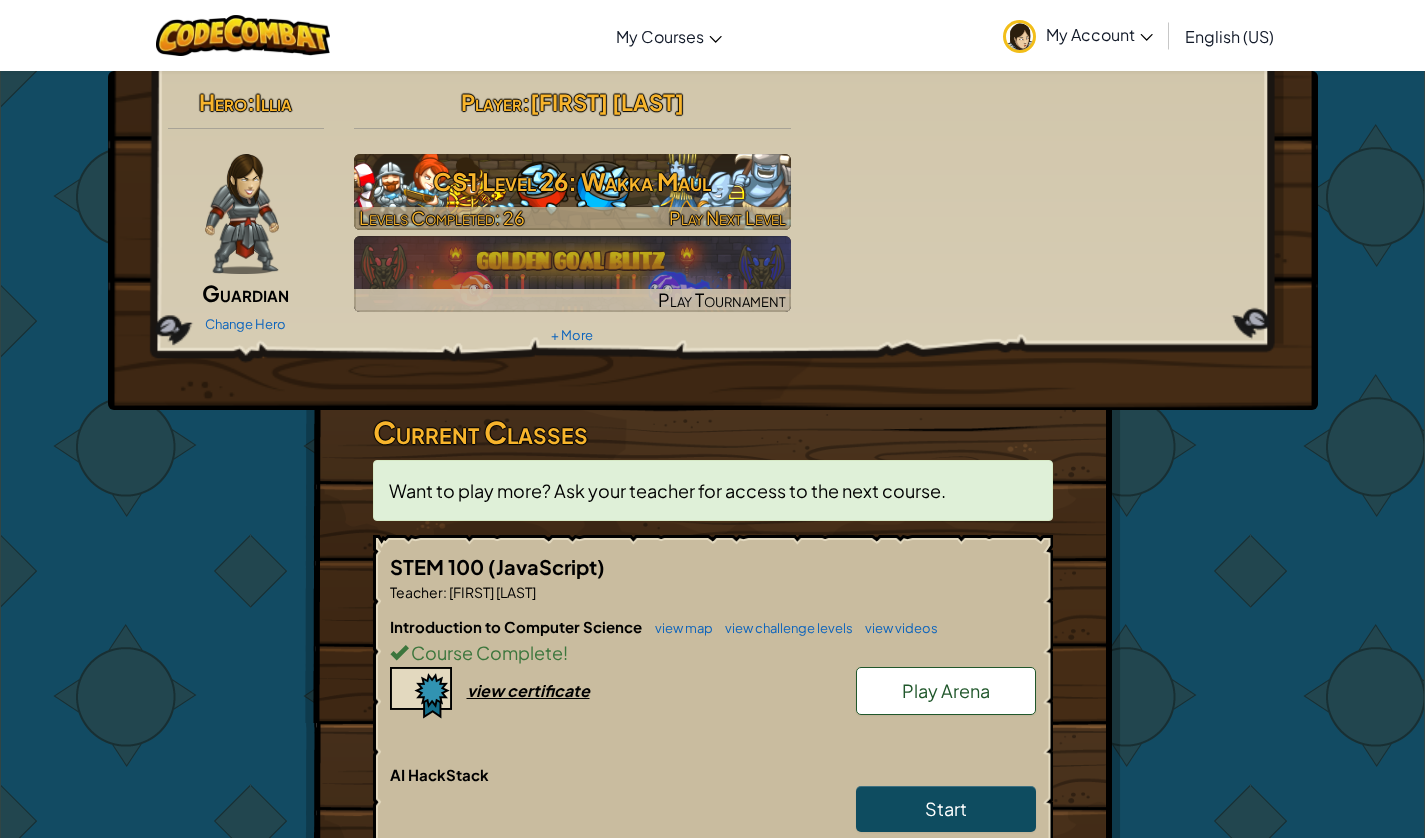 click on "CS1 Level 26: Wakka Maul" at bounding box center [572, 181] 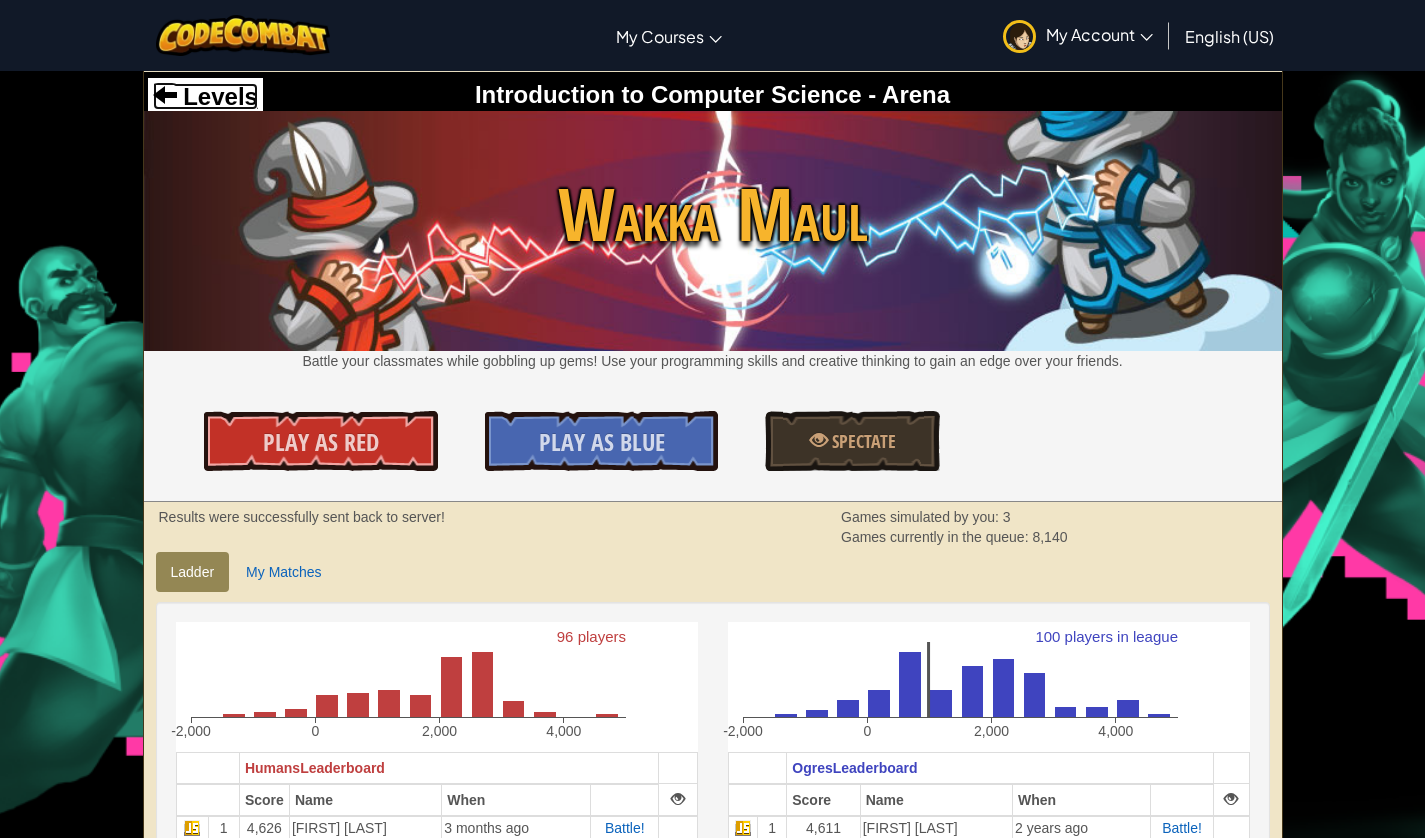 click on "Levels" at bounding box center [217, 96] 